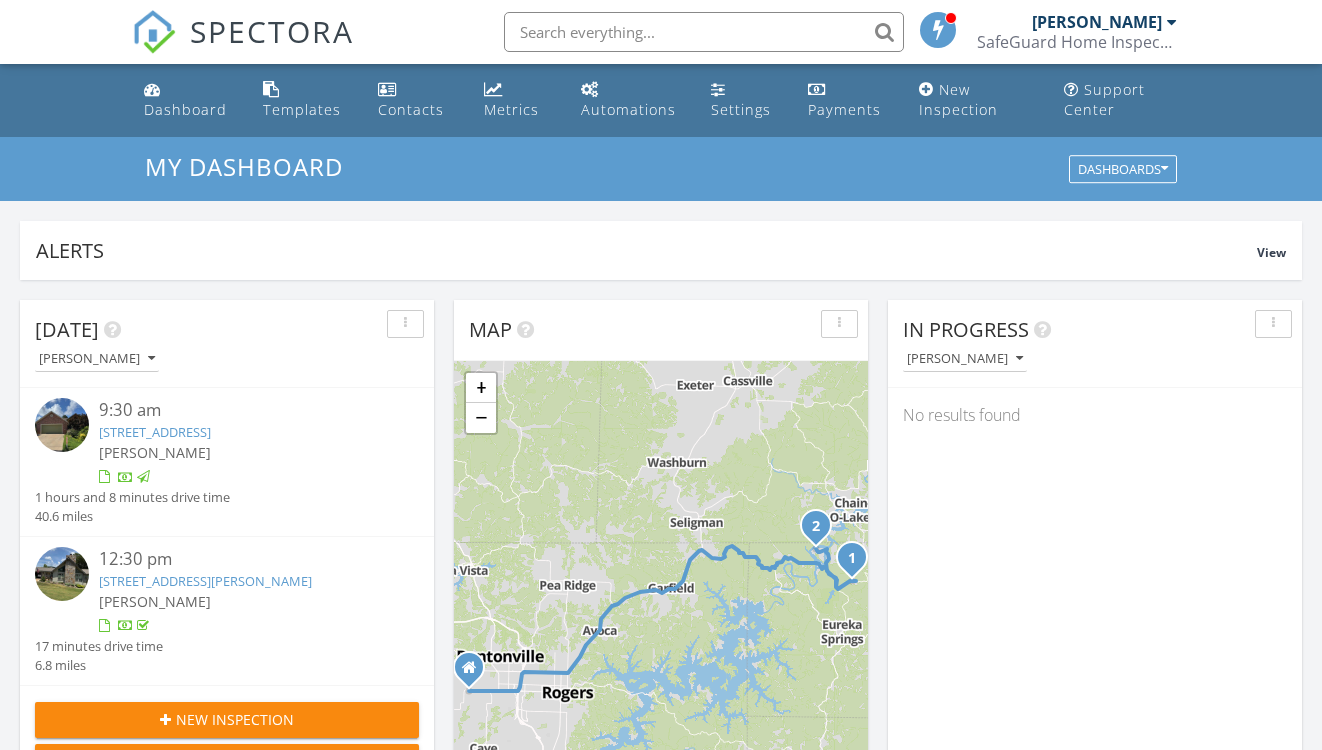 scroll, scrollTop: 0, scrollLeft: 0, axis: both 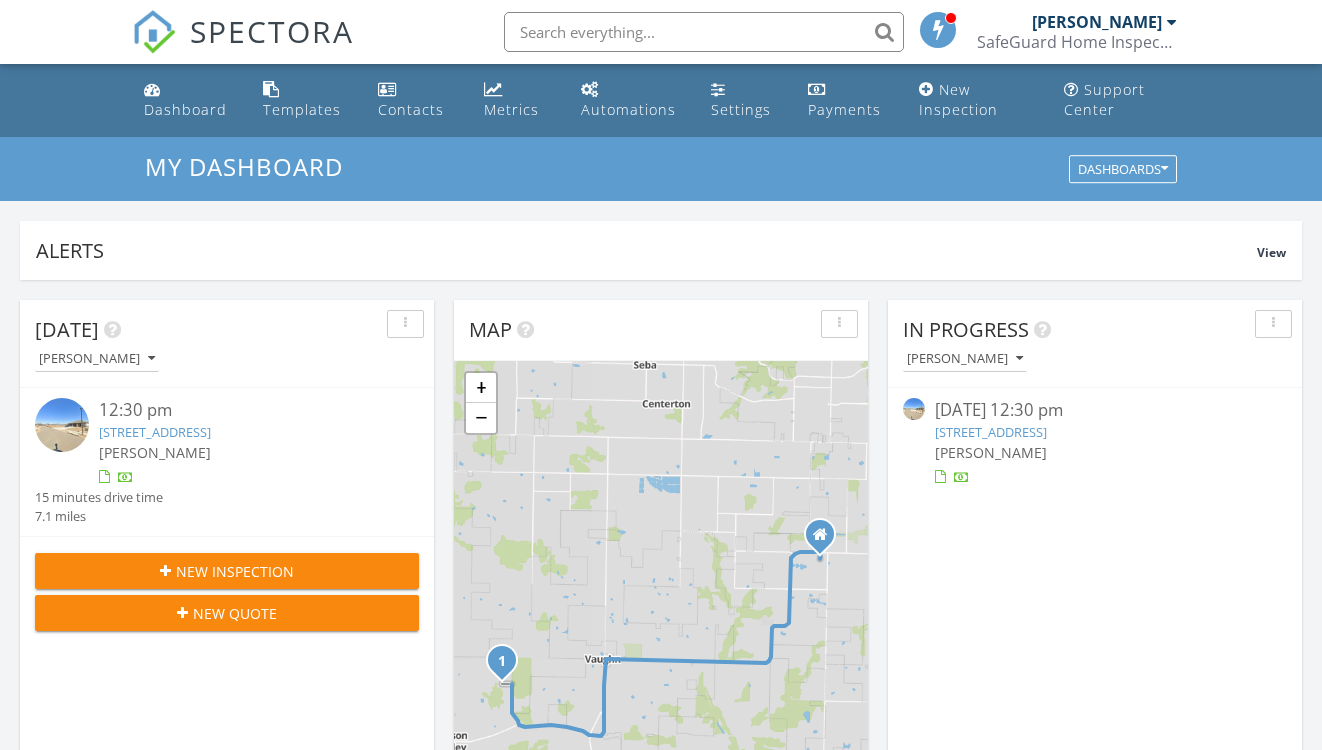 click on "6504 NW Brickhaven St, Bentonville, AR 72713" at bounding box center [155, 432] 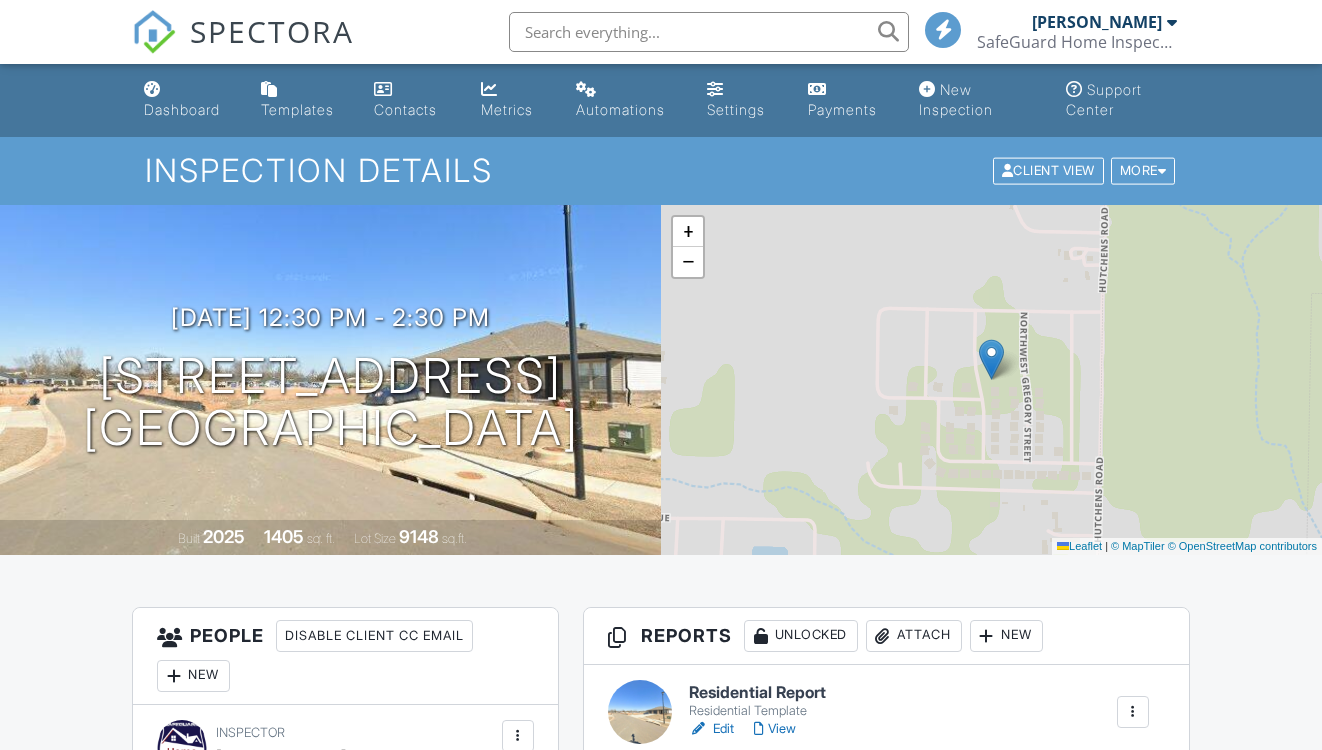 scroll, scrollTop: 144, scrollLeft: 0, axis: vertical 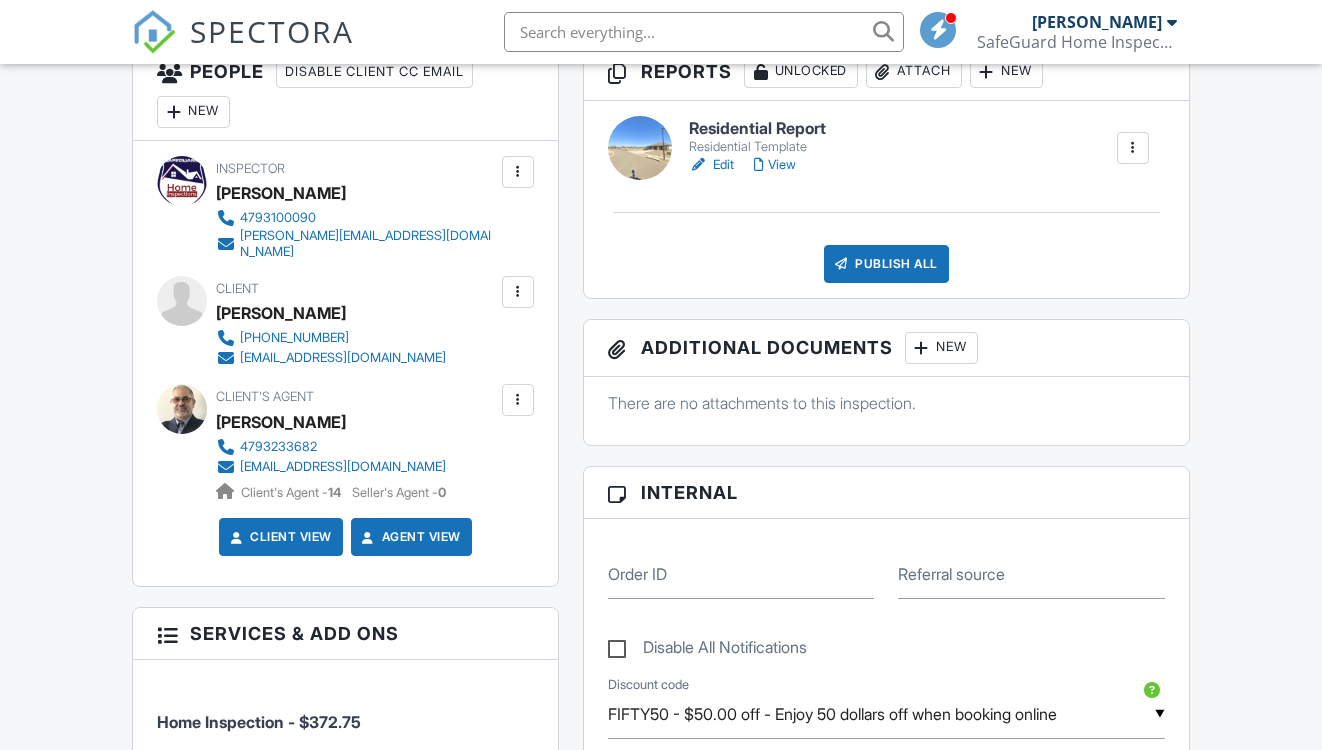click on "Edit" at bounding box center (711, 165) 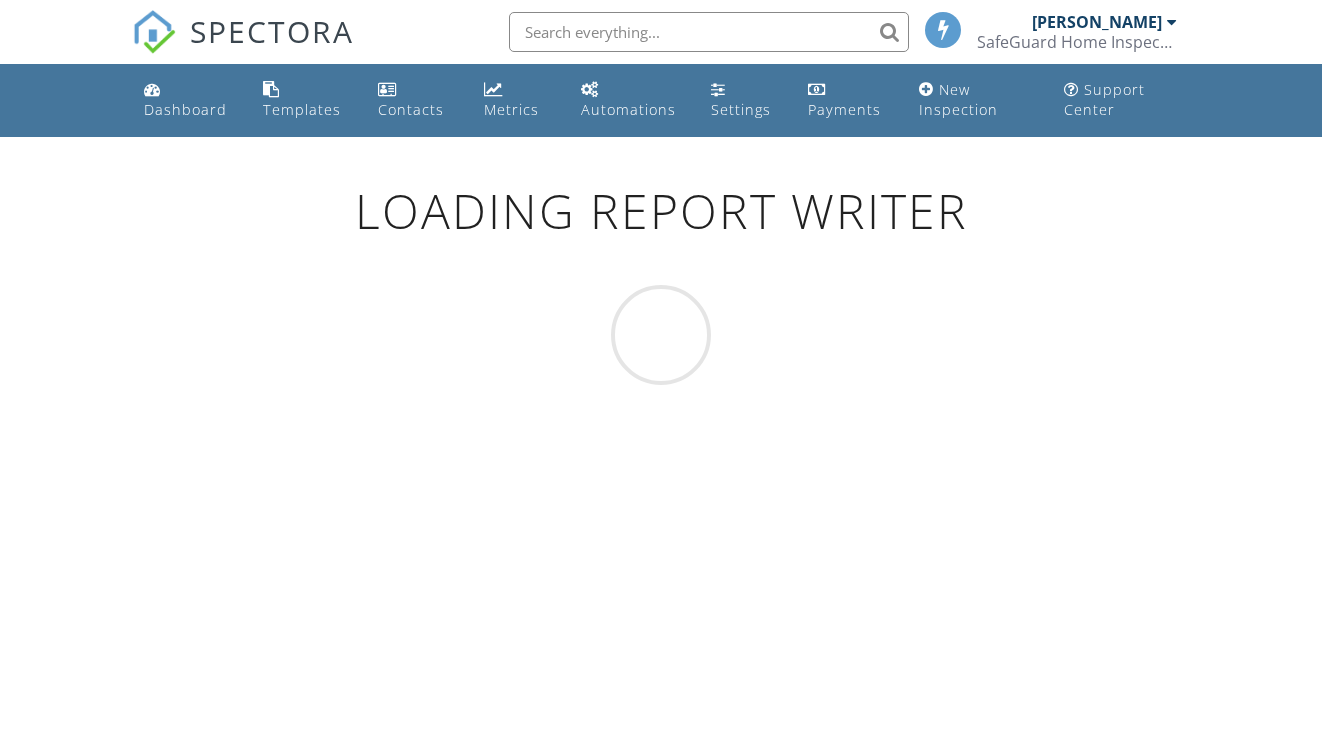 scroll, scrollTop: 0, scrollLeft: 0, axis: both 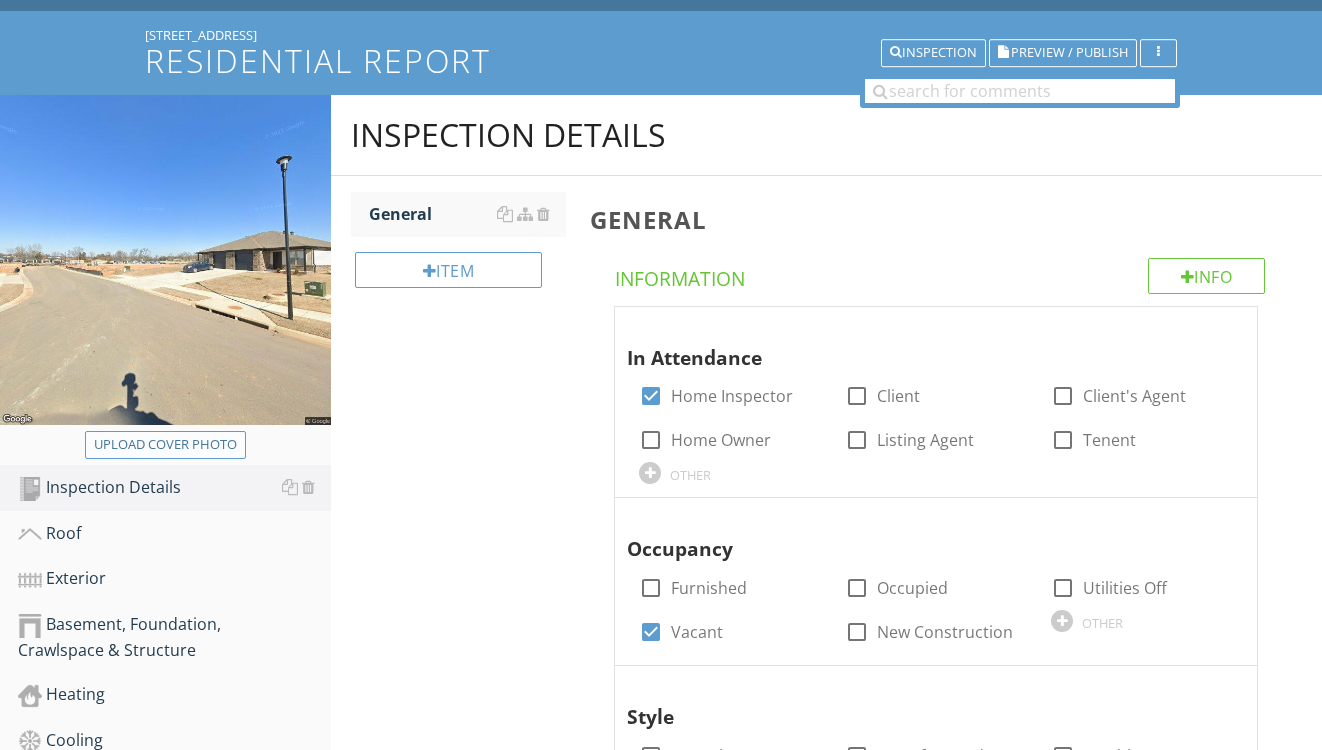 click on "Upload cover photo" at bounding box center (165, 445) 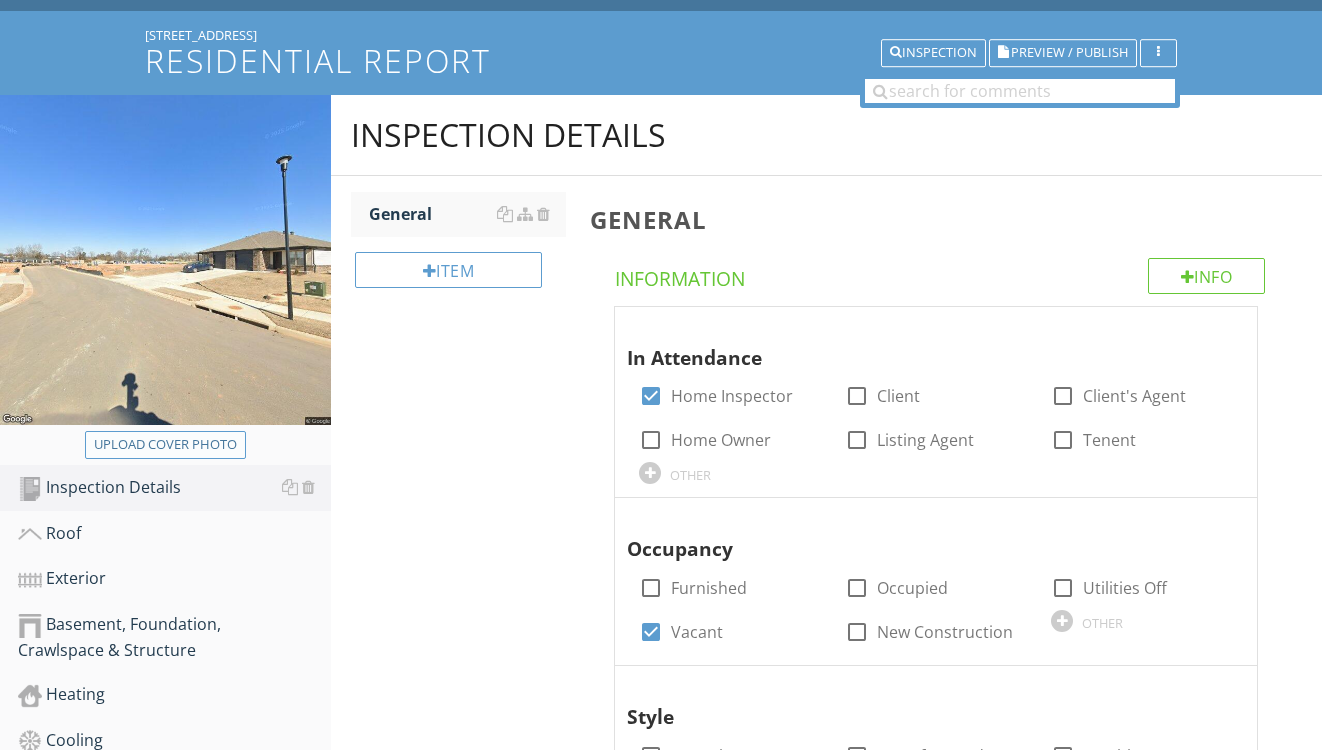 type on "C:\fakepath\IMG_9211.jpeg" 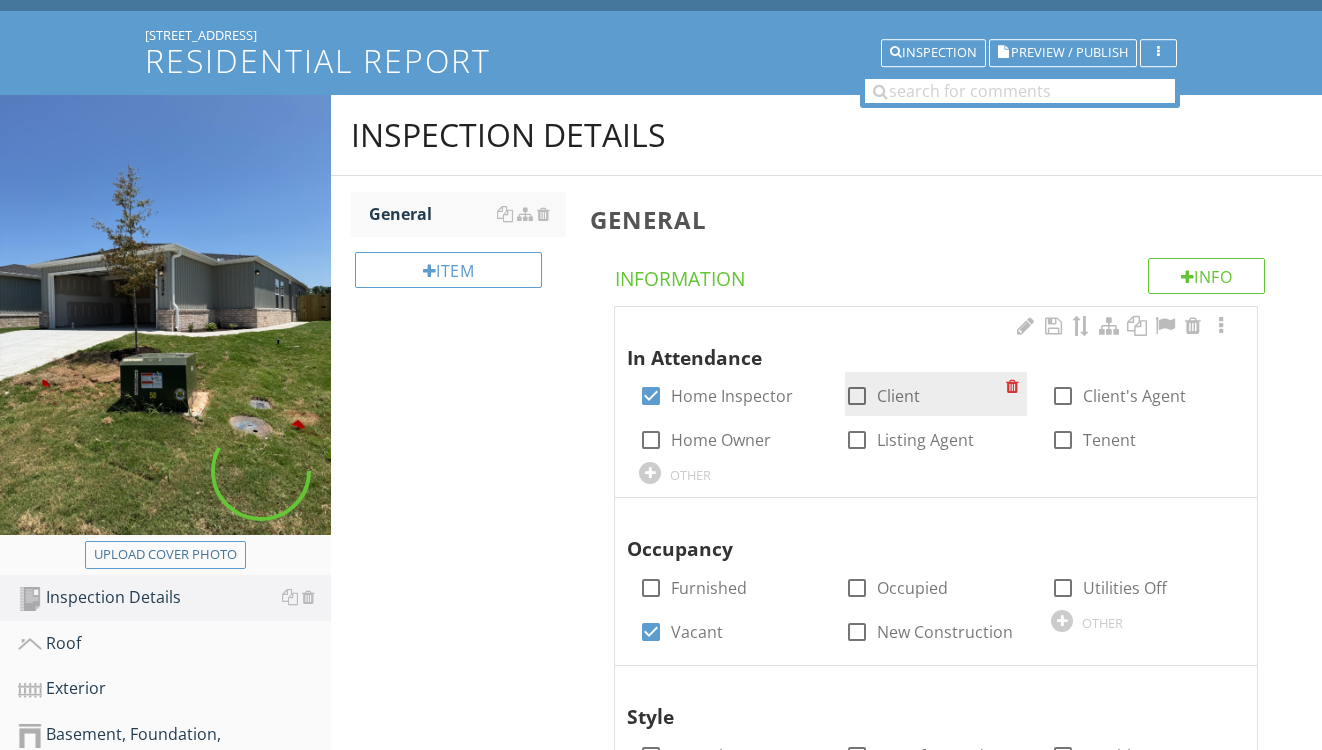 click on "Client" at bounding box center (898, 396) 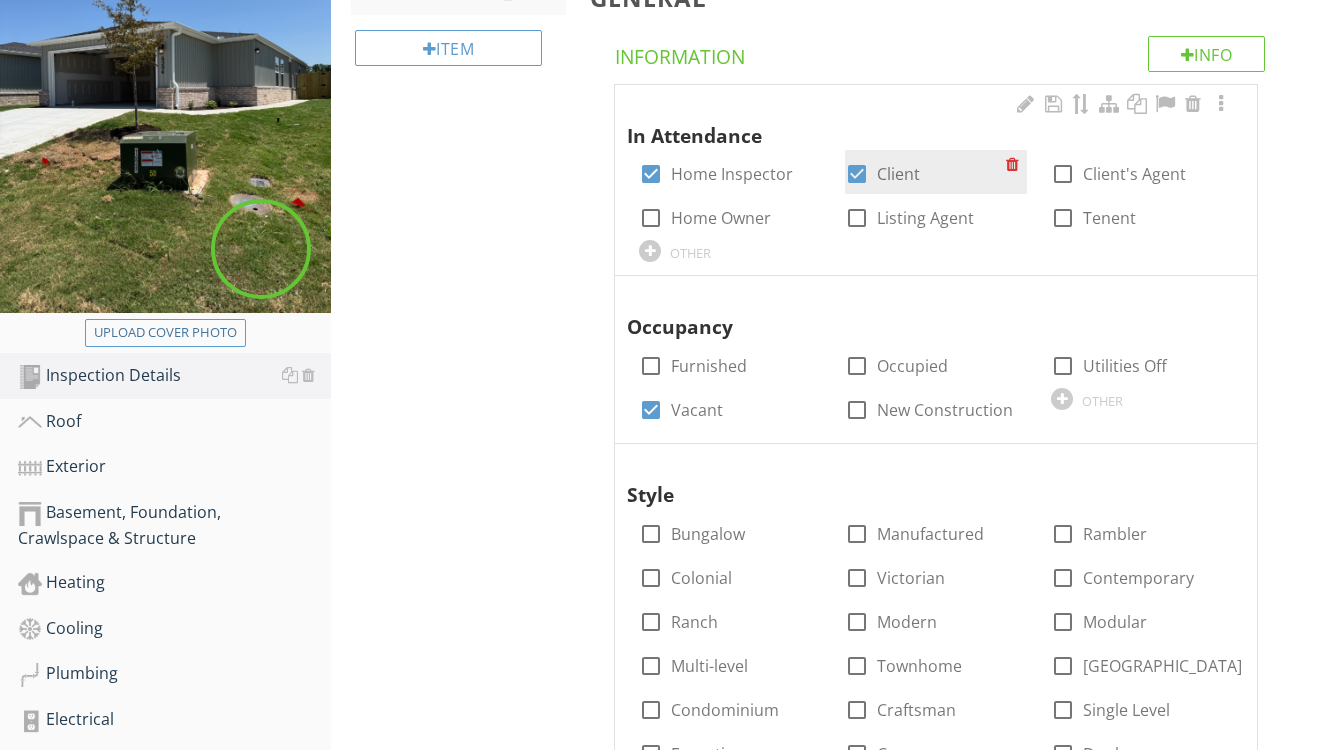 scroll, scrollTop: 428, scrollLeft: 0, axis: vertical 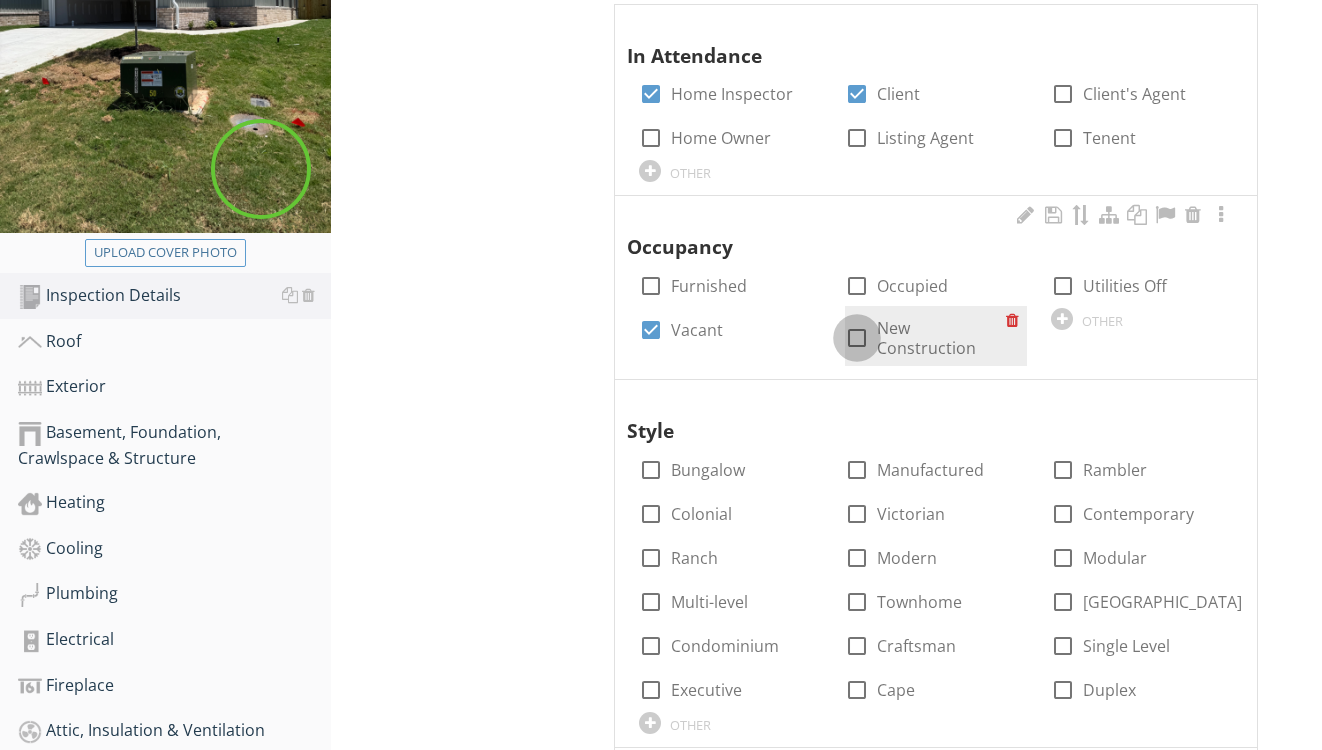 click at bounding box center [857, 338] 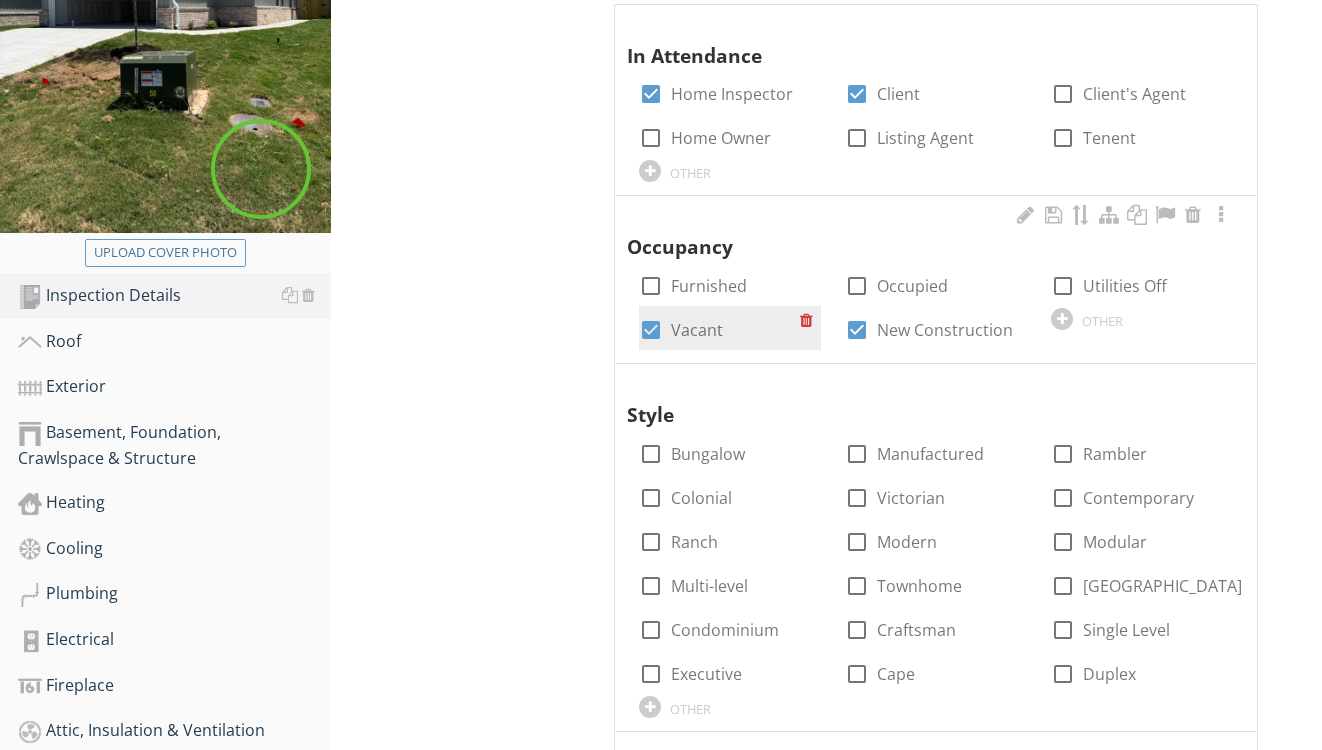 click on "Vacant" at bounding box center [697, 330] 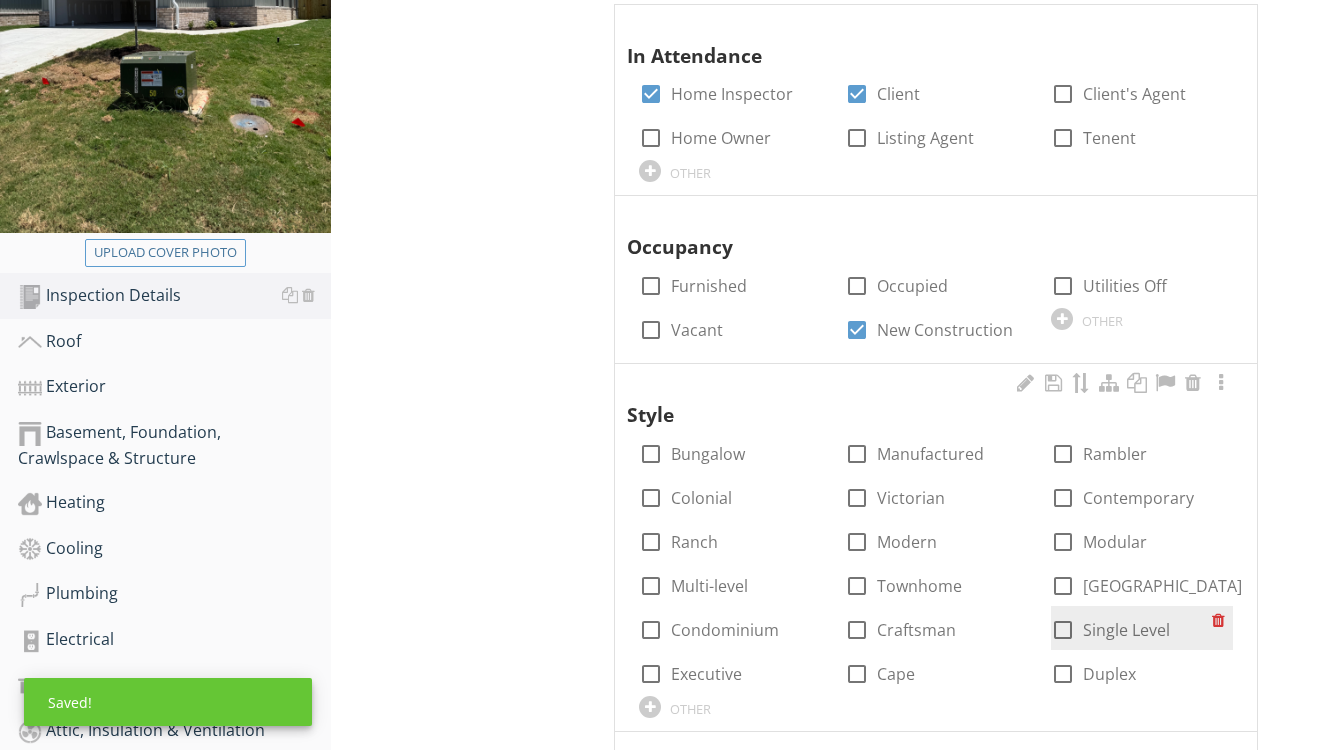 click on "Single Level" at bounding box center [1126, 630] 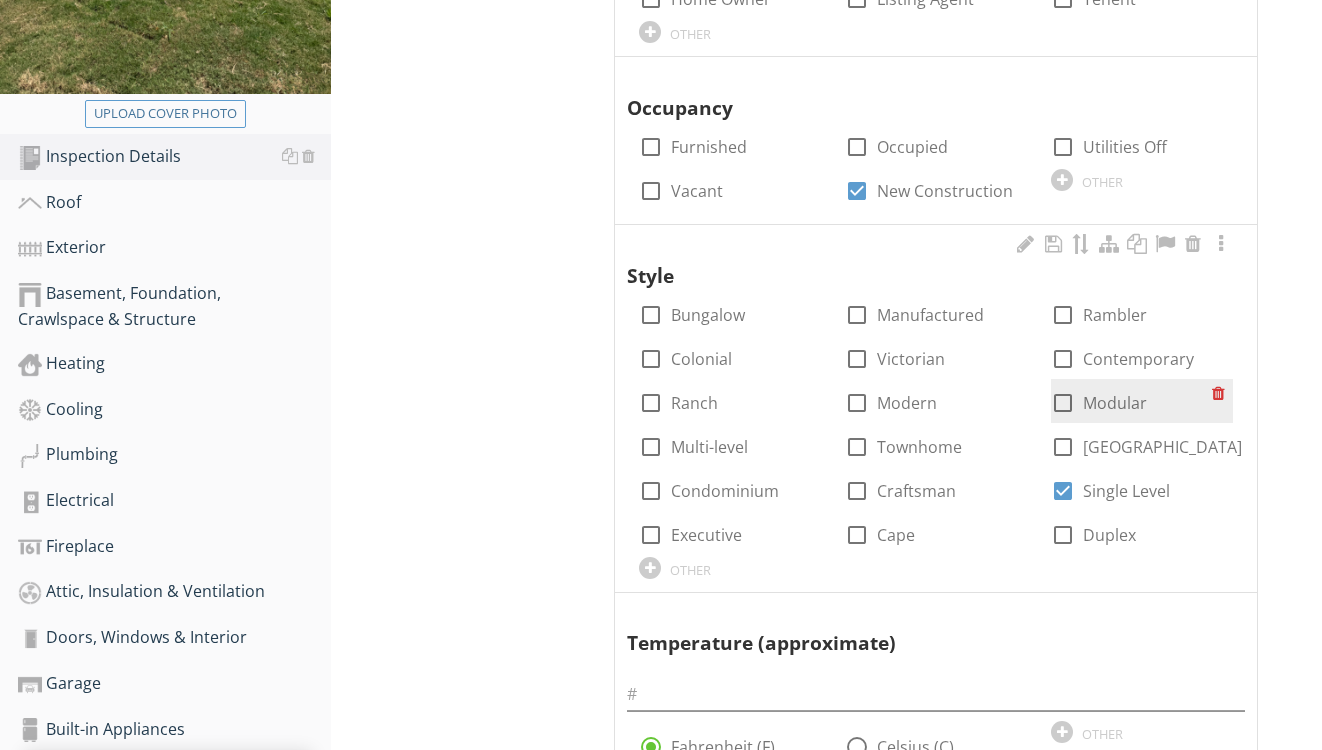 scroll, scrollTop: 622, scrollLeft: 0, axis: vertical 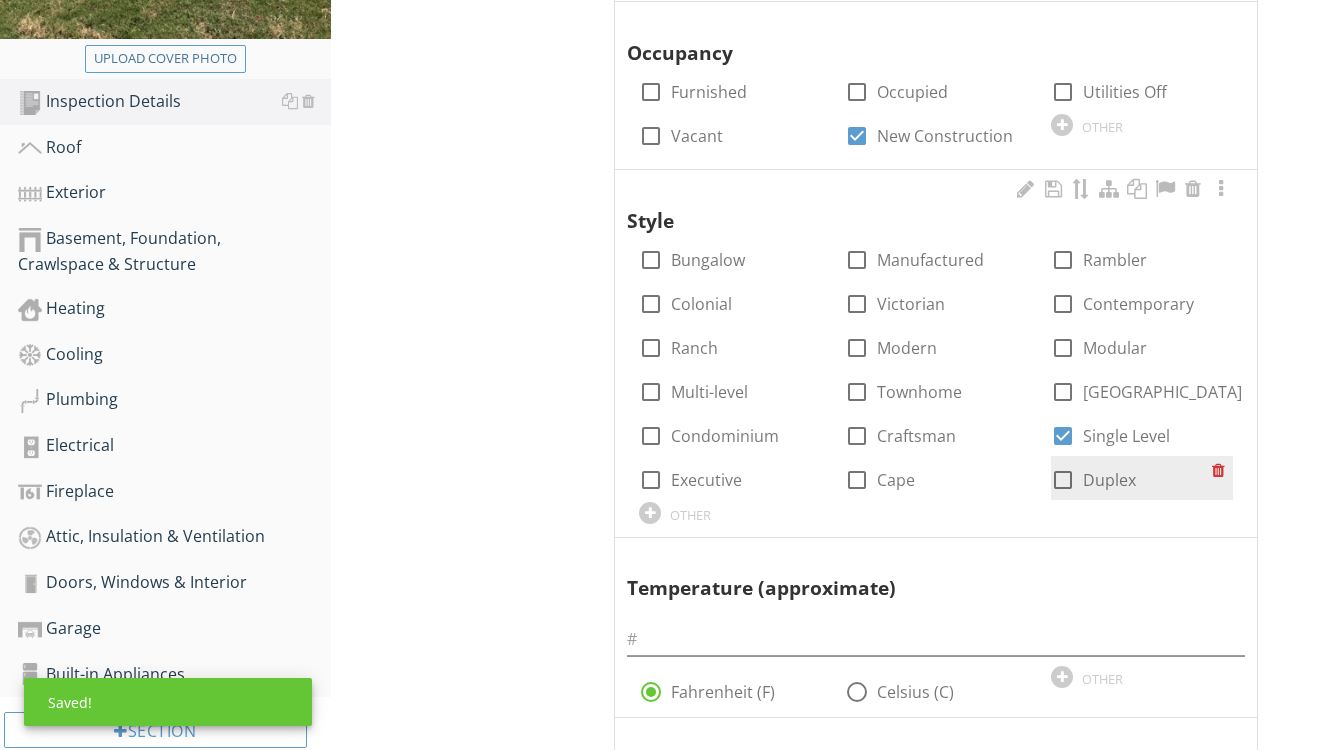 click on "Duplex" at bounding box center [1109, 480] 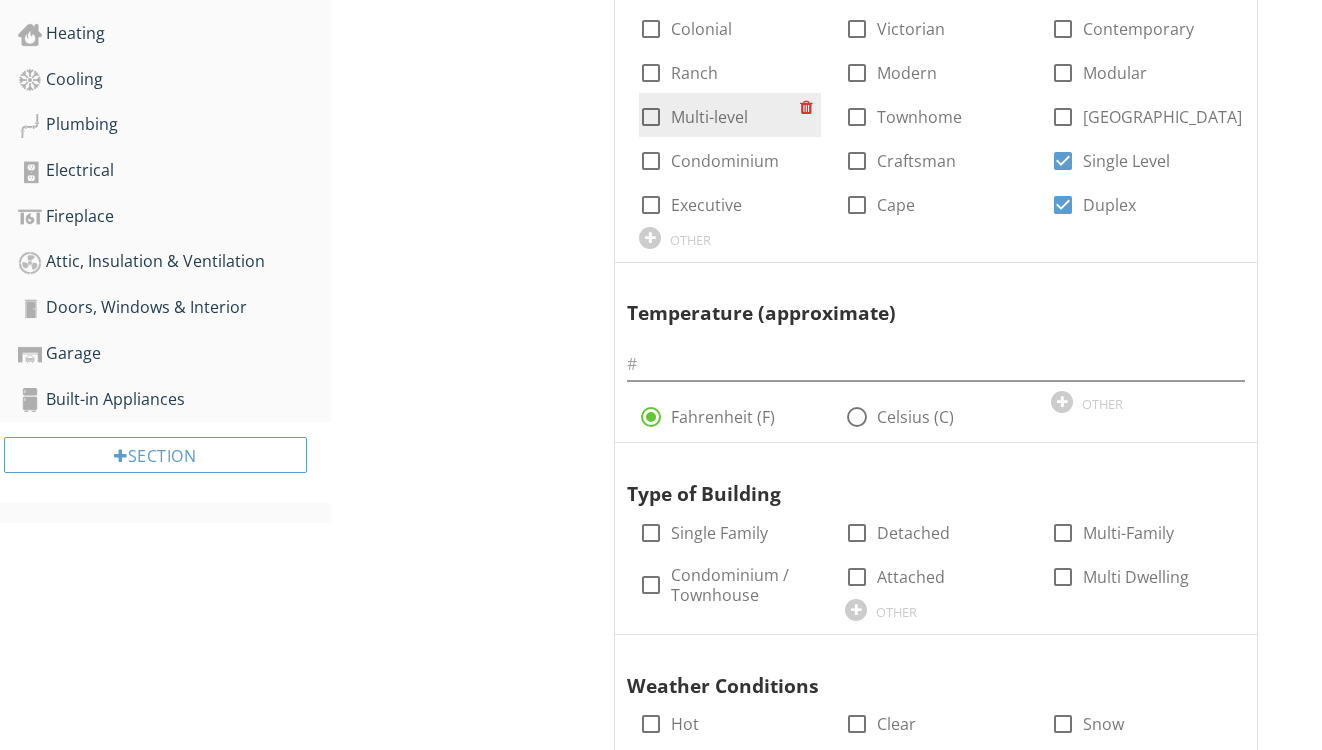 scroll, scrollTop: 925, scrollLeft: 0, axis: vertical 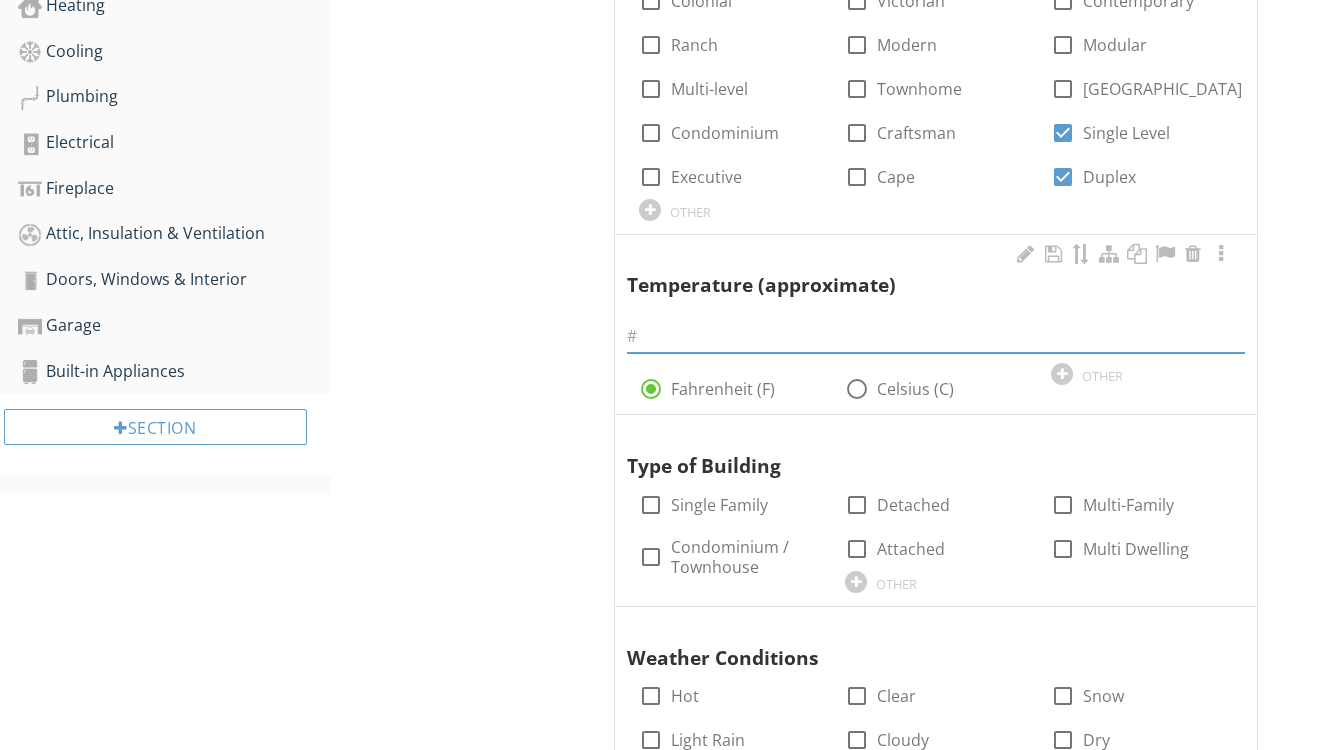 click at bounding box center (936, 336) 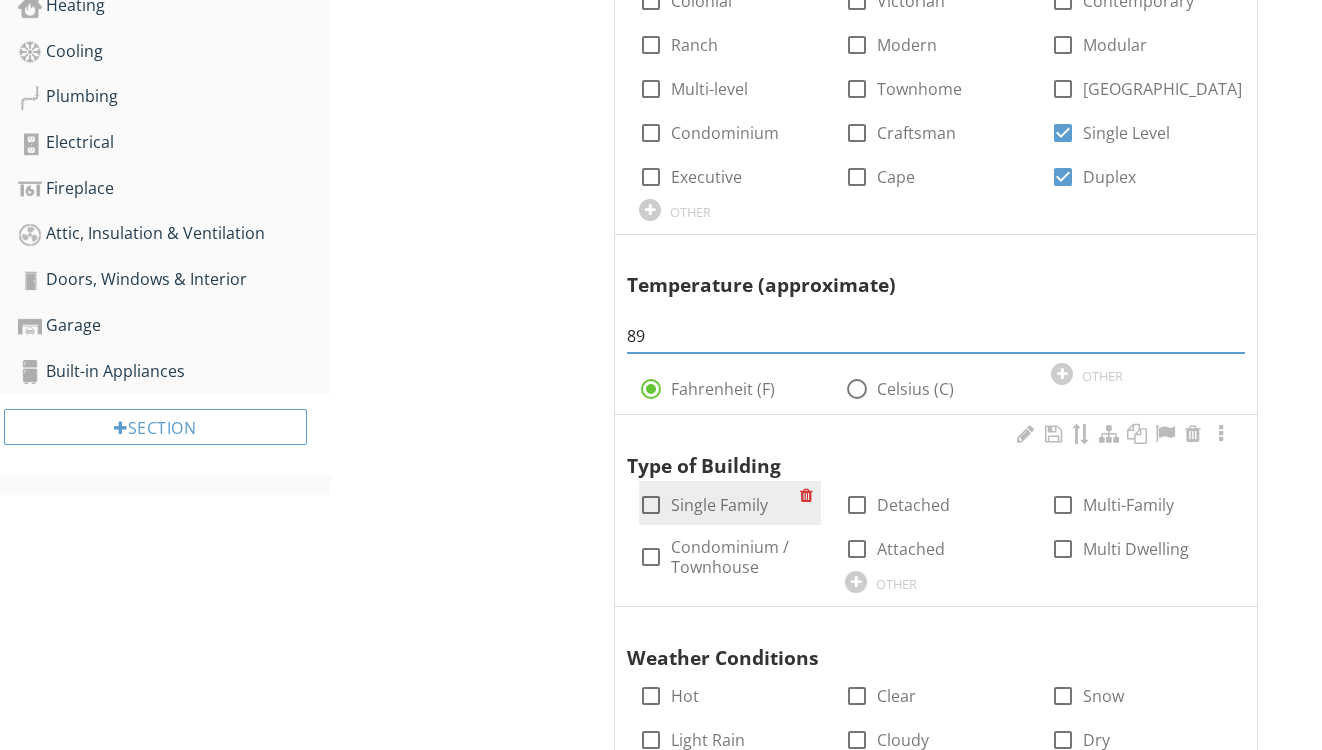 type on "89" 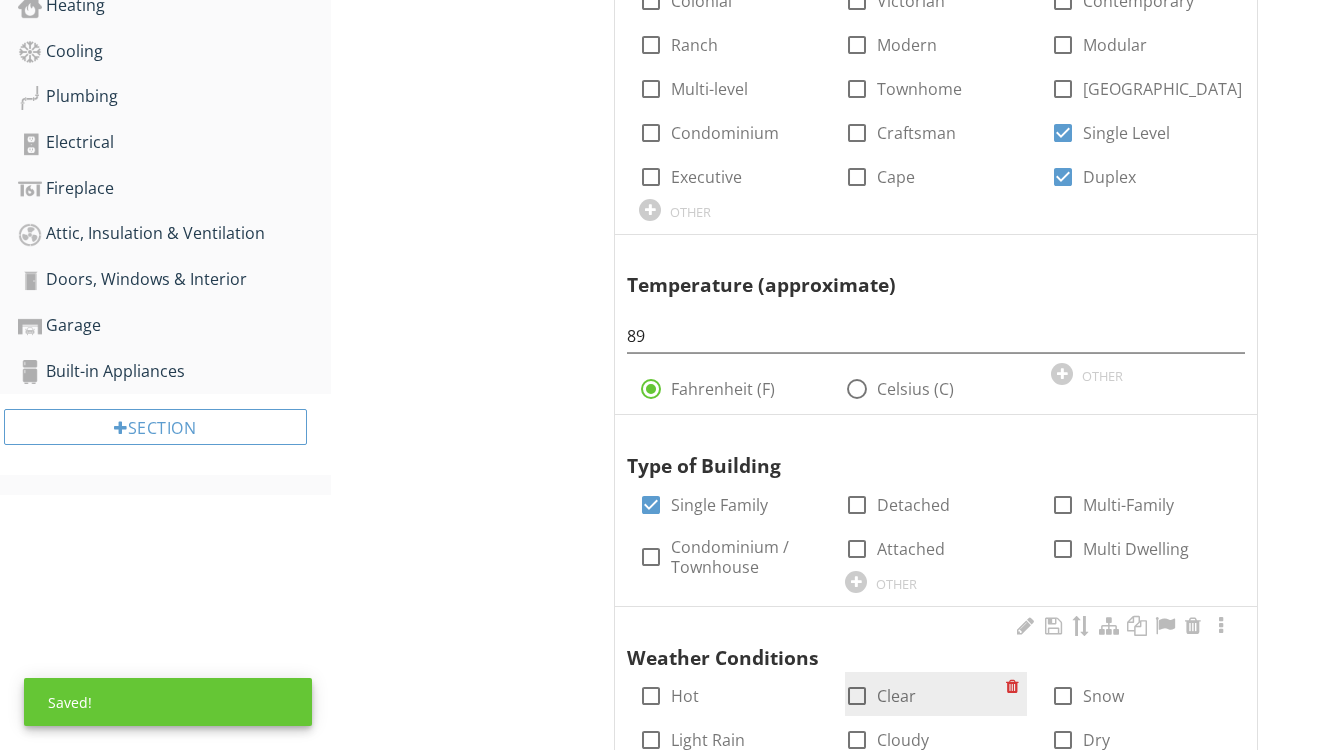 click on "Clear" at bounding box center [896, 696] 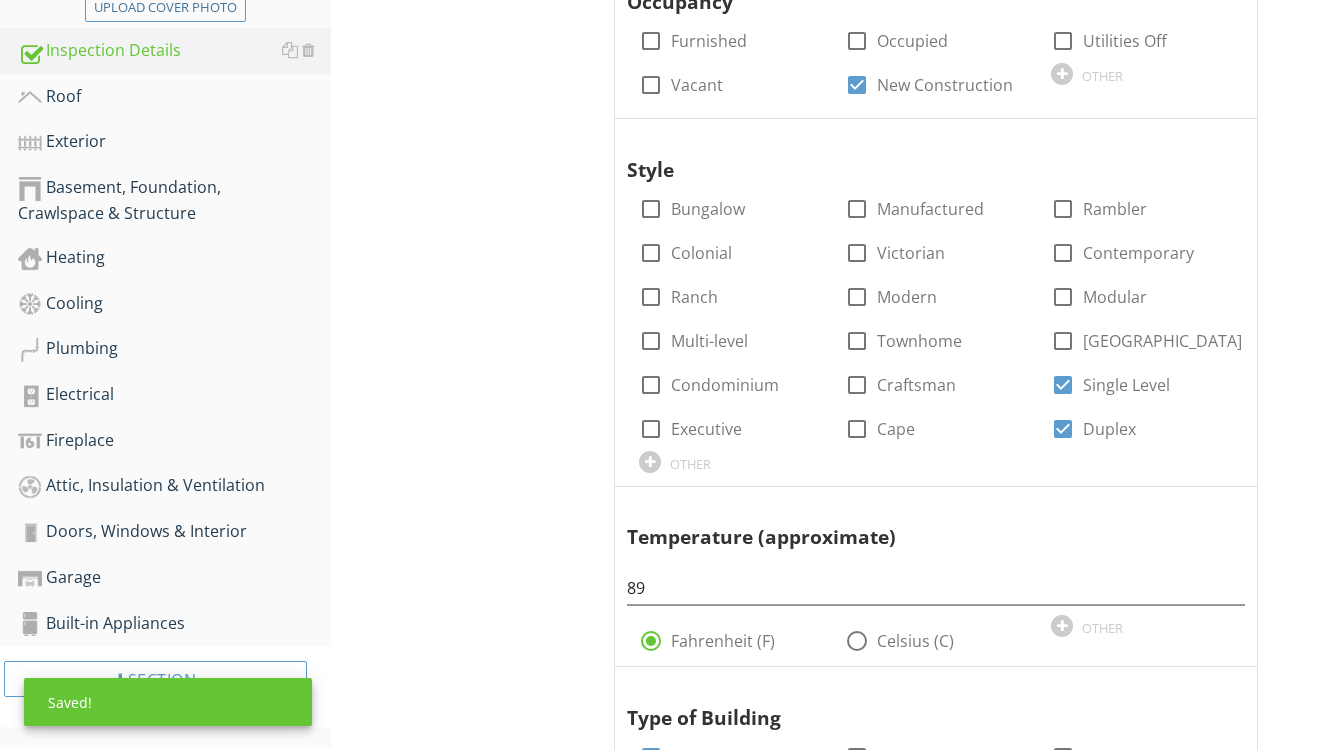 scroll, scrollTop: 672, scrollLeft: 0, axis: vertical 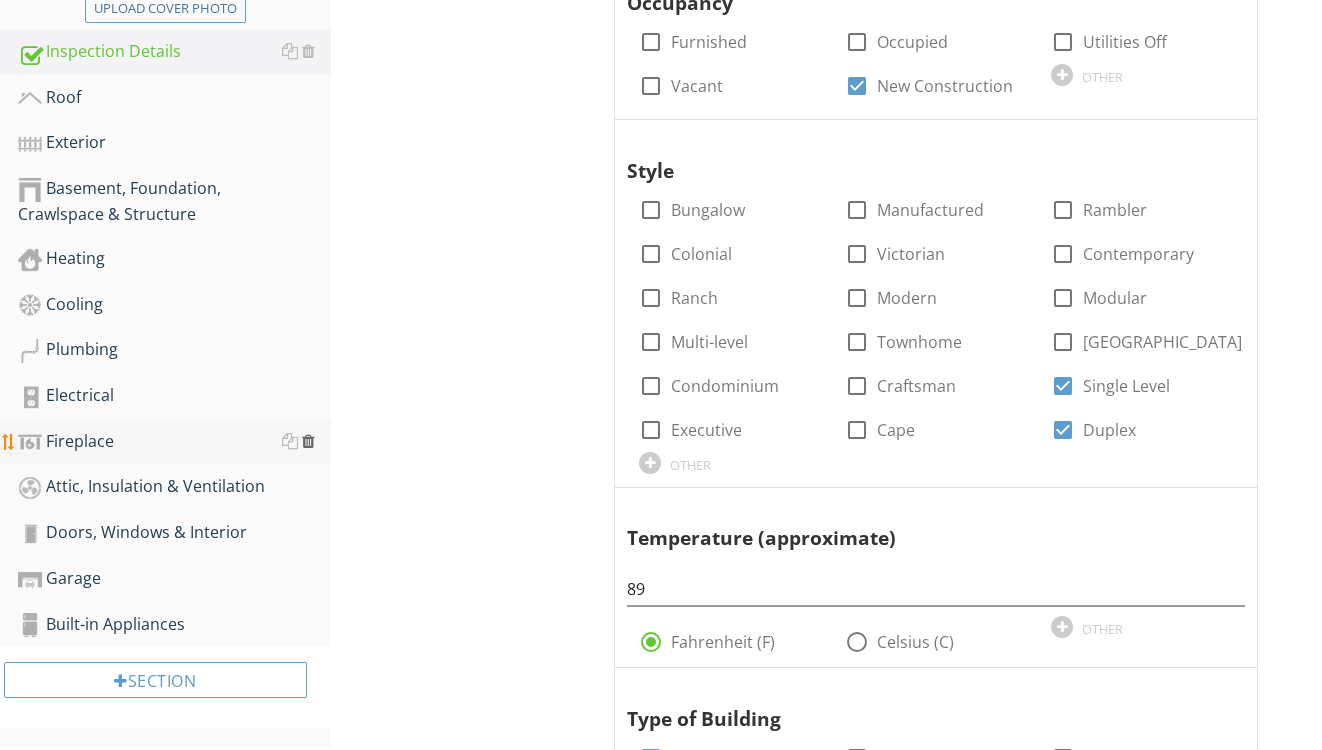 click at bounding box center [308, 441] 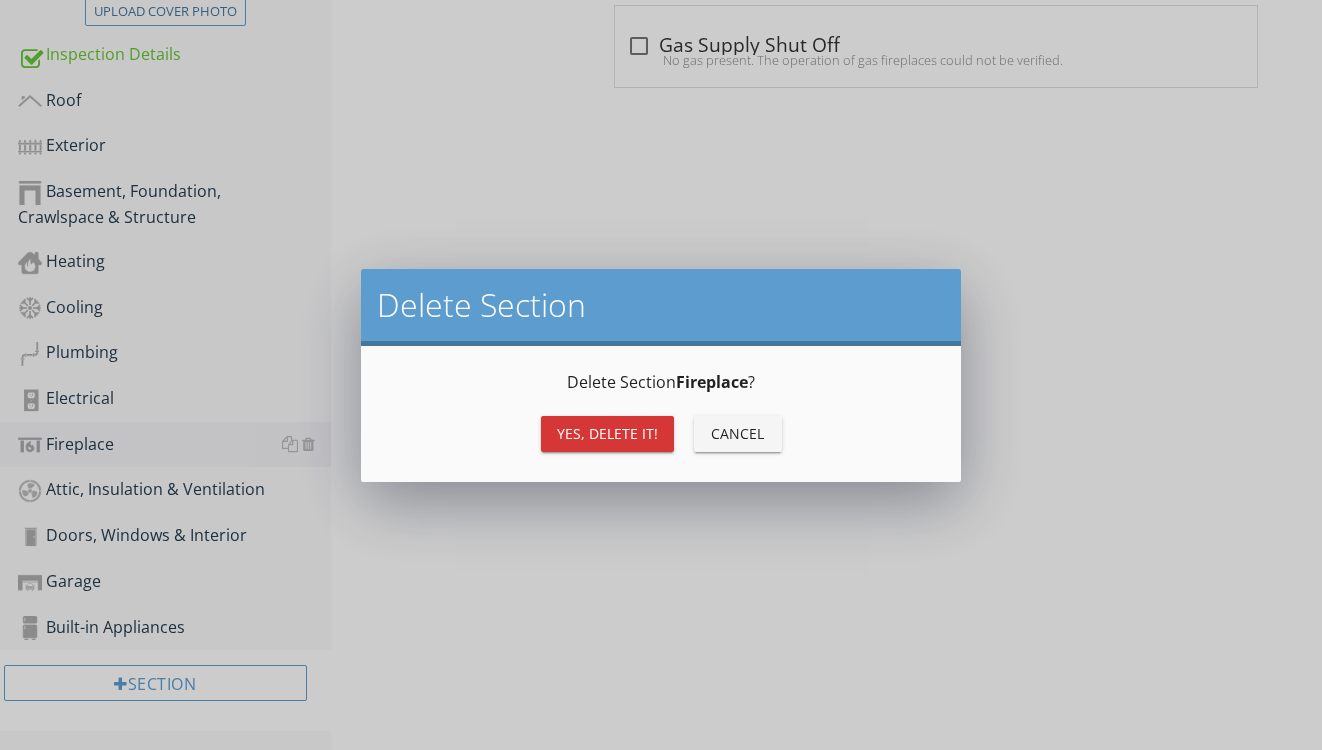click on "Yes, Delete it!" at bounding box center (607, 433) 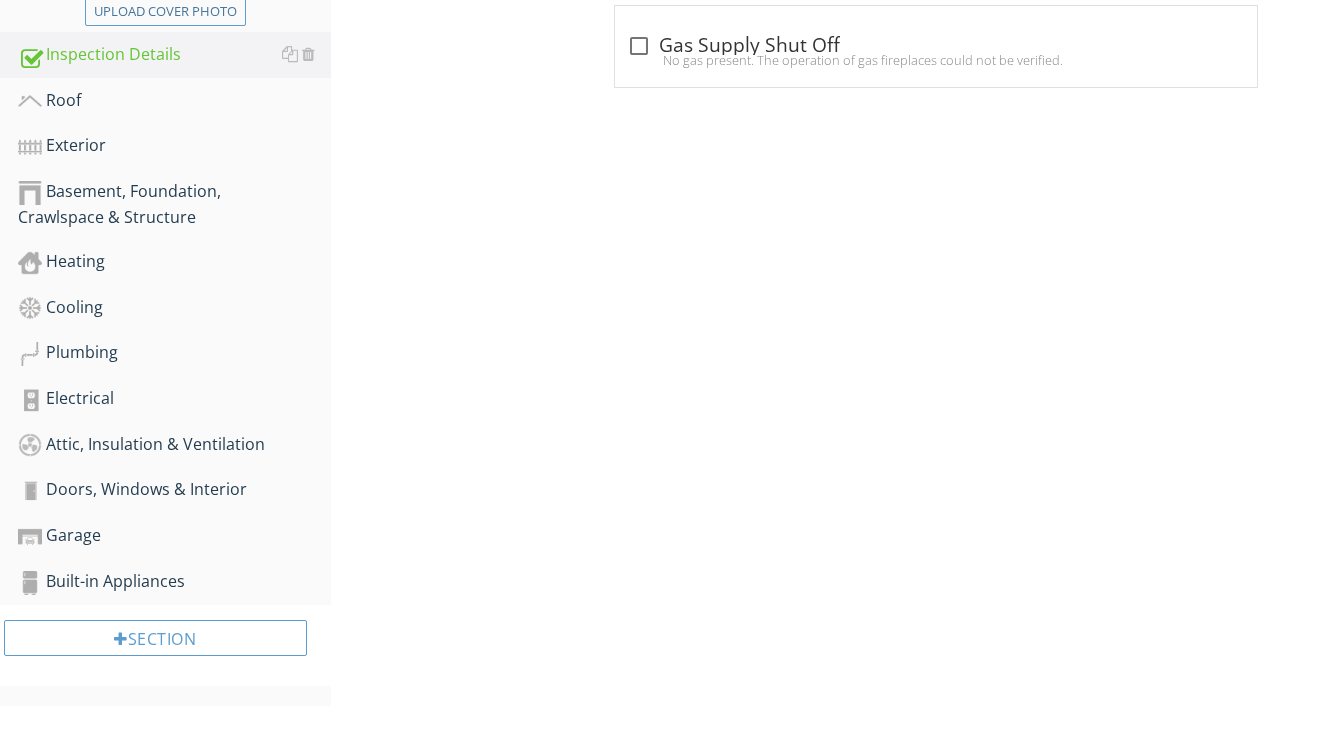 scroll, scrollTop: 624, scrollLeft: 0, axis: vertical 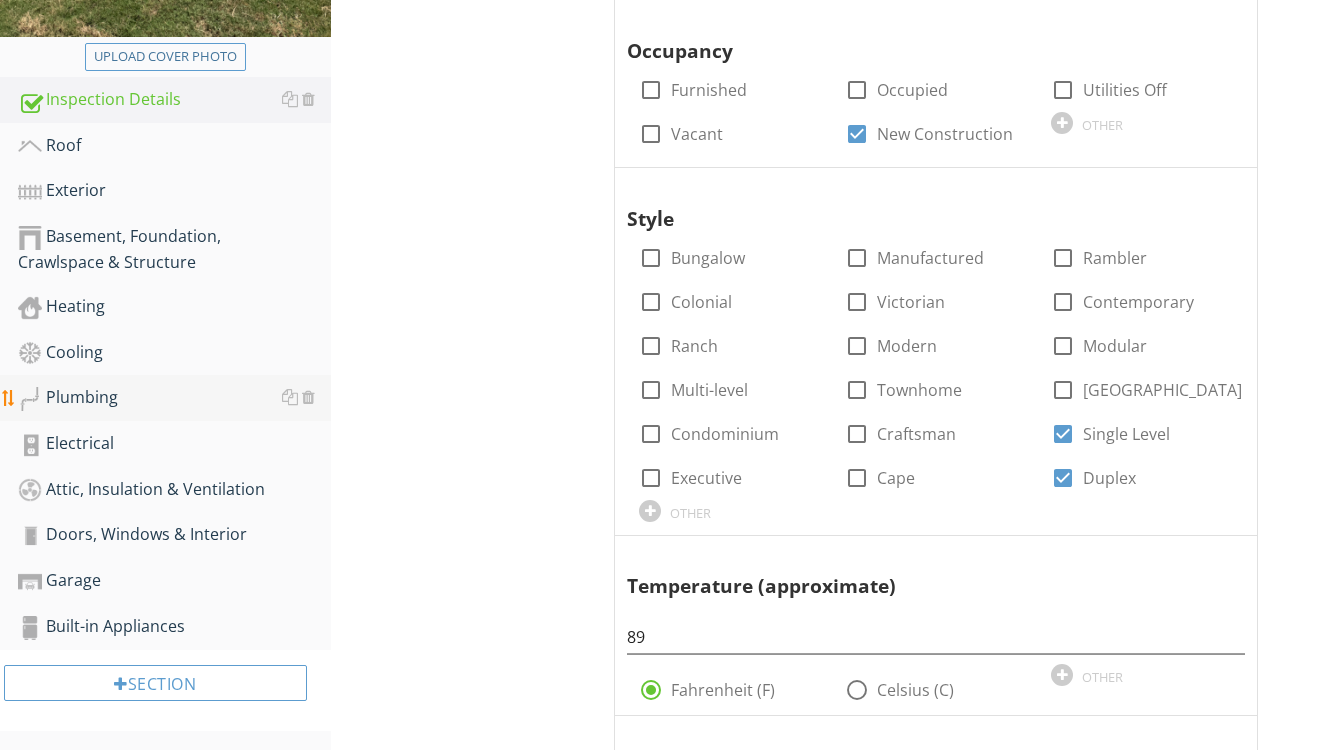 click on "Plumbing" at bounding box center [174, 398] 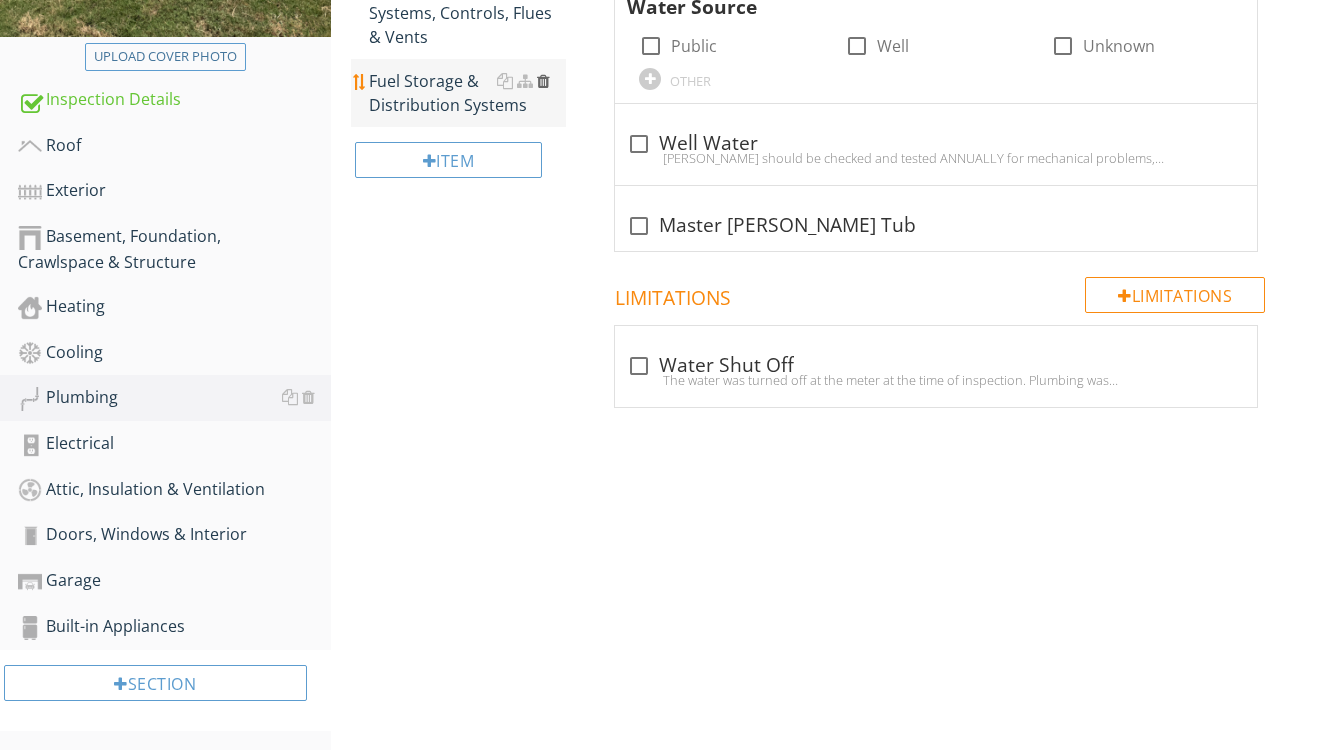 click at bounding box center [543, 81] 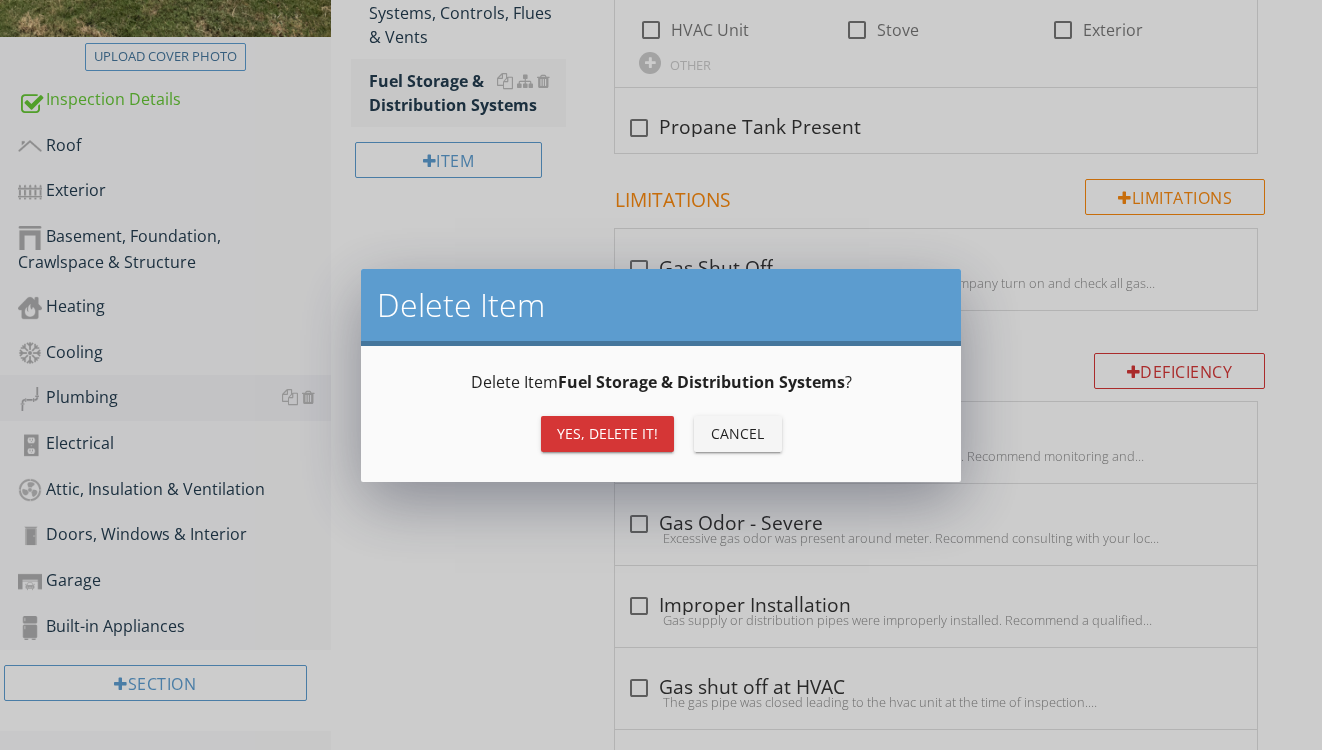 click on "Yes, Delete it!" at bounding box center [607, 433] 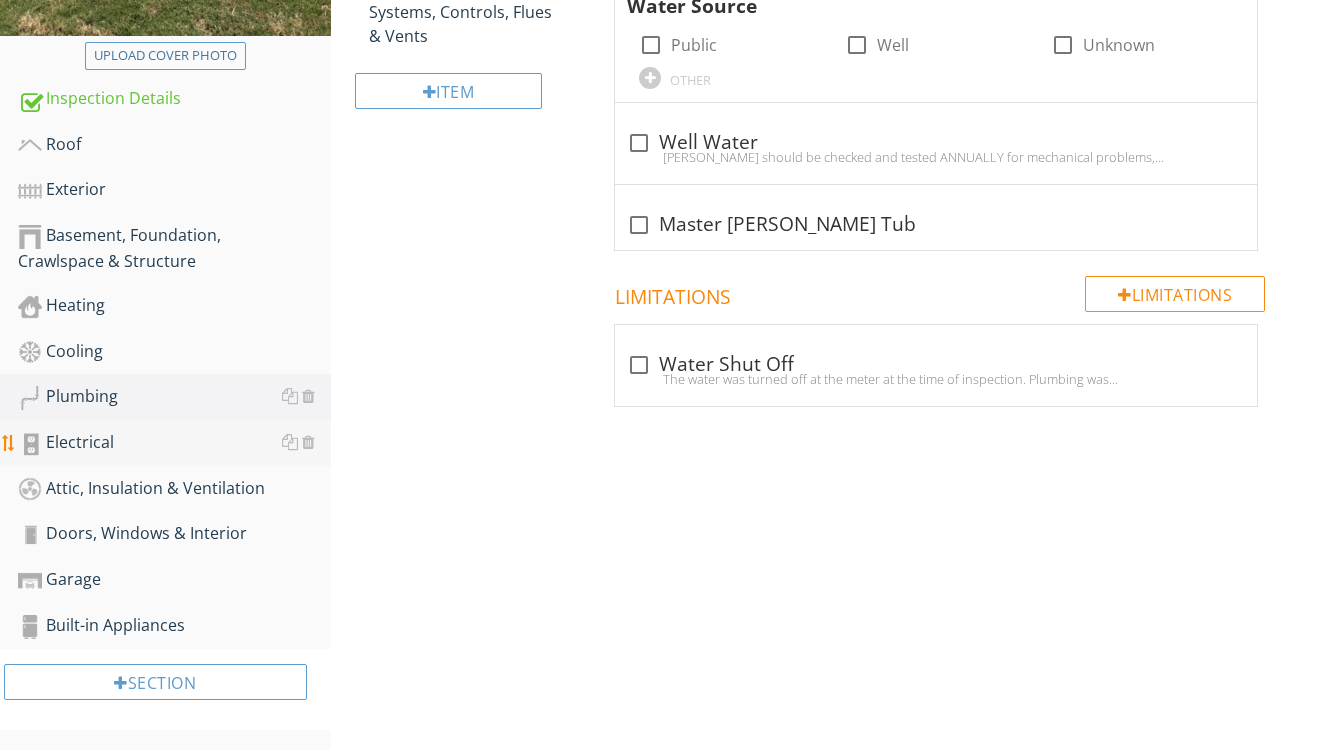click on "Electrical" at bounding box center (174, 443) 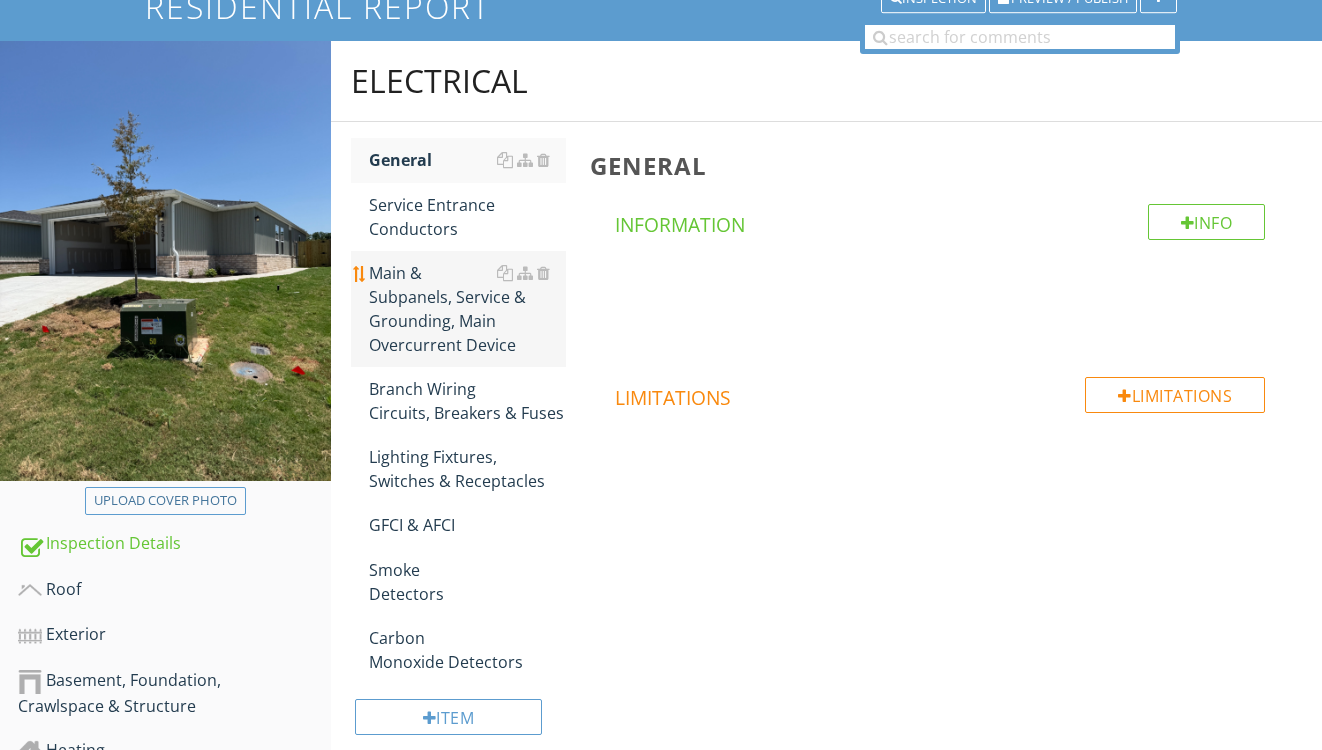 scroll, scrollTop: 93, scrollLeft: 0, axis: vertical 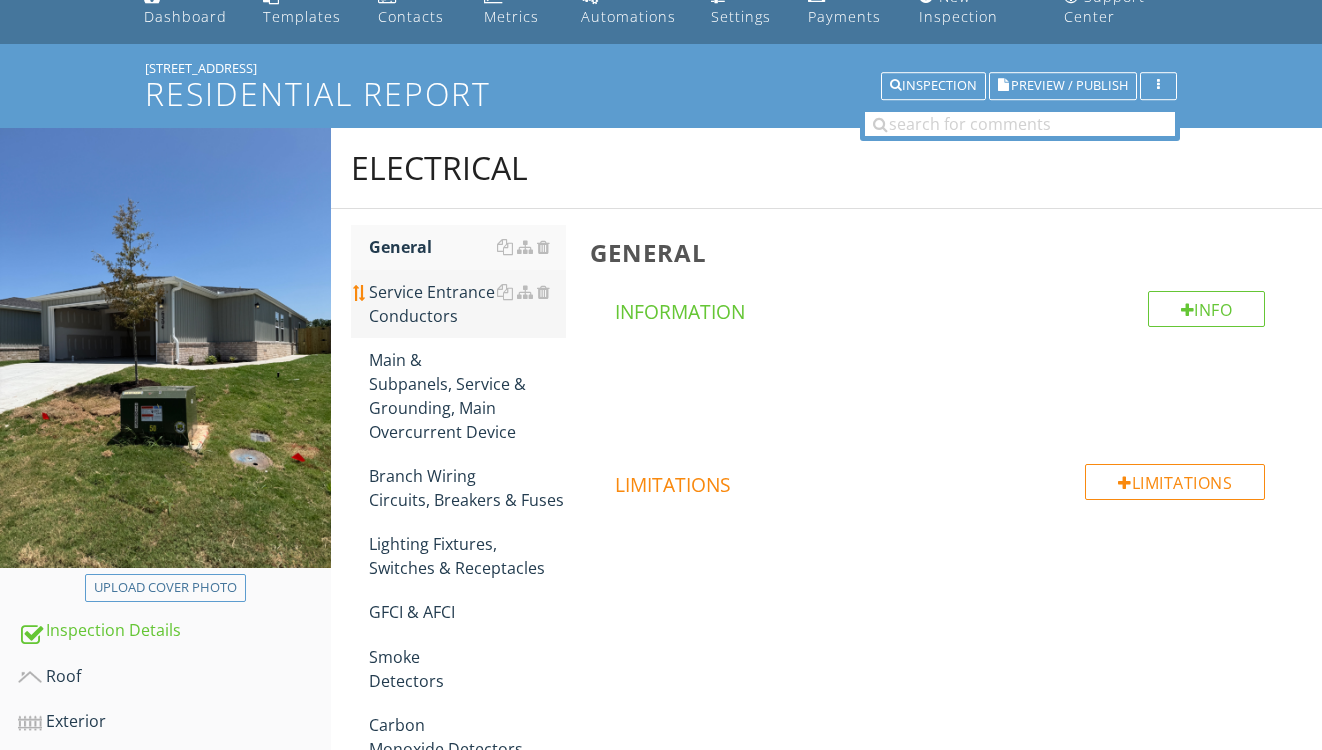 click on "Service Entrance Conductors" at bounding box center [468, 304] 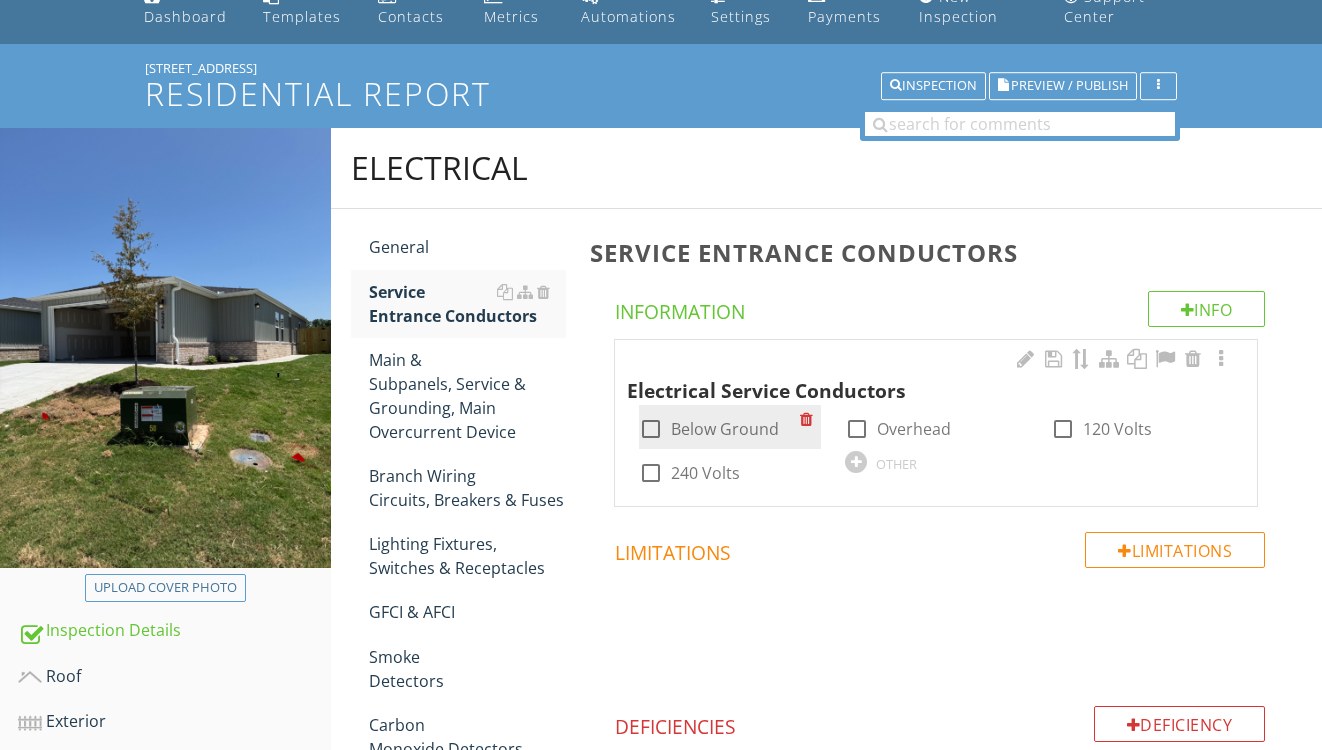 click on "Below Ground" at bounding box center (725, 429) 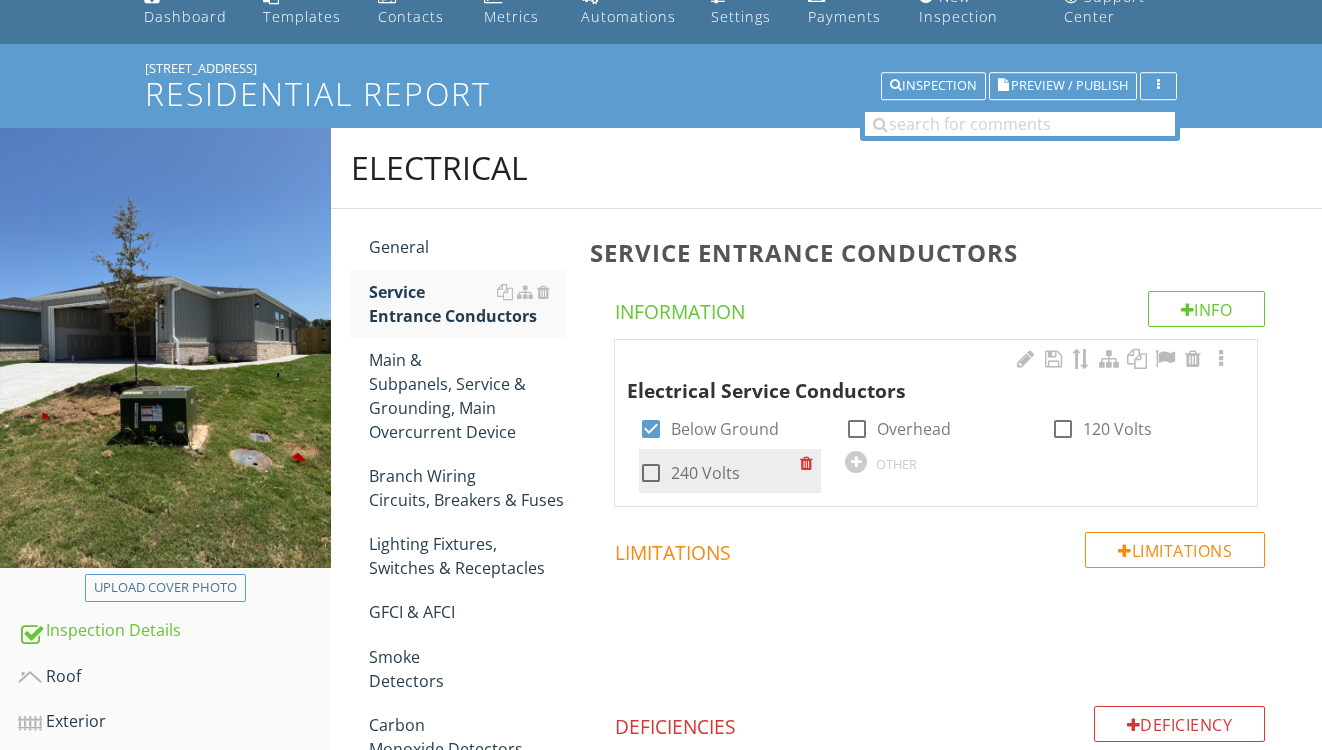 click on "240 Volts" at bounding box center (705, 473) 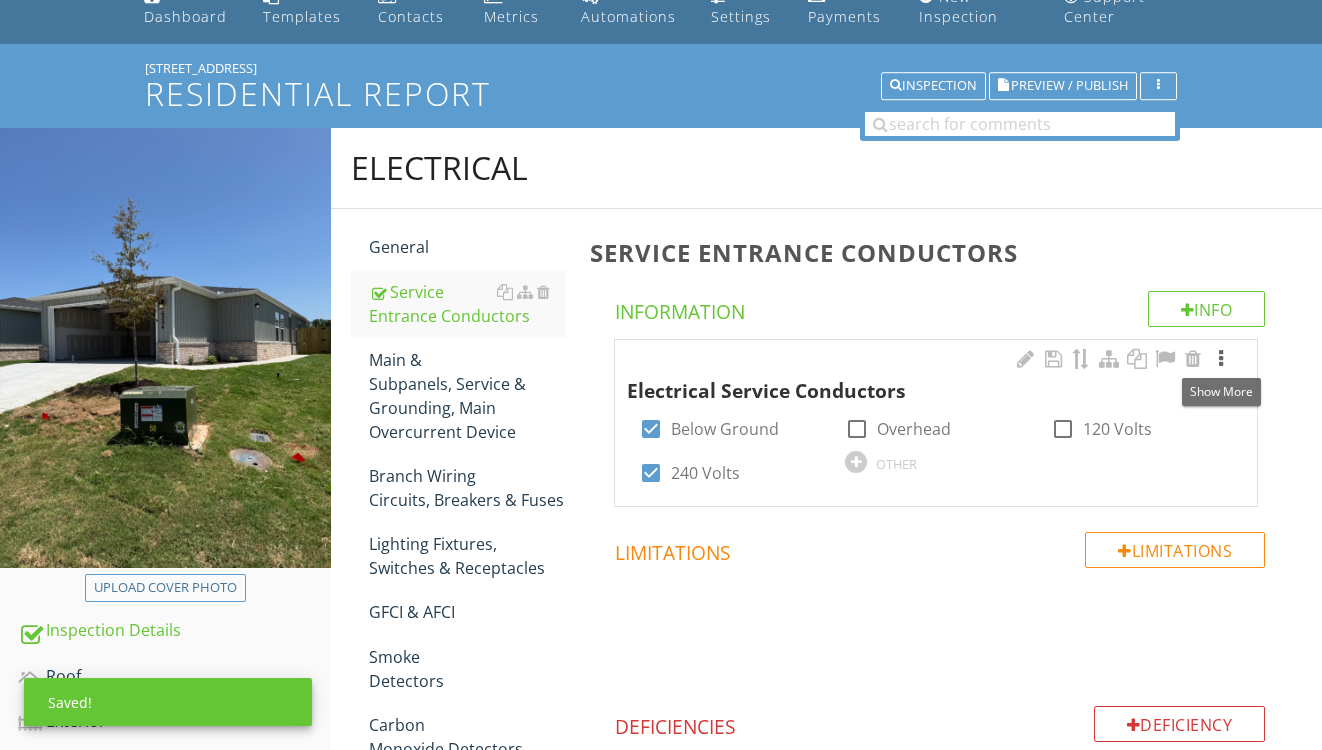 click at bounding box center (1221, 359) 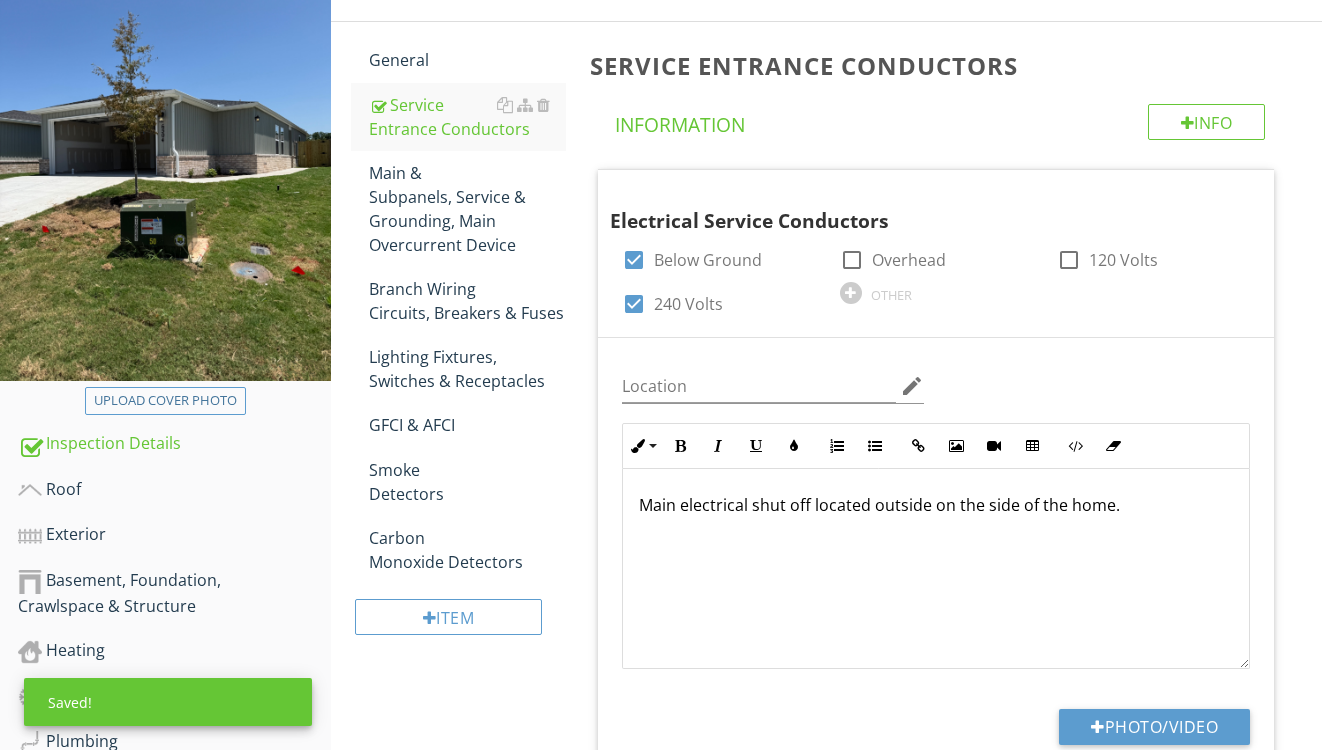 scroll, scrollTop: 331, scrollLeft: 0, axis: vertical 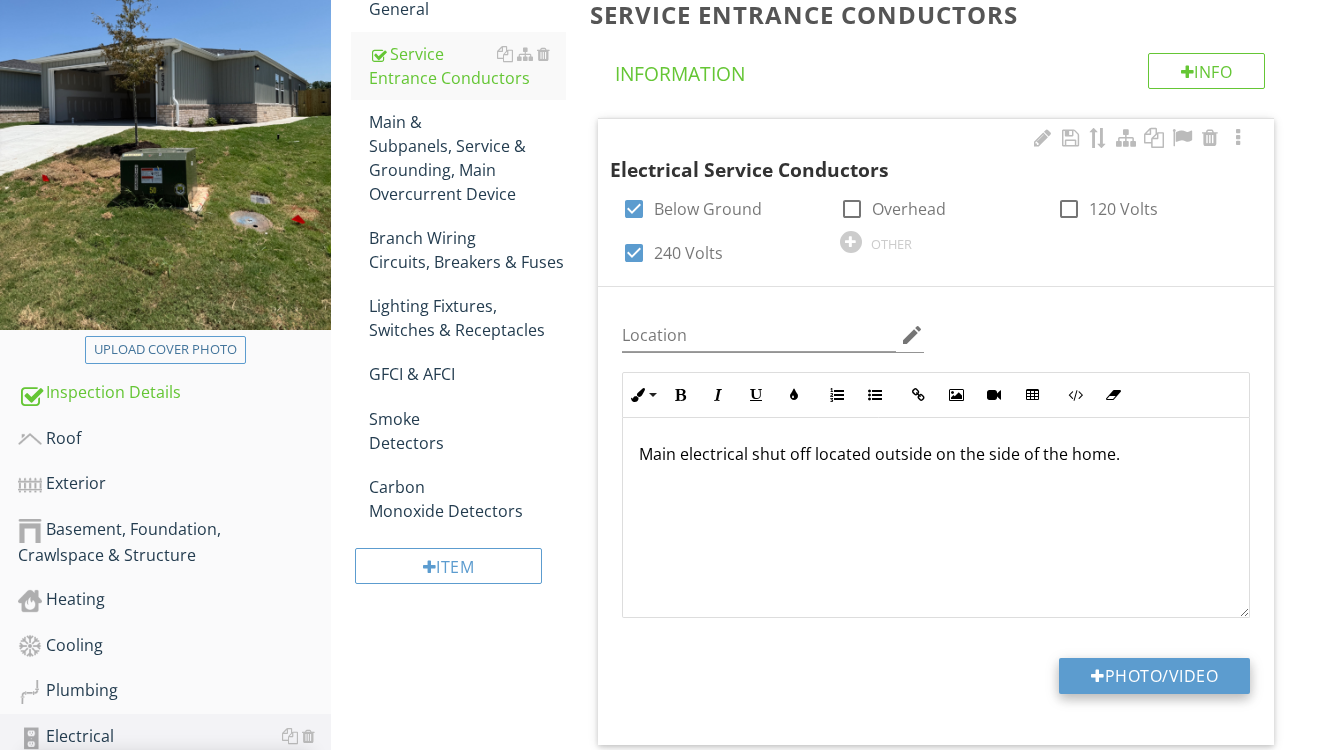 click on "Photo/Video" at bounding box center [1154, 676] 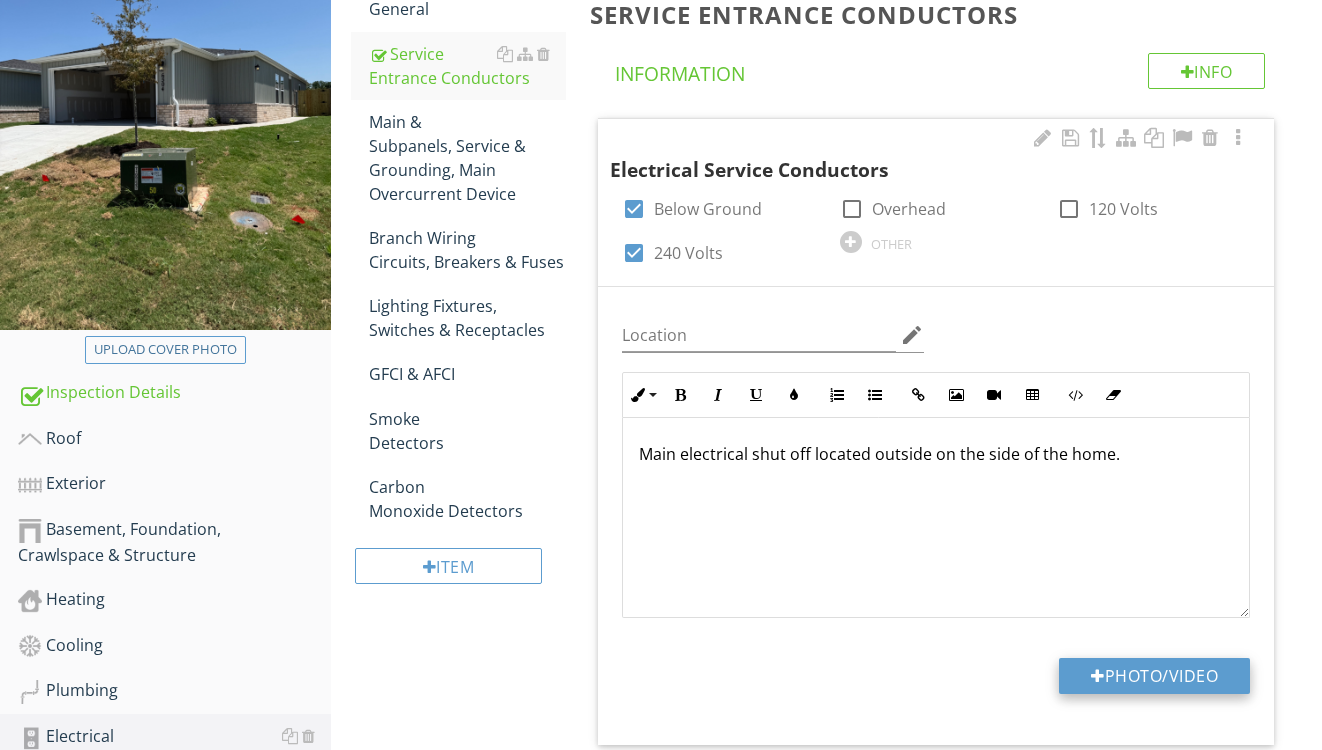 type on "C:\fakepath\IMG_9270.JPG" 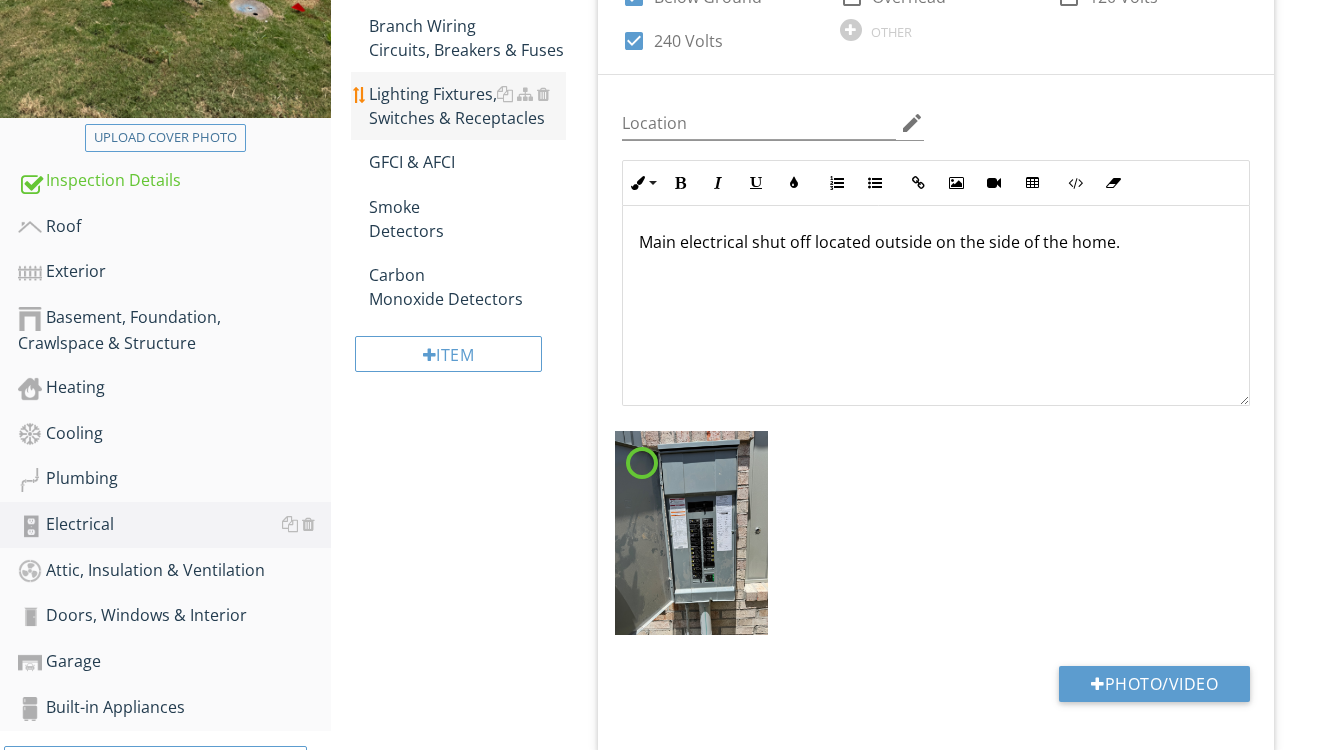 scroll, scrollTop: 602, scrollLeft: 0, axis: vertical 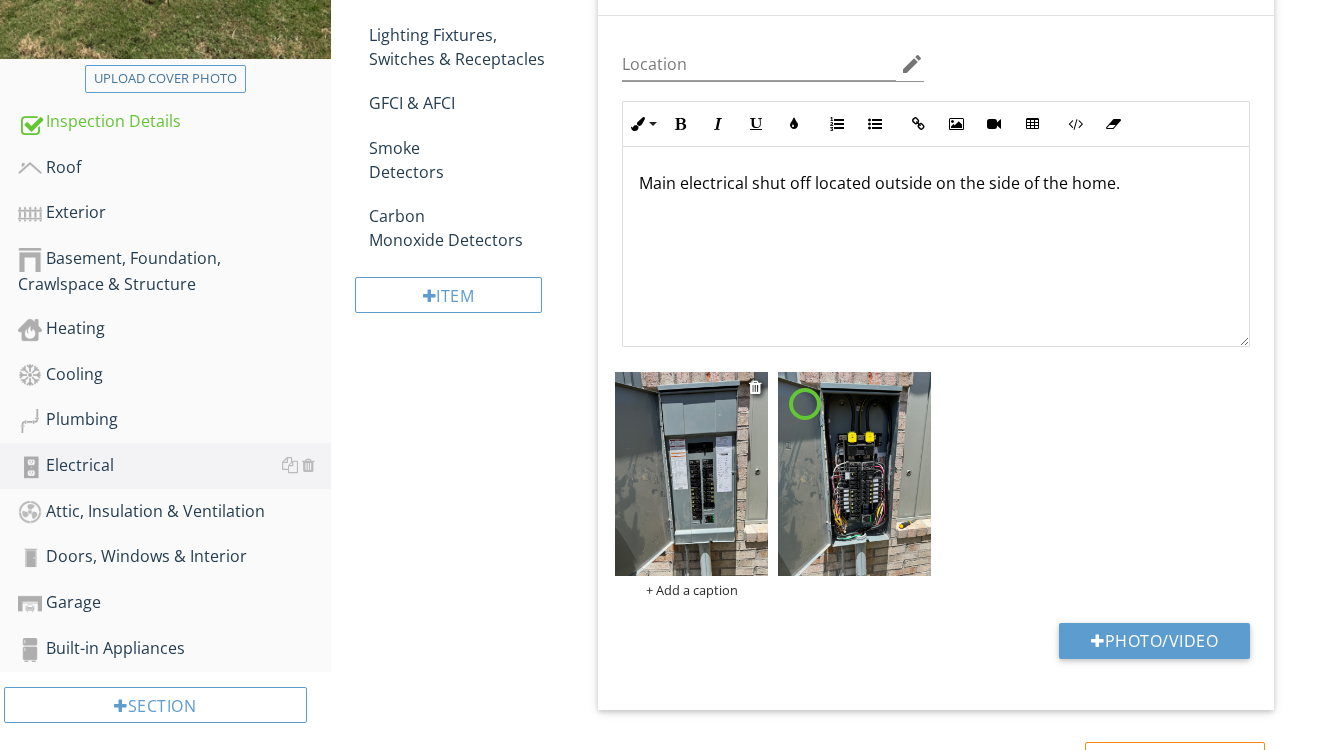 click on "+ Add a caption" at bounding box center (691, 590) 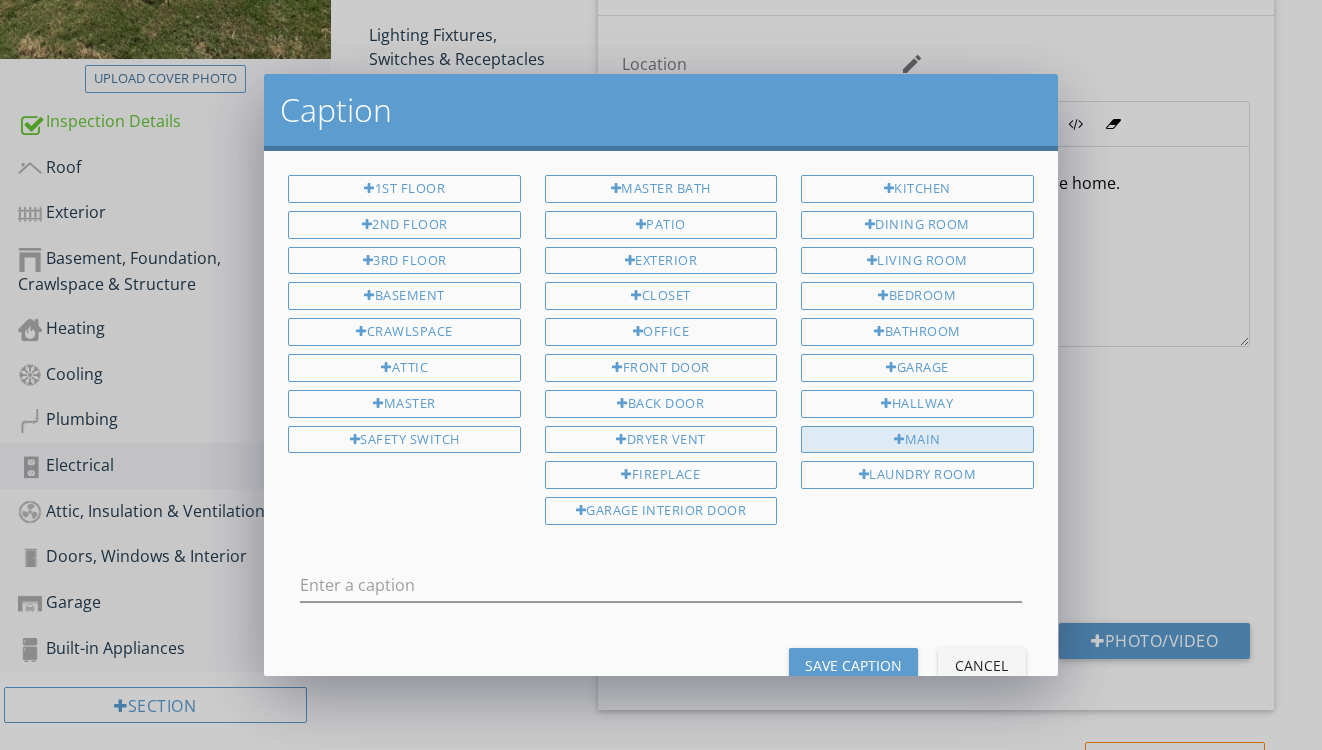 click on "Main" at bounding box center [917, 440] 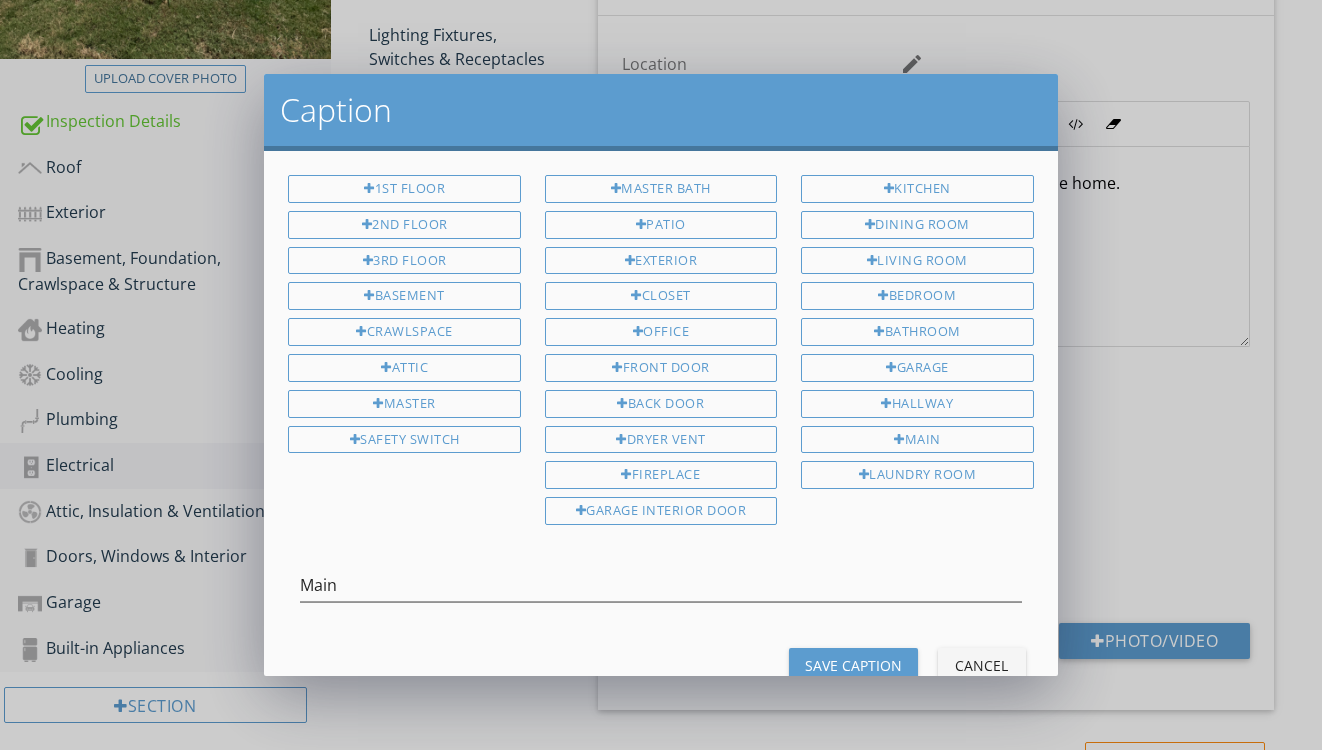 click on "Save Caption" at bounding box center [853, 666] 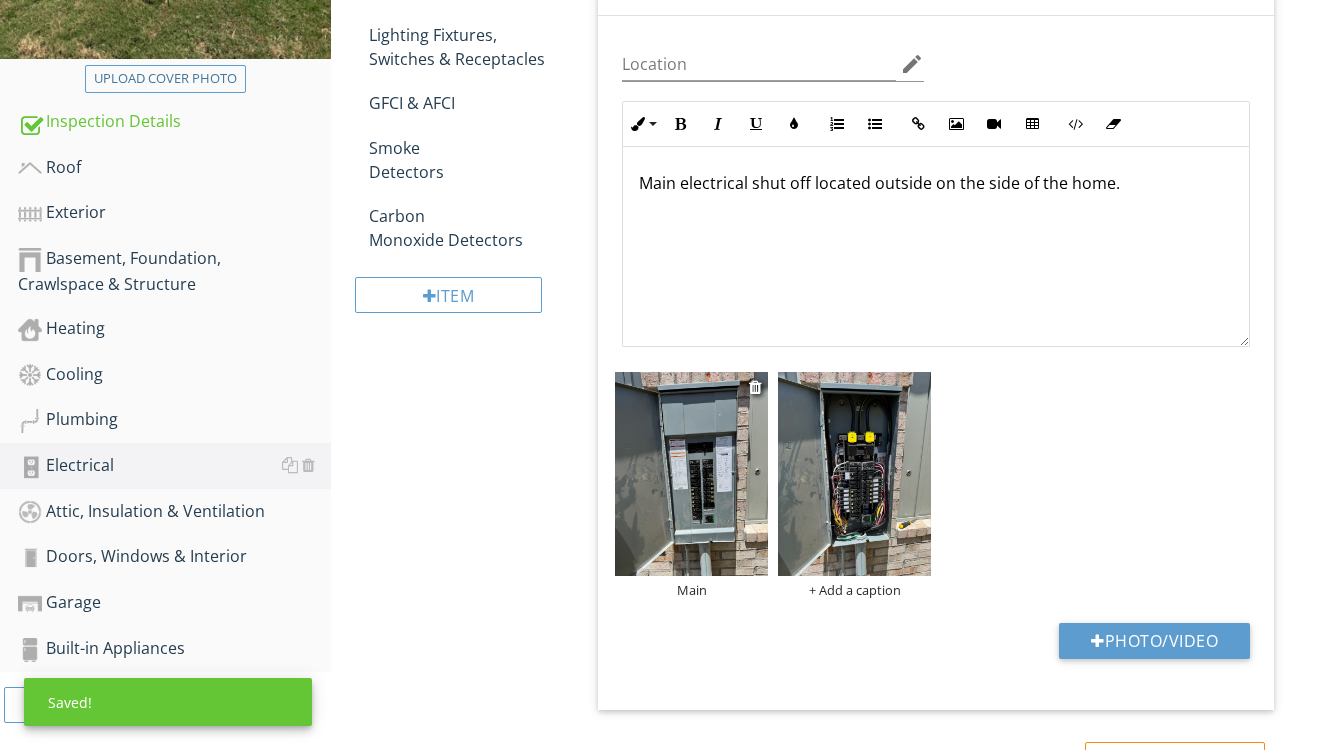 click at bounding box center [691, 474] 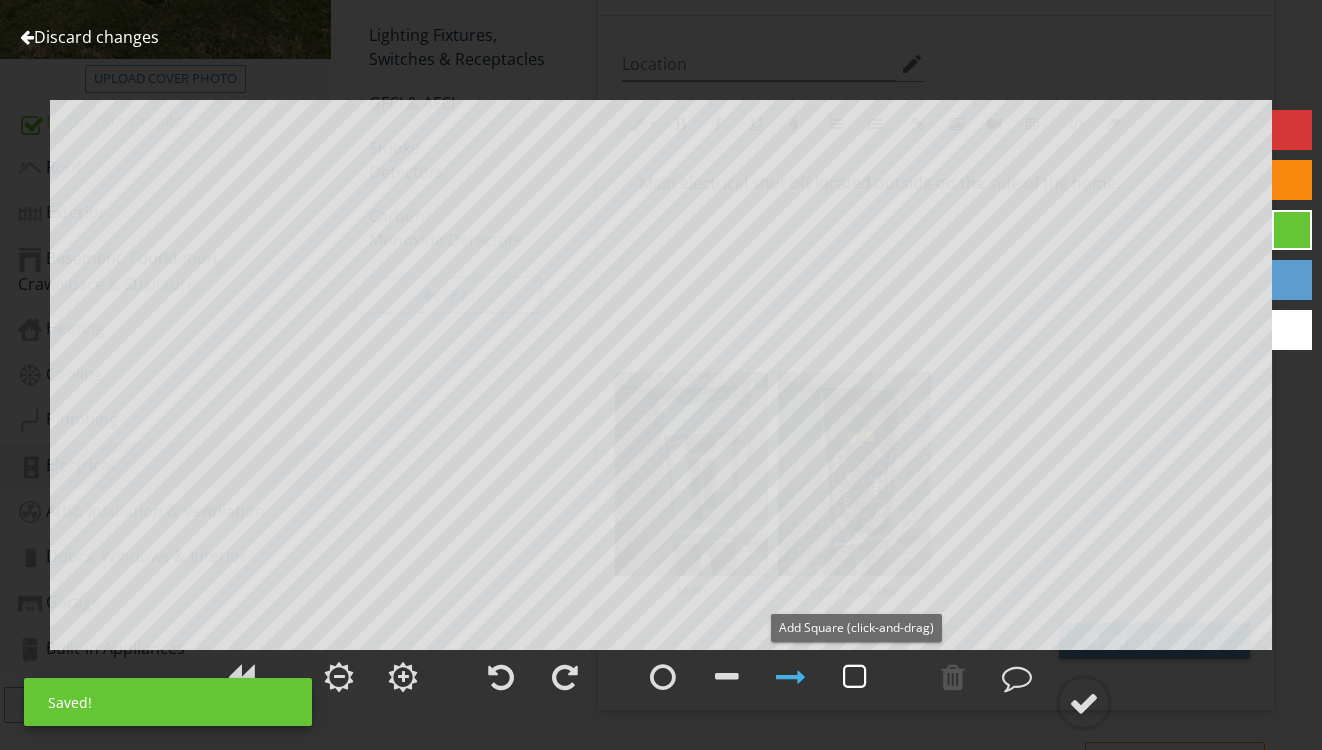 click at bounding box center (855, 677) 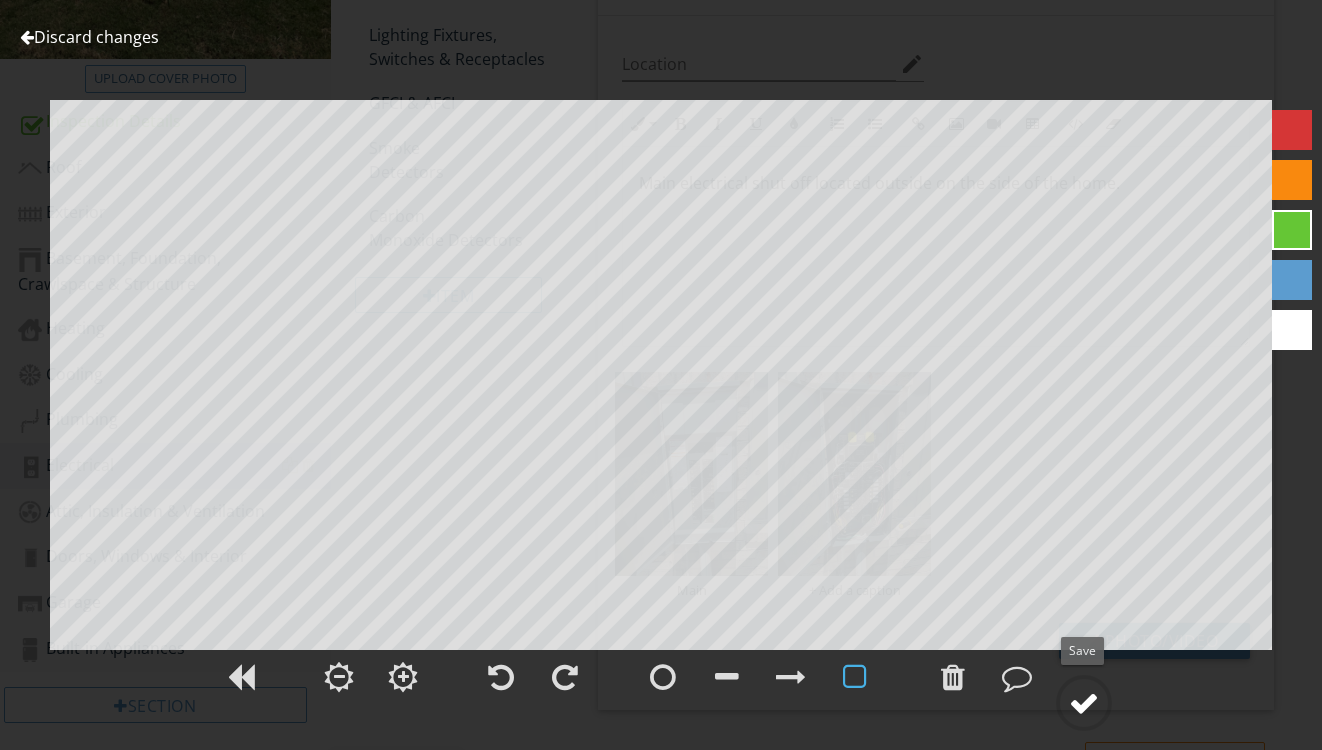click at bounding box center [1084, 703] 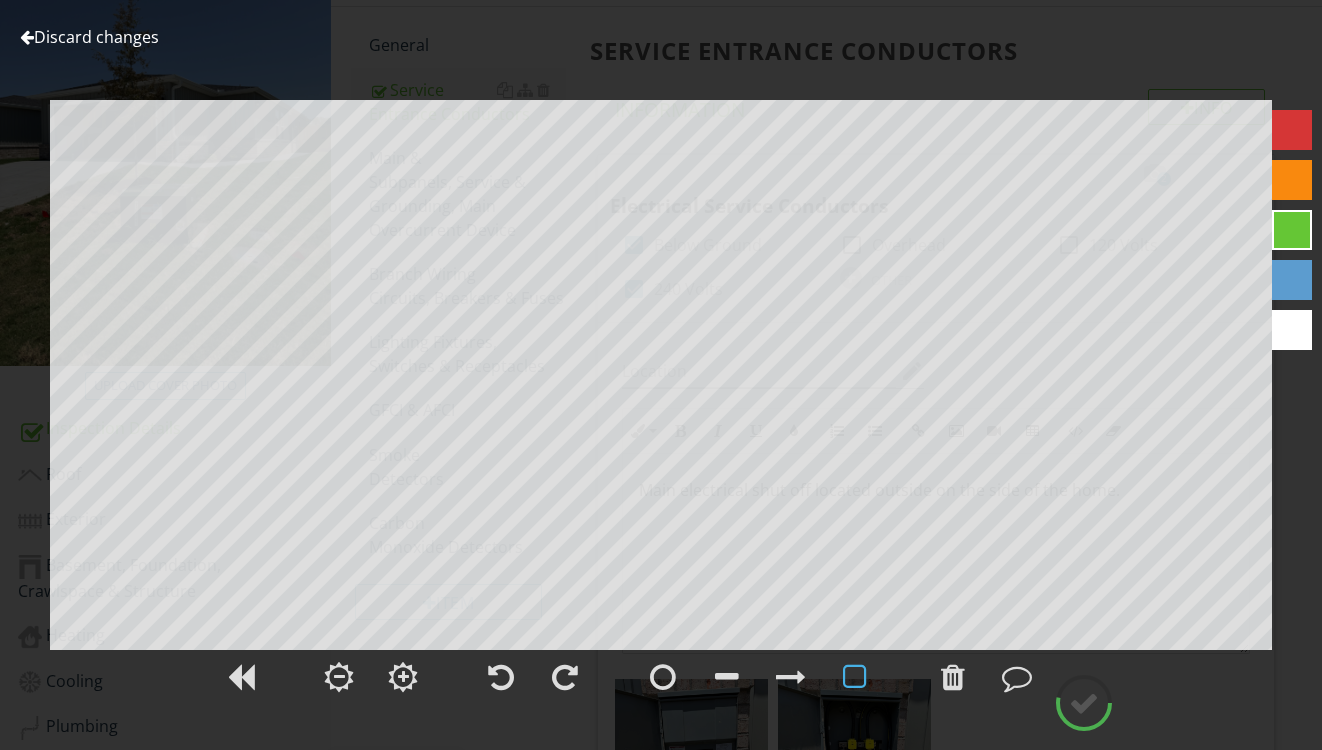 scroll, scrollTop: 272, scrollLeft: 0, axis: vertical 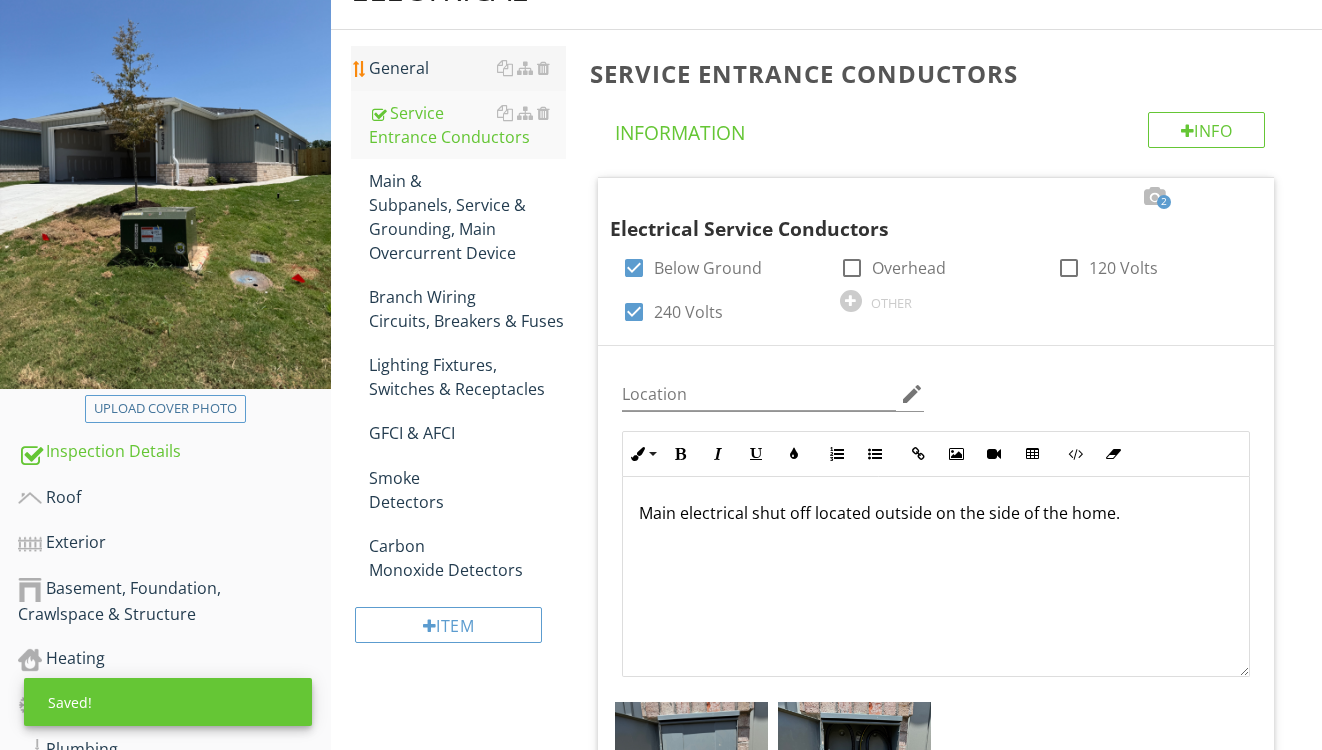 click on "General" at bounding box center [468, 68] 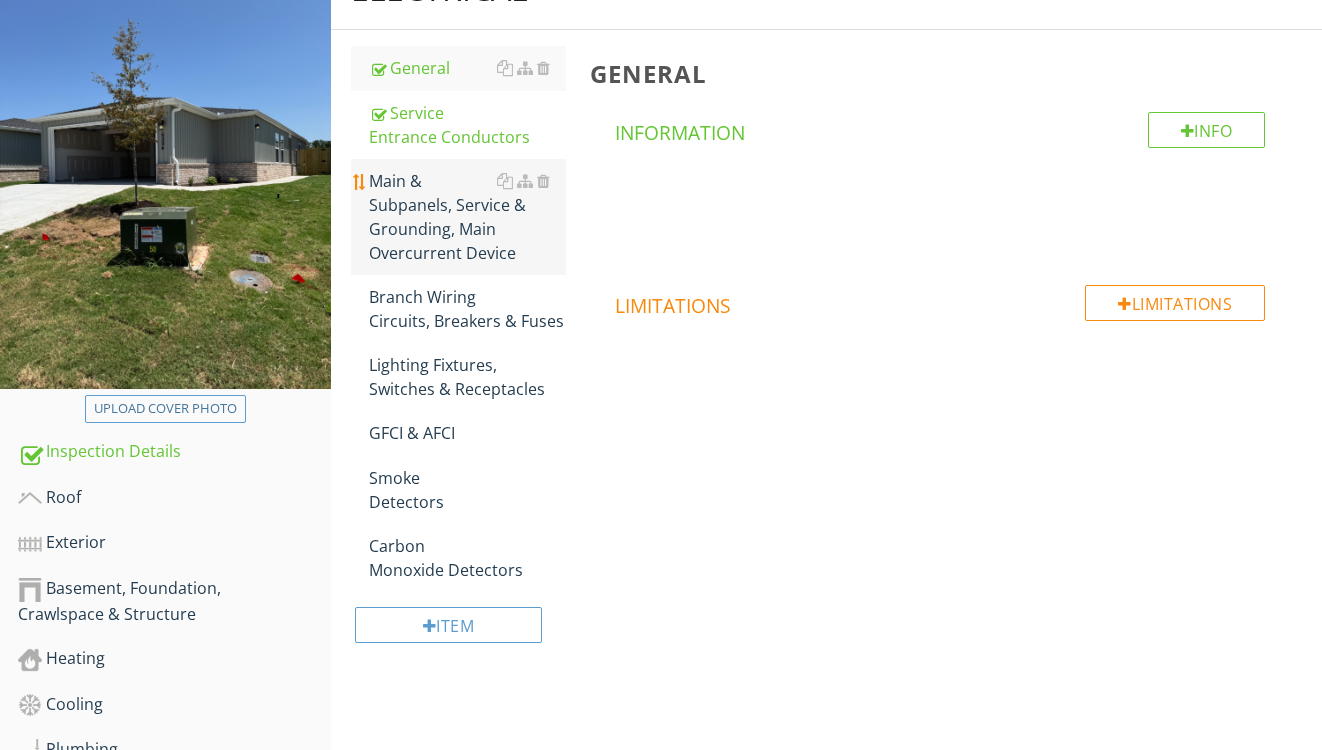 click on "Main & Subpanels, Service & Grounding, Main Overcurrent Device" at bounding box center [468, 217] 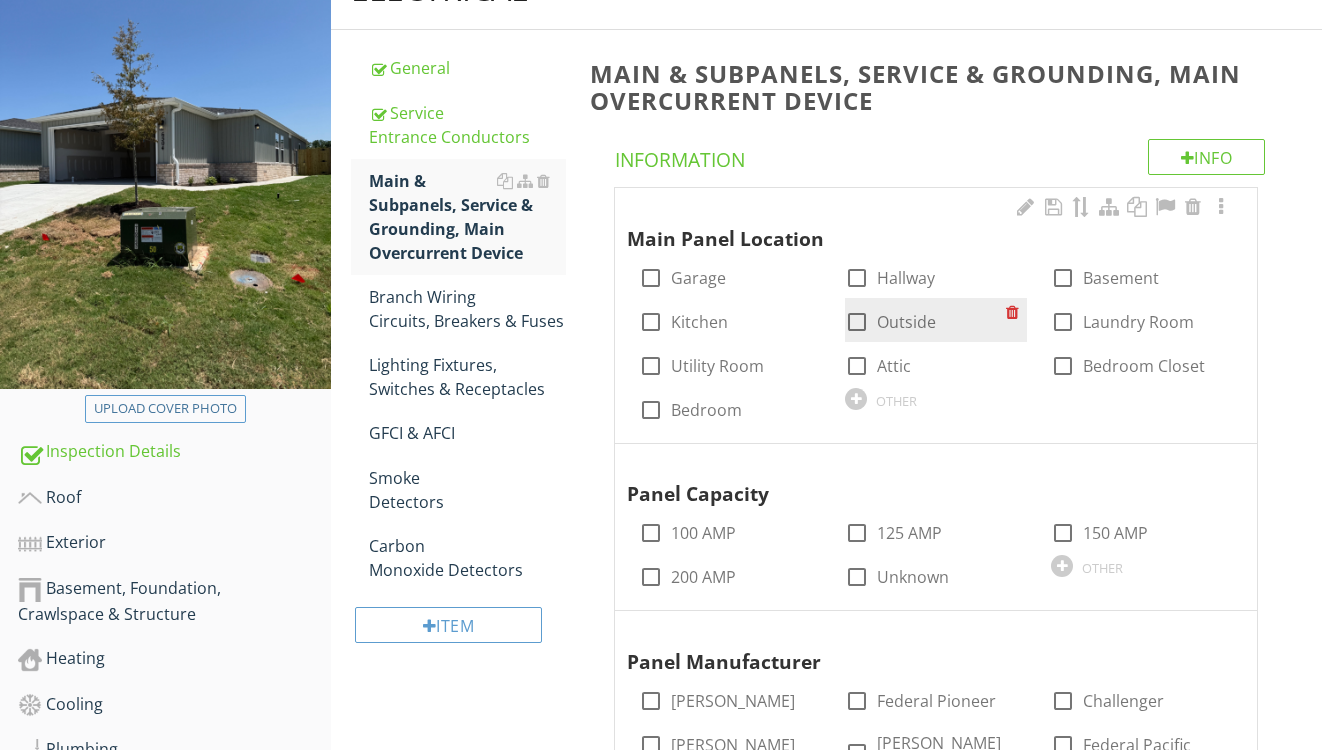 click on "Outside" at bounding box center [906, 322] 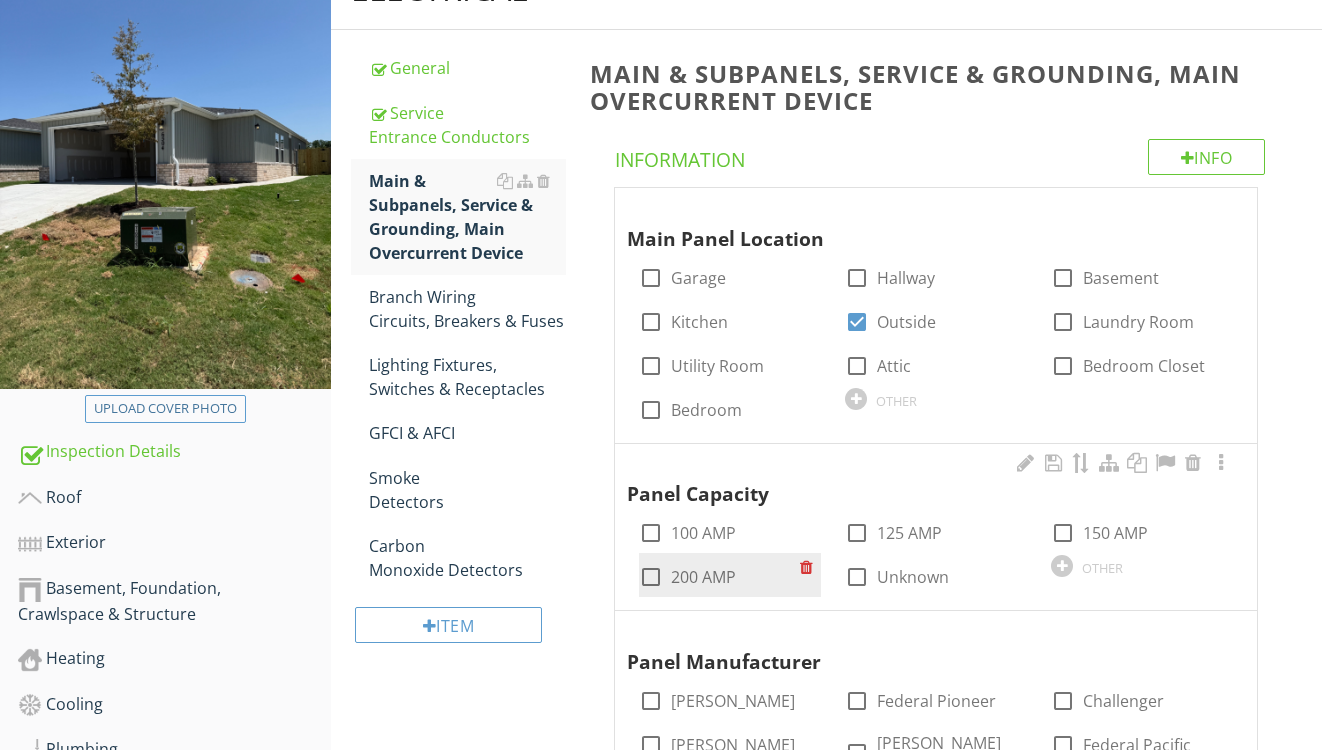 click on "200 AMP" at bounding box center (703, 577) 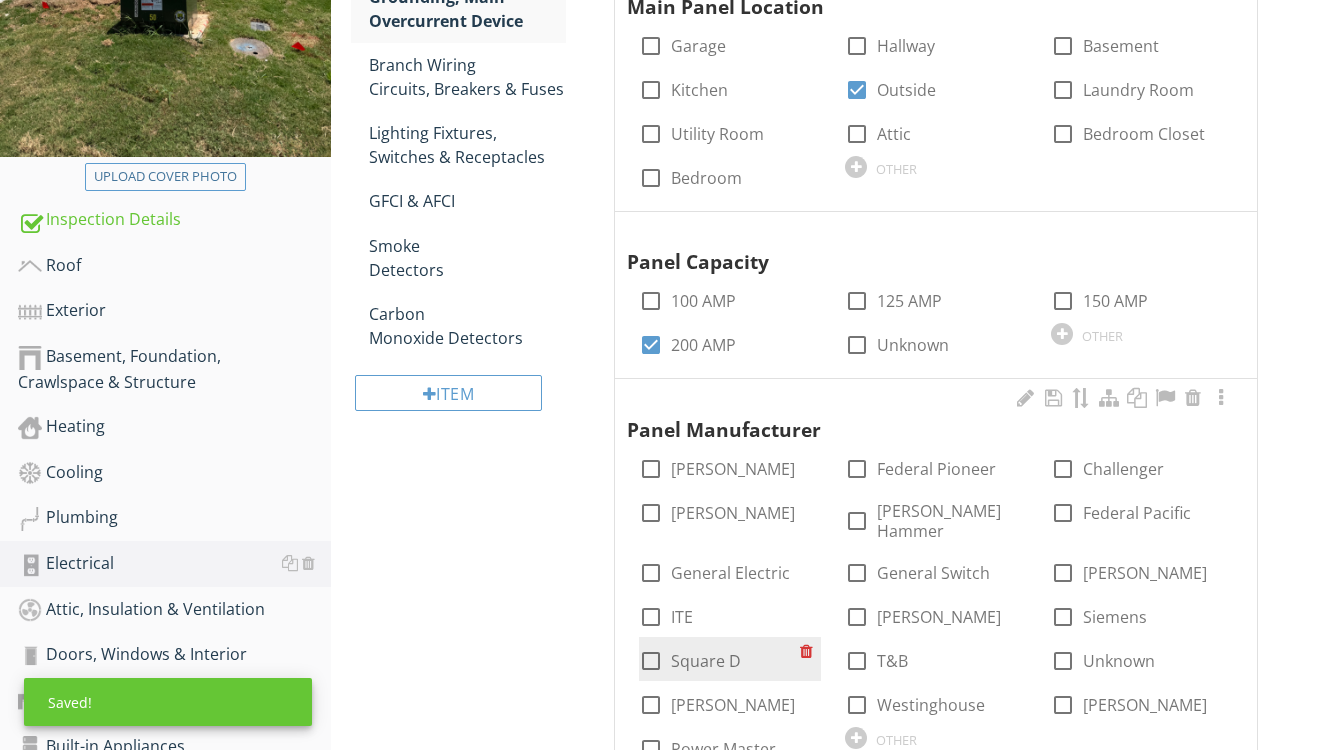 click on "Square D" at bounding box center (706, 661) 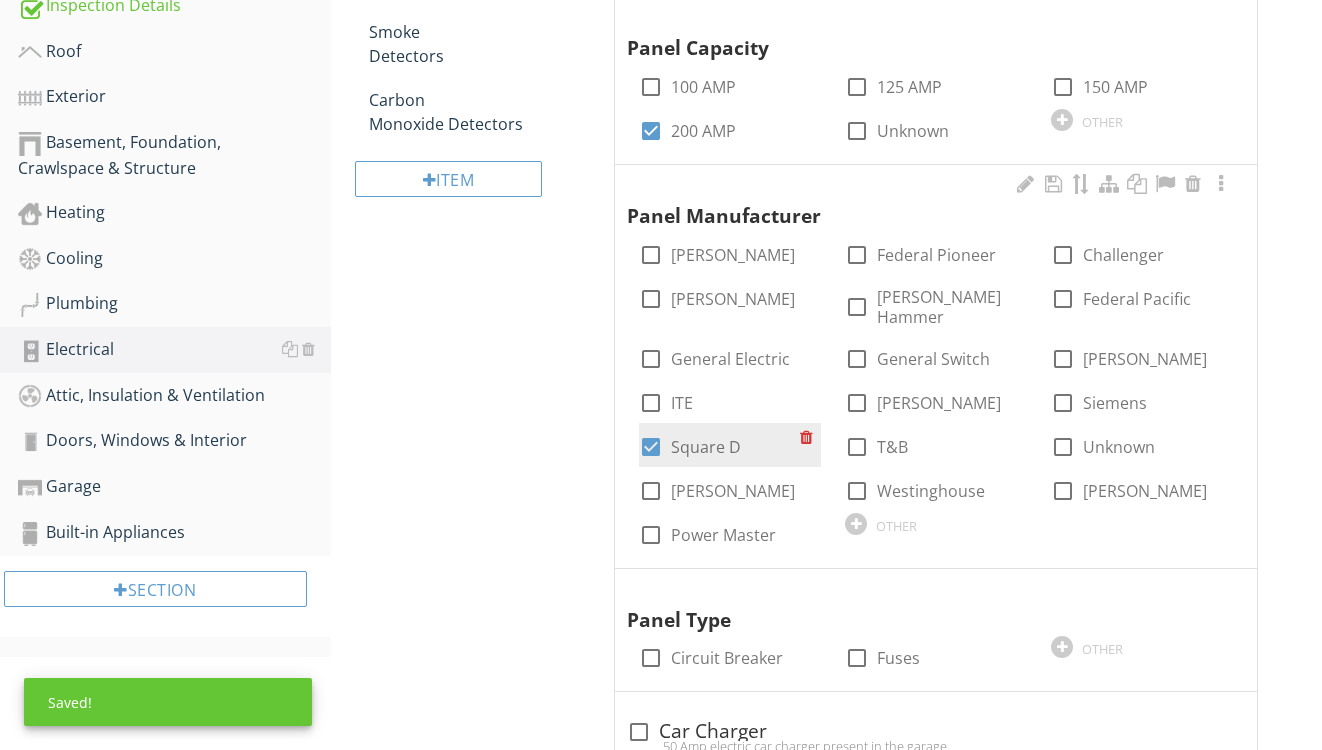 scroll, scrollTop: 883, scrollLeft: 0, axis: vertical 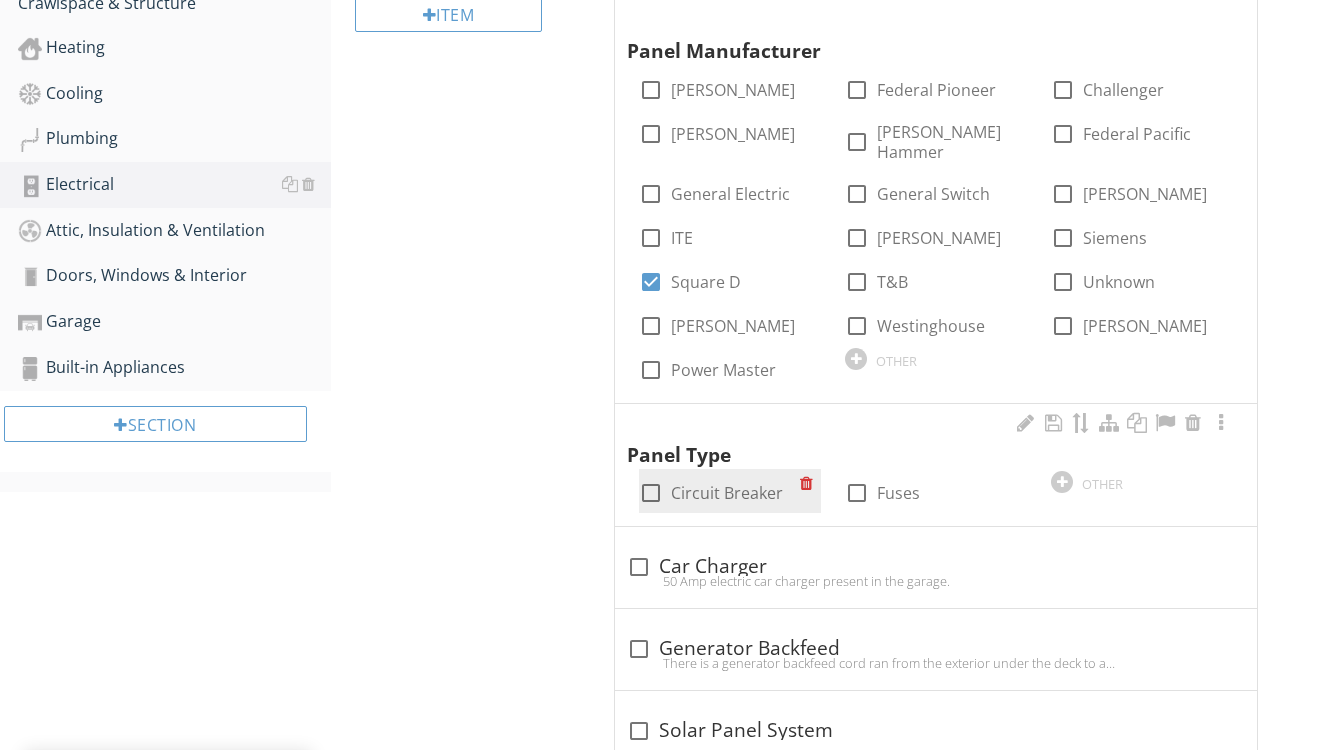 click on "Circuit Breaker" at bounding box center (727, 493) 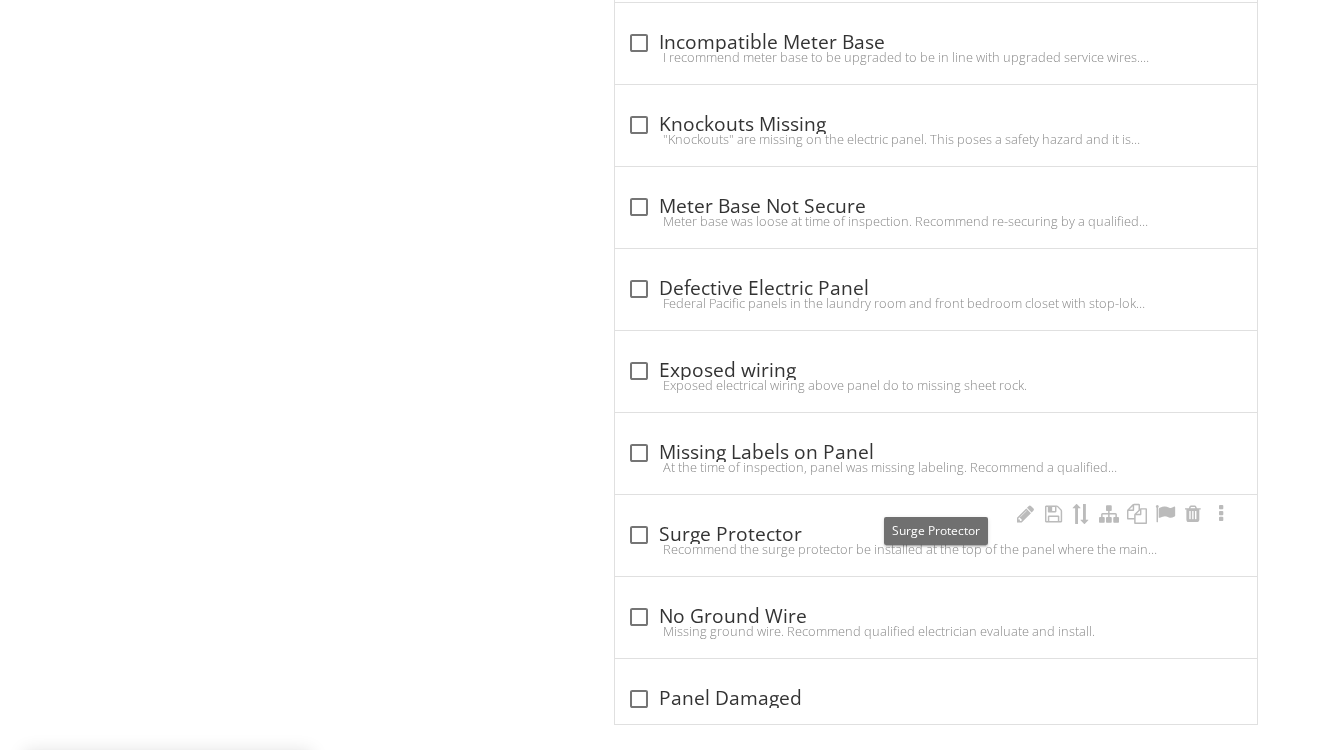 click on "check_box_outline_blank
Surge Protector" at bounding box center [936, 535] 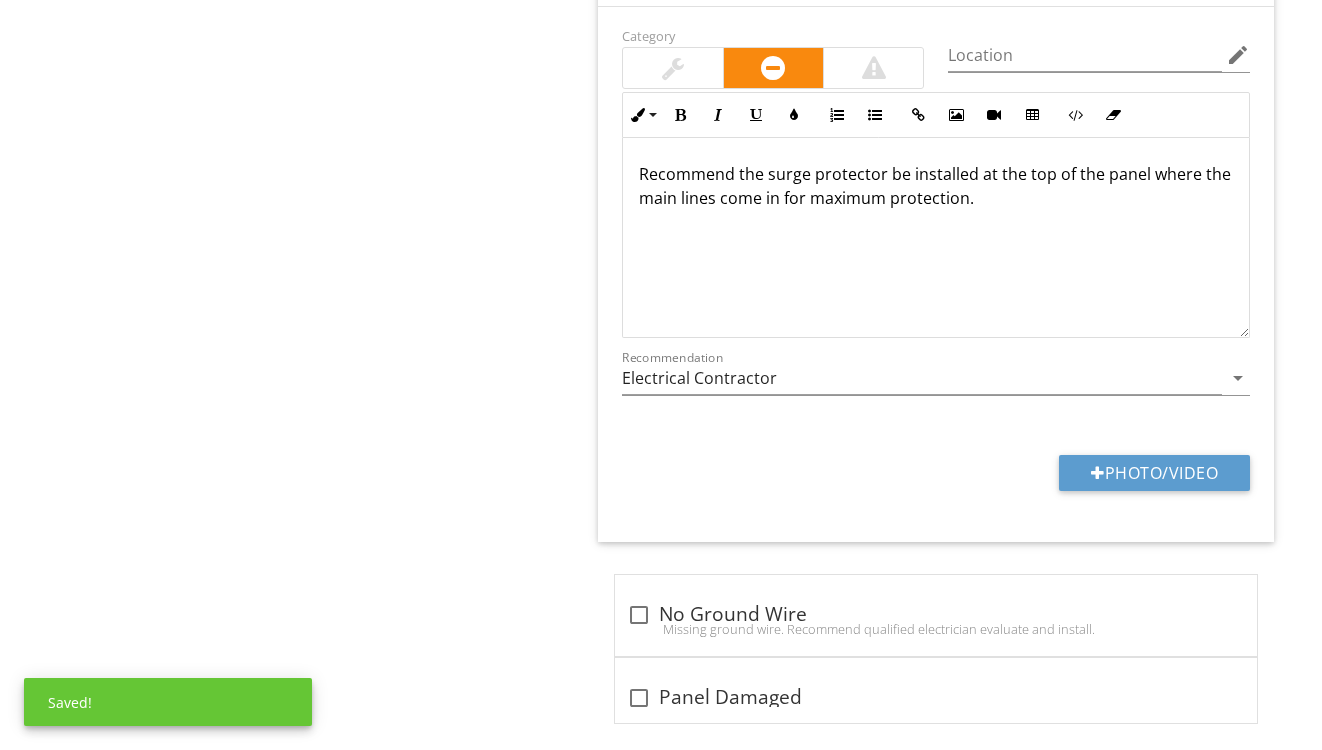 scroll, scrollTop: 2650, scrollLeft: 0, axis: vertical 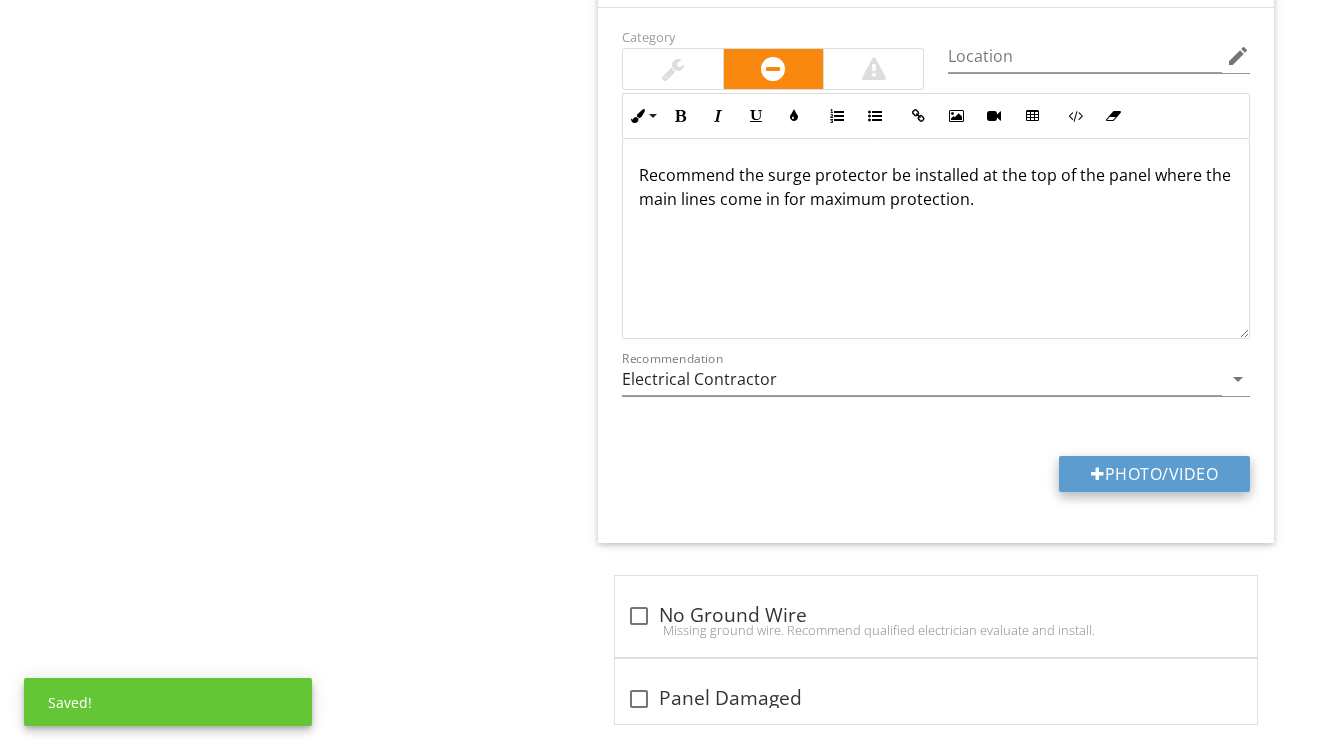 click on "Photo/Video" at bounding box center [1154, 474] 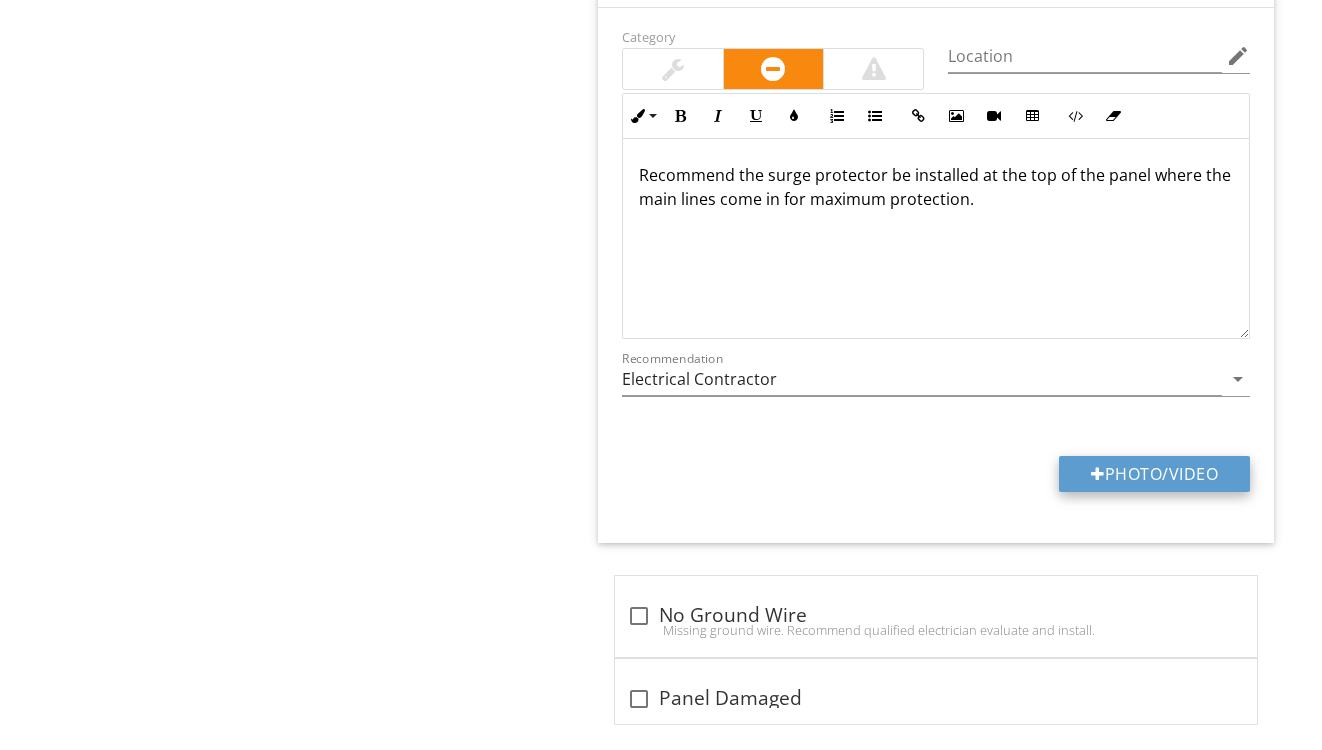 type on "C:\fakepath\IMG_9272.JPG" 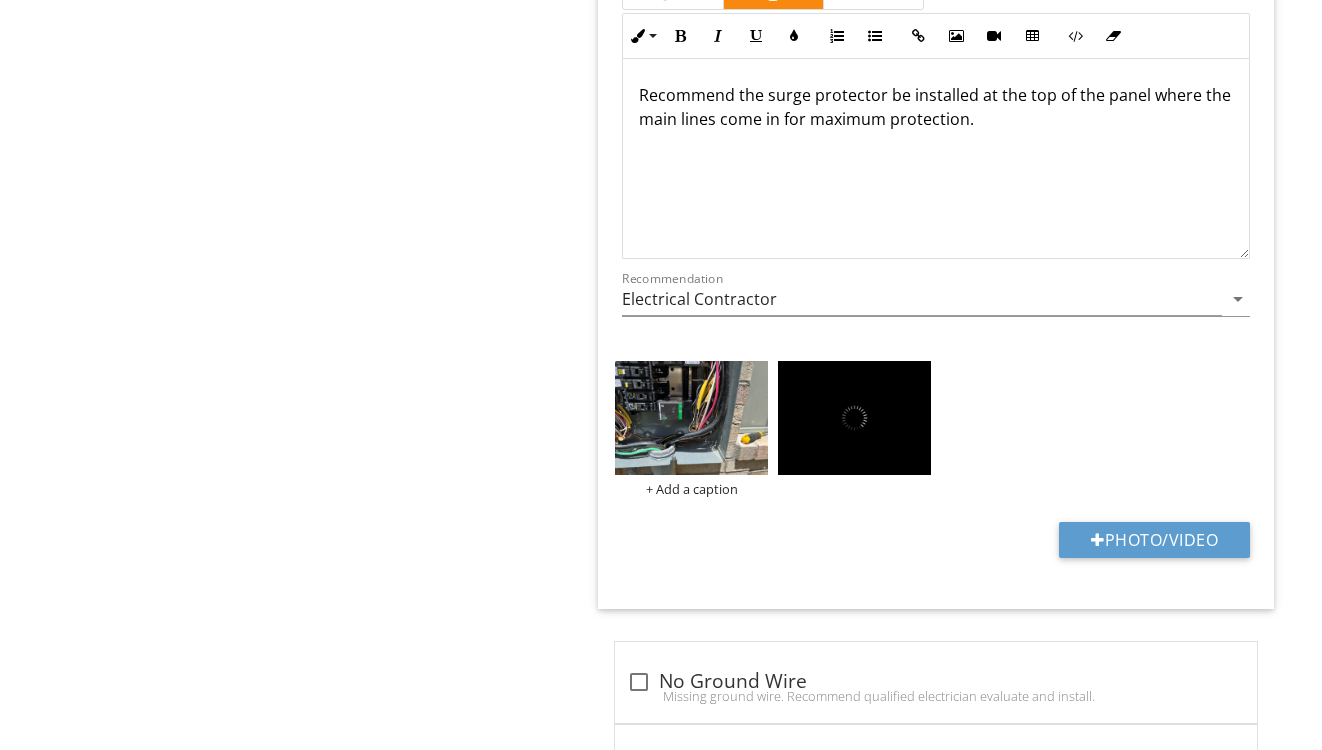 scroll, scrollTop: 2731, scrollLeft: 0, axis: vertical 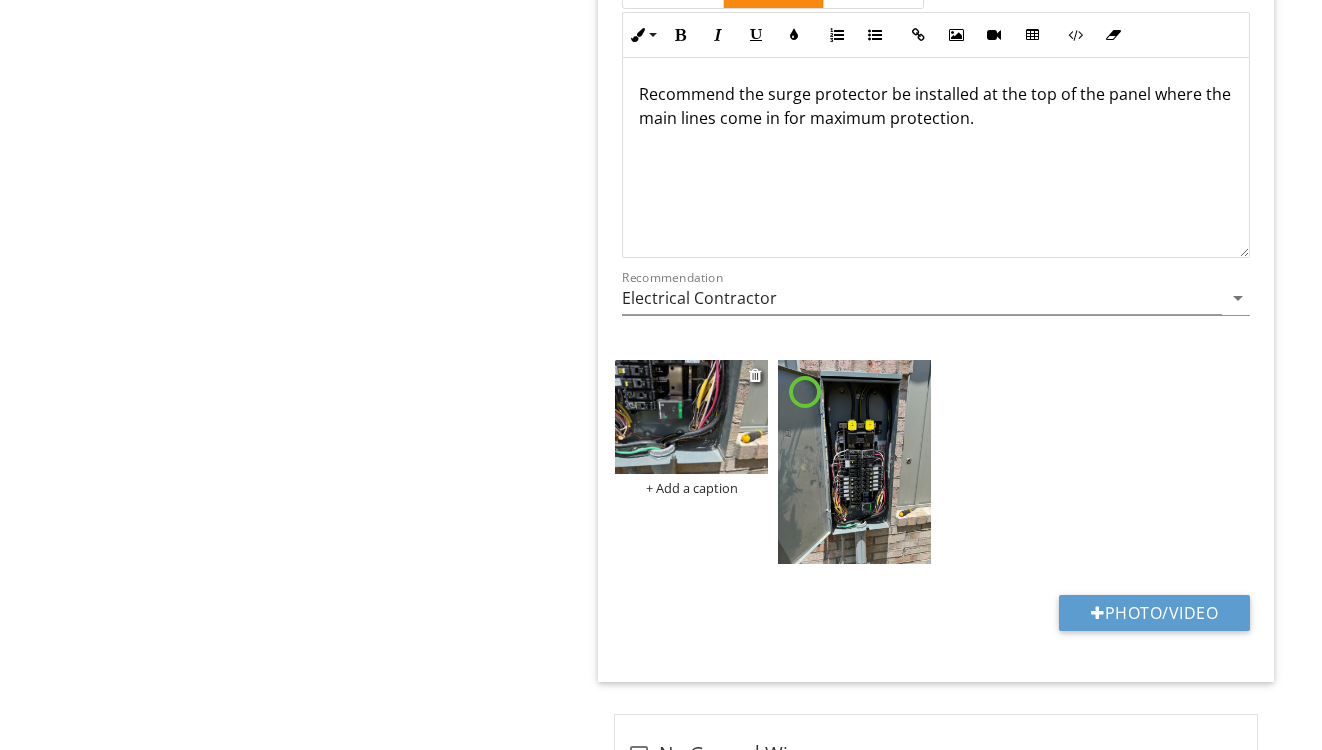 click at bounding box center (691, 417) 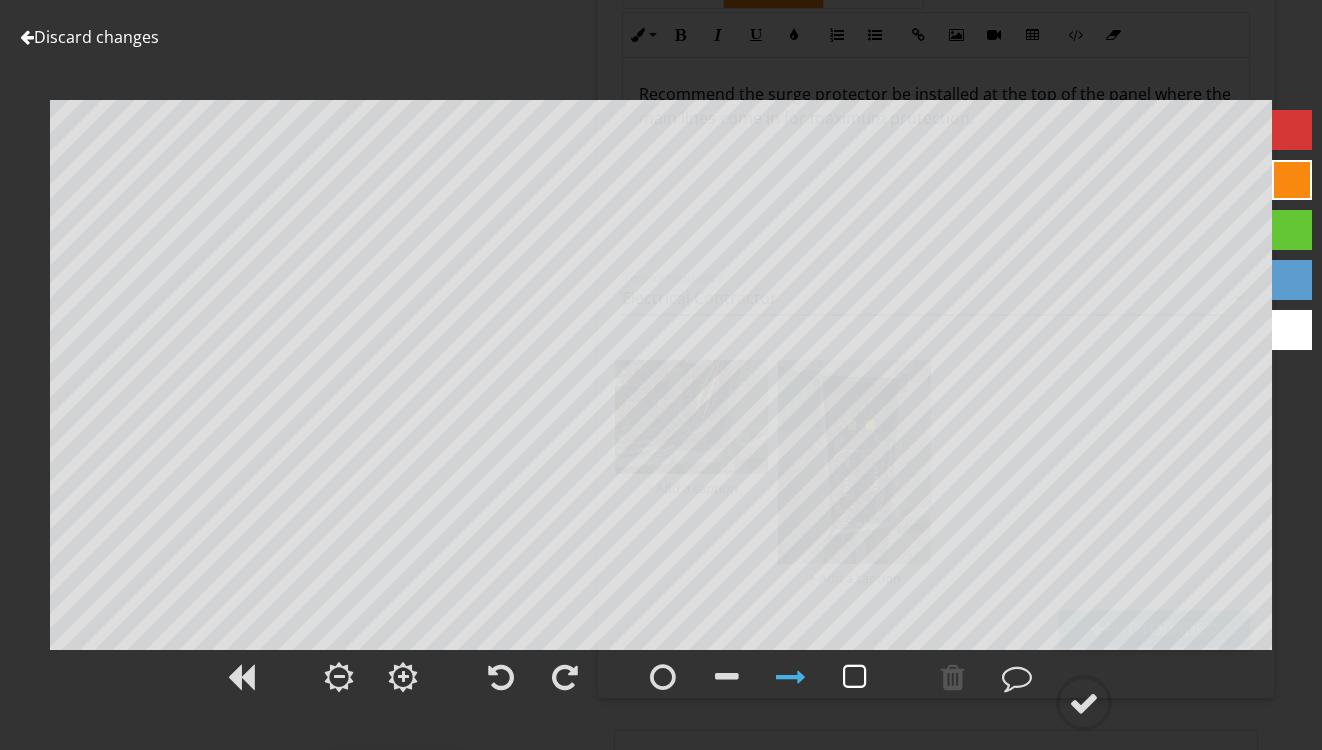 click at bounding box center (855, 677) 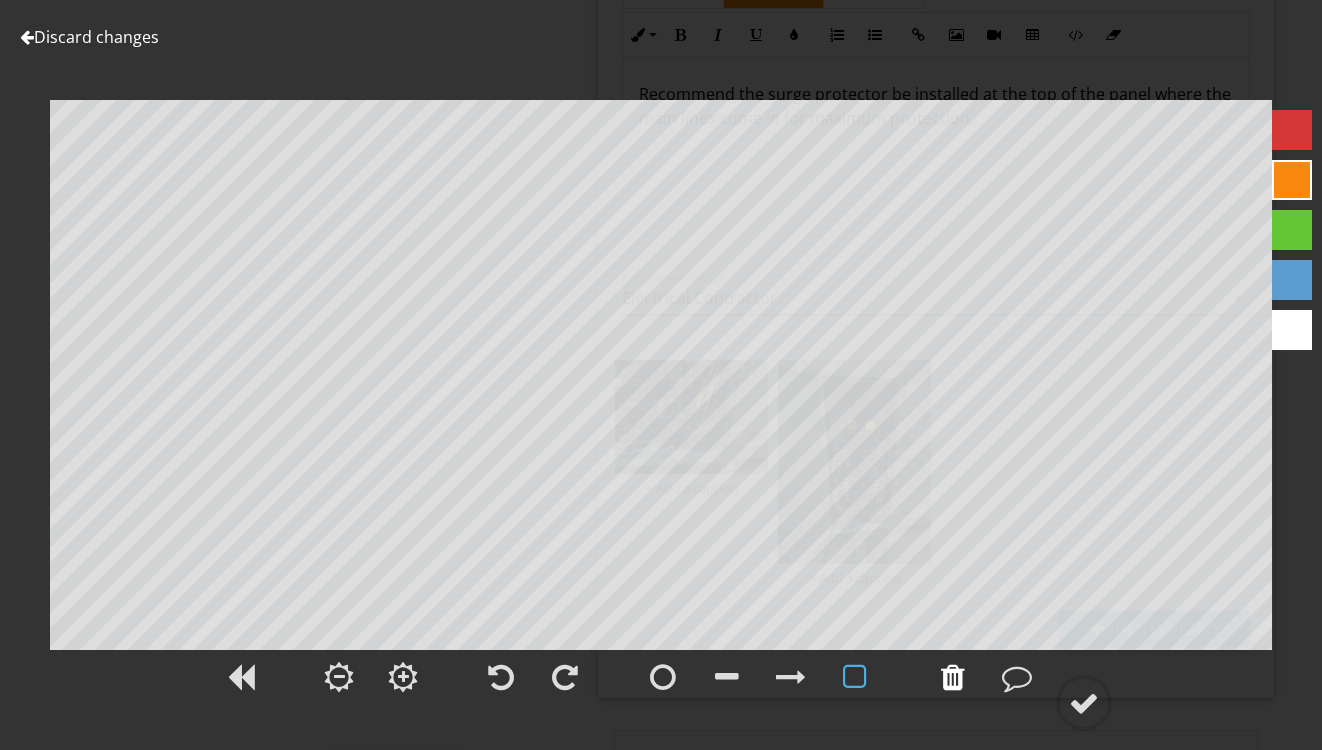 click at bounding box center [953, 677] 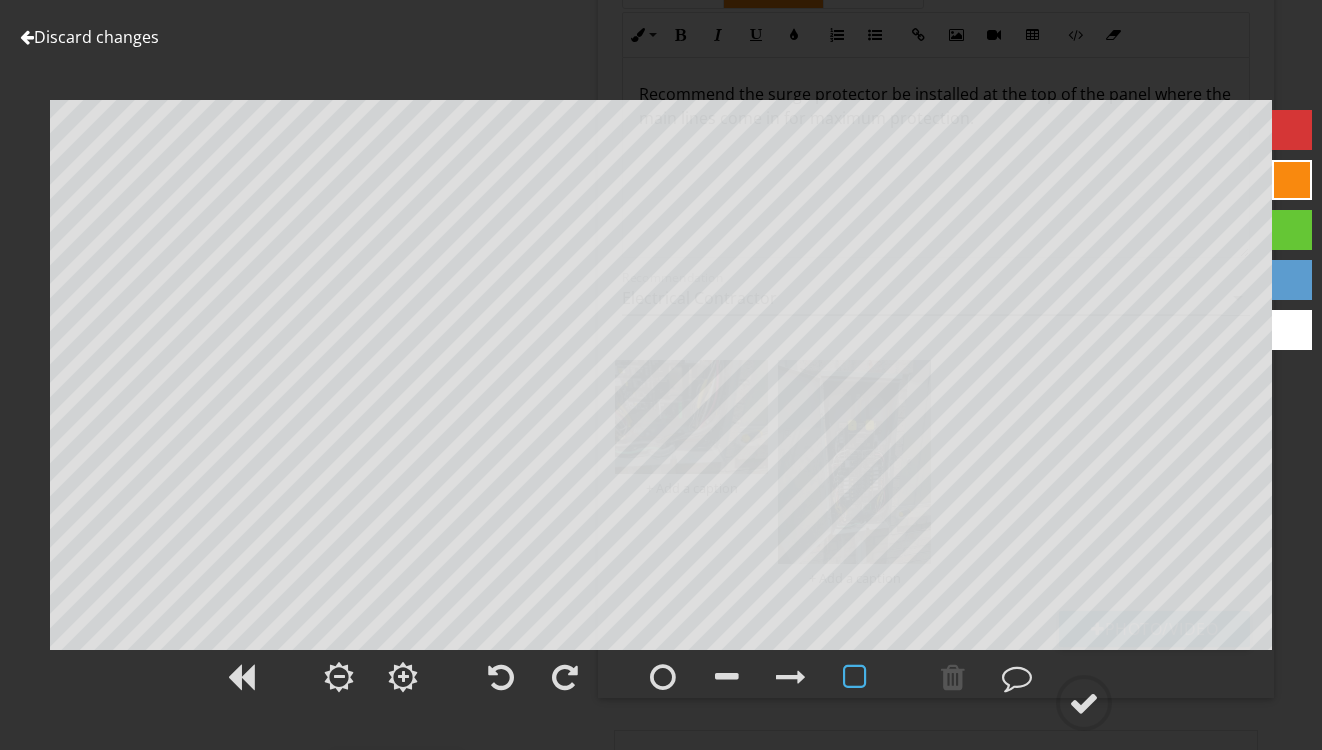 click at bounding box center (1292, 130) 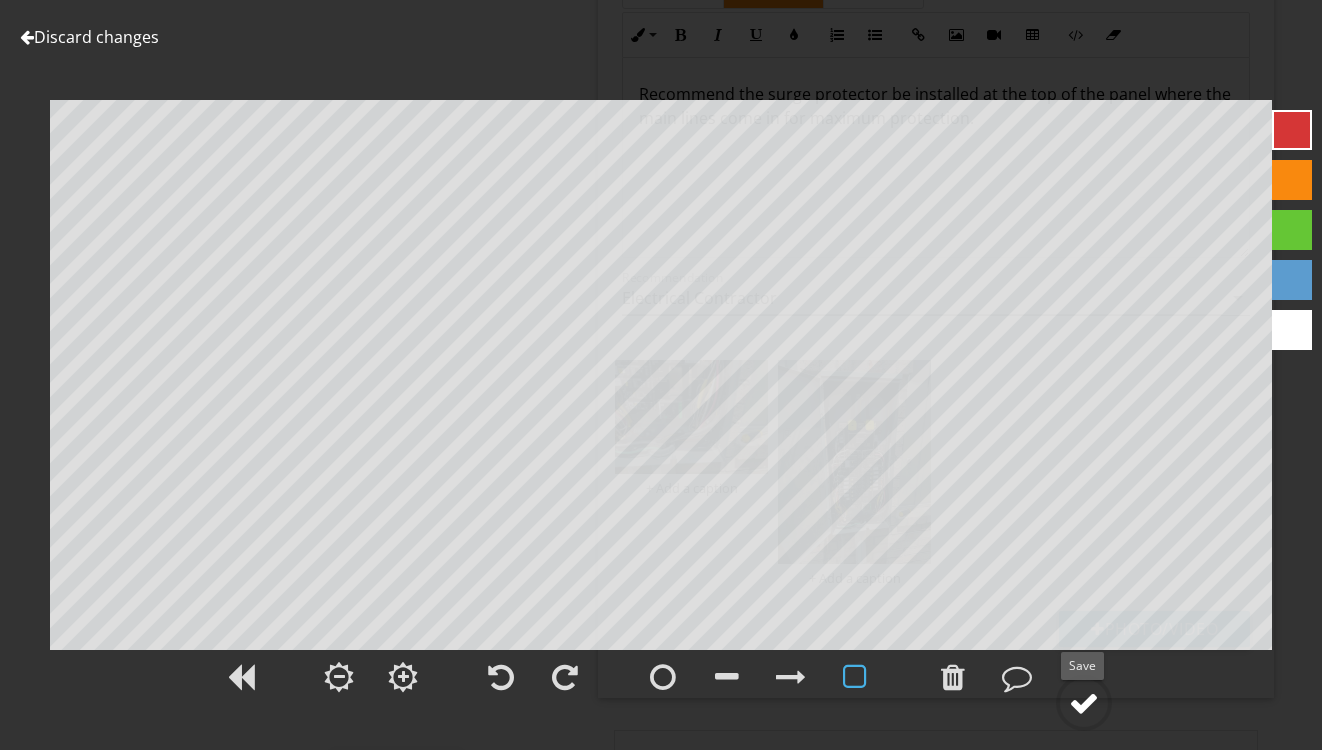 click at bounding box center (1084, 703) 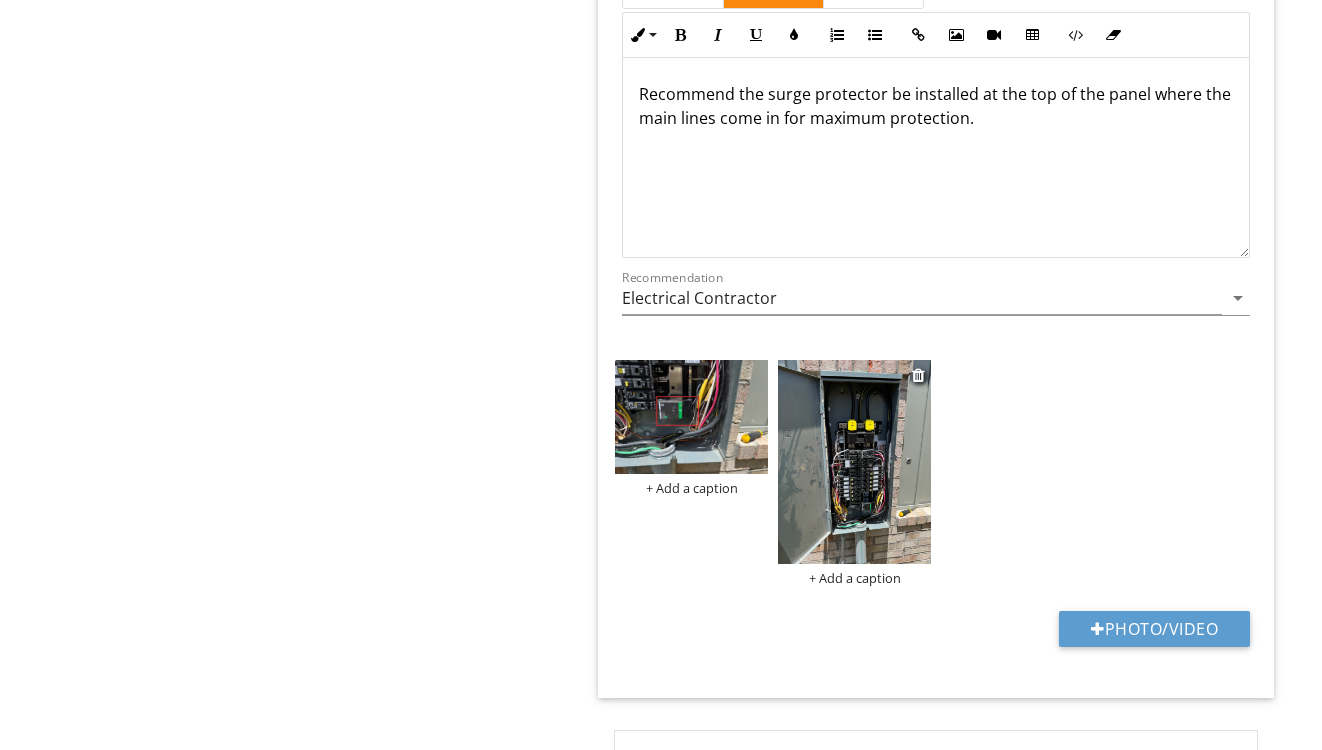 click at bounding box center [854, 462] 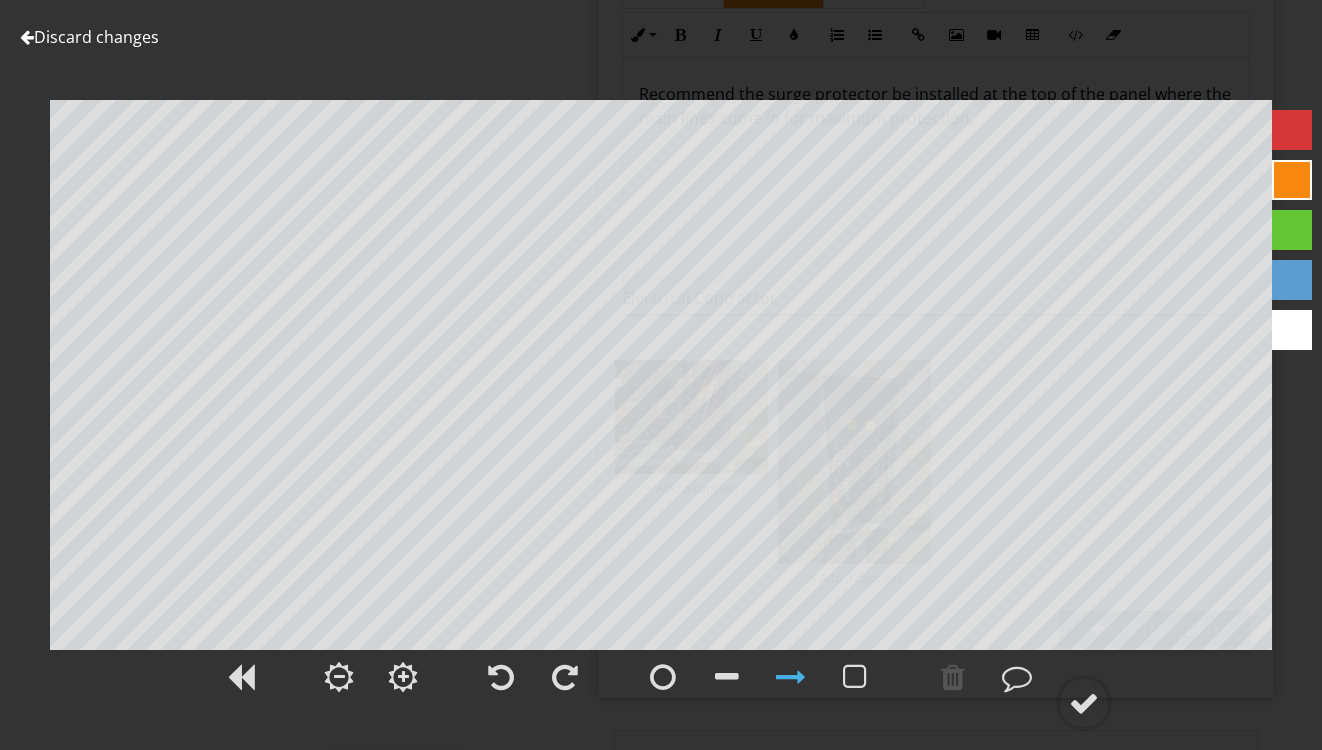 click at bounding box center (1292, 130) 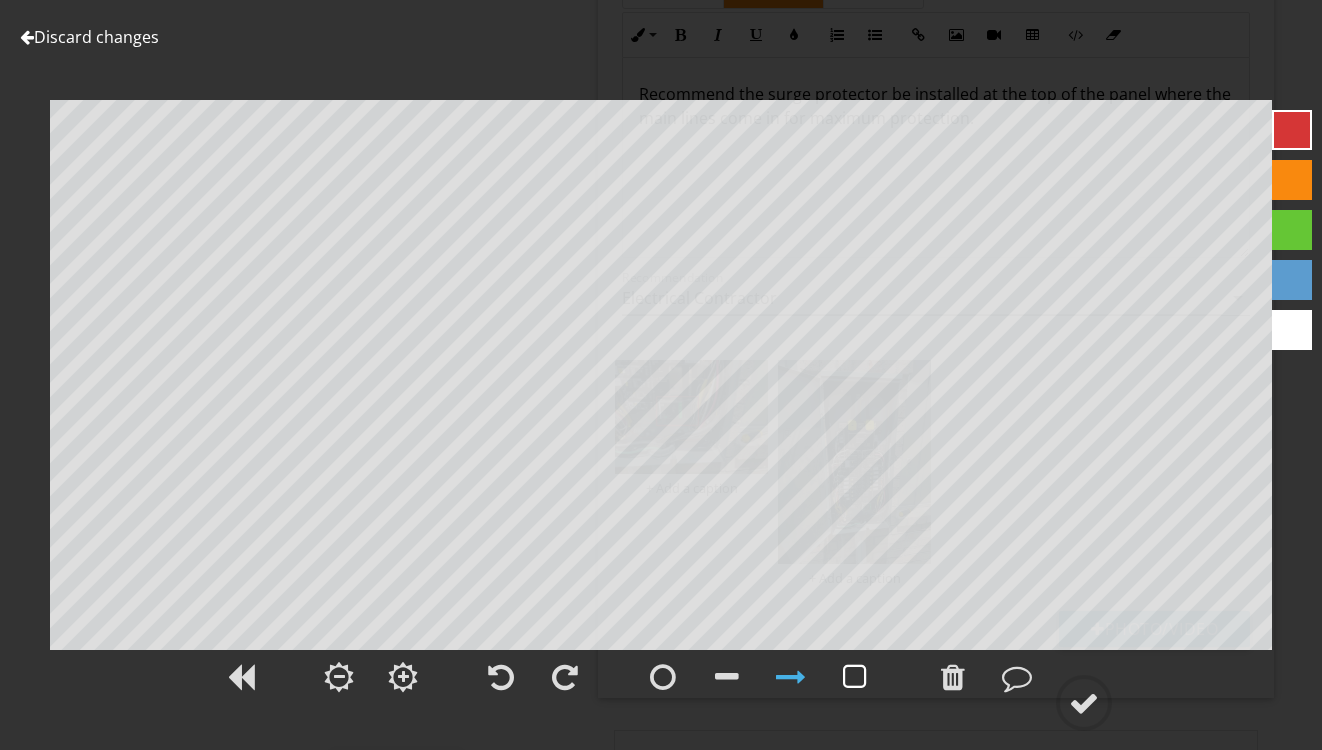 click at bounding box center (855, 677) 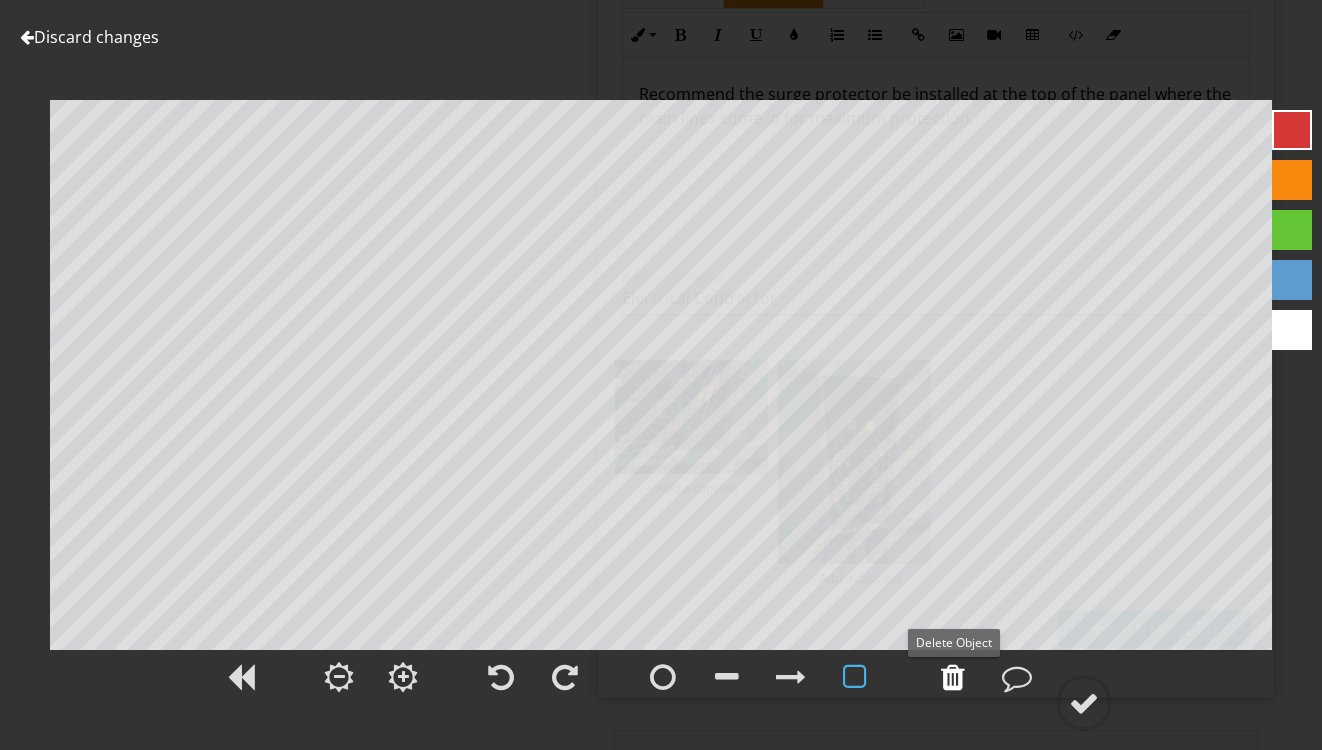 click at bounding box center [953, 677] 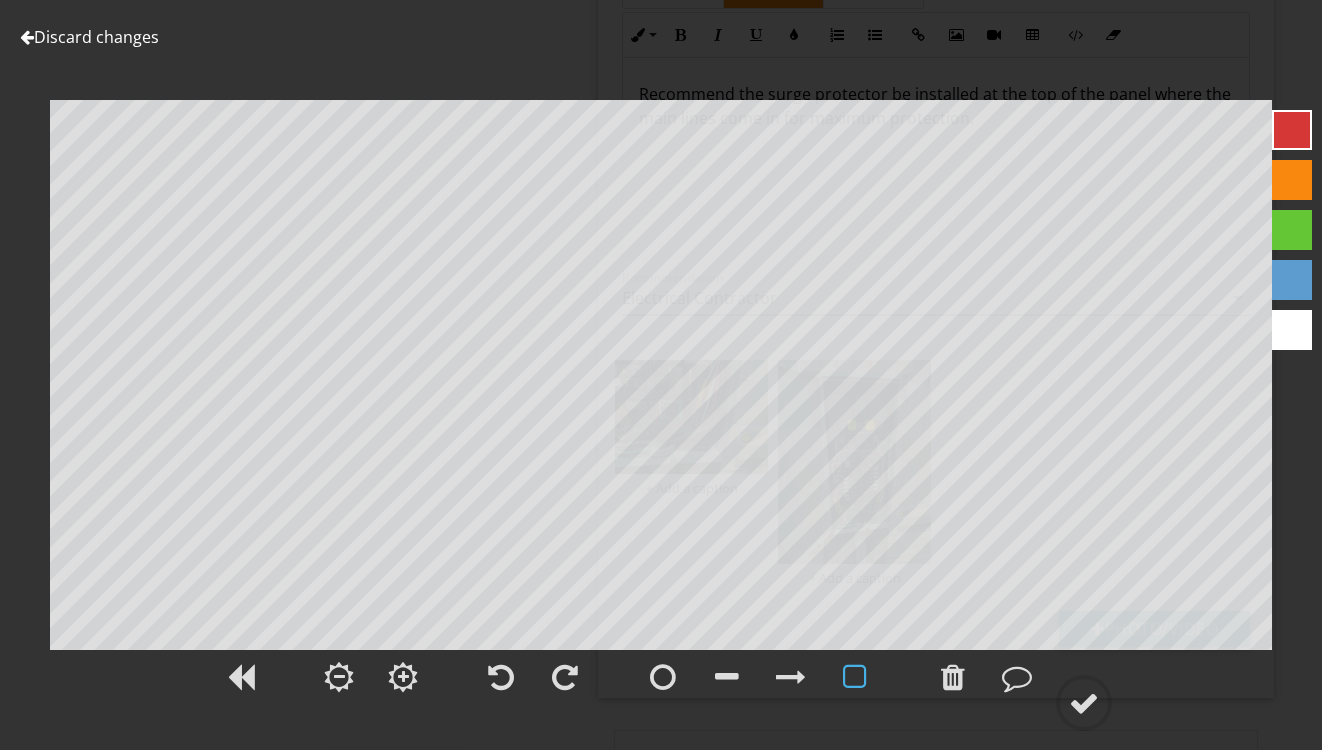 click at bounding box center [1292, 230] 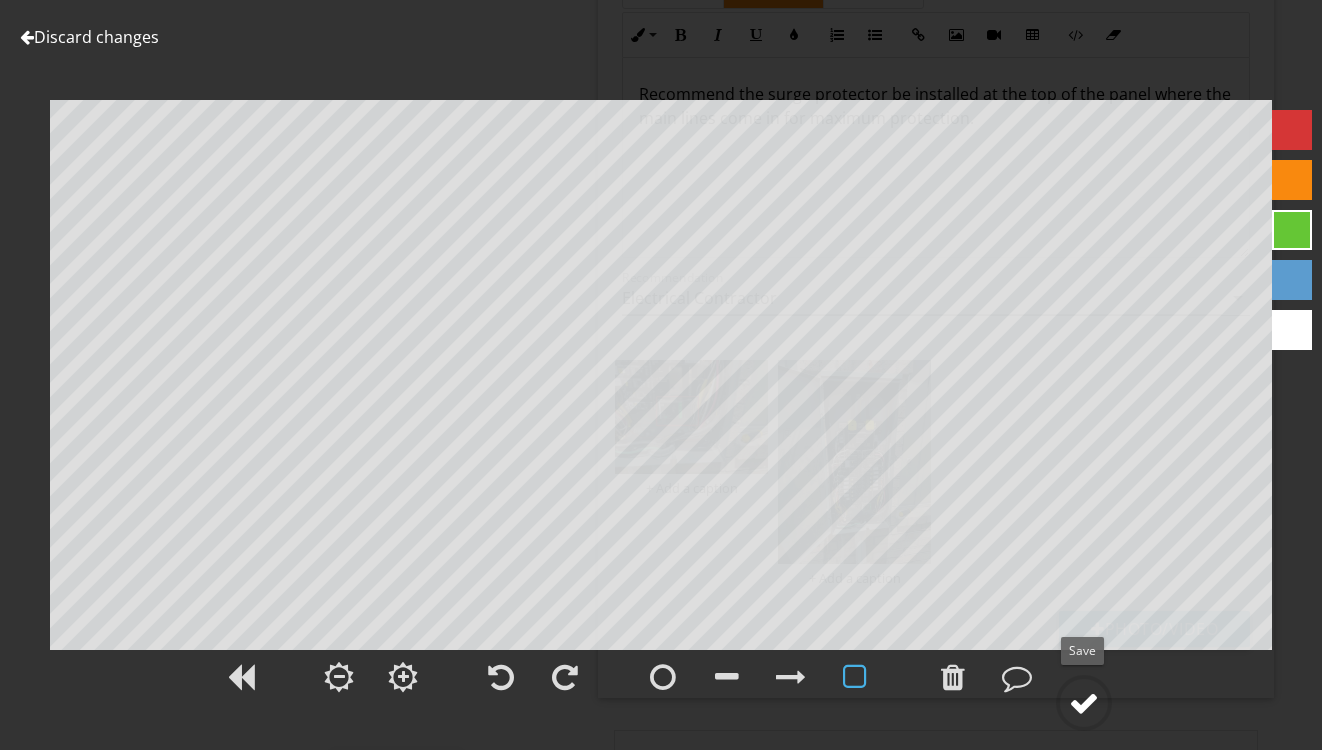 click at bounding box center (1084, 703) 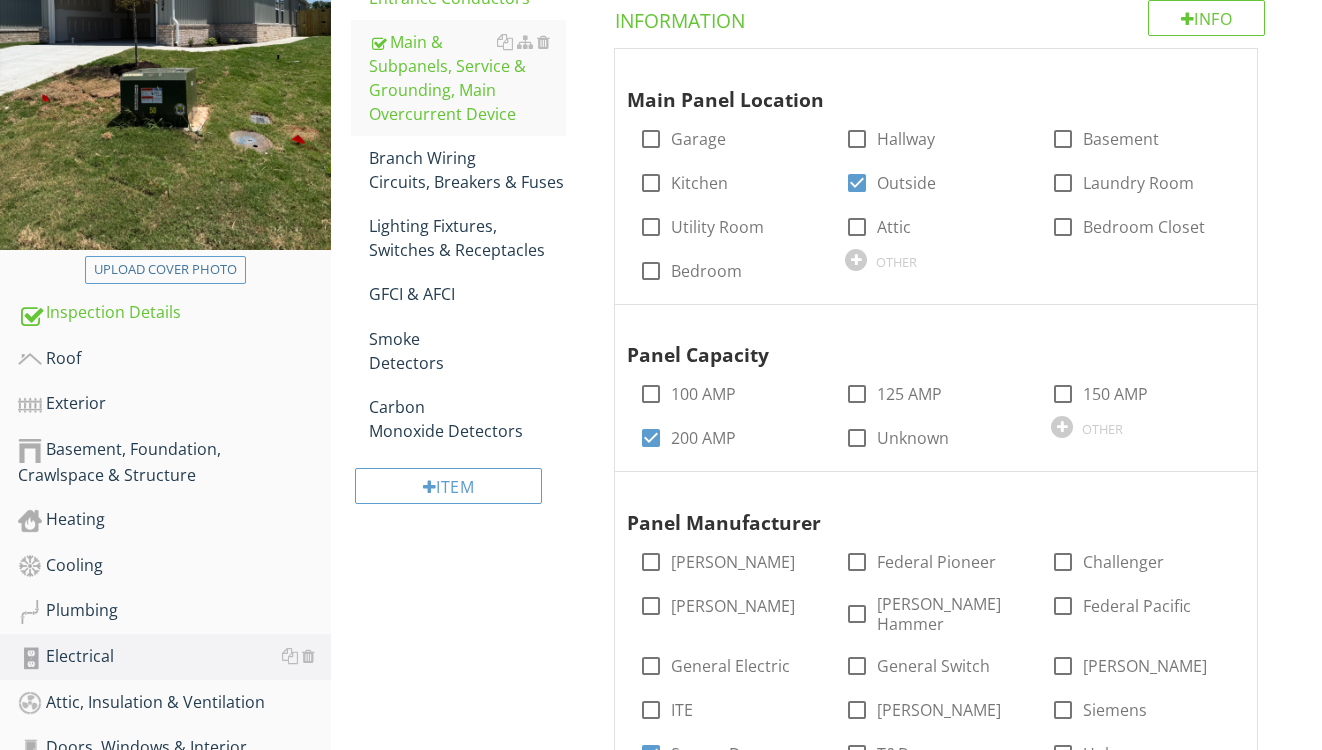 scroll, scrollTop: 386, scrollLeft: 0, axis: vertical 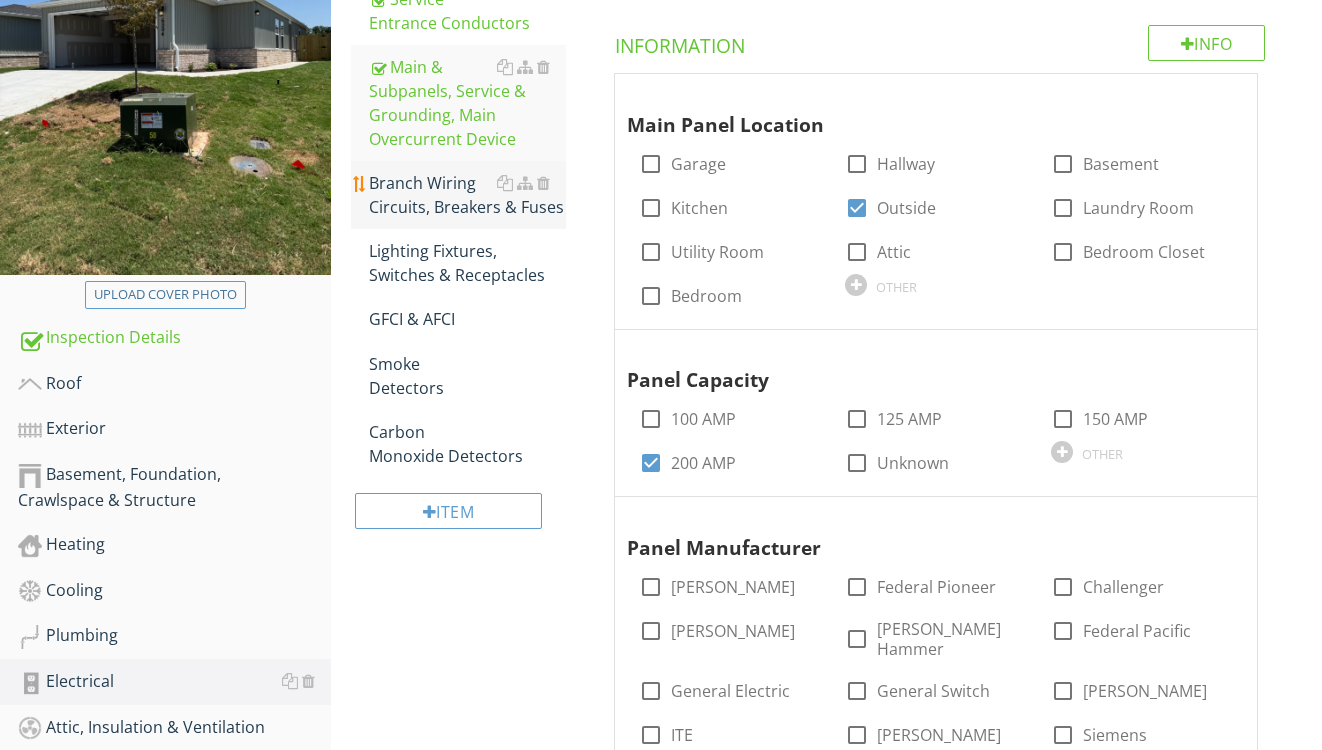 click on "Branch Wiring Circuits, Breakers & Fuses" at bounding box center [468, 195] 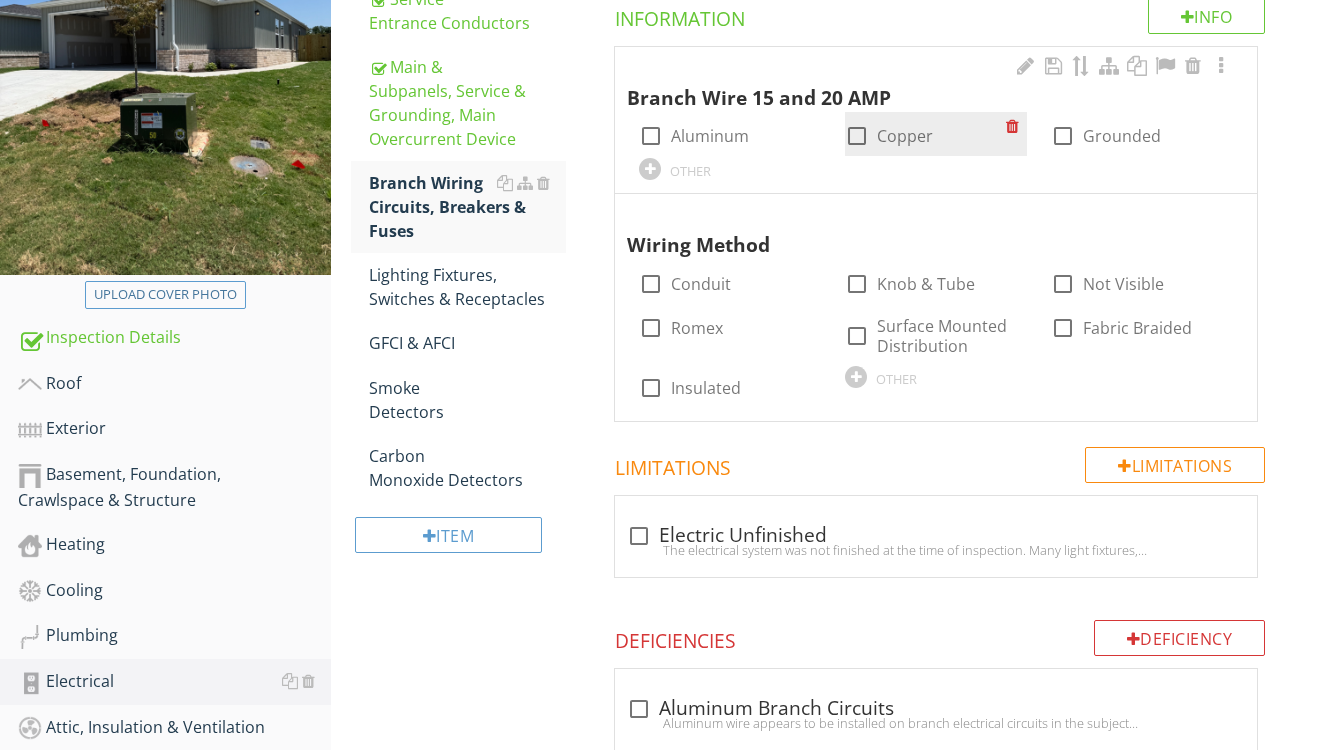 click on "Copper" at bounding box center (905, 136) 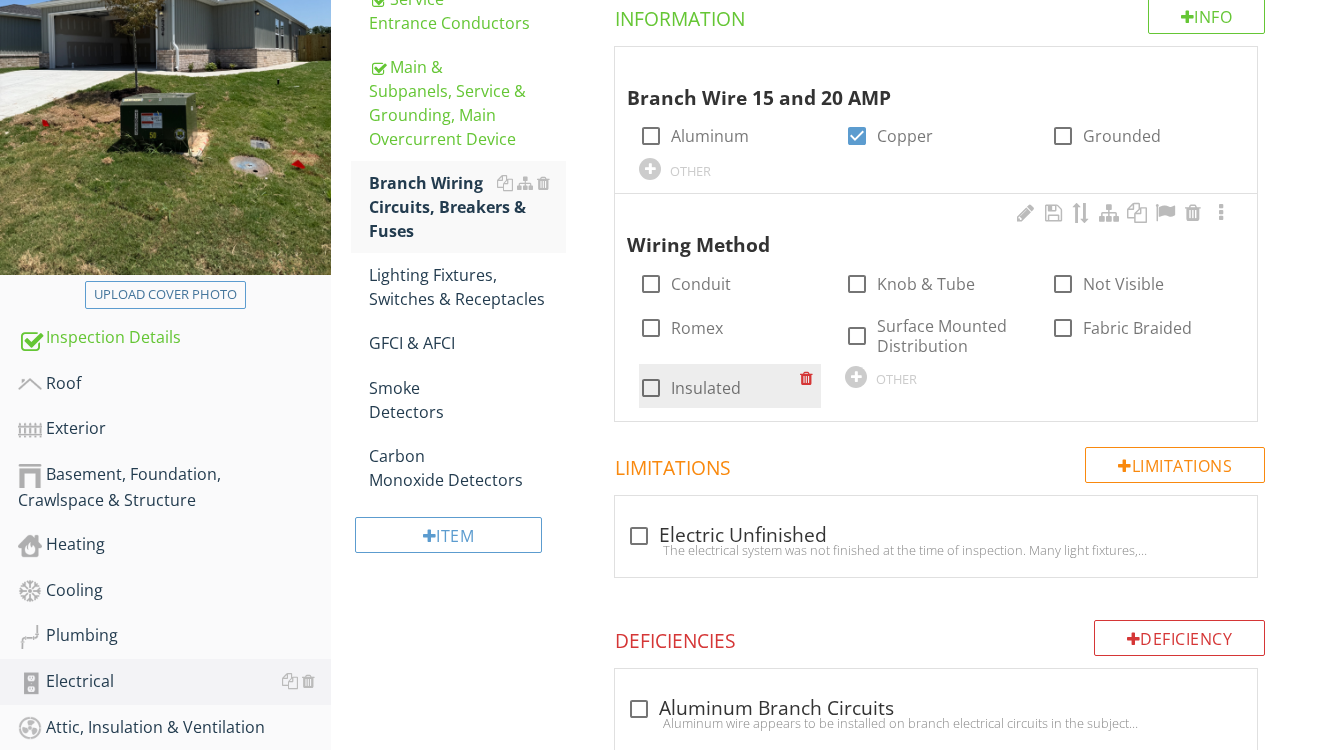 click on "Insulated" at bounding box center [706, 388] 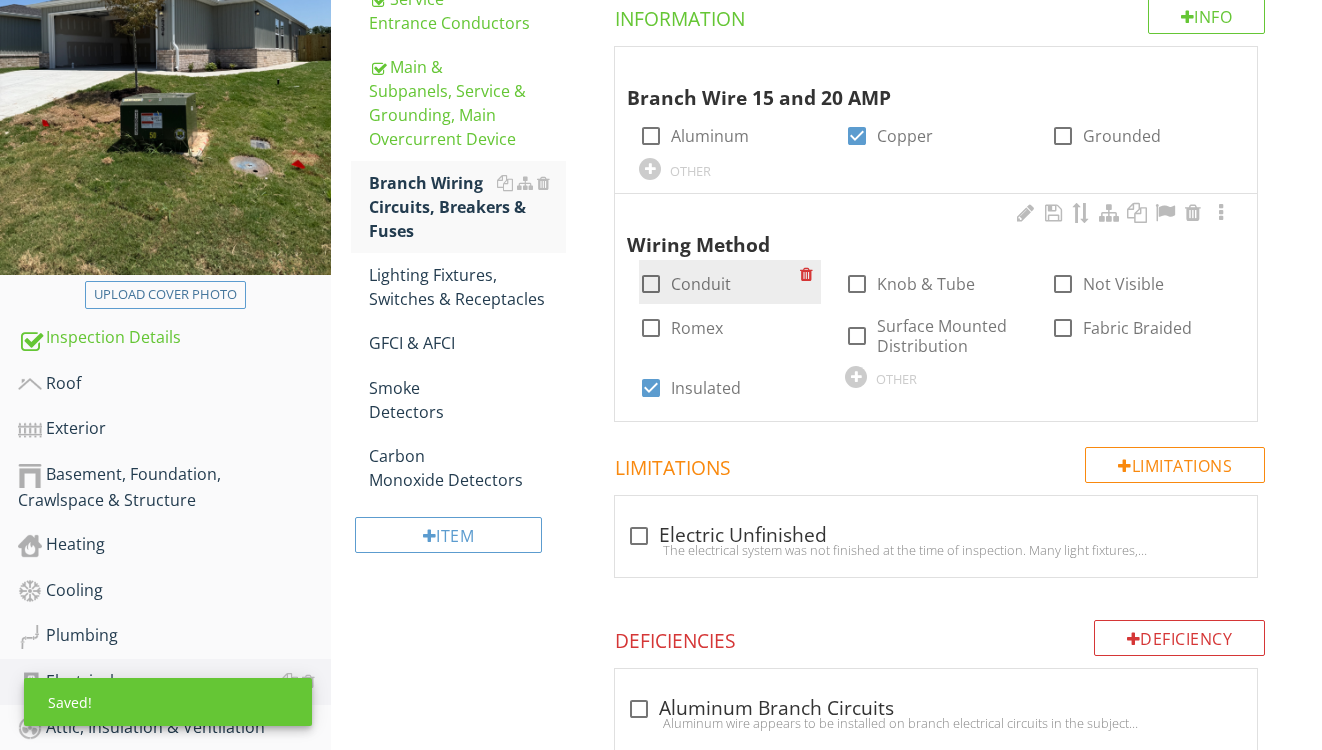 click on "Conduit" at bounding box center (701, 284) 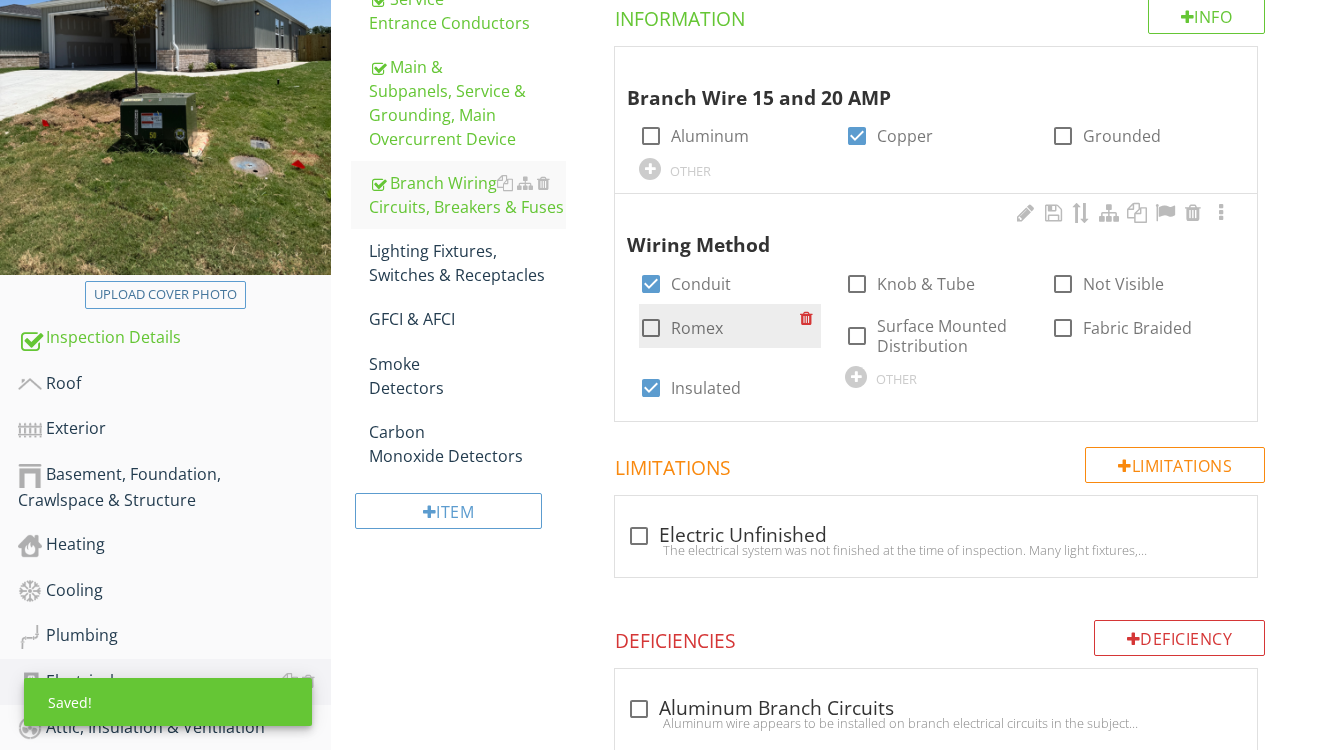 click on "Romex" at bounding box center [697, 328] 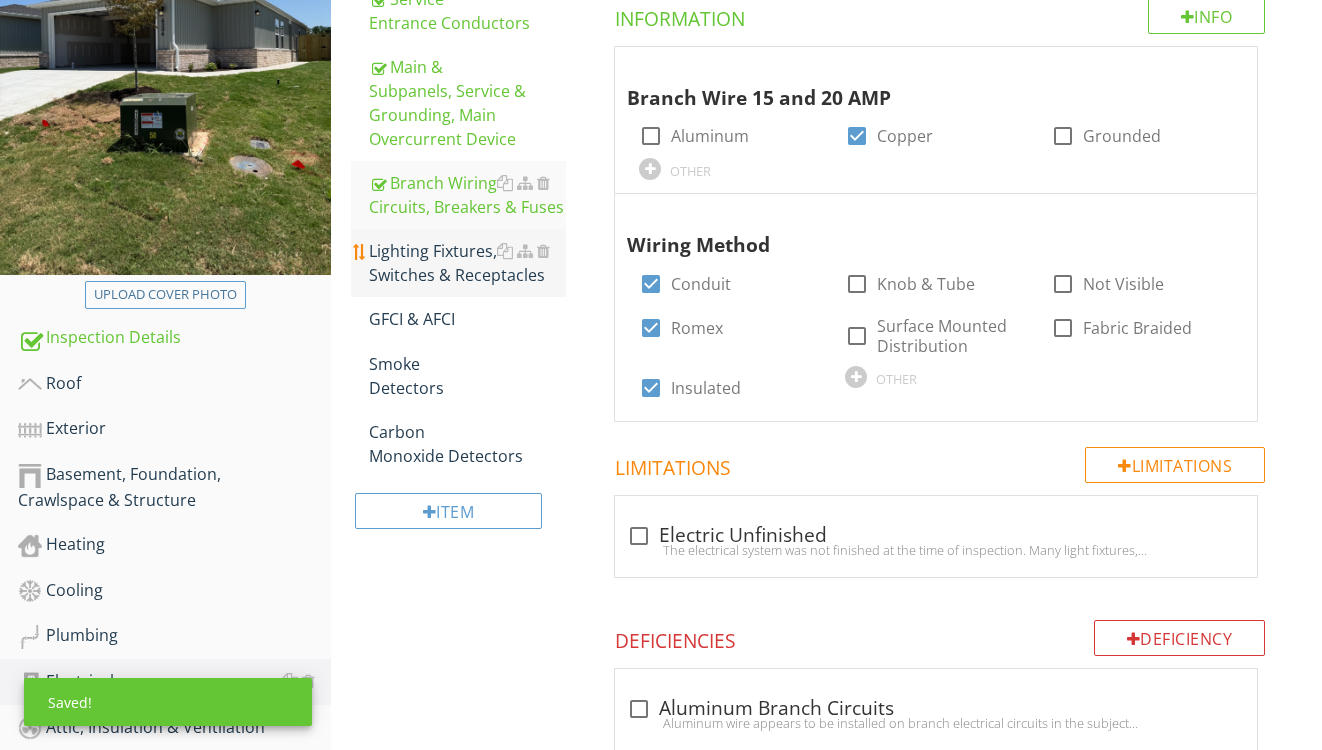 click on "Lighting Fixtures, Switches & Receptacles" at bounding box center [468, 263] 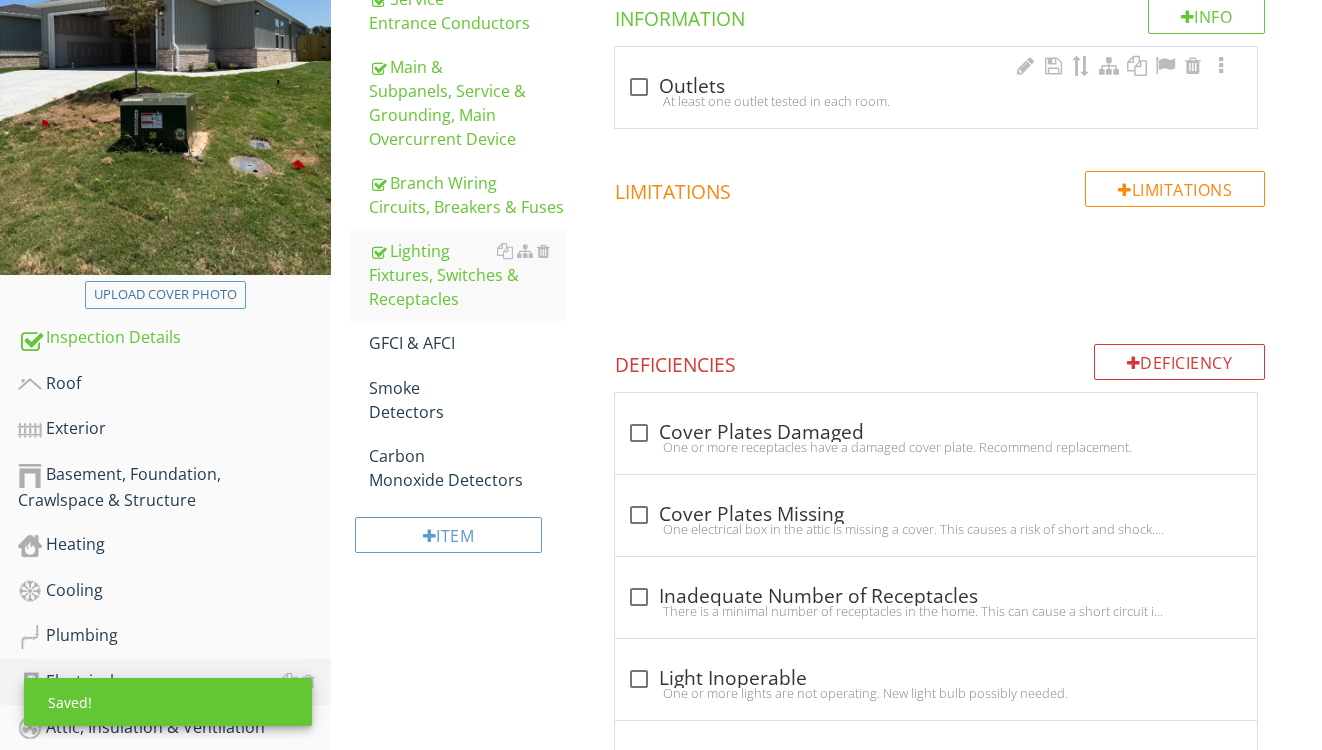 click on "At least one outlet tested in each room." at bounding box center (936, 101) 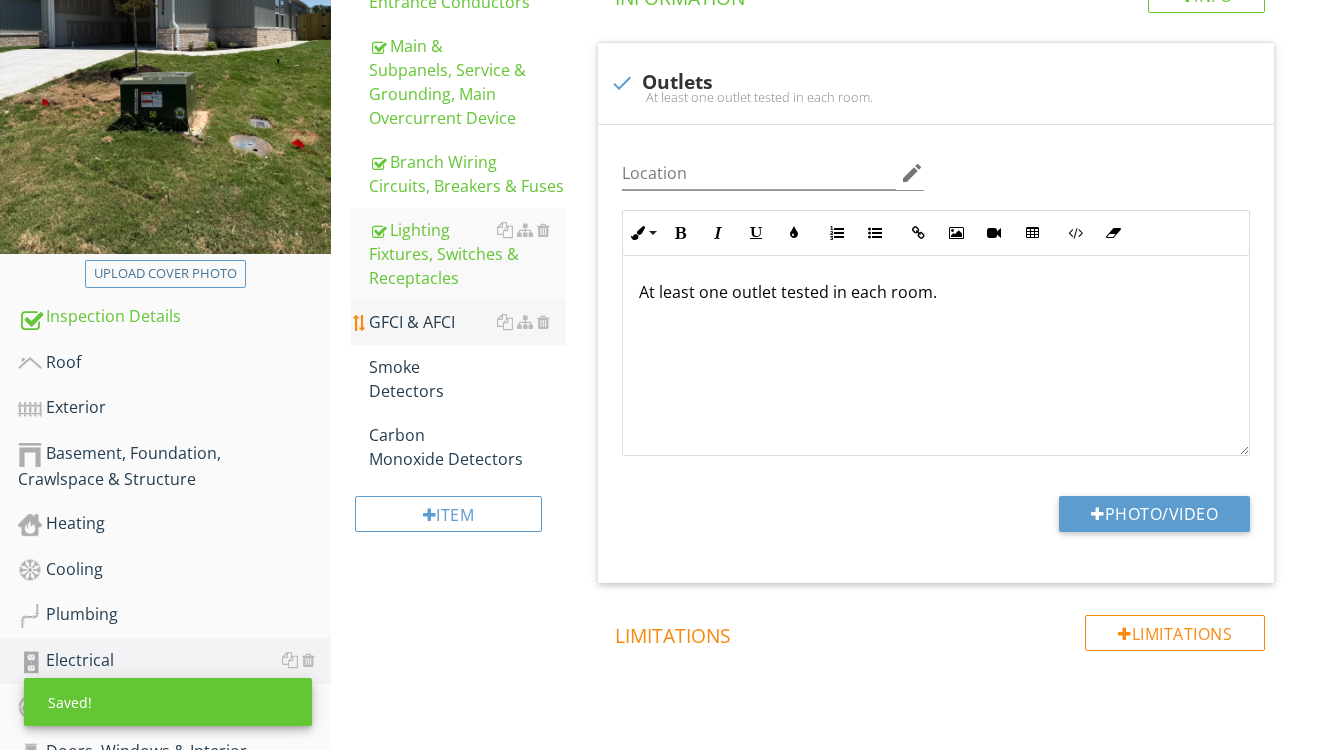 scroll, scrollTop: 410, scrollLeft: 0, axis: vertical 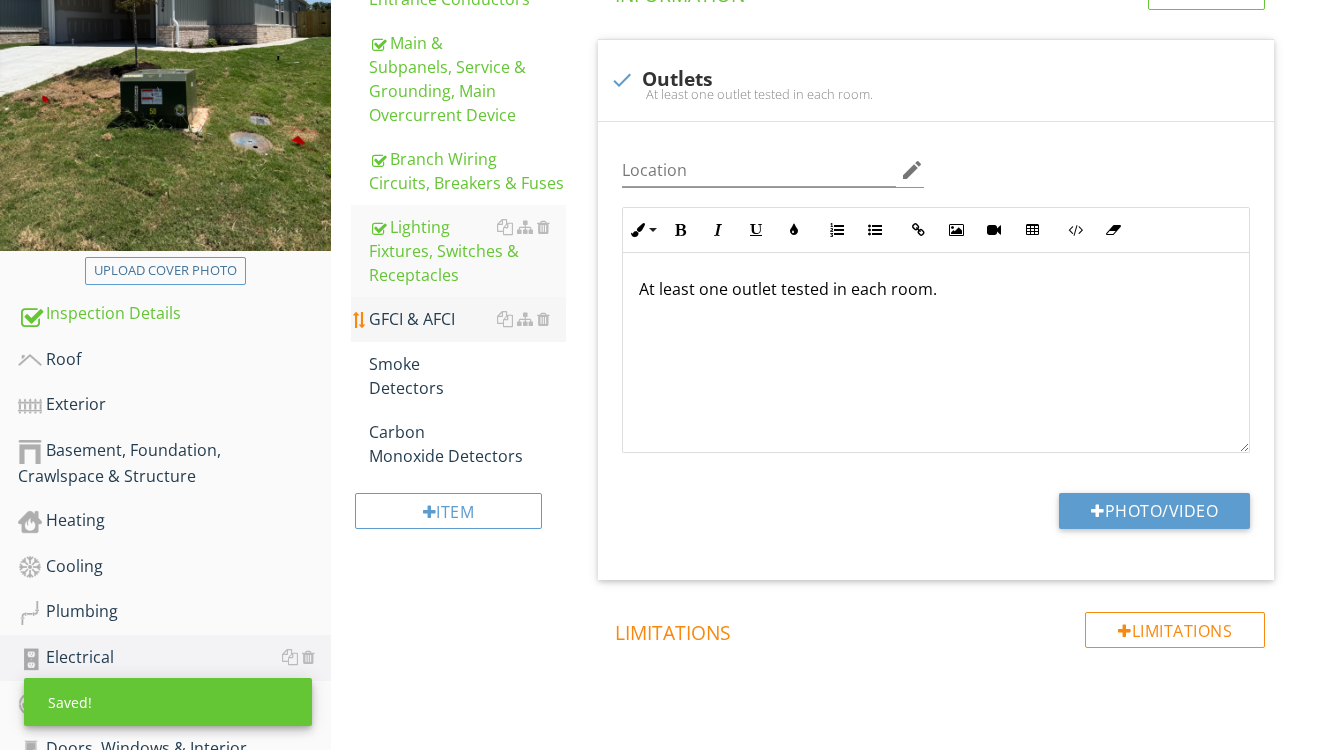 click on "GFCI & AFCI" at bounding box center [468, 319] 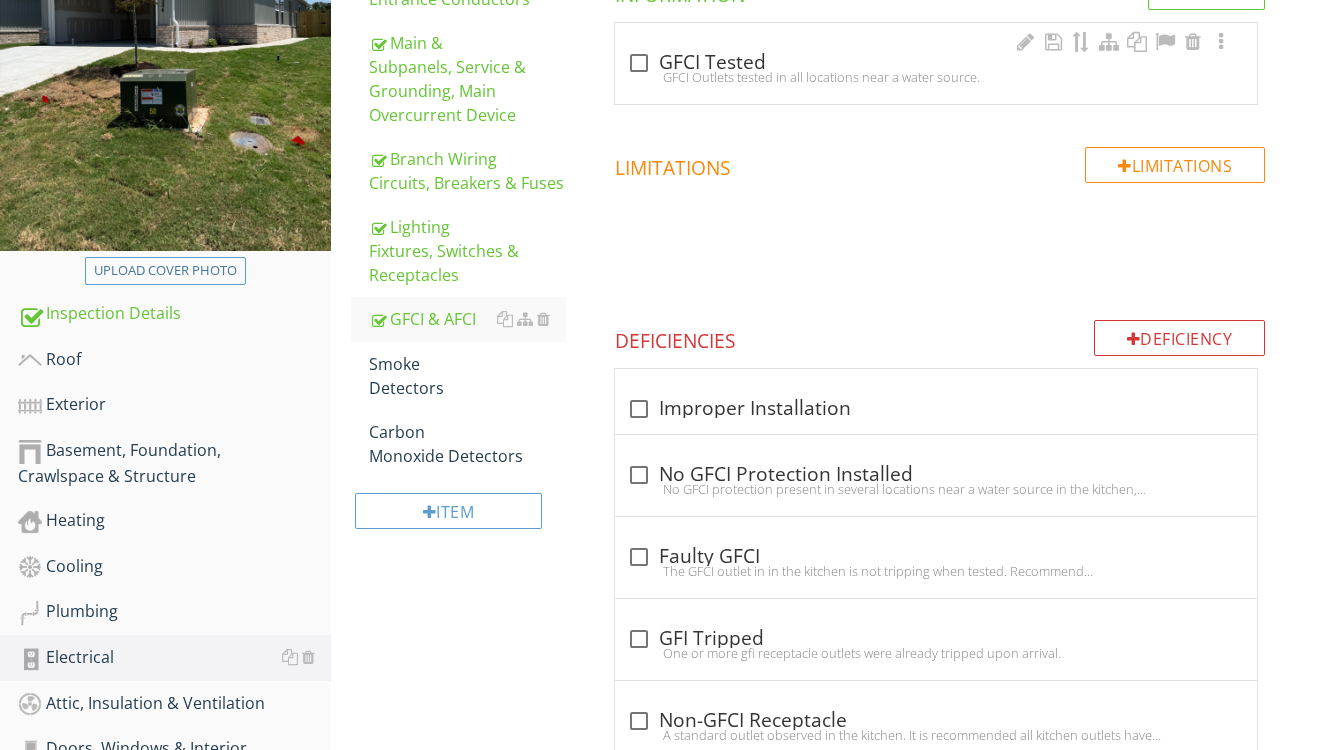 click on "check_box_outline_blank
GFCI Tested" at bounding box center [936, 63] 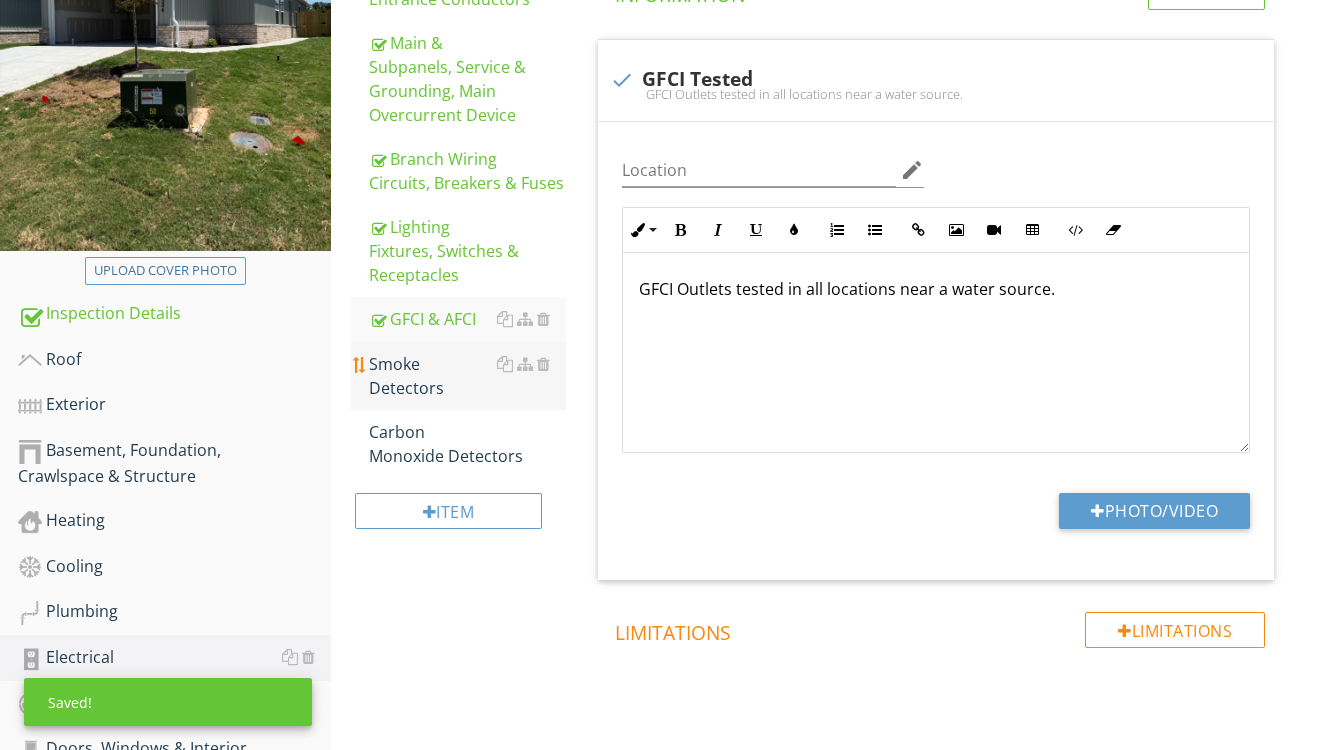 click on "Smoke Detectors" at bounding box center [468, 376] 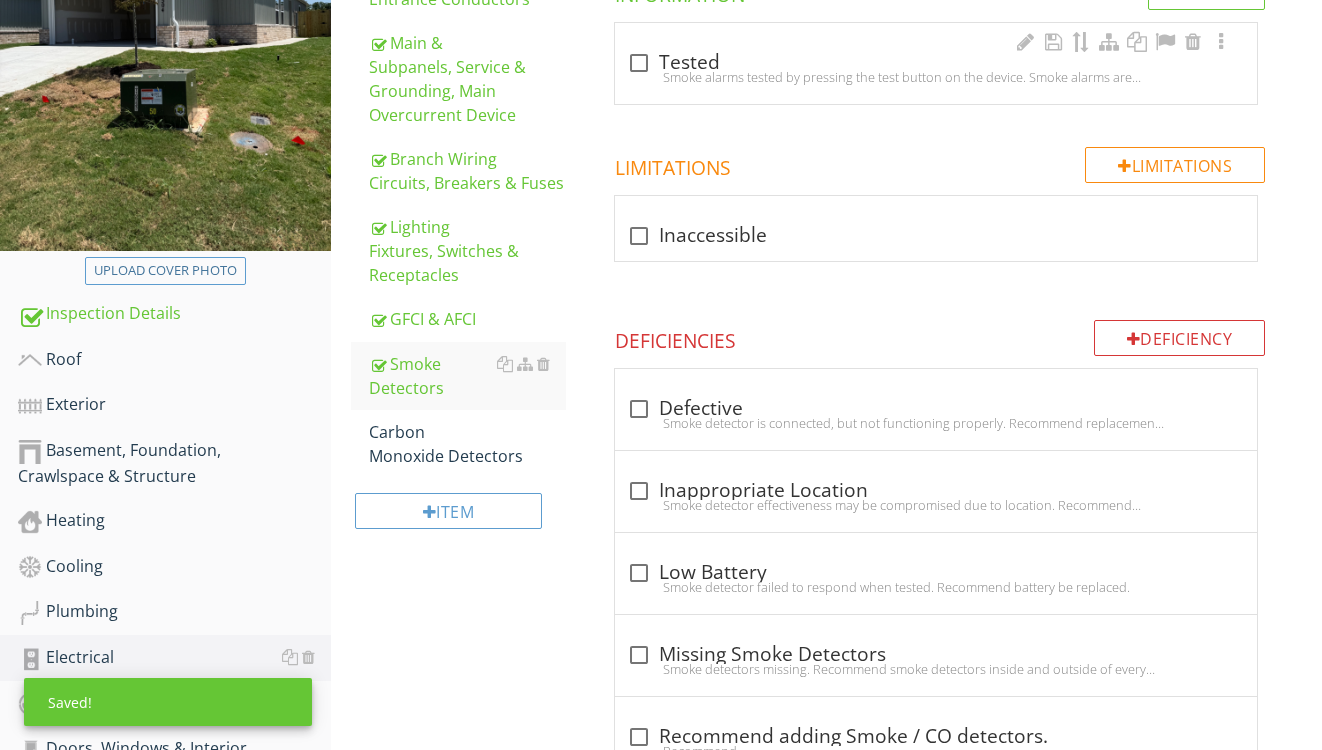 click on "check_box_outline_blank
Tested" at bounding box center [936, 63] 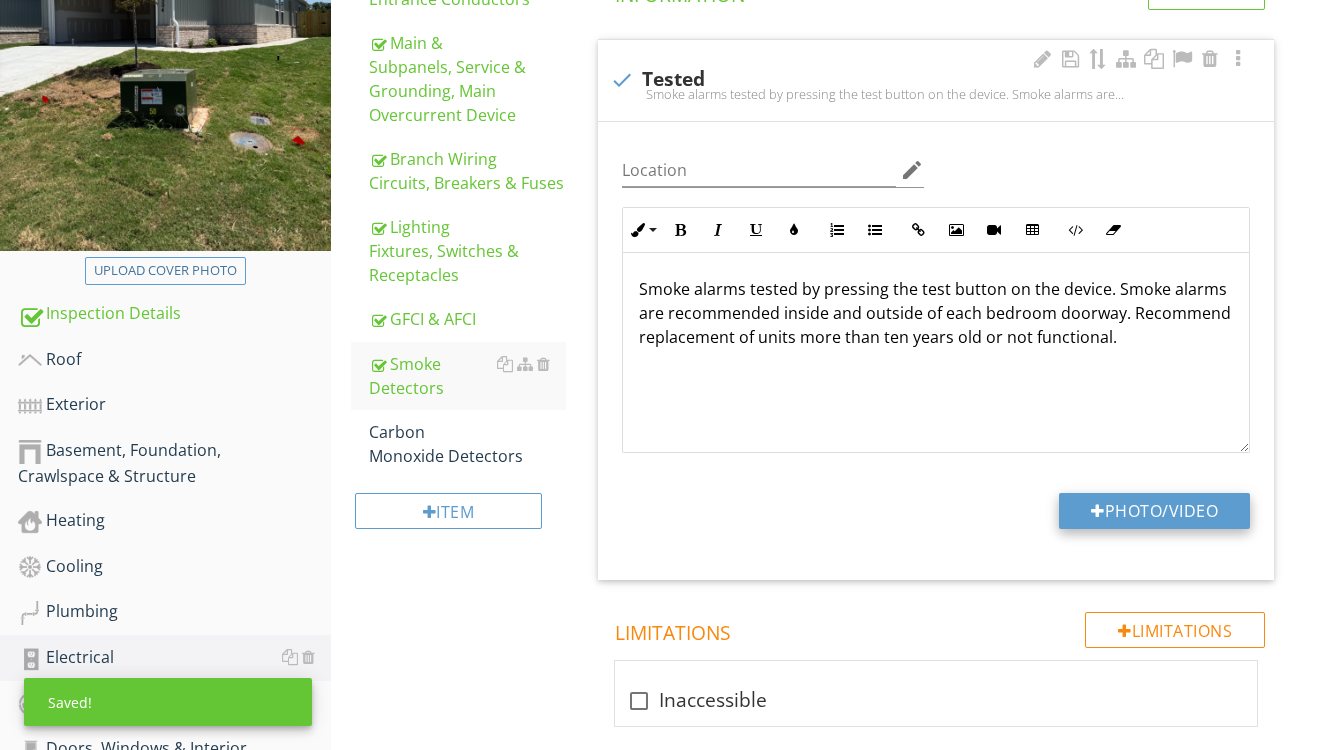 click on "Photo/Video" at bounding box center (1154, 511) 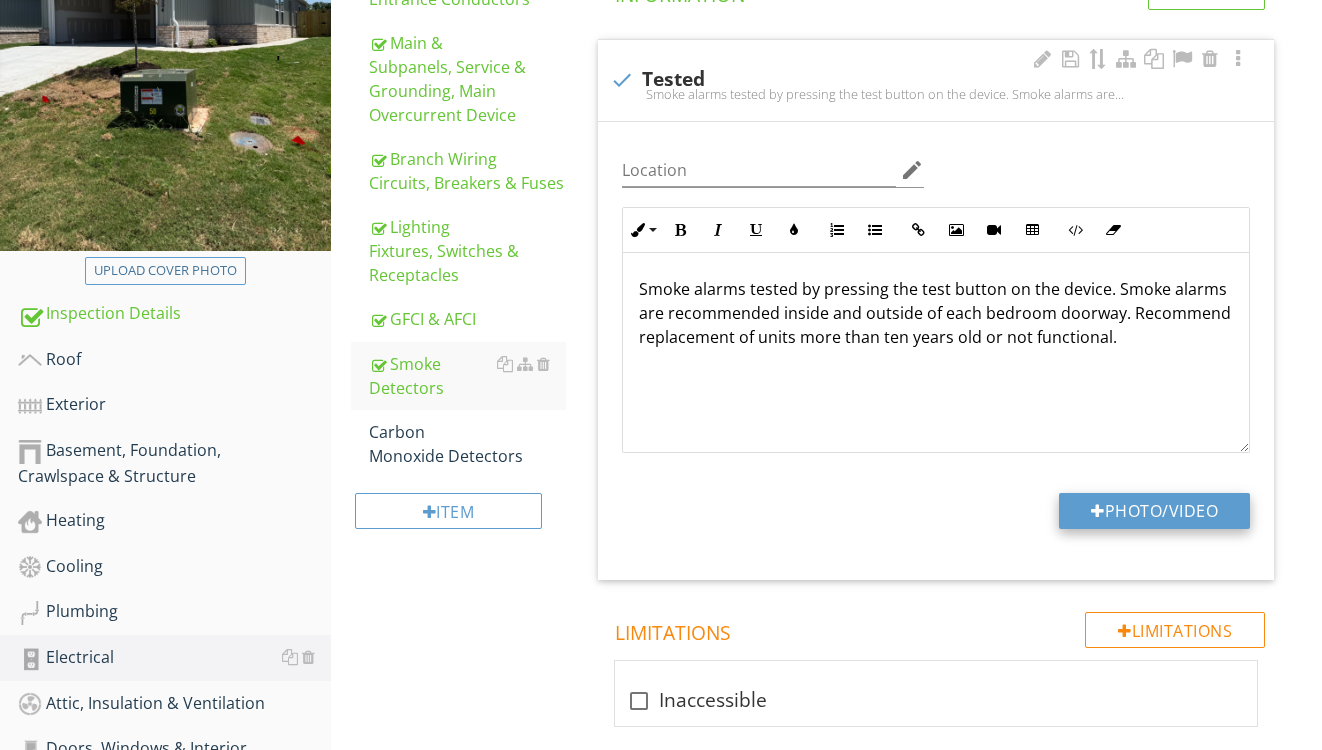 type on "C:\fakepath\IMG_9237.jpeg" 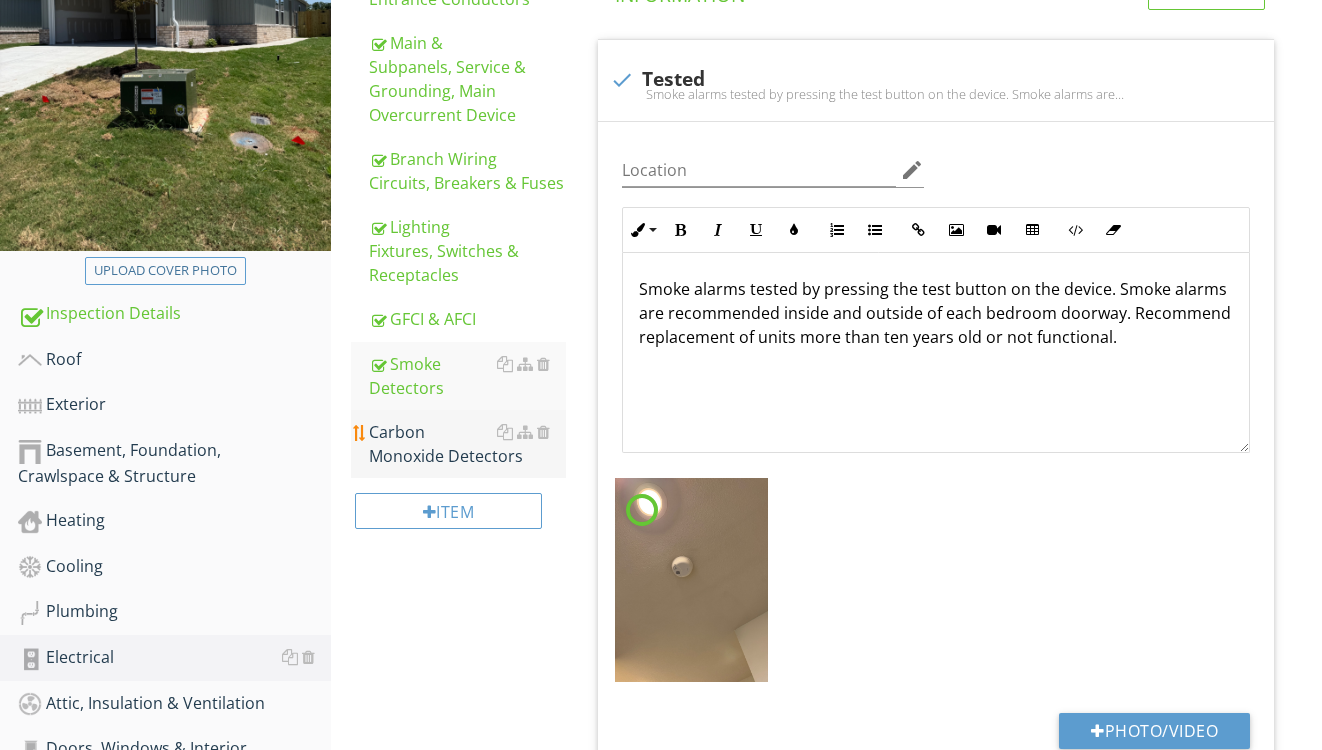 click on "Carbon Monoxide Detectors" at bounding box center [468, 444] 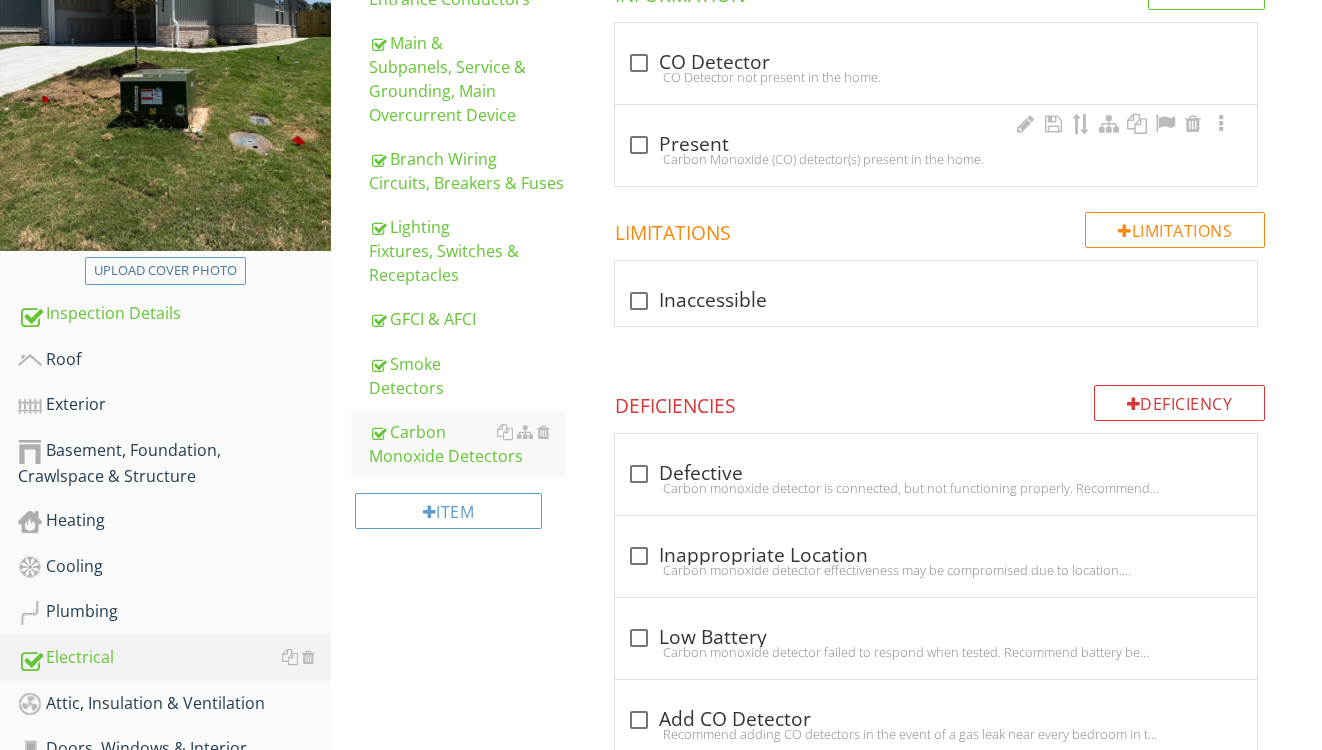click on "check_box_outline_blank
Present" at bounding box center [936, 145] 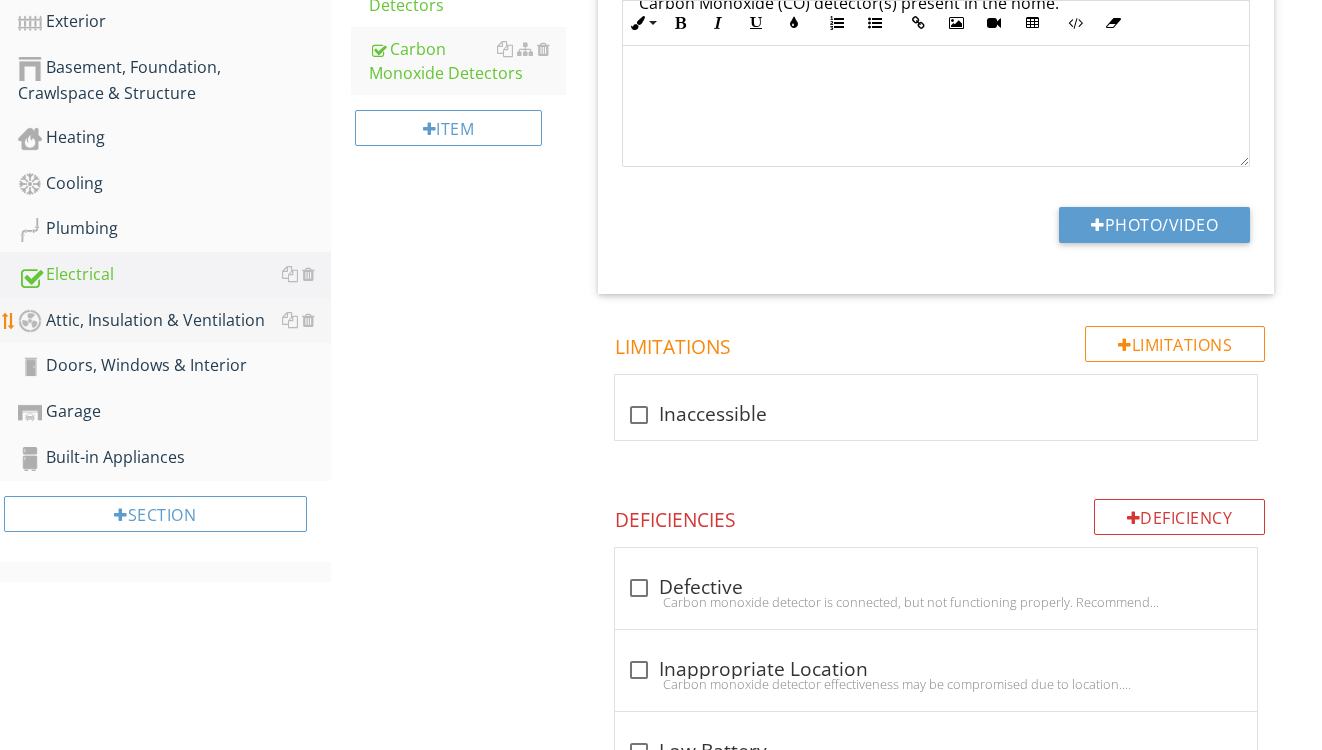 click on "Attic, Insulation & Ventilation" at bounding box center [174, 321] 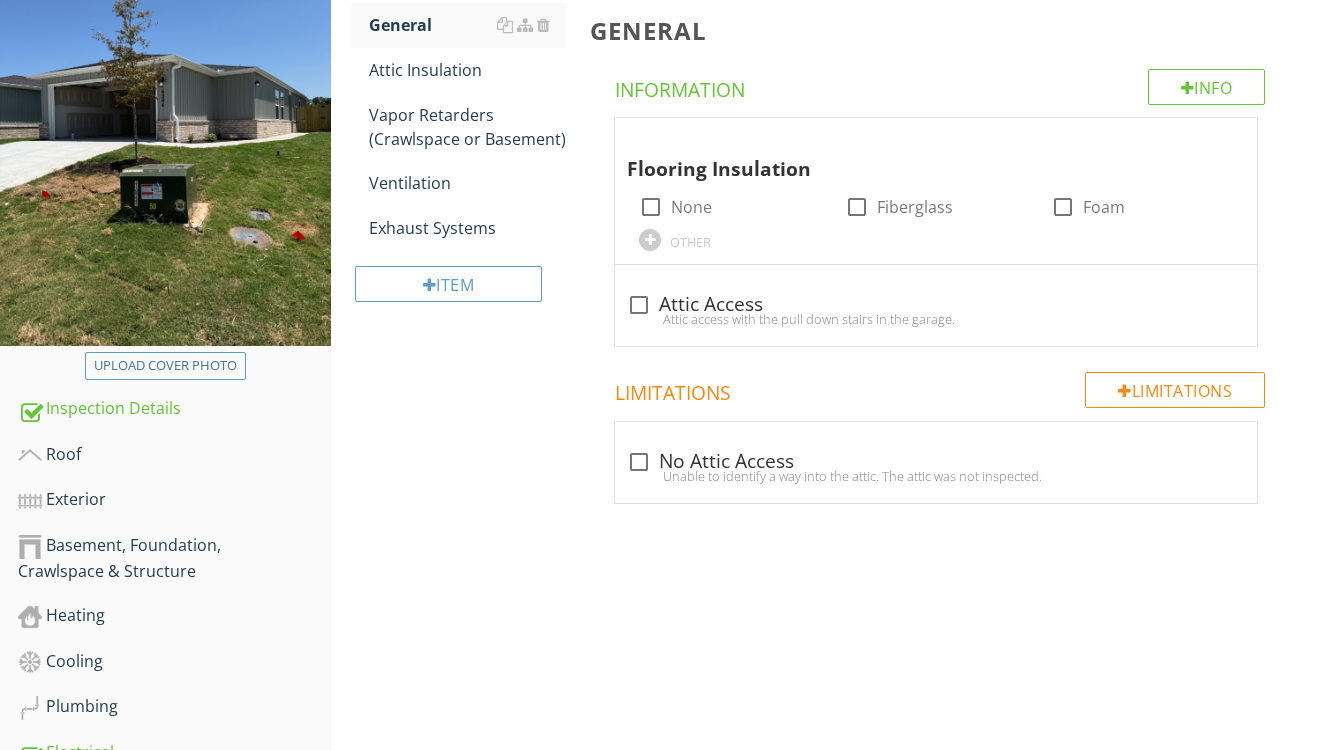 scroll, scrollTop: 294, scrollLeft: 0, axis: vertical 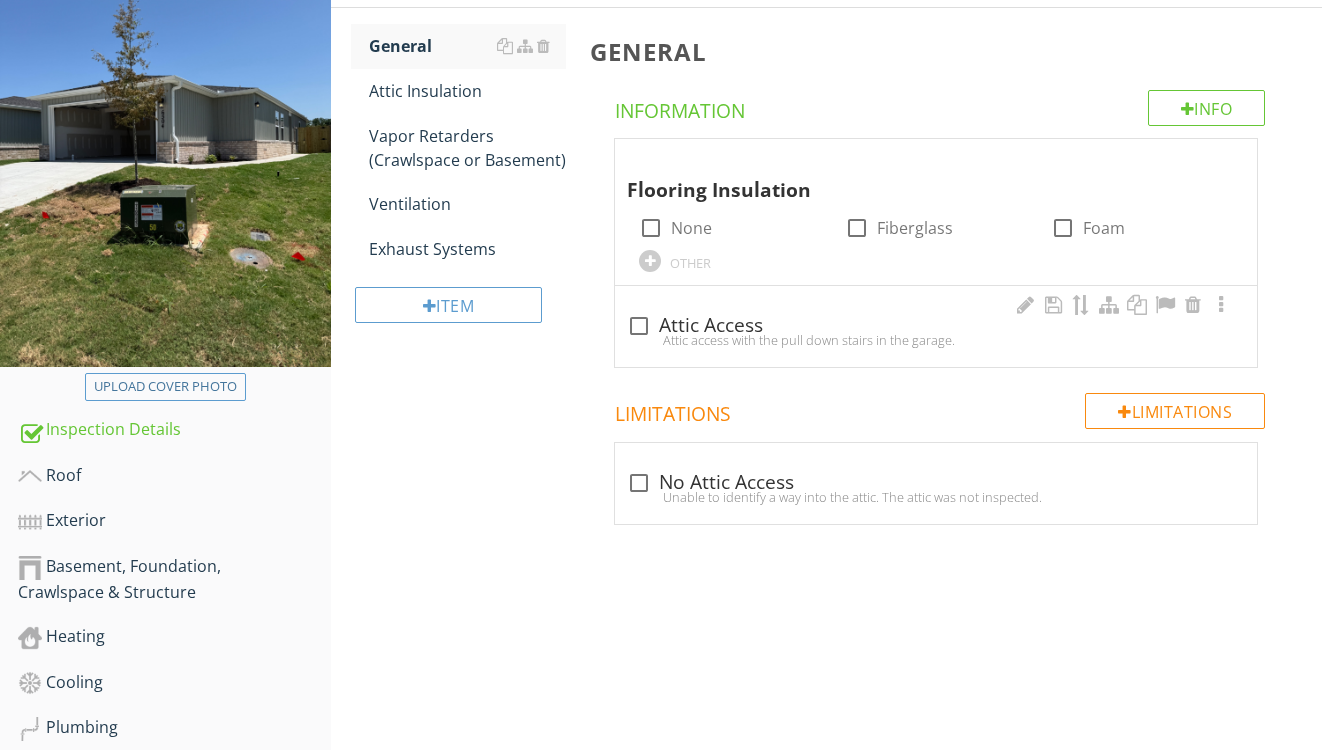 click on "check_box_outline_blank
Attic Access" at bounding box center (936, 326) 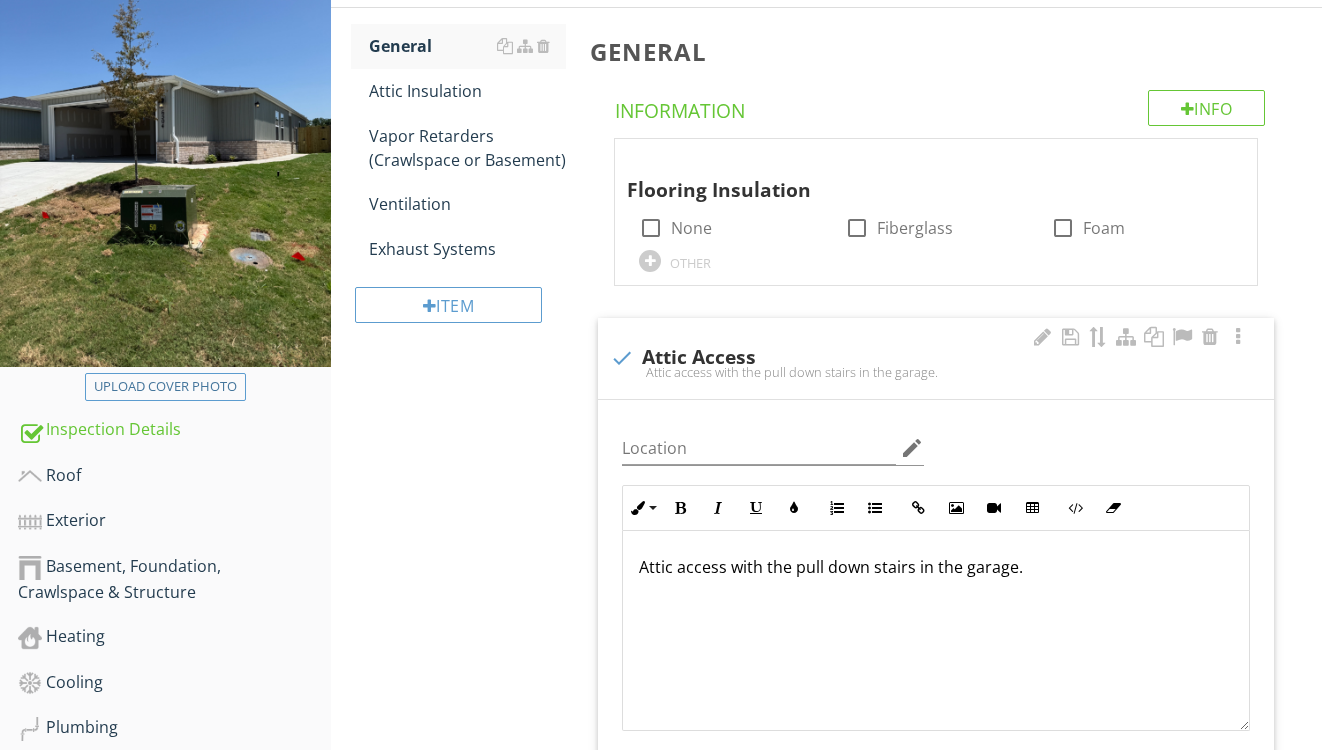drag, startPoint x: 1056, startPoint y: 559, endPoint x: 729, endPoint y: 565, distance: 327.05505 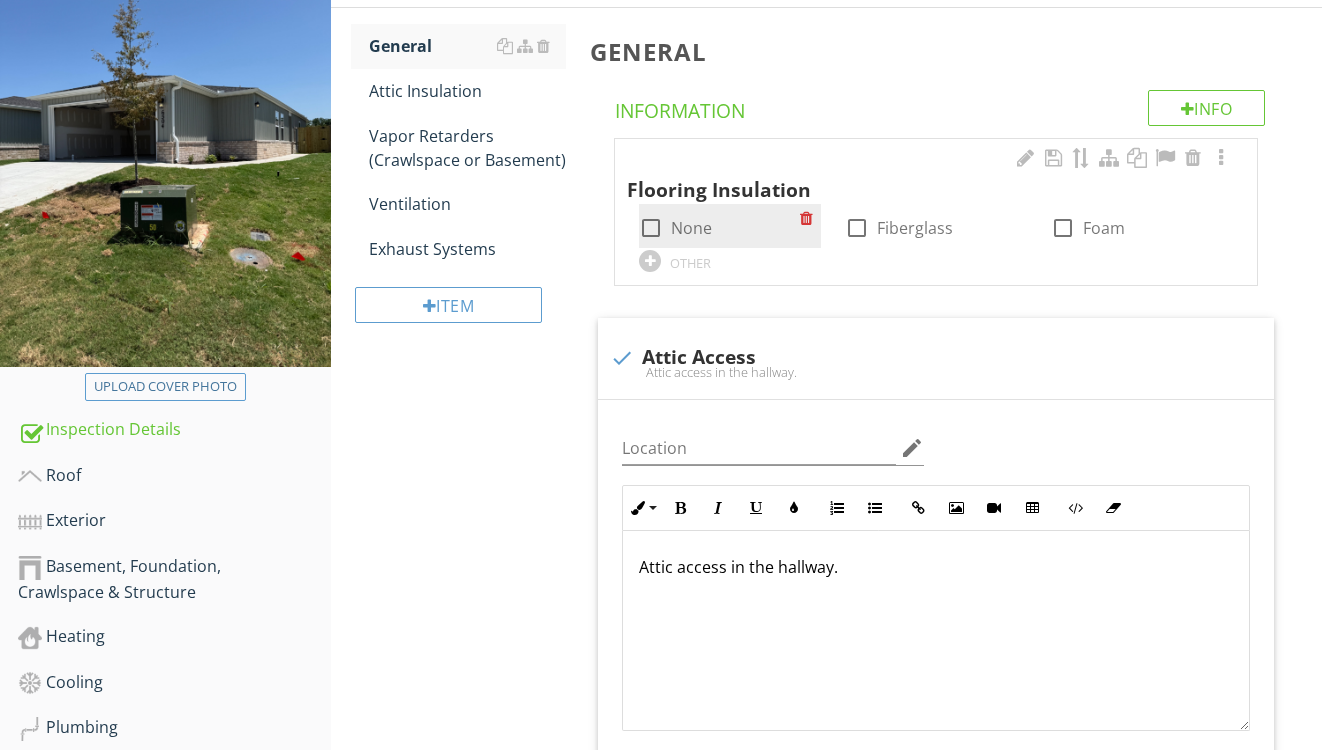 click on "None" at bounding box center [691, 228] 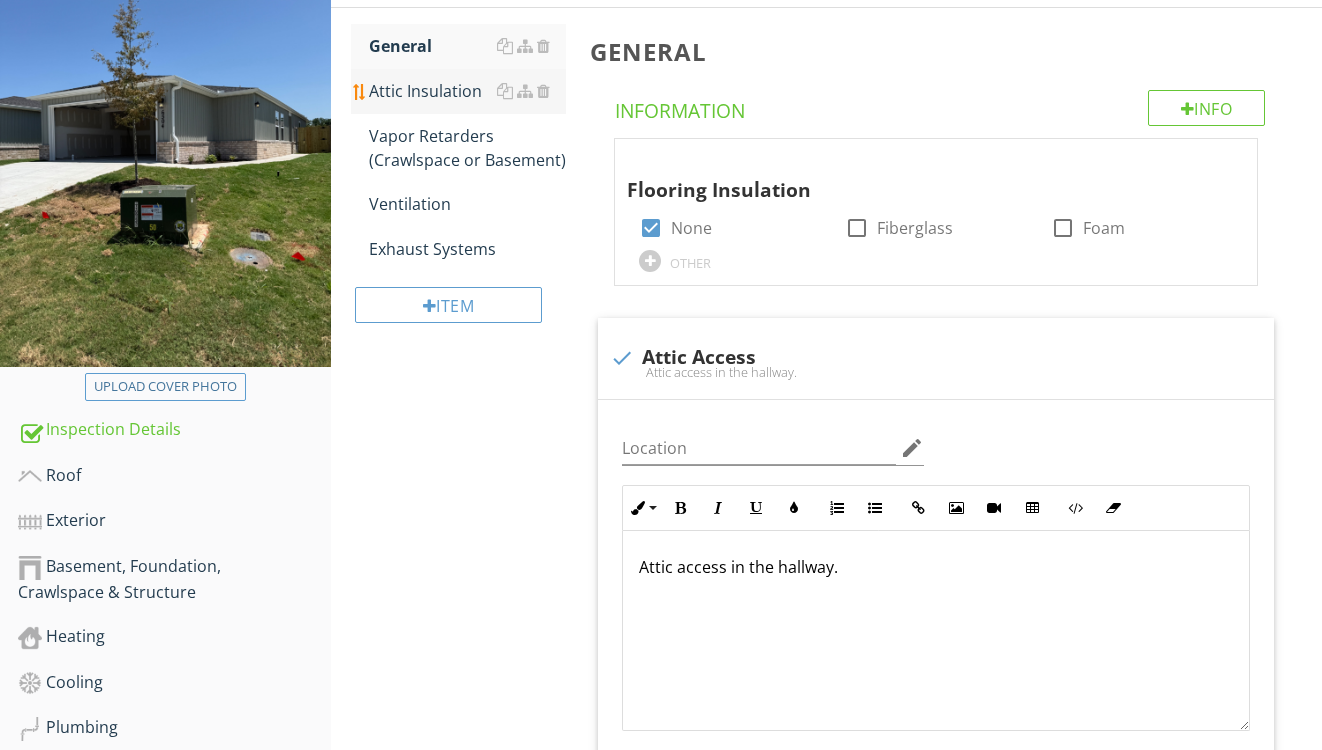 click on "Attic Insulation" at bounding box center (468, 91) 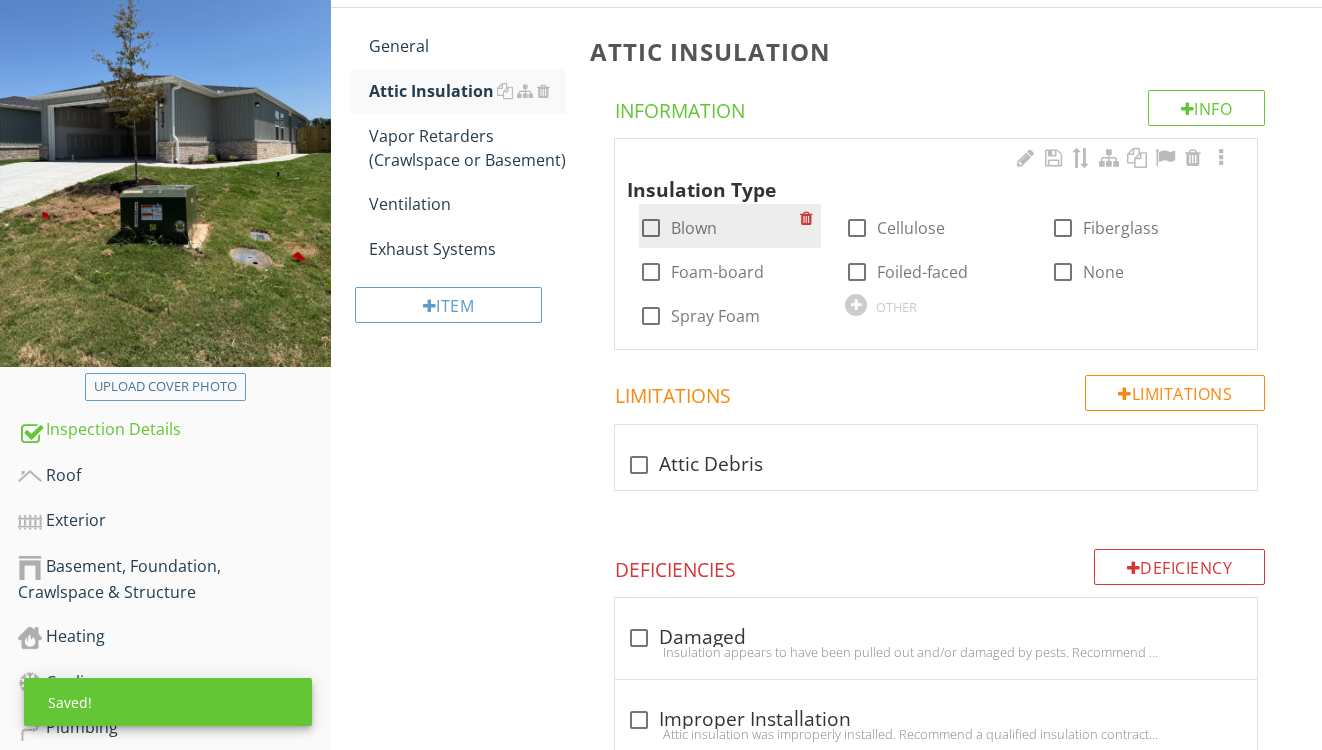 click on "Blown" at bounding box center (694, 228) 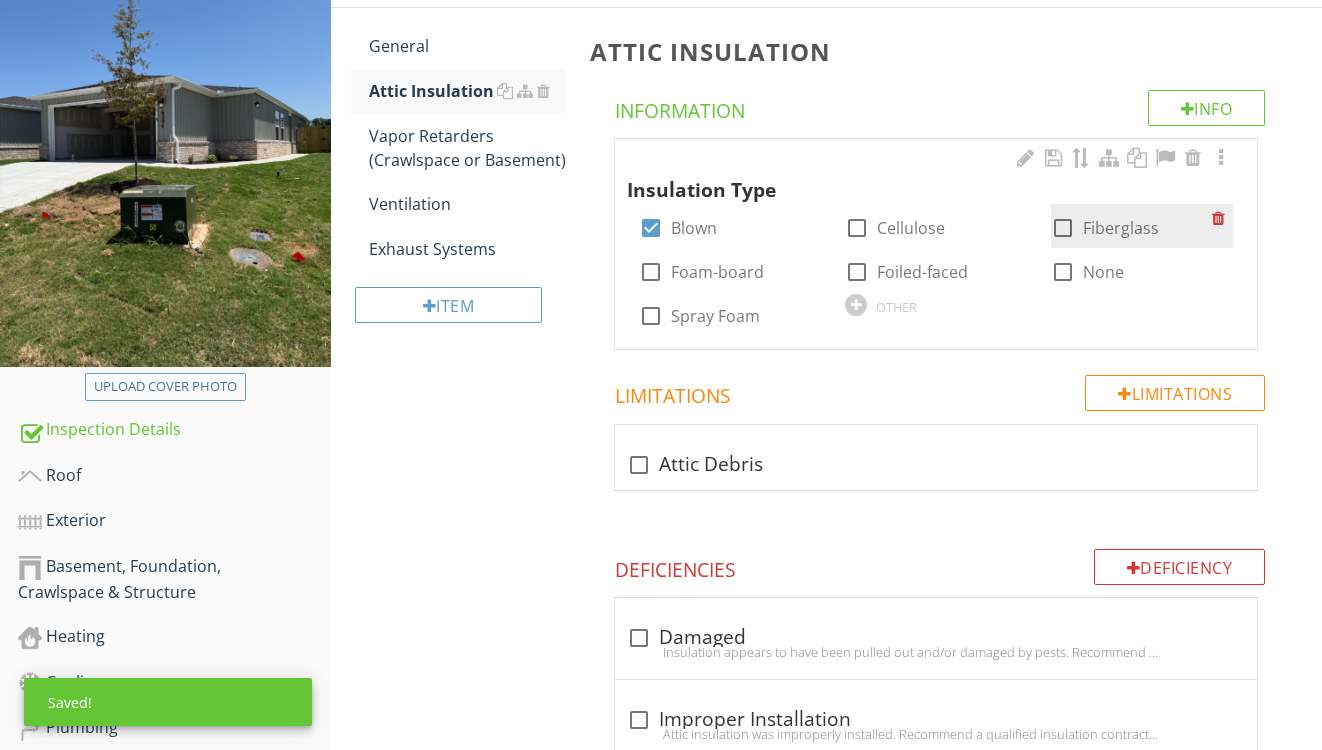 click on "Fiberglass" at bounding box center [1121, 228] 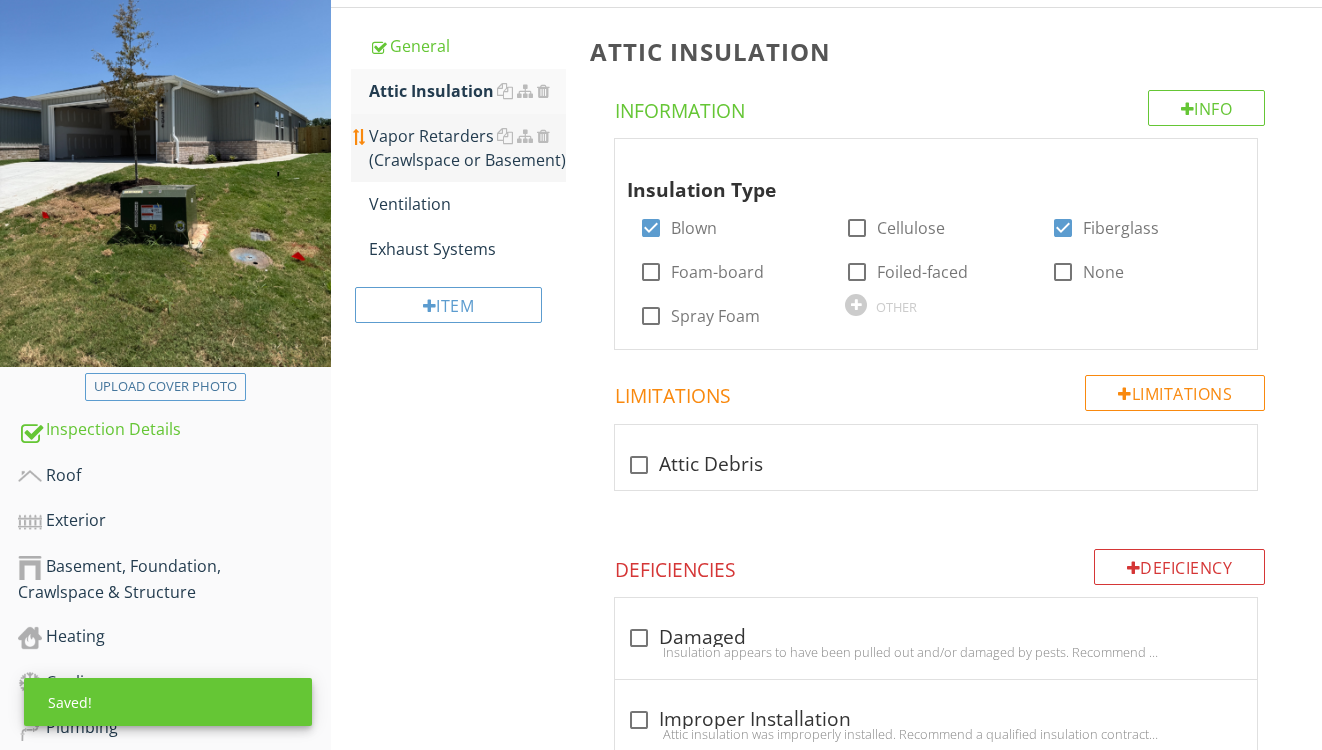 click on "Vapor Retarders (Crawlspace or Basement)" at bounding box center (468, 148) 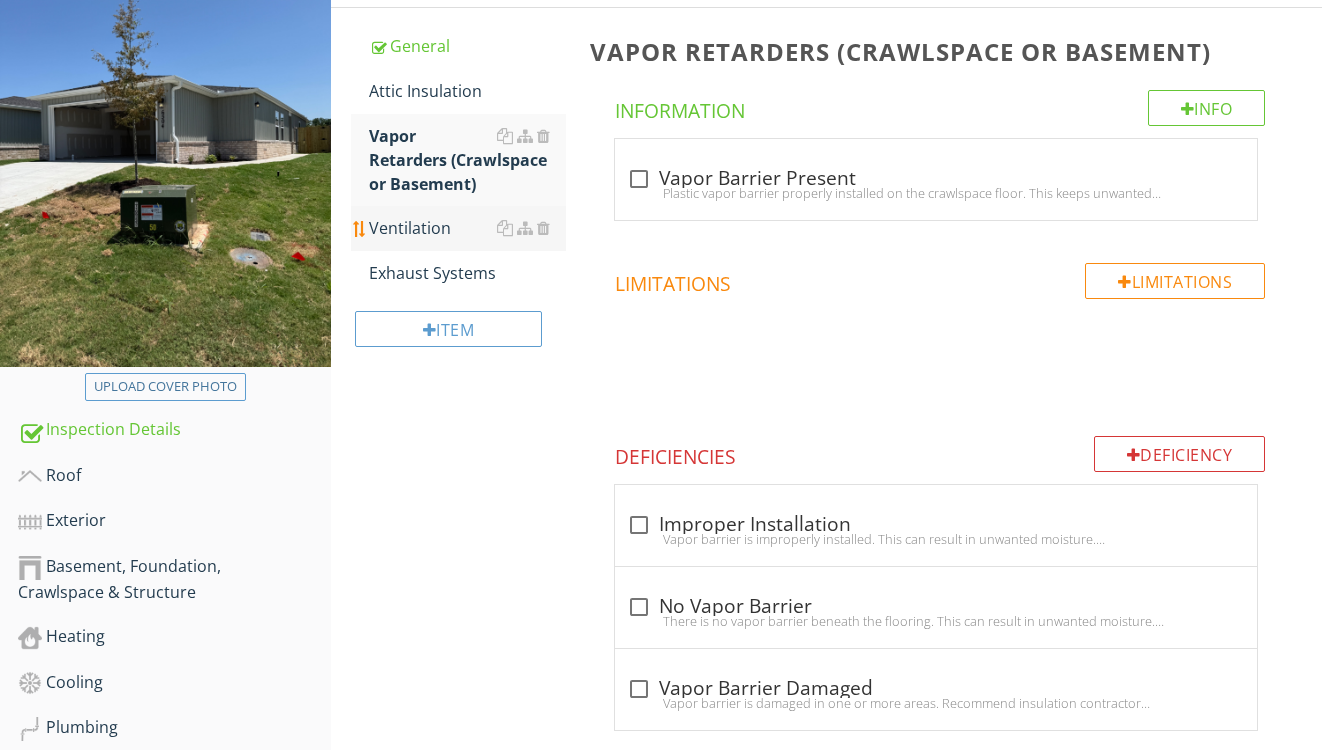 click on "Ventilation" at bounding box center [468, 228] 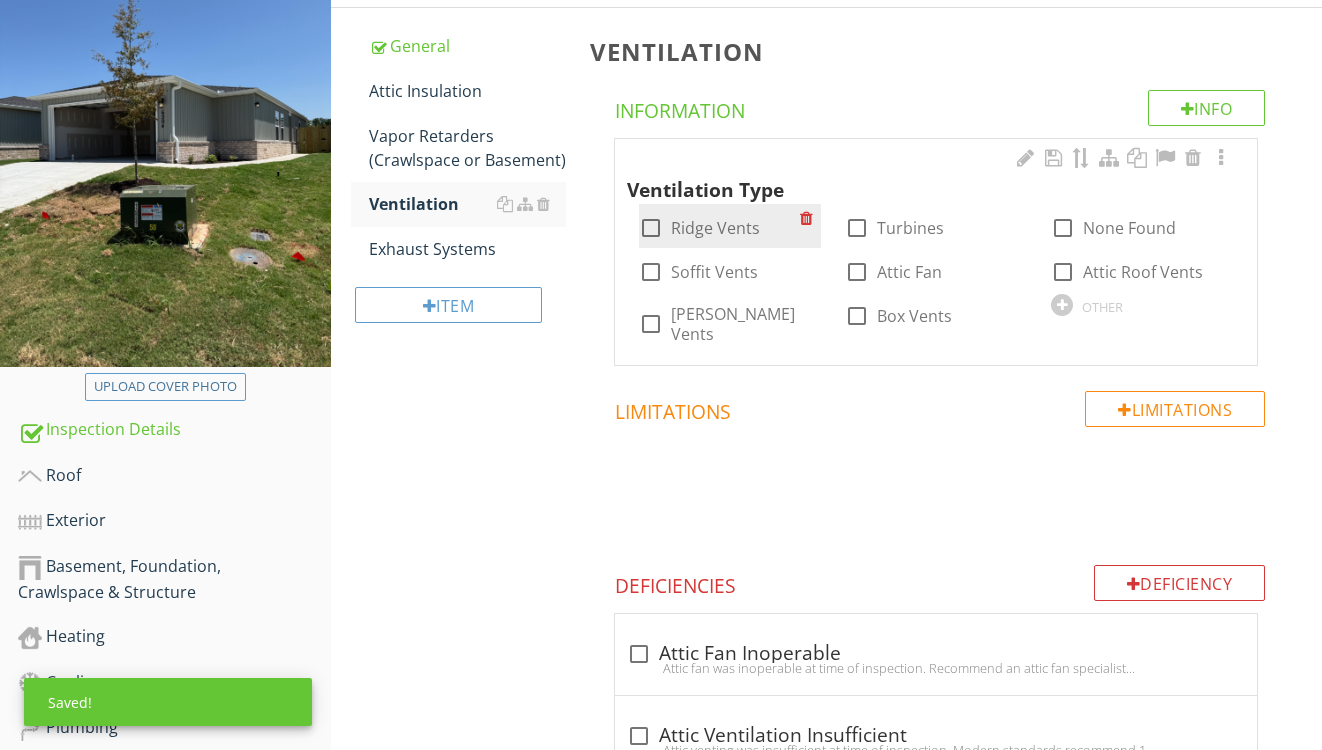 click on "Ridge Vents" at bounding box center [715, 228] 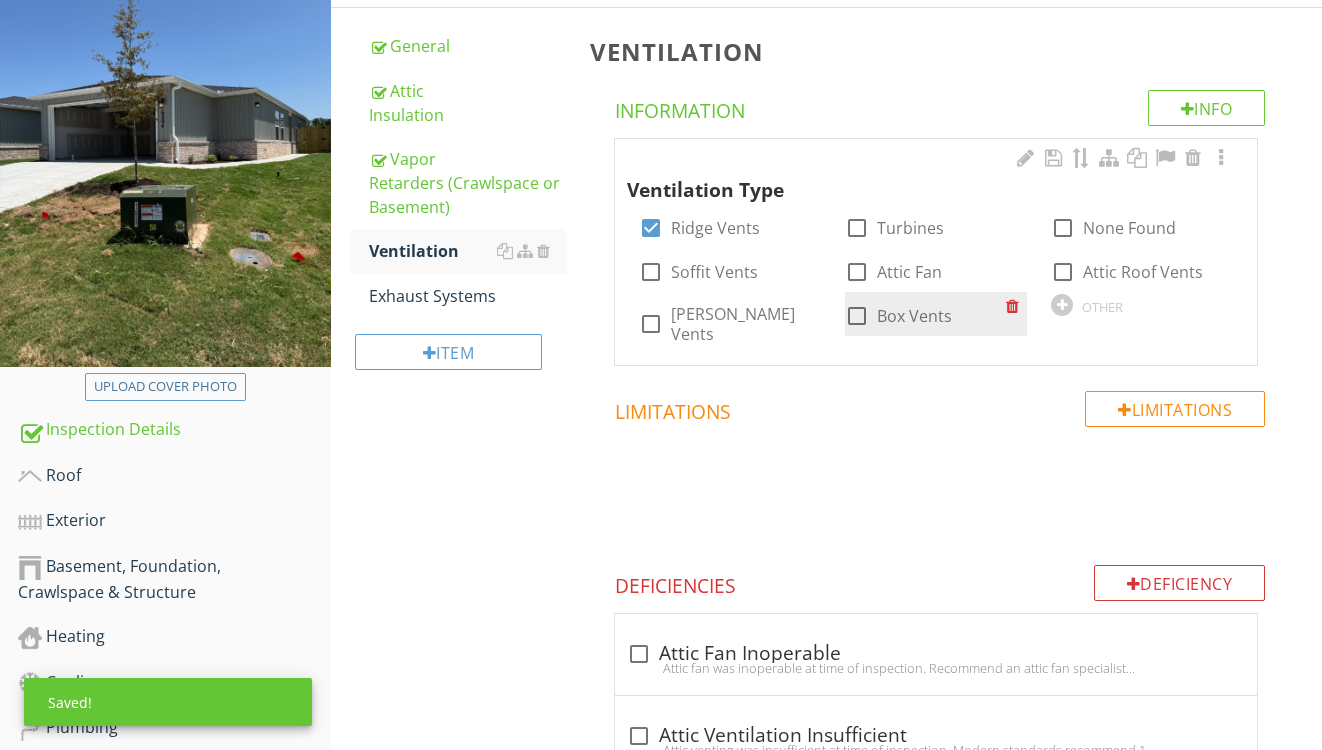 click at bounding box center [857, 316] 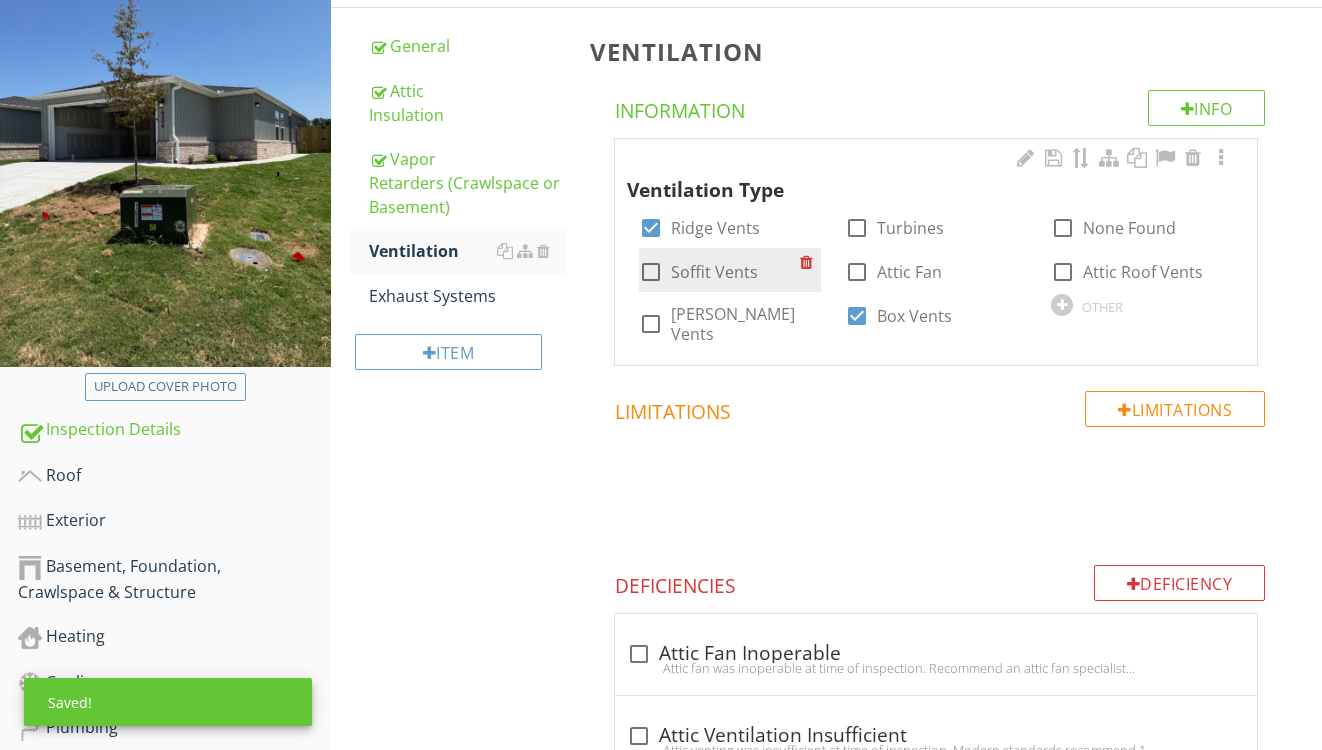click on "Soffit Vents" at bounding box center [714, 272] 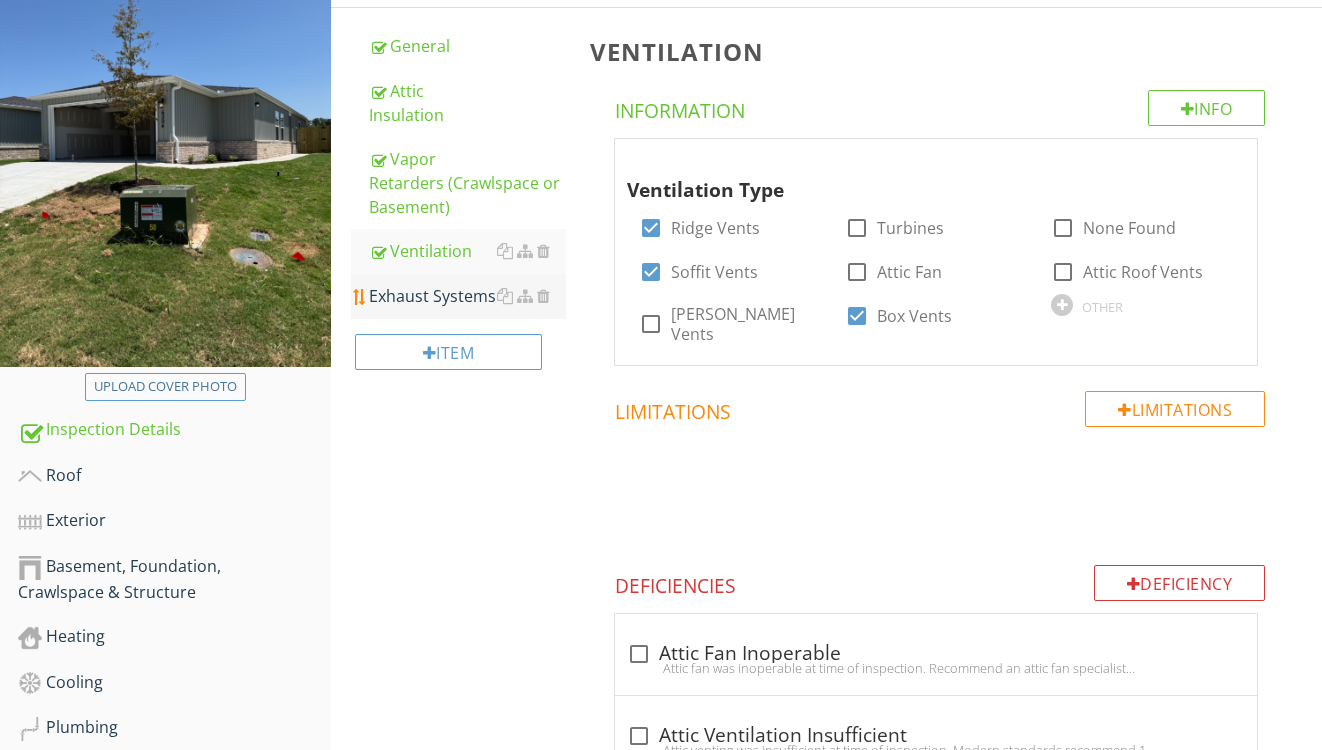 click on "Exhaust Systems" at bounding box center [468, 296] 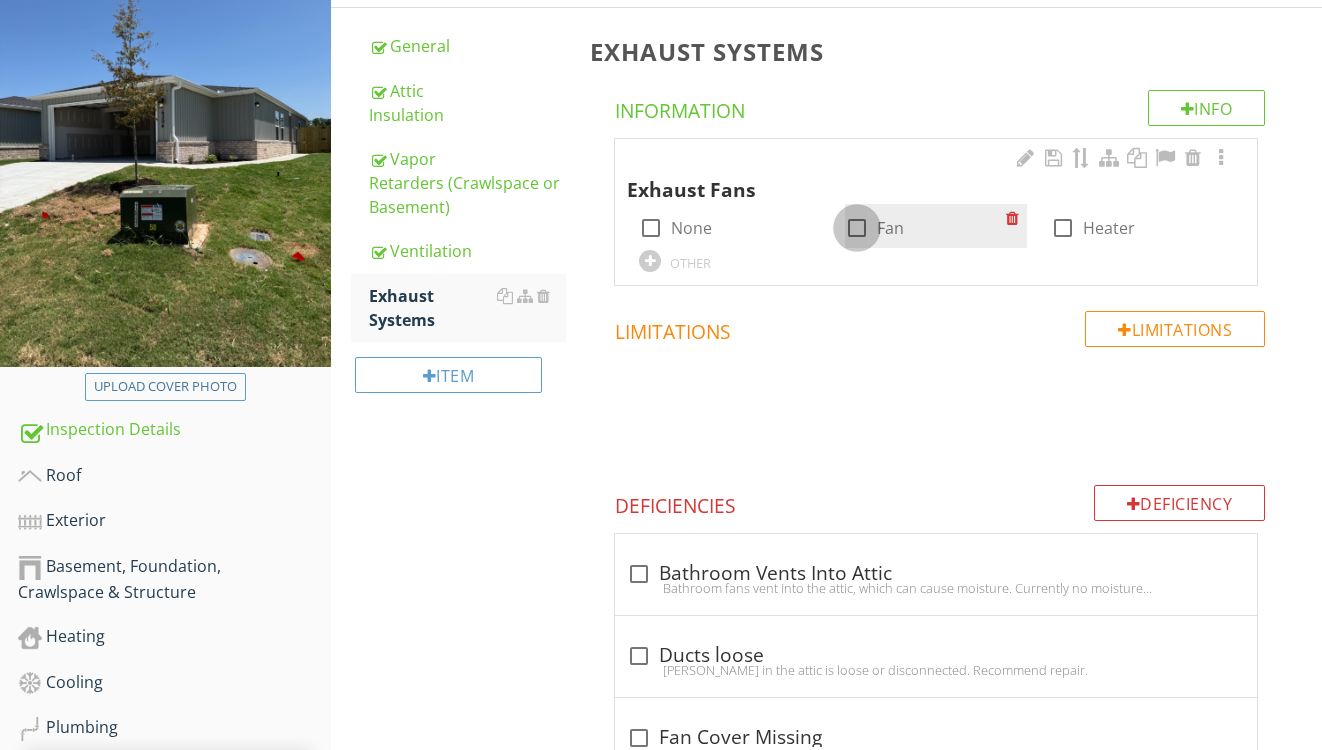 click at bounding box center [857, 228] 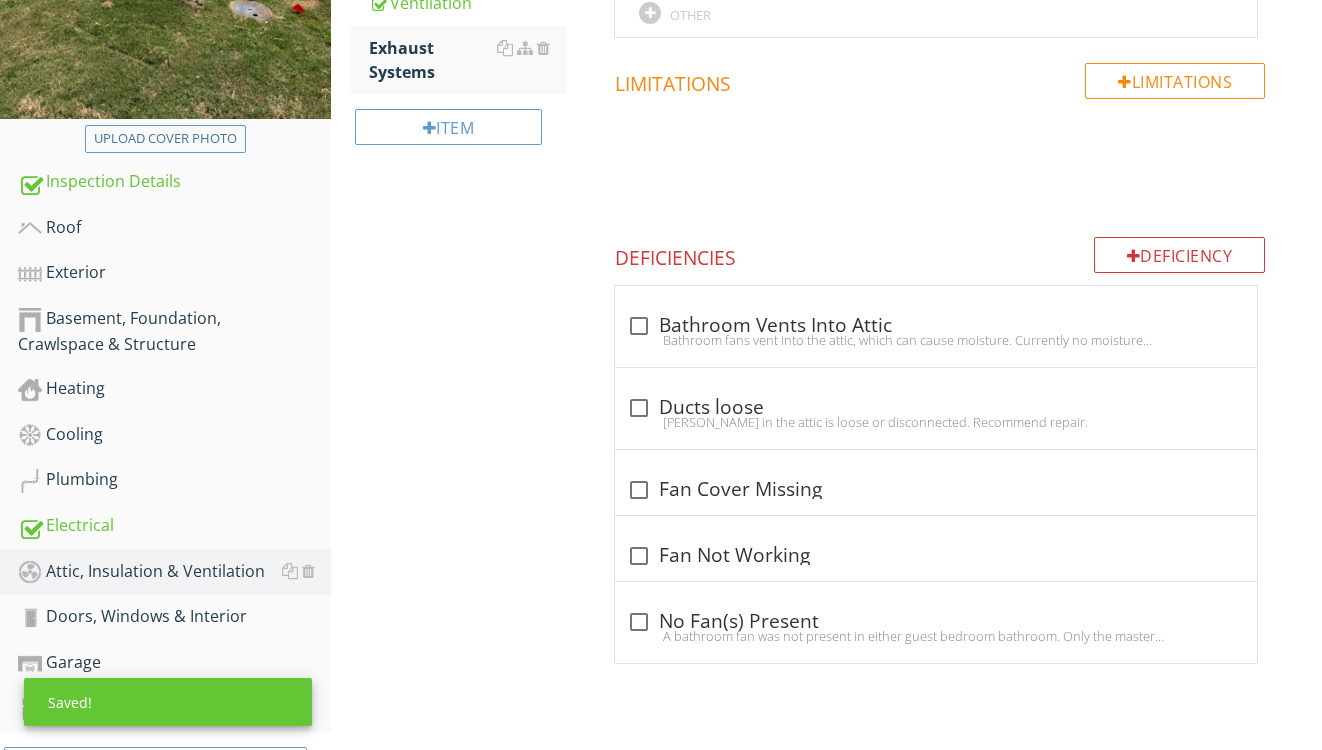 scroll, scrollTop: 546, scrollLeft: 0, axis: vertical 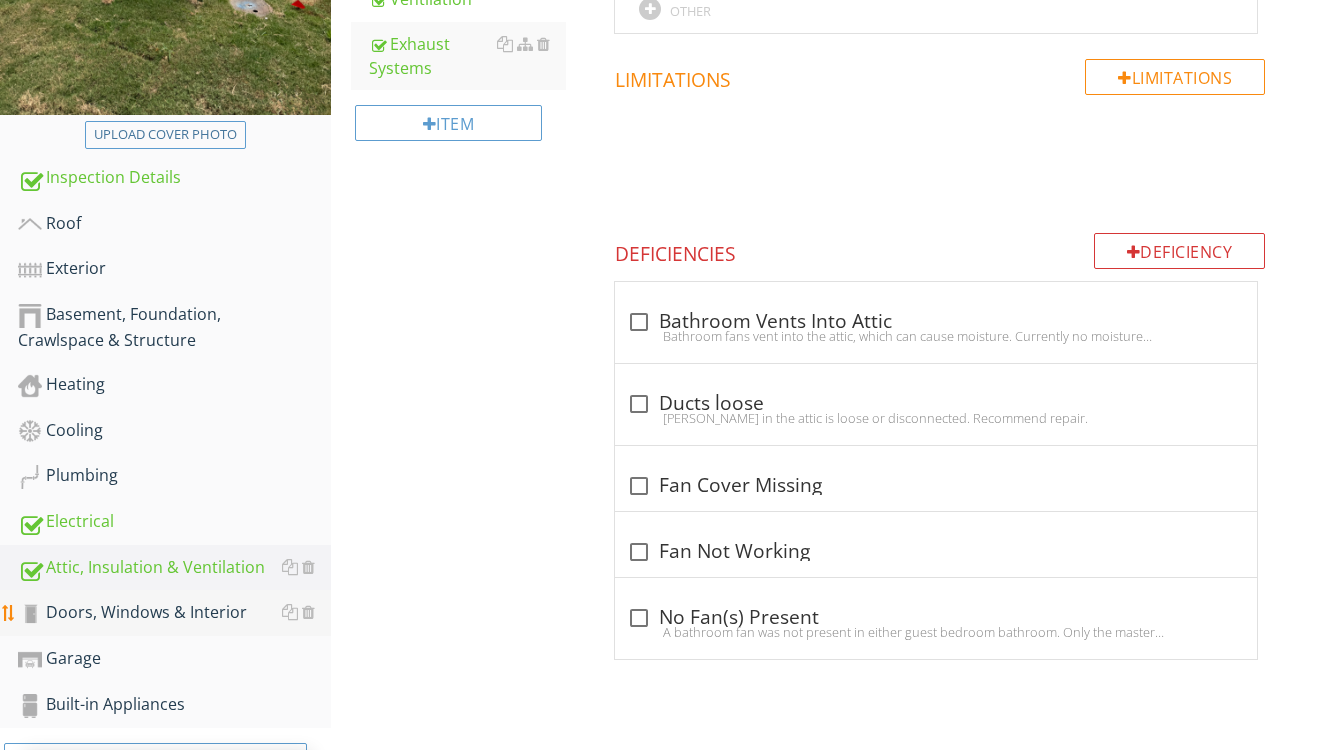 click on "Doors, Windows & Interior" at bounding box center (174, 613) 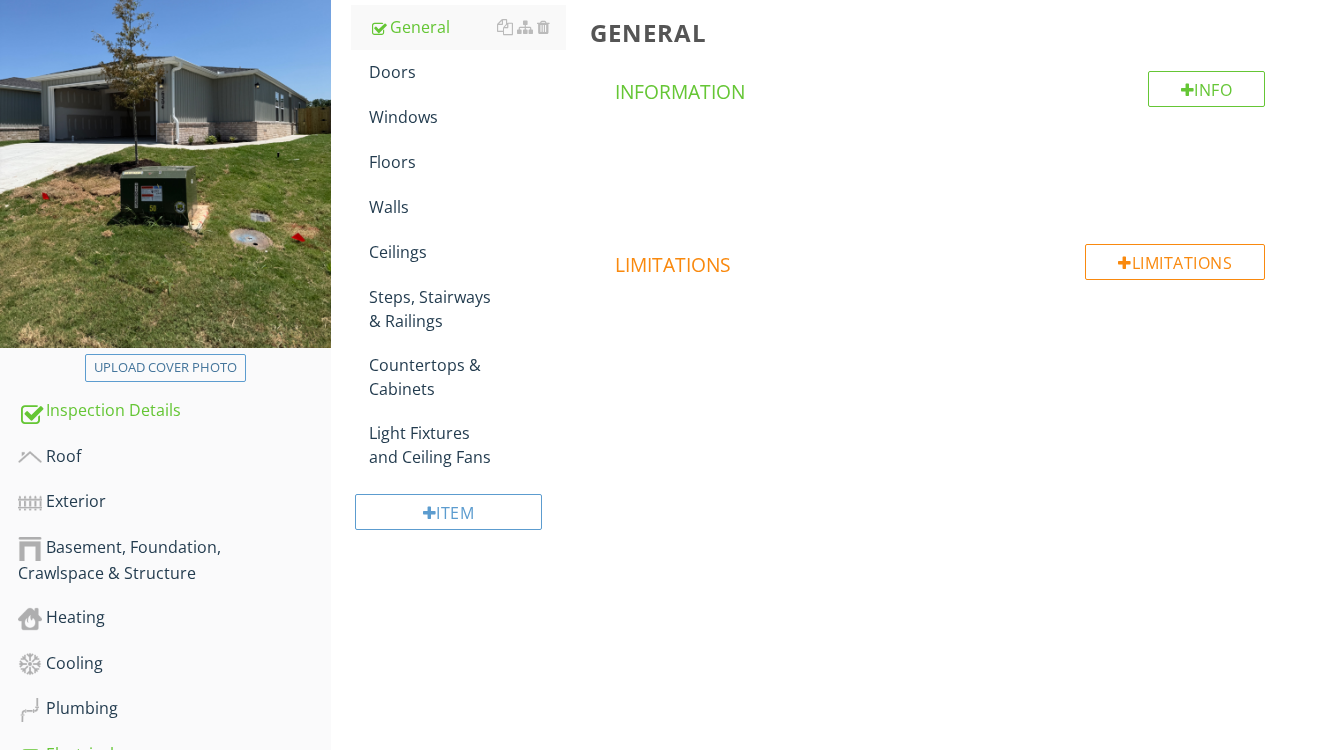 scroll, scrollTop: 288, scrollLeft: 0, axis: vertical 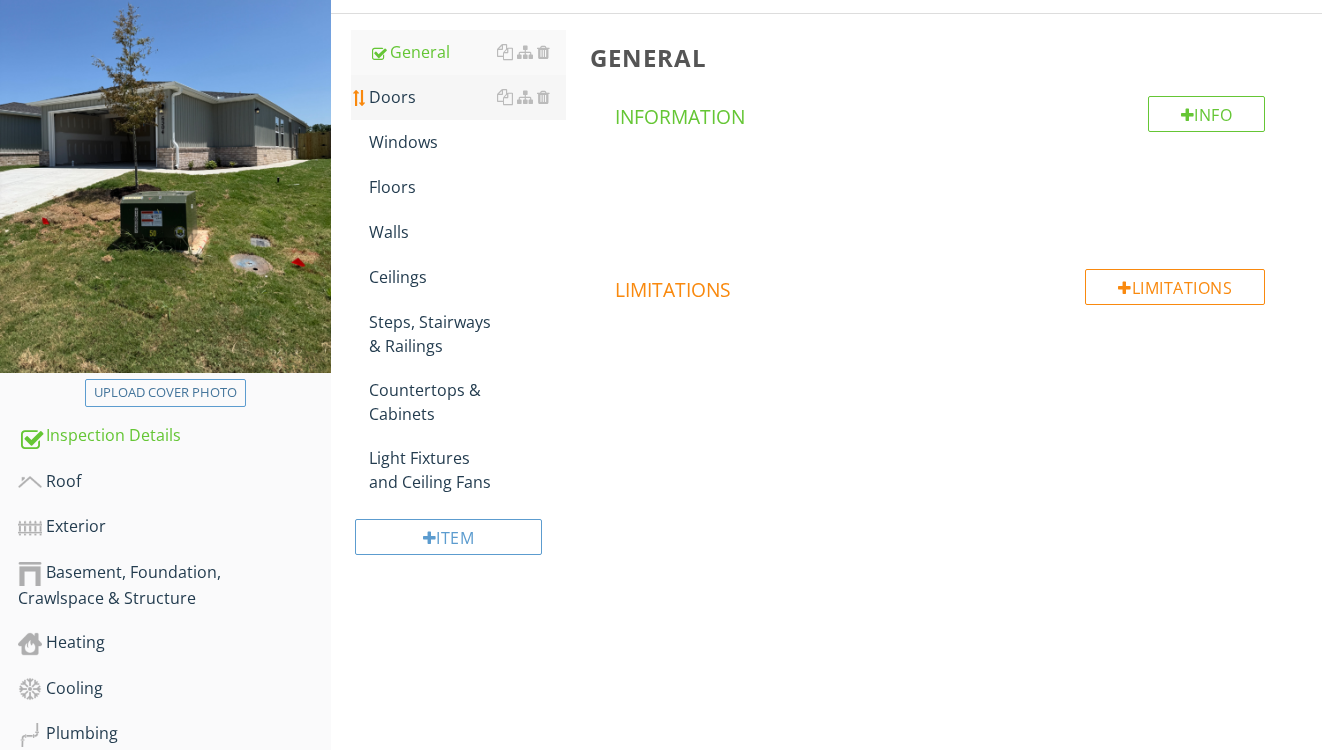 click on "Doors" at bounding box center [468, 97] 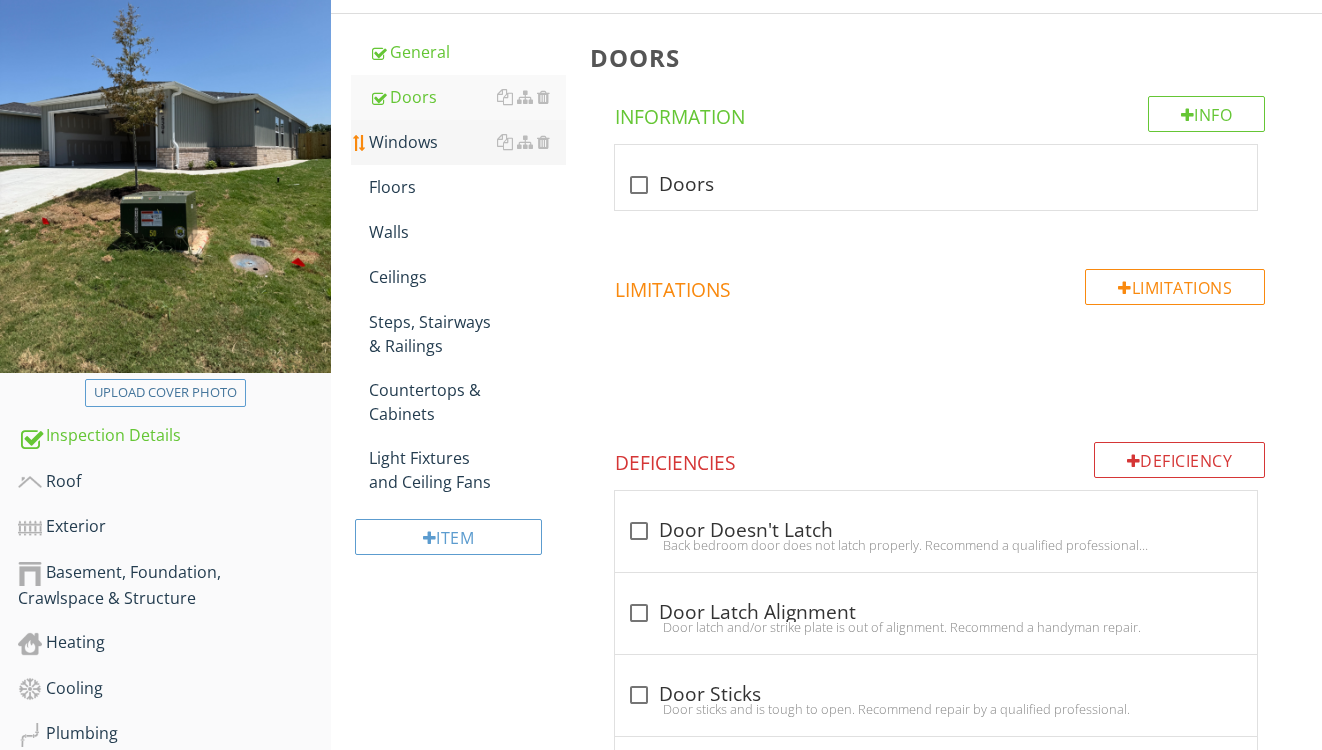 click on "Windows" at bounding box center [468, 142] 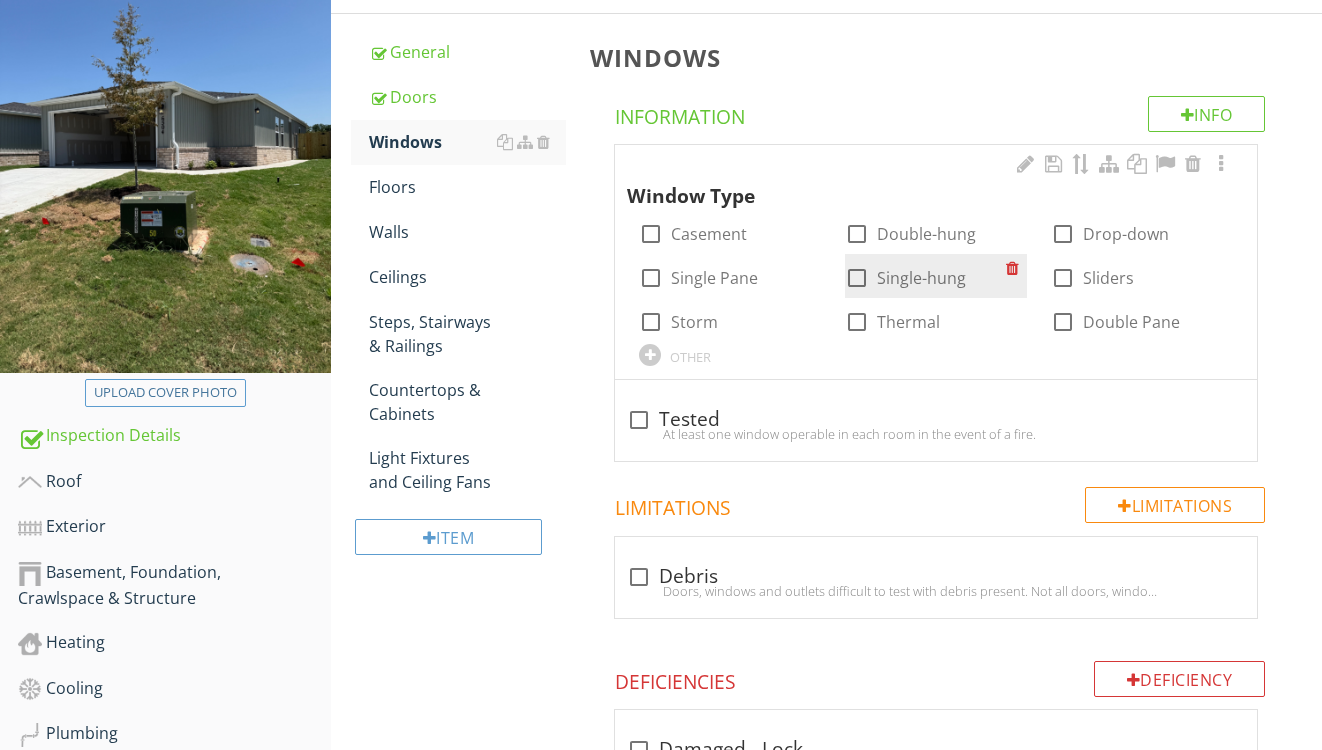 click on "Single-hung" at bounding box center (921, 278) 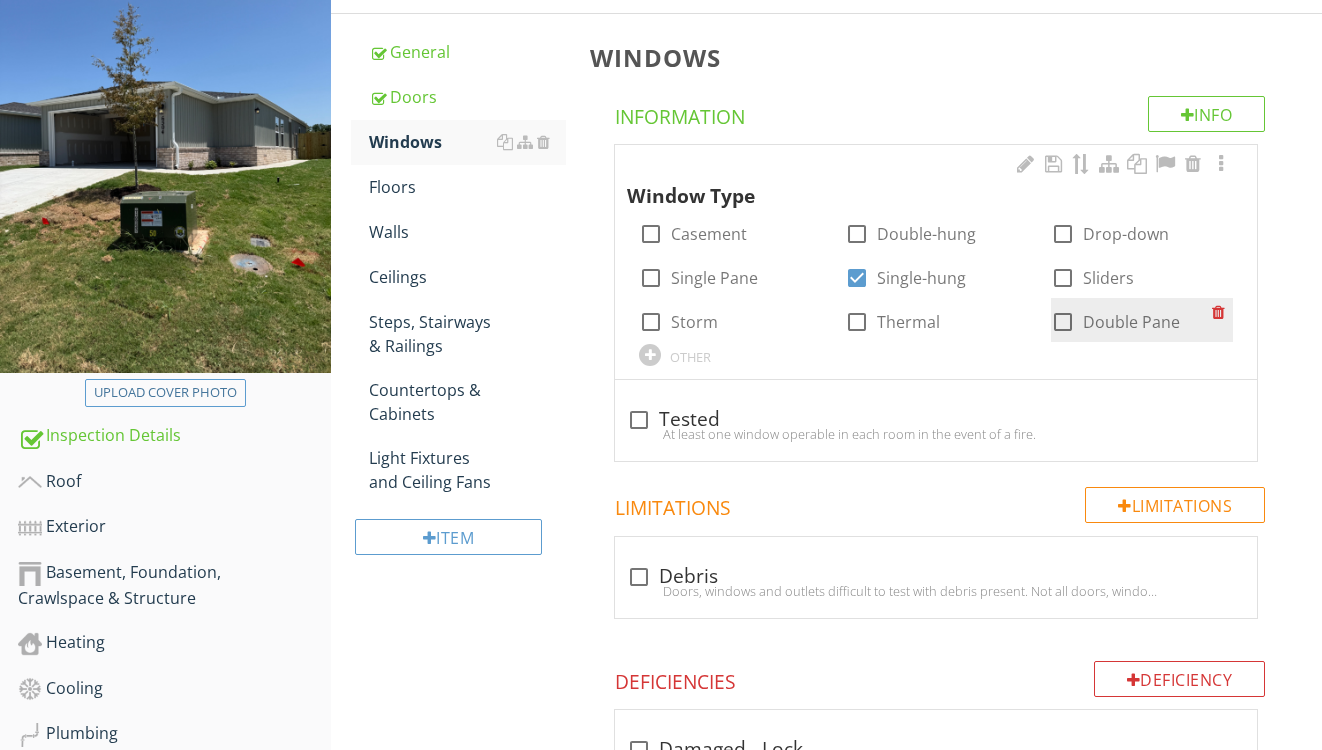 click at bounding box center (1063, 322) 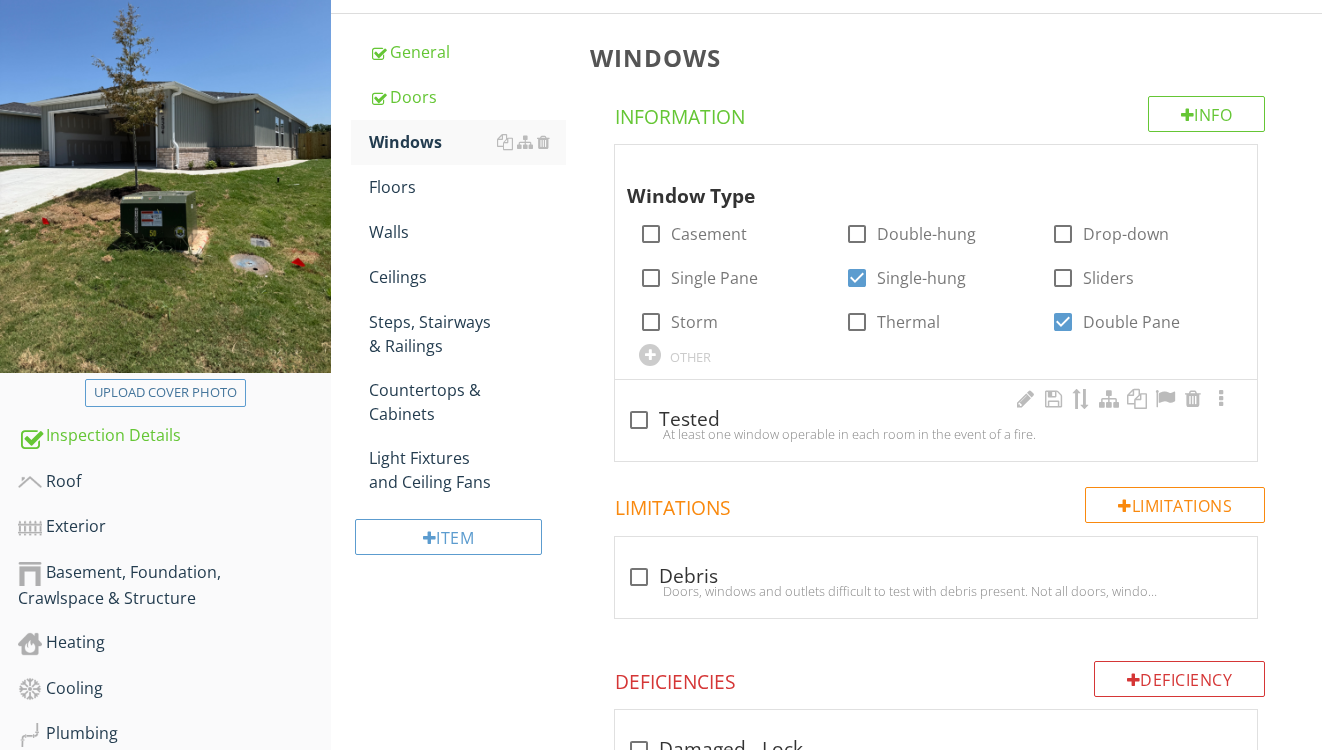 click on "check_box_outline_blank
Tested" at bounding box center (936, 418) 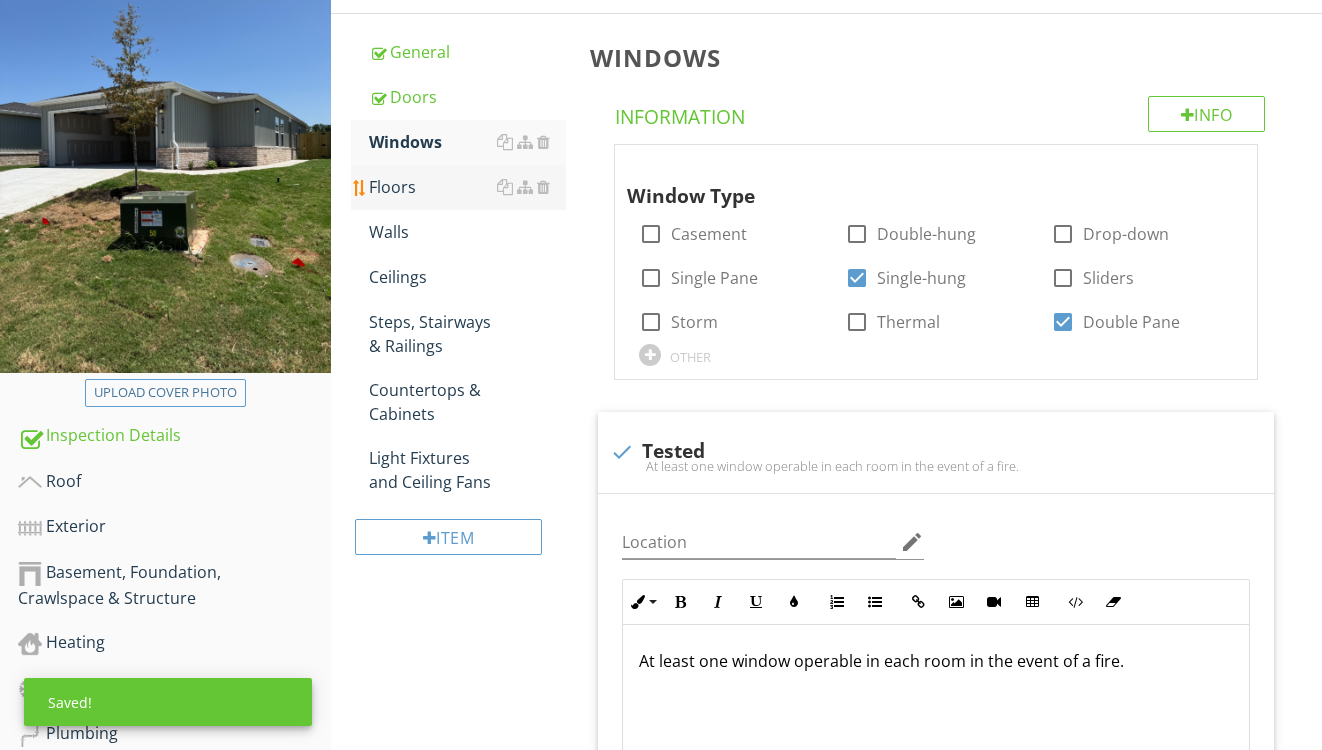click on "Floors" at bounding box center [468, 187] 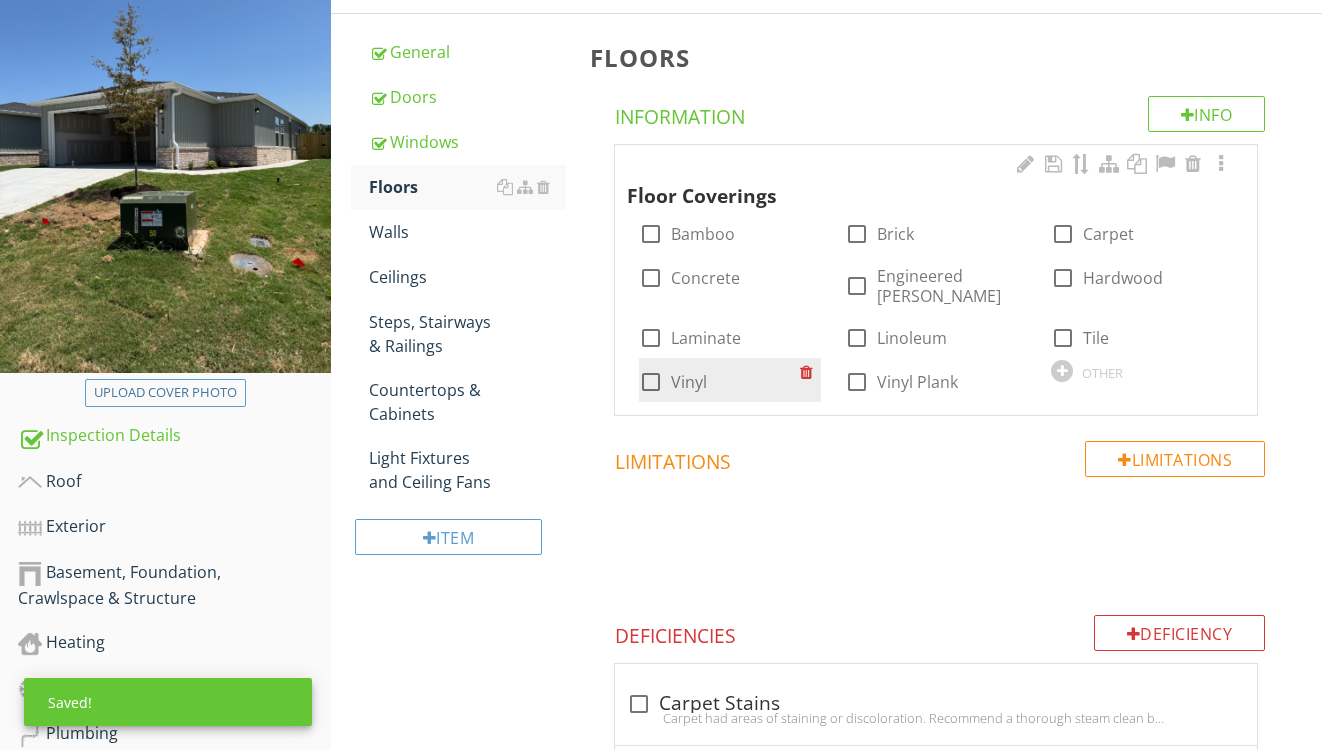 click on "Vinyl" at bounding box center (689, 382) 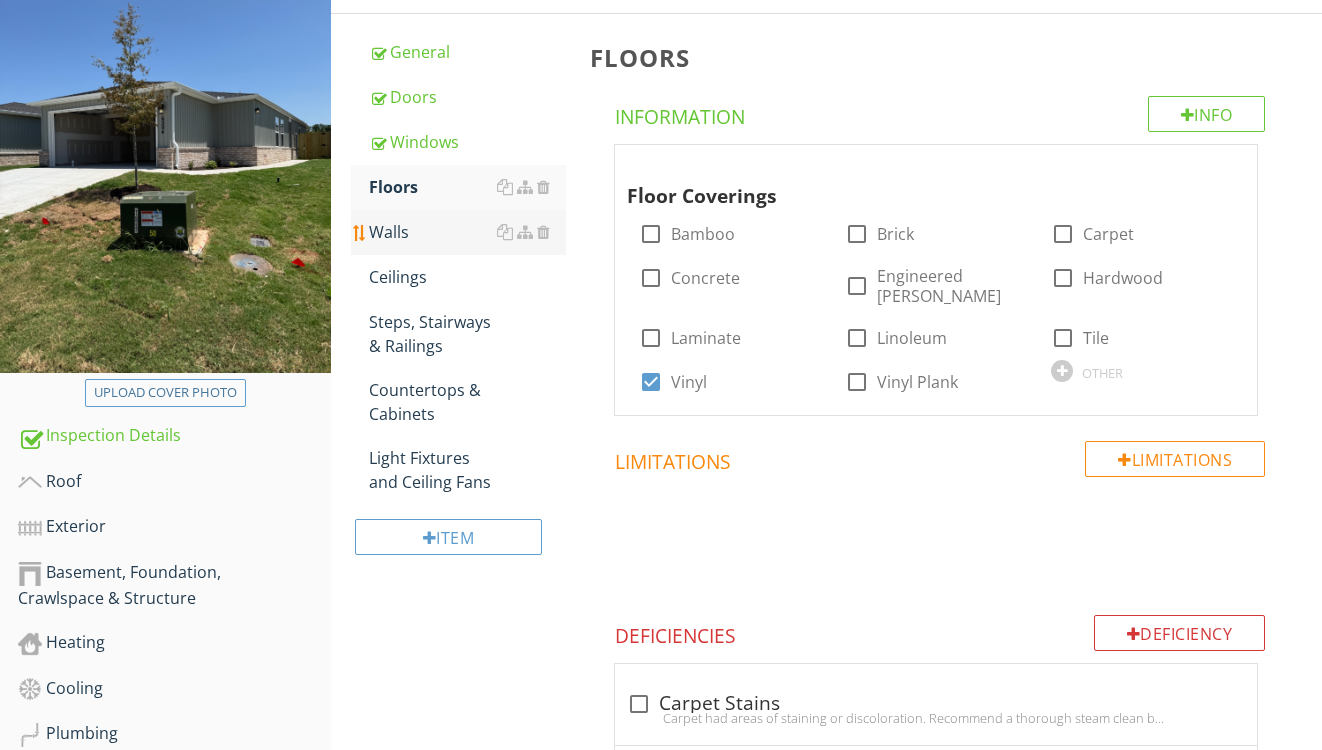 click on "Walls" at bounding box center (468, 232) 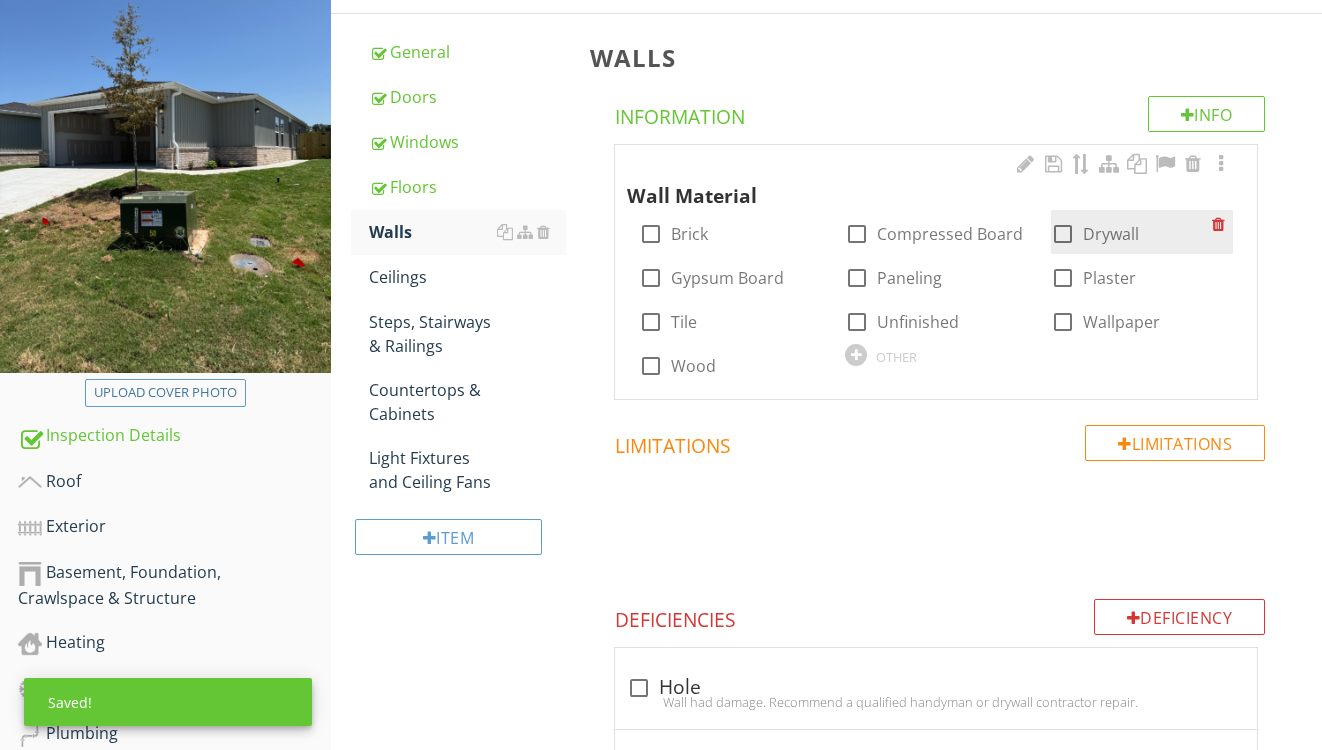 click on "Drywall" at bounding box center [1111, 234] 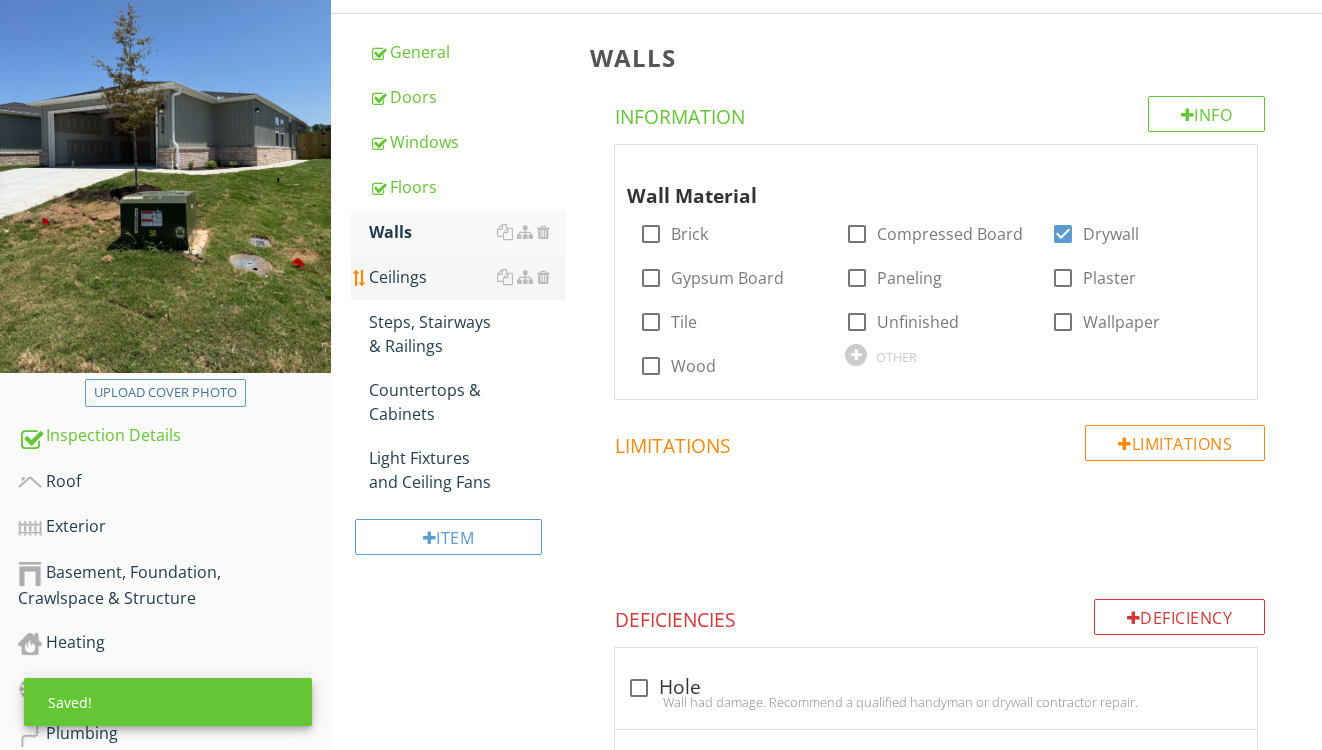 click on "Ceilings" at bounding box center [468, 277] 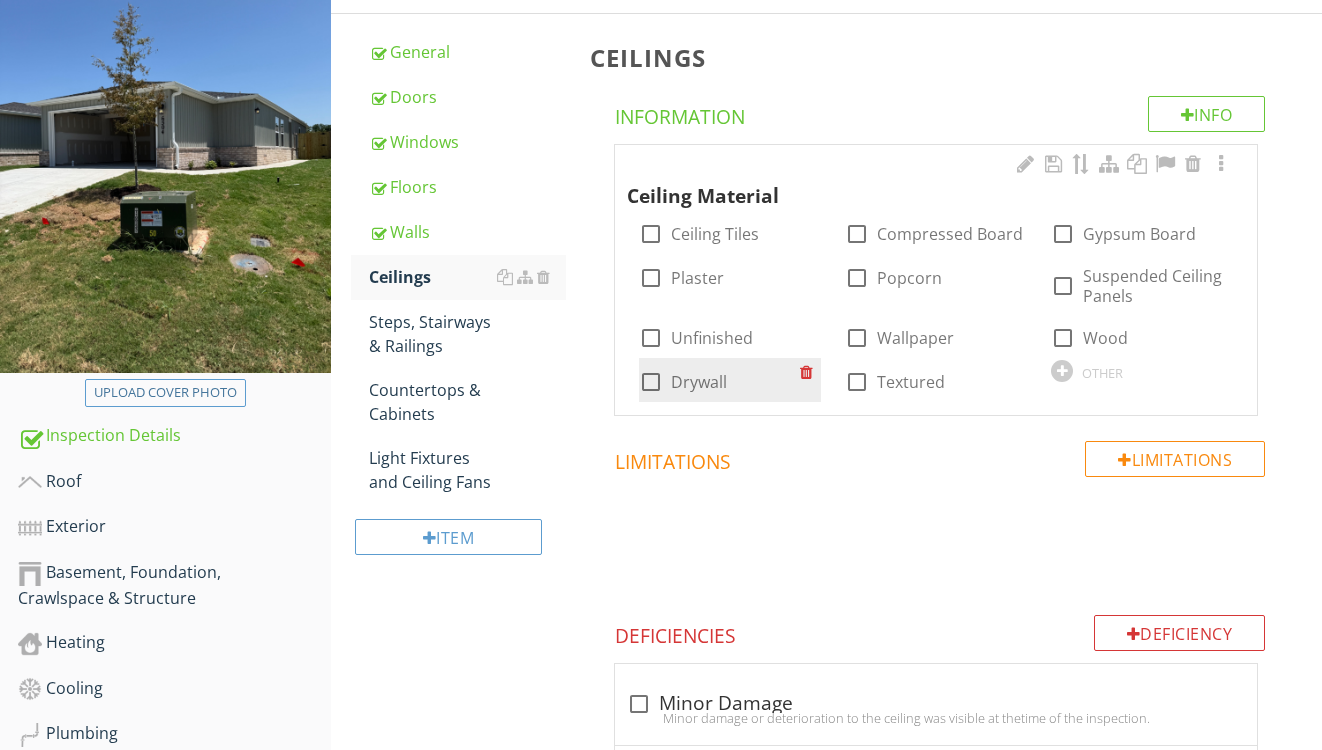 click on "Drywall" at bounding box center (699, 382) 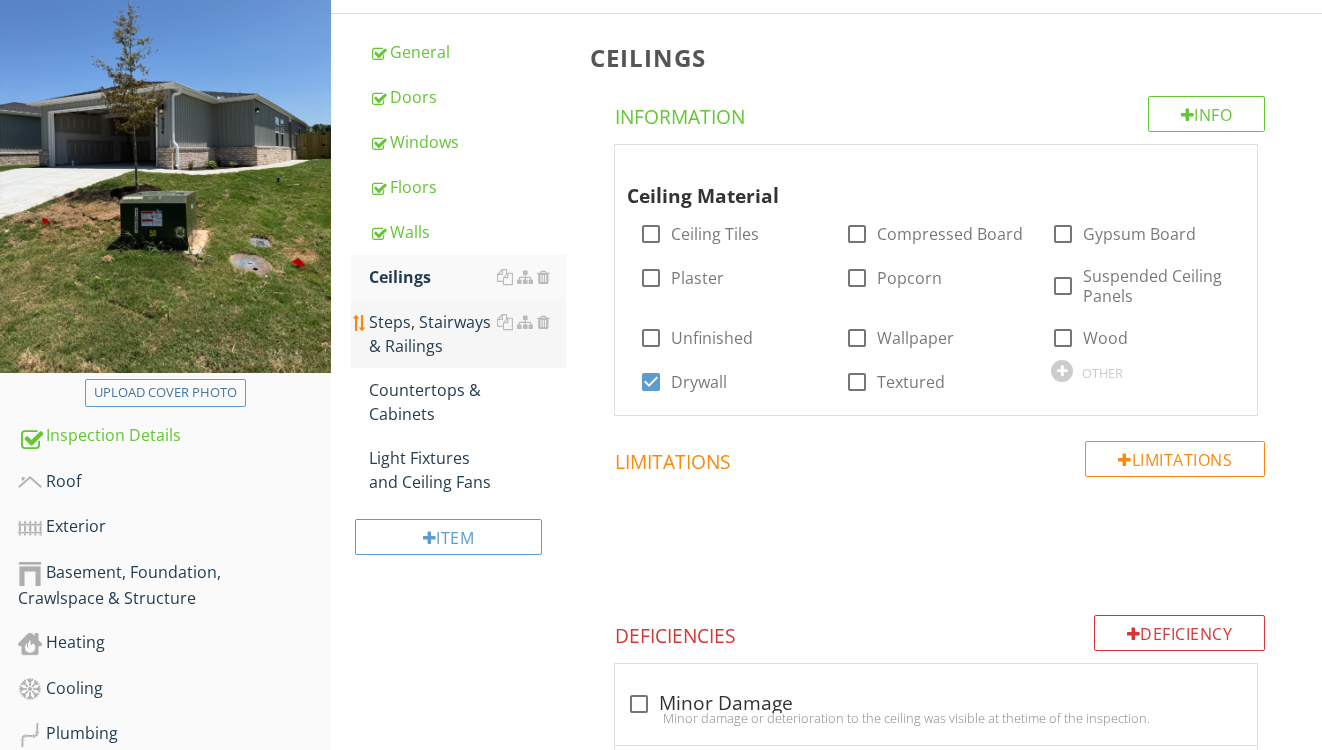 click on "Steps, Stairways & Railings" at bounding box center [468, 334] 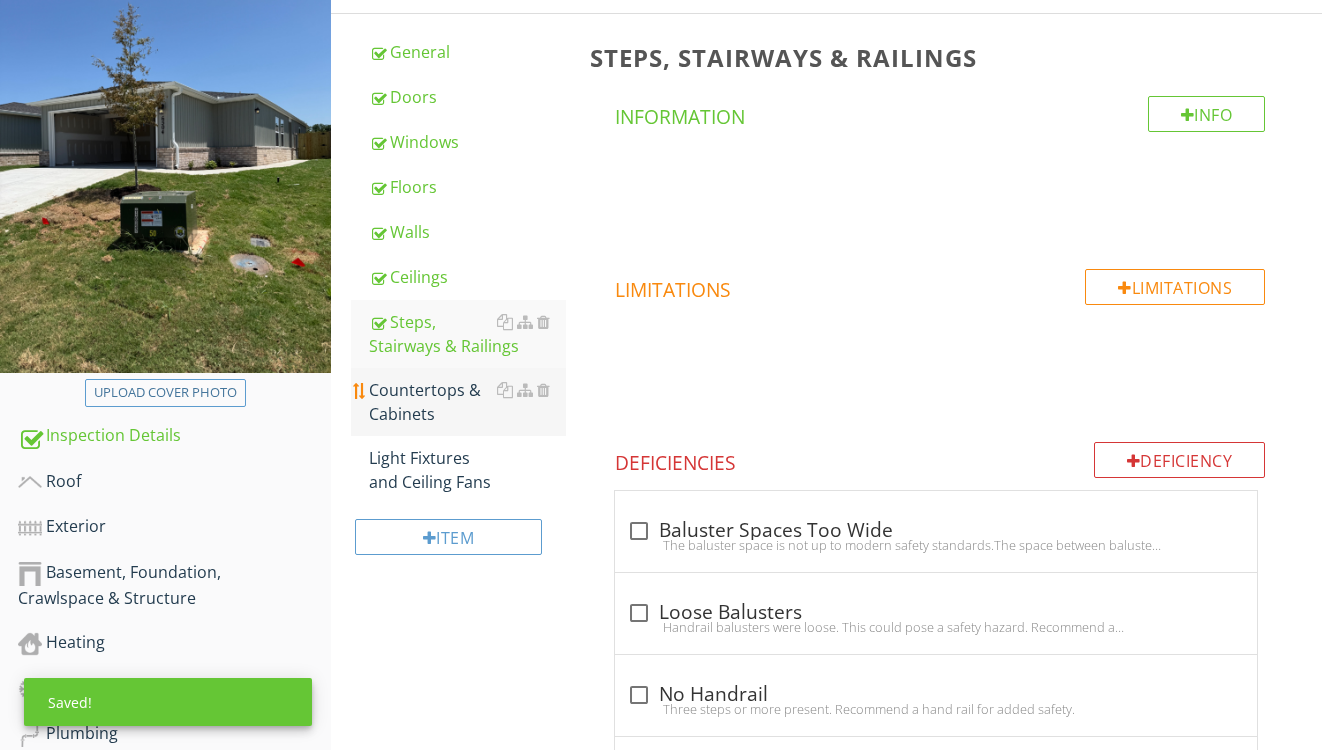 click on "Countertops & Cabinets" at bounding box center (468, 402) 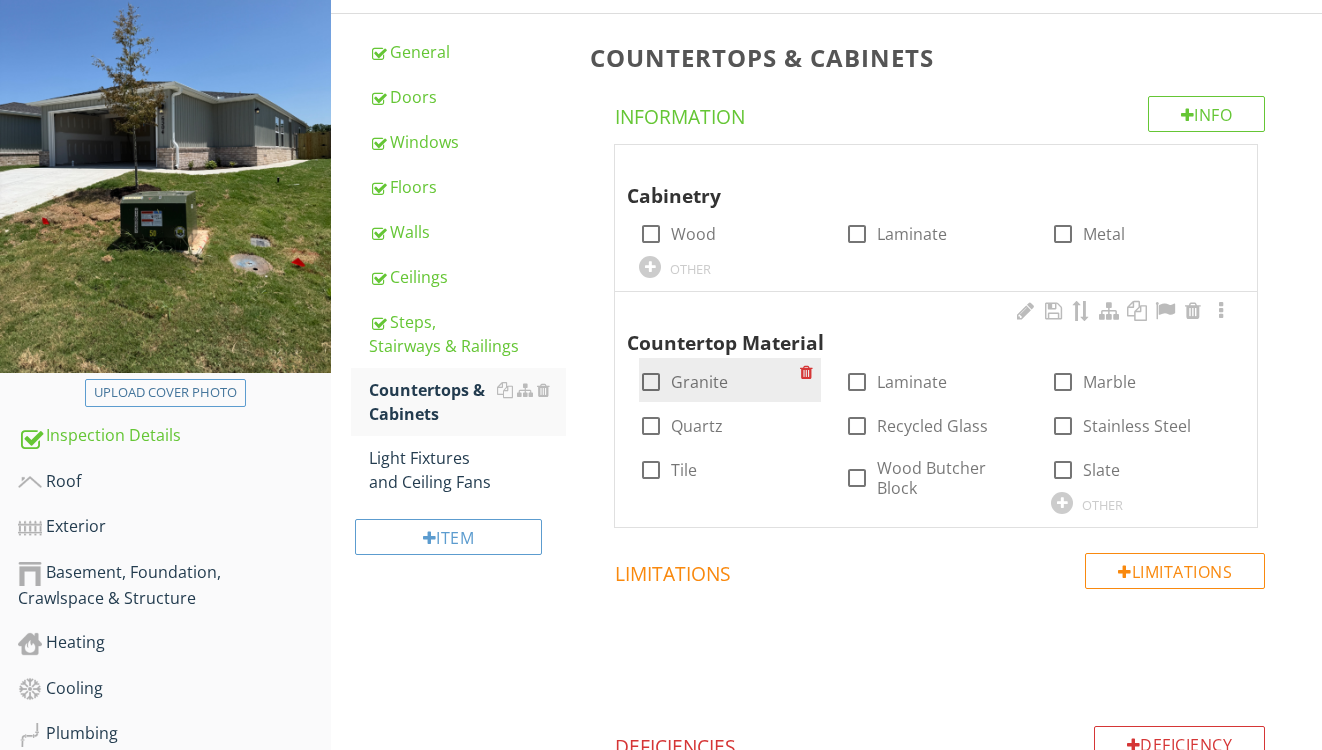 click on "Granite" at bounding box center [699, 382] 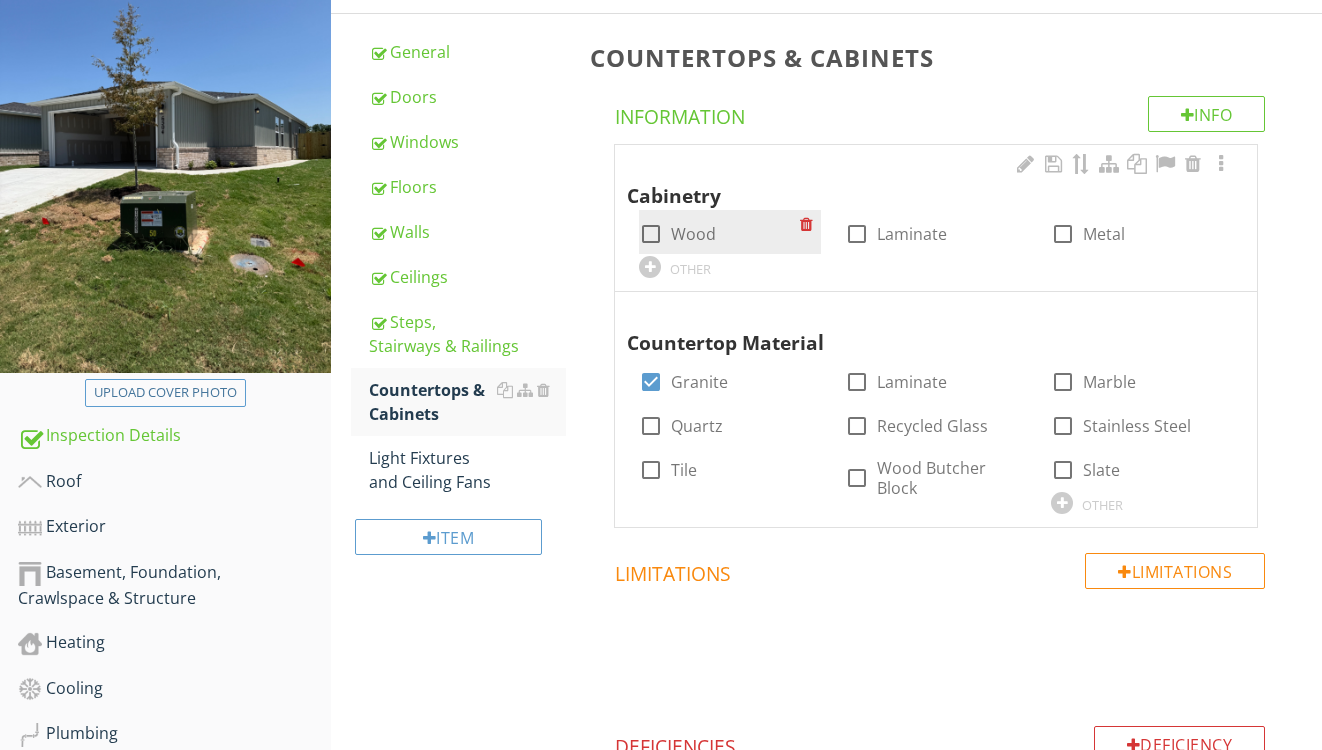 click on "Wood" at bounding box center [693, 234] 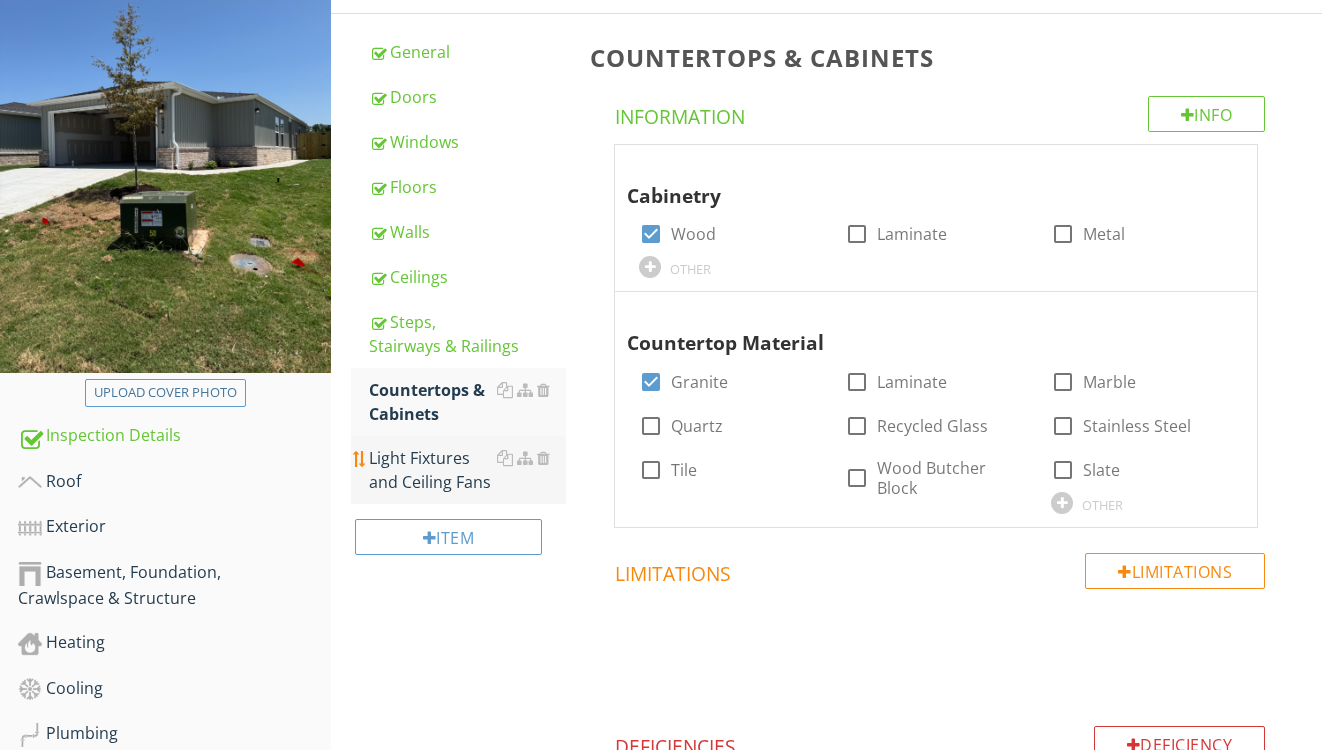 click on "Light Fixtures and Ceiling Fans" at bounding box center [468, 470] 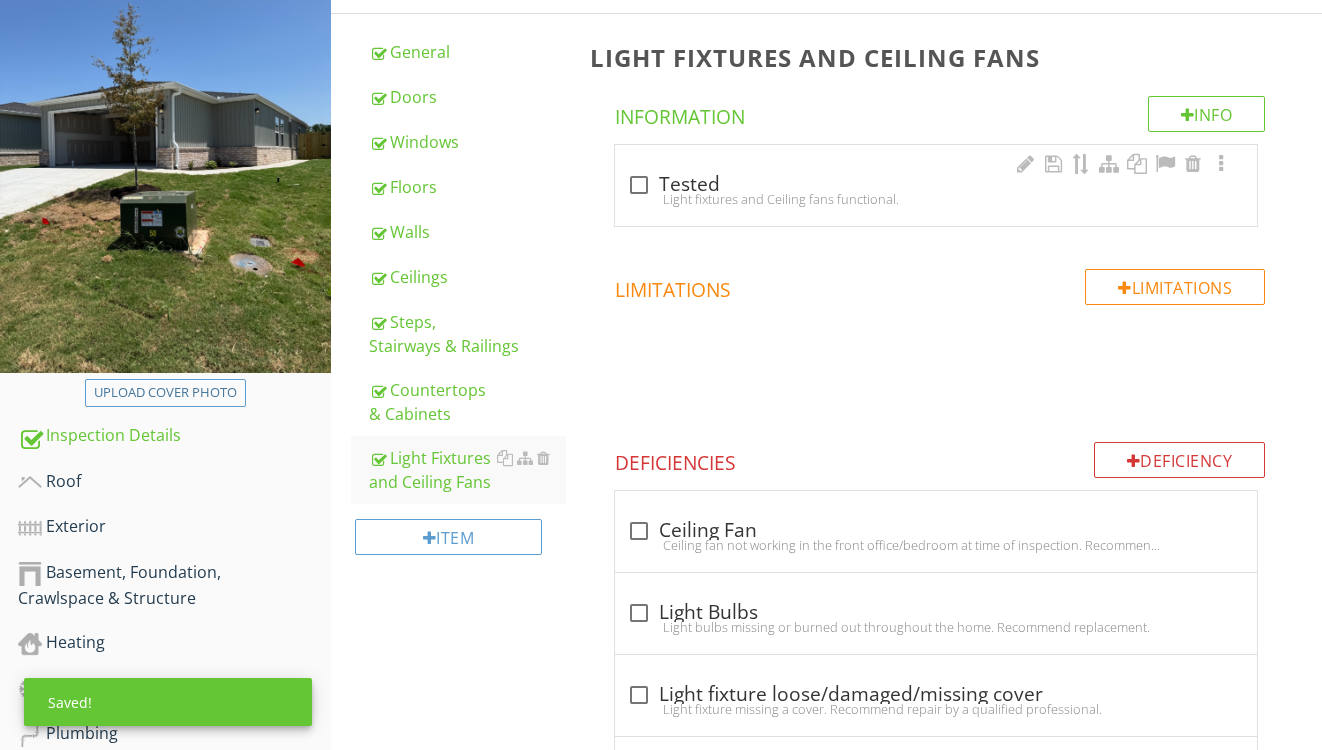 click on "check_box_outline_blank
Tested" at bounding box center [936, 185] 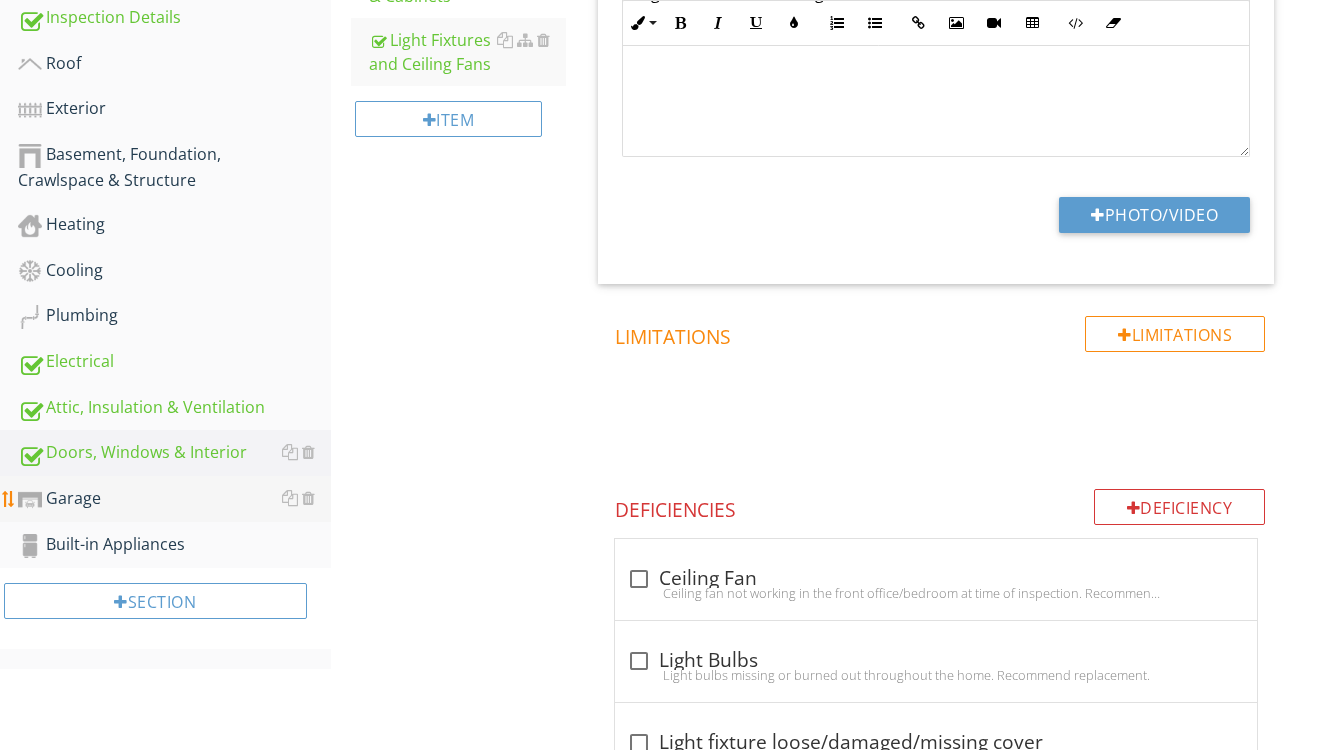 click on "Garage" at bounding box center (174, 499) 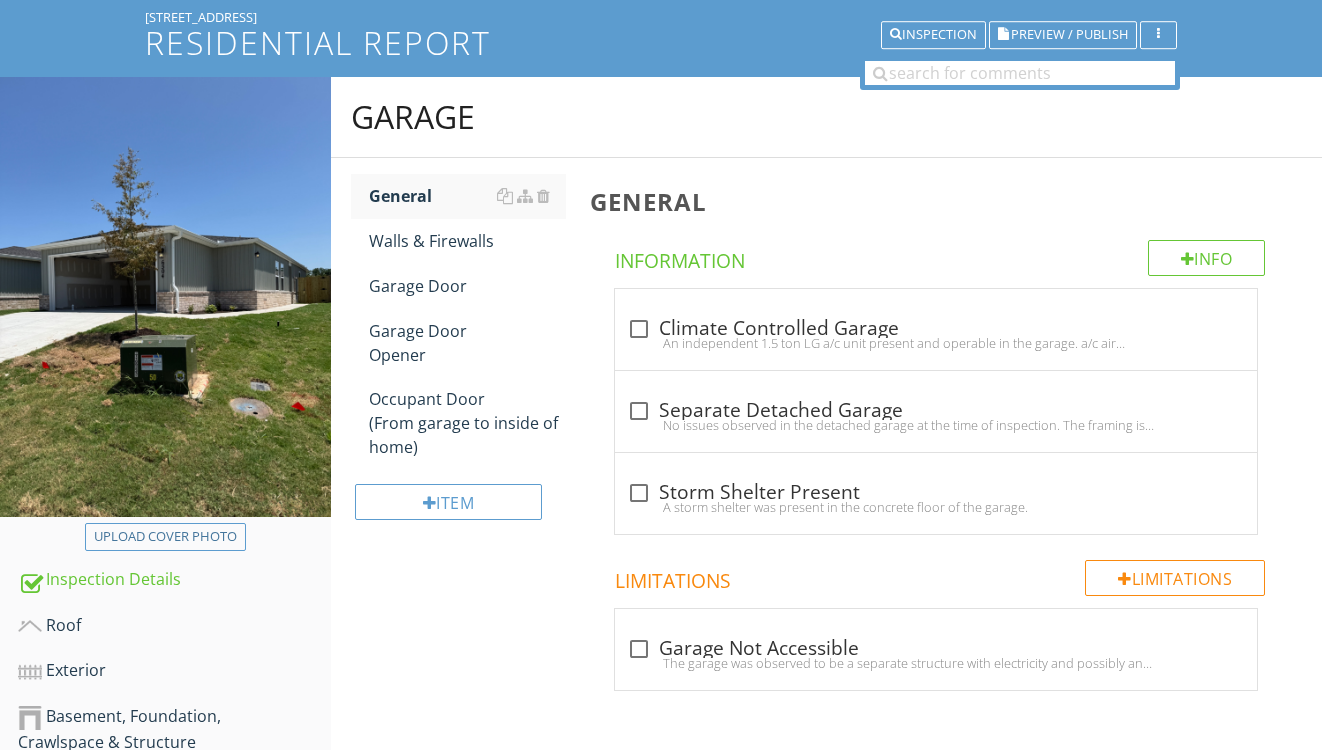 scroll, scrollTop: 139, scrollLeft: 0, axis: vertical 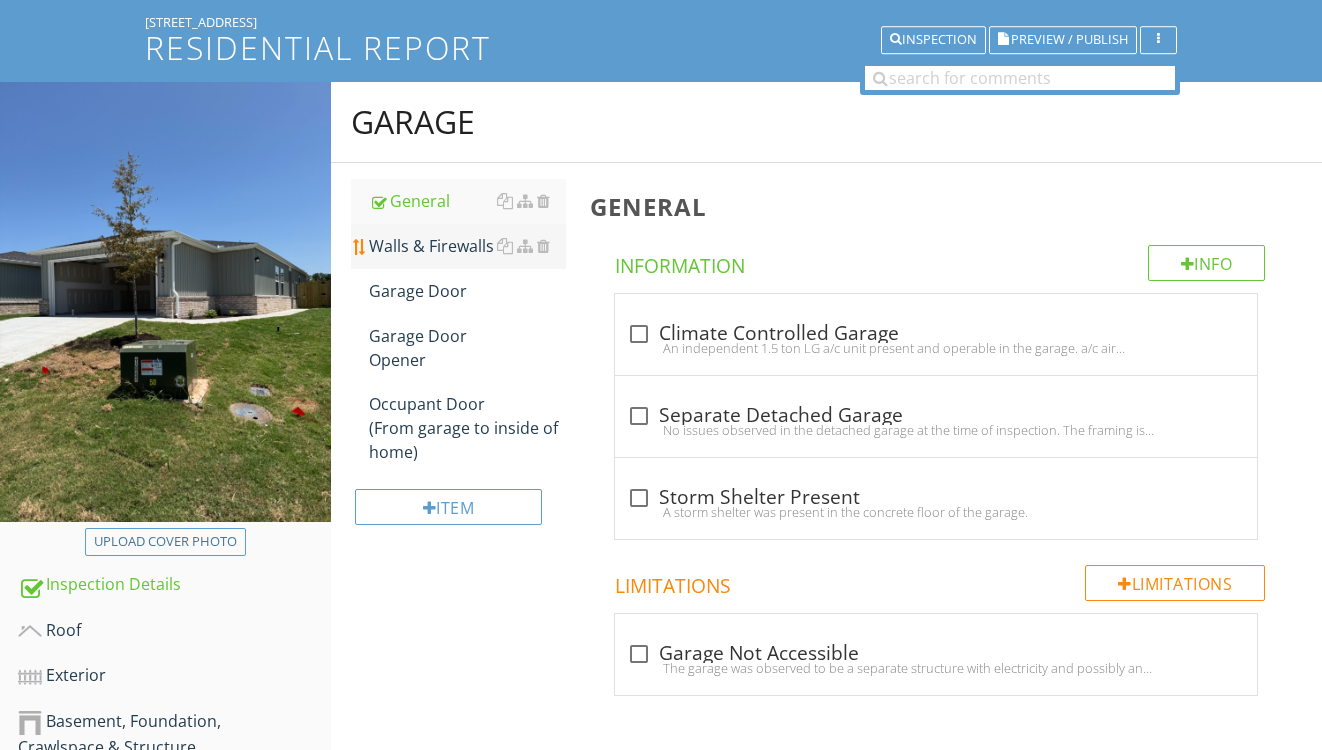 click on "Walls & Firewalls" at bounding box center (468, 246) 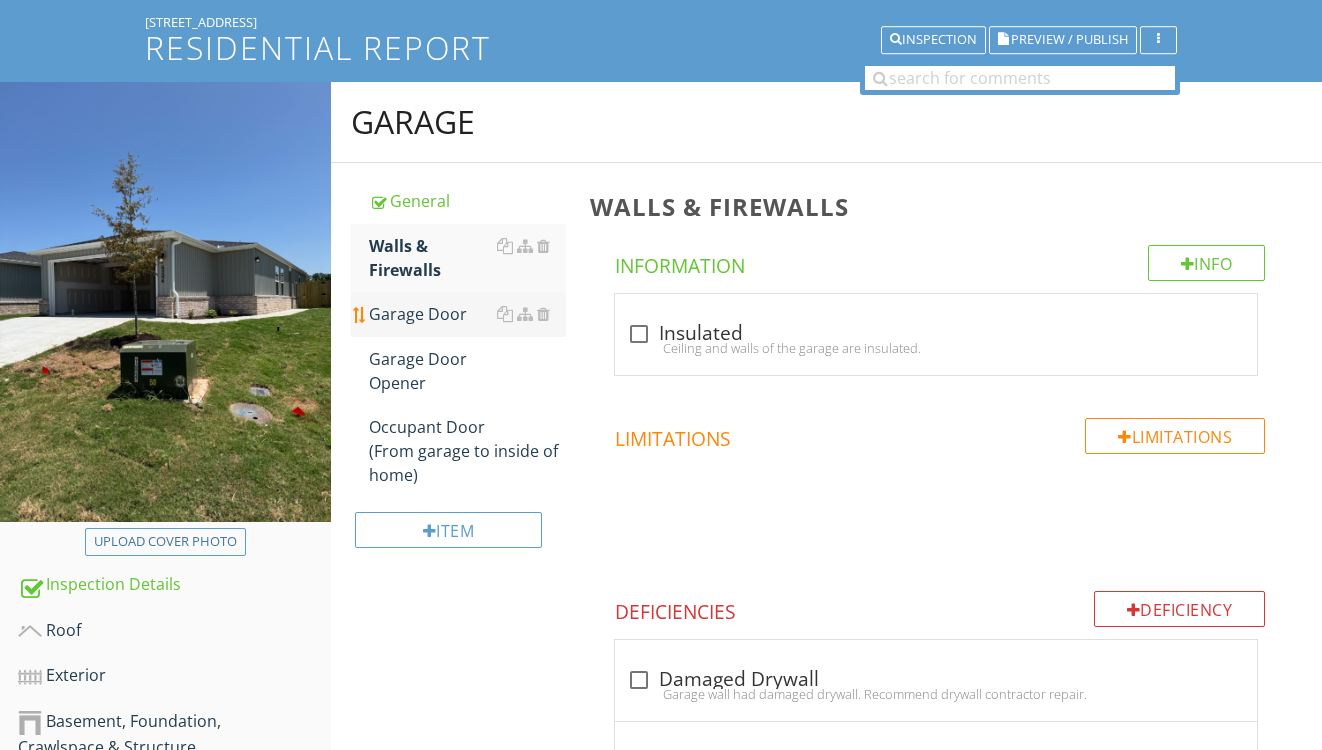 click on "Garage Door" at bounding box center [468, 314] 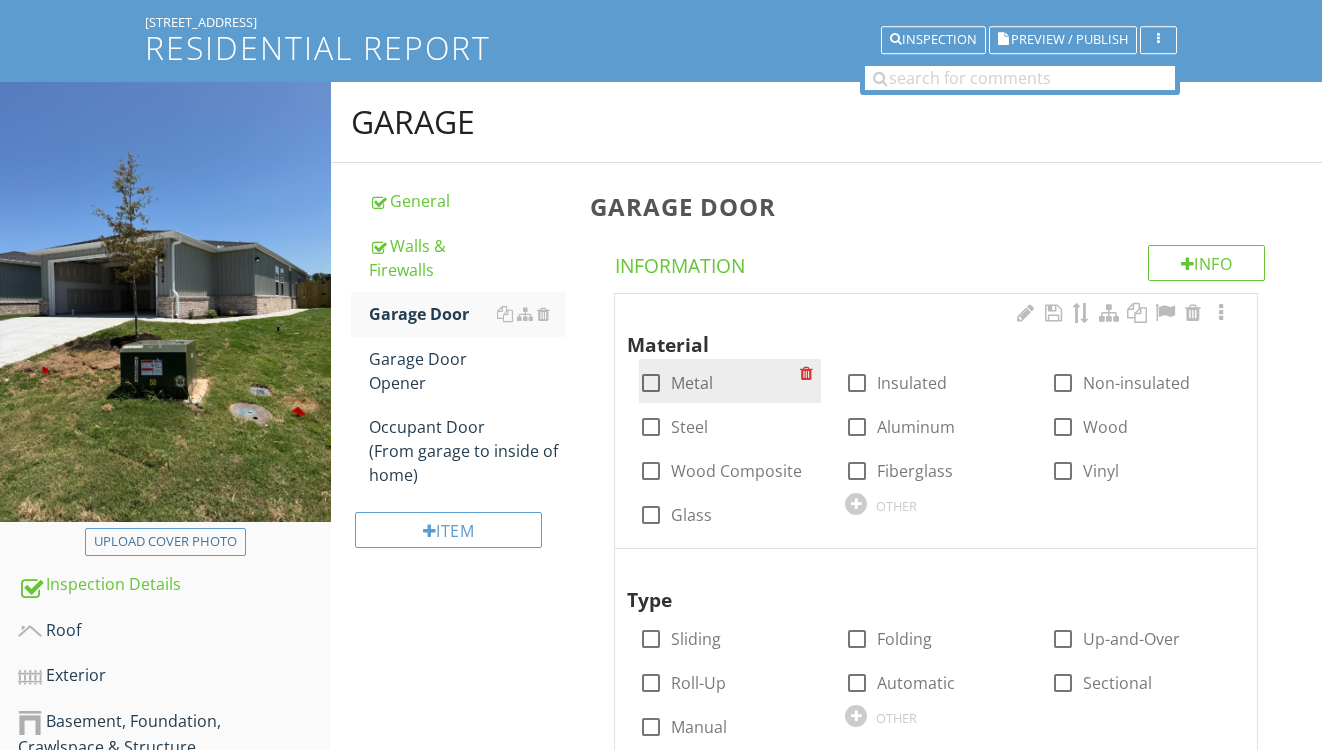 click on "Metal" at bounding box center [692, 383] 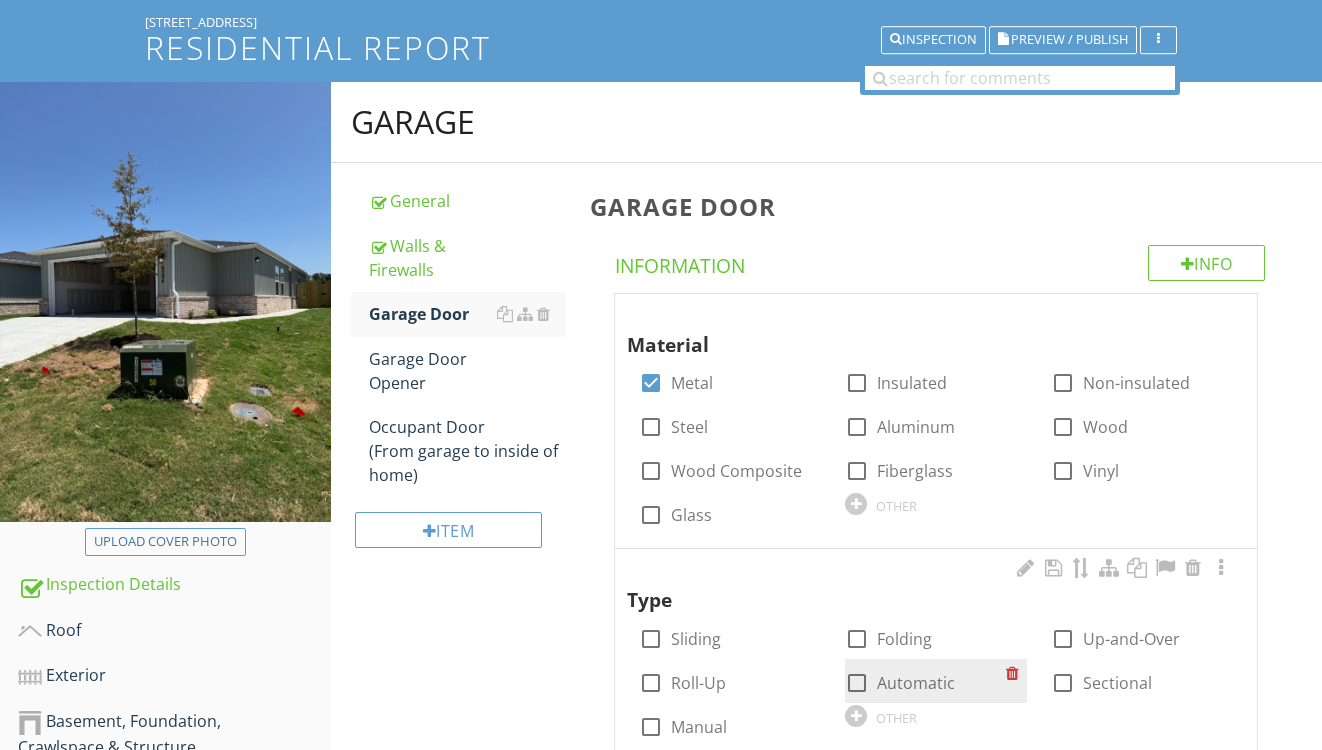 click on "Automatic" at bounding box center [916, 683] 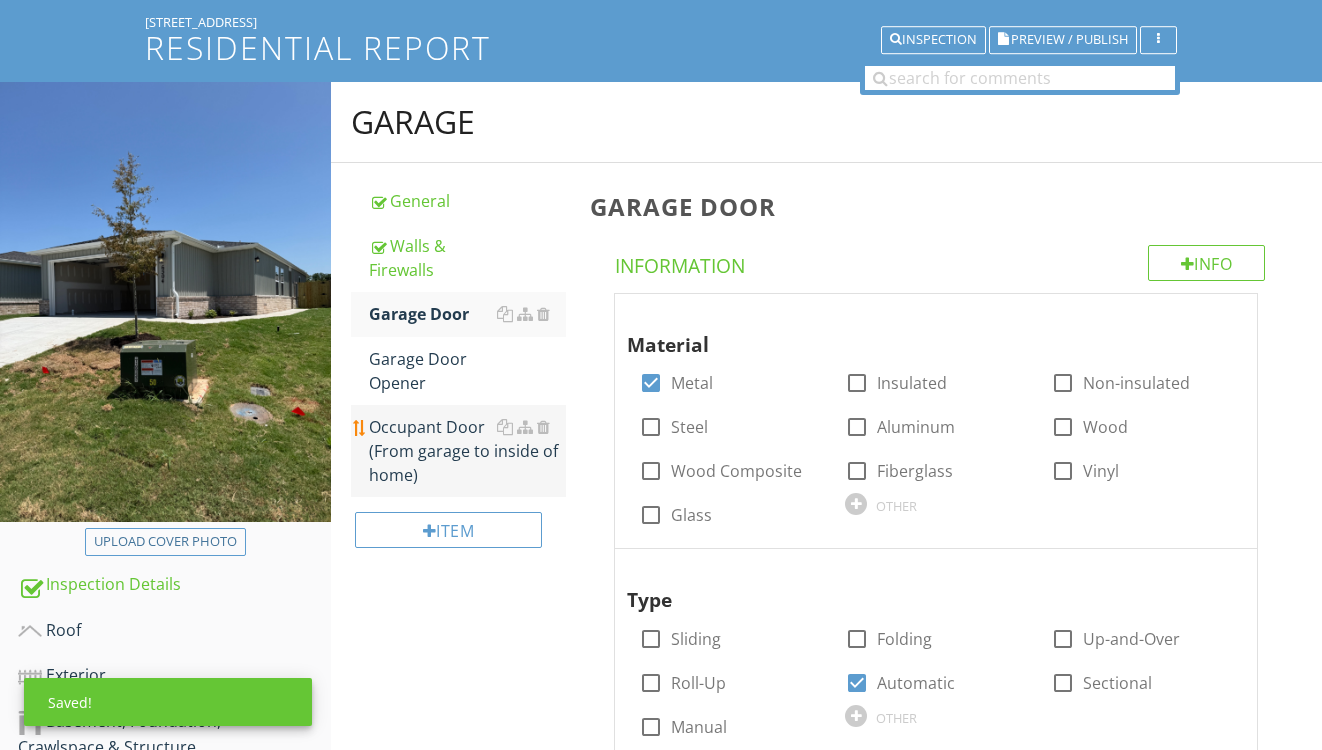 click on "Occupant Door (From garage to inside of home)" at bounding box center (468, 451) 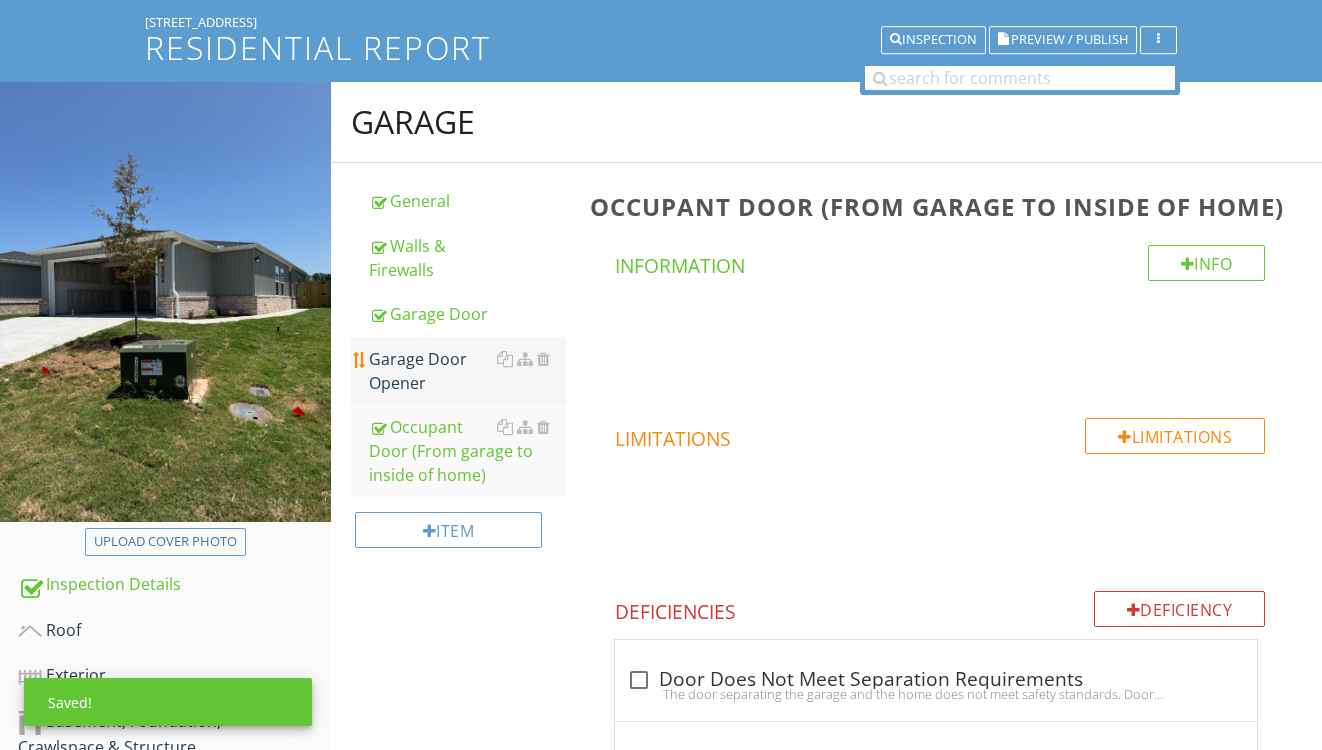 click on "Garage Door Opener" at bounding box center (468, 371) 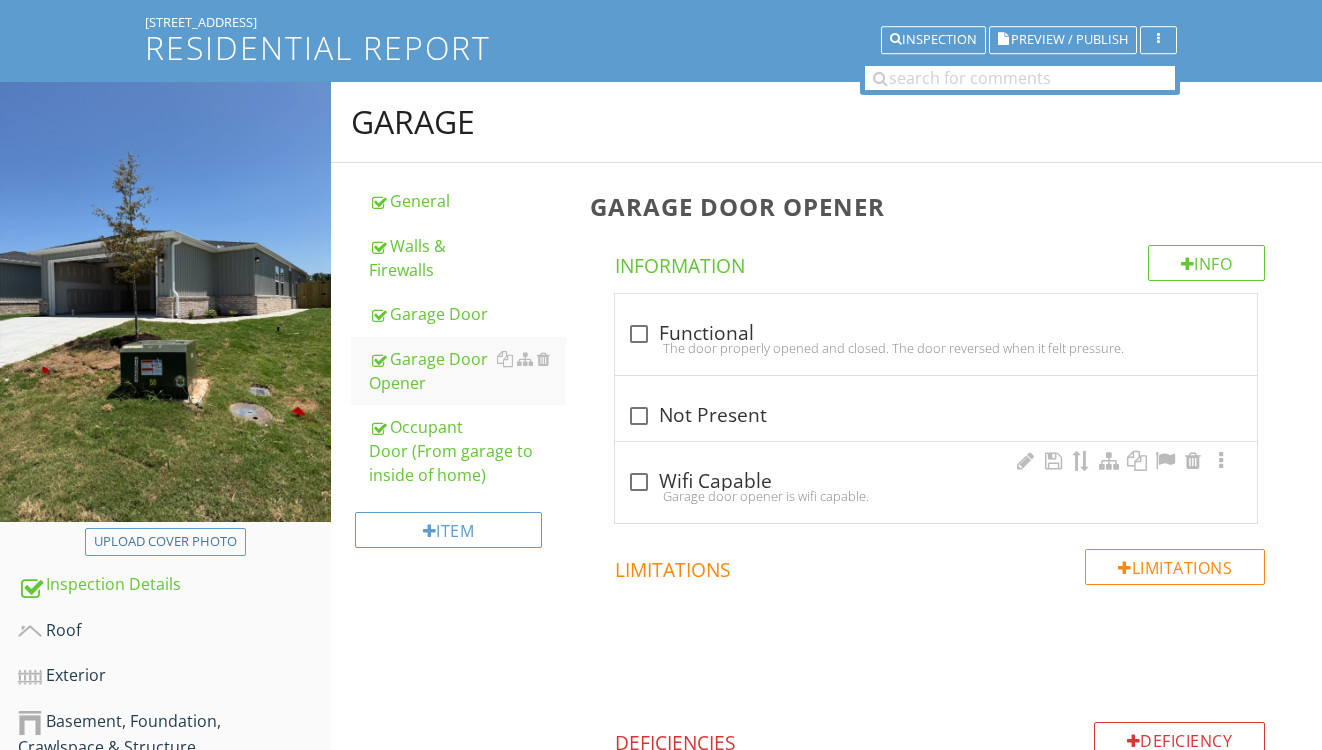 click on "check_box_outline_blank
Wifi Capable" at bounding box center (936, 482) 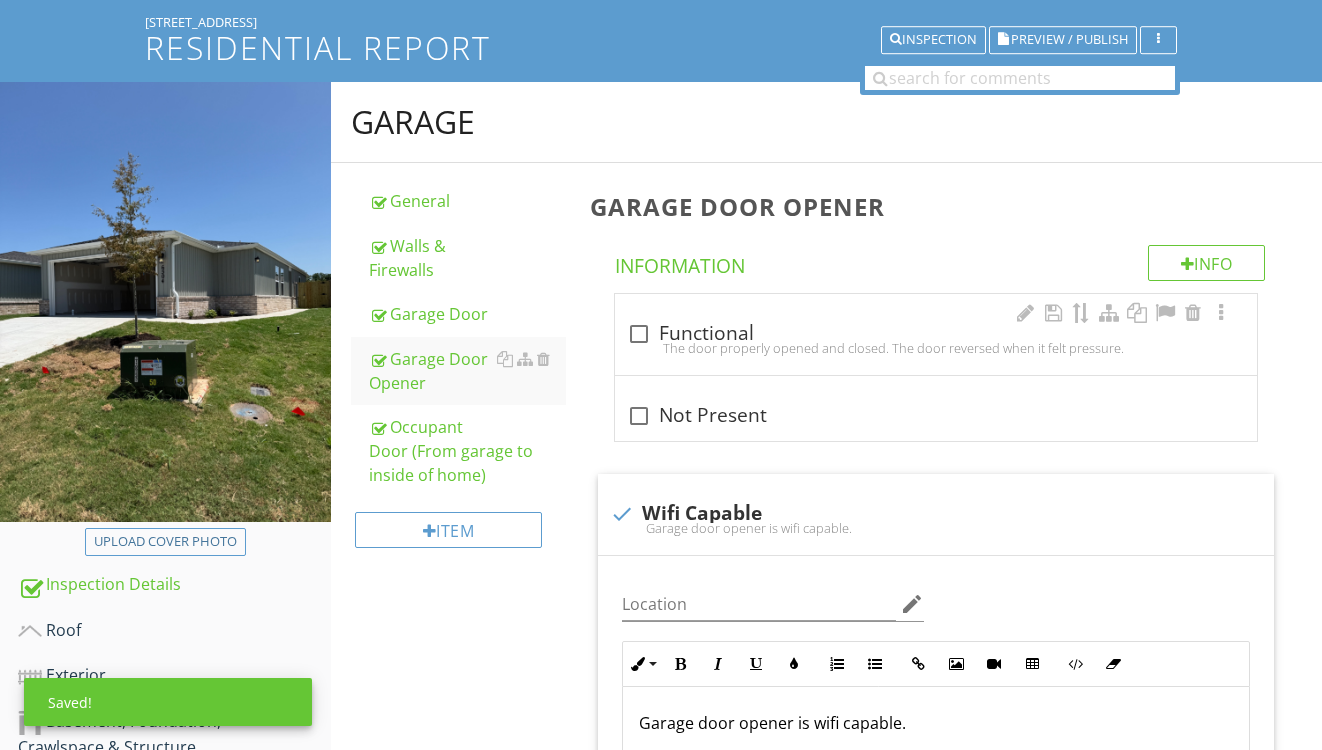 click on "The door properly opened and closed. The door reversed when it felt pressure." at bounding box center [936, 348] 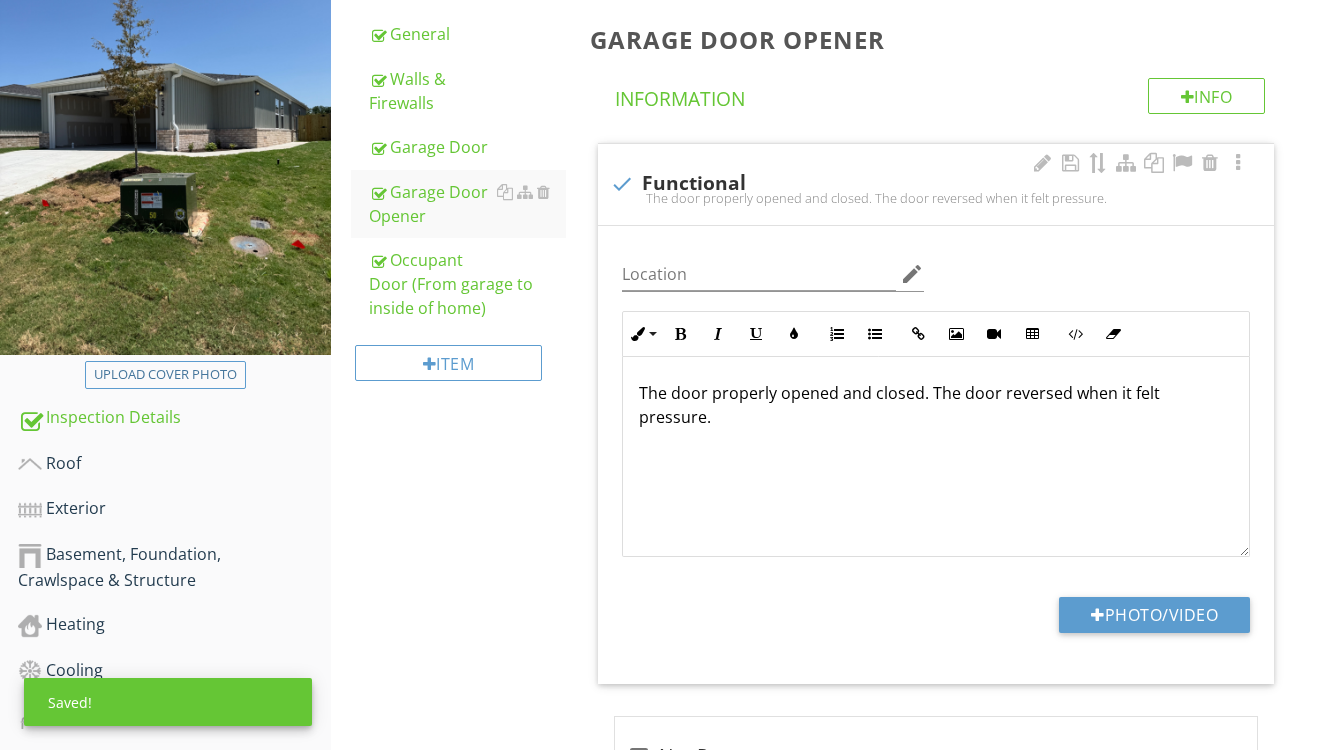 scroll, scrollTop: 336, scrollLeft: 0, axis: vertical 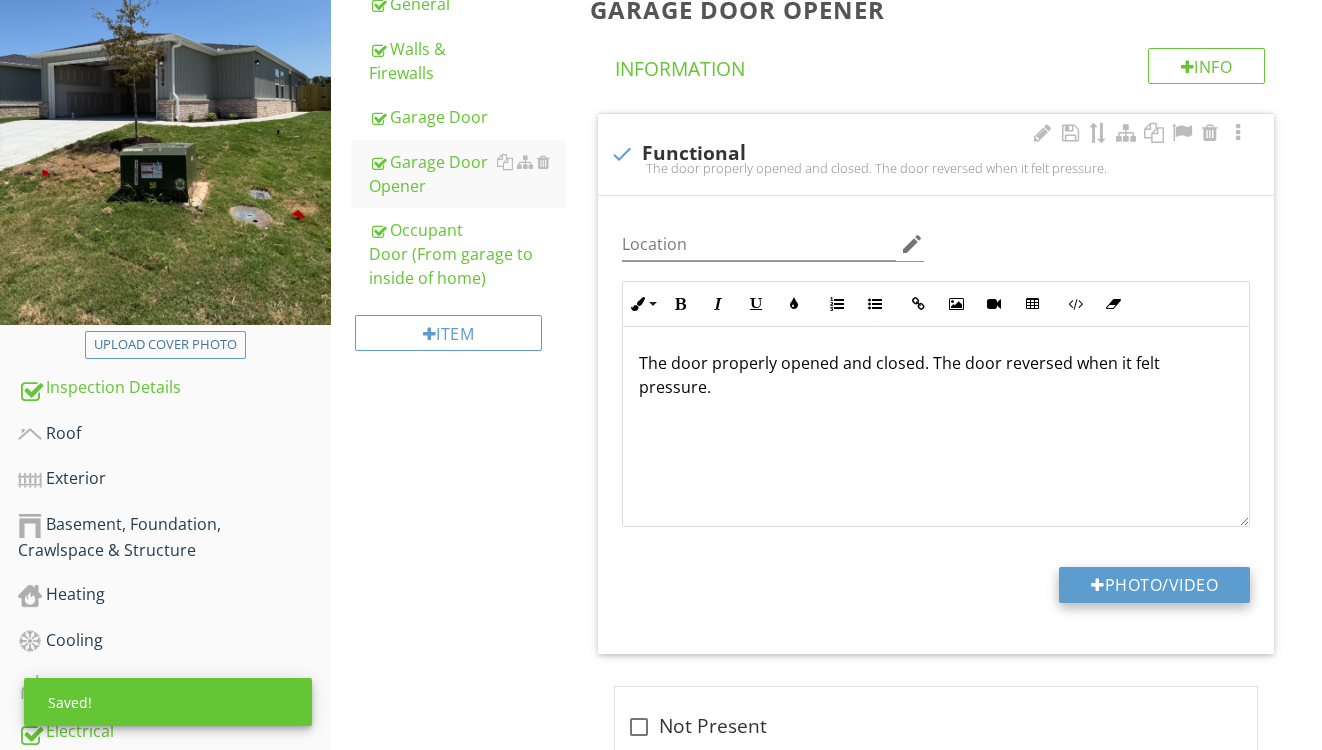 click on "Photo/Video" at bounding box center [1154, 585] 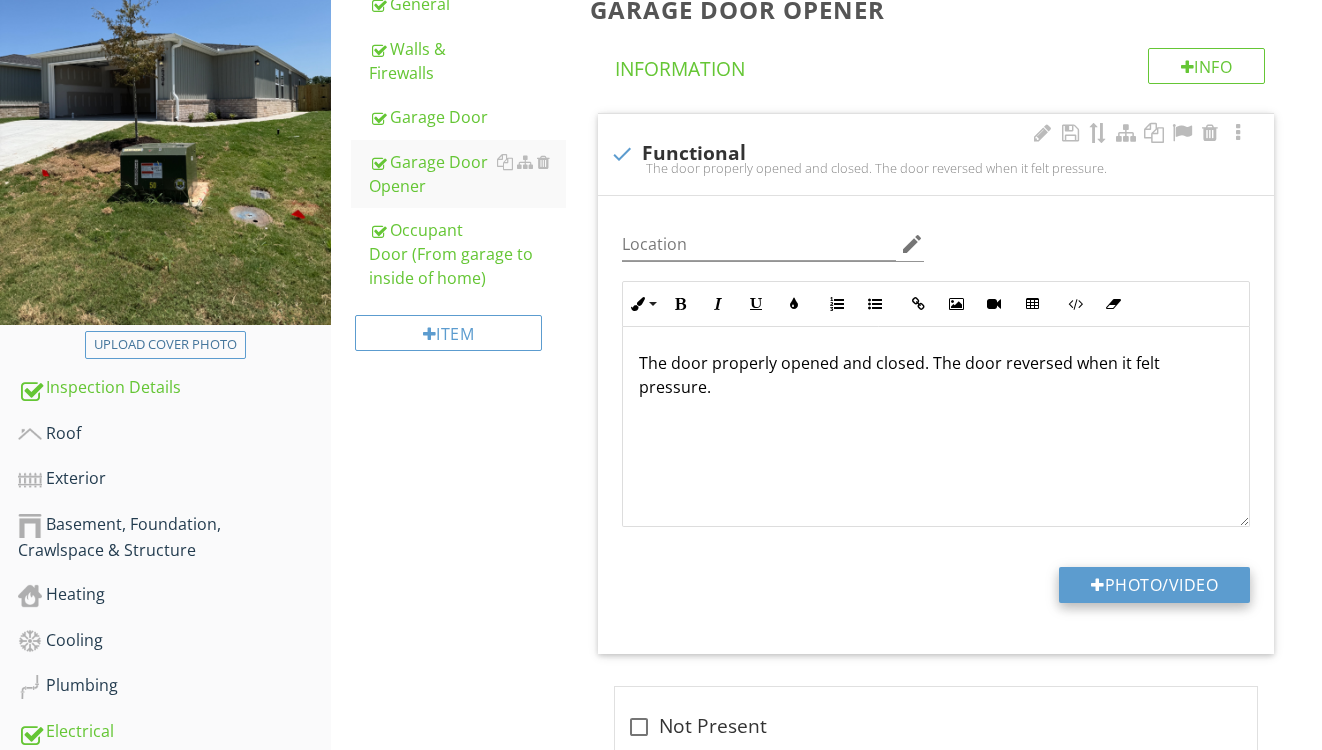 type on "C:\fakepath\IMG_9224.jpeg" 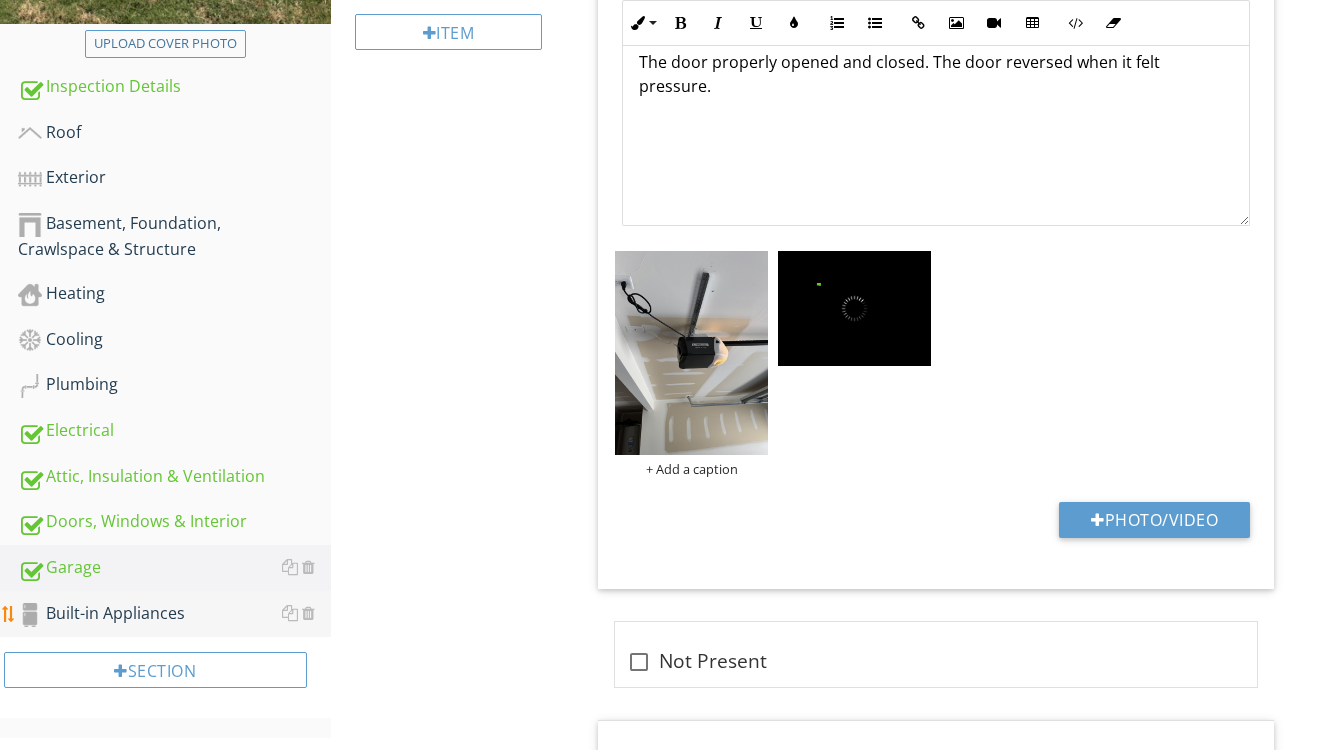 click on "Built-in Appliances" at bounding box center (174, 614) 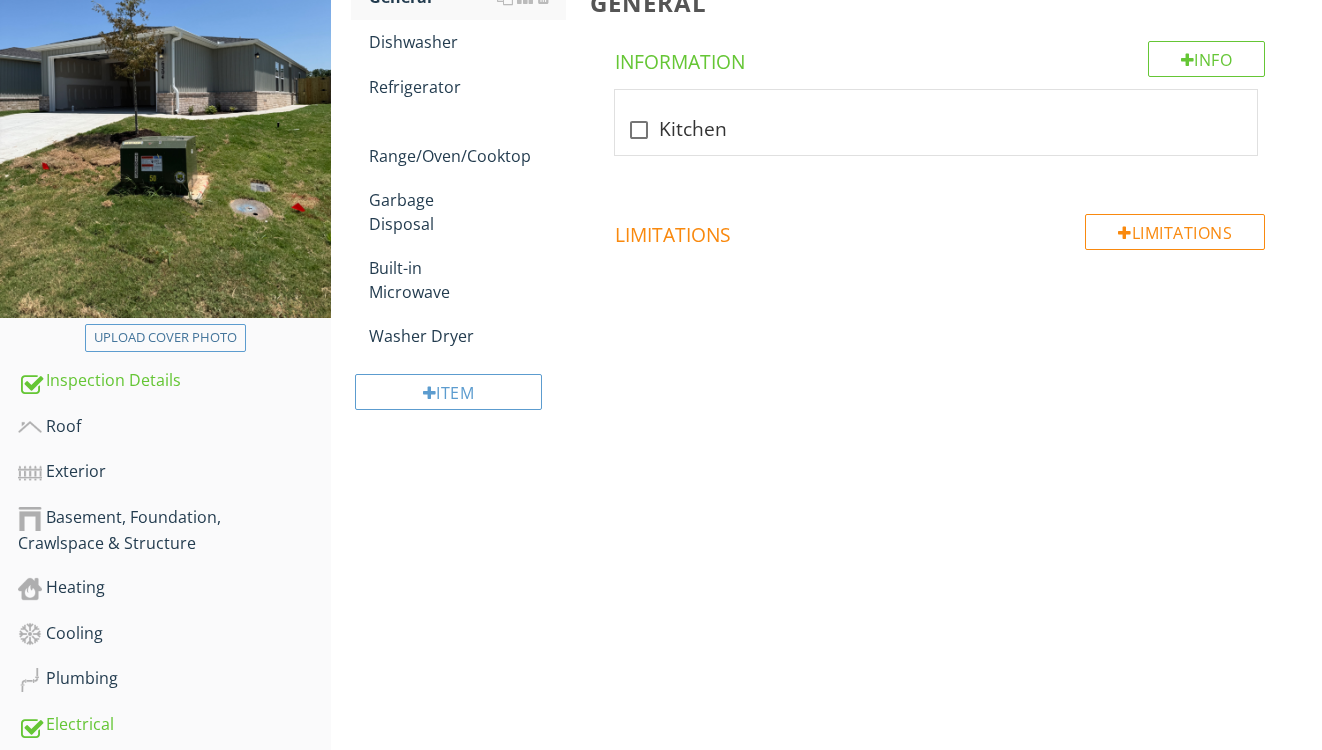 scroll, scrollTop: 305, scrollLeft: 0, axis: vertical 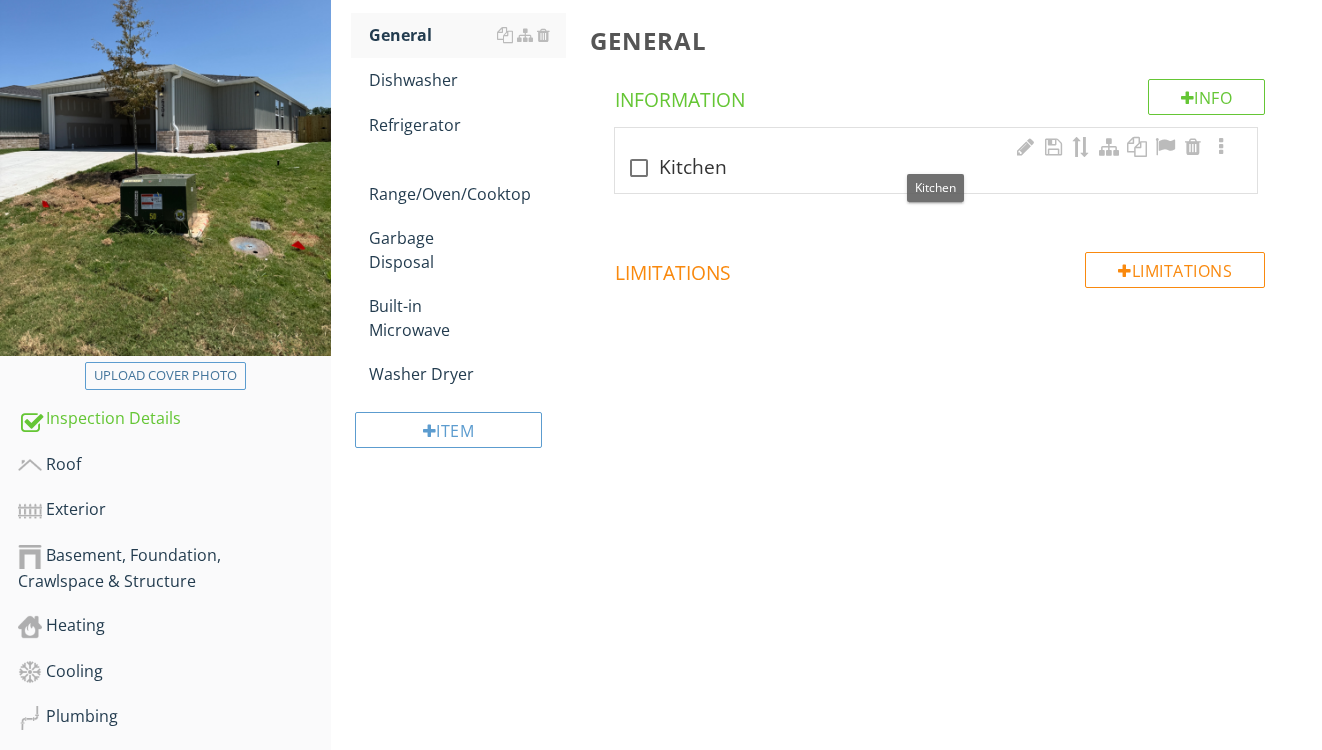 click on "check_box_outline_blank
Kitchen" at bounding box center (936, 168) 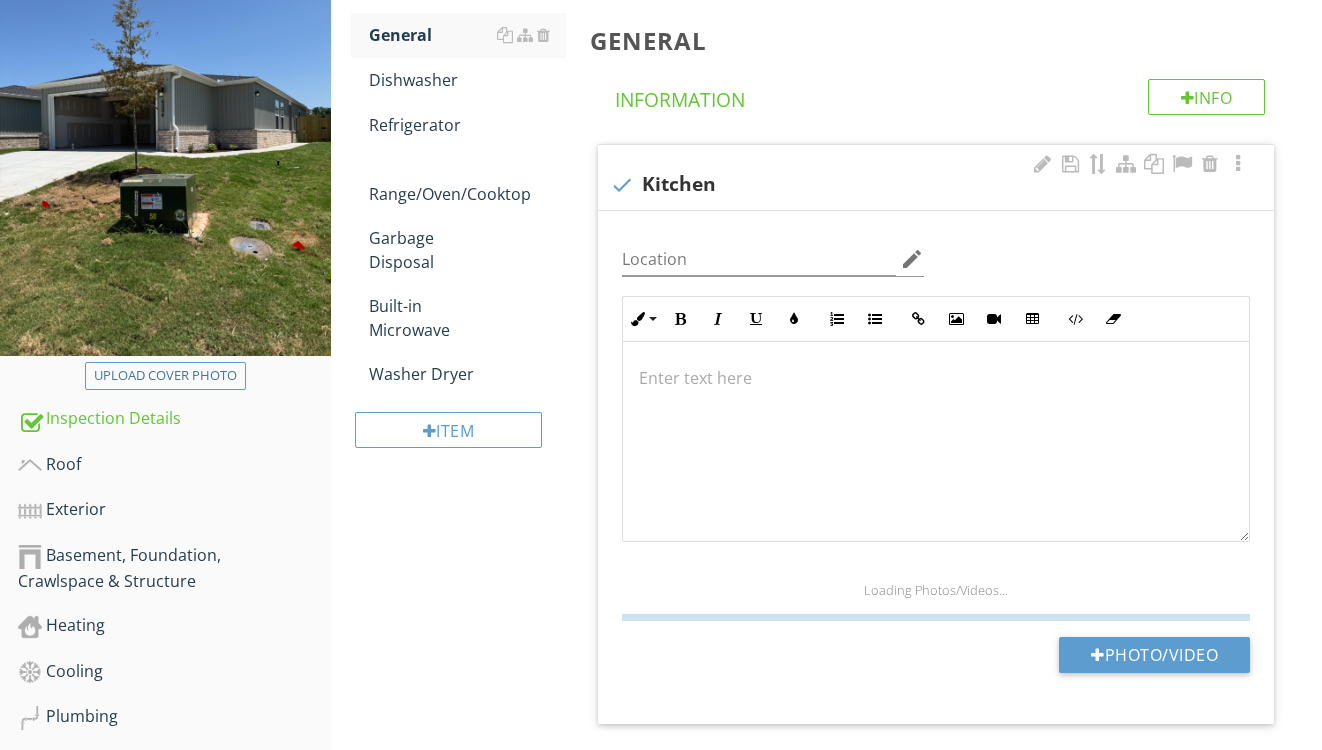 click on "Location edit       Inline Style XLarge Large Normal Small Light Small/Light Bold Italic Underline Colors Ordered List Unordered List Insert Link Insert Image Insert Video Insert Table Code View Clear Formatting Enter text here
Loading Photos/Videos...
Photo/Video" at bounding box center [936, 467] 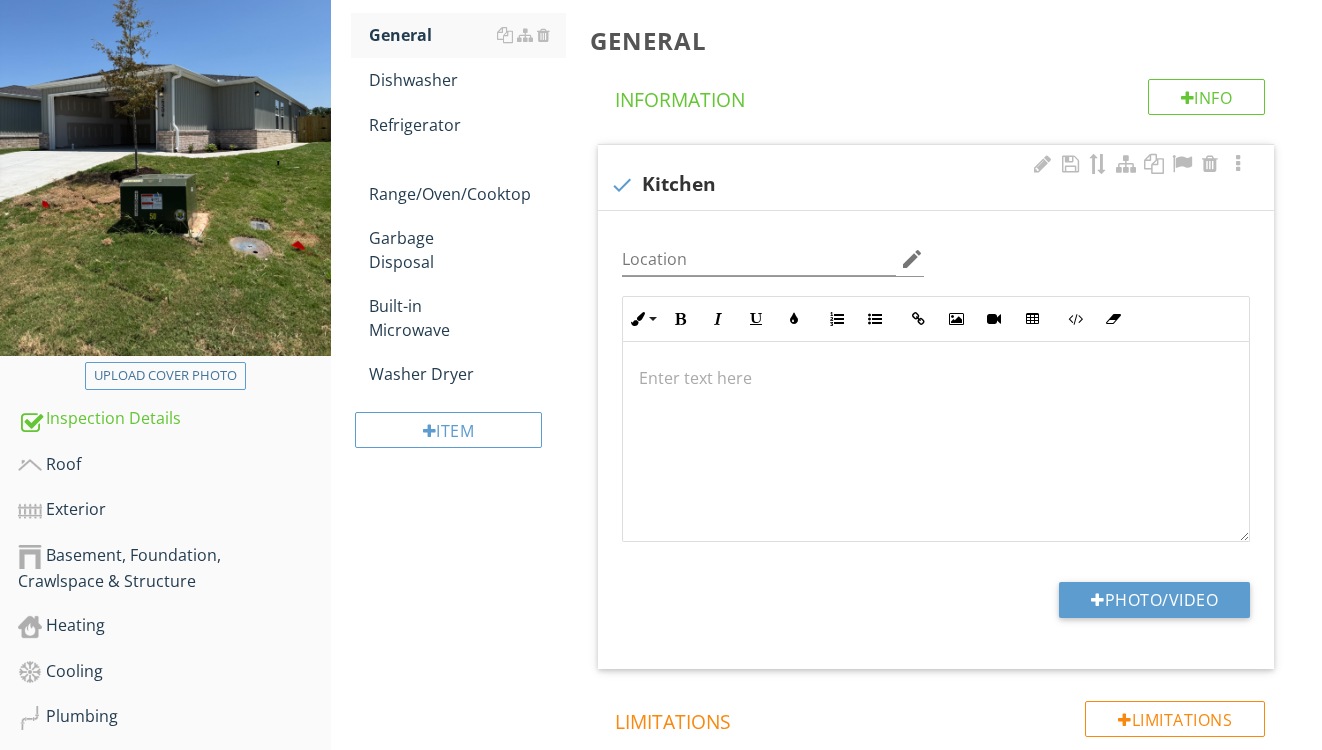 click on "Location edit       Inline Style XLarge Large Normal Small Light Small/Light Bold Italic Underline Colors Ordered List Unordered List Insert Link Insert Image Insert Video Insert Table Code View Clear Formatting Enter text here
Photo/Video" at bounding box center [936, 440] 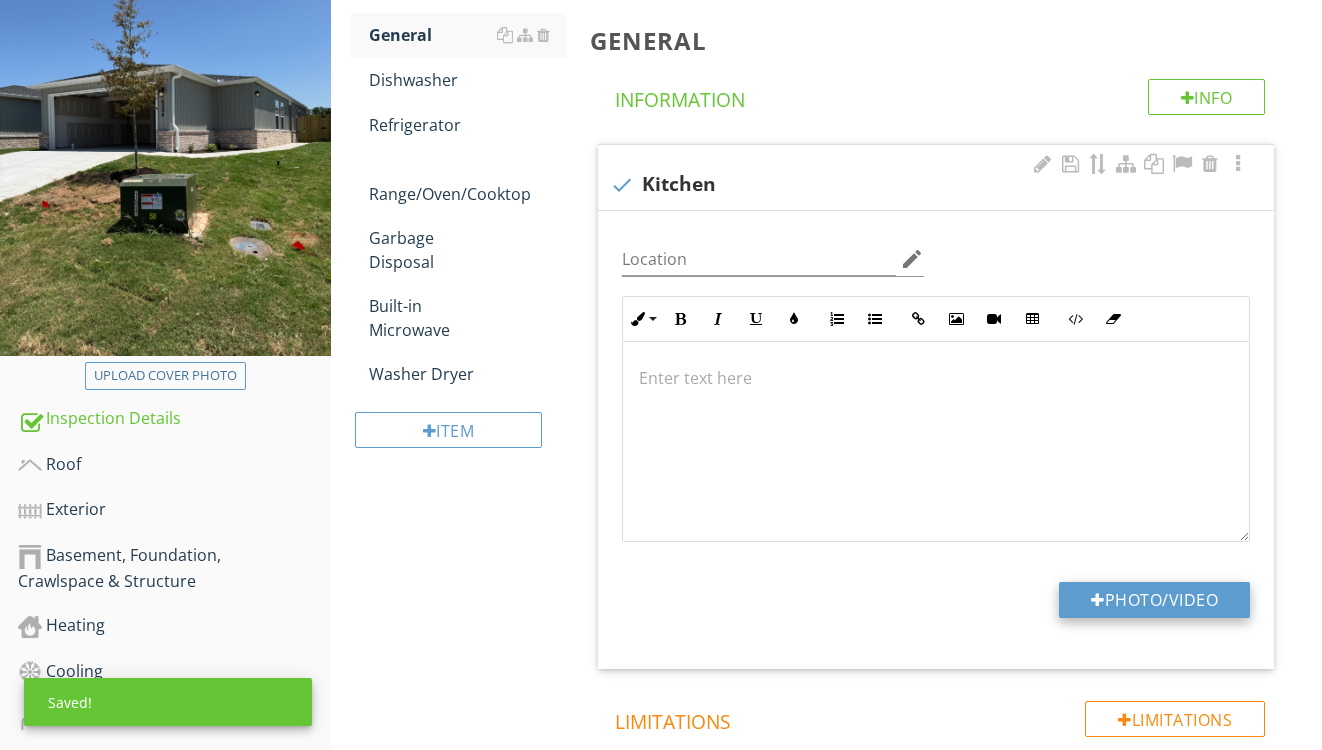 click on "Photo/Video" at bounding box center (1154, 600) 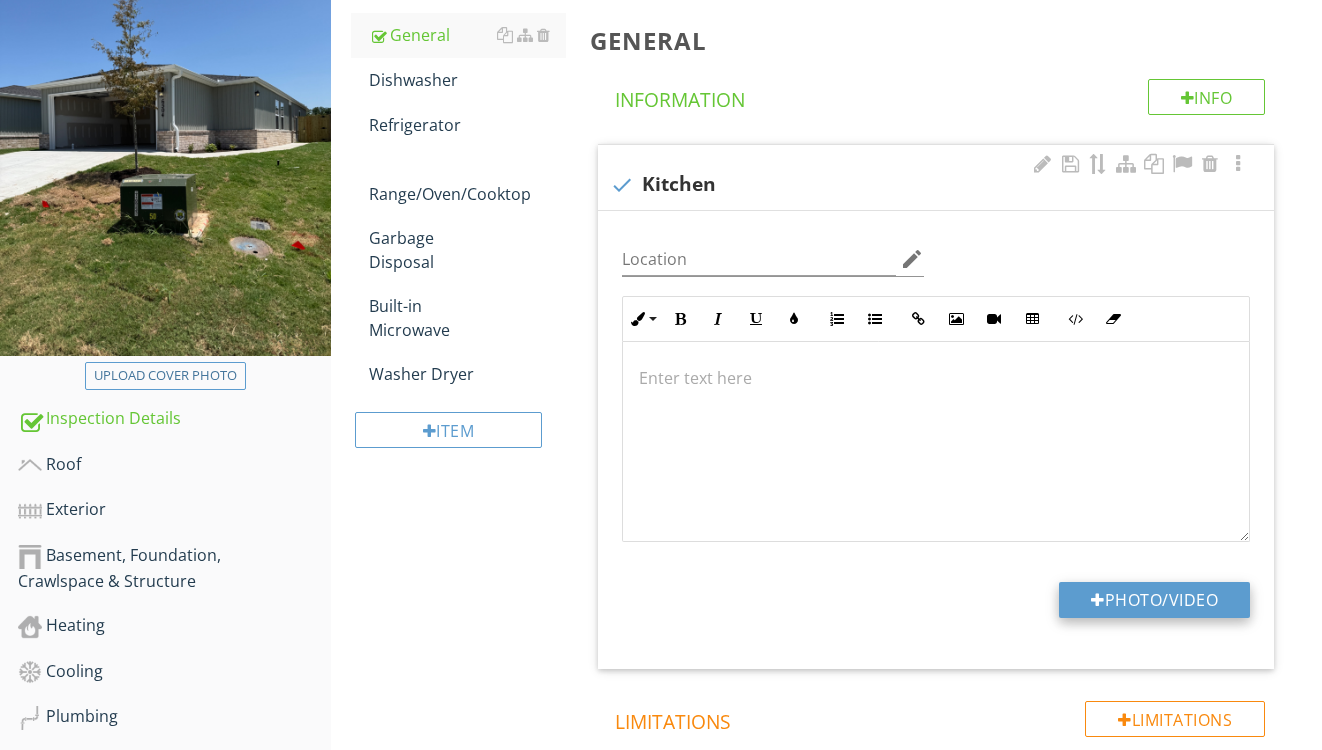 type on "C:\fakepath\IMG_9248.jpeg" 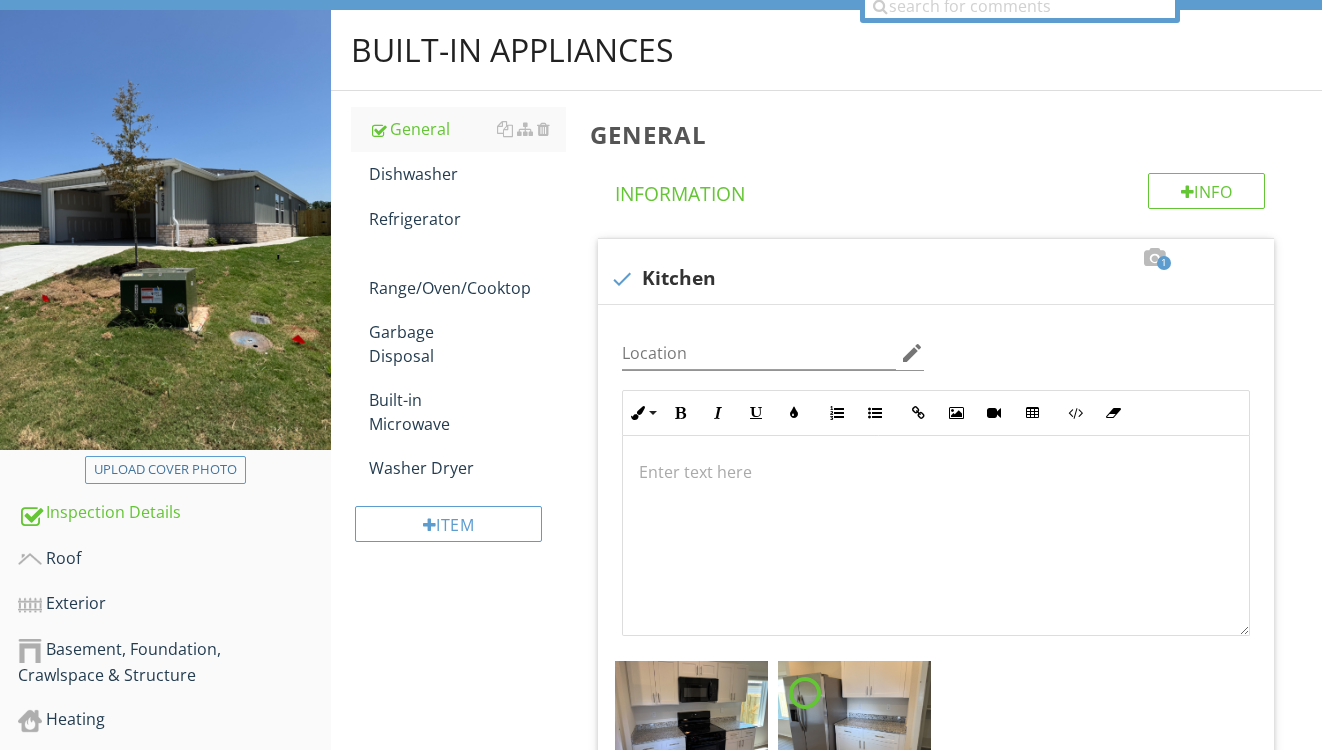 scroll, scrollTop: 187, scrollLeft: 0, axis: vertical 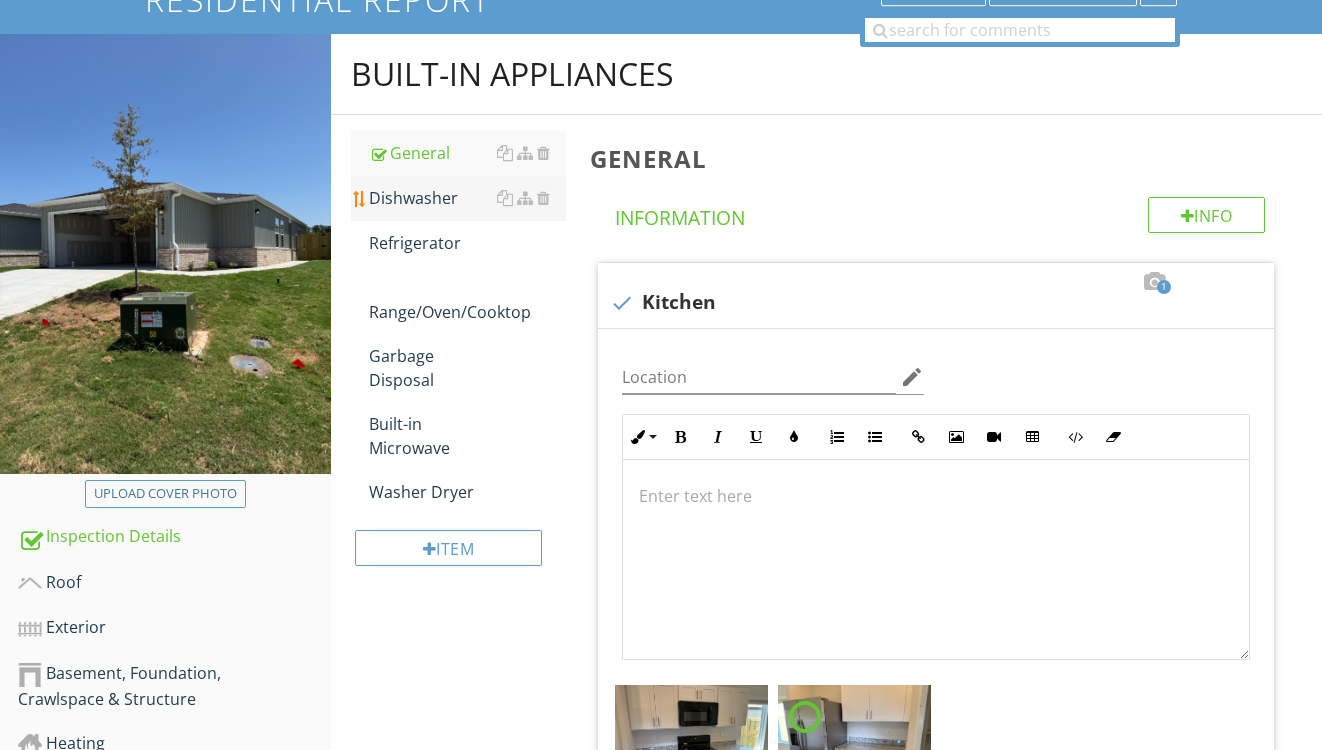 click on "Dishwasher" at bounding box center [468, 198] 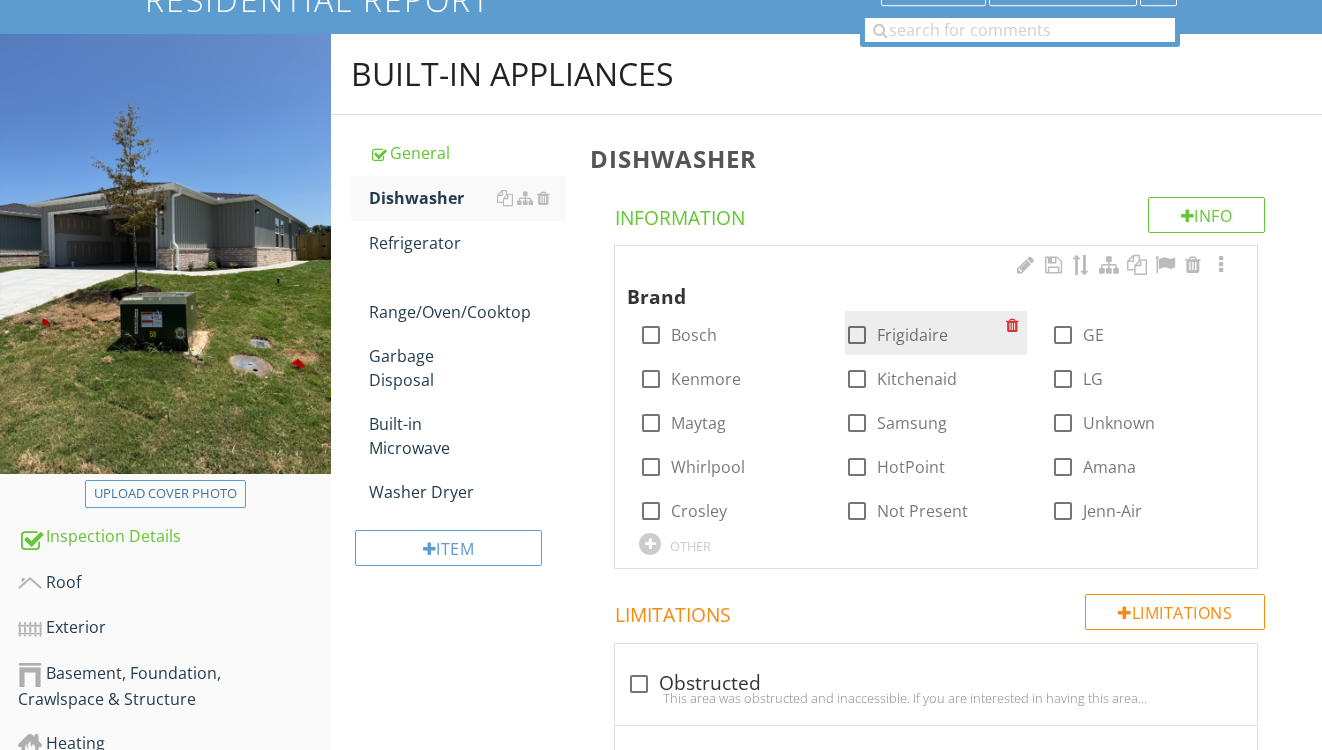 click on "Frigidaire" at bounding box center [912, 335] 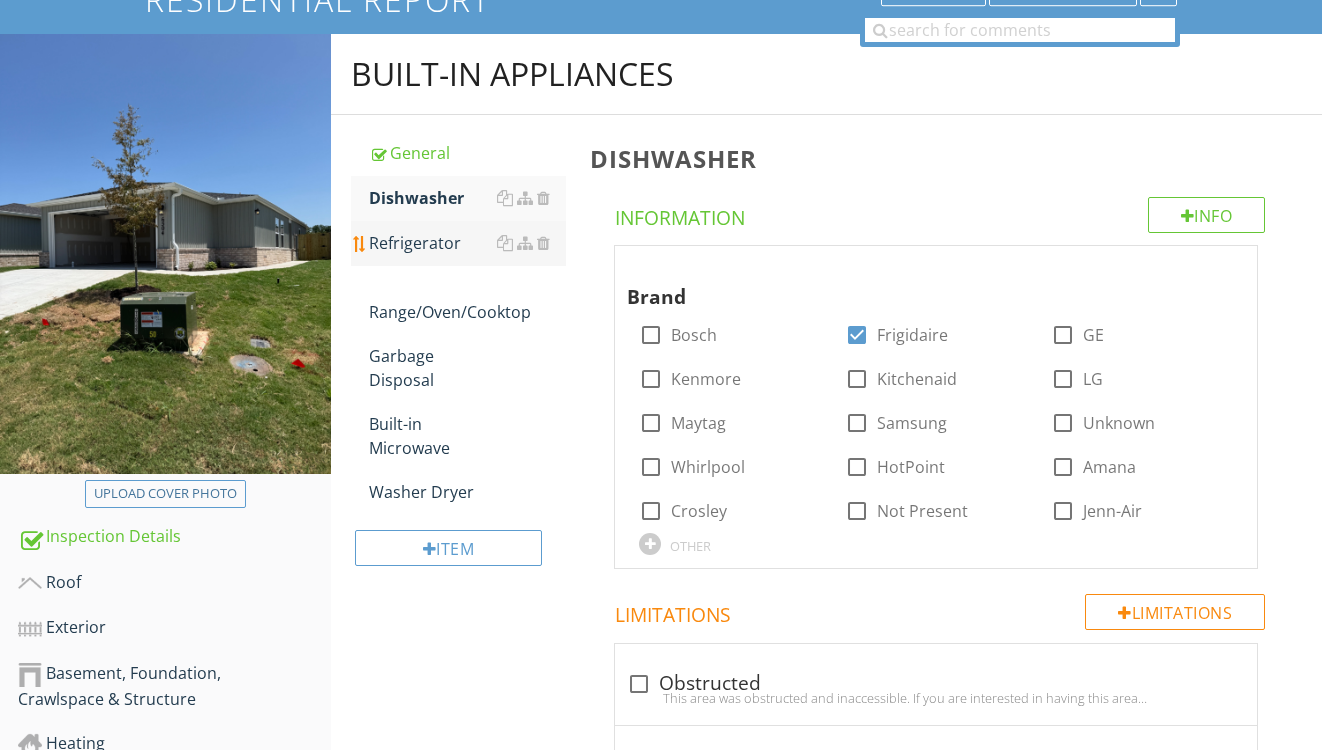 click on "Refrigerator" at bounding box center [468, 243] 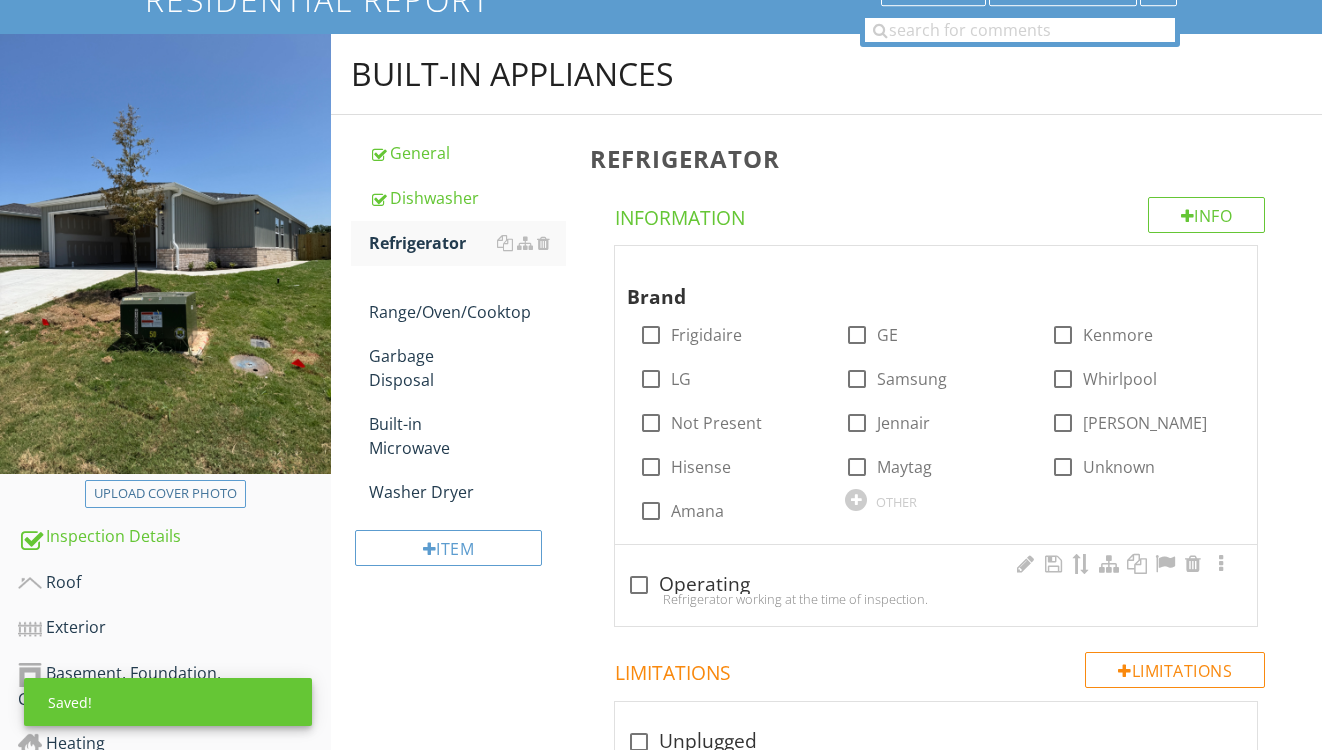 click on "Refrigerator working at the time of inspection." at bounding box center (936, 599) 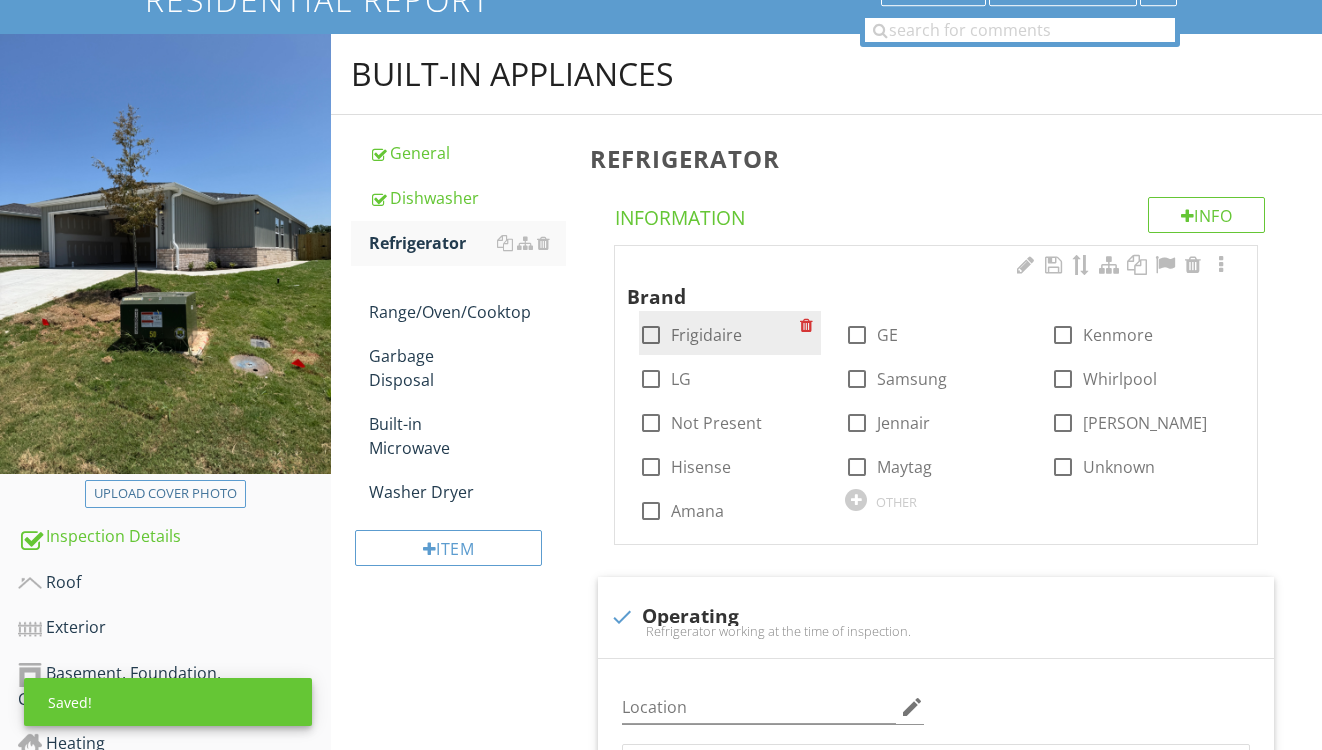click at bounding box center (651, 335) 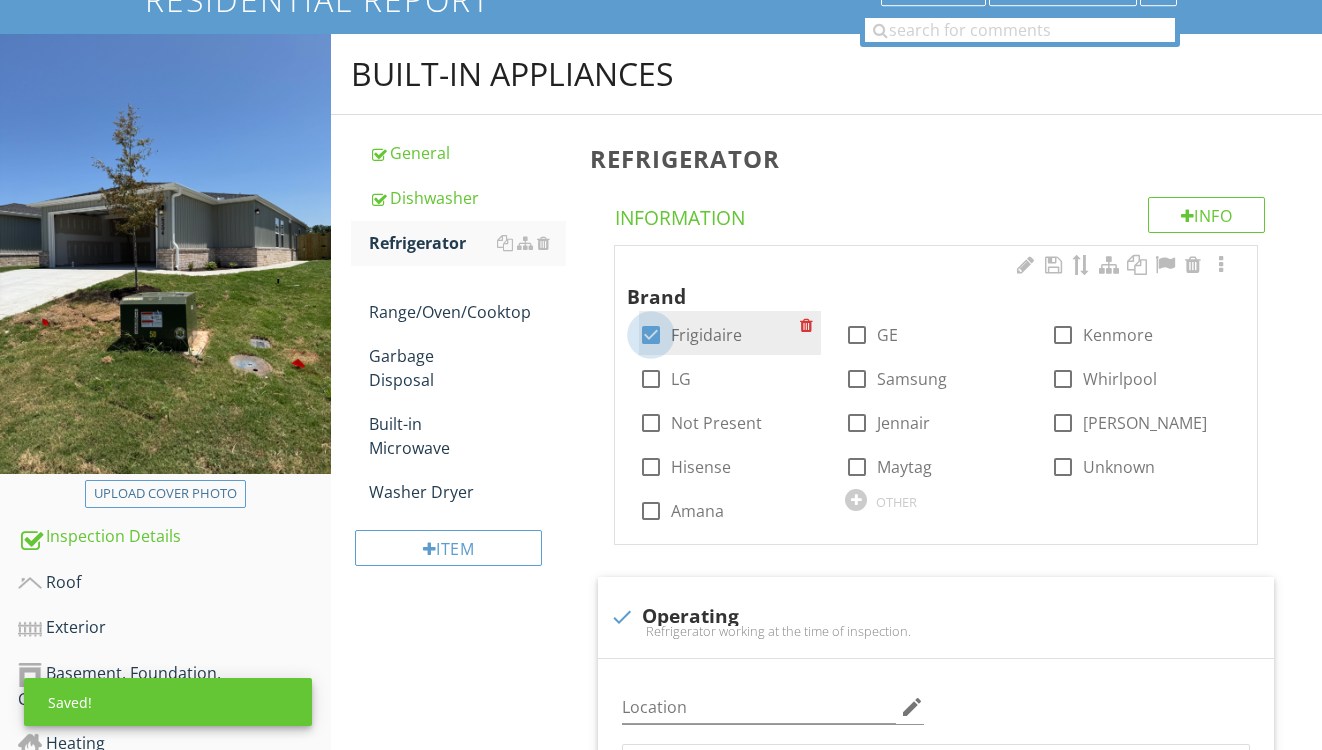 checkbox on "true" 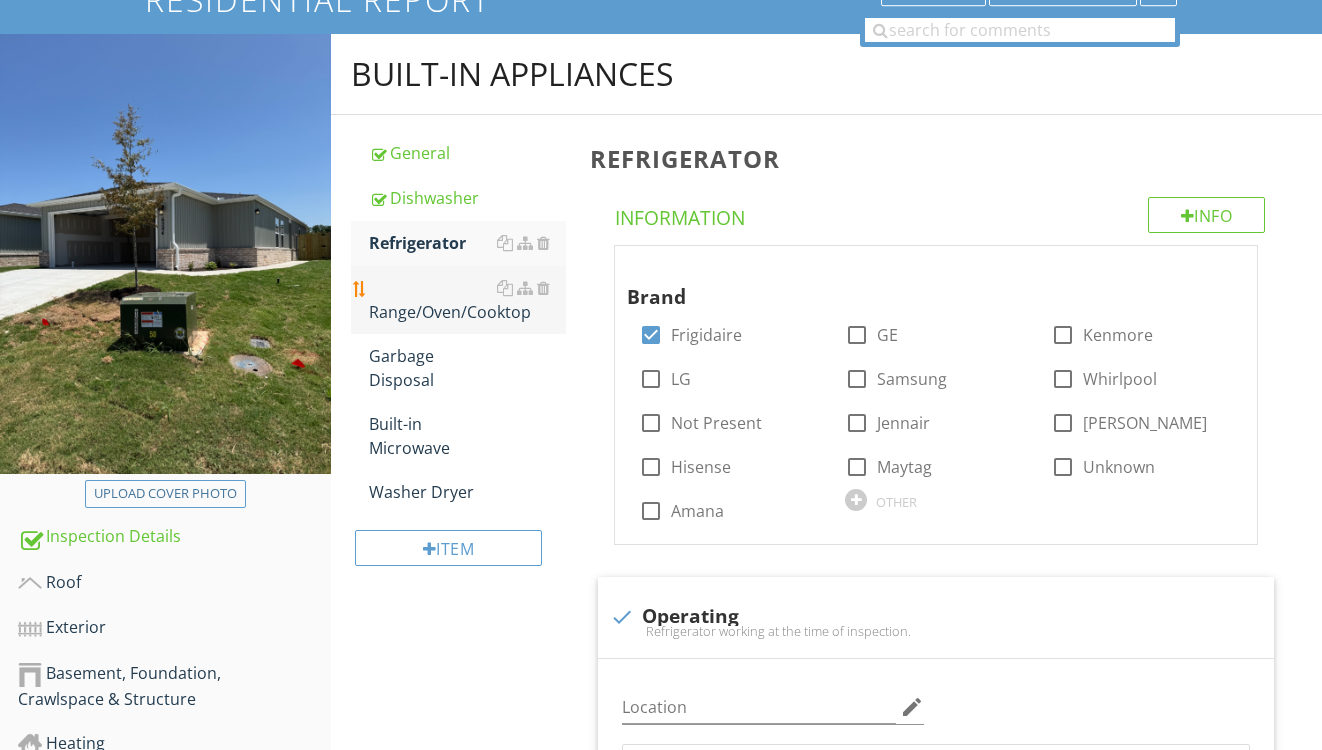 click on "Range/Oven/Cooktop" at bounding box center [468, 300] 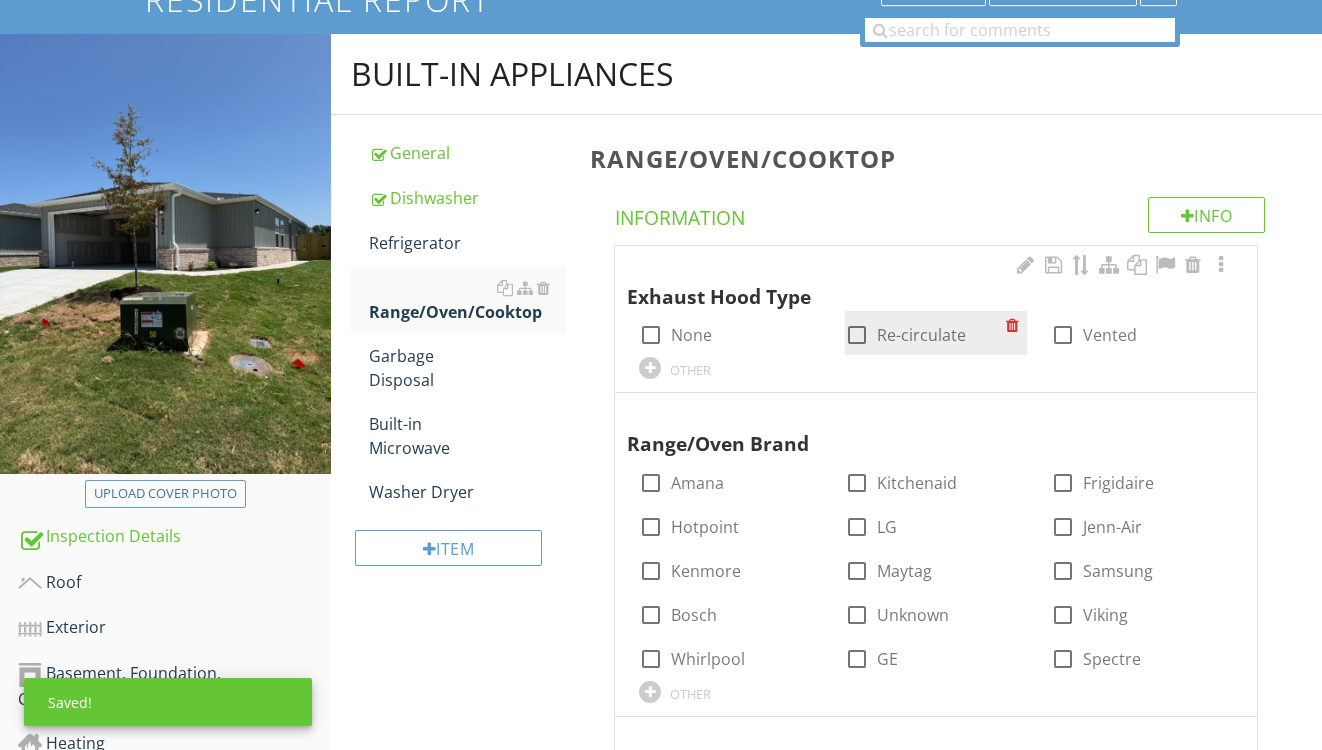 click on "Re-circulate" at bounding box center [921, 335] 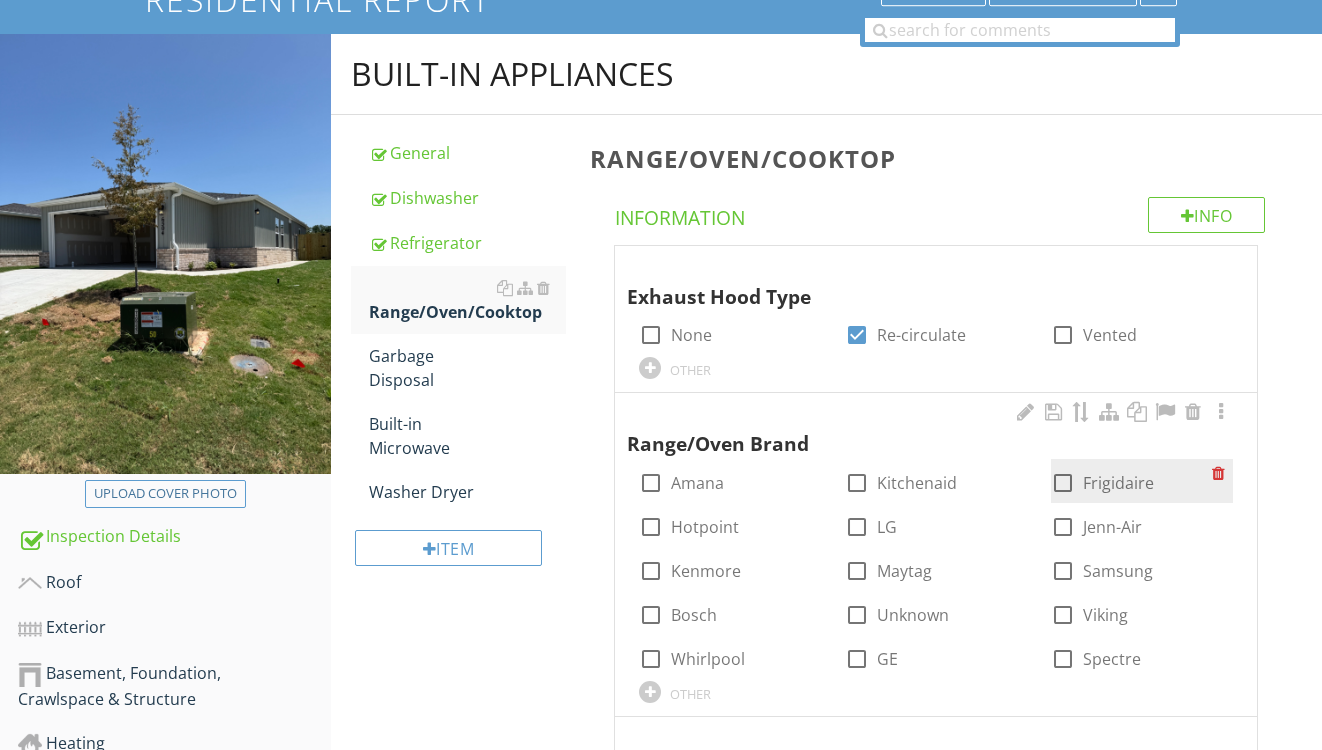 click on "Frigidaire" at bounding box center [1118, 483] 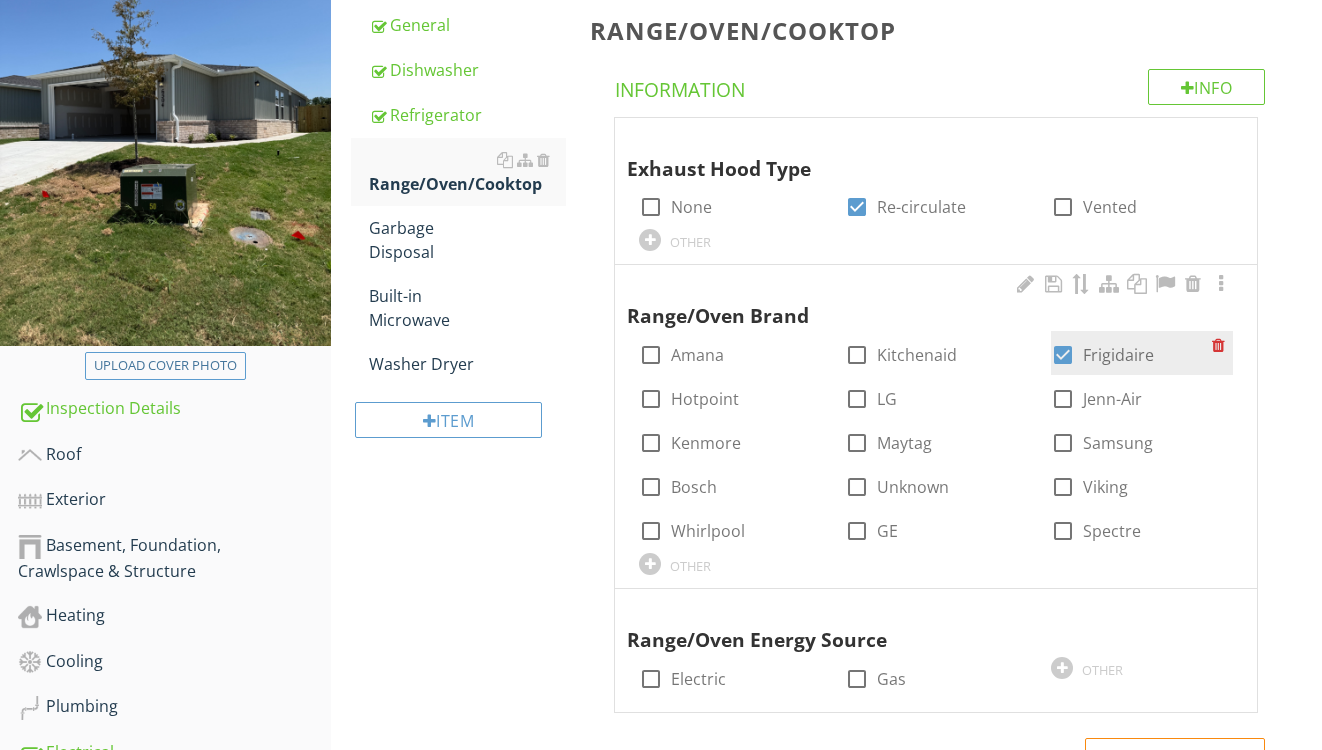 scroll, scrollTop: 356, scrollLeft: 0, axis: vertical 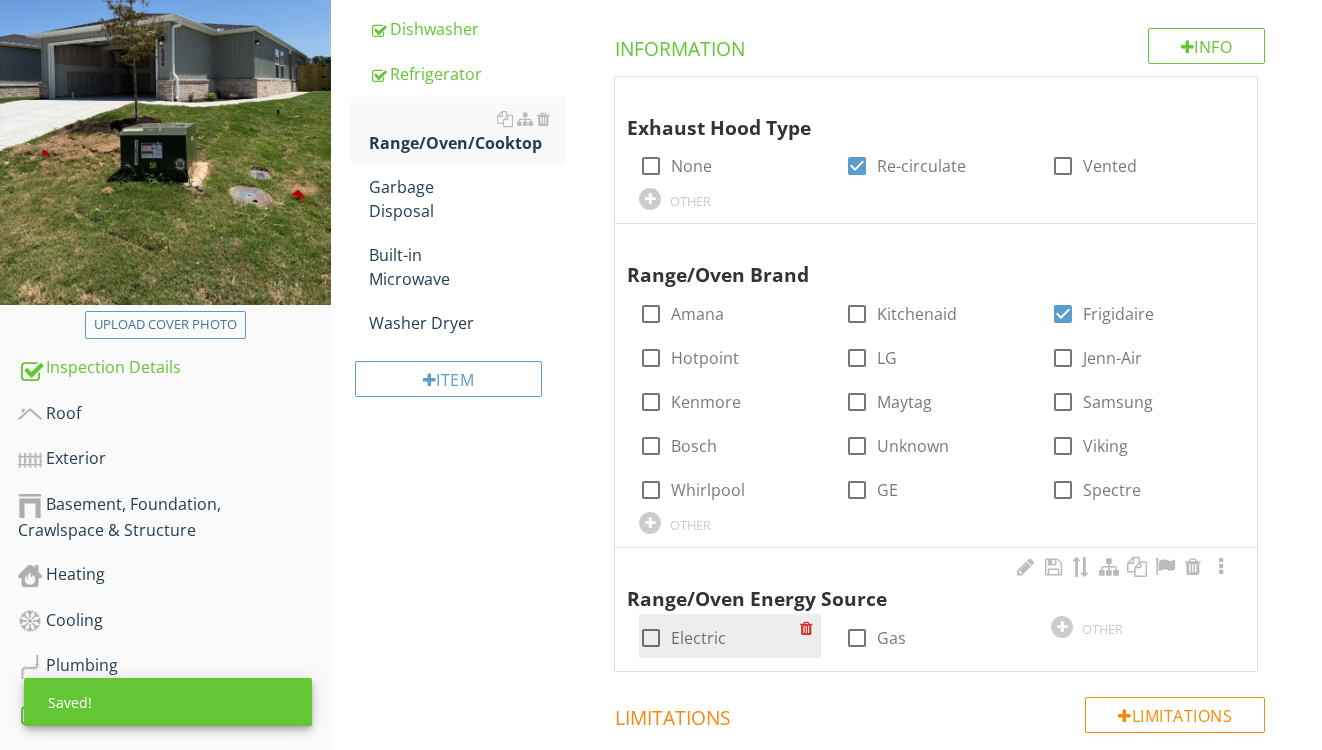 click on "Electric" at bounding box center (698, 638) 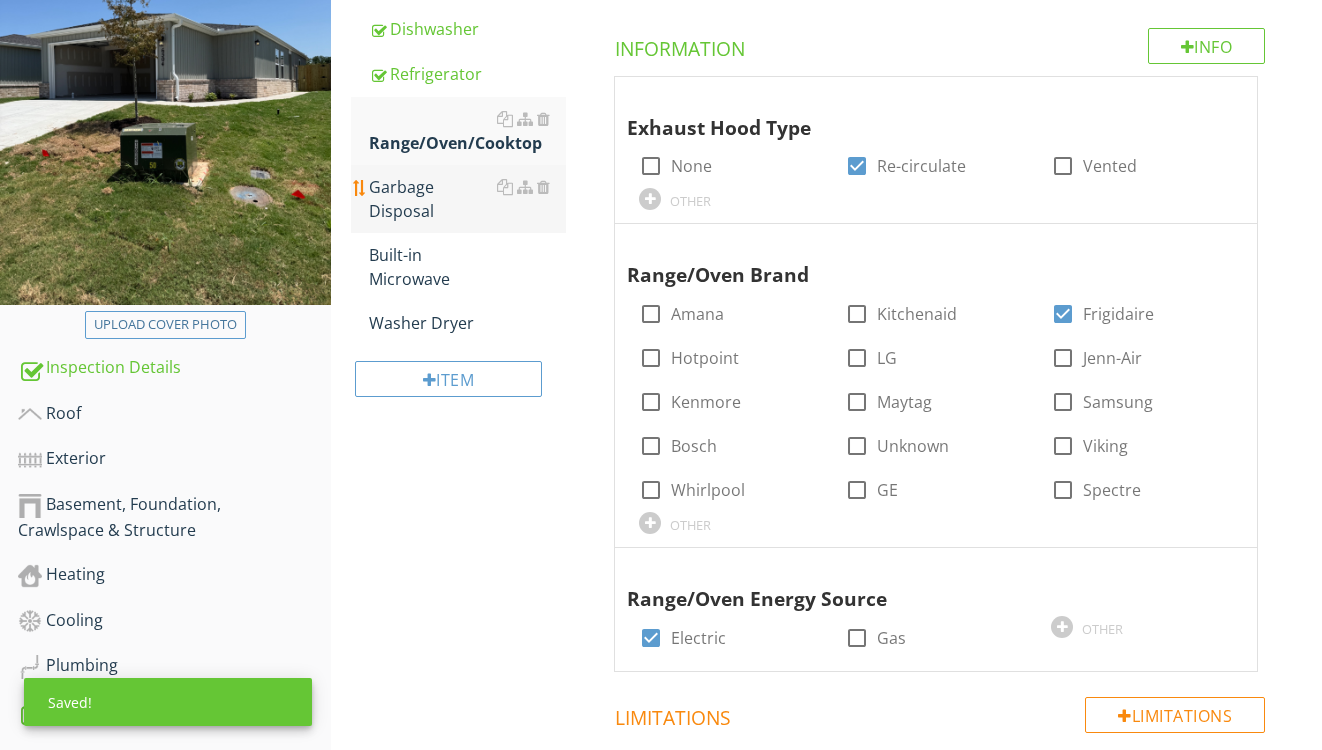 click on "Garbage Disposal" at bounding box center [468, 199] 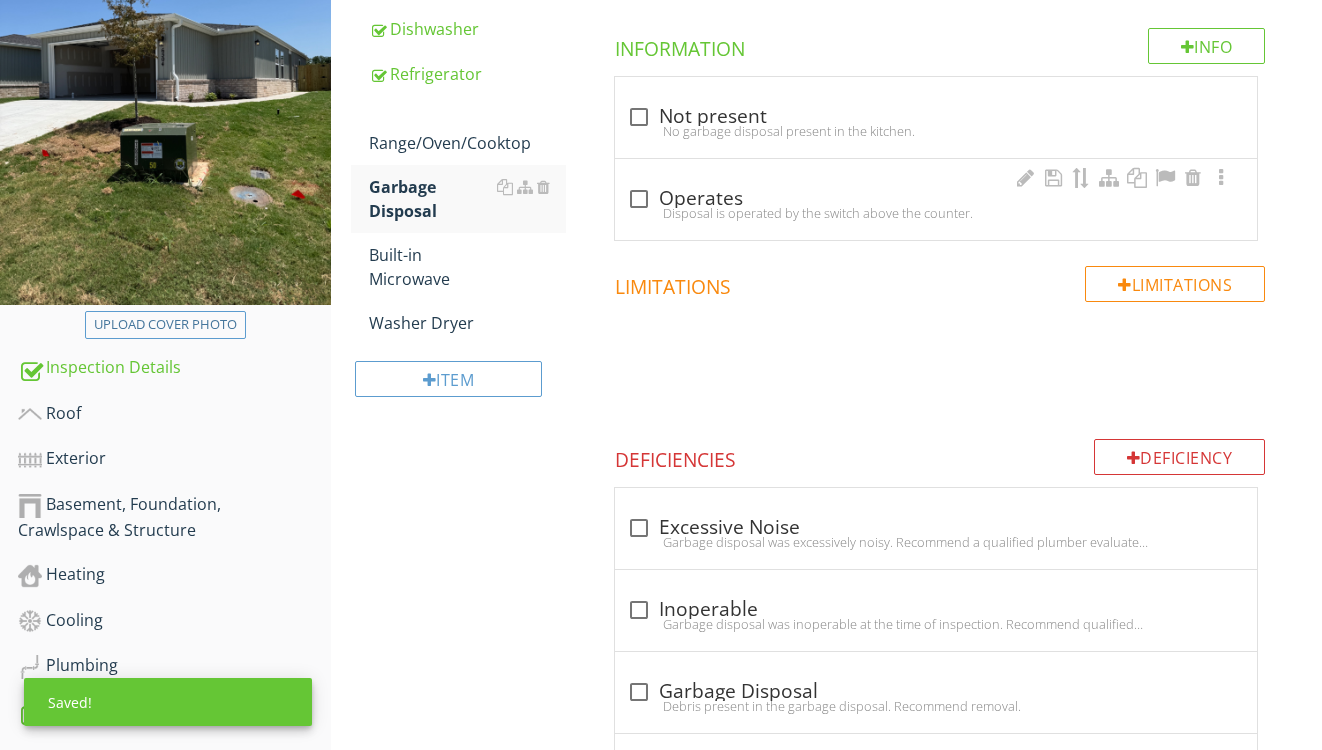 click on "check_box_outline_blank
Operates" at bounding box center [936, 199] 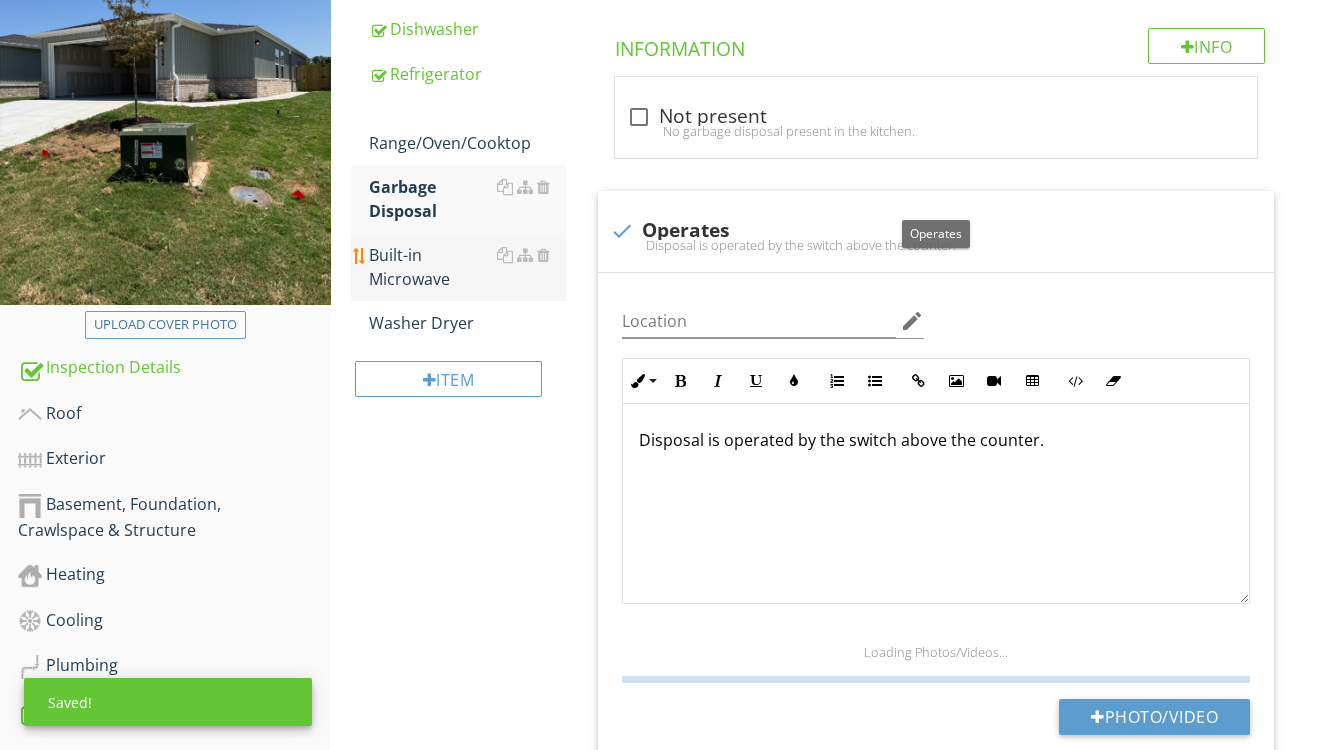 click on "Built-in Microwave" at bounding box center [468, 267] 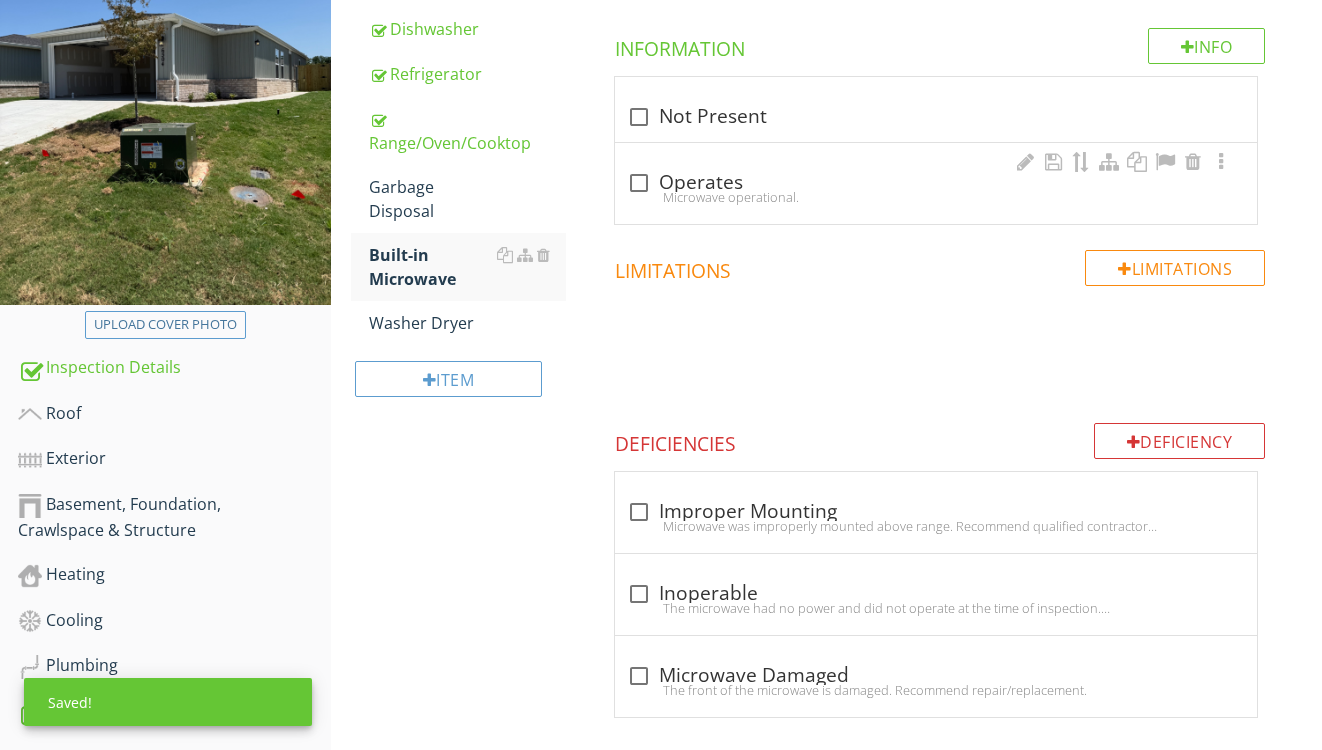 click on "check_box_outline_blank
Operates" at bounding box center (936, 183) 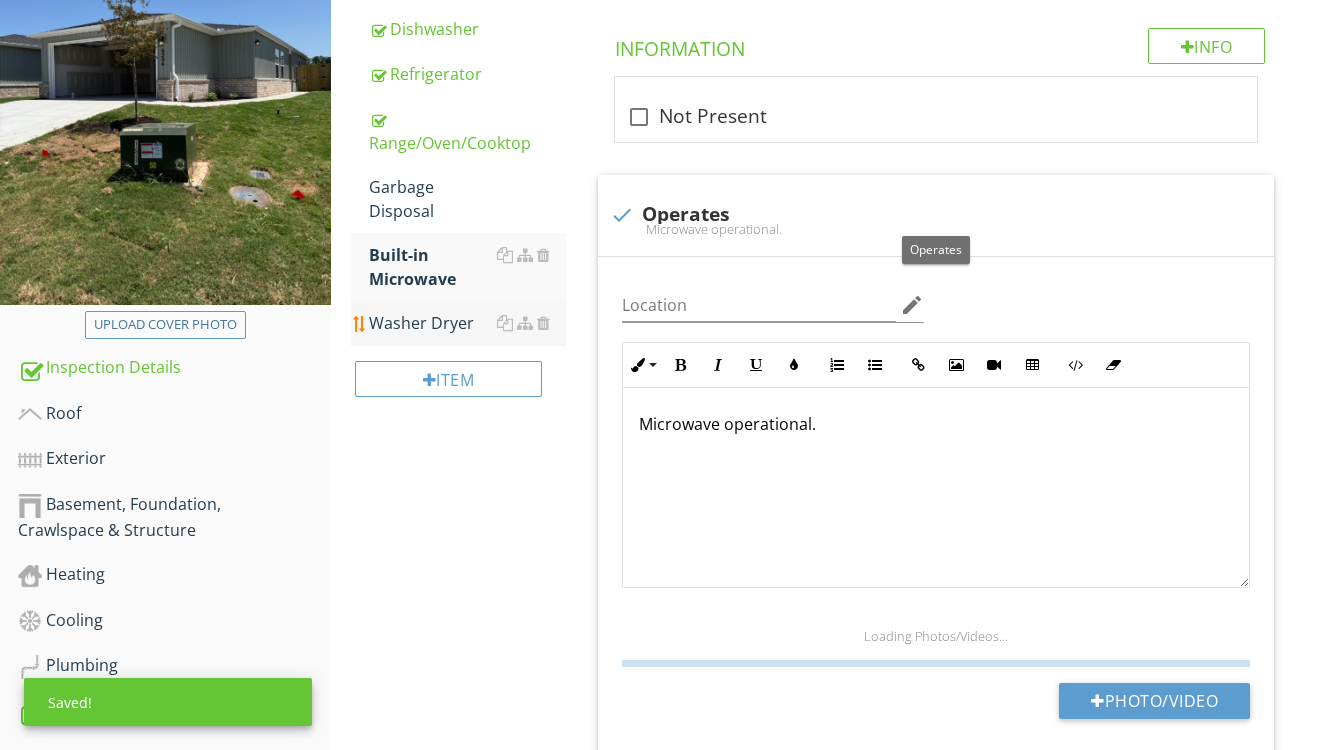 click on "Washer Dryer" at bounding box center [468, 323] 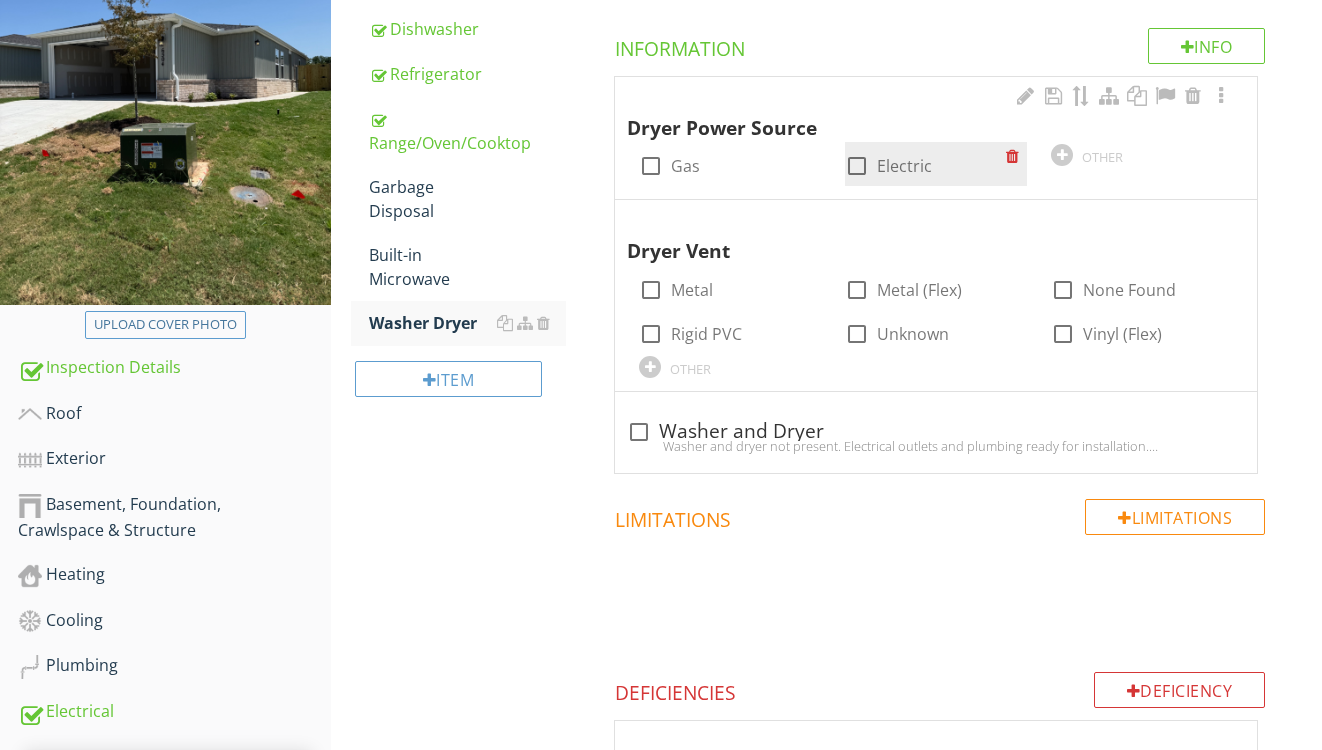 click at bounding box center [857, 166] 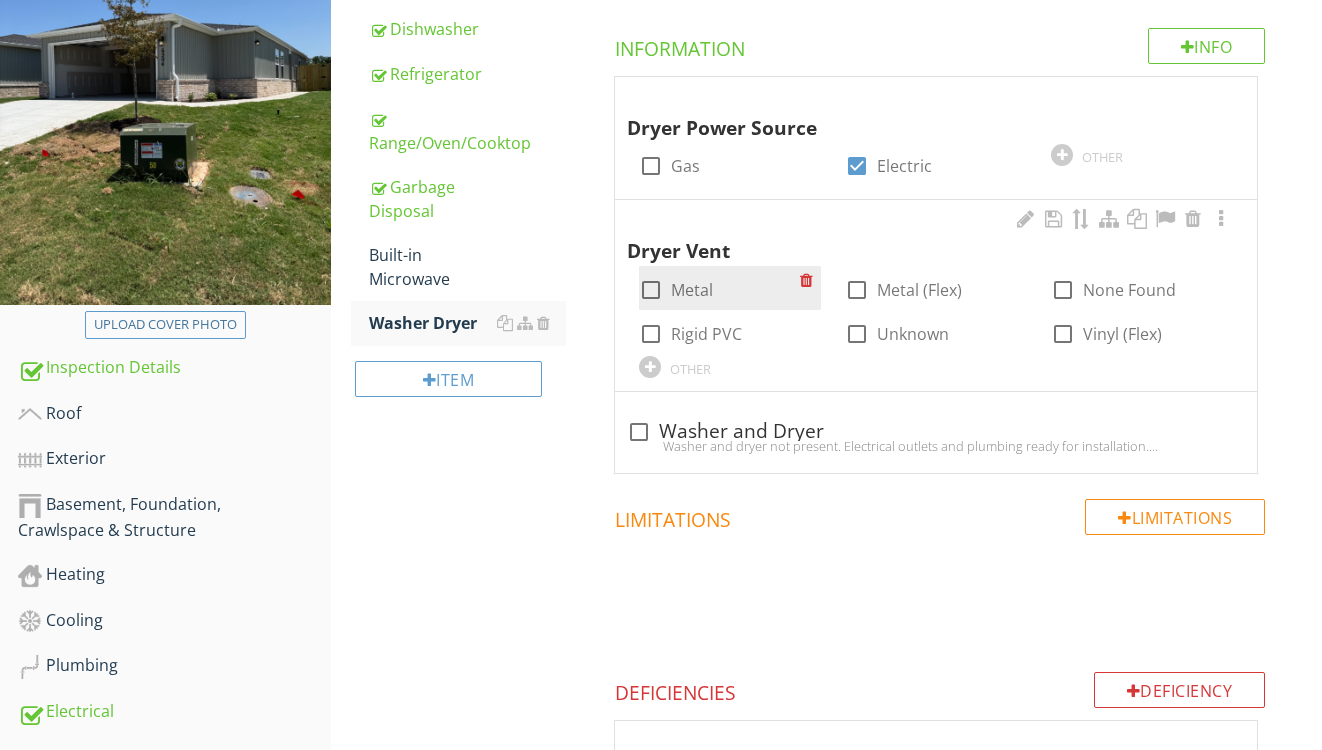 click on "Metal" at bounding box center [692, 290] 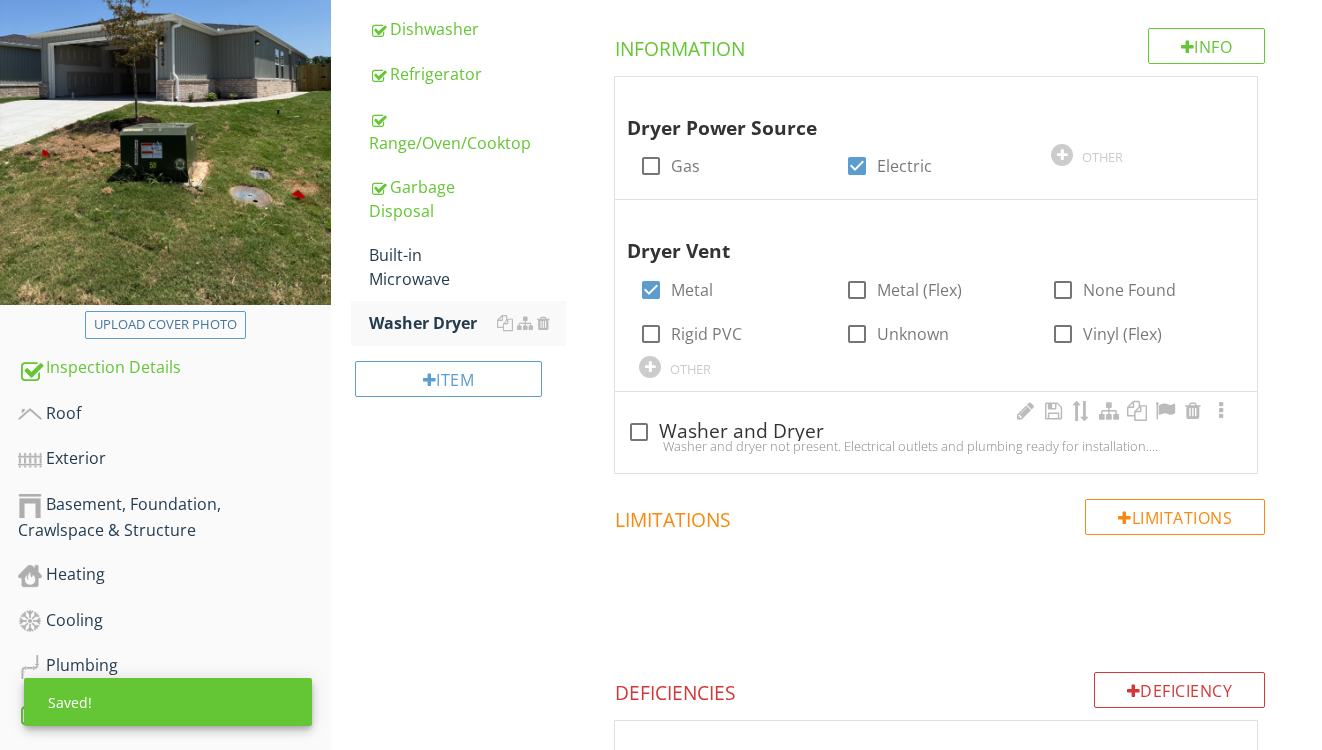 click on "check_box_outline_blank
Washer and Dryer" at bounding box center [936, 430] 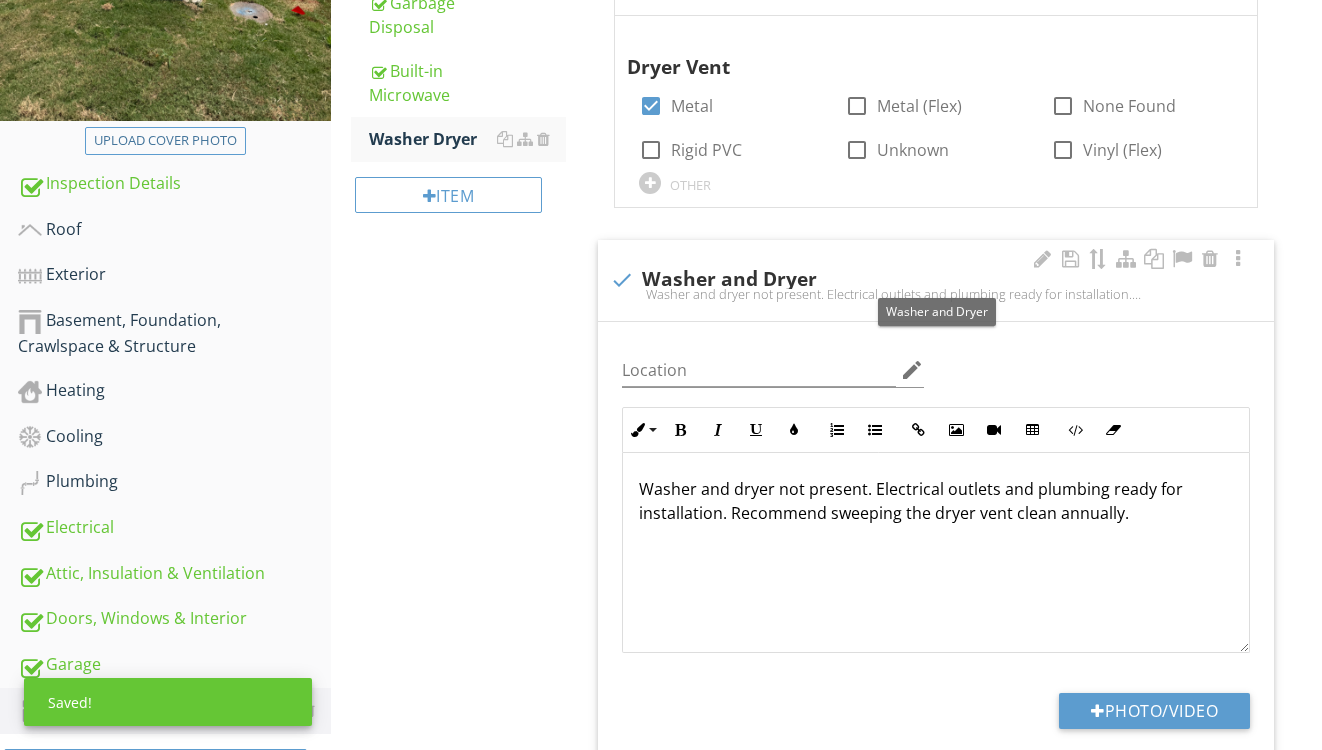 scroll, scrollTop: 583, scrollLeft: 0, axis: vertical 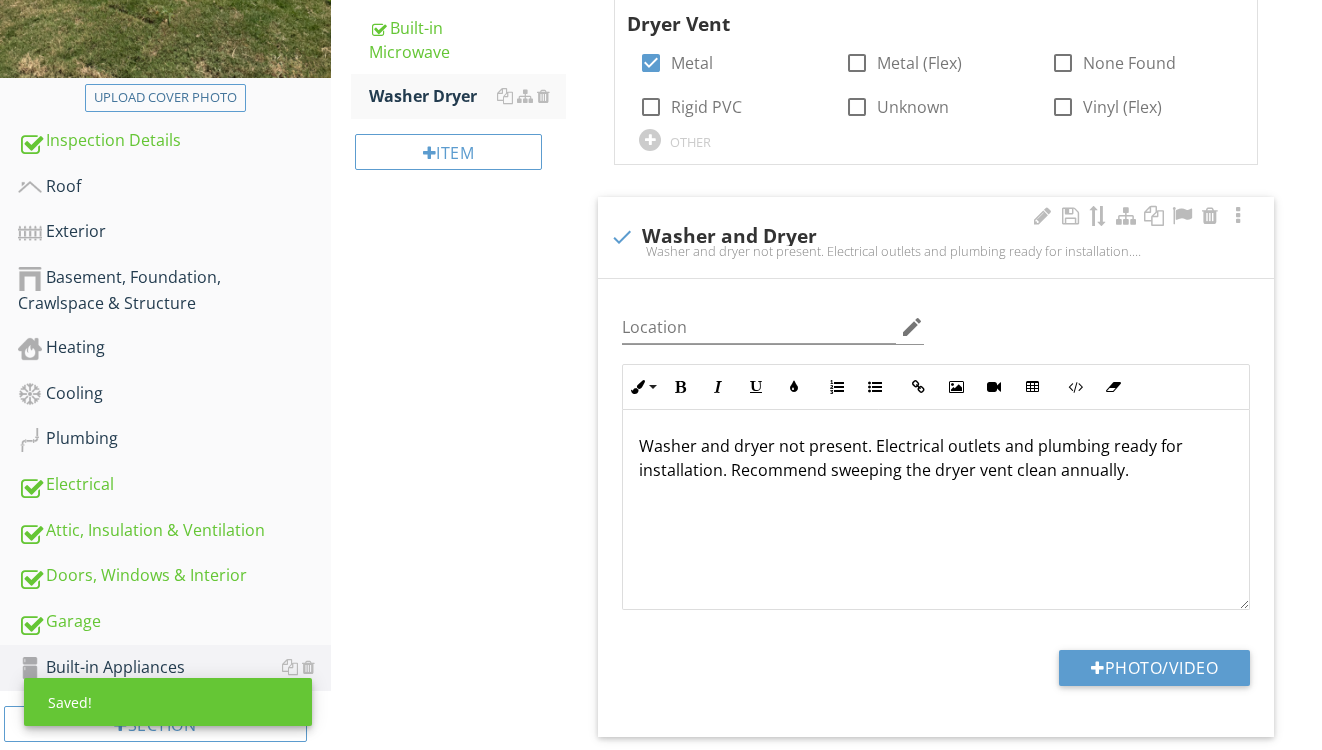 click on "Washer and dryer not present. Electrical outlets and plumbing ready for installation. Recommend sweeping the dryer vent clean annually." at bounding box center (936, 458) 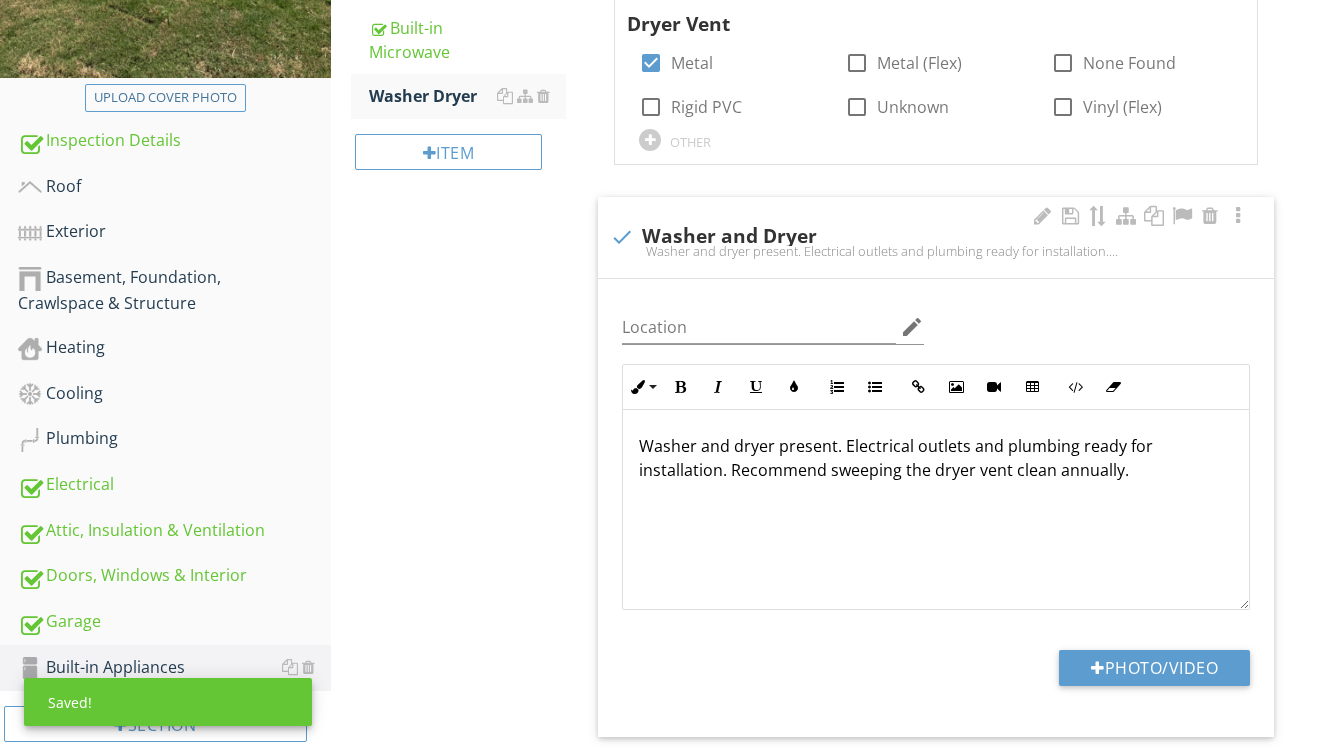 click on "Photo/Video" at bounding box center (936, 675) 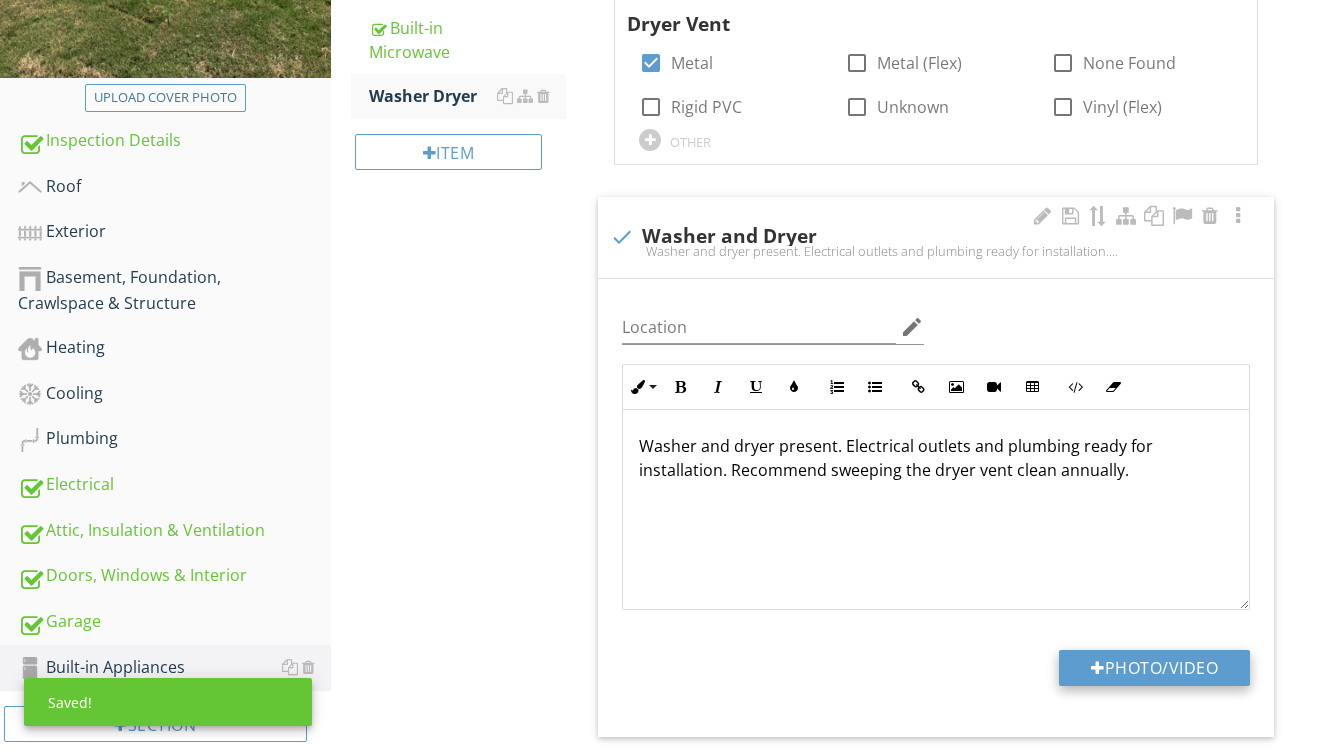 click on "Photo/Video" at bounding box center [1154, 668] 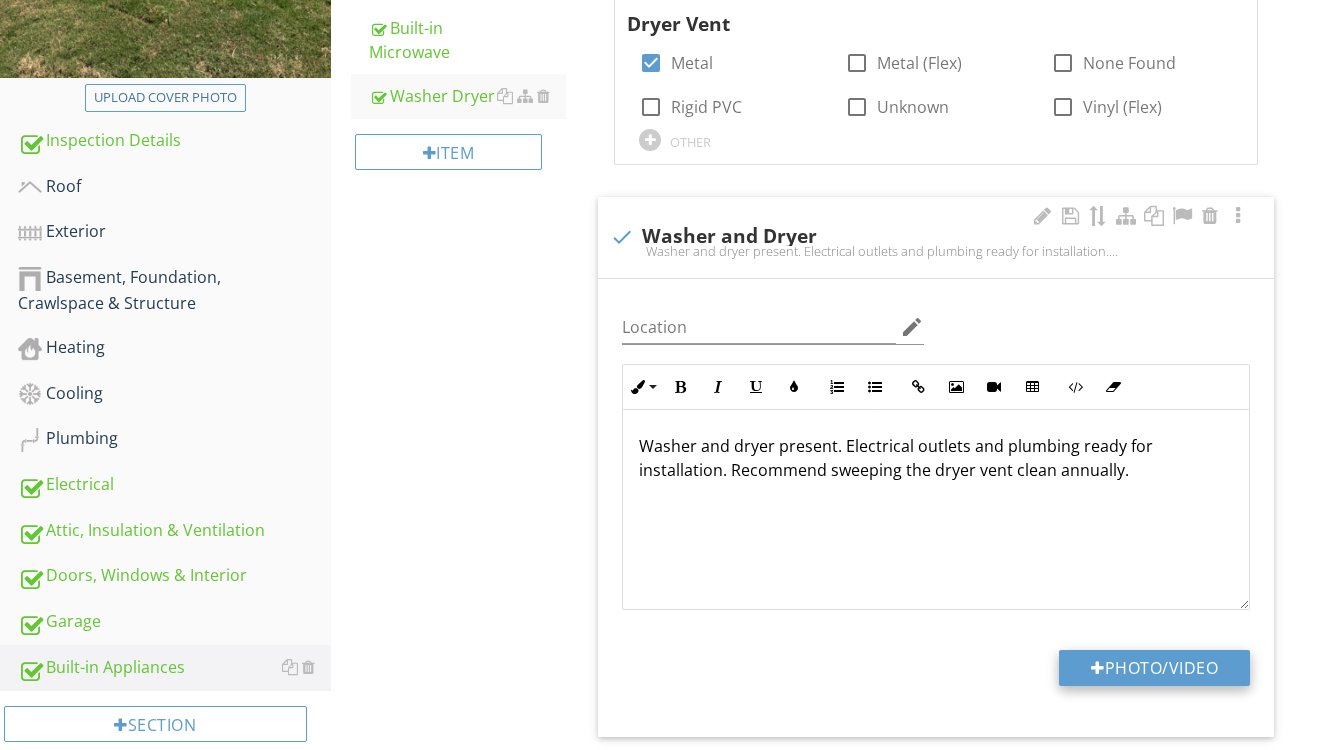 type on "C:\fakepath\IMG_9235.jpeg" 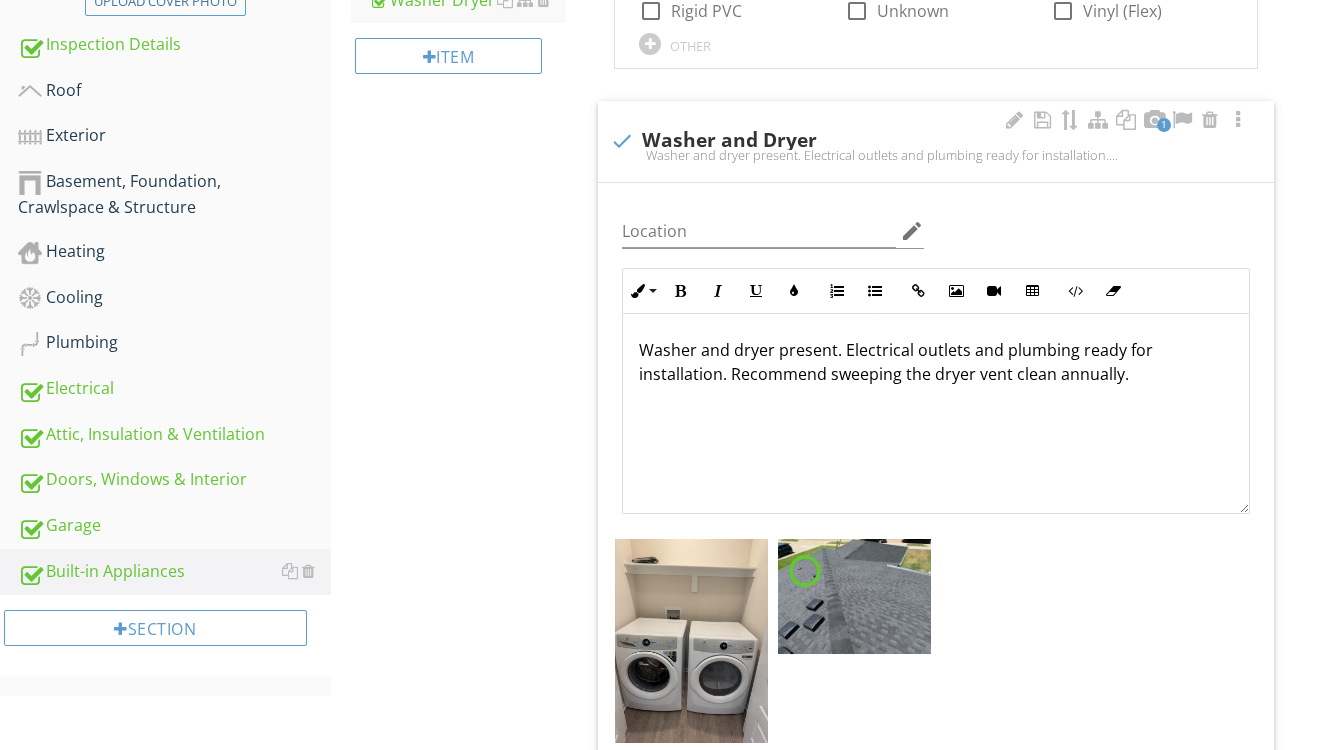 scroll, scrollTop: 675, scrollLeft: 0, axis: vertical 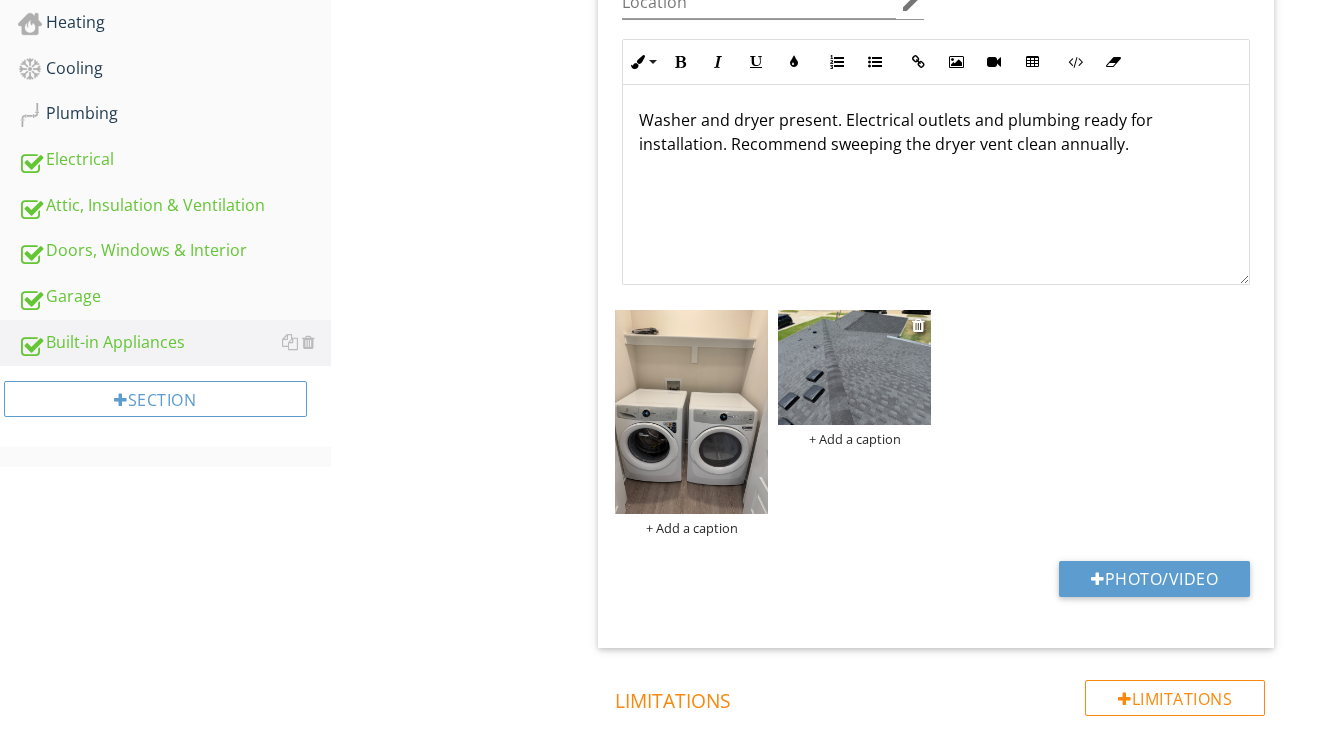 click at bounding box center [854, 367] 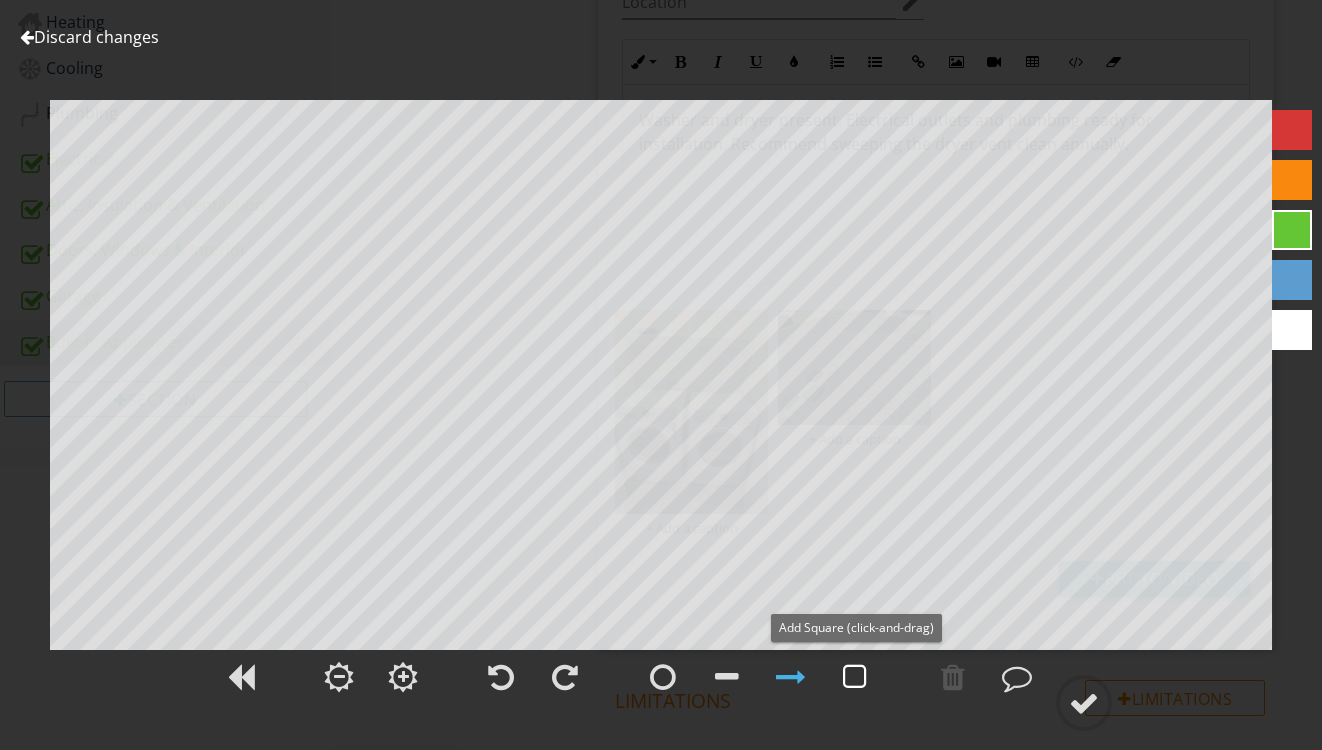 click at bounding box center [855, 677] 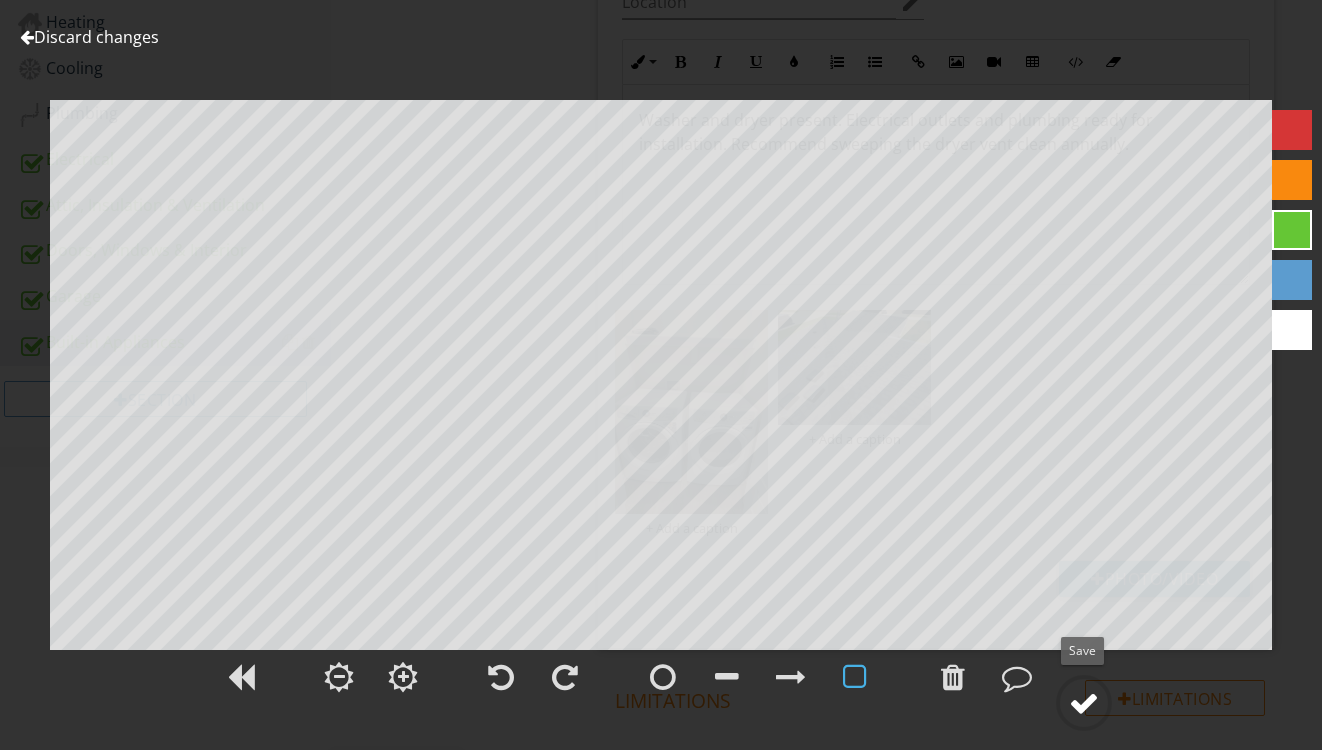click at bounding box center (1084, 703) 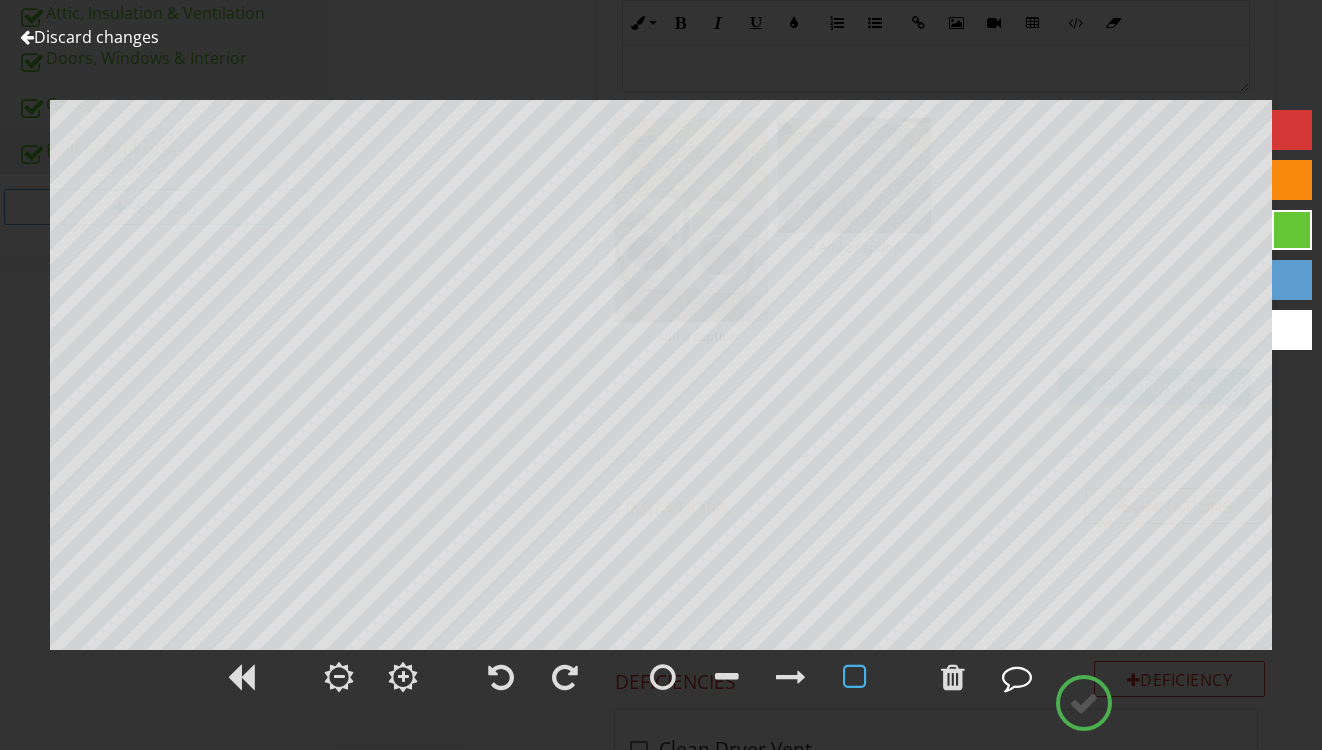 scroll, scrollTop: 1101, scrollLeft: 0, axis: vertical 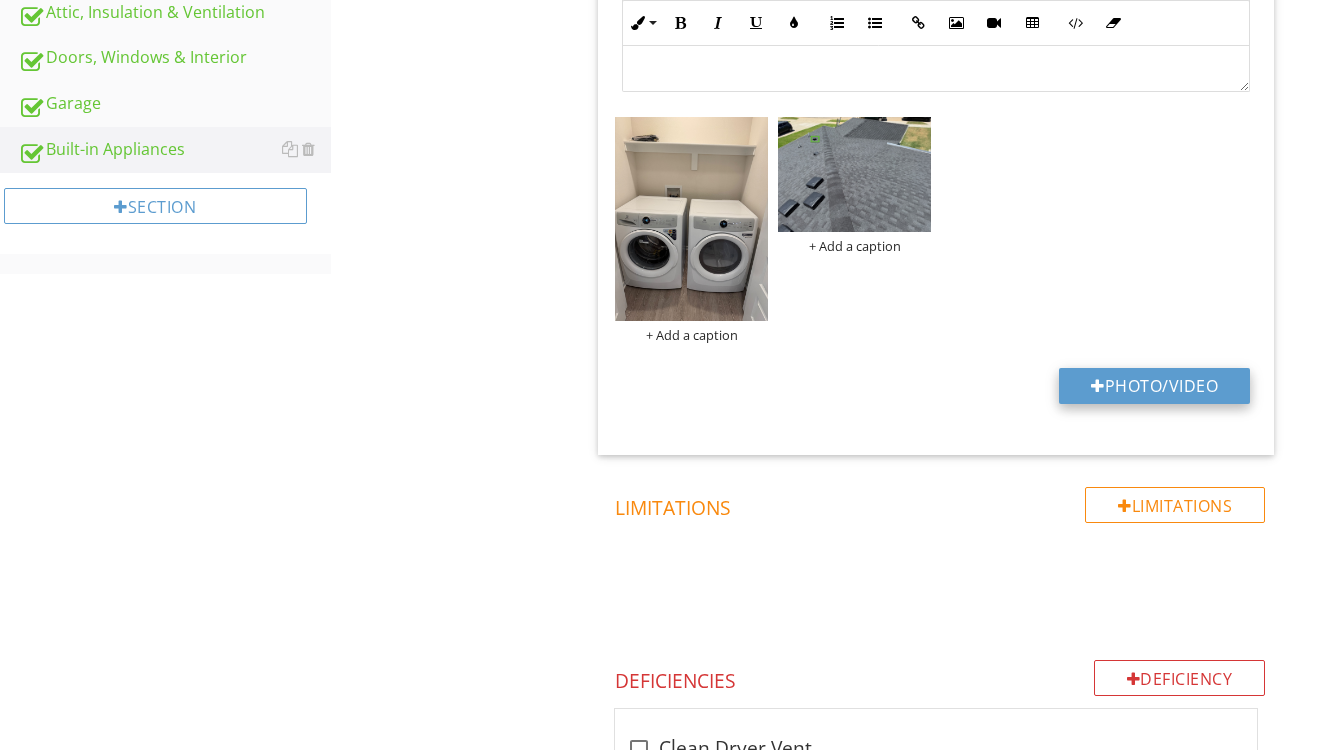 click on "Photo/Video" at bounding box center (1154, 386) 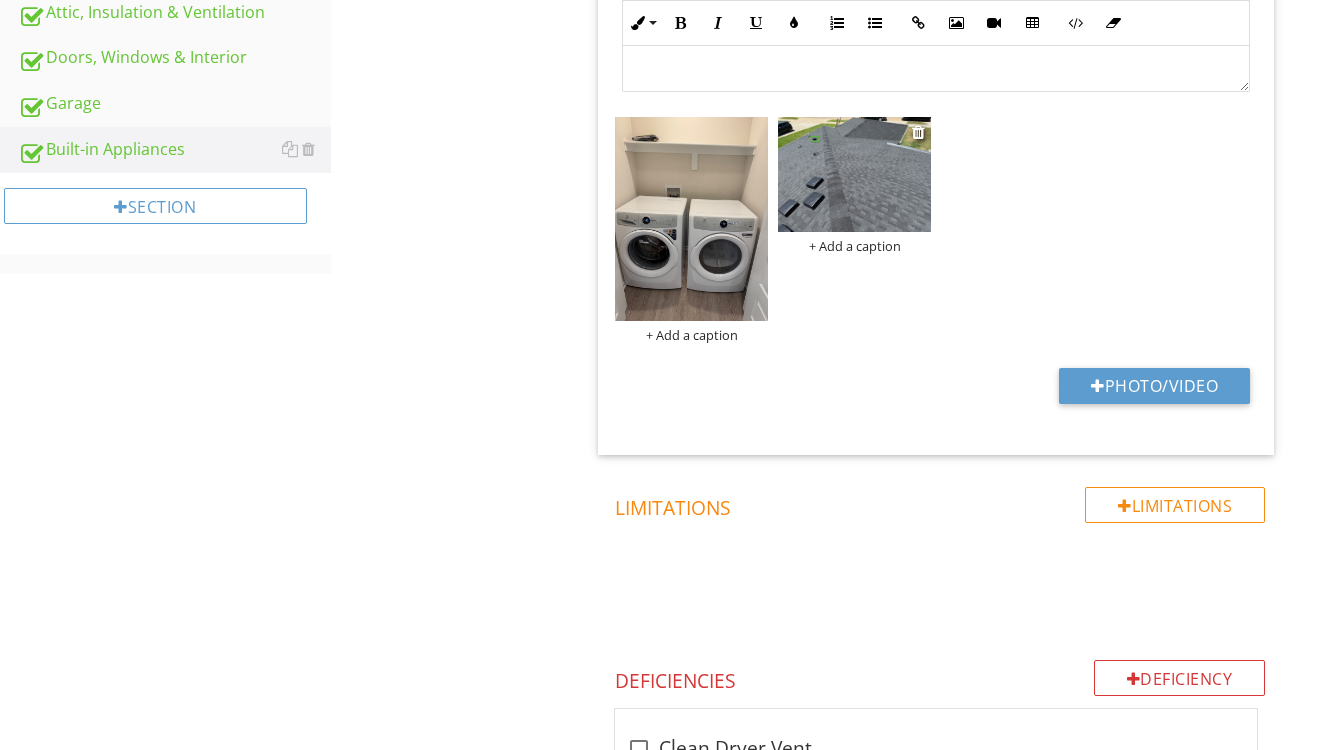 click on "+ Add a caption" at bounding box center [854, 246] 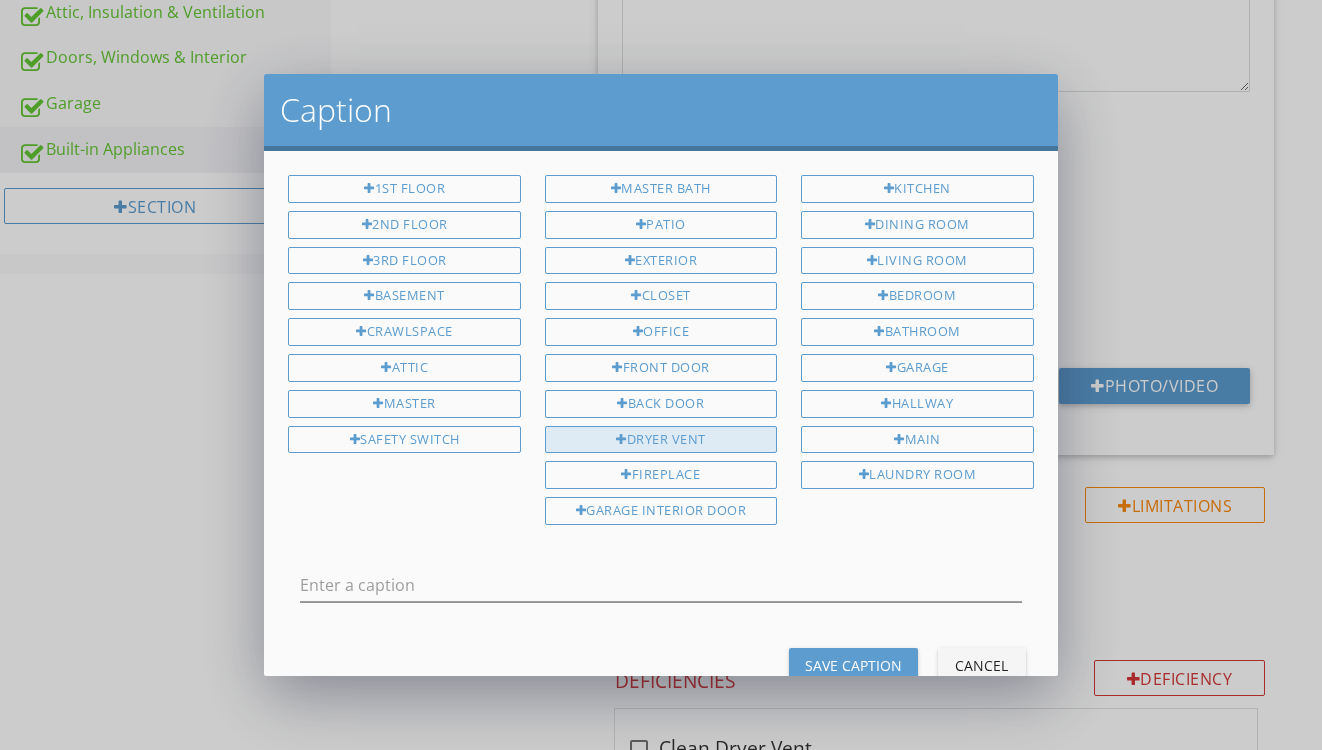 click on "Dryer Vent" at bounding box center [661, 440] 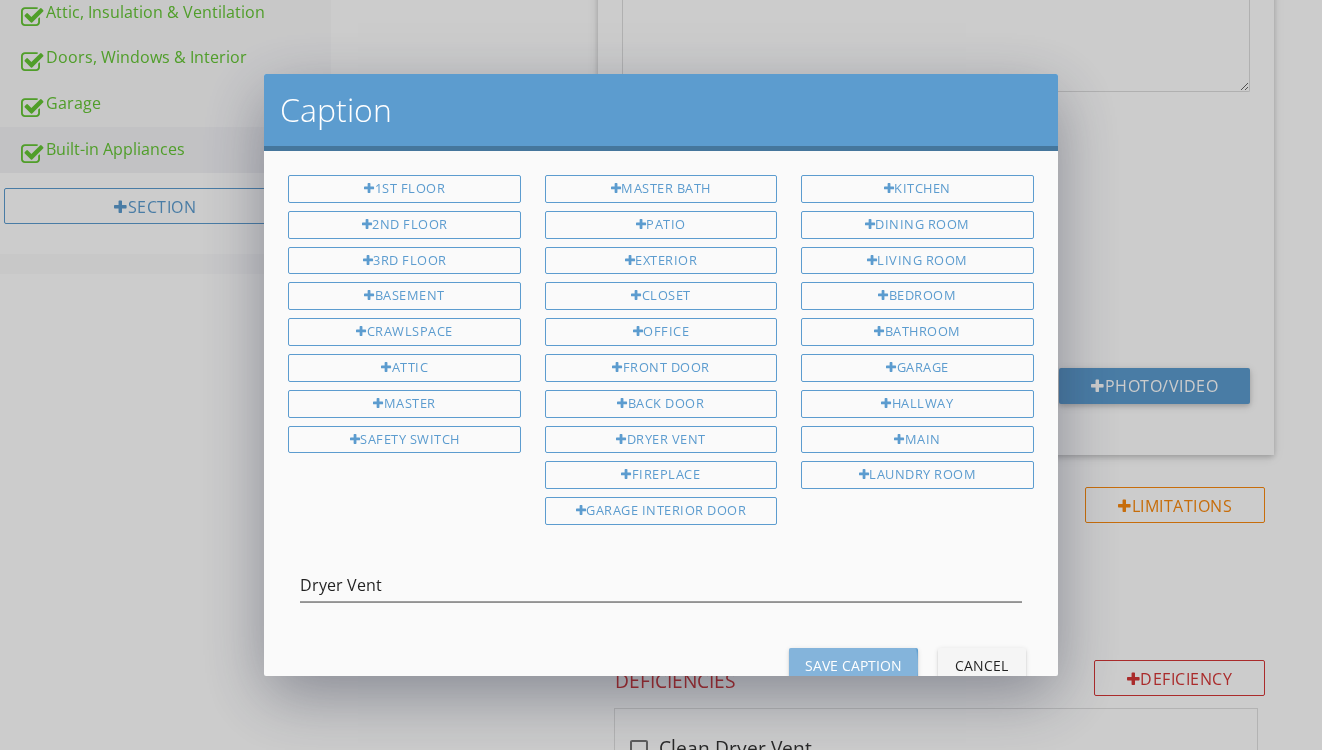 click on "Save Caption" at bounding box center [853, 665] 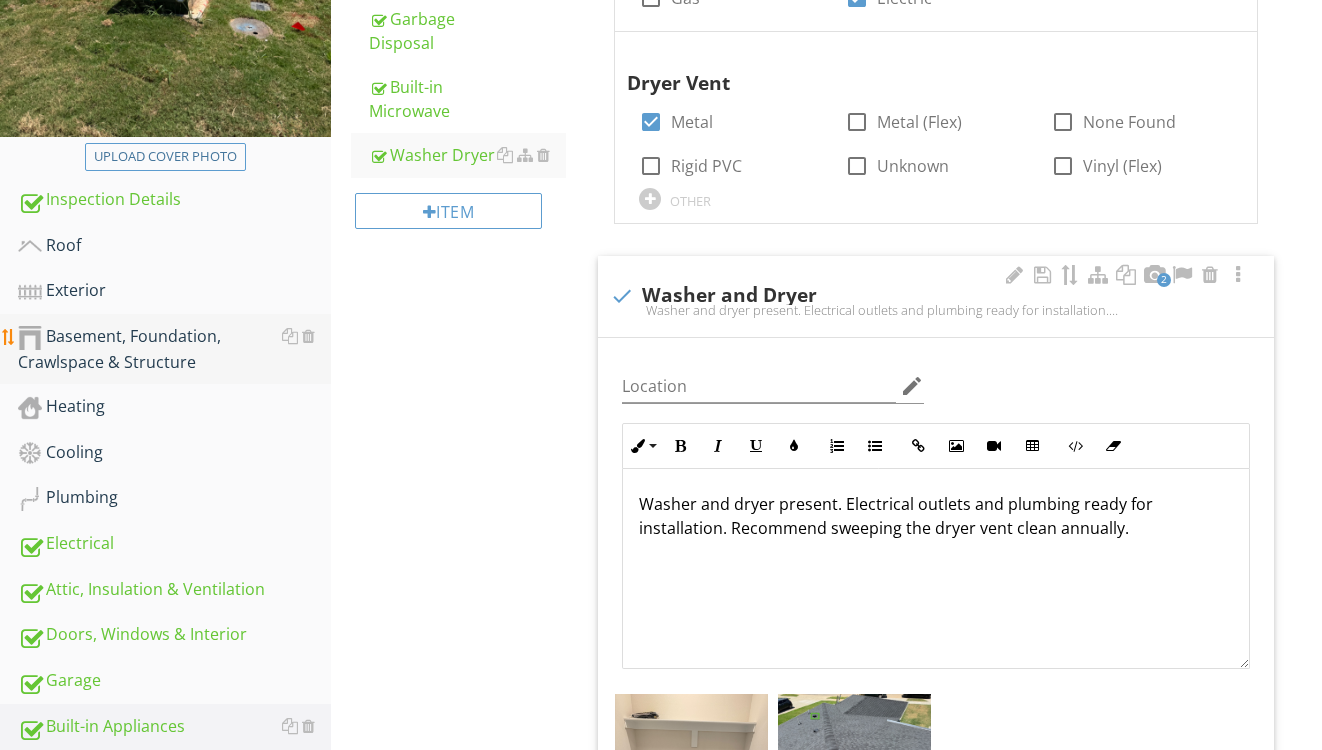 scroll, scrollTop: 528, scrollLeft: 0, axis: vertical 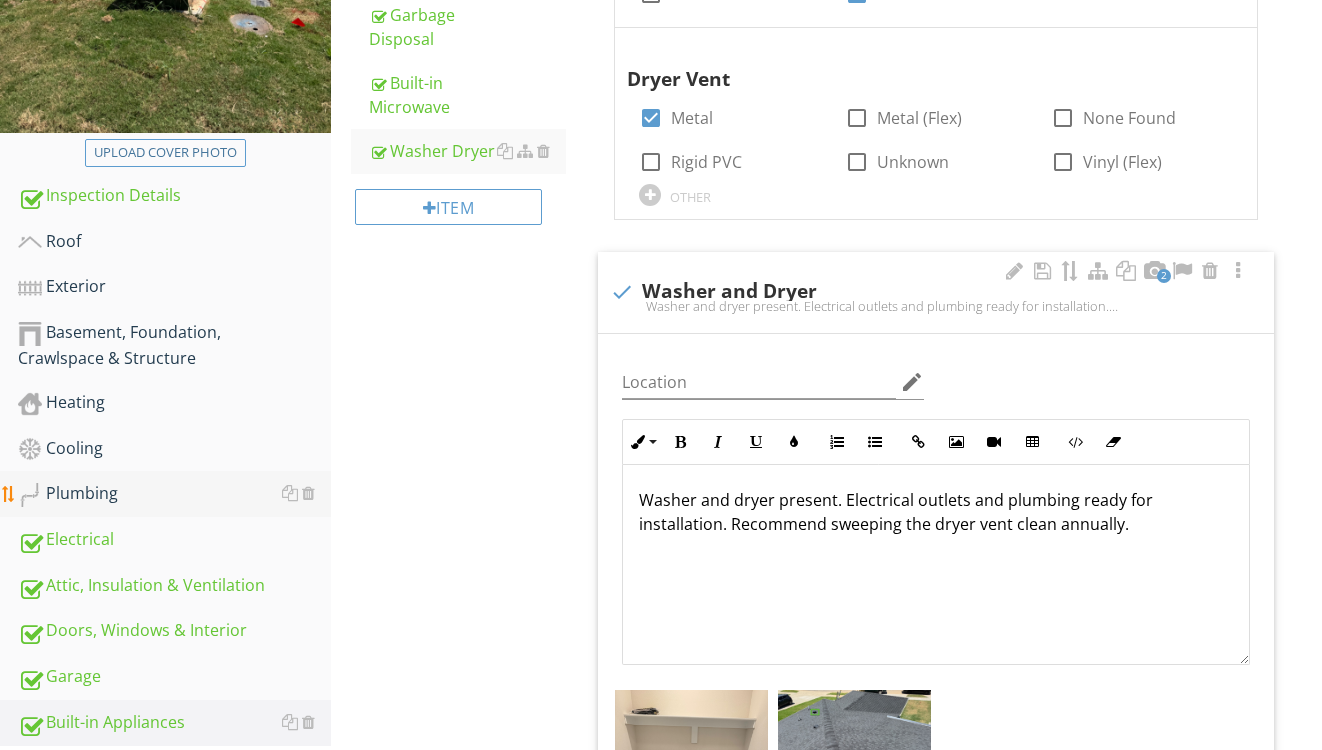 click on "Plumbing" at bounding box center [174, 494] 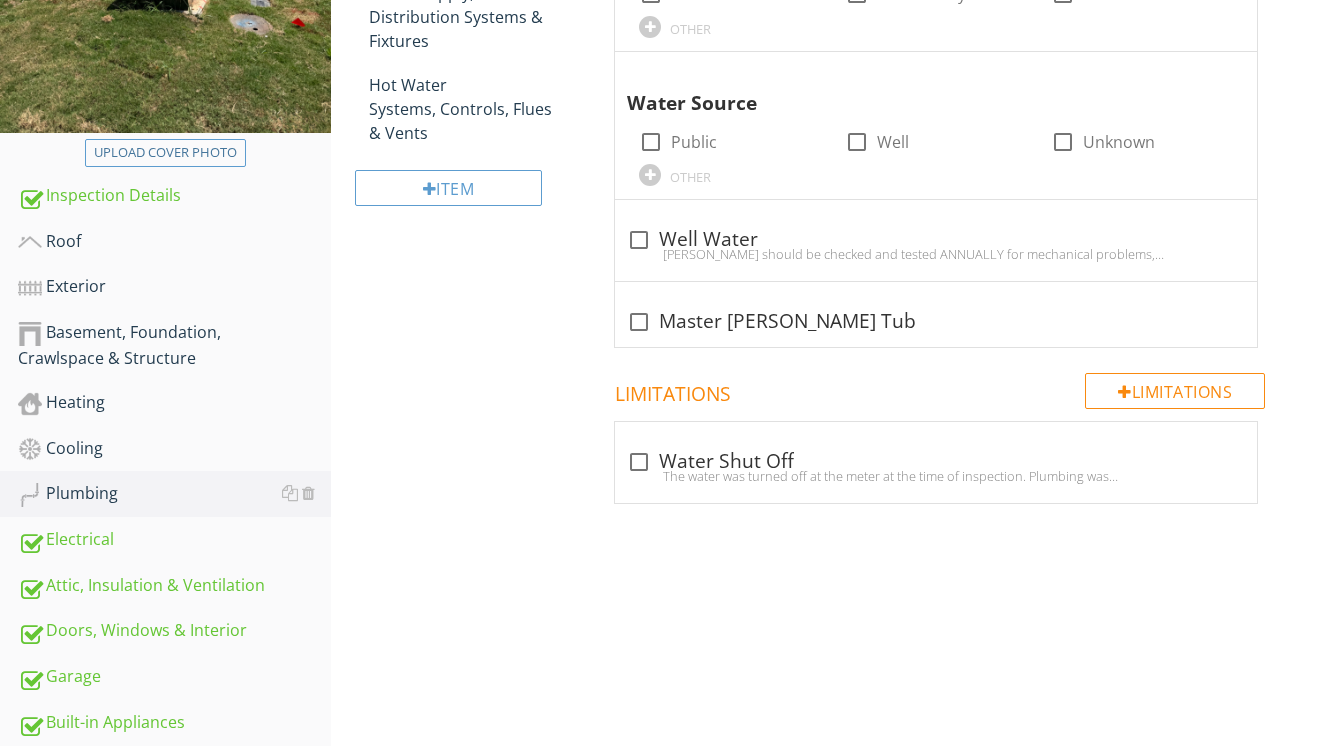 scroll, scrollTop: 472, scrollLeft: 0, axis: vertical 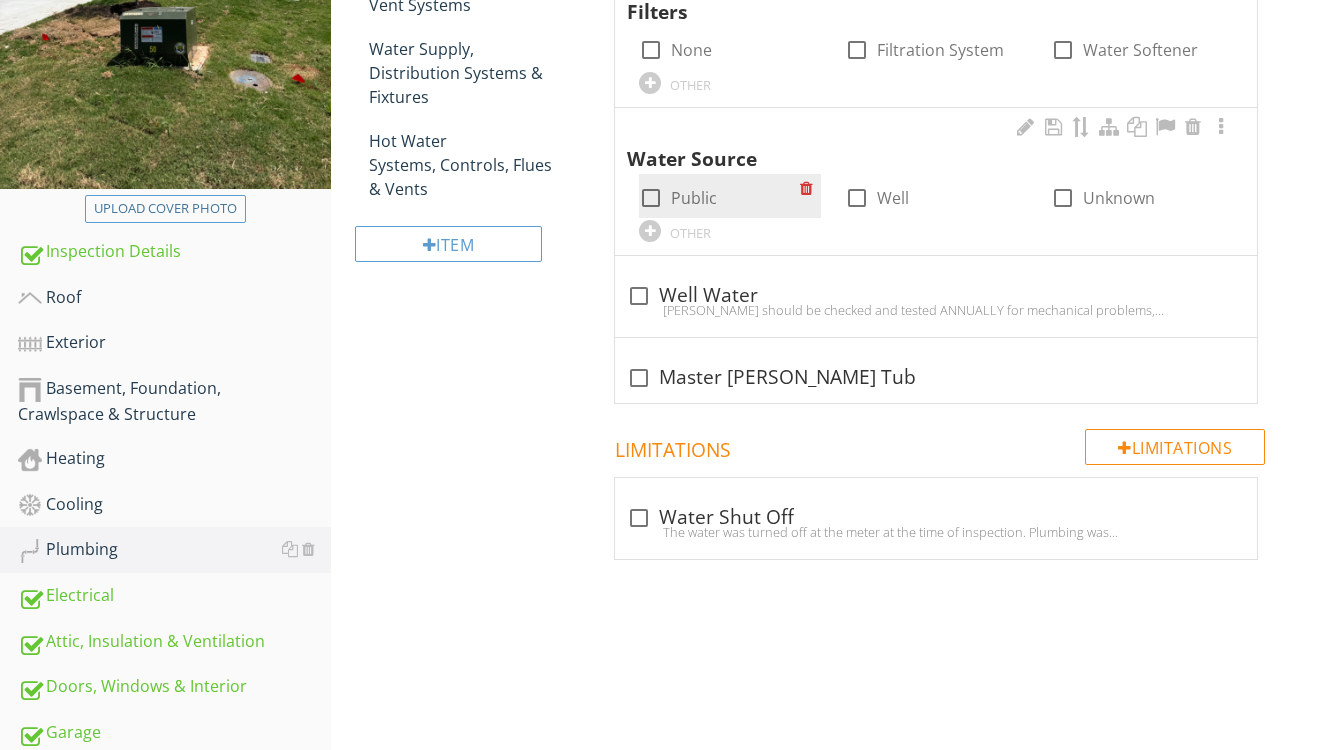 click on "Public" at bounding box center (694, 198) 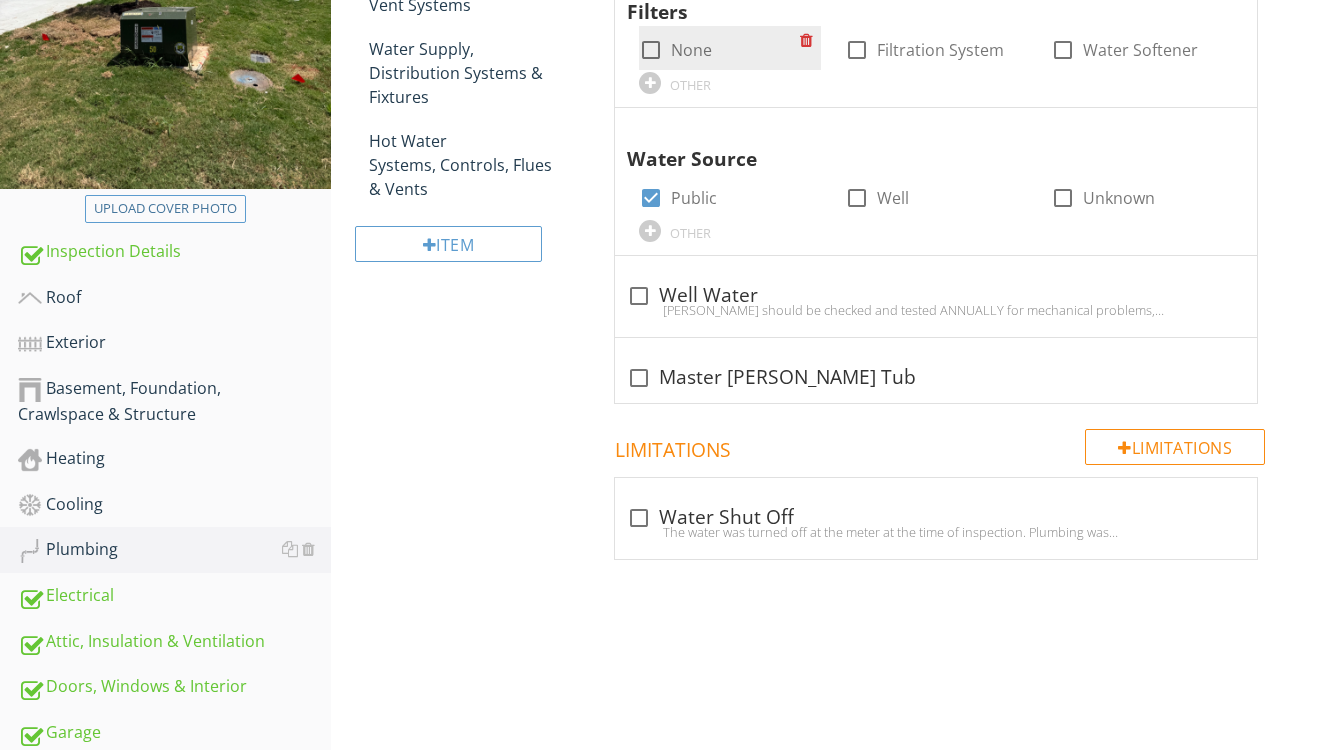 click on "None" at bounding box center [691, 50] 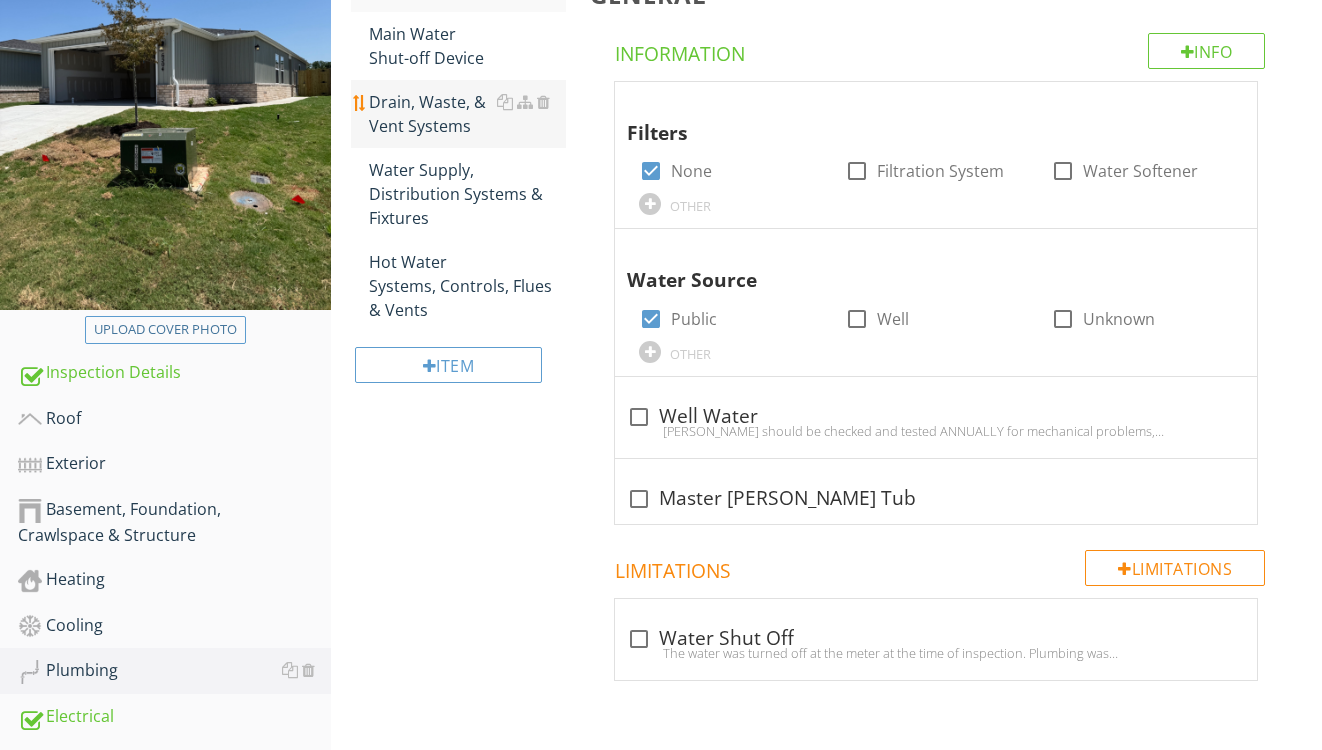 scroll, scrollTop: 321, scrollLeft: 0, axis: vertical 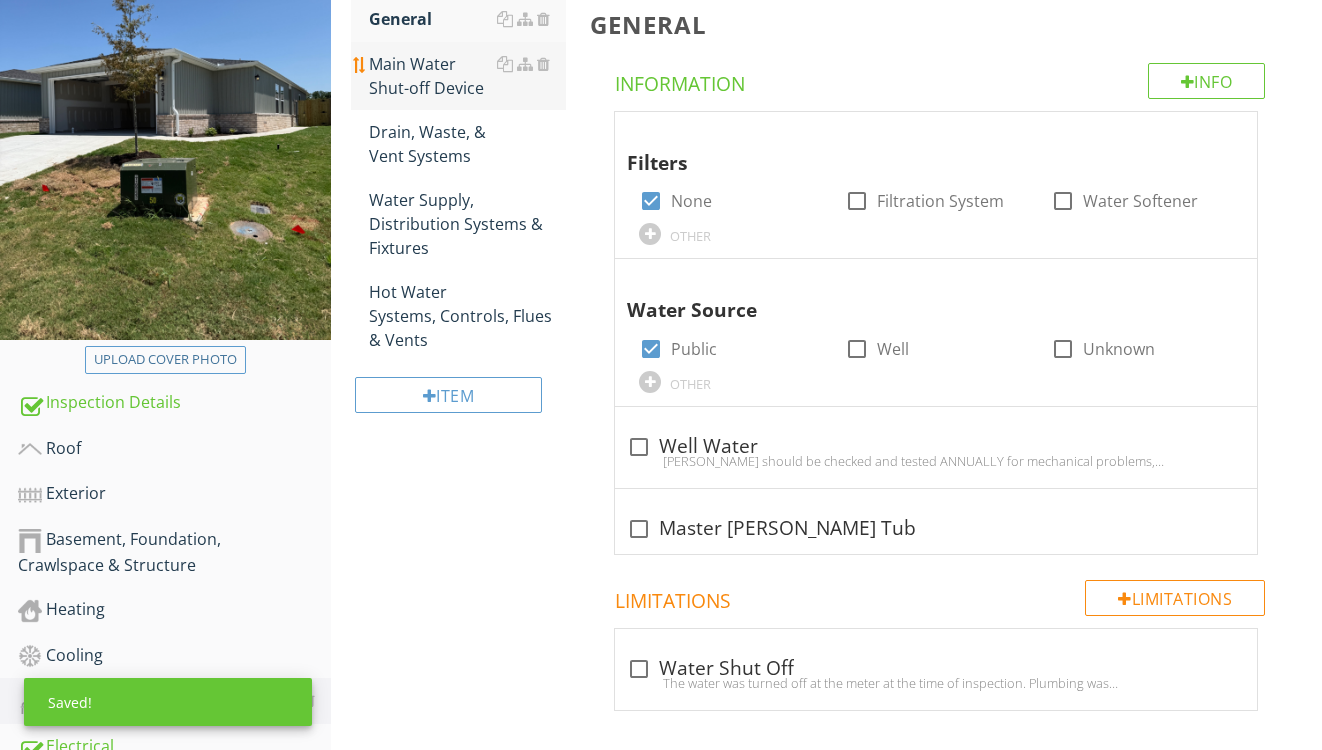 click on "Main Water Shut-off Device" at bounding box center (468, 76) 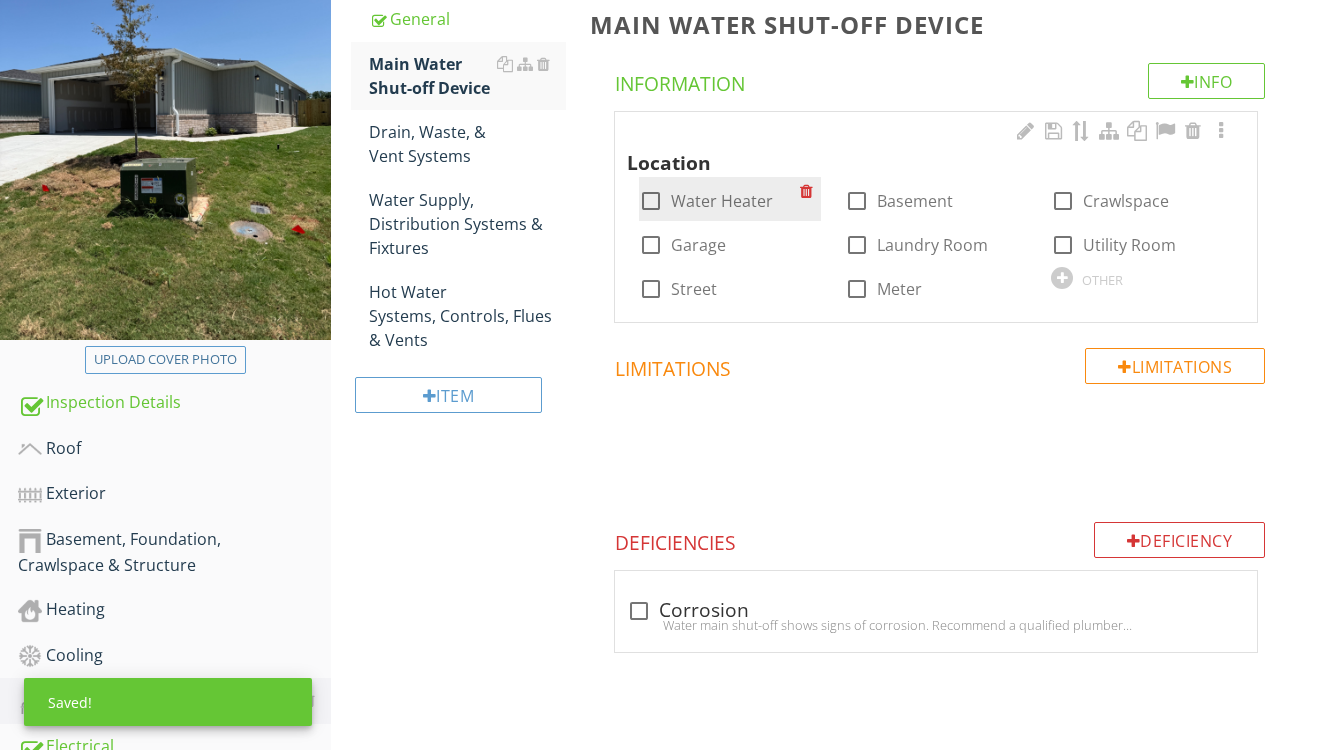 click on "Water Heater" at bounding box center [722, 201] 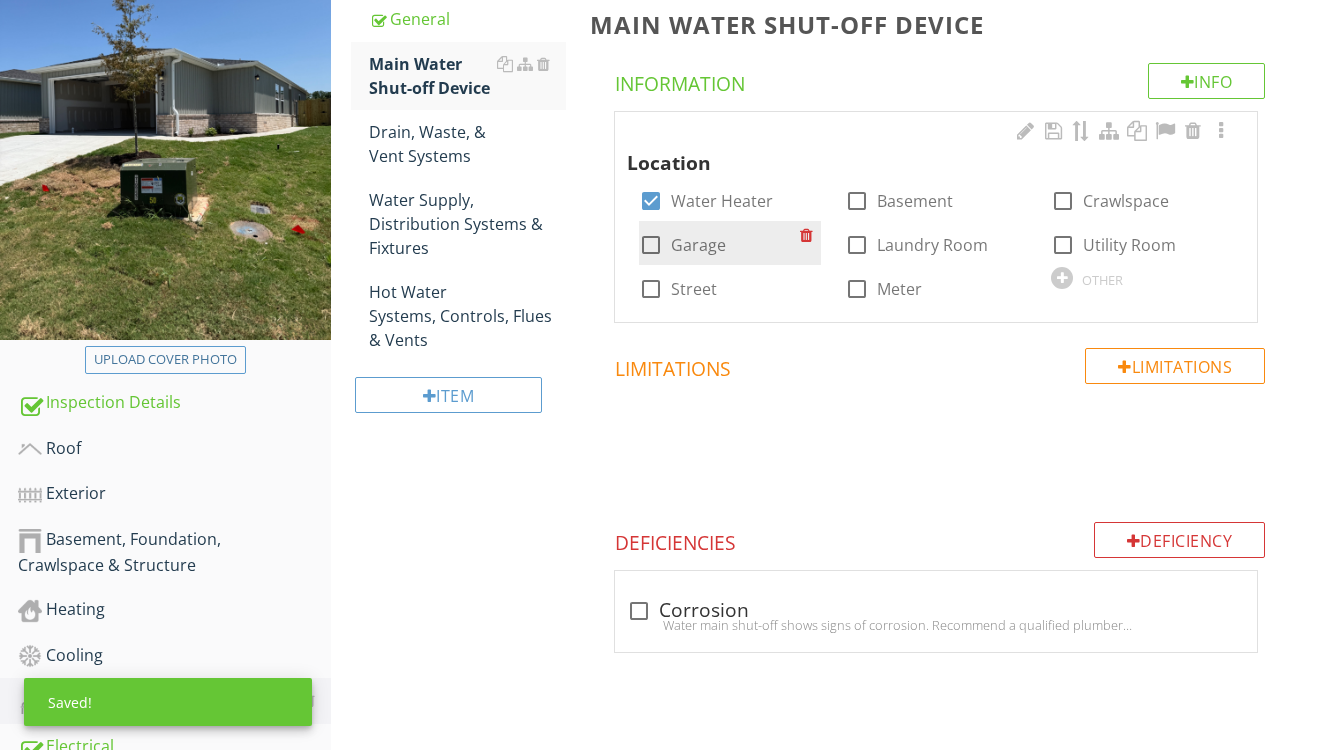 click on "Garage" at bounding box center (698, 245) 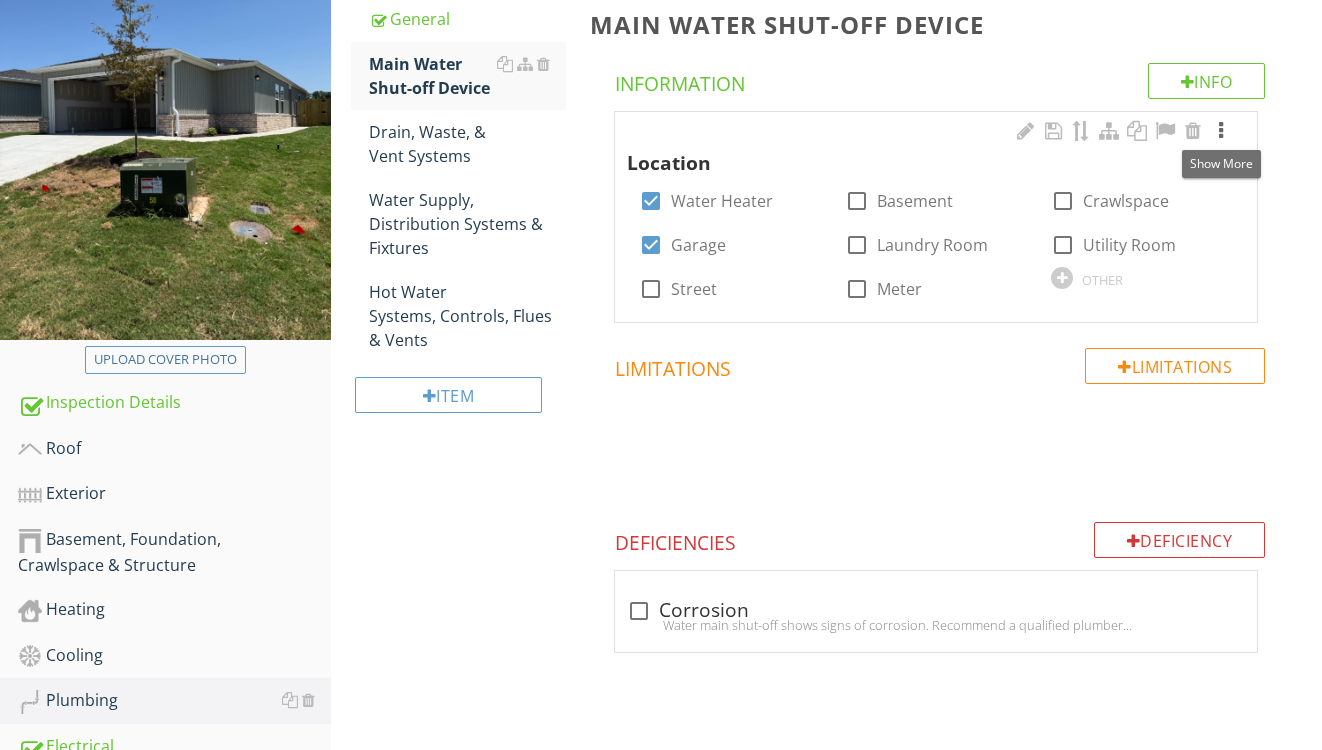 click at bounding box center [1221, 131] 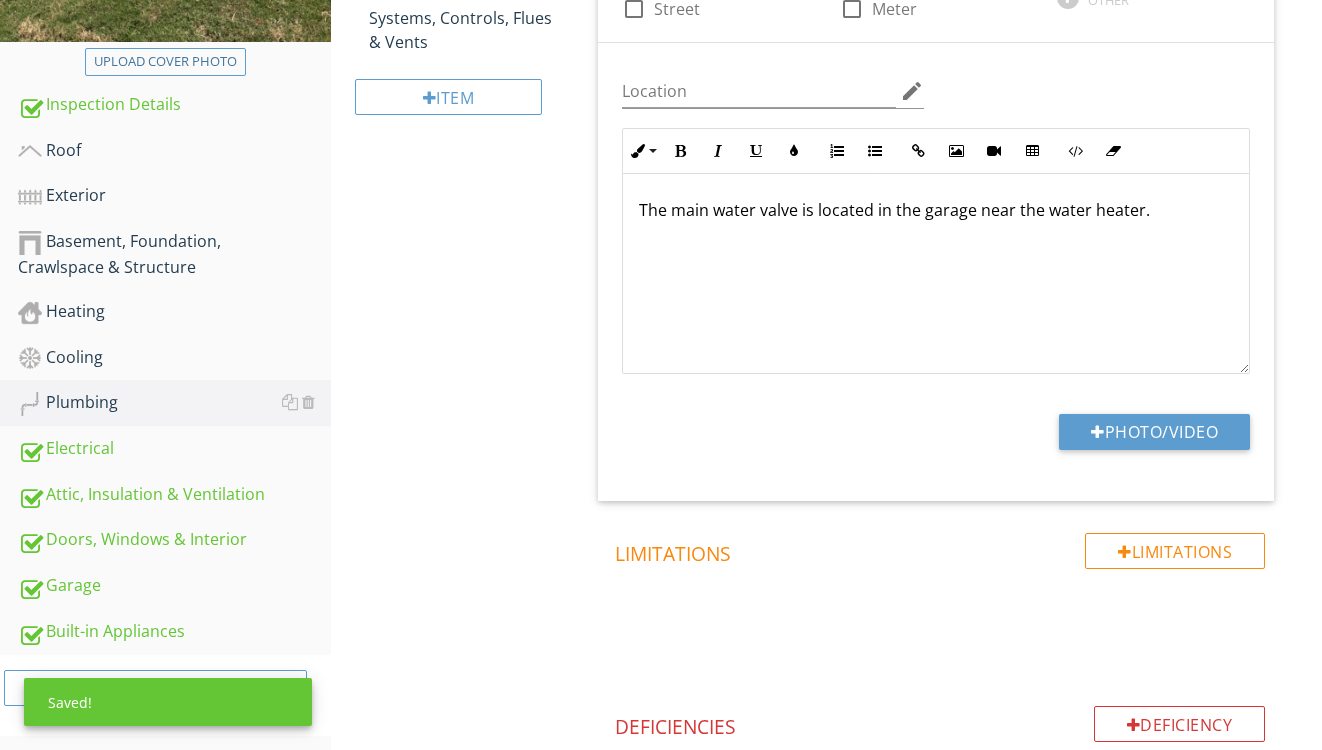 scroll, scrollTop: 661, scrollLeft: 0, axis: vertical 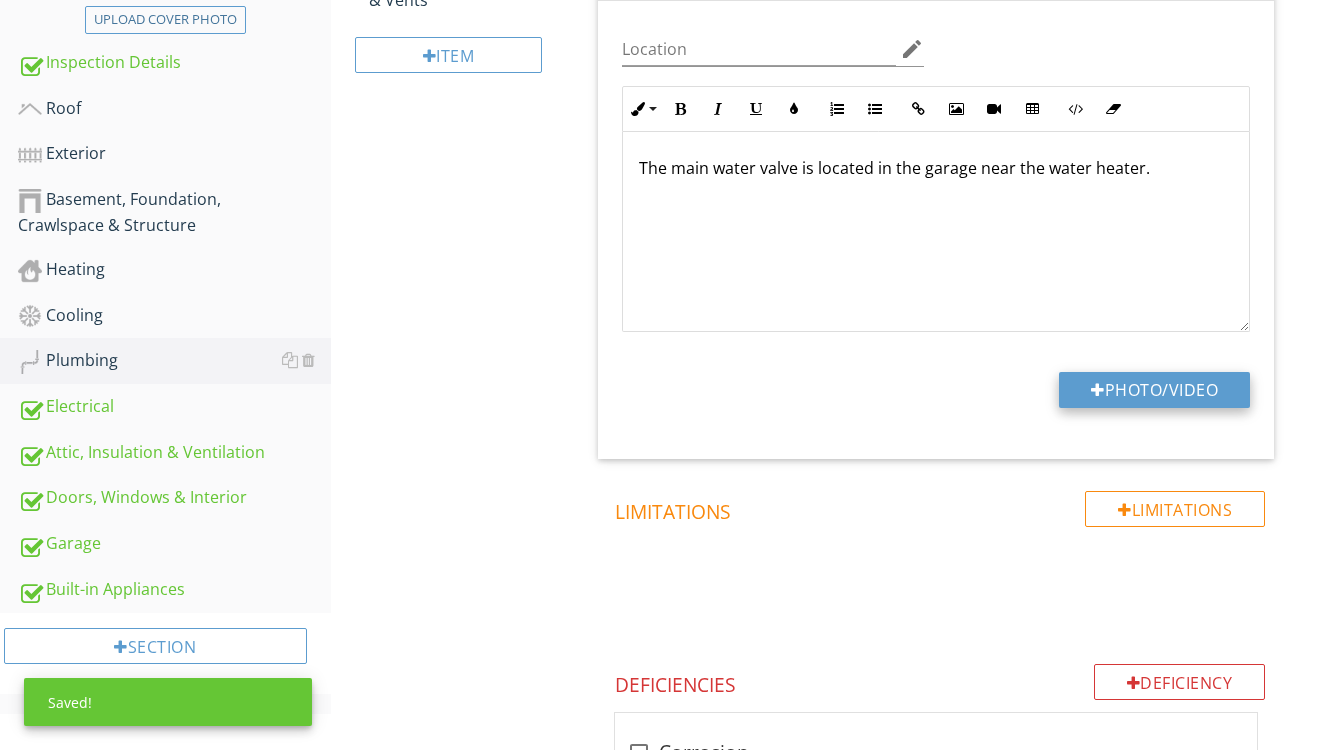 click on "Photo/Video" at bounding box center (1154, 390) 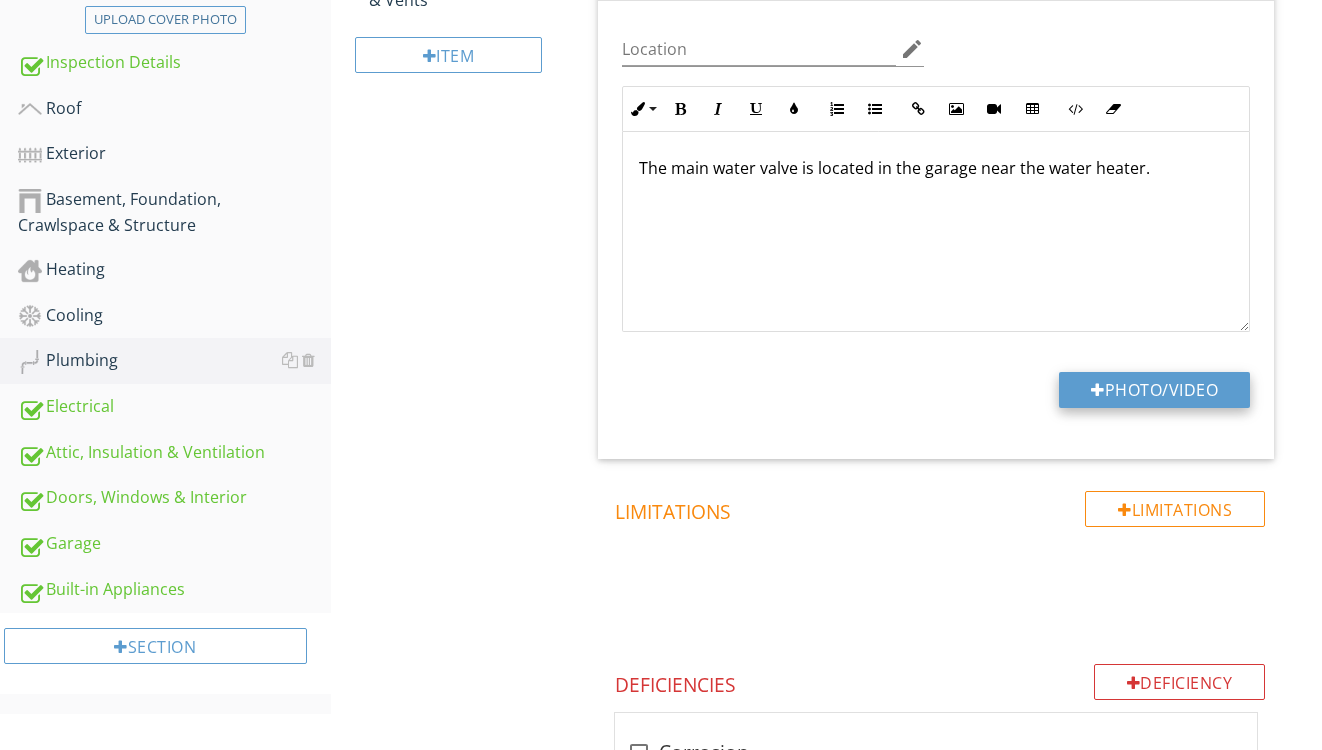 type on "C:\fakepath\IMG_9225.jpeg" 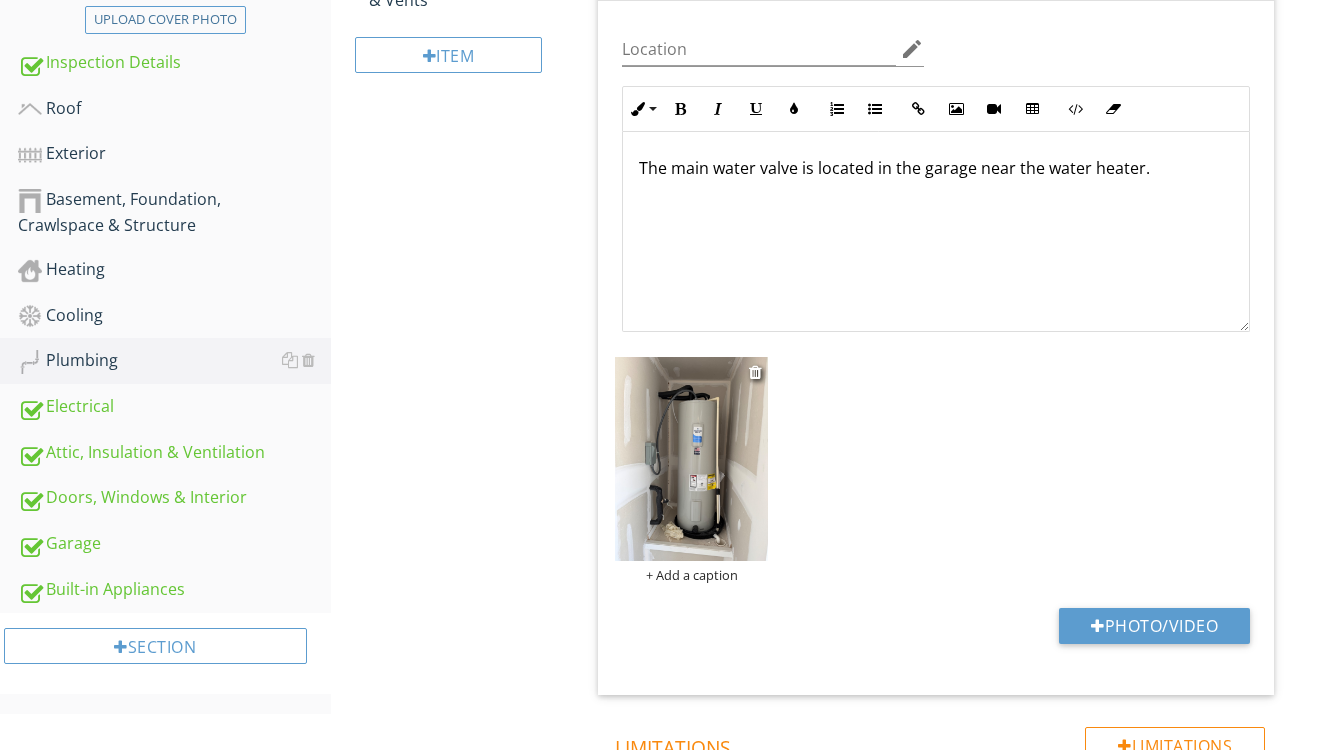 click on "+ Add a caption" at bounding box center (691, 575) 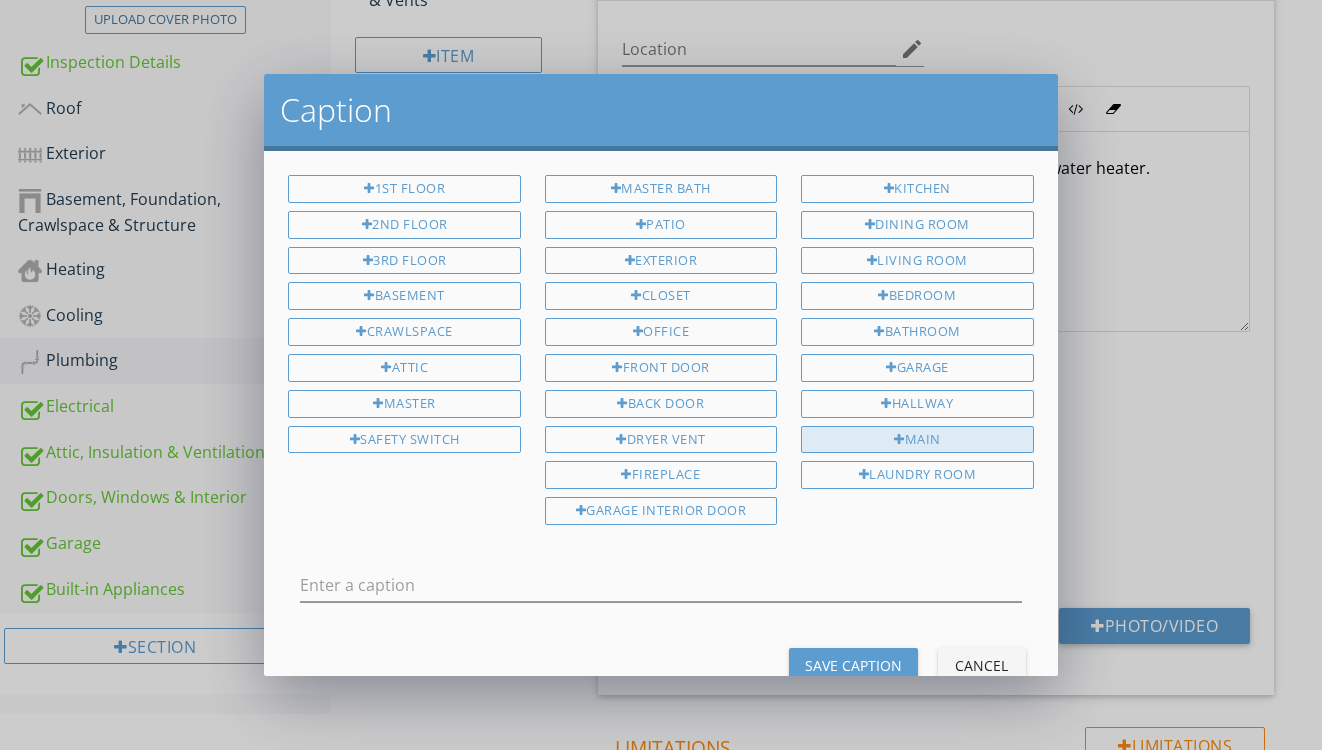 click on "Main" at bounding box center (917, 440) 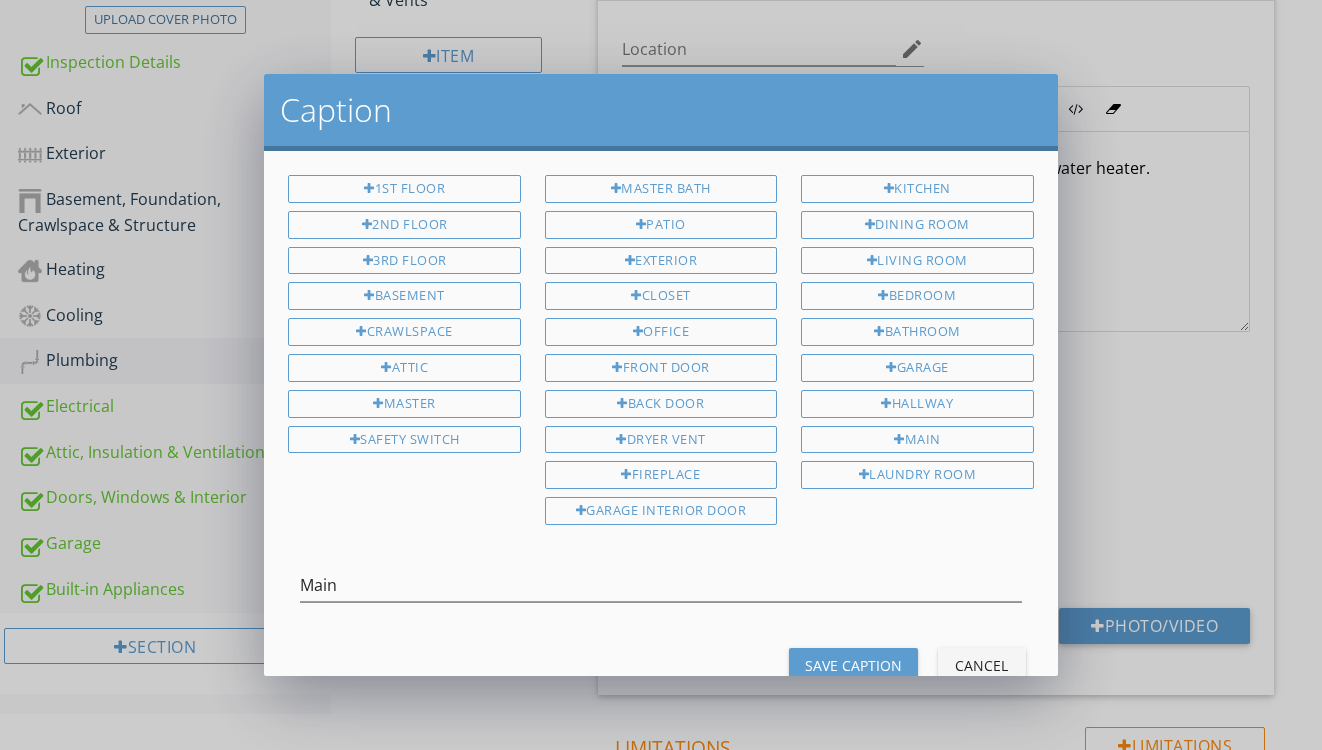 click on "Save Caption" at bounding box center (853, 665) 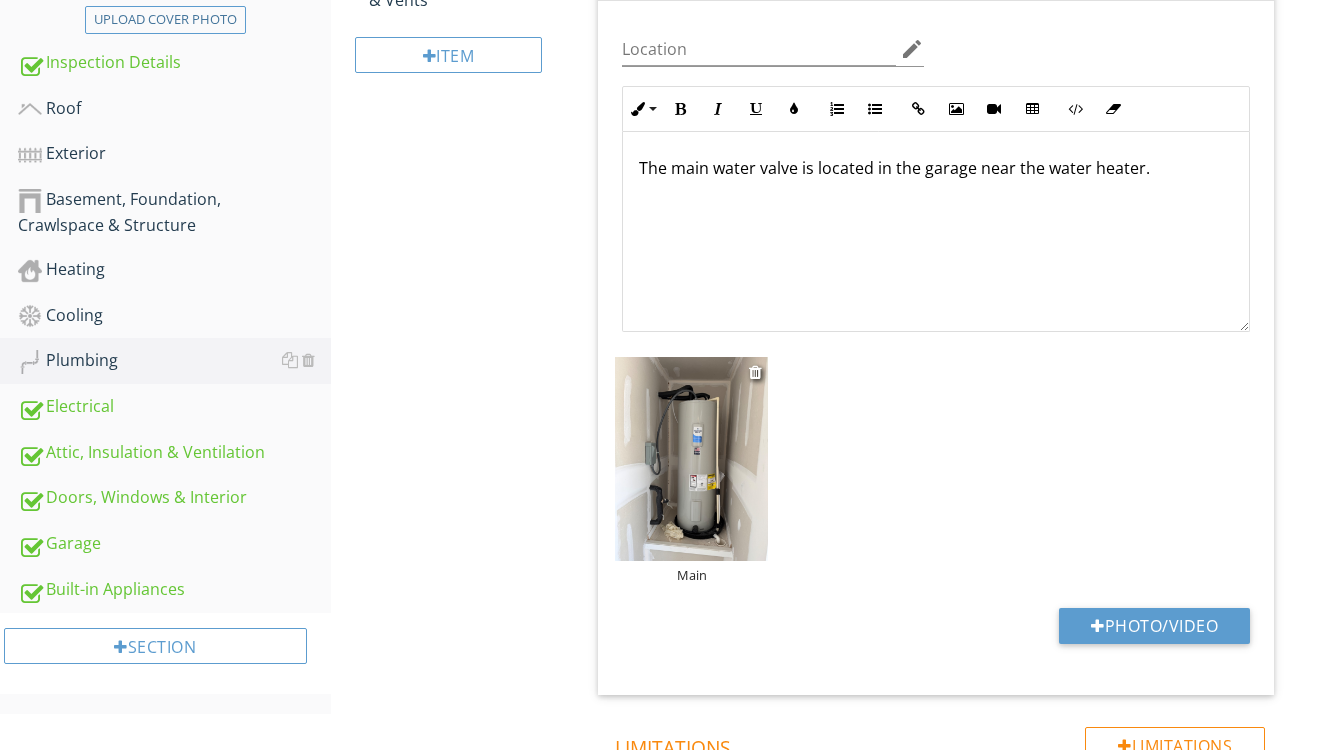 click at bounding box center [691, 459] 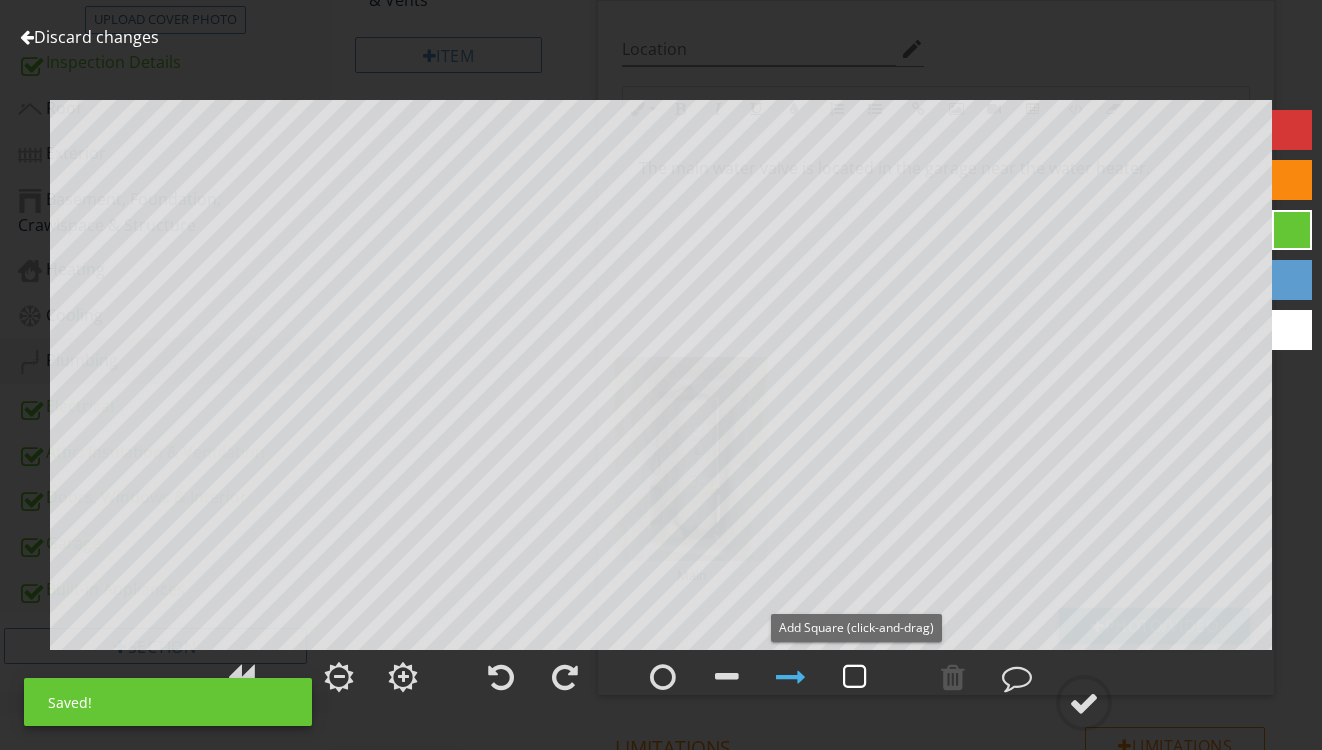click at bounding box center [855, 677] 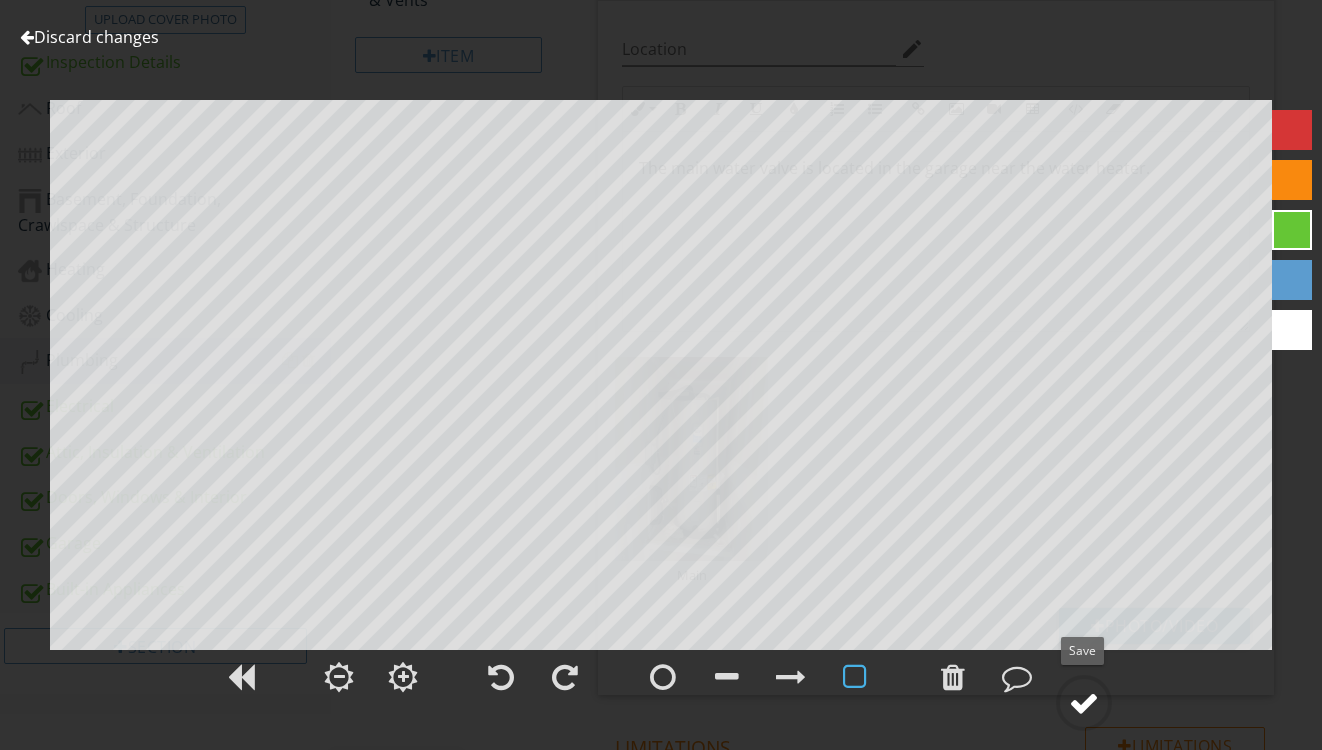 click at bounding box center [1084, 703] 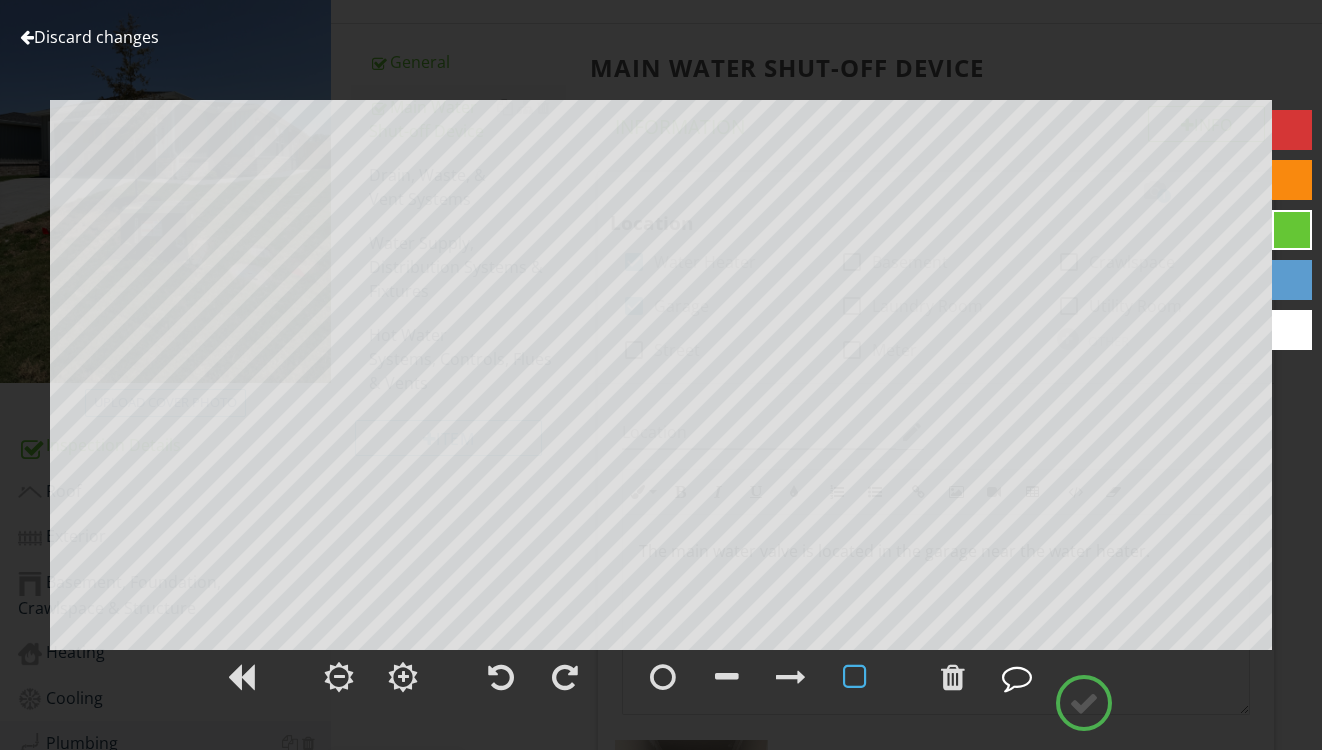 scroll, scrollTop: 297, scrollLeft: 0, axis: vertical 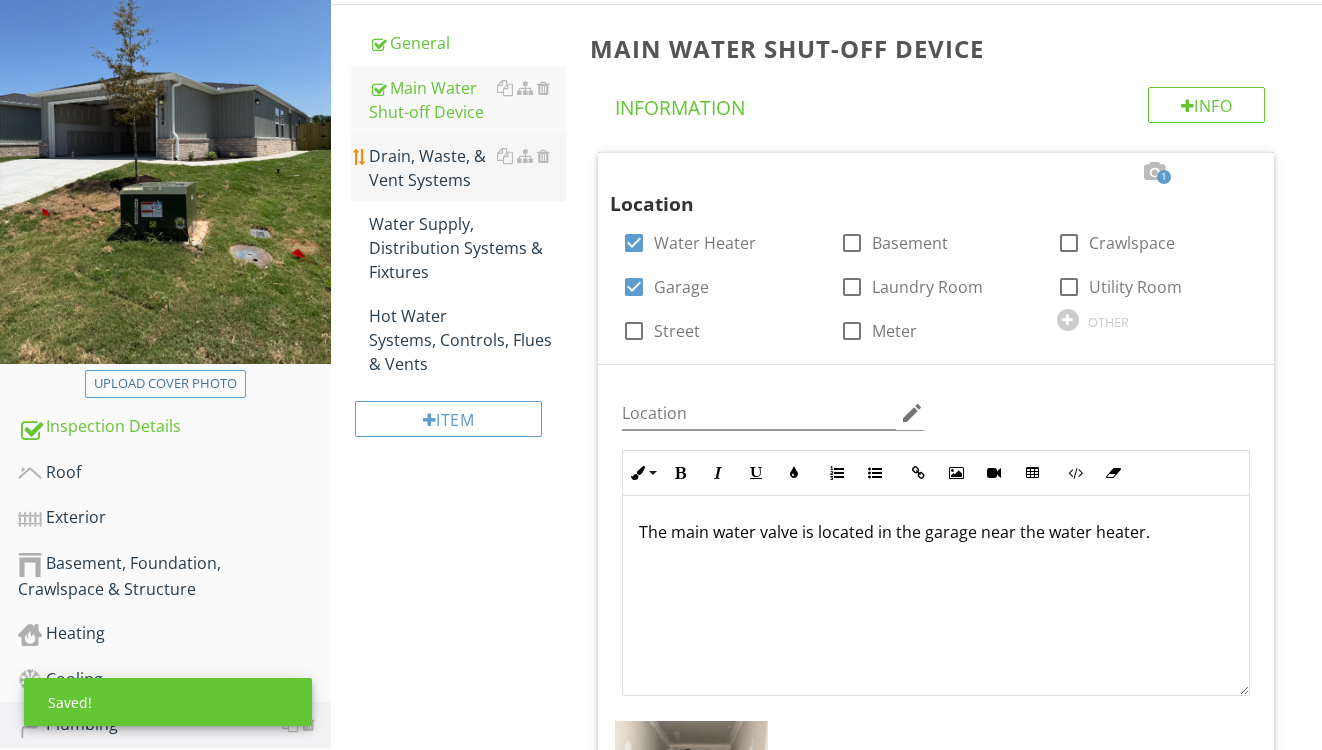 click on "Drain, Waste, & Vent Systems" at bounding box center [468, 168] 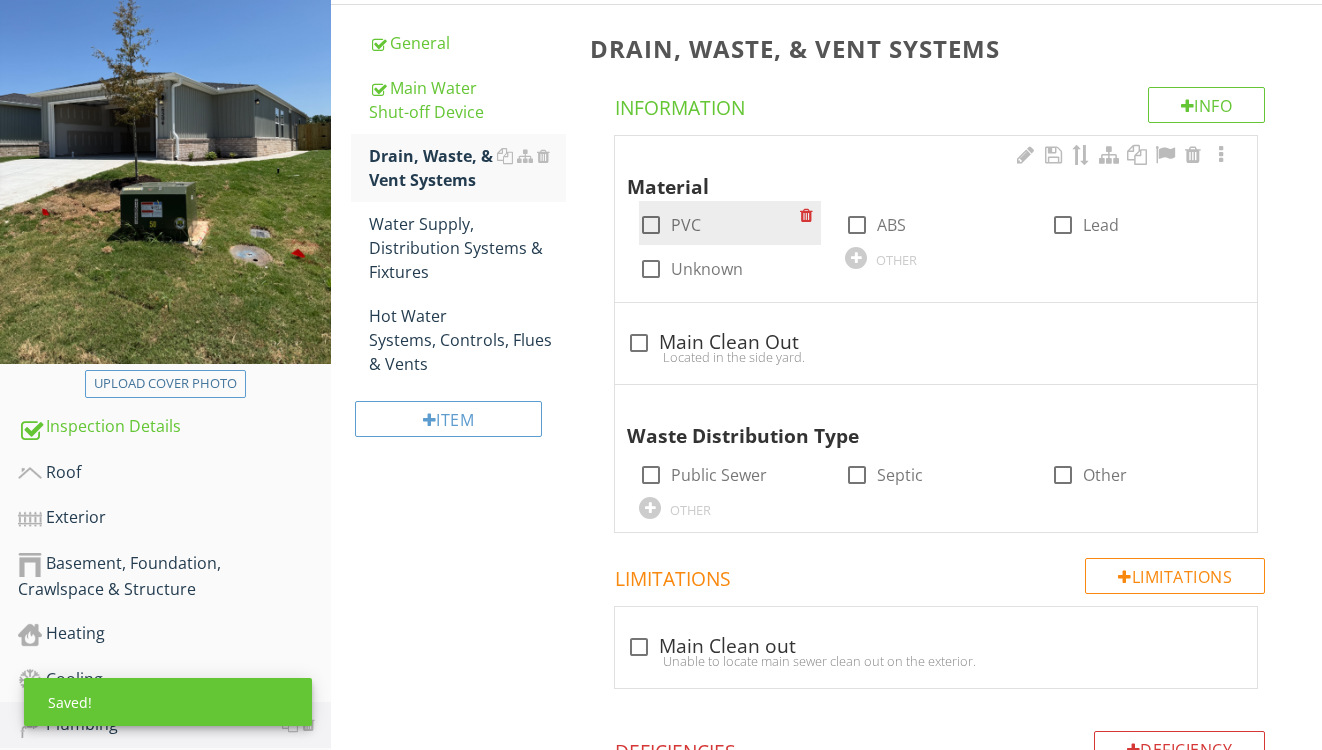 click on "PVC" at bounding box center [686, 225] 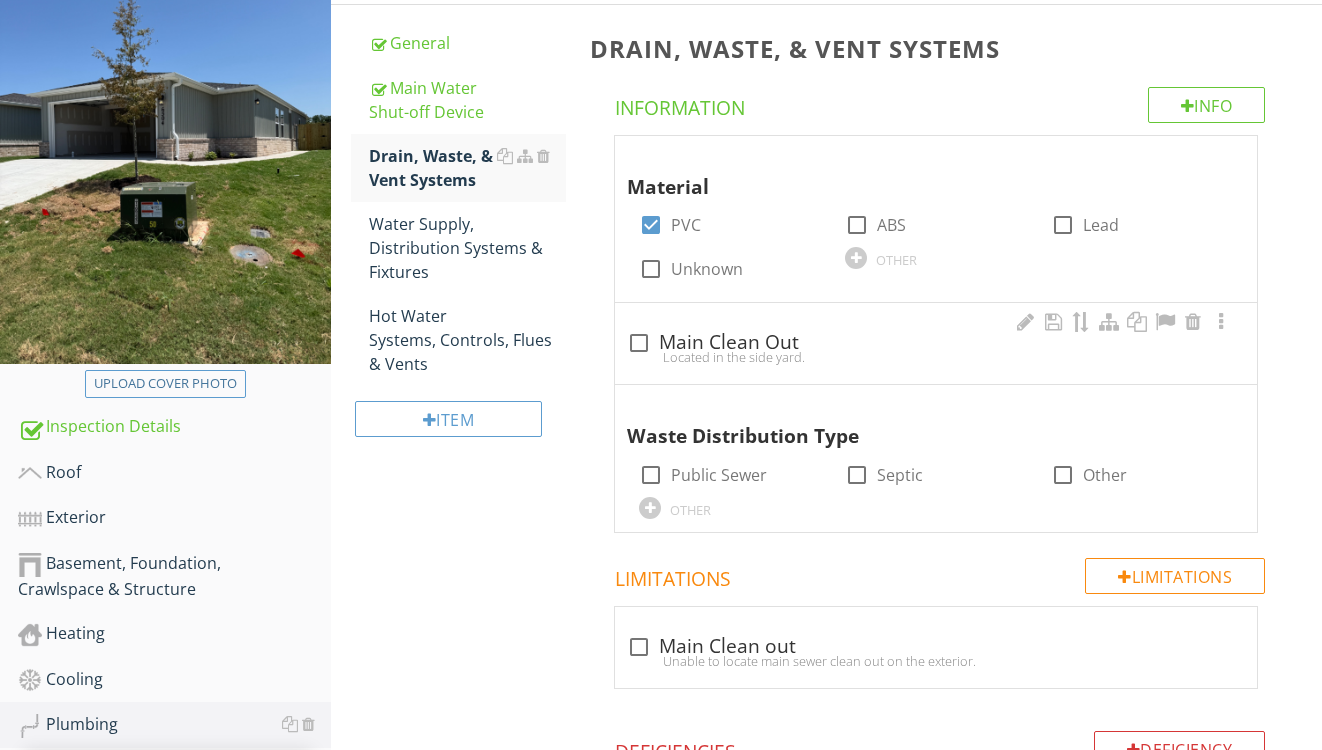 click on "Located in the side yard." at bounding box center (936, 357) 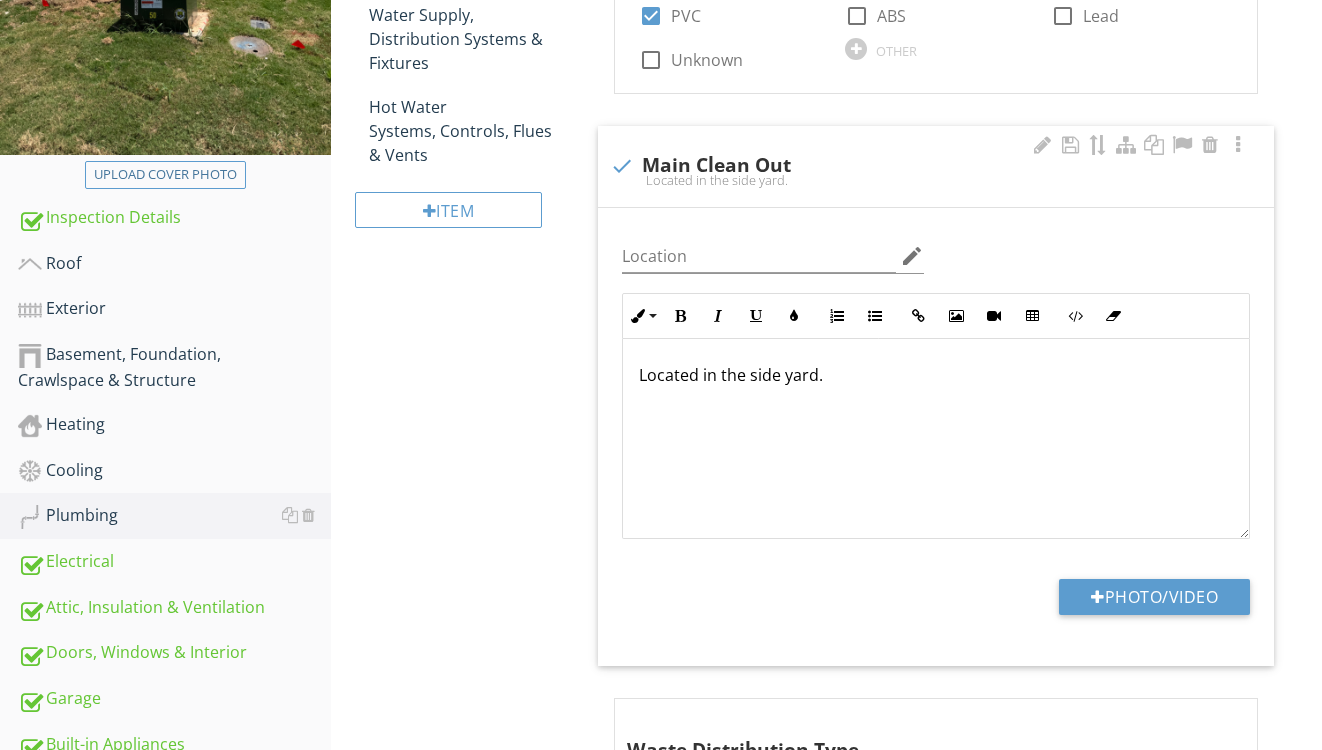 scroll, scrollTop: 568, scrollLeft: 0, axis: vertical 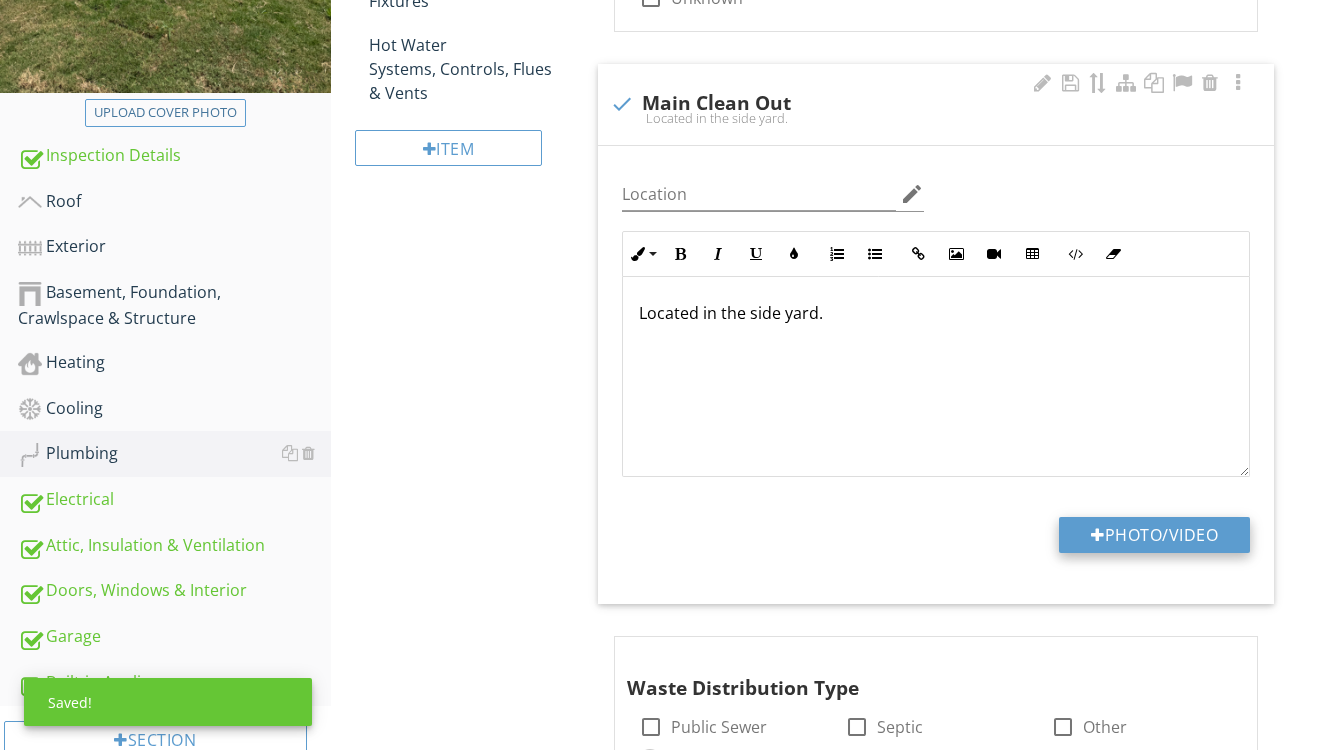 click on "Photo/Video" at bounding box center [1154, 535] 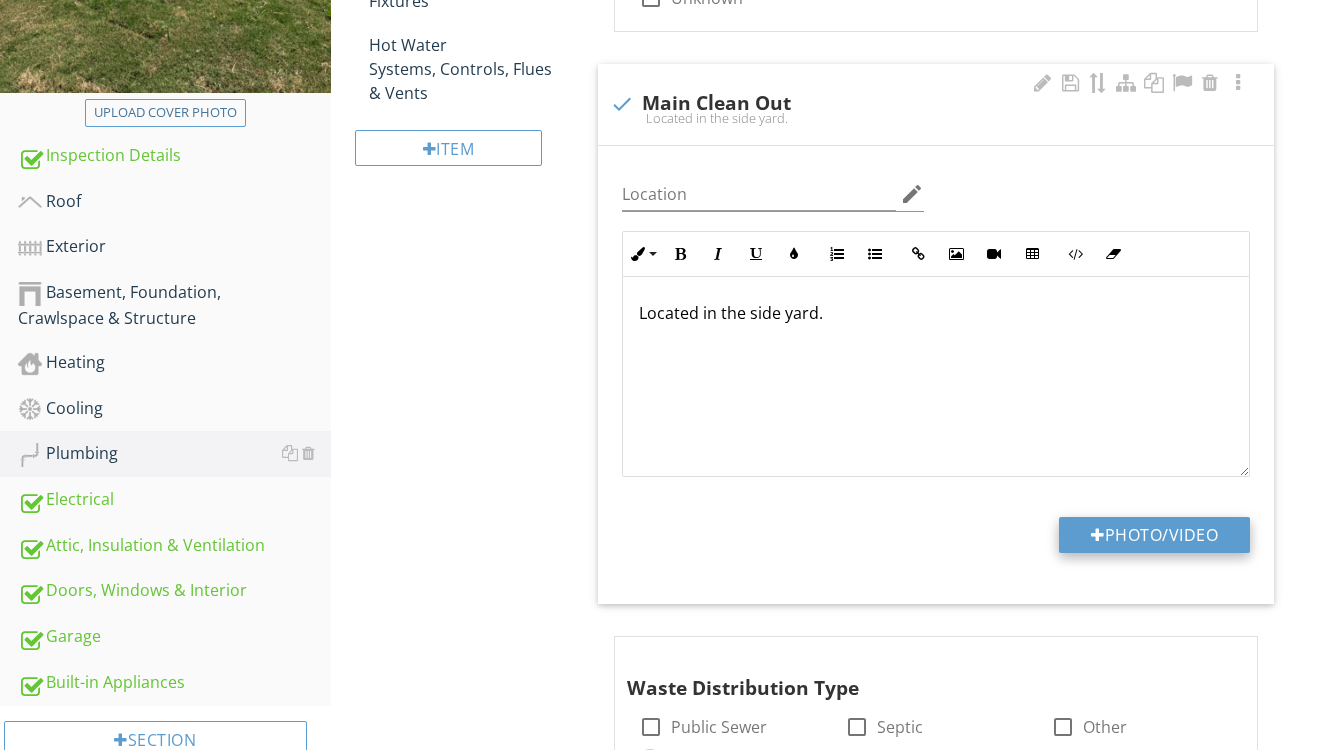 type on "C:\fakepath\IMG_9227.jpeg" 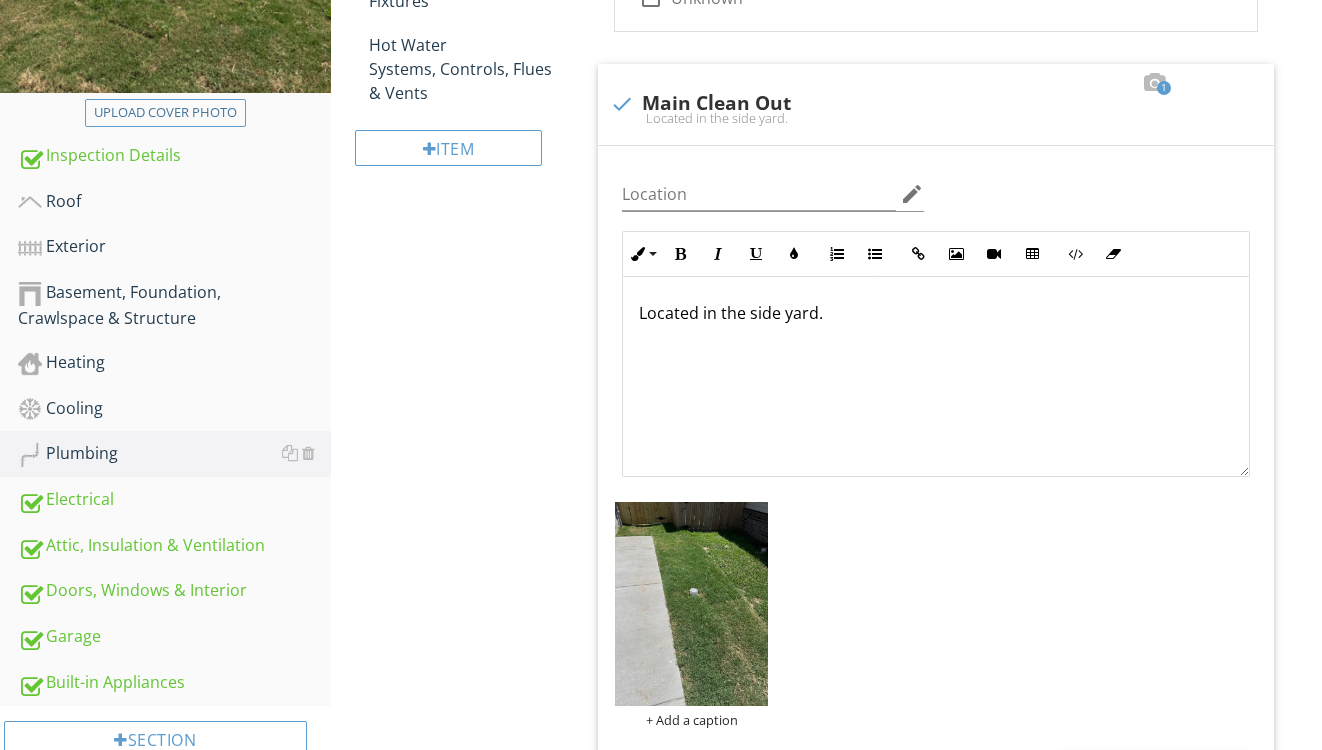 click at bounding box center [691, 604] 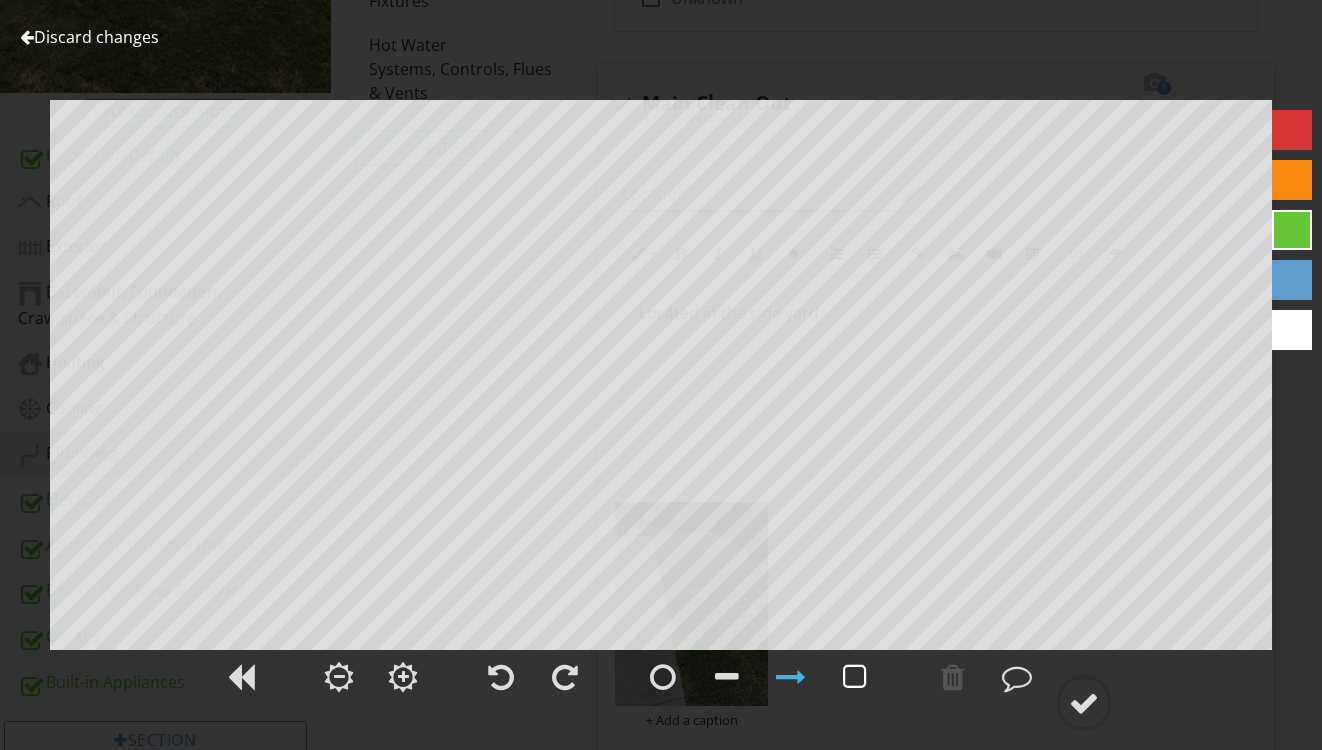 click at bounding box center (855, 677) 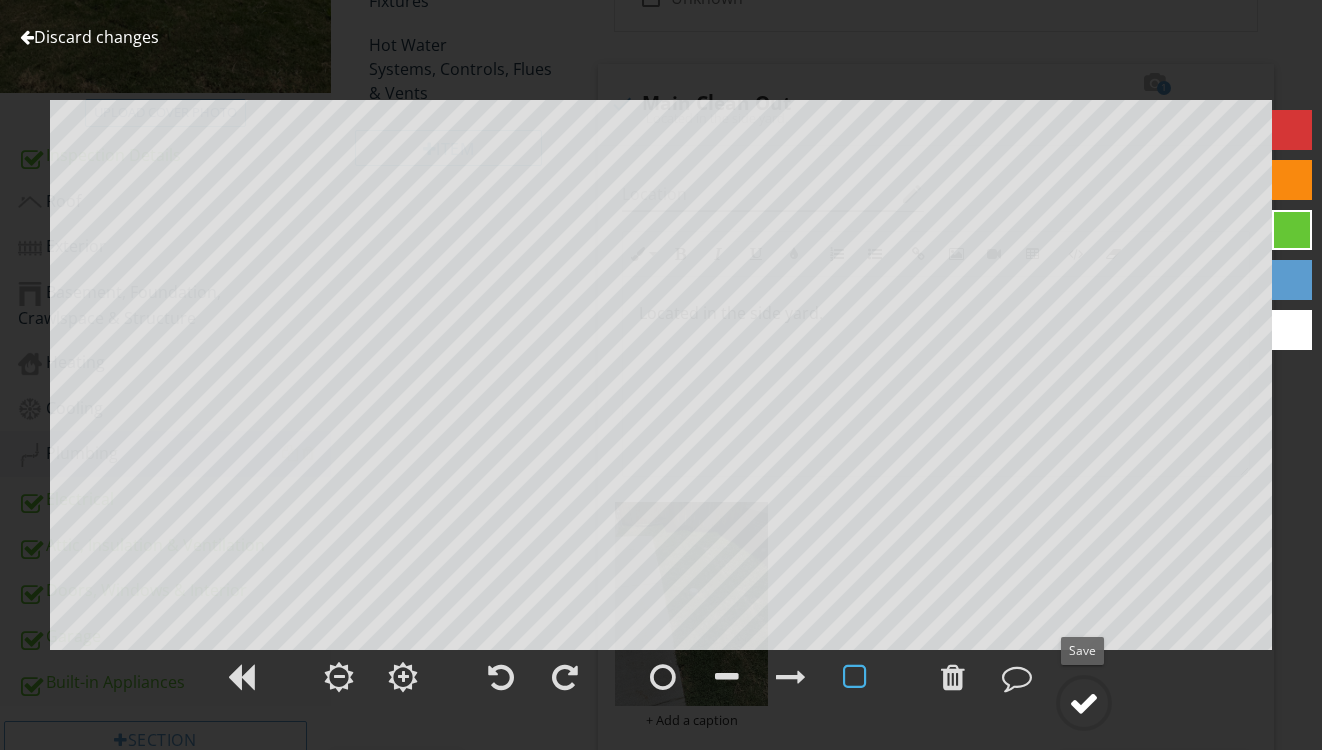 click at bounding box center [1084, 703] 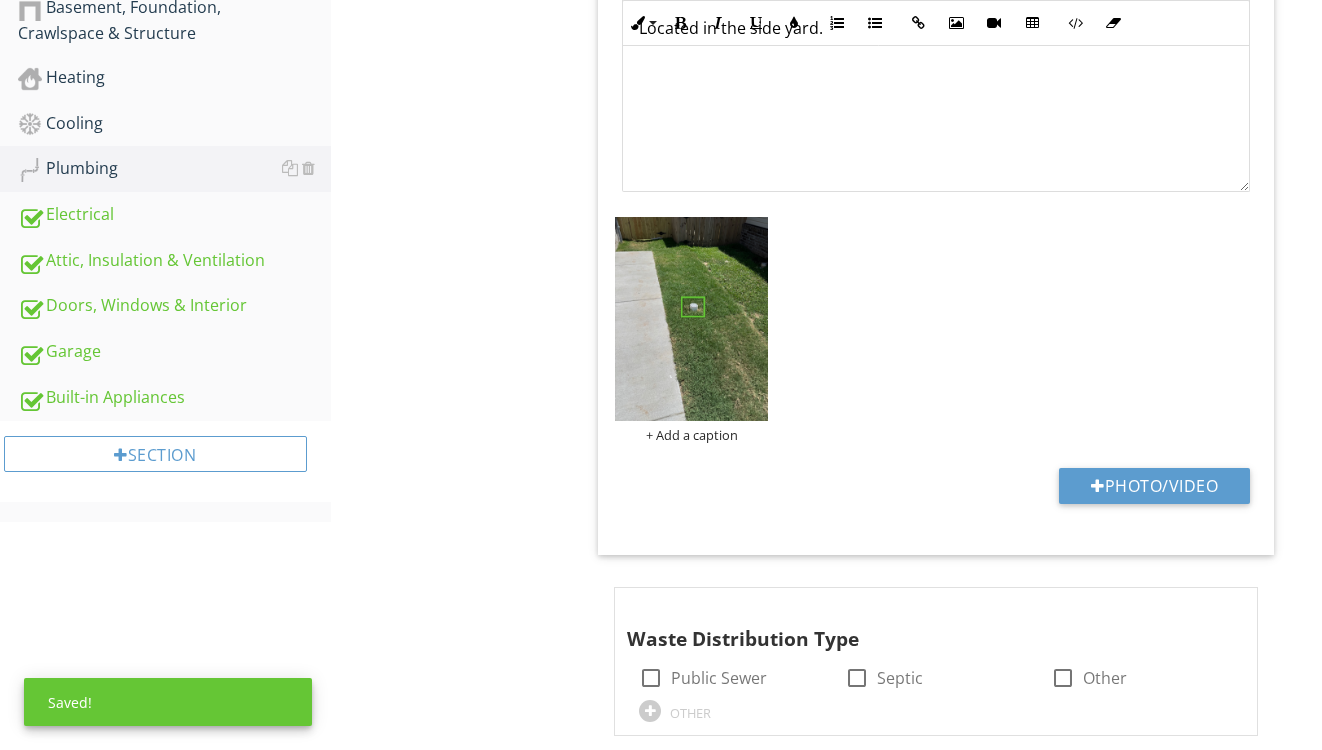 scroll, scrollTop: 963, scrollLeft: 0, axis: vertical 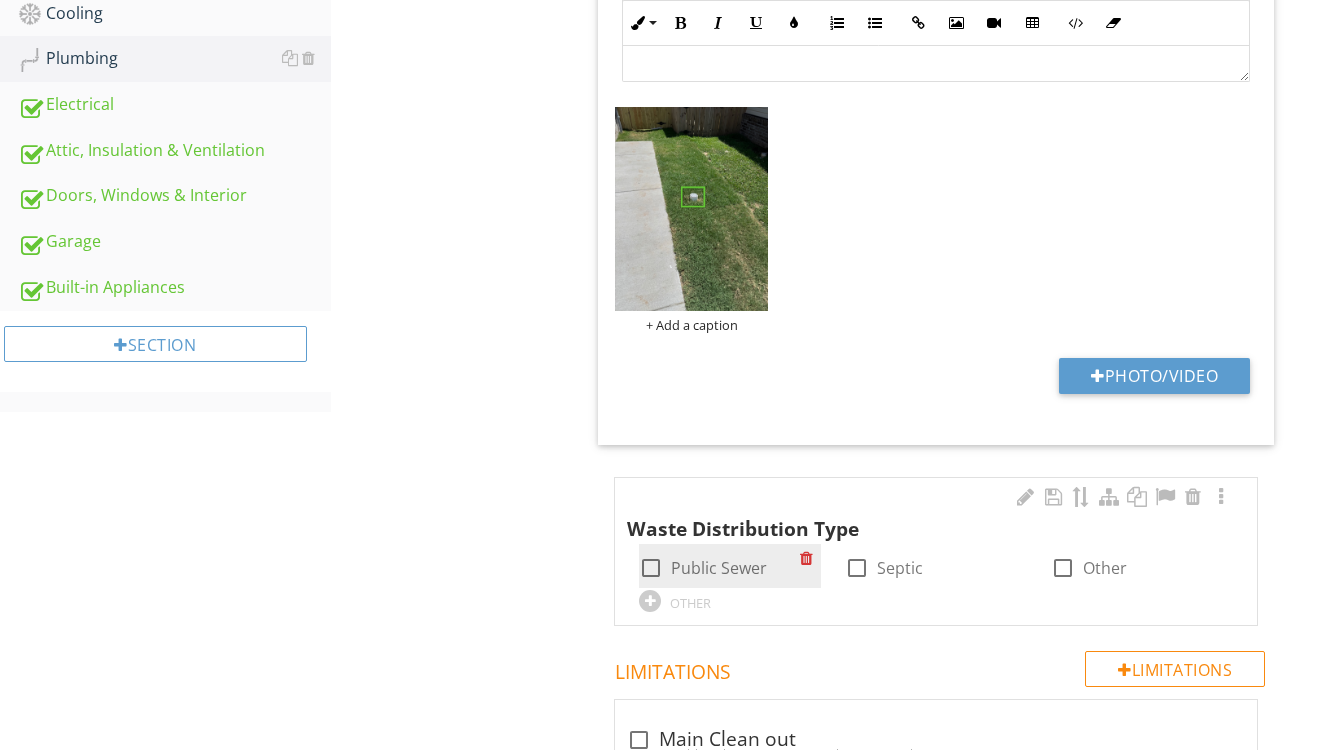 click on "Public Sewer" at bounding box center [719, 568] 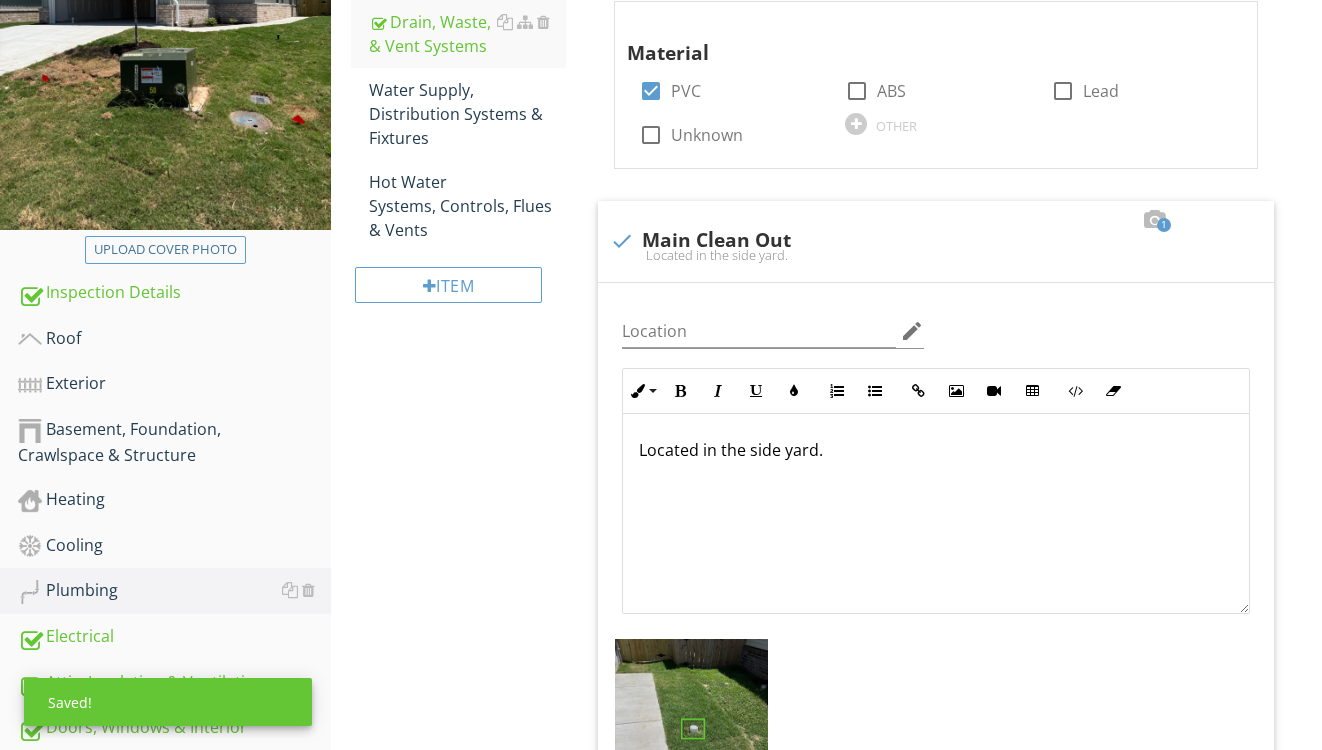 scroll, scrollTop: 395, scrollLeft: 0, axis: vertical 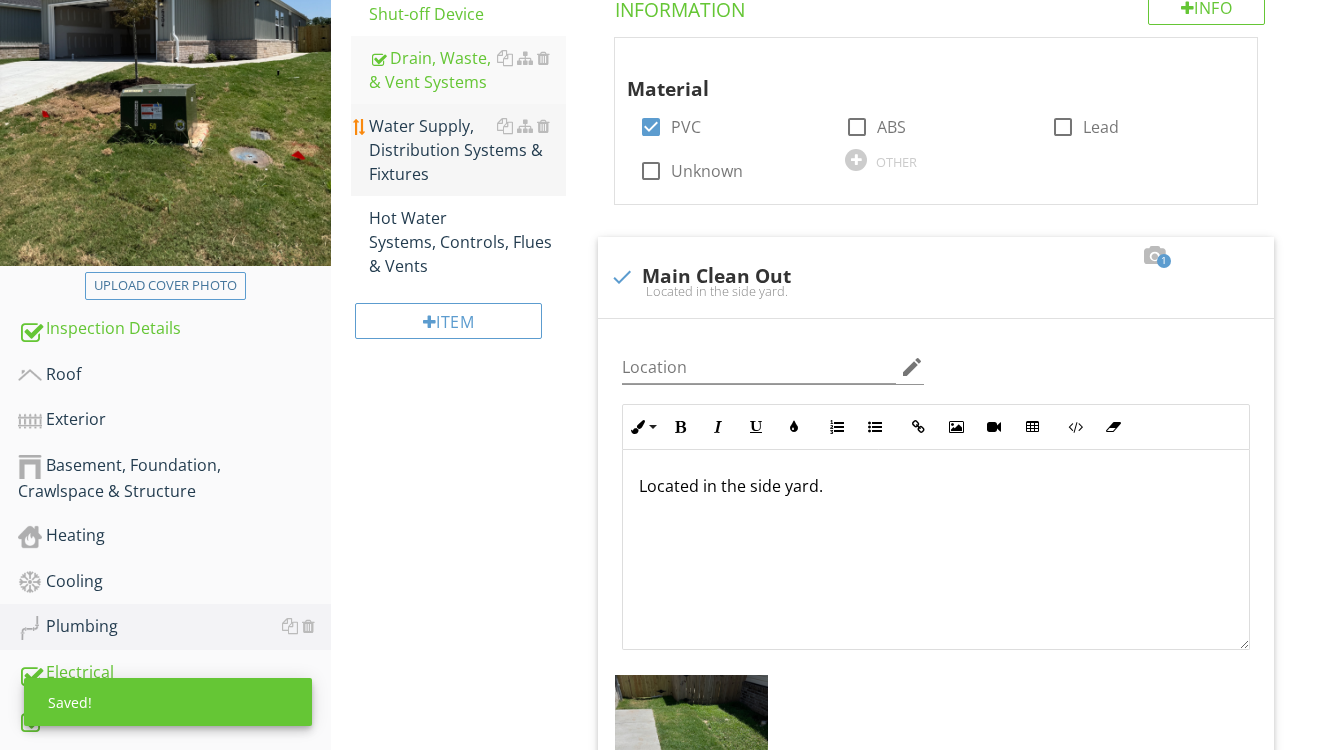 click on "Water Supply, Distribution Systems & Fixtures" at bounding box center [468, 150] 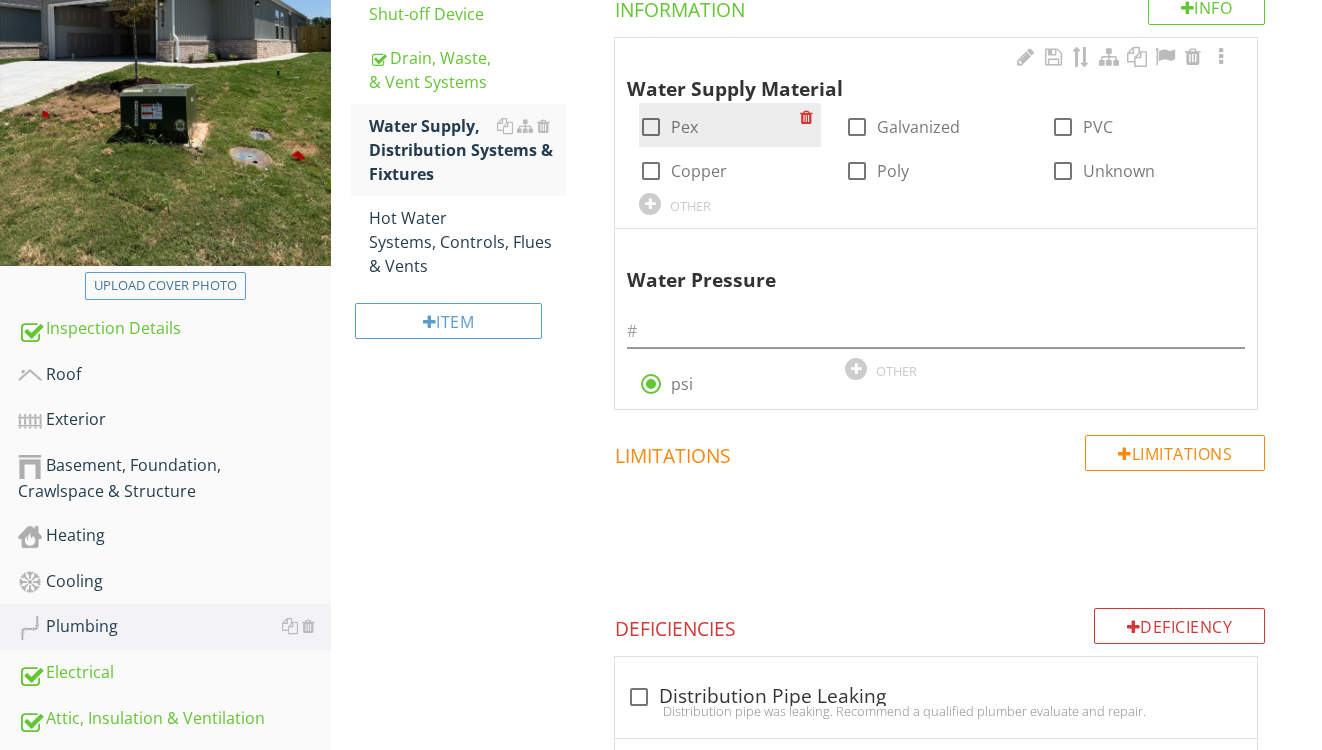 click on "Pex" at bounding box center [684, 127] 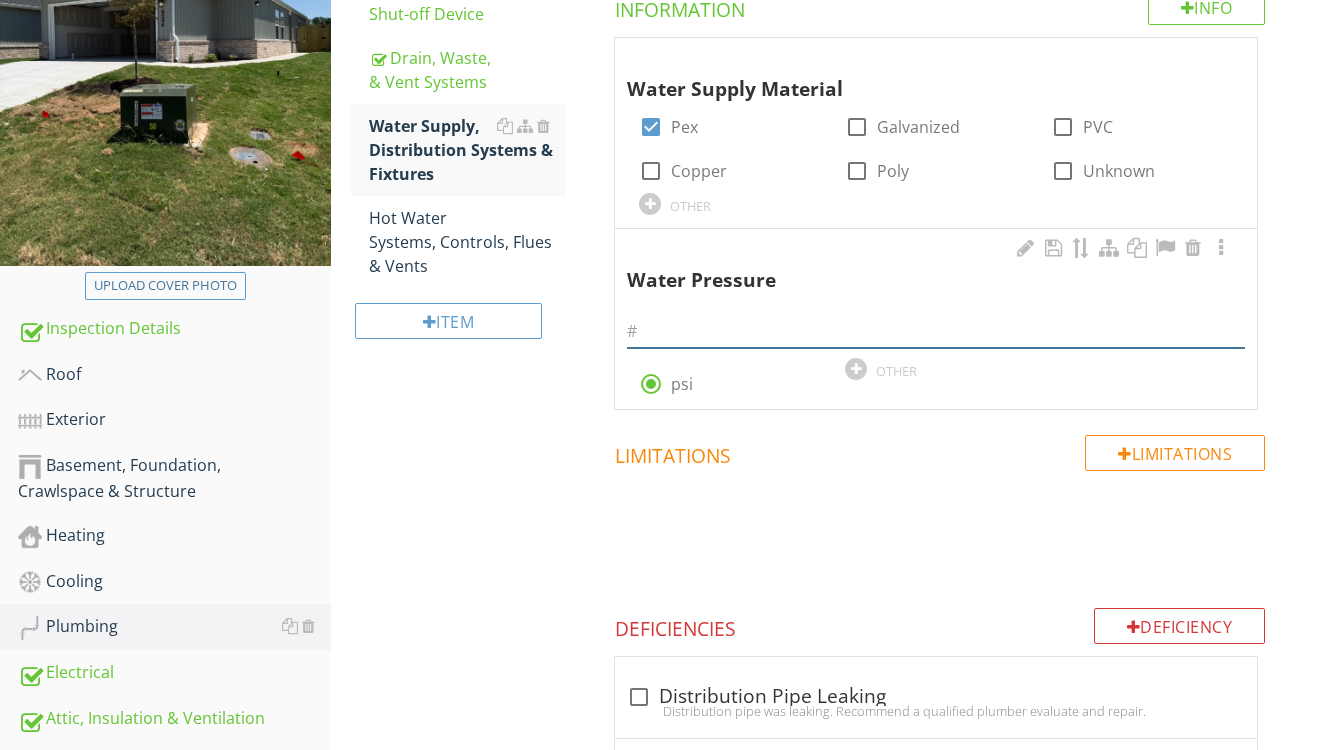 click at bounding box center [936, 331] 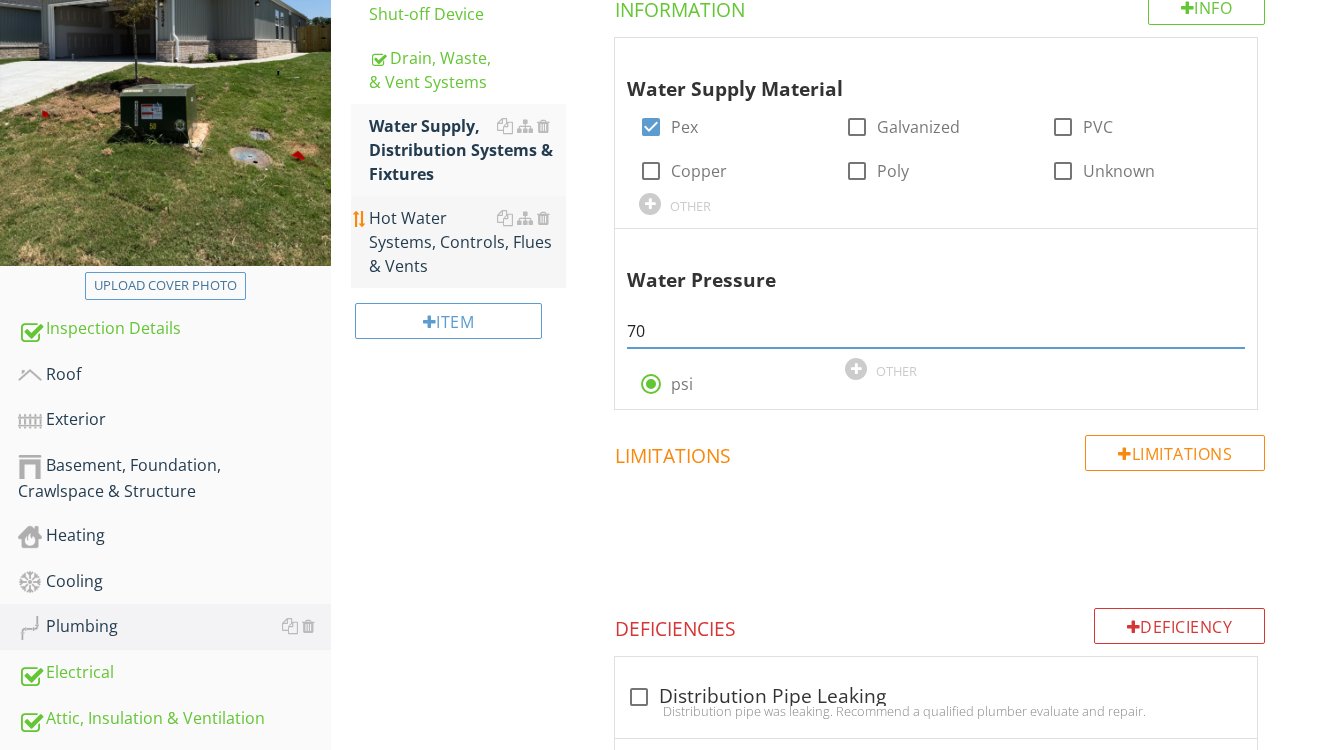 type on "70" 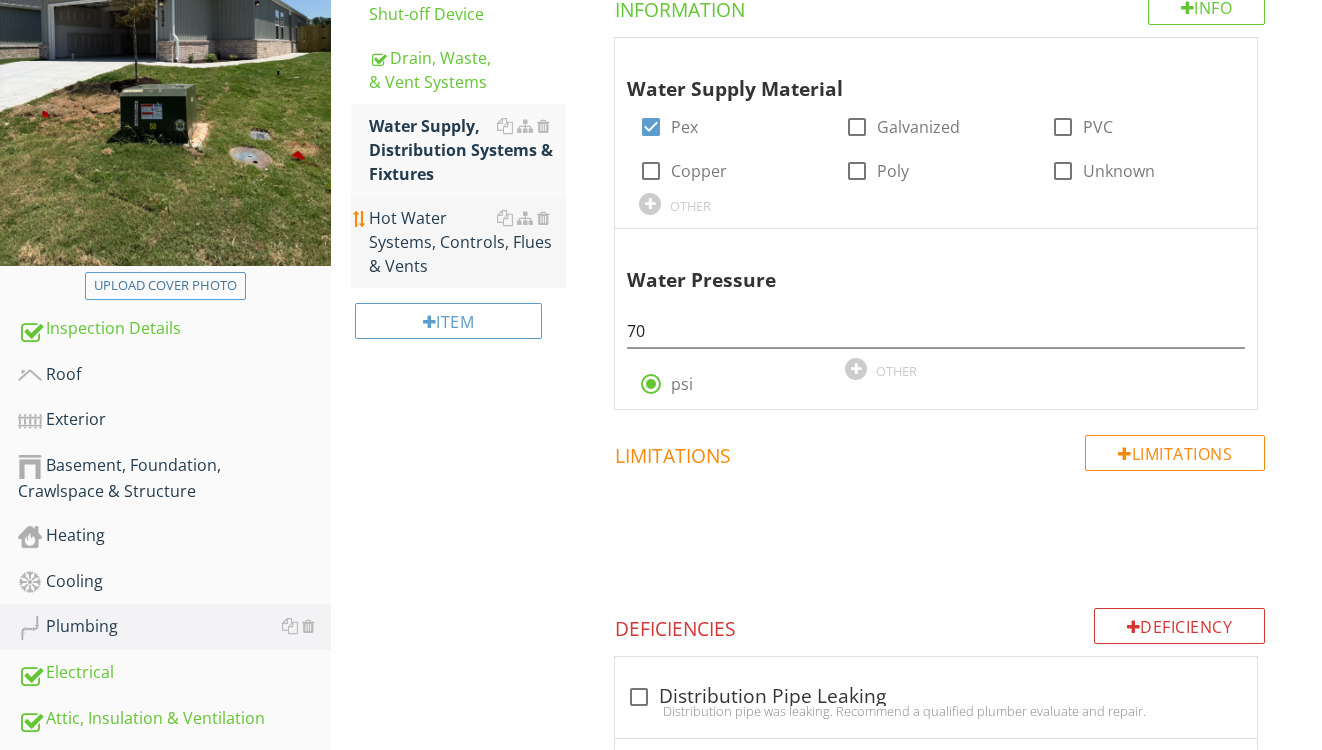 click on "Hot Water Systems, Controls, Flues & Vents" at bounding box center (468, 242) 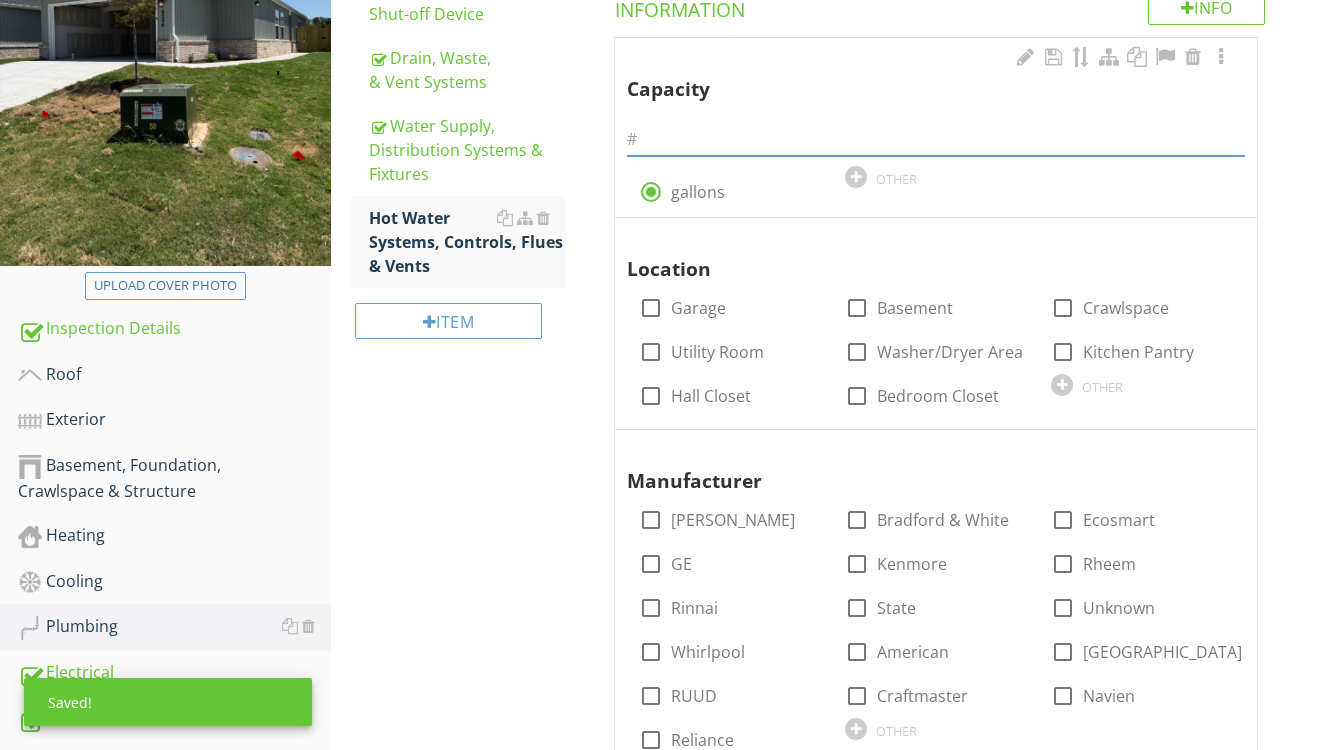 click at bounding box center [936, 139] 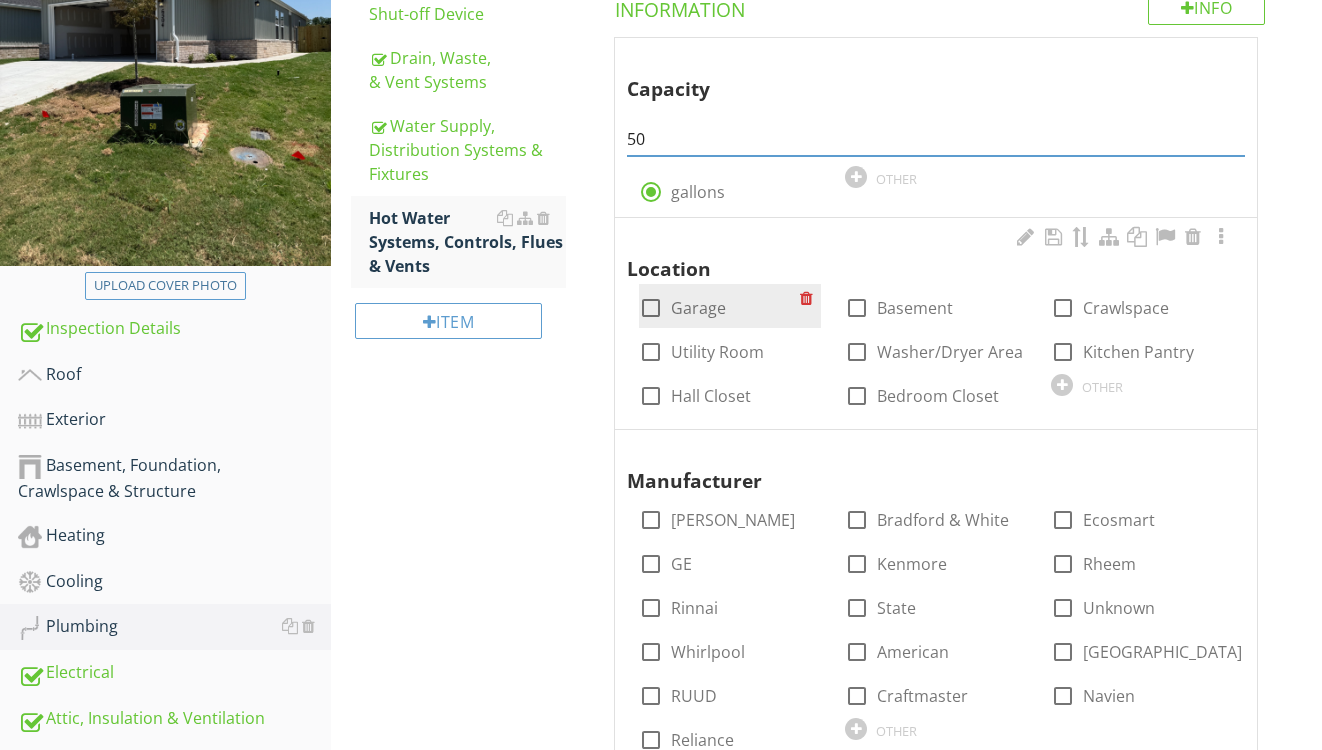 type on "50" 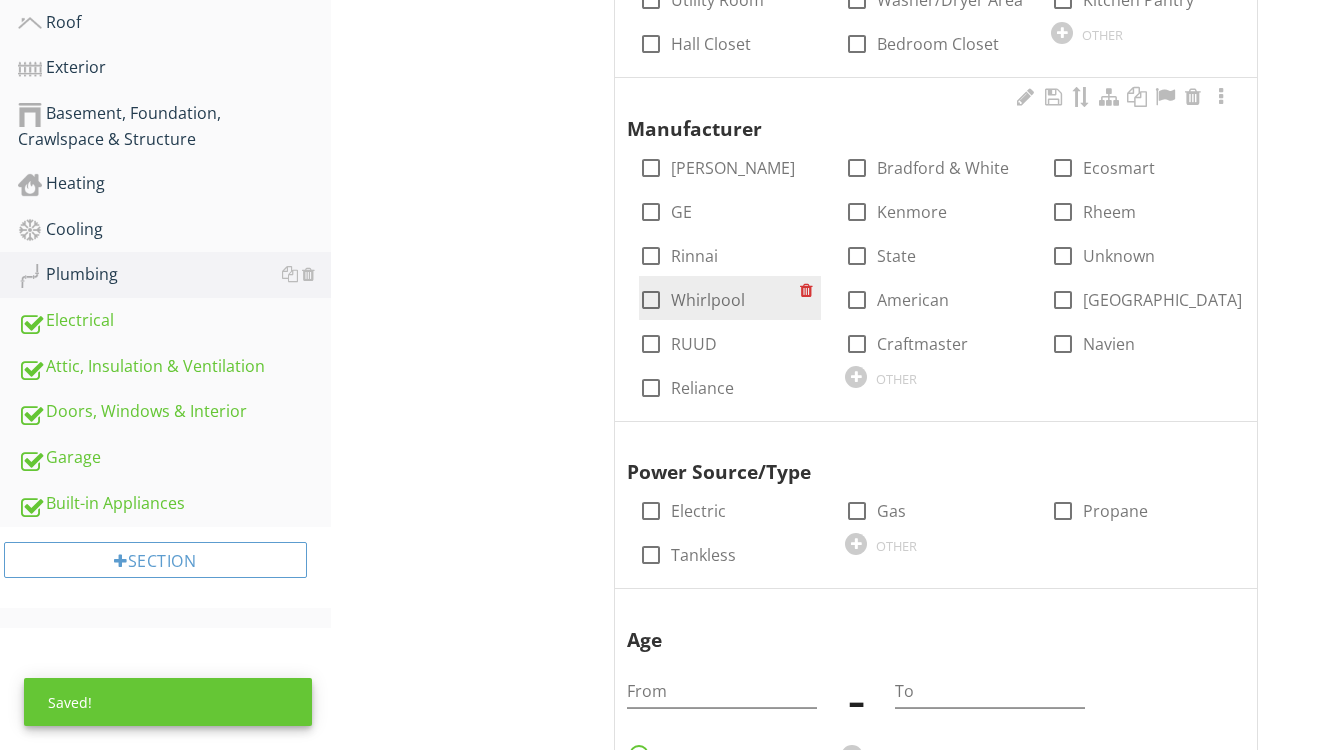 scroll, scrollTop: 754, scrollLeft: 0, axis: vertical 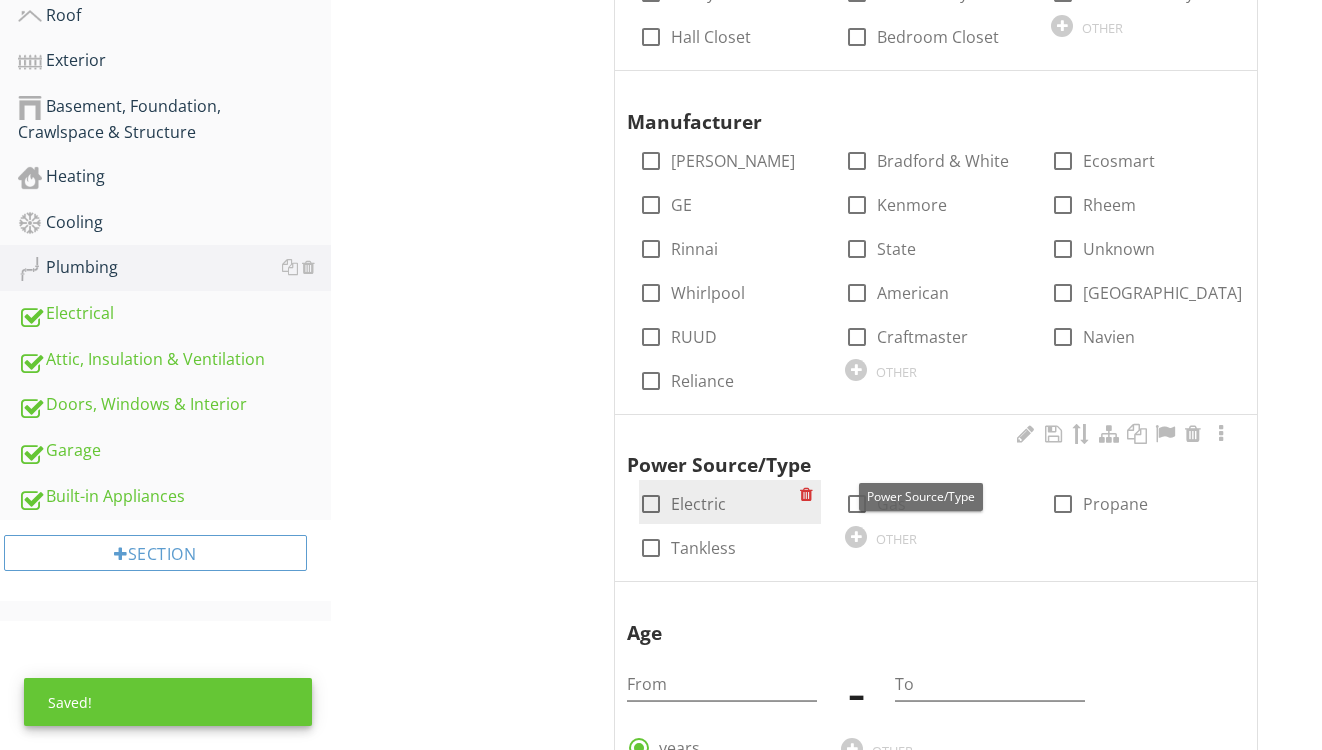 click on "Electric" at bounding box center (698, 504) 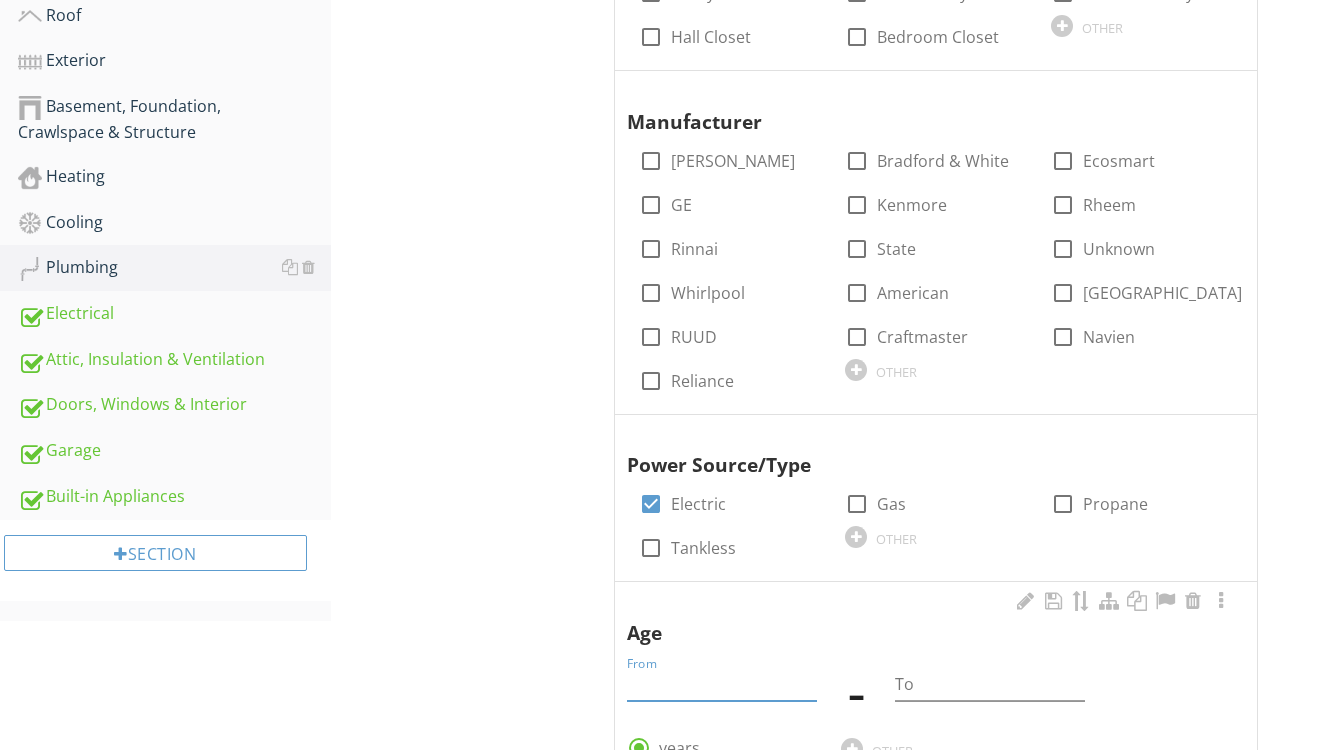 click at bounding box center [722, 684] 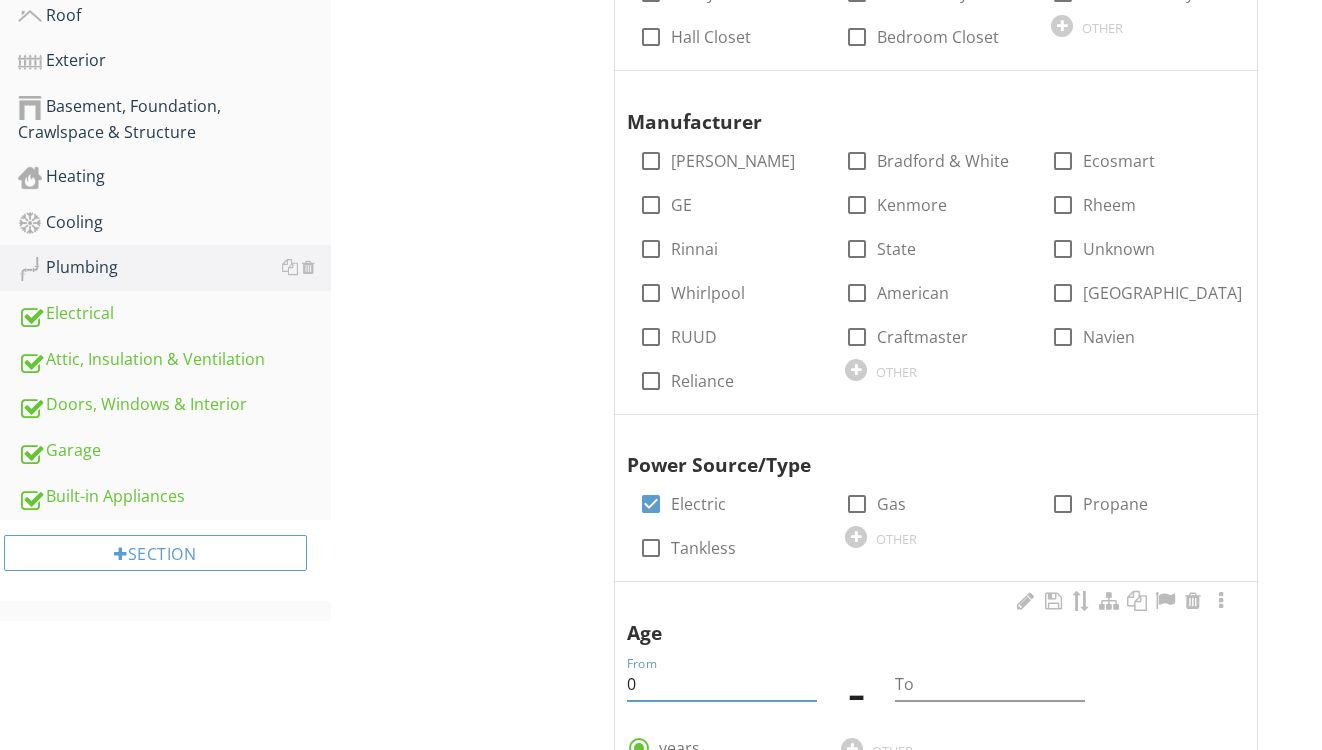 type on "0" 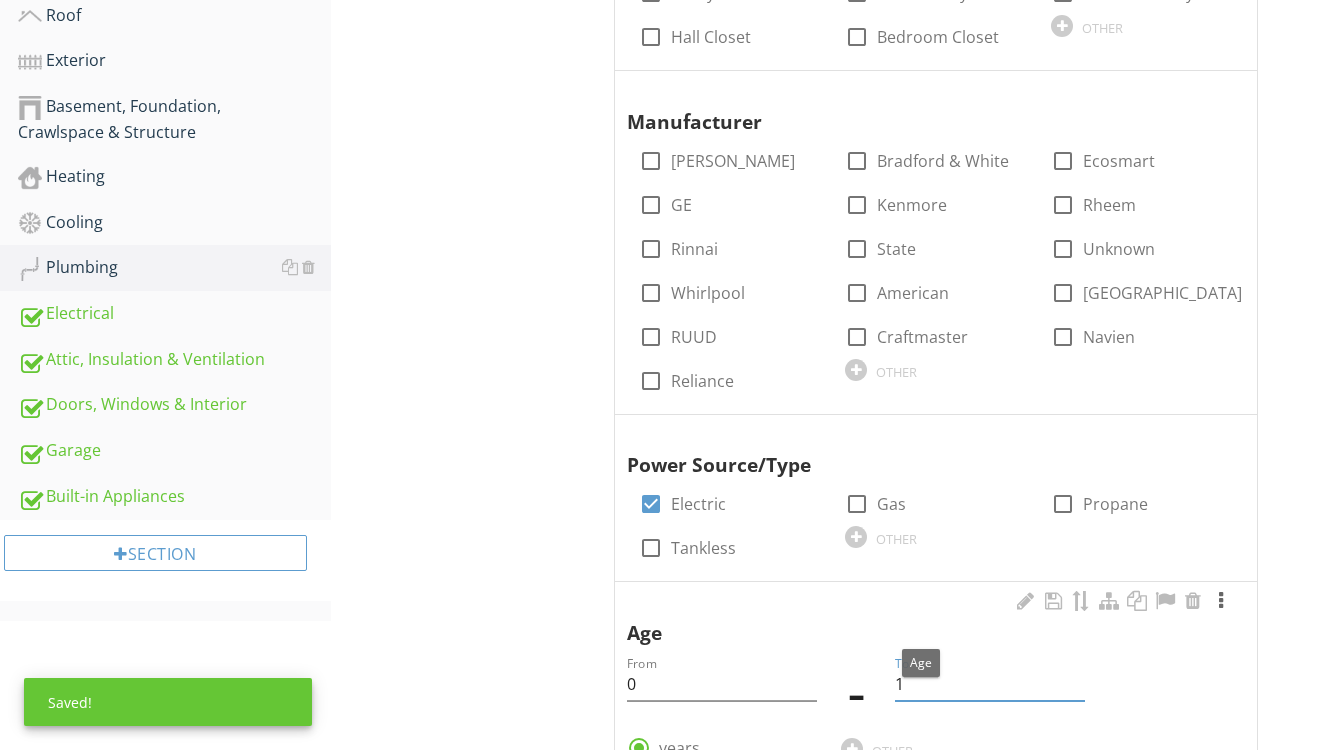 type on "1" 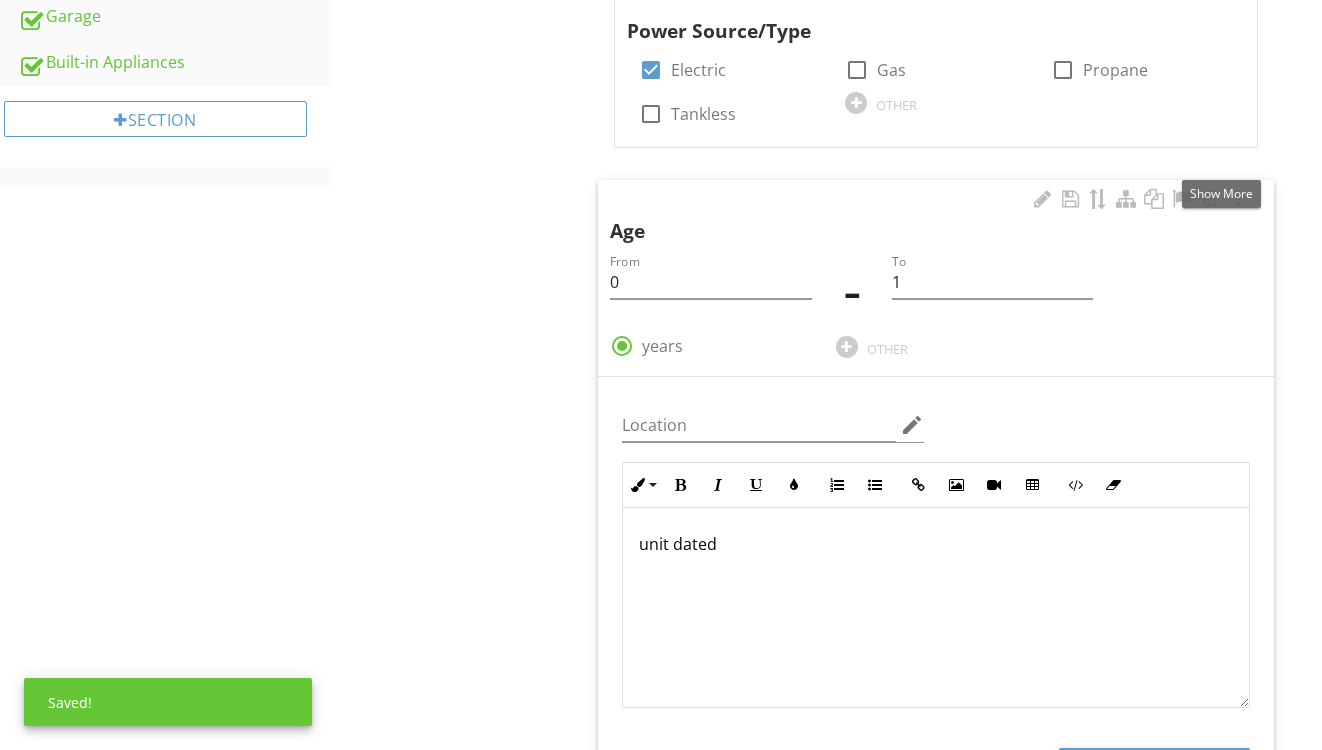 scroll, scrollTop: 1264, scrollLeft: 0, axis: vertical 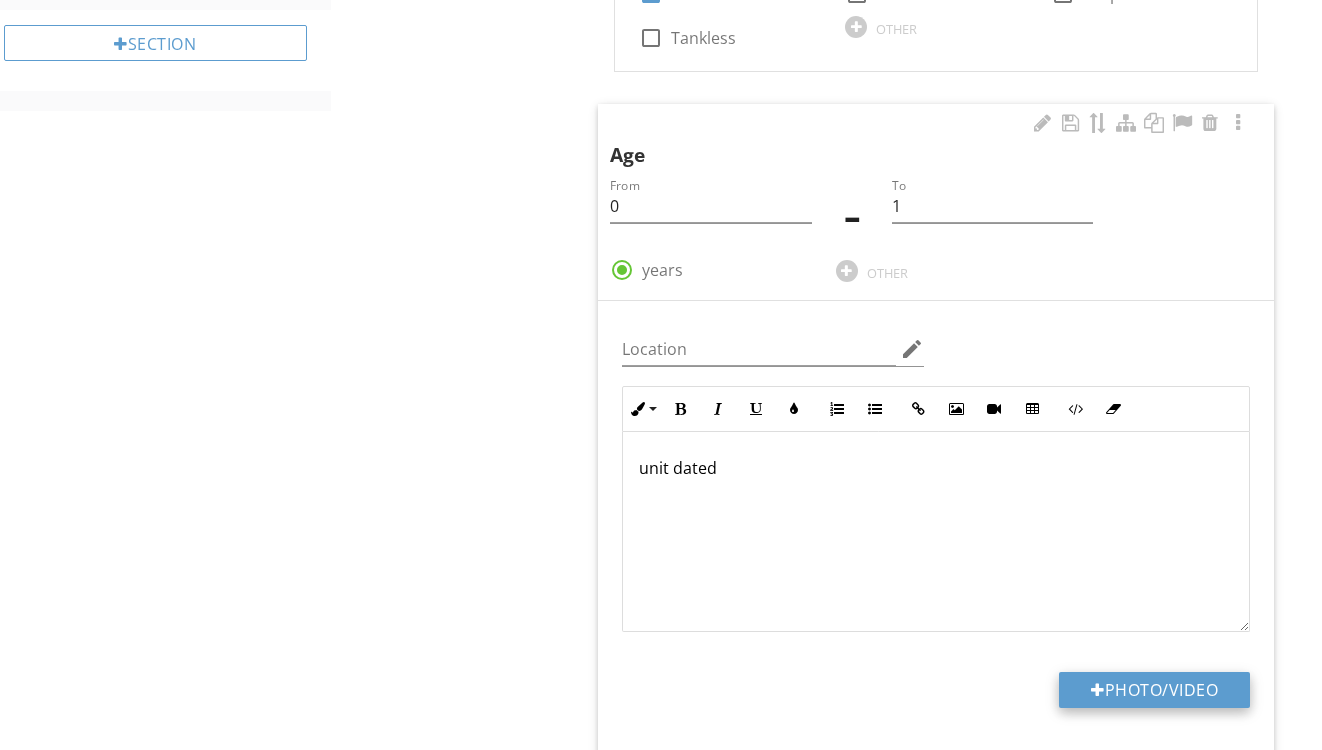 click on "Photo/Video" at bounding box center (1154, 690) 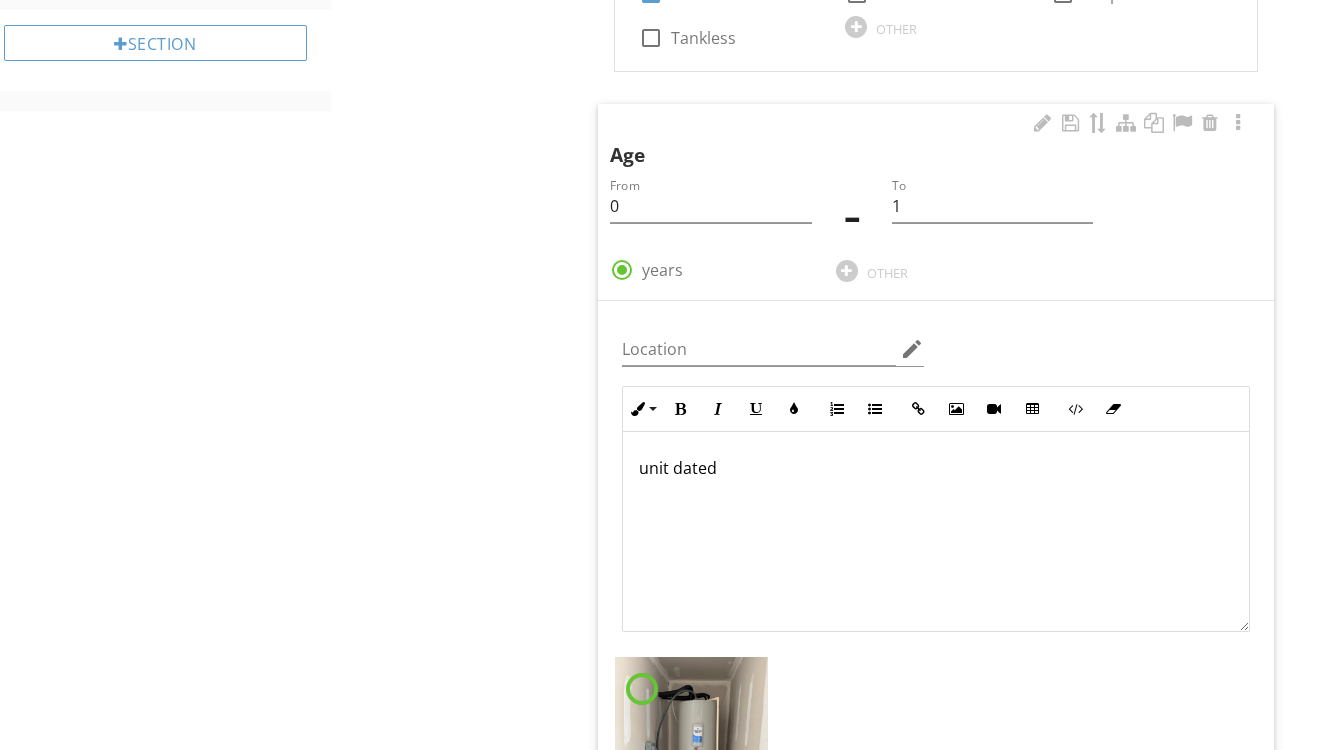 click on "unit dated" at bounding box center (936, 532) 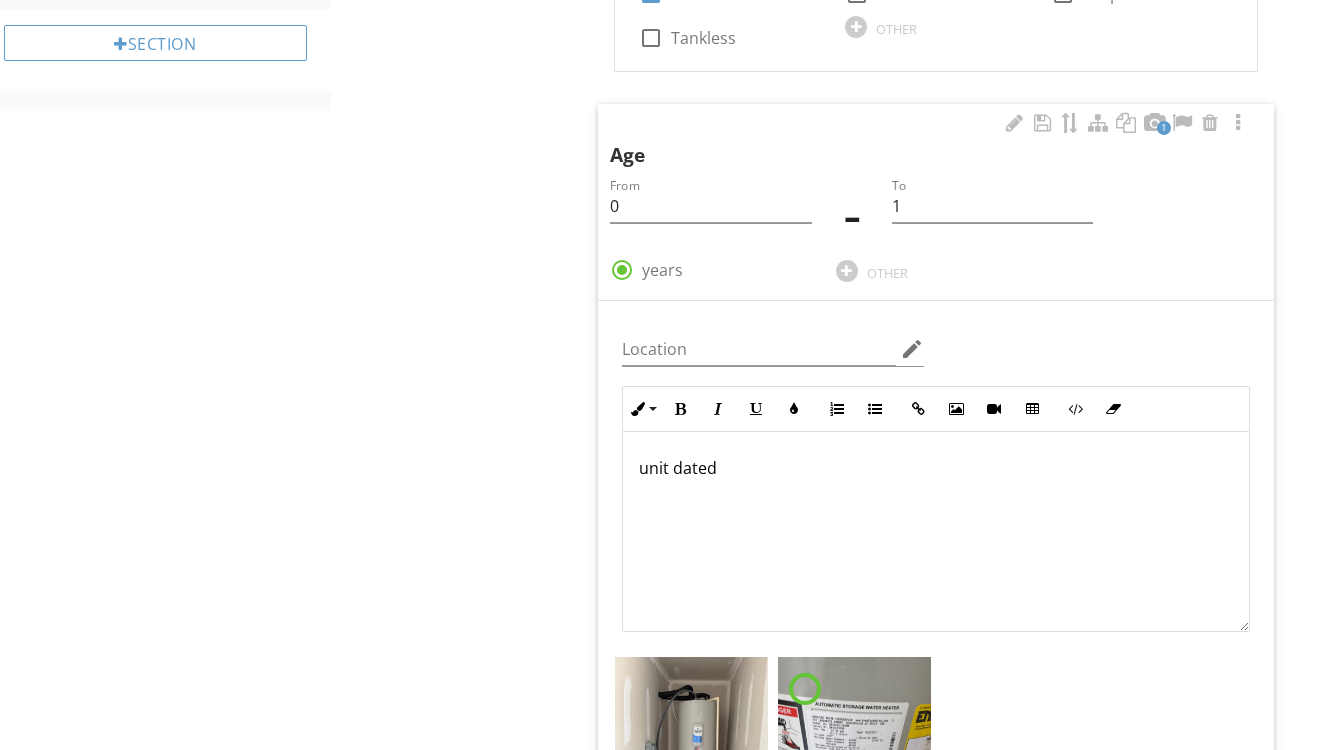 type 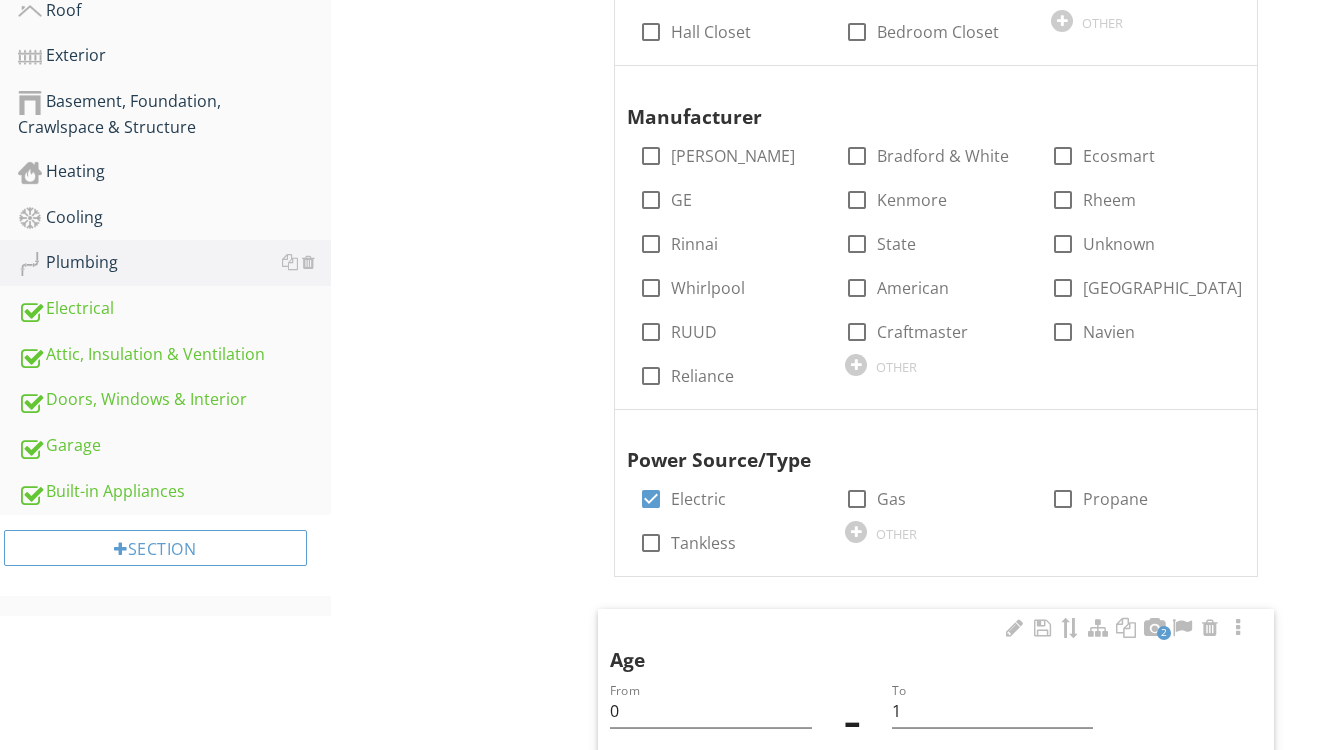 scroll, scrollTop: 678, scrollLeft: 0, axis: vertical 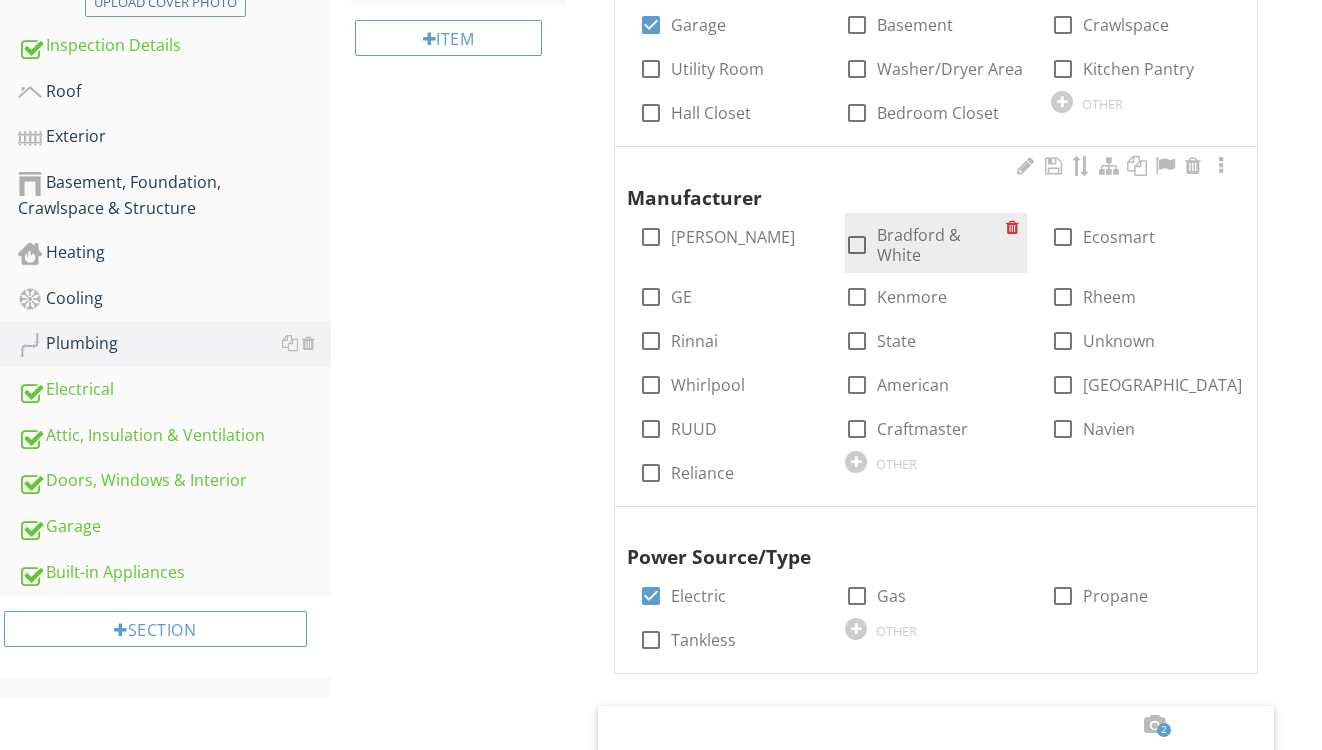 click on "Bradford & White" at bounding box center [941, 245] 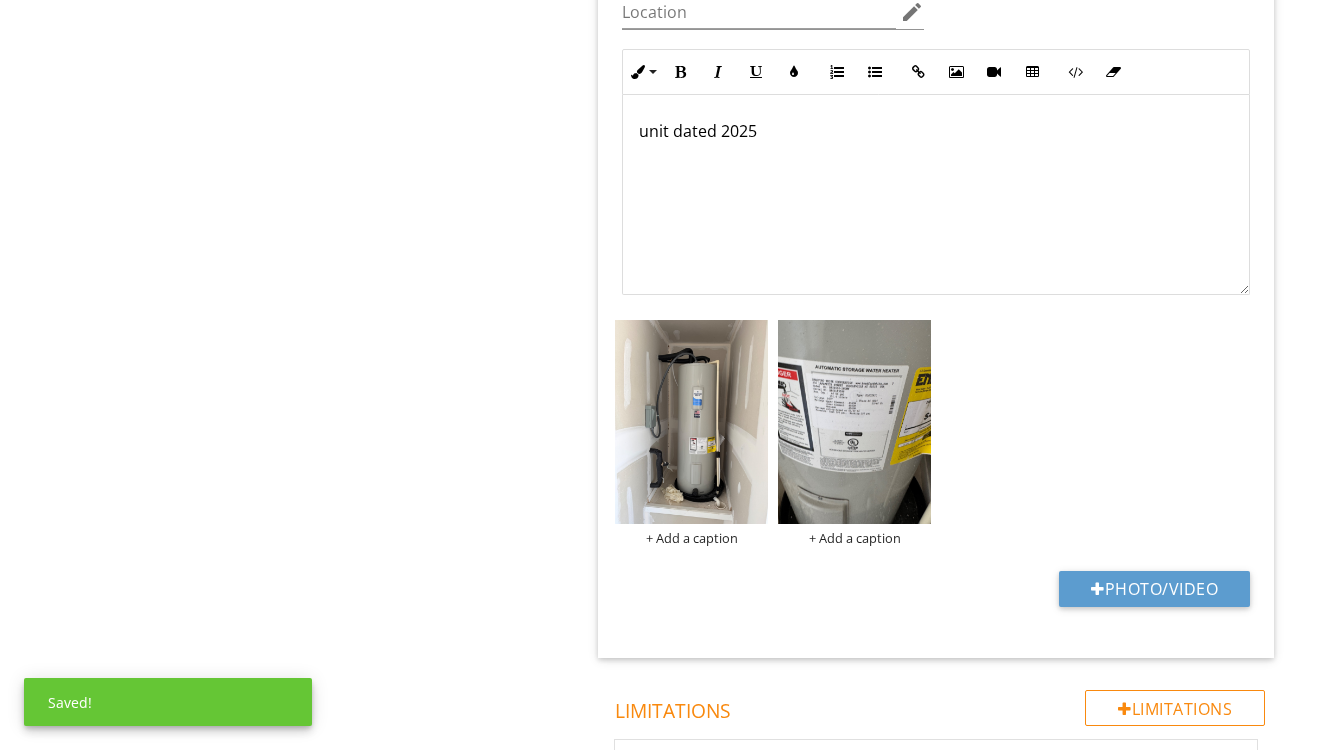 scroll, scrollTop: 1723, scrollLeft: 0, axis: vertical 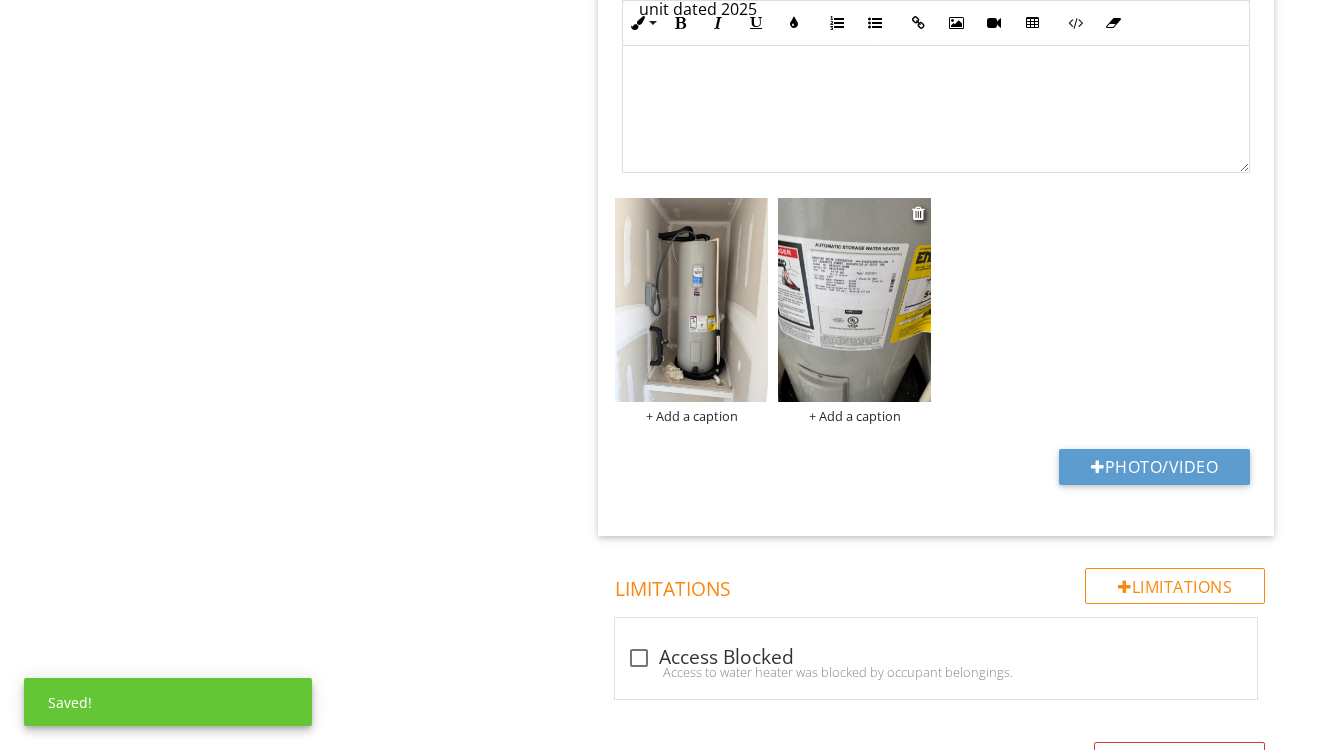 click at bounding box center (854, 300) 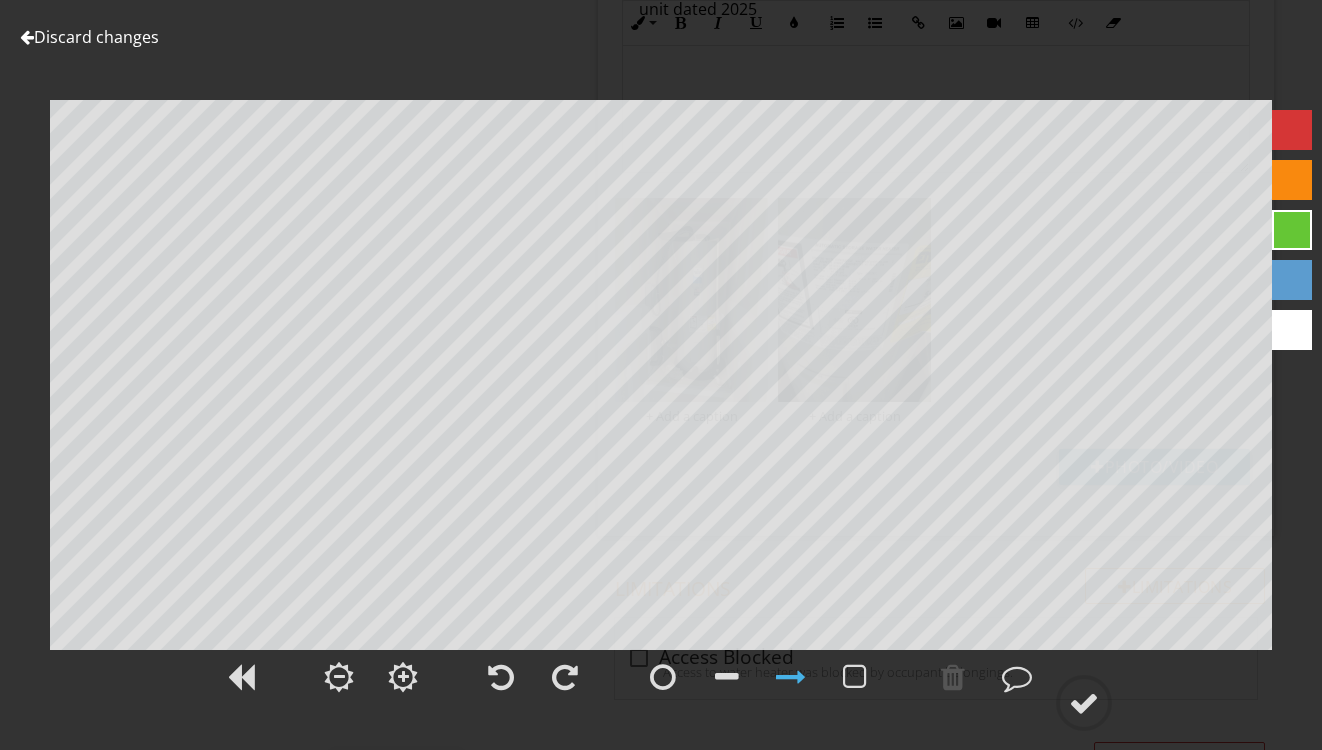 click on "Discard changes" at bounding box center [89, 37] 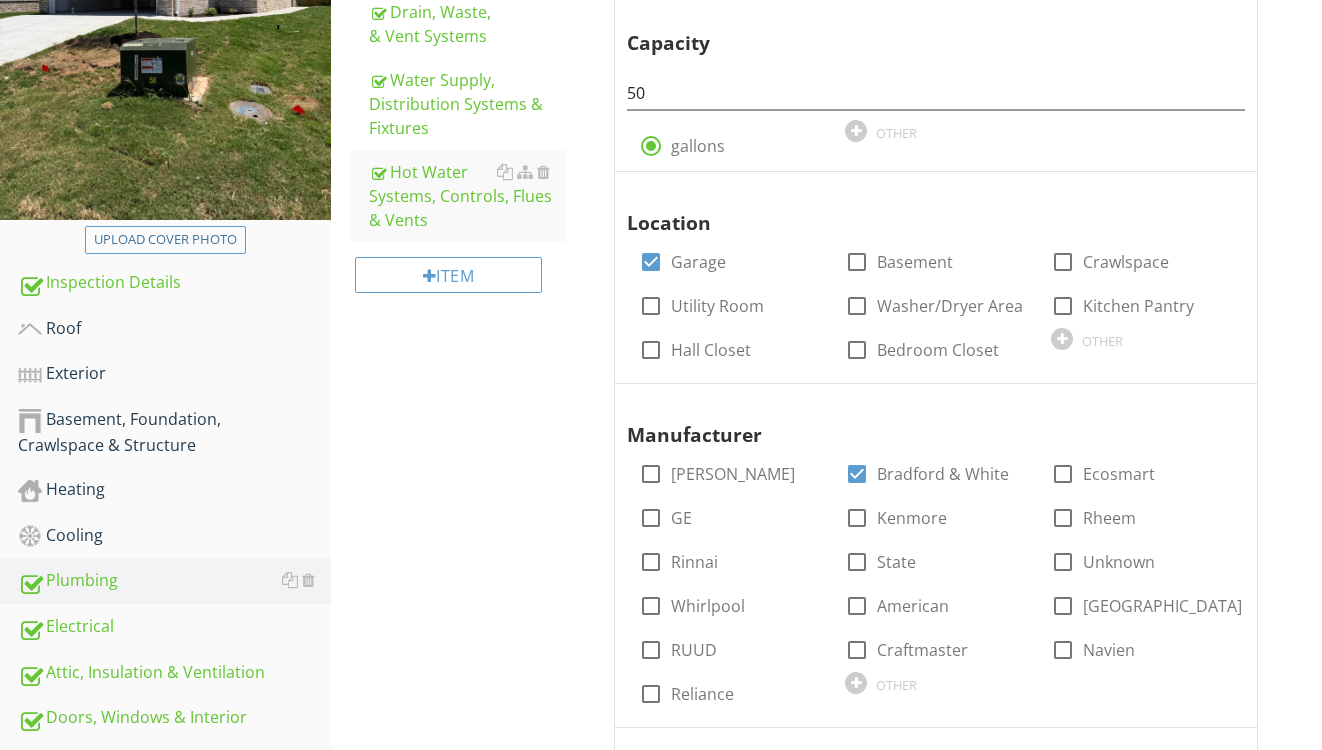 scroll, scrollTop: 440, scrollLeft: 0, axis: vertical 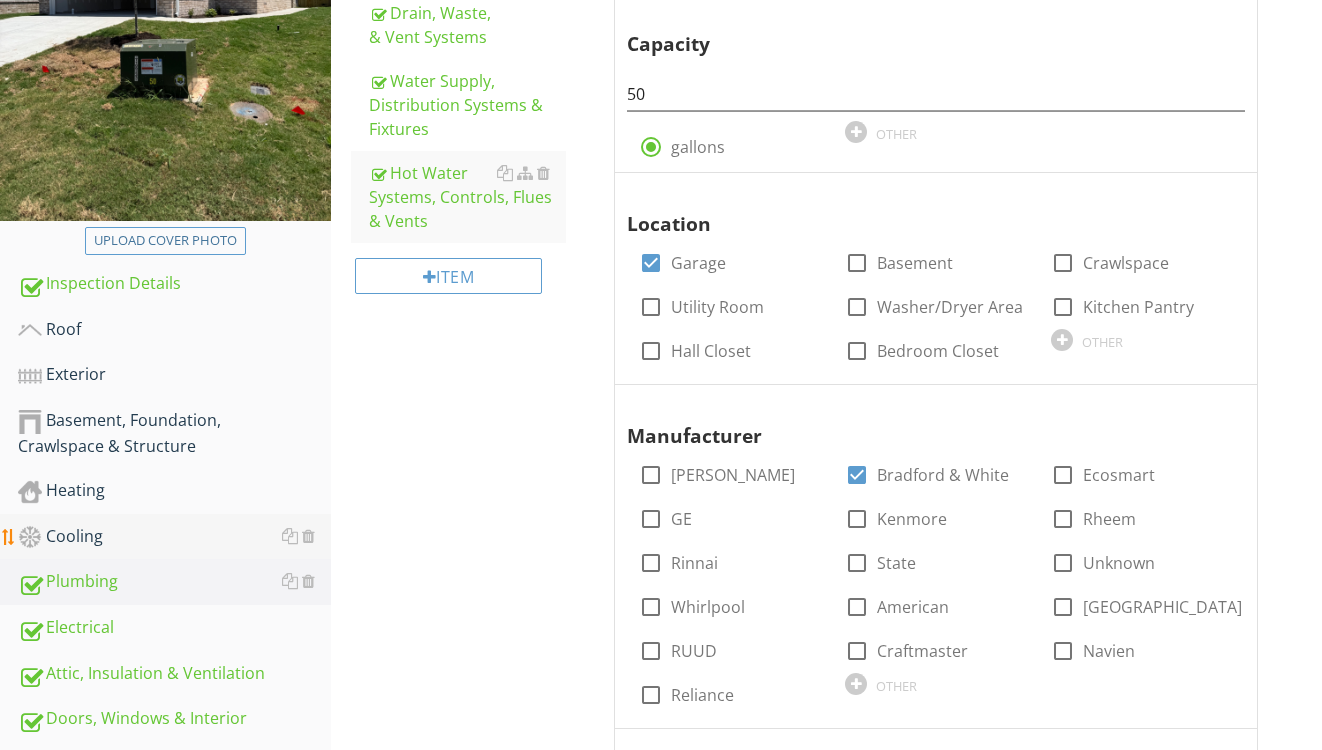 click on "Cooling" at bounding box center (174, 537) 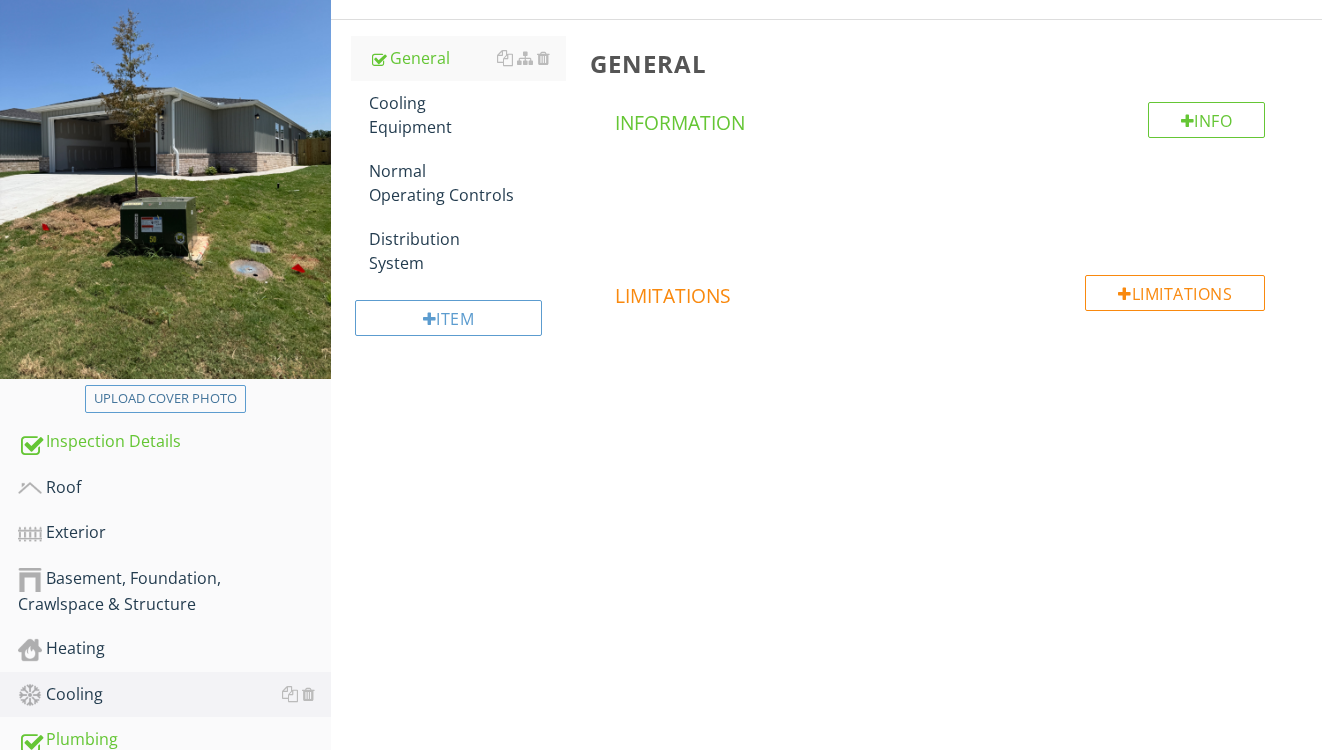 scroll, scrollTop: 198, scrollLeft: 0, axis: vertical 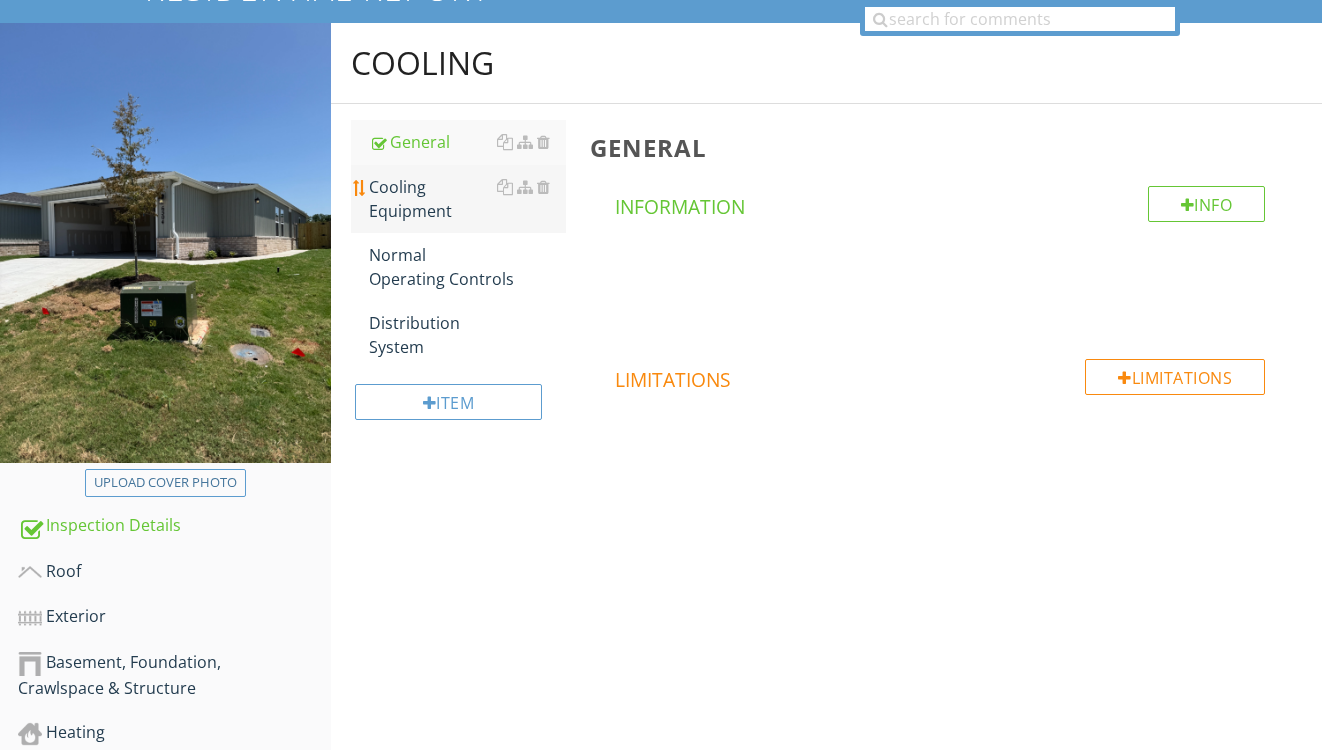 click on "Cooling Equipment" at bounding box center [468, 199] 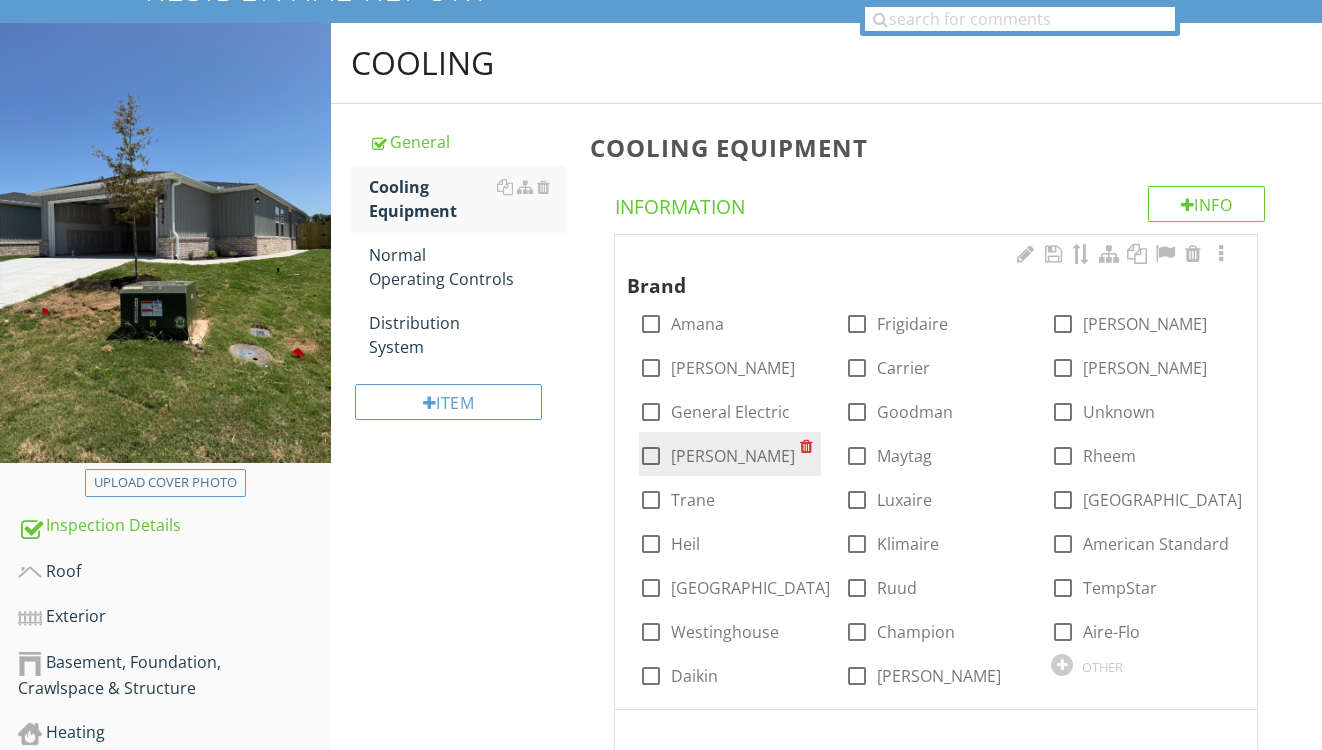 click on "Lennox" at bounding box center (733, 456) 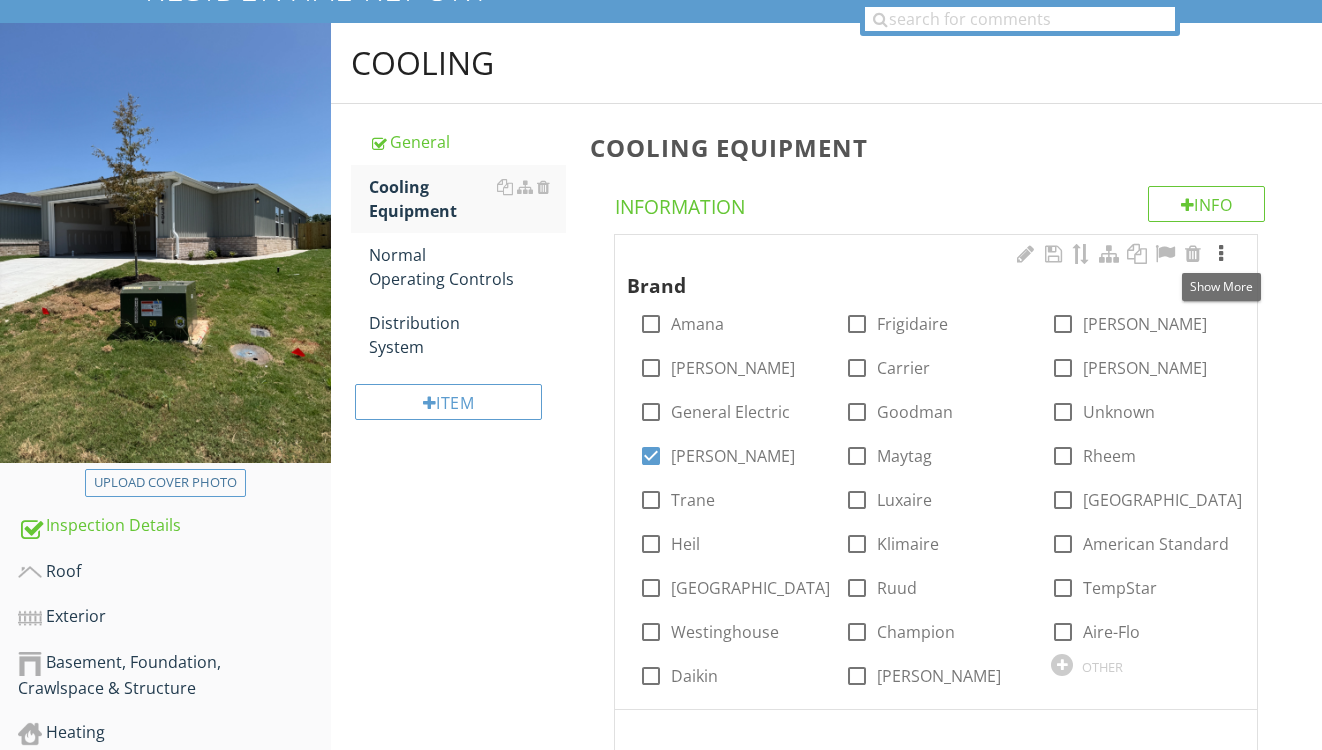 click at bounding box center (1221, 254) 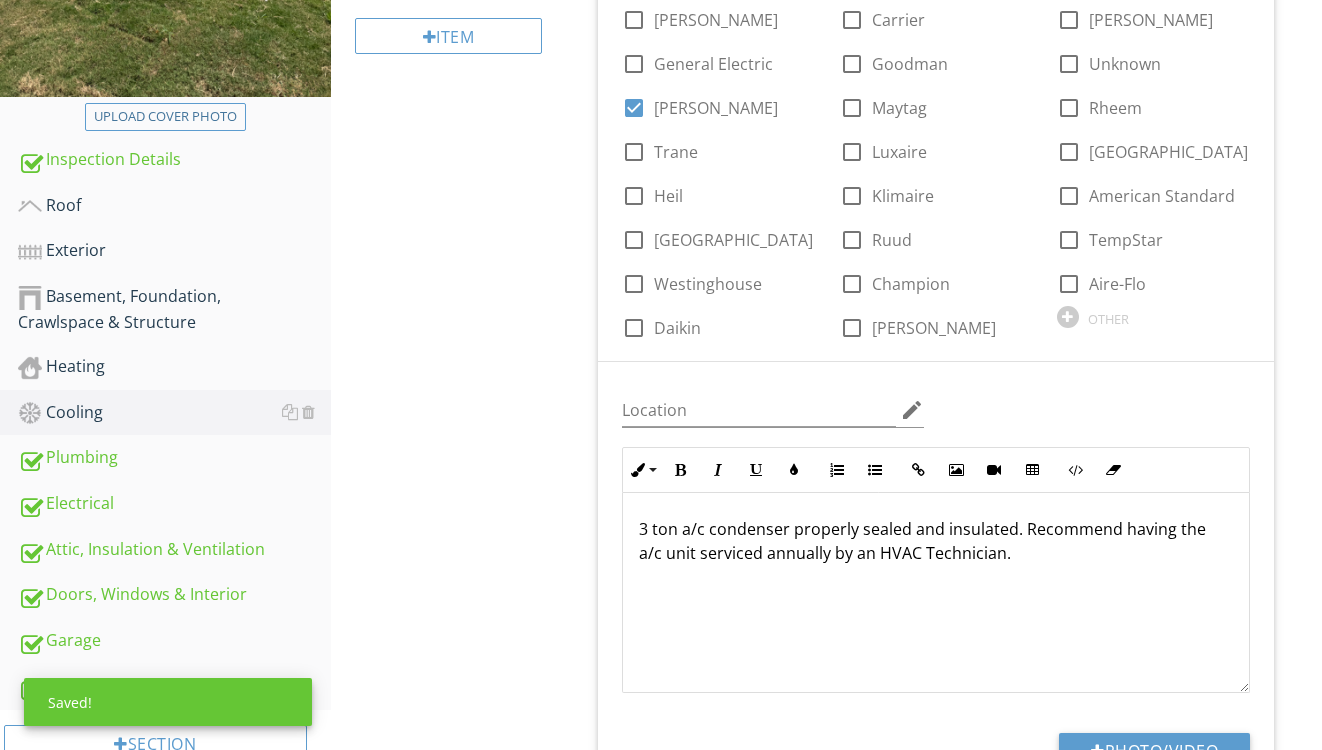 scroll, scrollTop: 596, scrollLeft: 0, axis: vertical 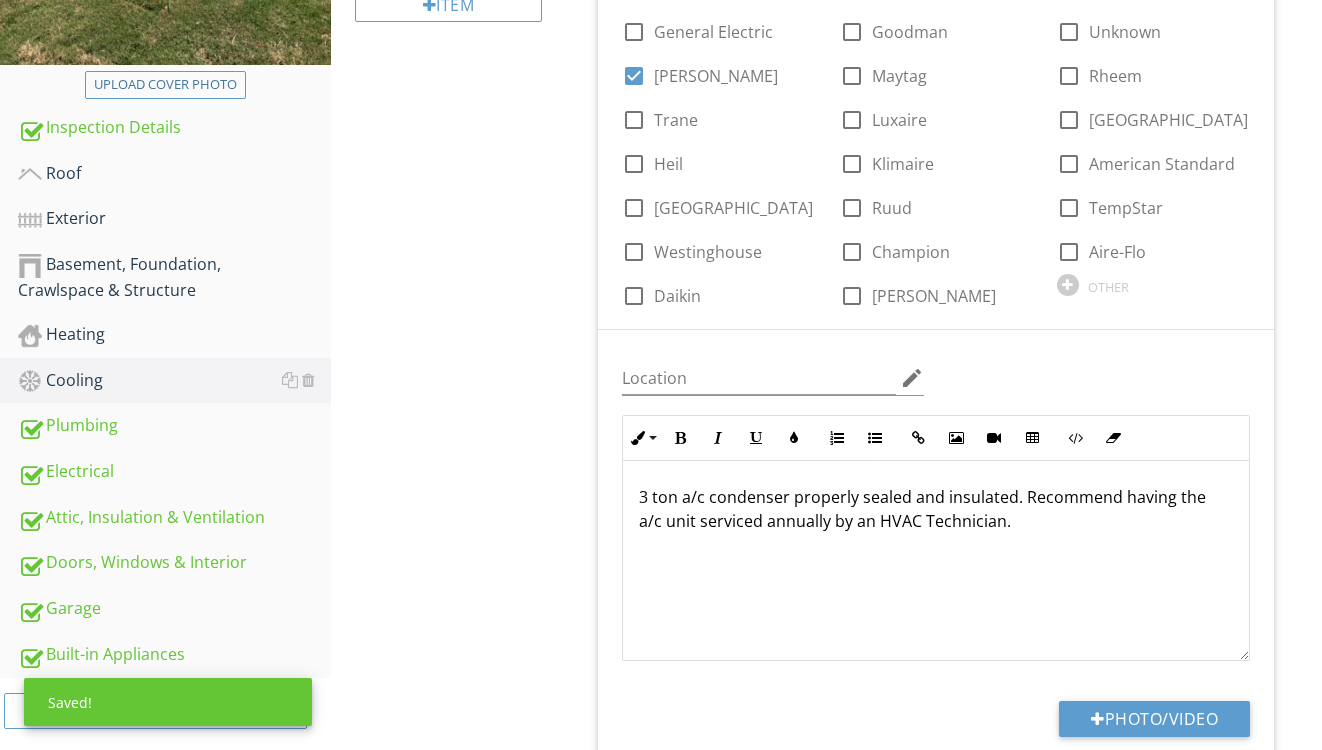 click on "3 ton a/c condenser properly sealed and insulated. Recommend having the a/c unit serviced annually by an HVAC Technician." at bounding box center [936, 509] 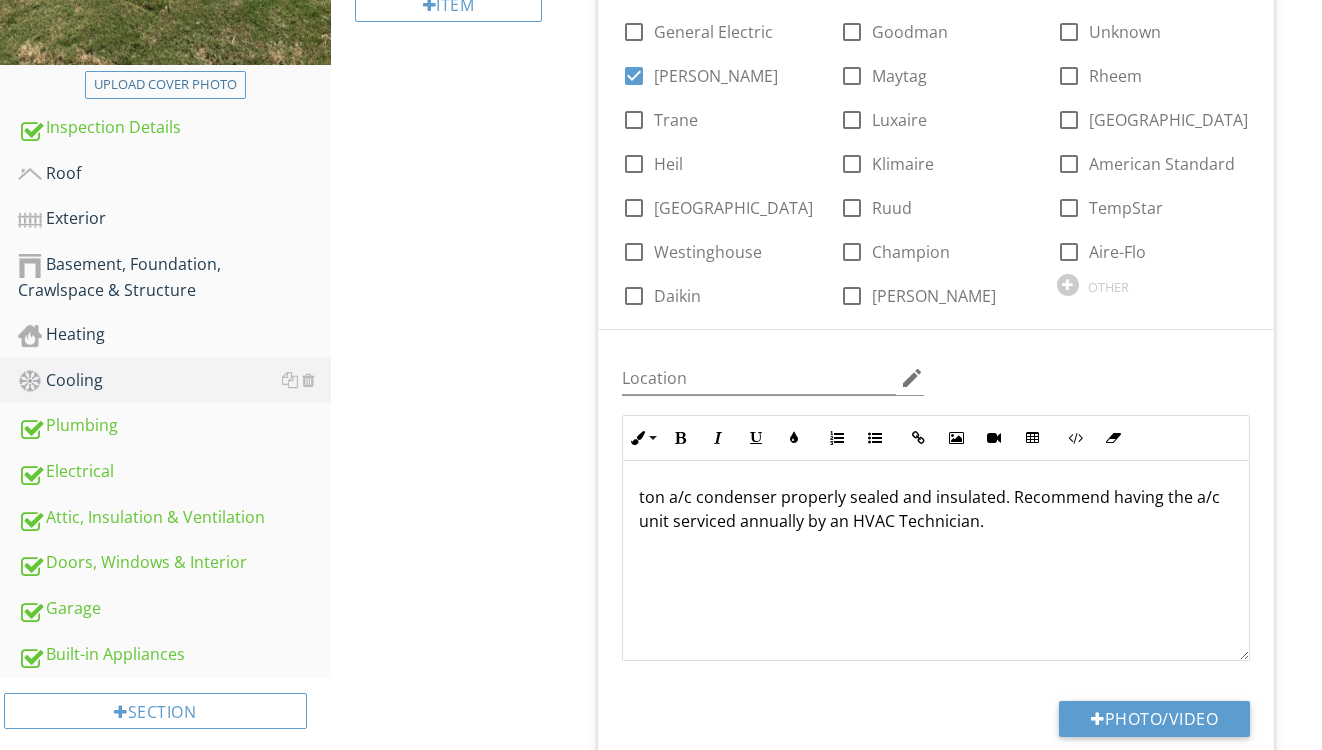type 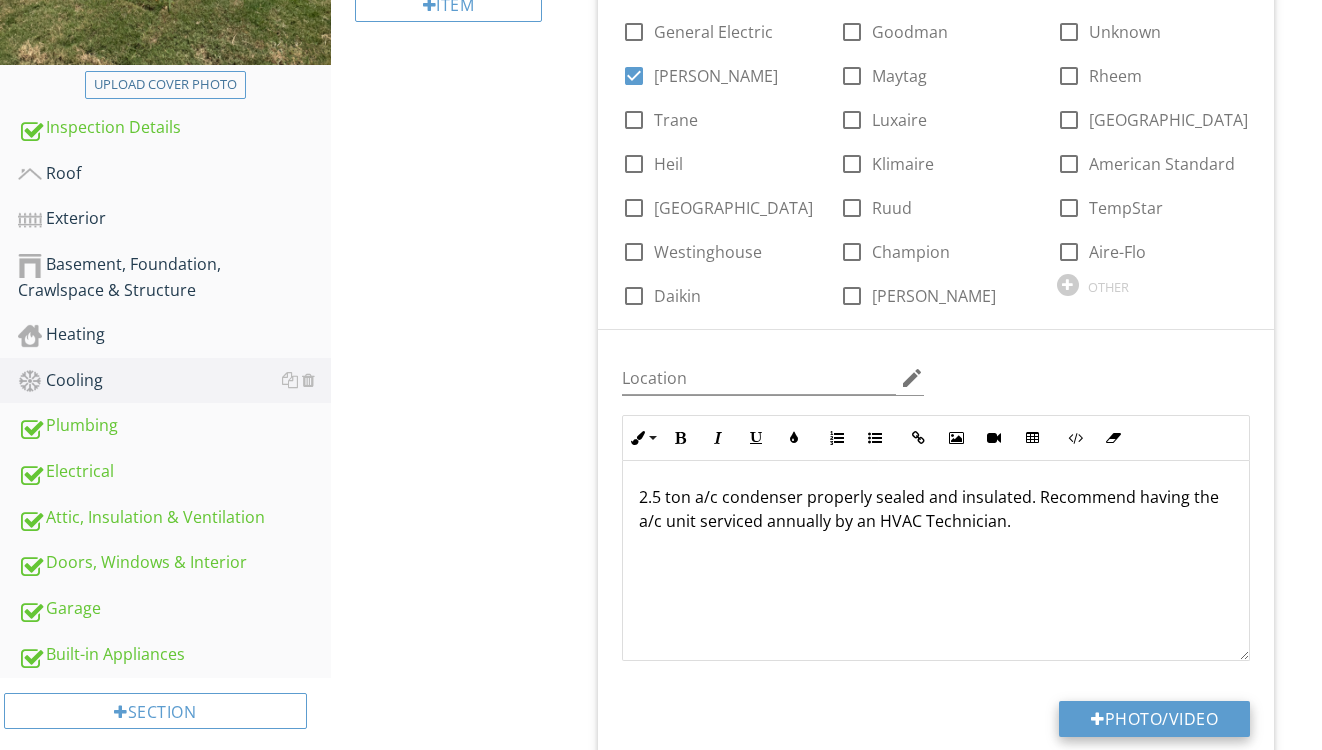 click on "Photo/Video" at bounding box center (1154, 719) 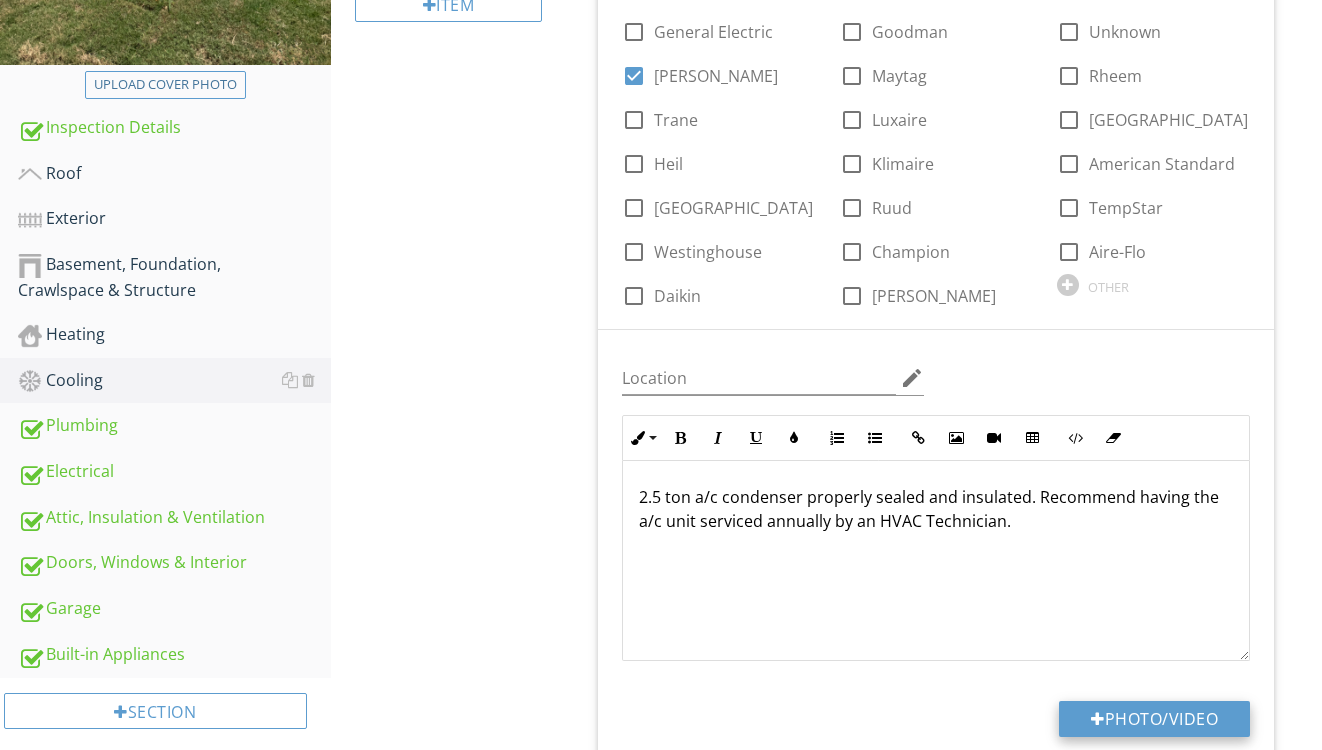 type on "C:\fakepath\IMG_9232.jpeg" 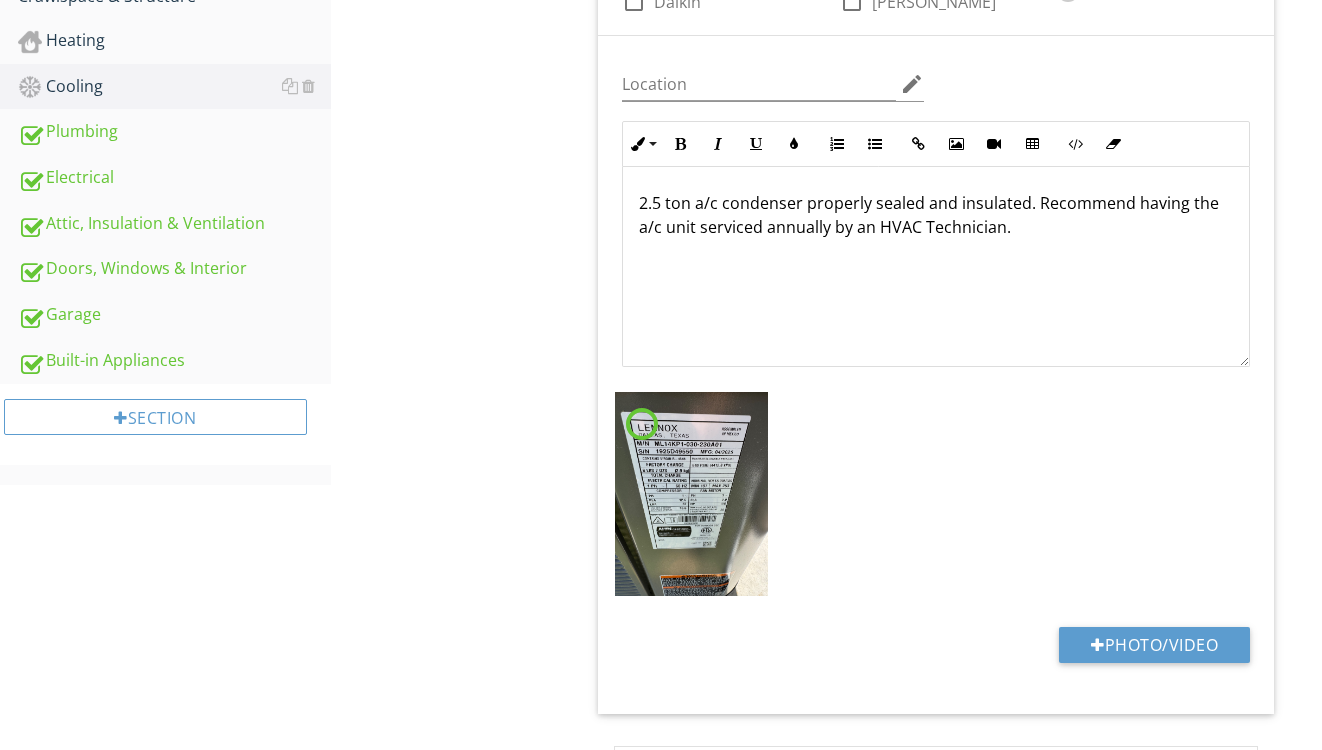 scroll, scrollTop: 903, scrollLeft: 0, axis: vertical 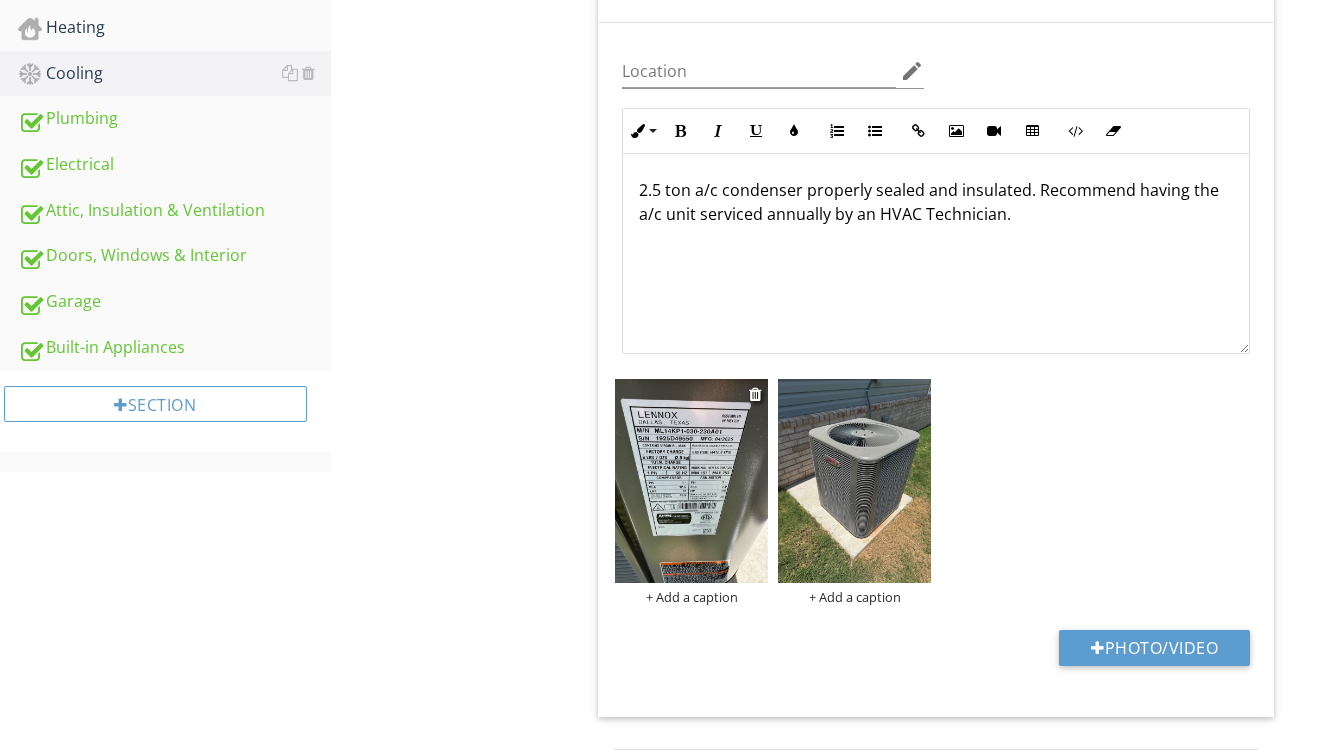 click at bounding box center [691, 481] 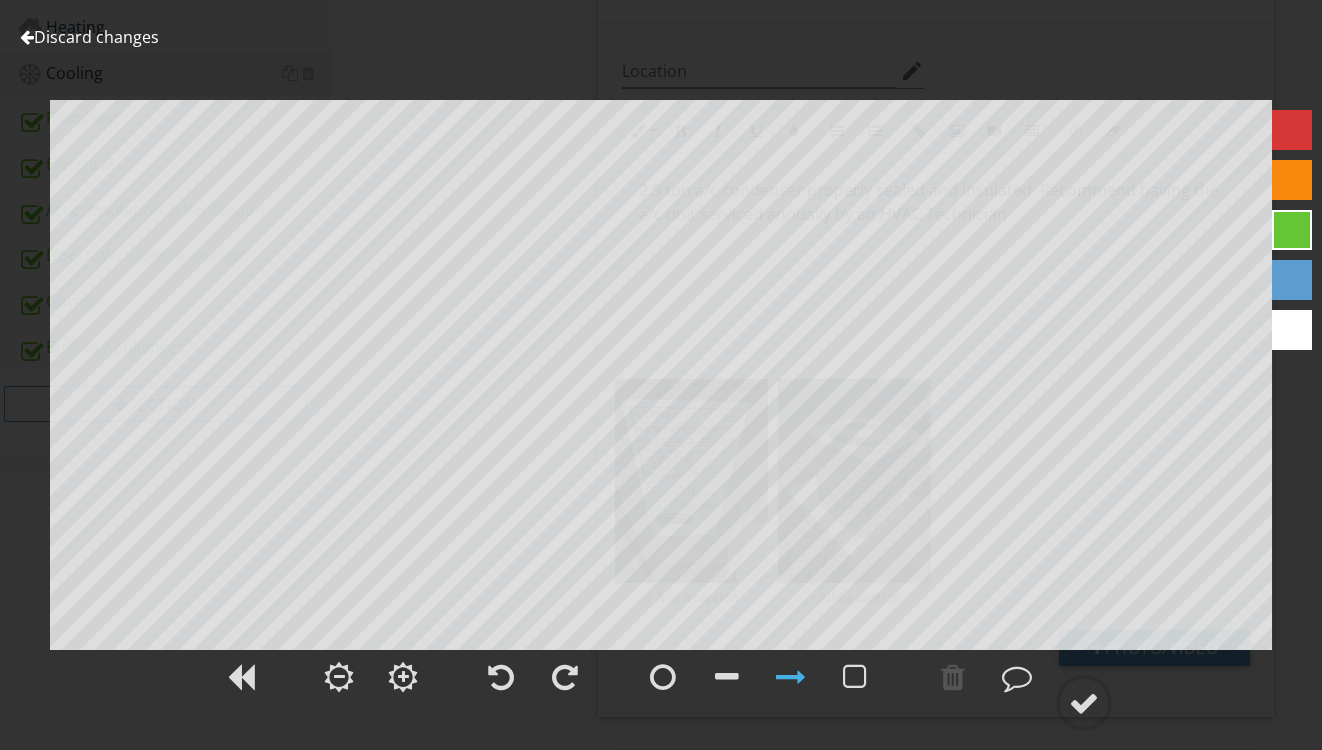 click on "Discard changes" at bounding box center (89, 37) 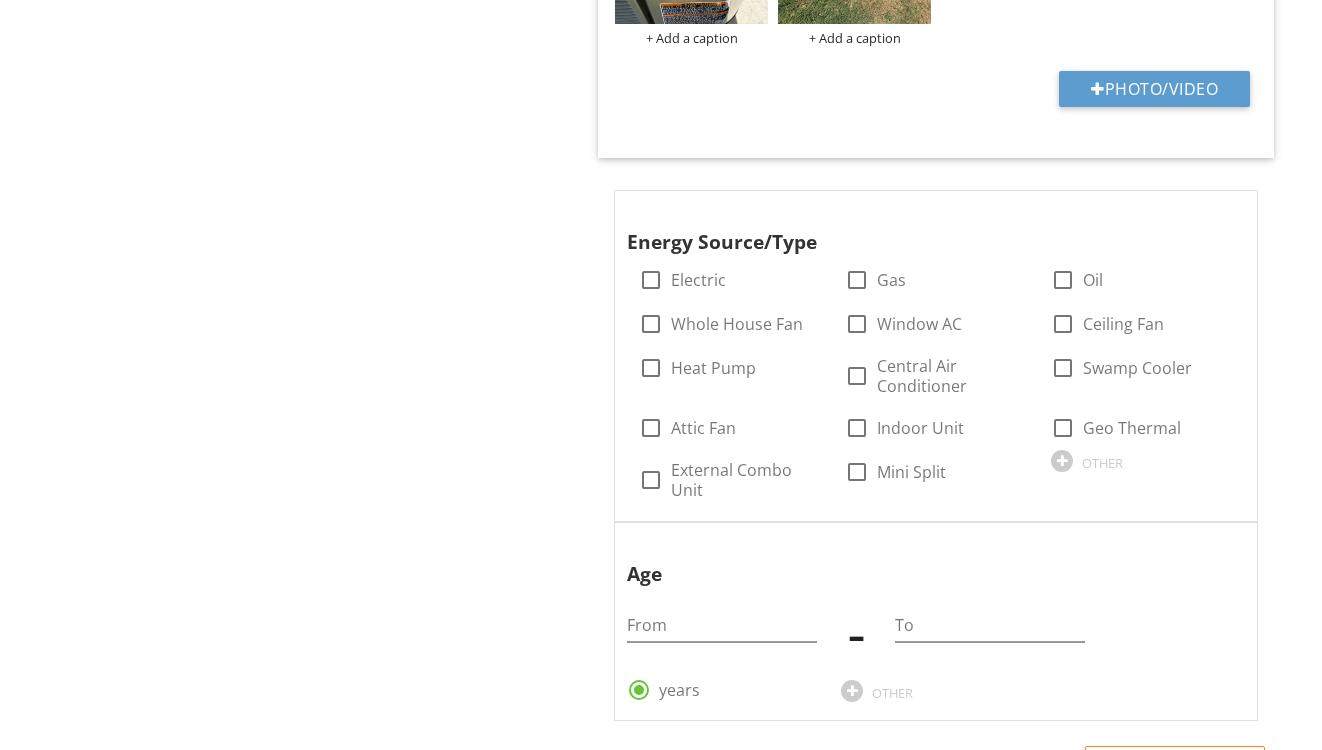 scroll, scrollTop: 1497, scrollLeft: 0, axis: vertical 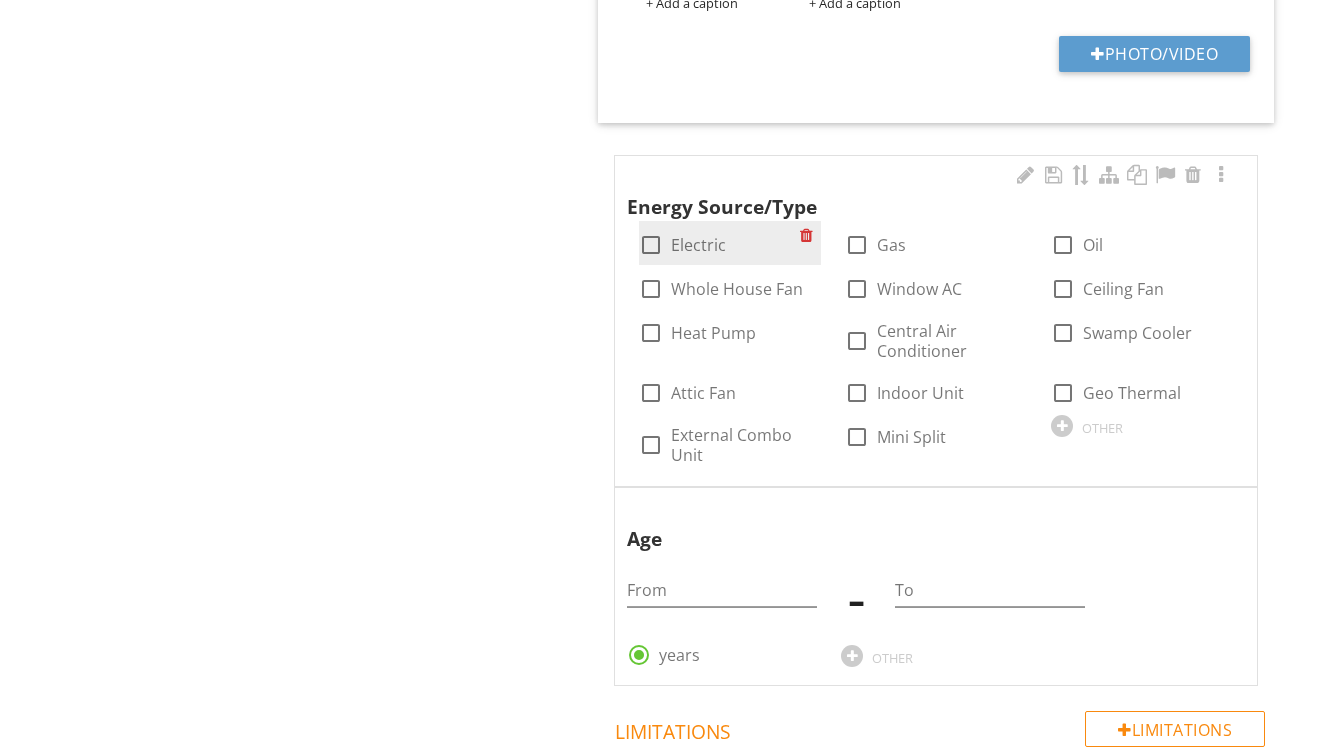 click on "Electric" at bounding box center [698, 245] 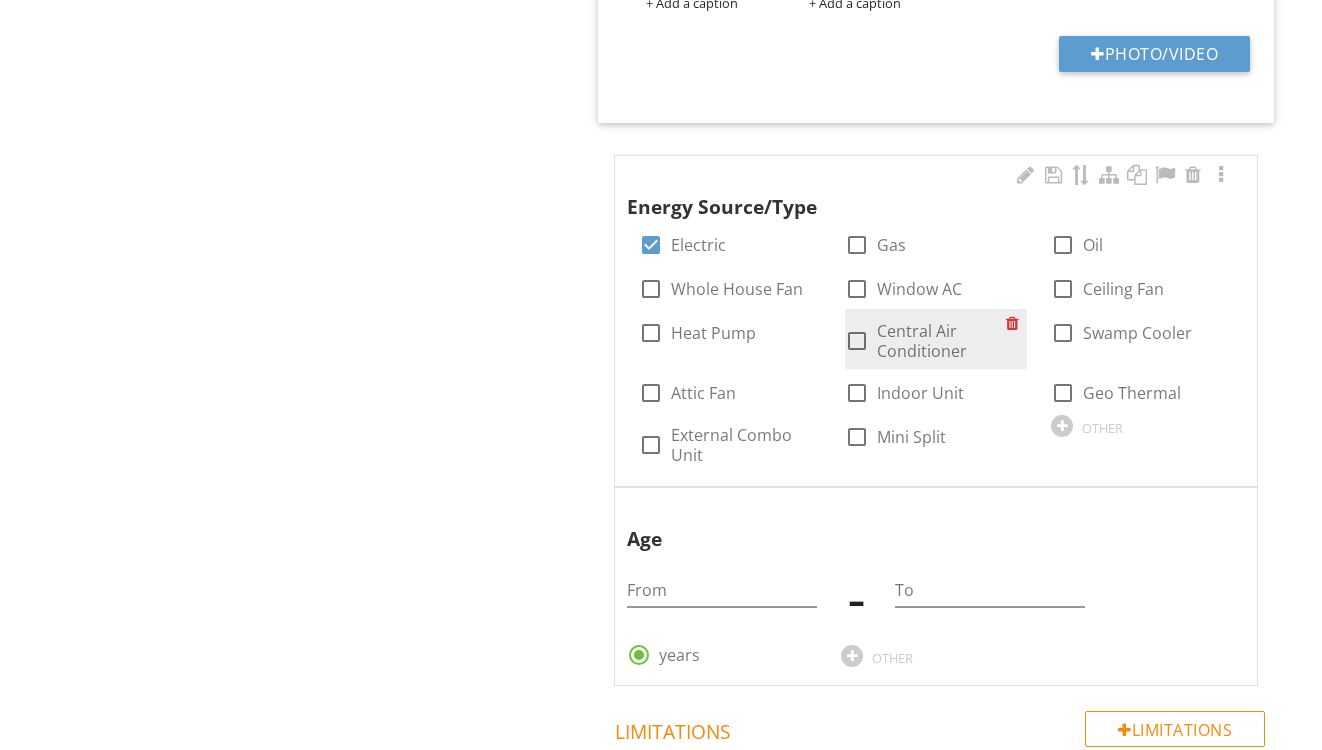 click on "Central Air Conditioner" at bounding box center [941, 341] 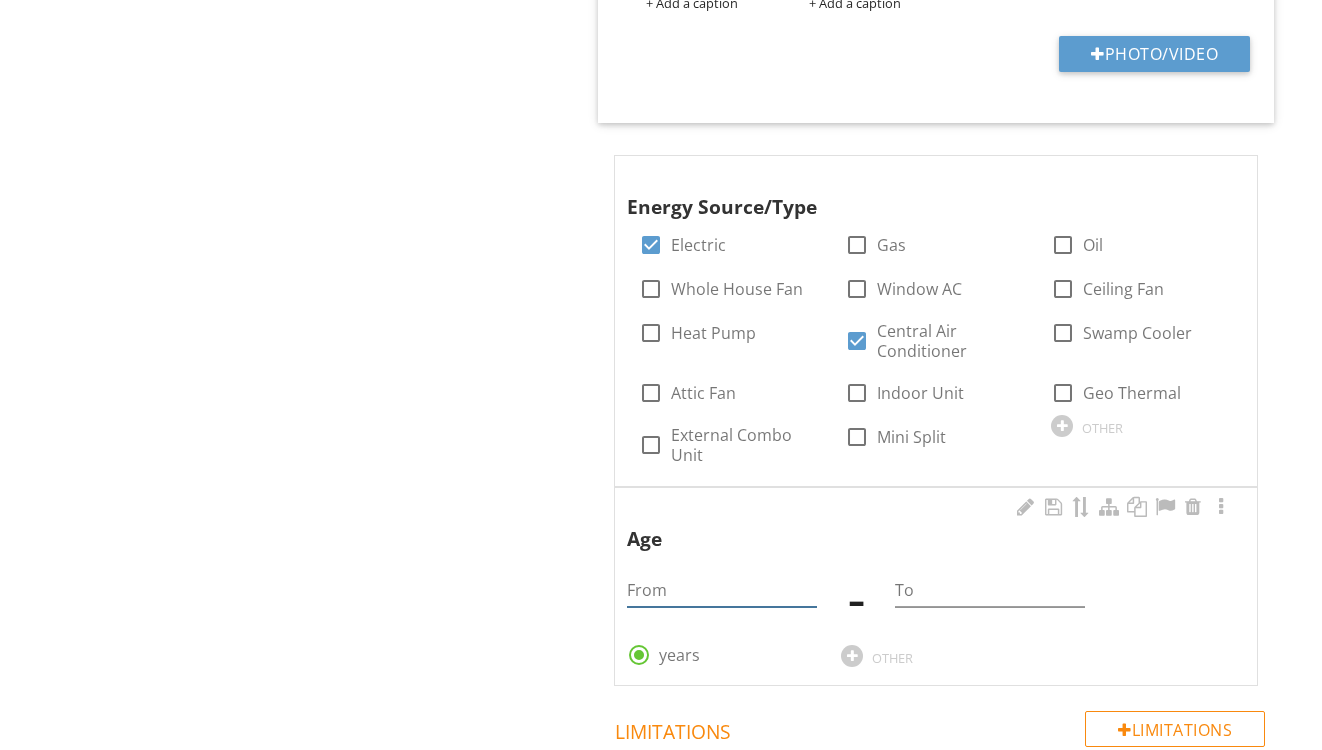 click at bounding box center [722, 590] 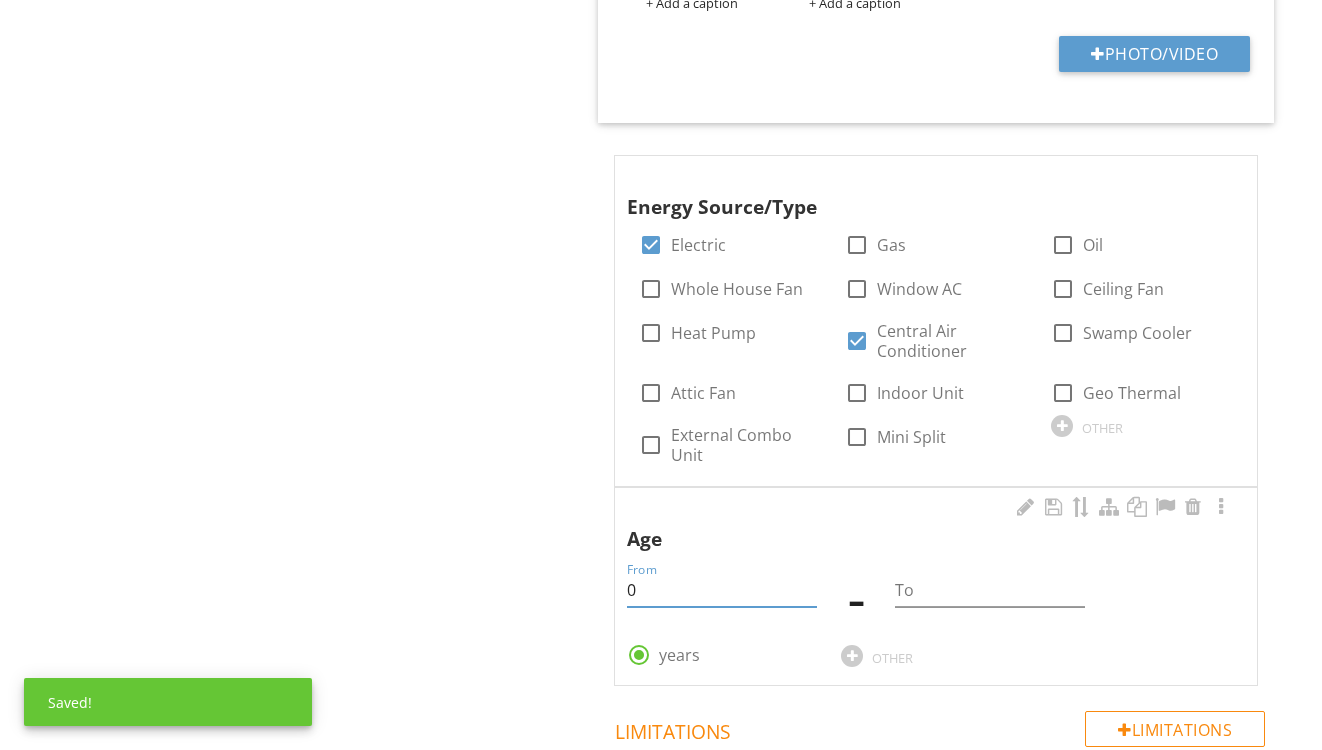type on "0" 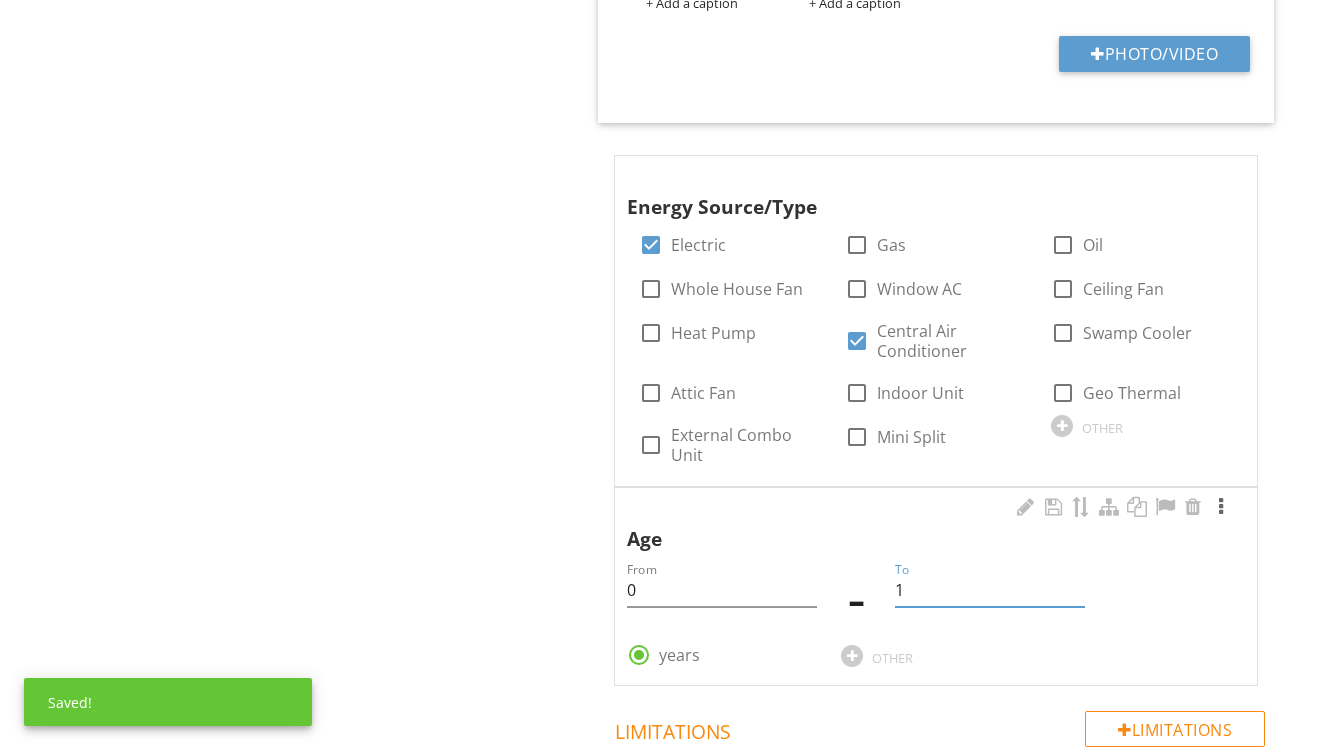 type on "1" 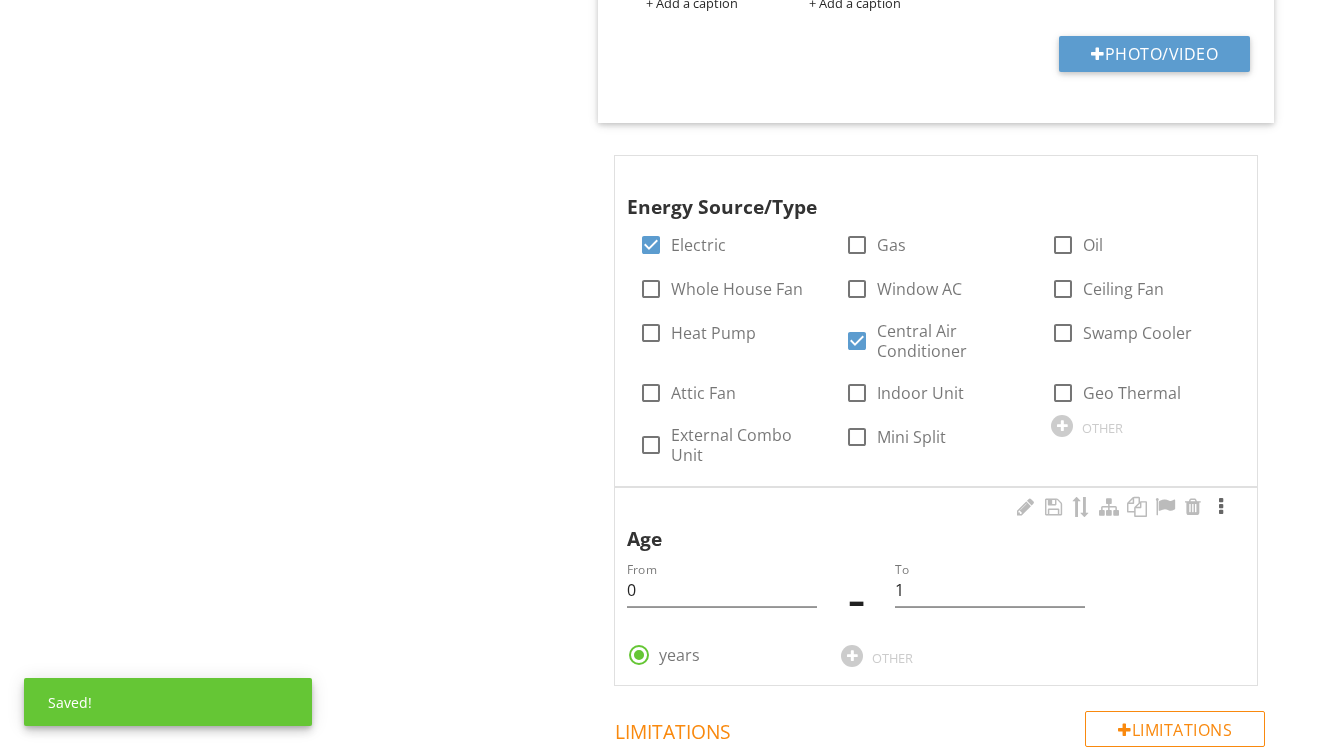 click at bounding box center (1221, 507) 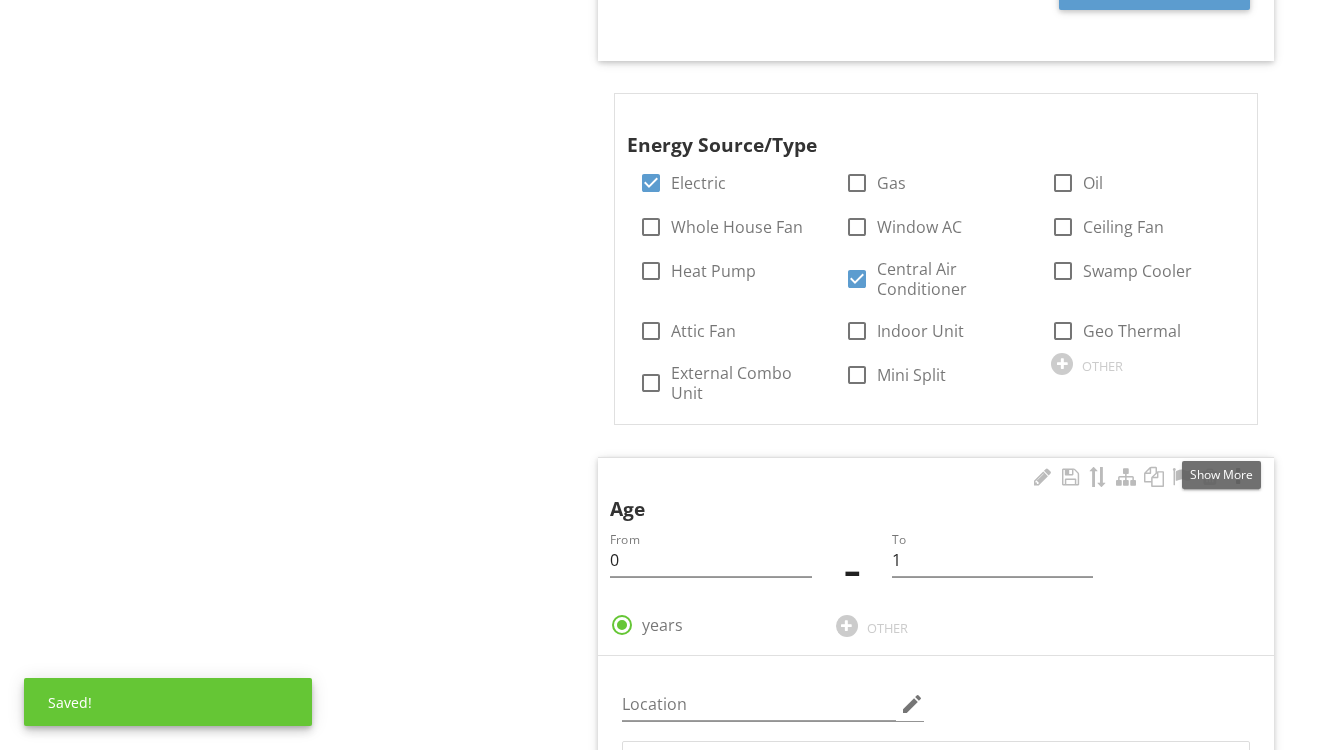 scroll, scrollTop: 1703, scrollLeft: 0, axis: vertical 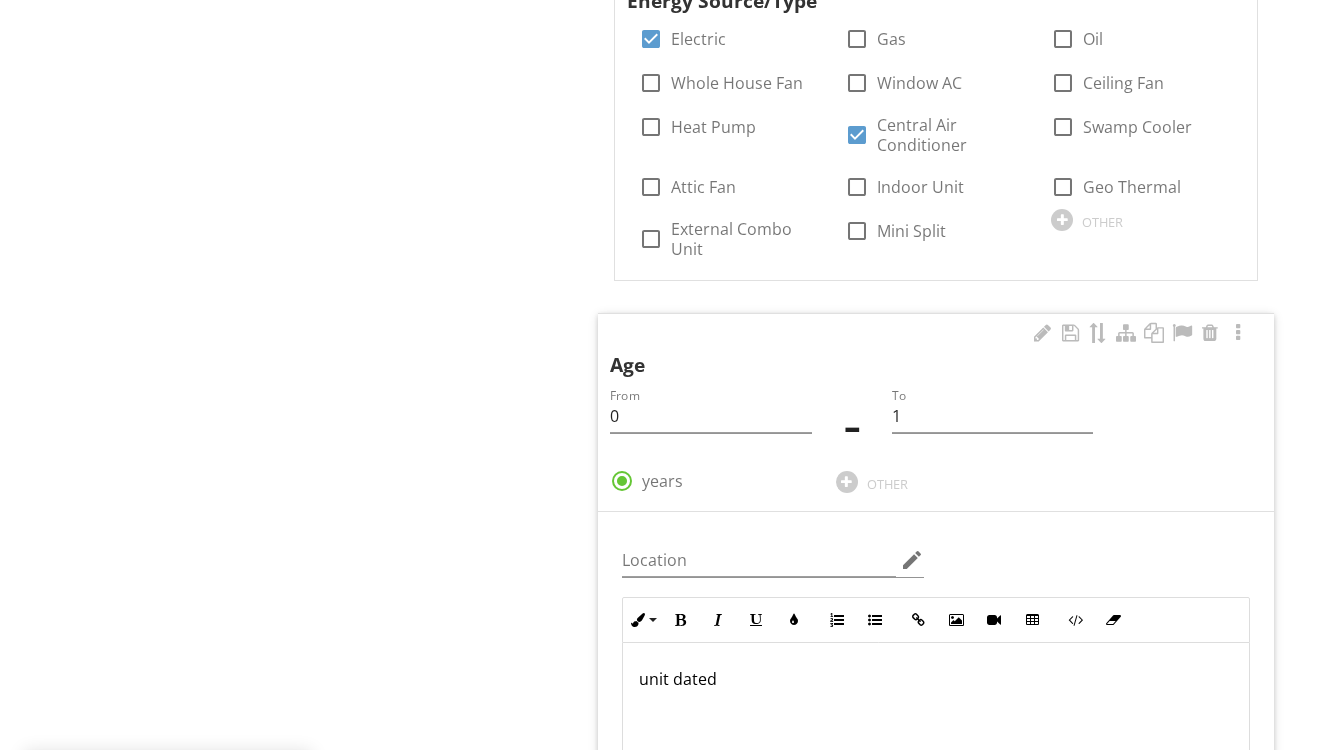 click on "unit dated" at bounding box center [936, 743] 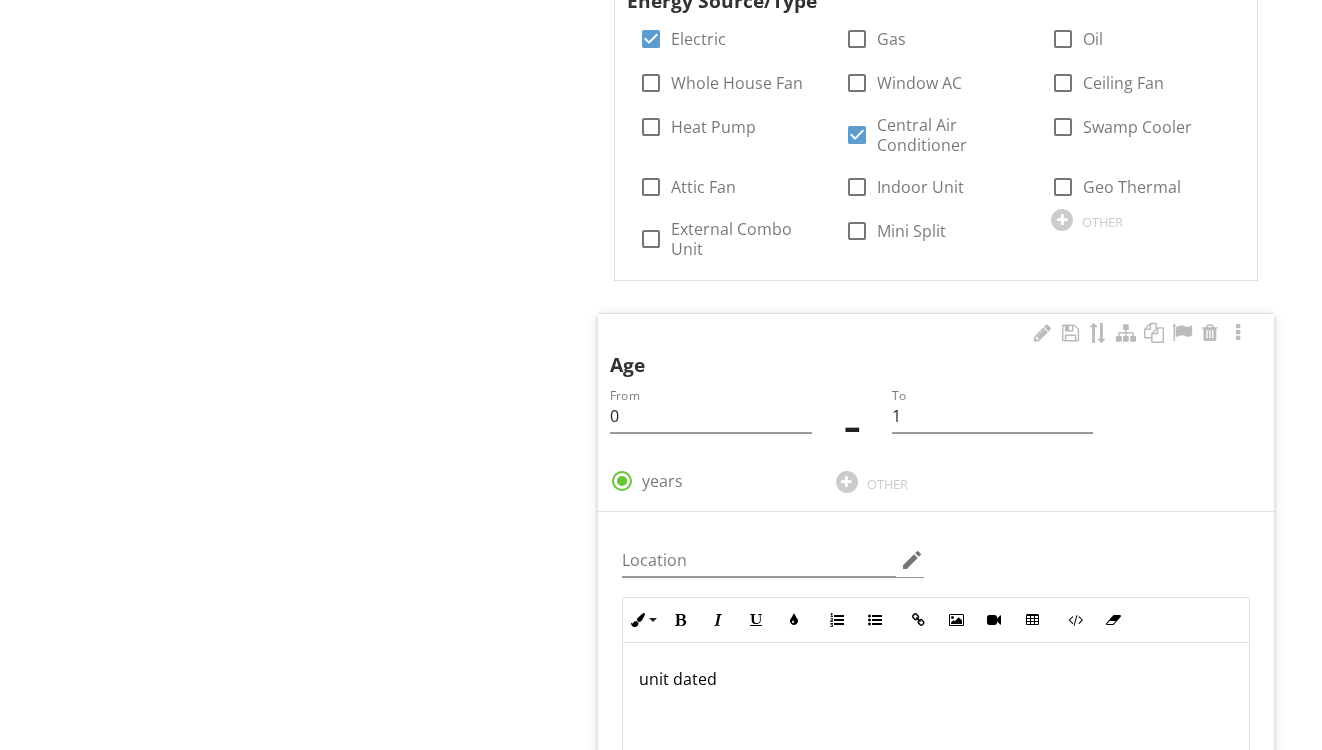 type 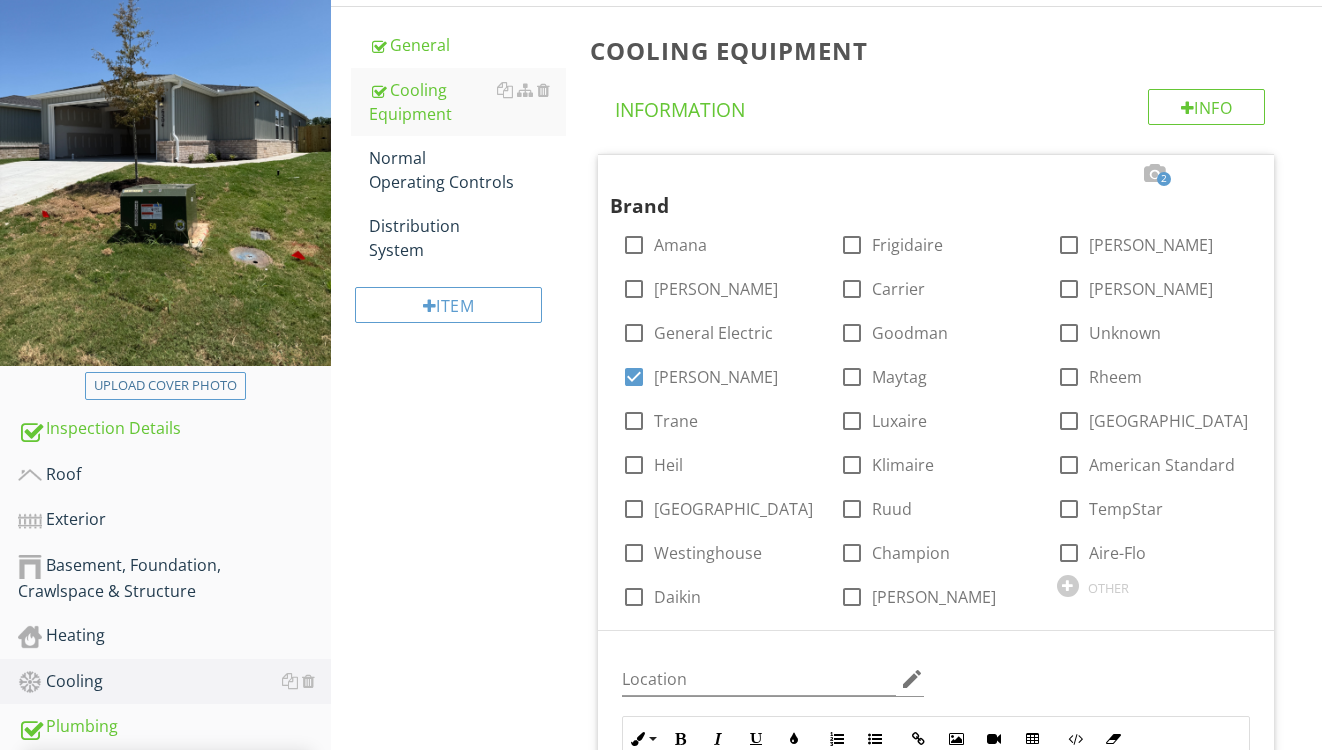 scroll, scrollTop: 229, scrollLeft: 0, axis: vertical 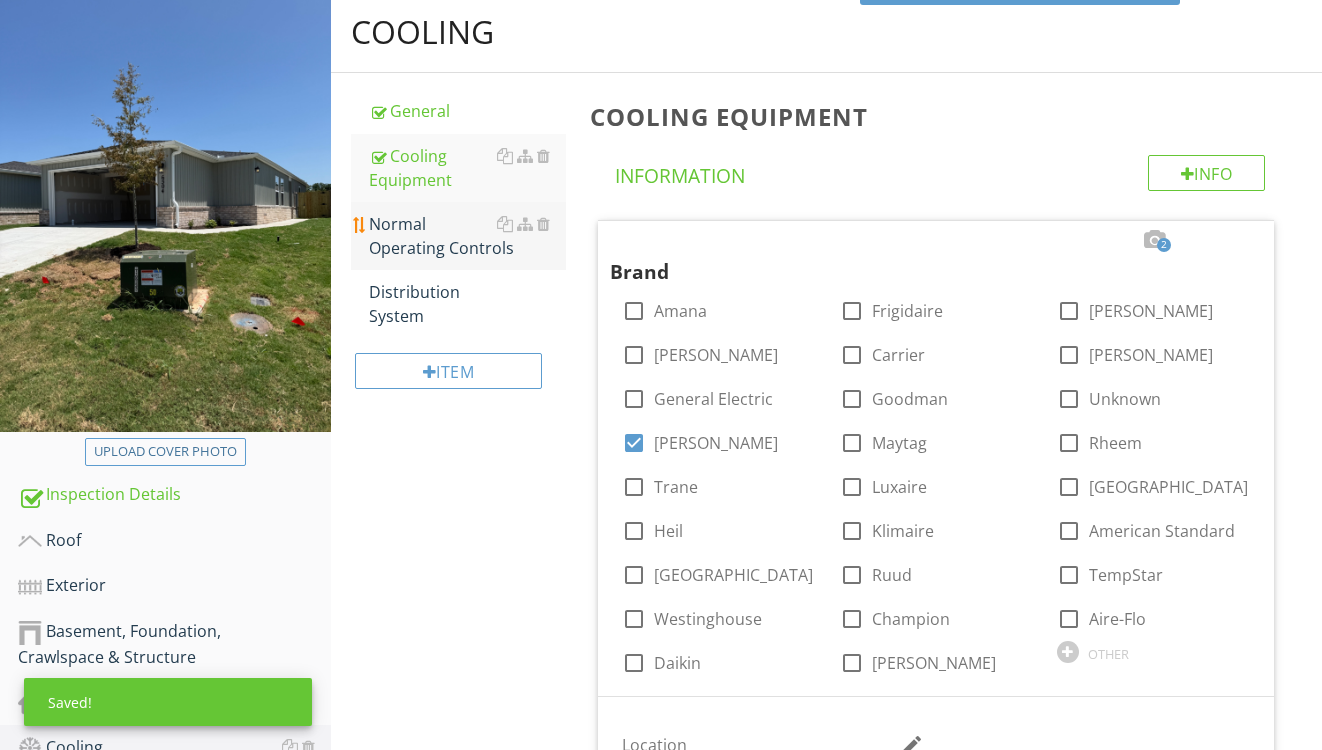 click on "Normal Operating Controls" at bounding box center [468, 236] 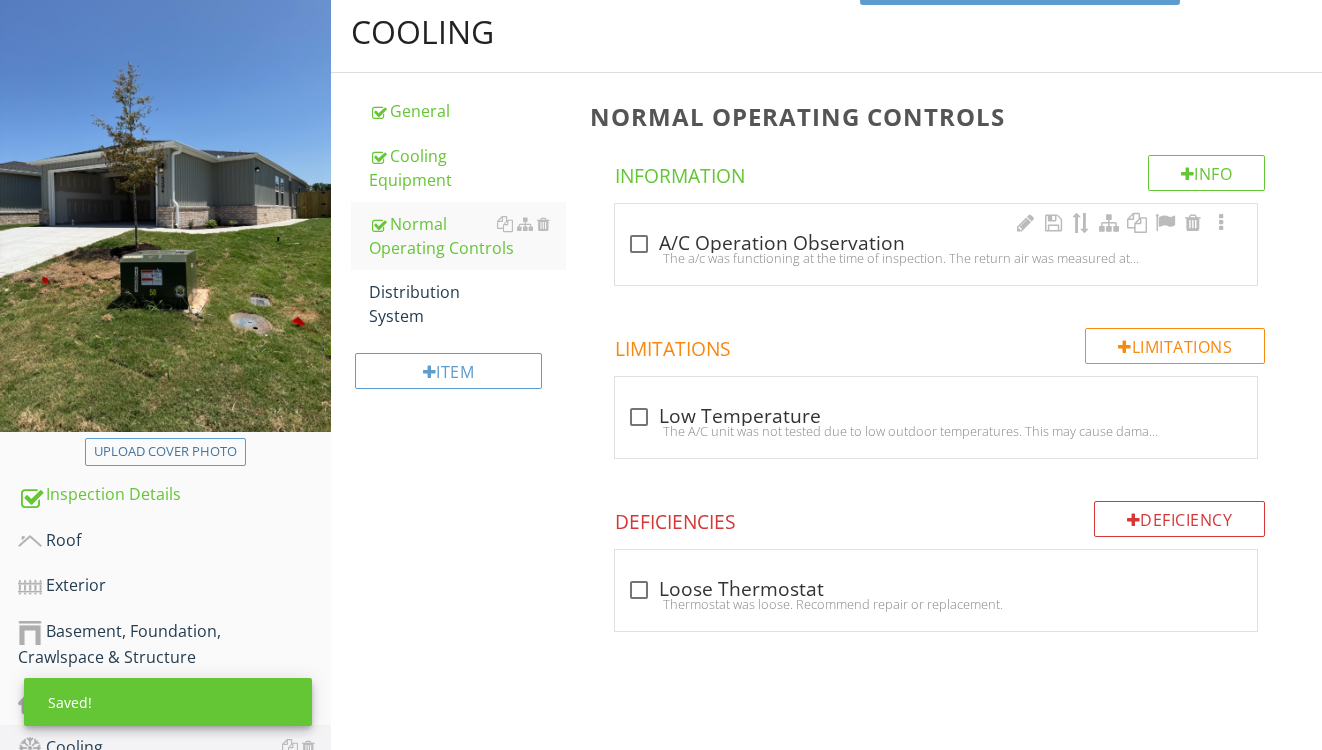 click on "check_box_outline_blank
A/C Operation Observation" at bounding box center [936, 244] 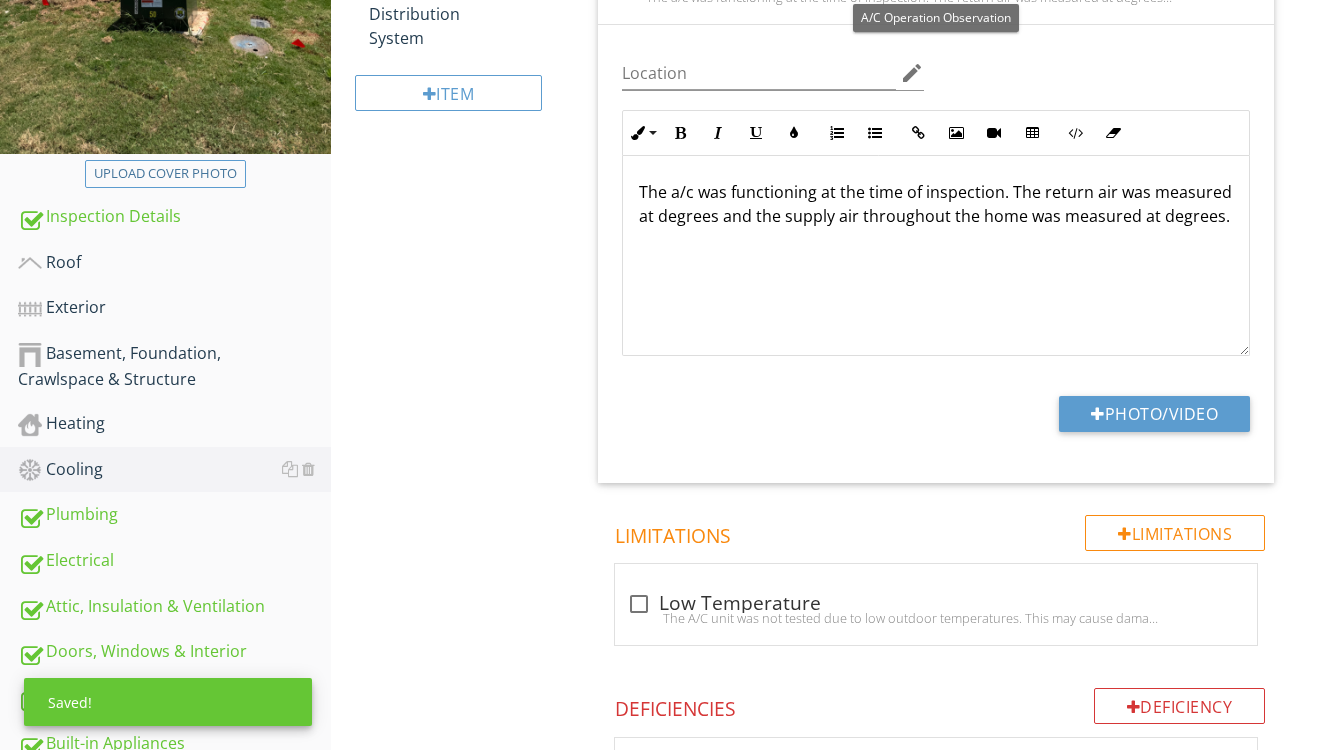 scroll, scrollTop: 568, scrollLeft: 0, axis: vertical 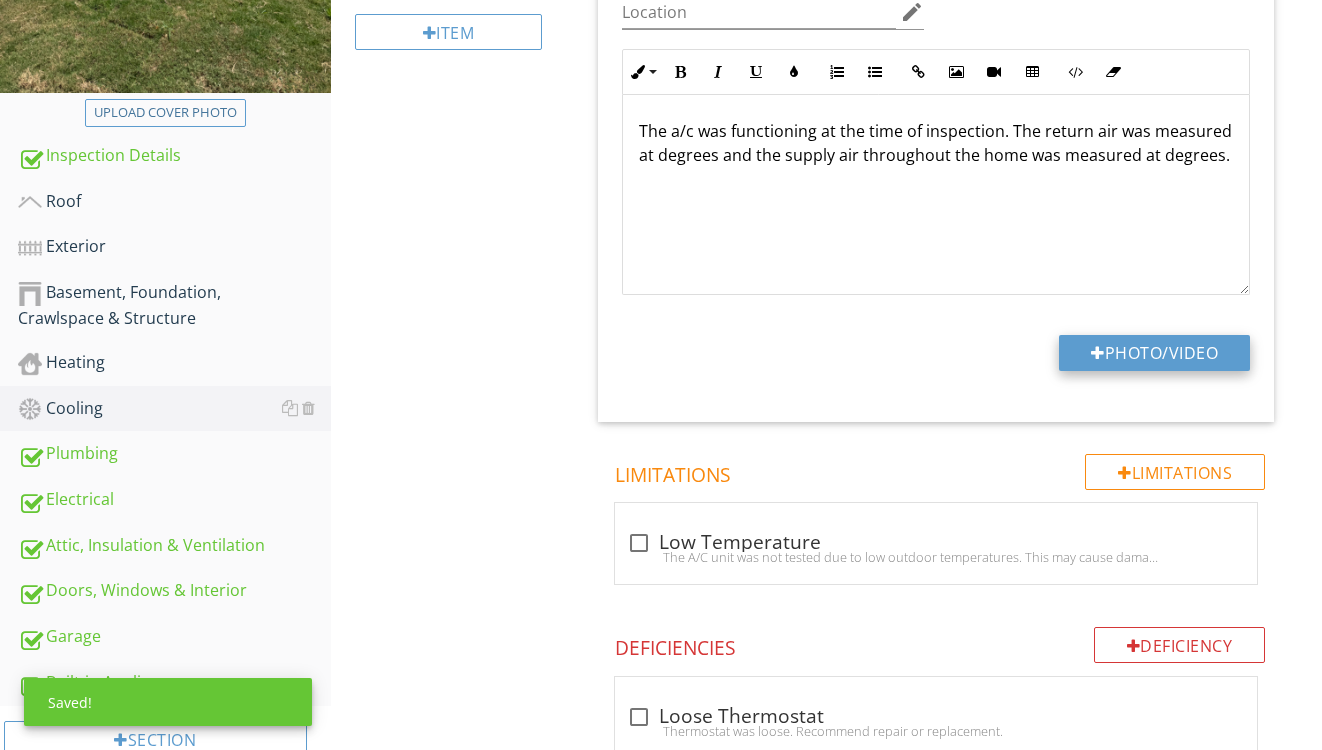 click on "Photo/Video" at bounding box center [1154, 353] 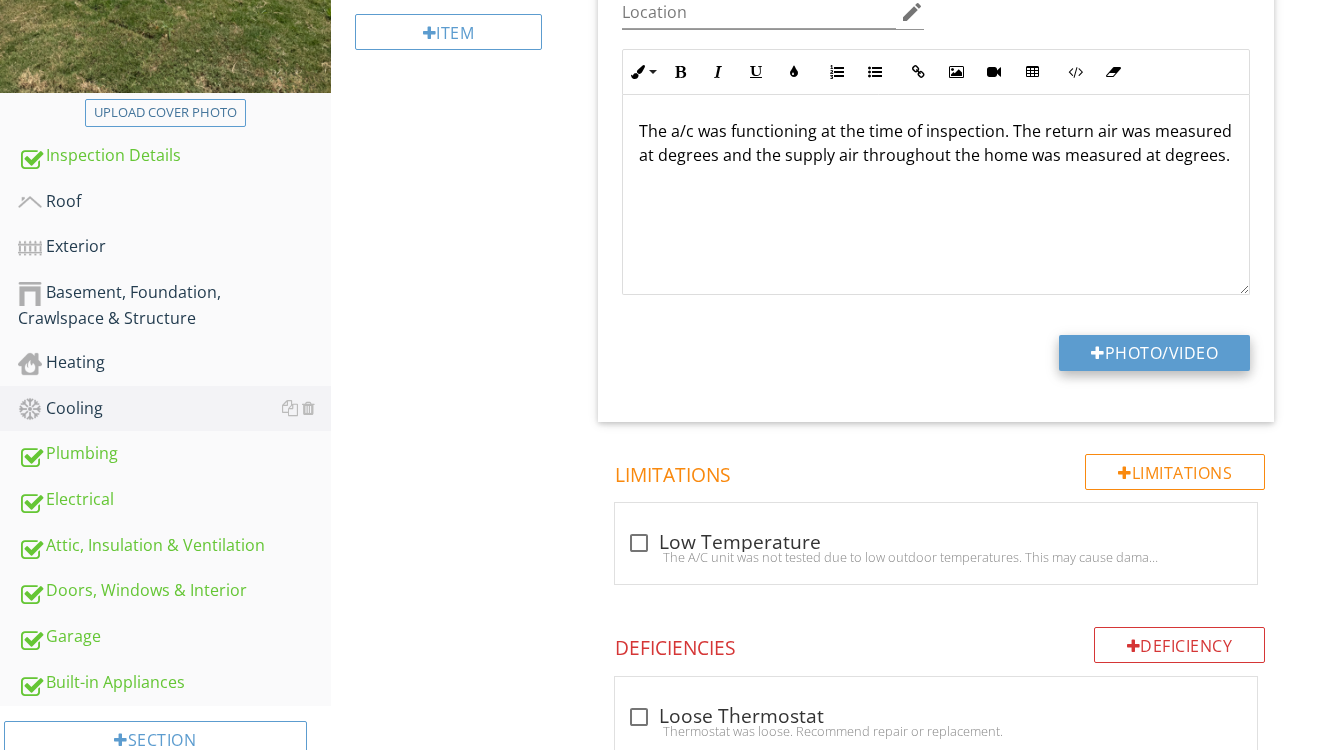 type on "C:\fakepath\IMG_9254.jpeg" 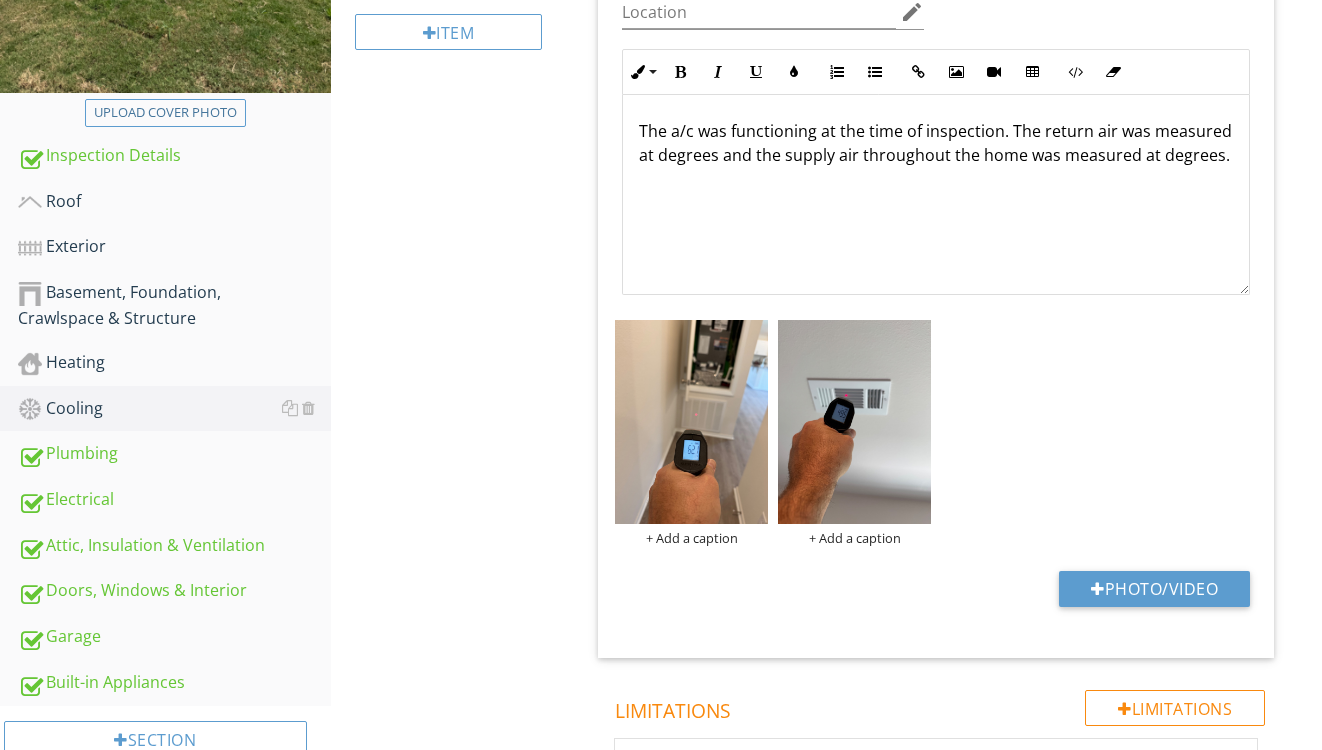 click on "The a/c was functioning at the time of inspection. The return air was measured at degrees and the supply air throughout the home was measured at degrees." at bounding box center (936, 143) 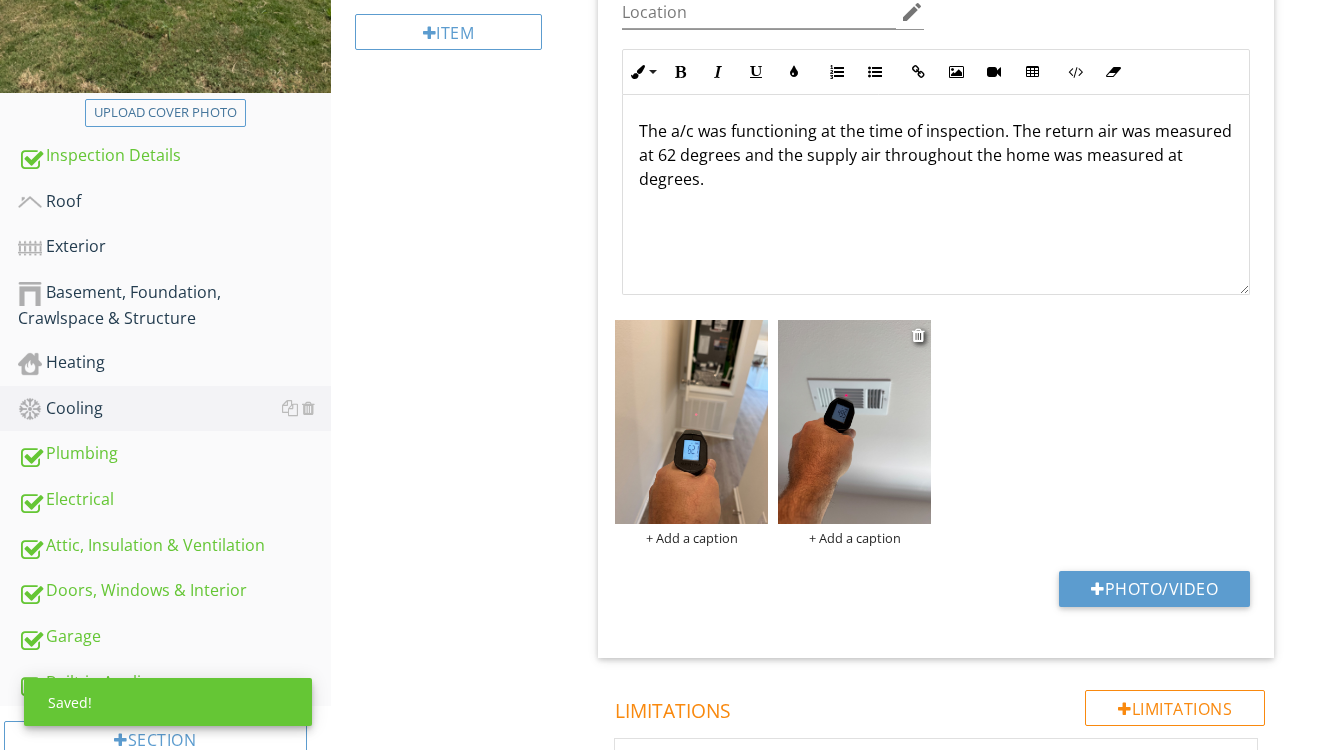 click at bounding box center (854, 422) 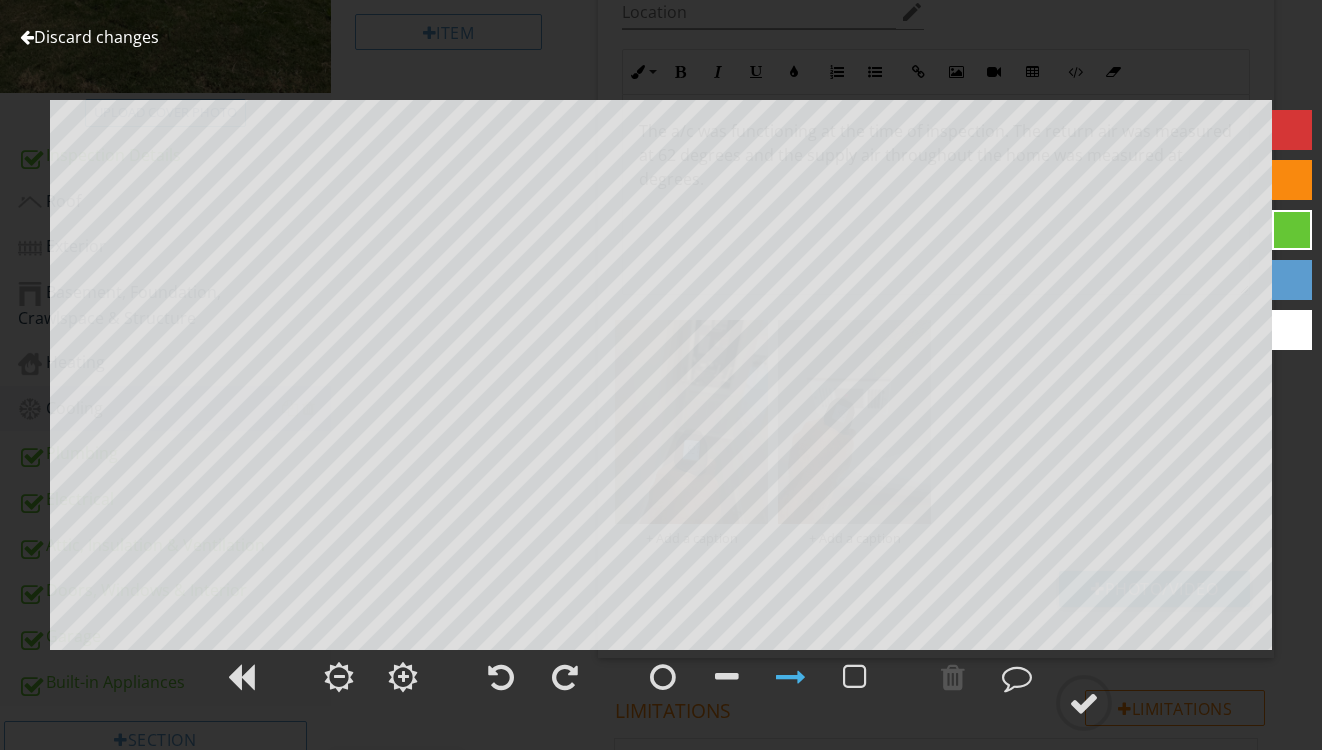 click on "Discard changes" at bounding box center (89, 37) 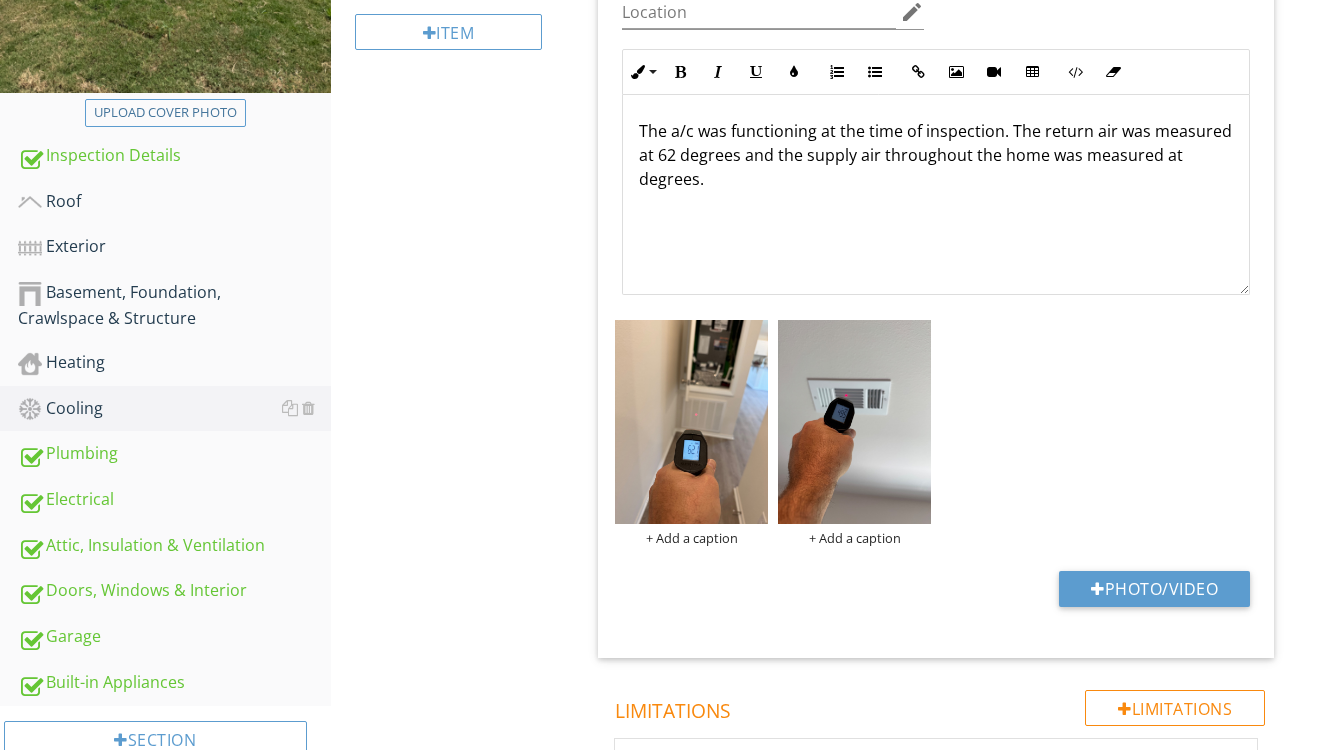 click on "The a/c was functioning at the time of inspection. The return air was measured at 62 degrees and the supply air throughout the home was measured at degrees." at bounding box center [936, 155] 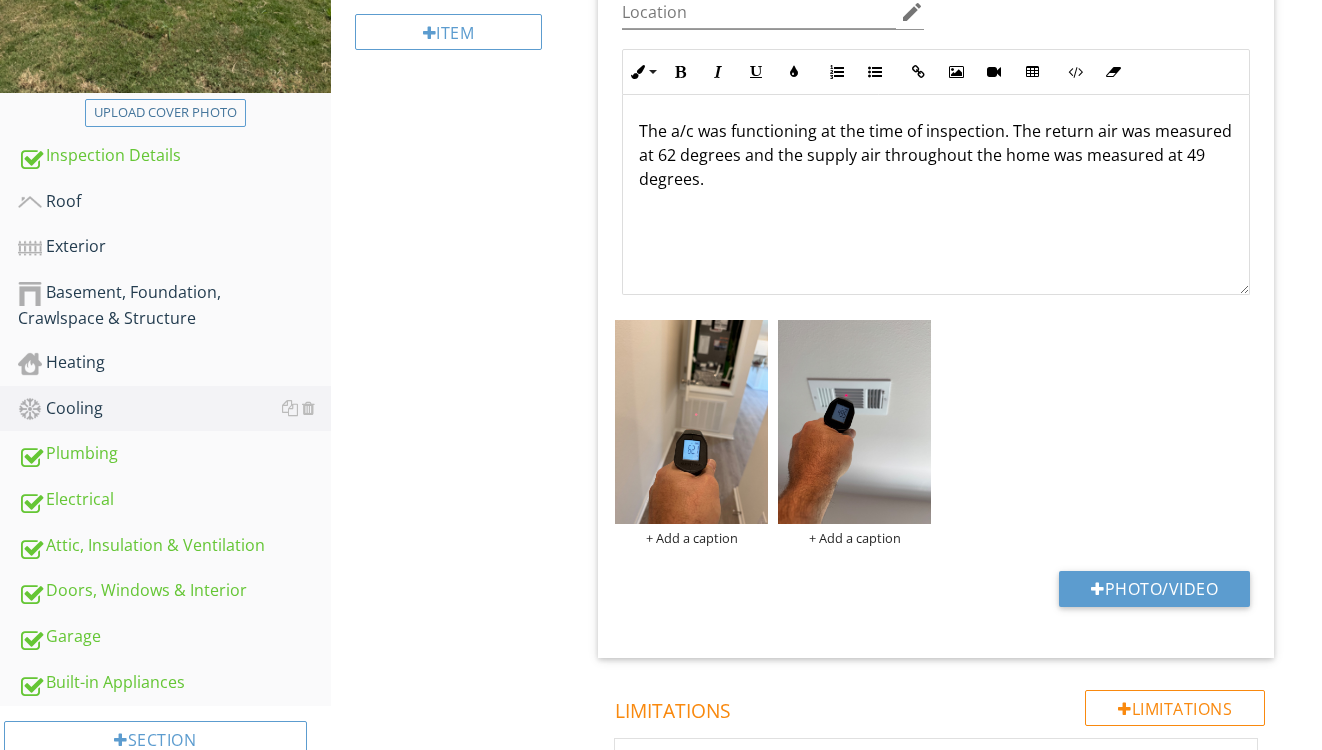 click on "Cooling
General
Cooling Equipment
Normal Operating Controls
Distribution System
Item
Normal Operating Controls
Info
Information                 2         check
A/C Operation Observation
The a/c was functioning at the time of inspection. The return air was measured at 62 degrees and the supply air throughout the home was measured at 49 degrees.
Location edit       Inline Style XLarge Large Normal Small Light Small/Light Bold Italic Underline Colors Ordered List Unordered List Insert Link Insert Image Insert Video Insert Table Code View Clear Formatting Enter text here               + Add a caption         + Add a caption
Photo/Video" at bounding box center (827, 357) 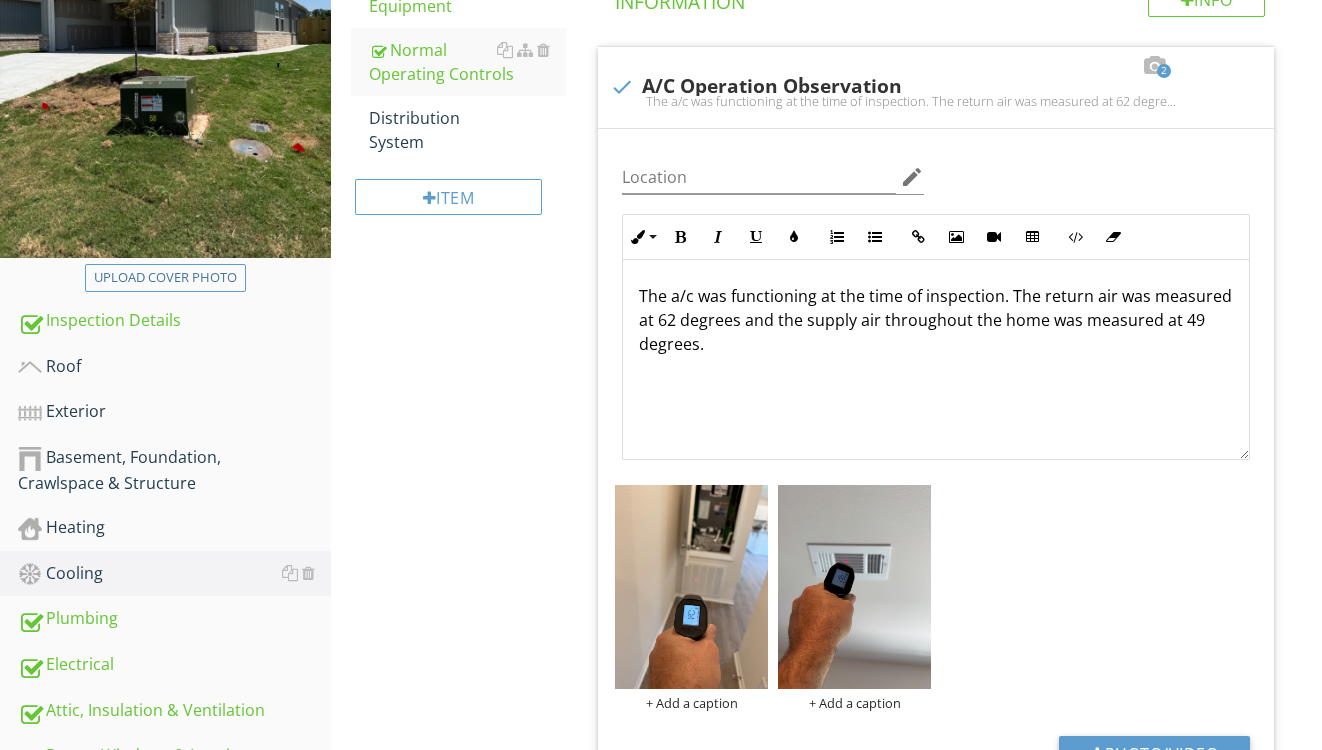 scroll, scrollTop: 377, scrollLeft: 0, axis: vertical 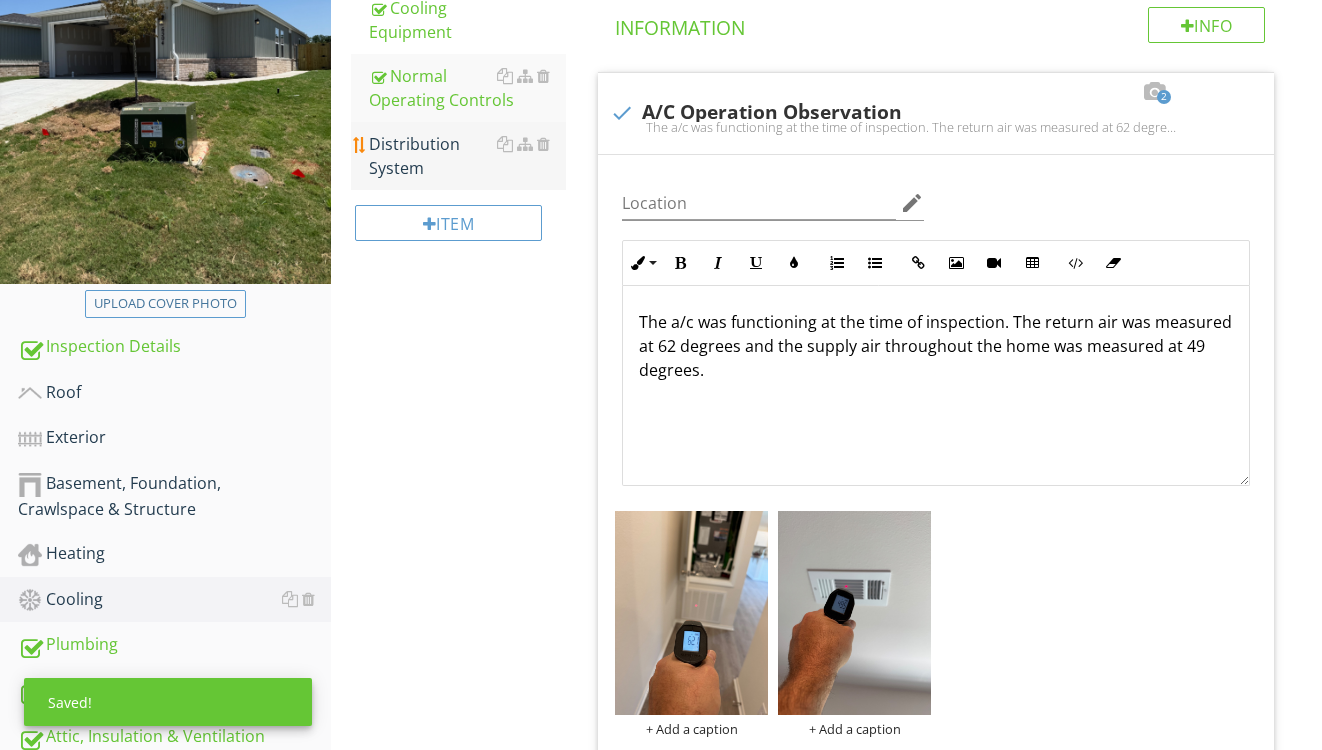 click on "Distribution System" at bounding box center (468, 156) 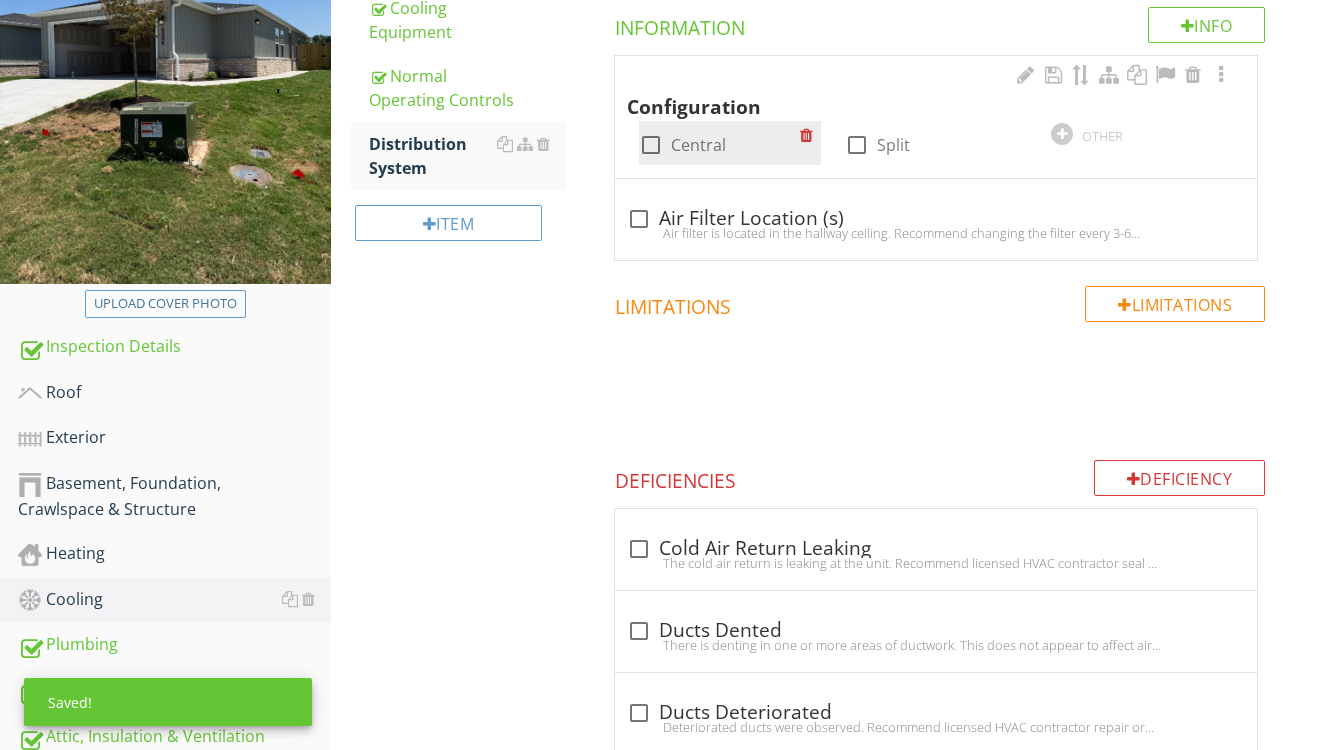 click on "Central" at bounding box center (698, 145) 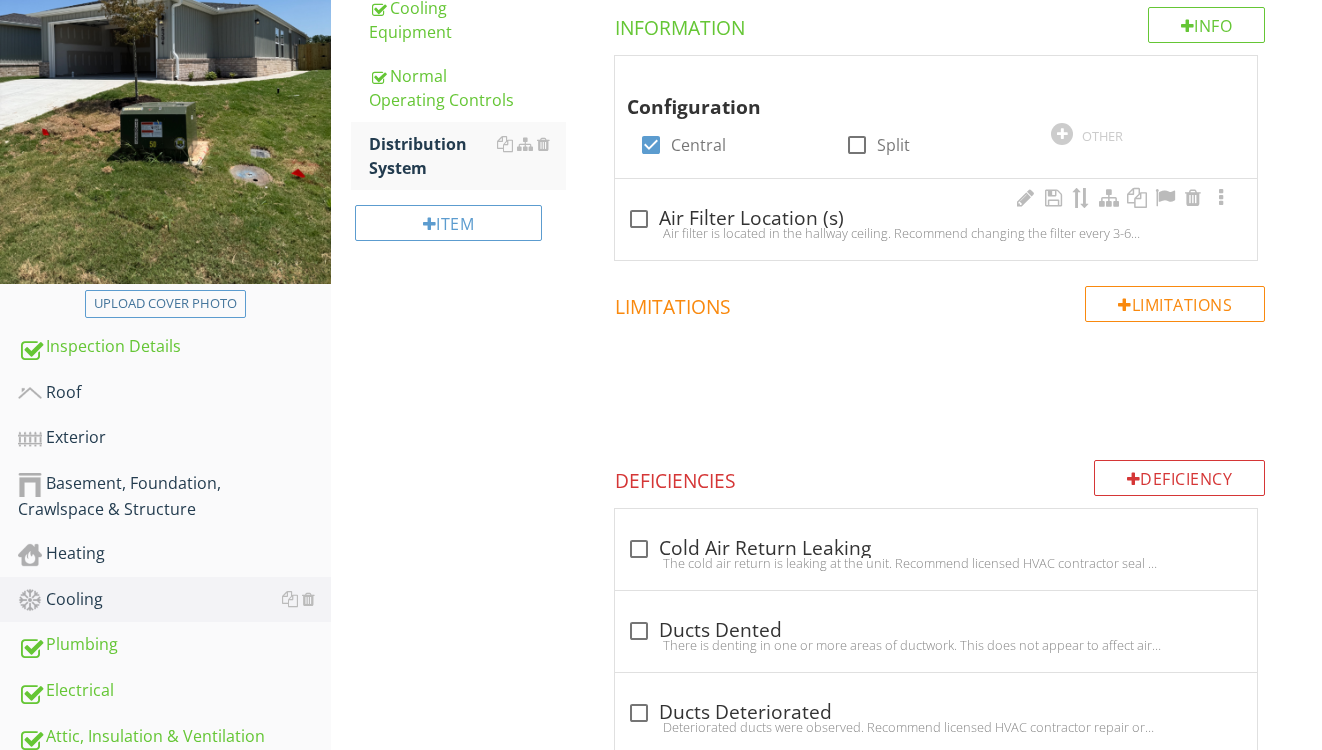 click on "check_box_outline_blank
Air Filter Location (s)" at bounding box center (936, 219) 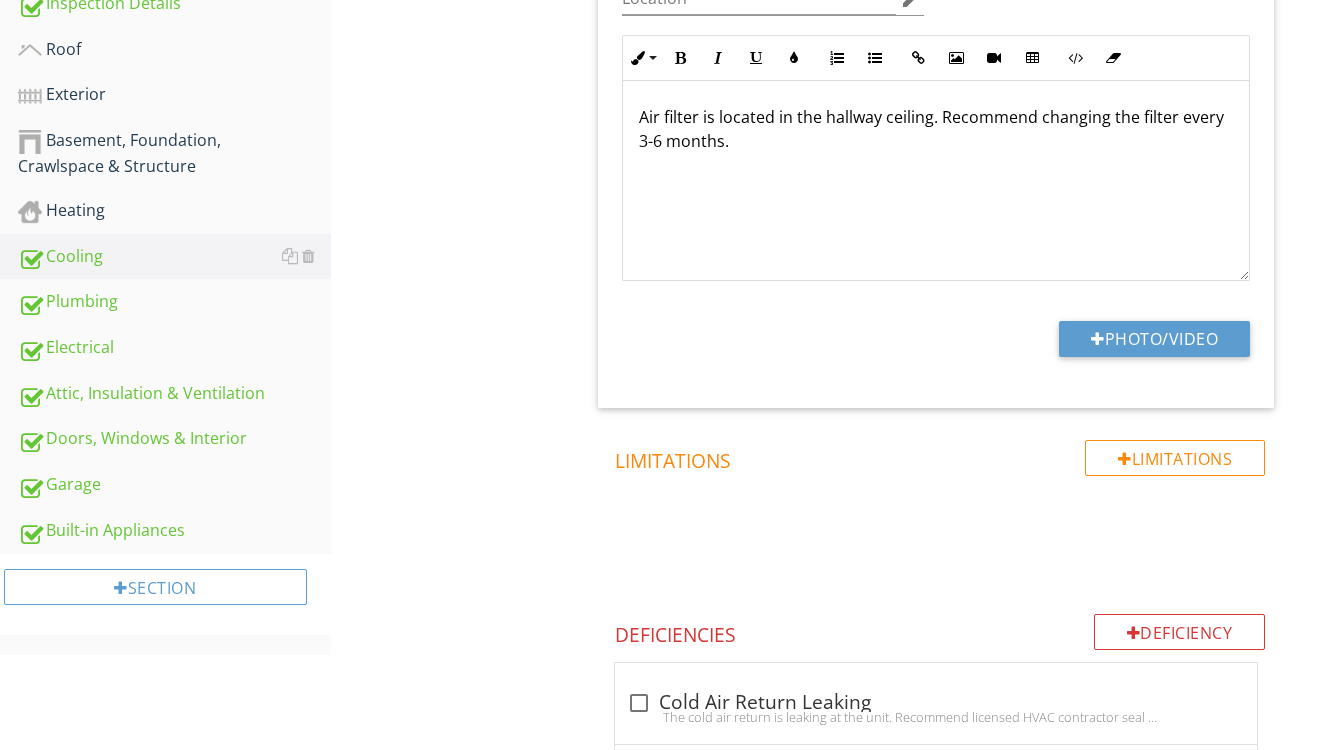 scroll, scrollTop: 682, scrollLeft: 0, axis: vertical 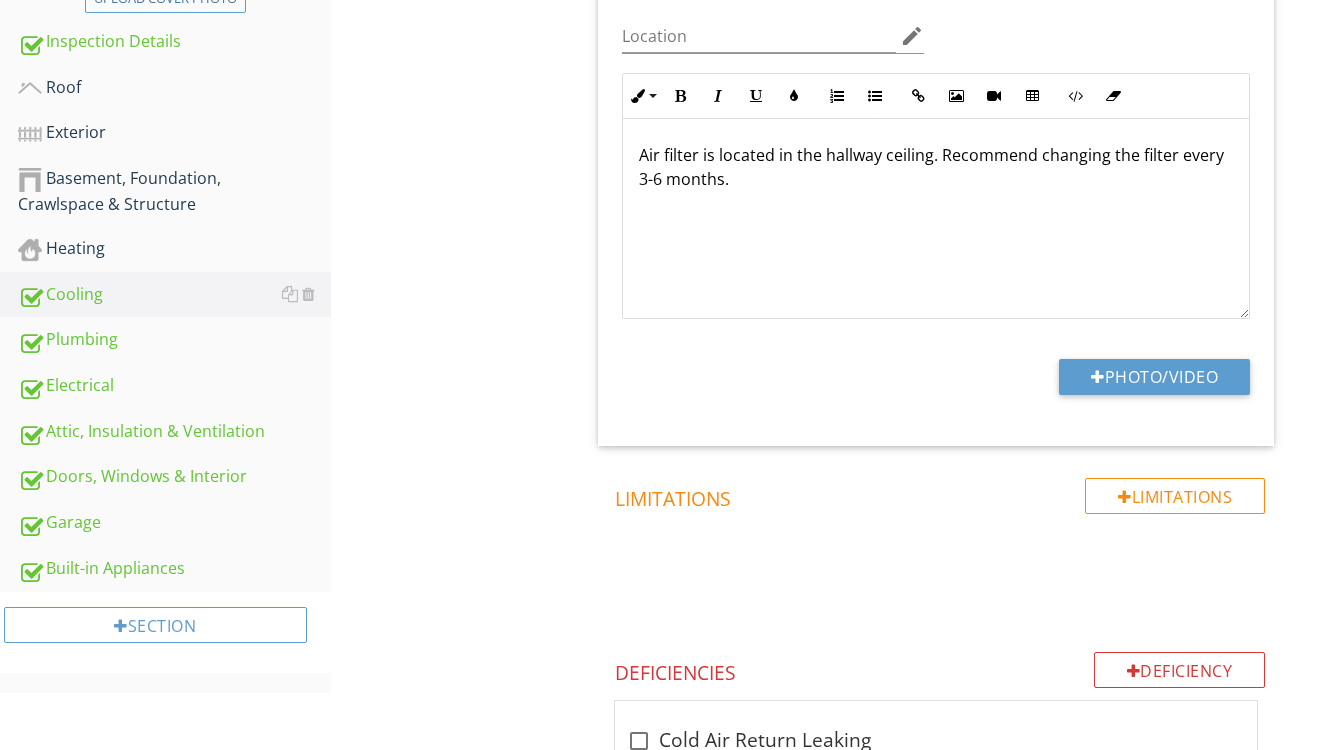 drag, startPoint x: 740, startPoint y: 174, endPoint x: 886, endPoint y: 160, distance: 146.6697 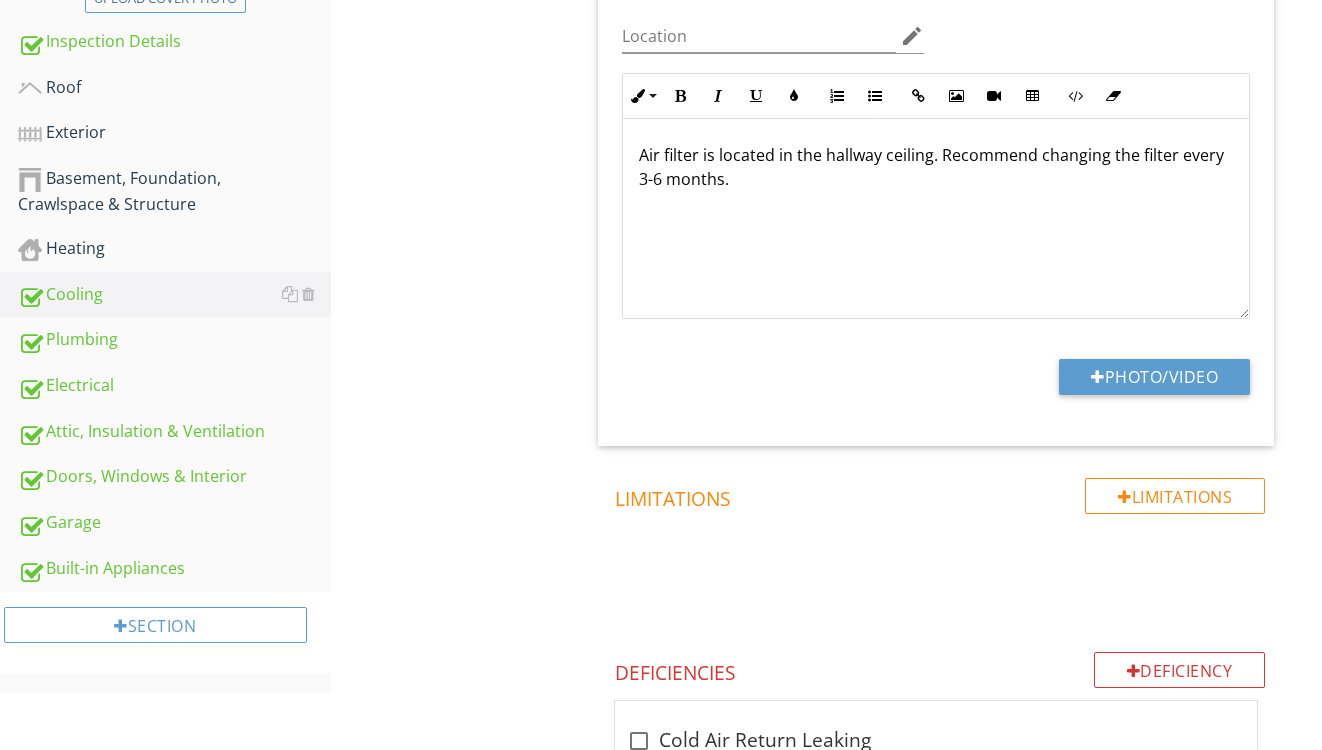 click on "Air filter is located in the hallway ceiling. Recommend changing the filter every 3-6 months." at bounding box center [936, 167] 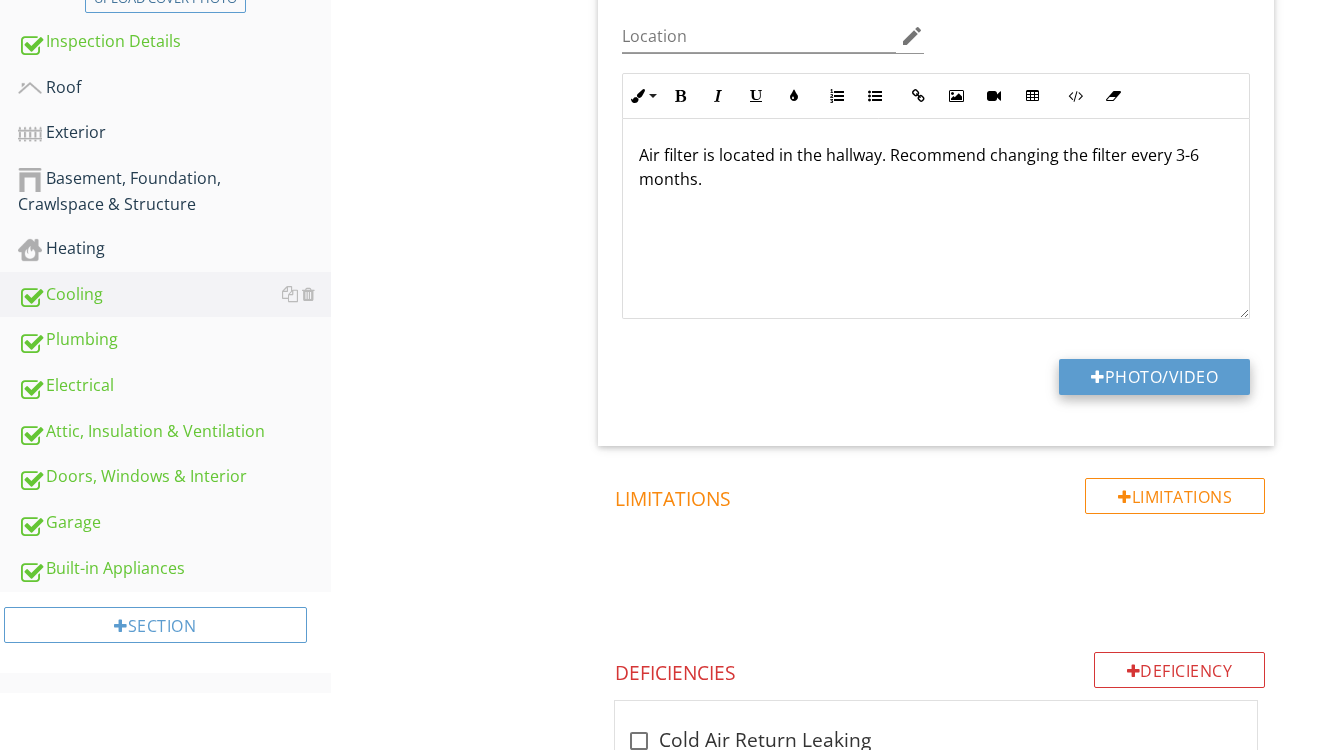 click on "Photo/Video" at bounding box center [1154, 377] 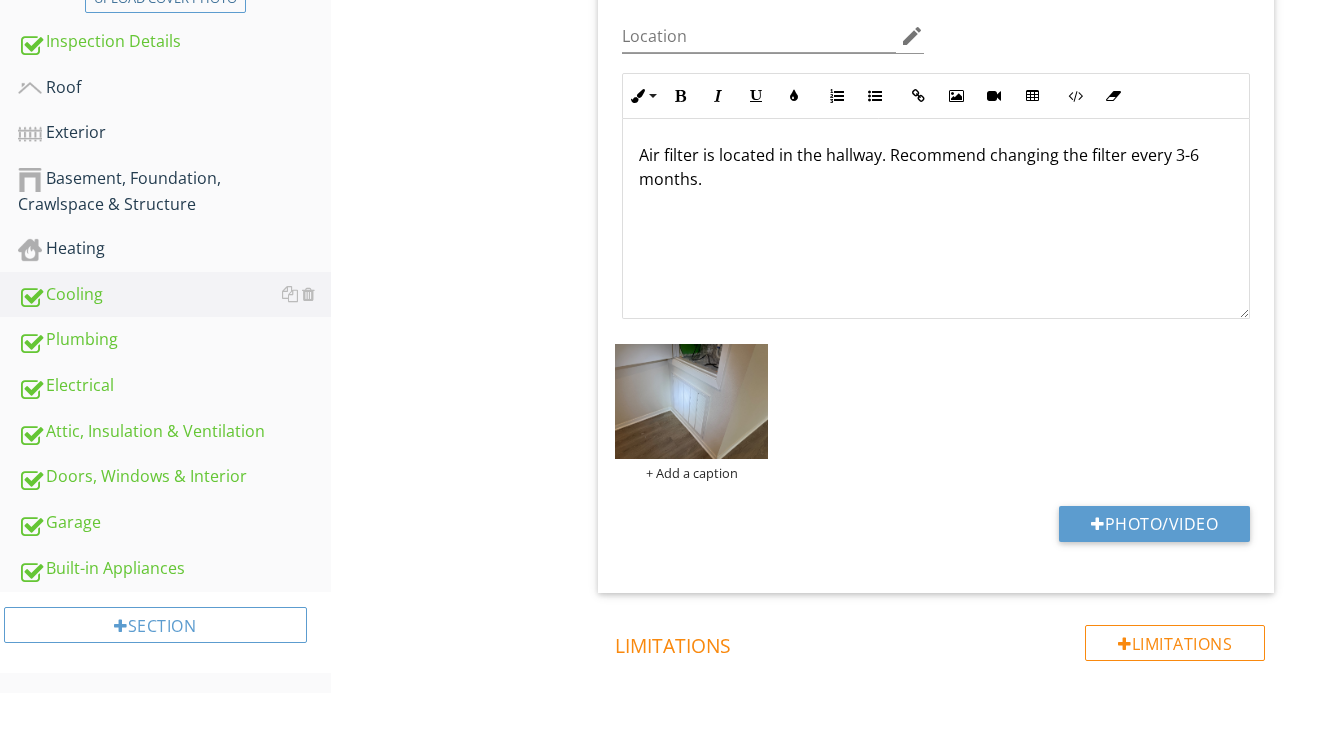 click at bounding box center [691, 401] 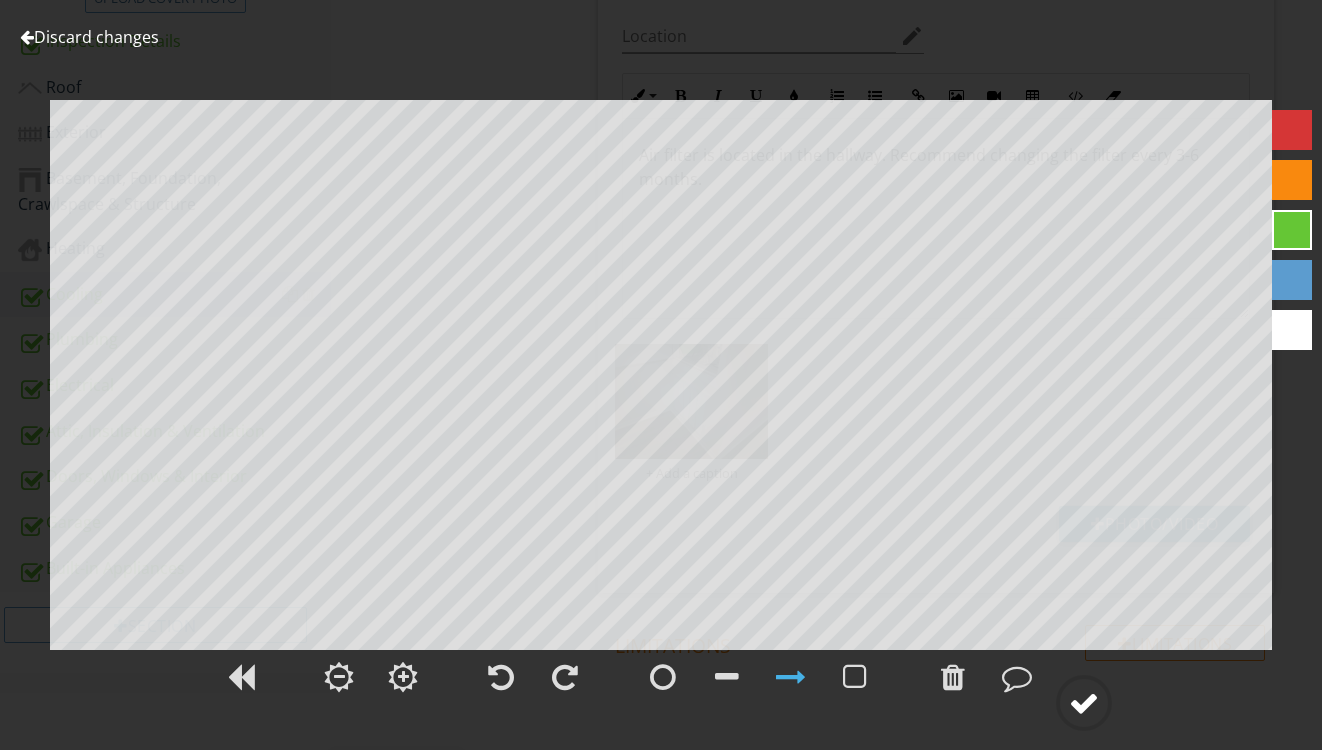 click at bounding box center [1084, 703] 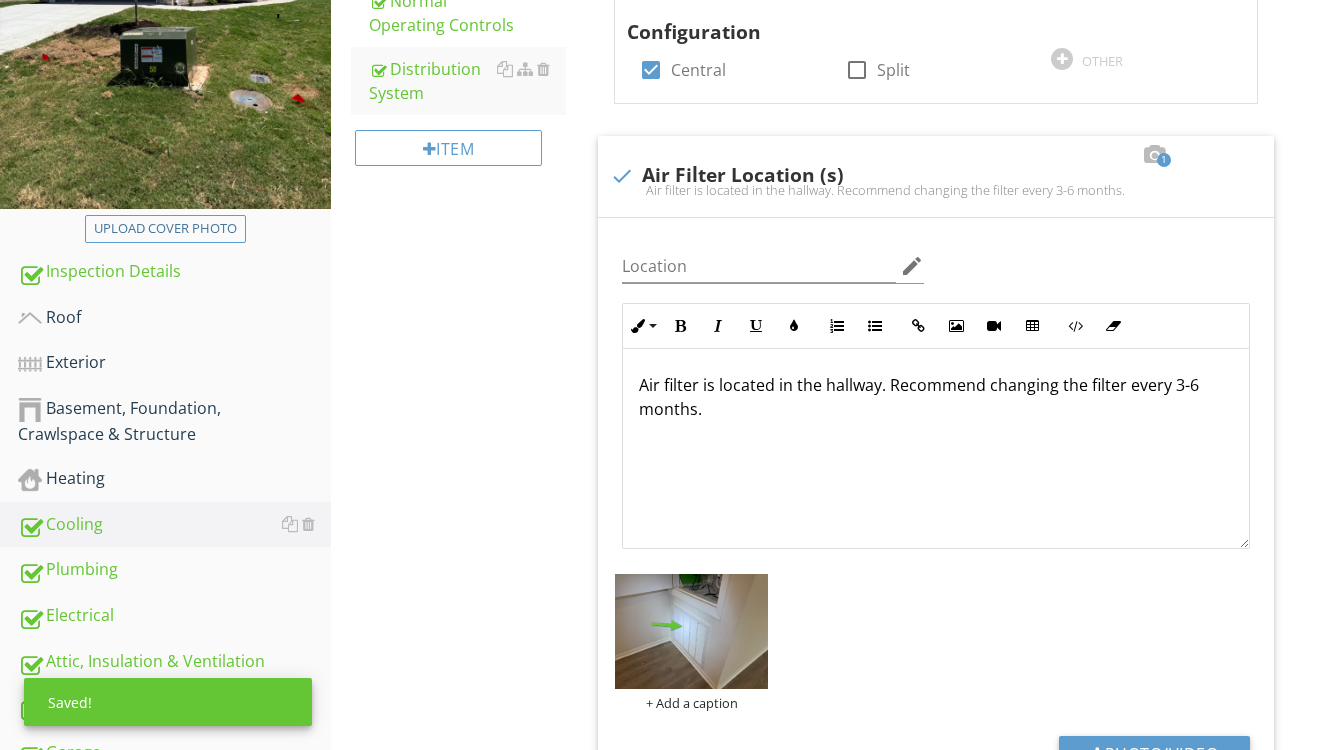 scroll, scrollTop: 367, scrollLeft: 0, axis: vertical 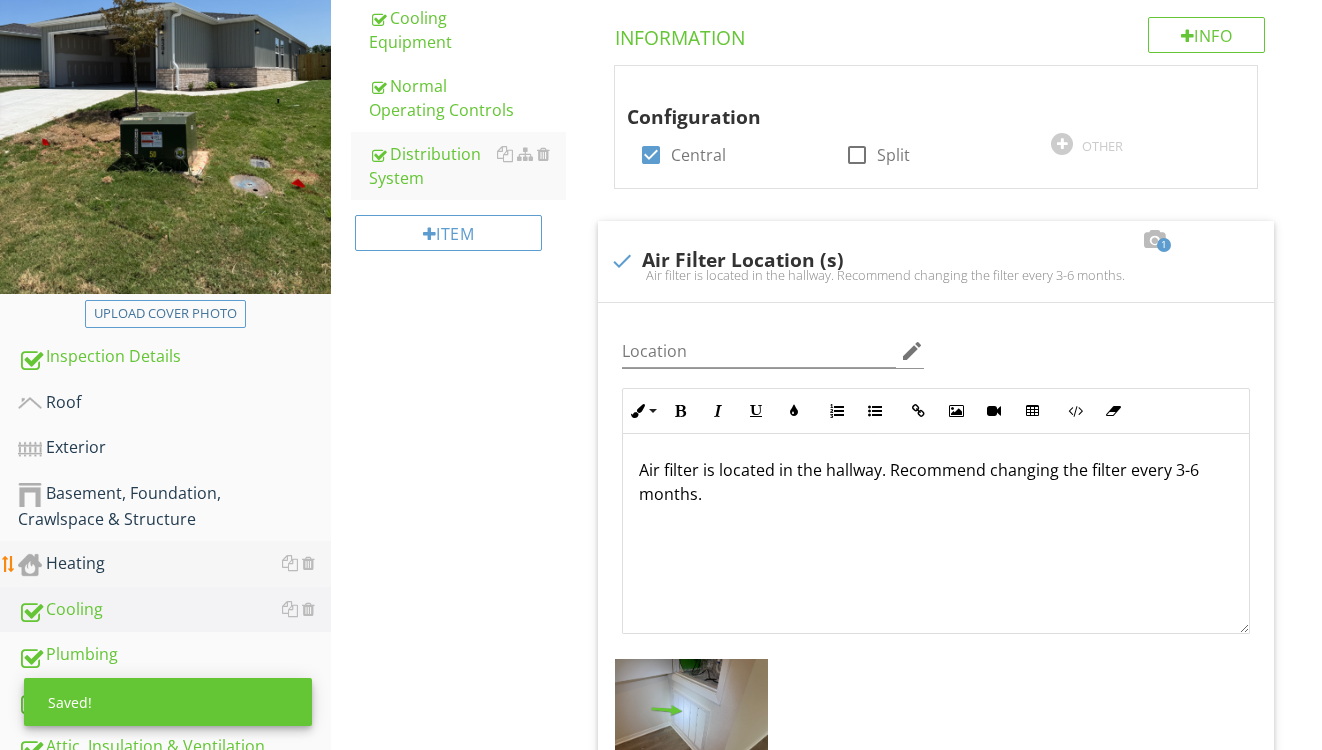 click on "Heating" at bounding box center [174, 564] 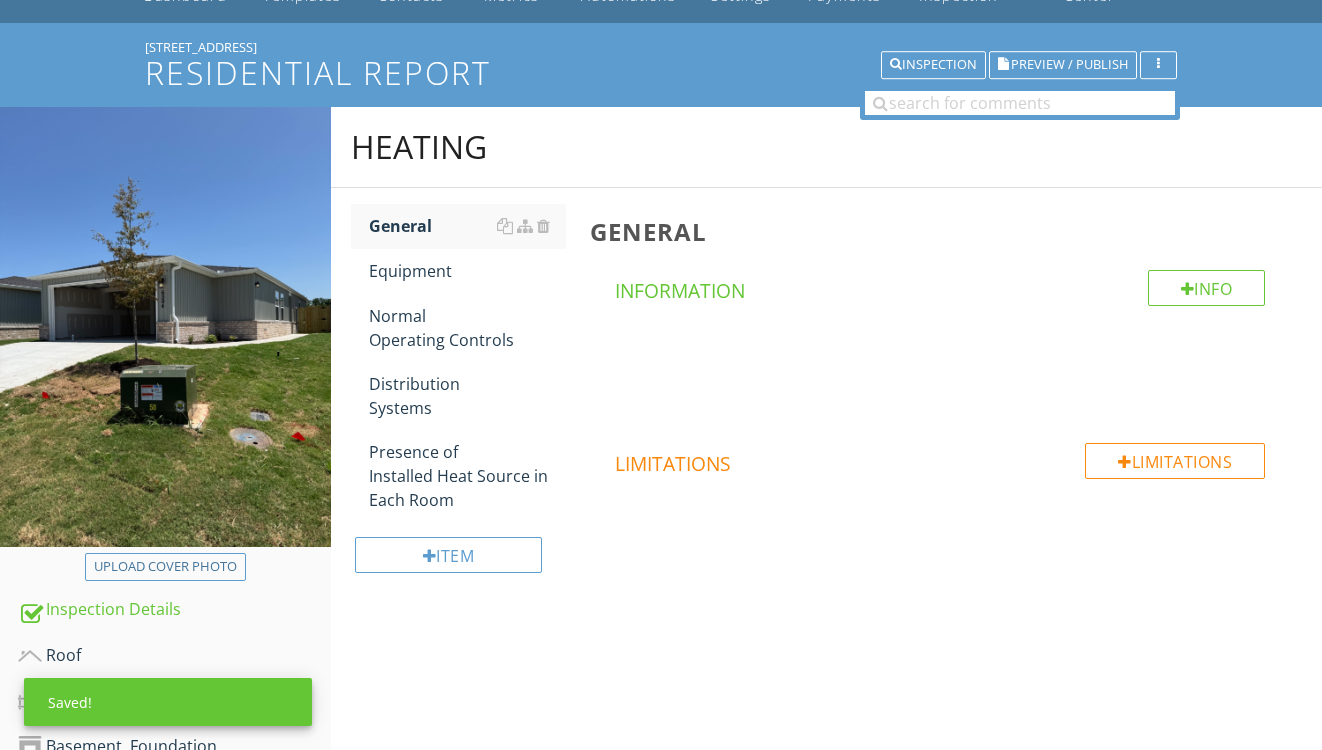 scroll, scrollTop: 37, scrollLeft: 0, axis: vertical 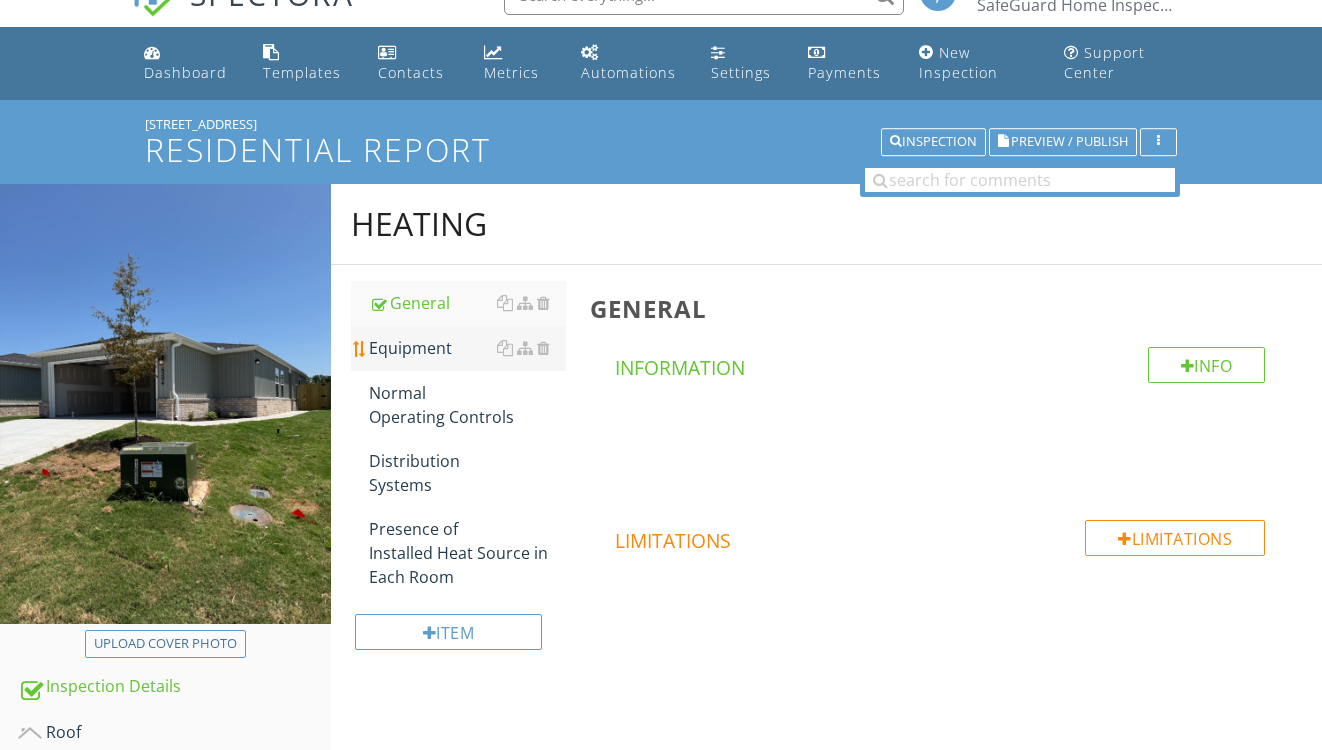 click on "Equipment" at bounding box center (468, 348) 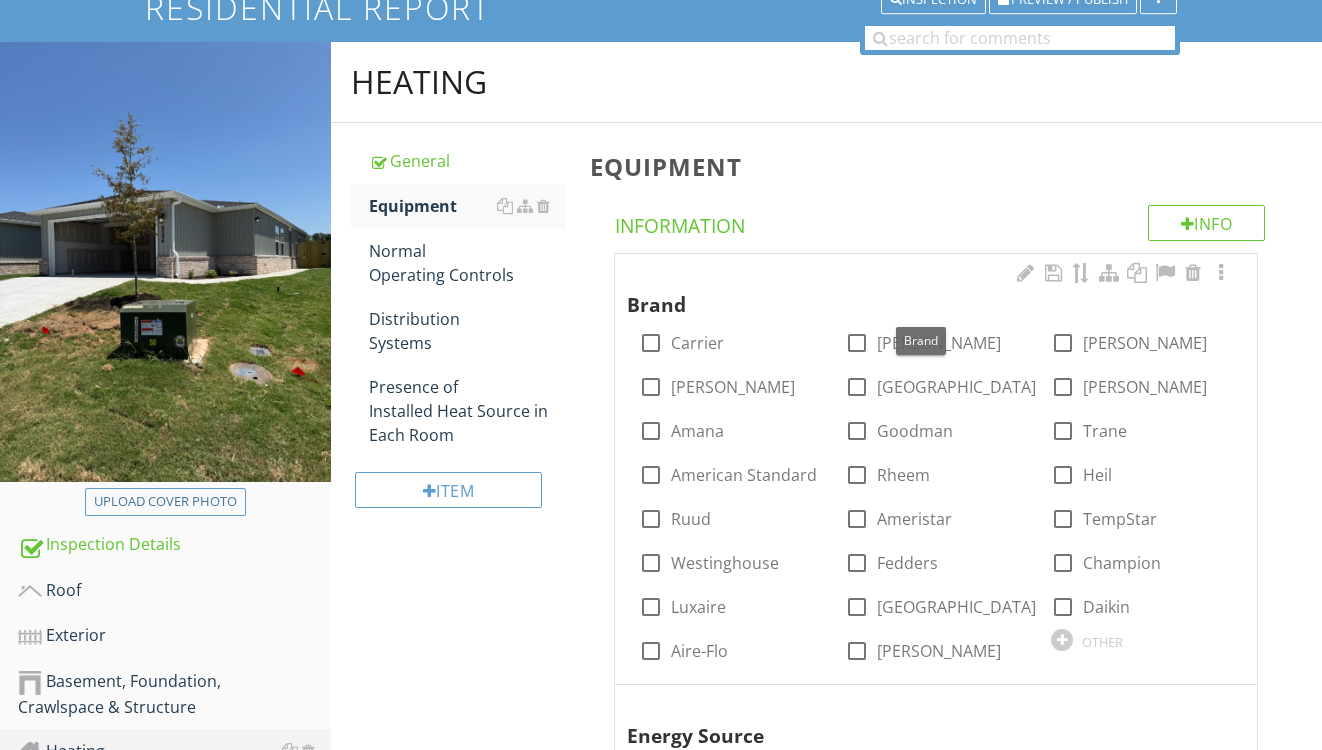 scroll, scrollTop: 226, scrollLeft: 0, axis: vertical 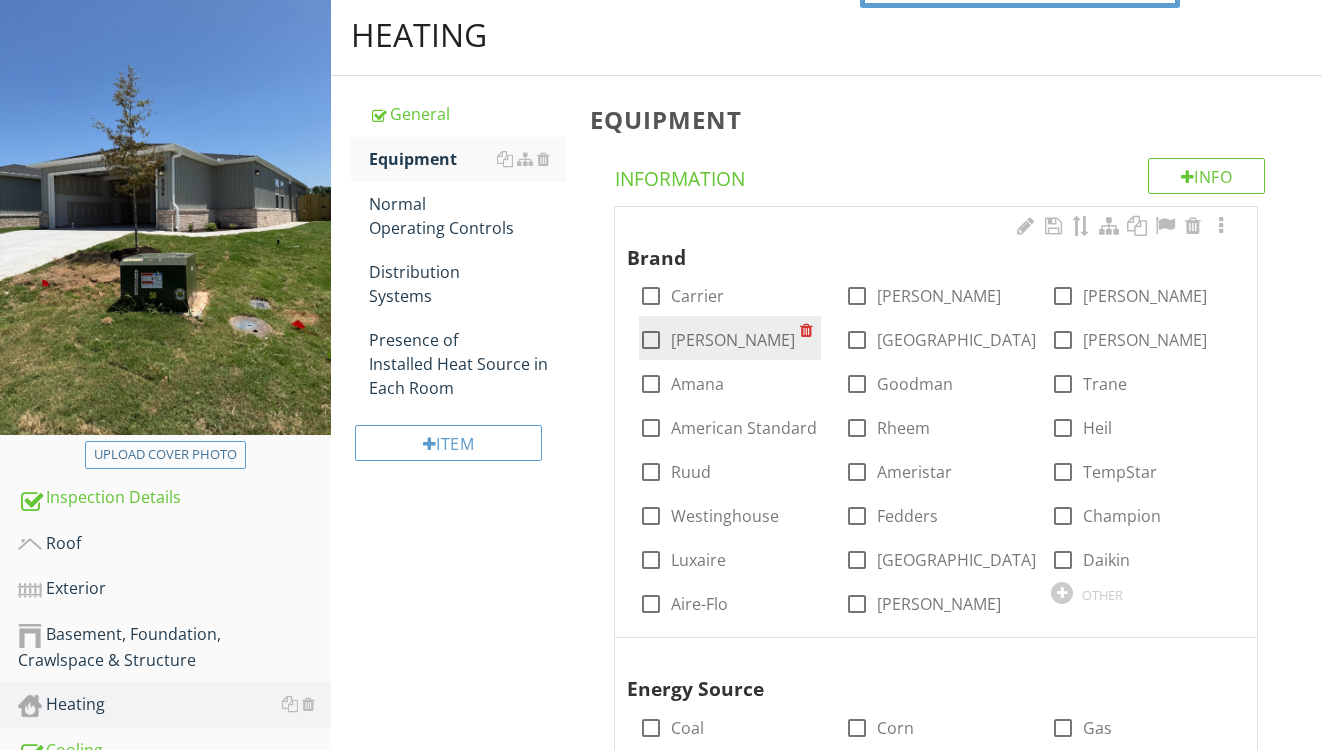 click on "Lennox" at bounding box center (733, 340) 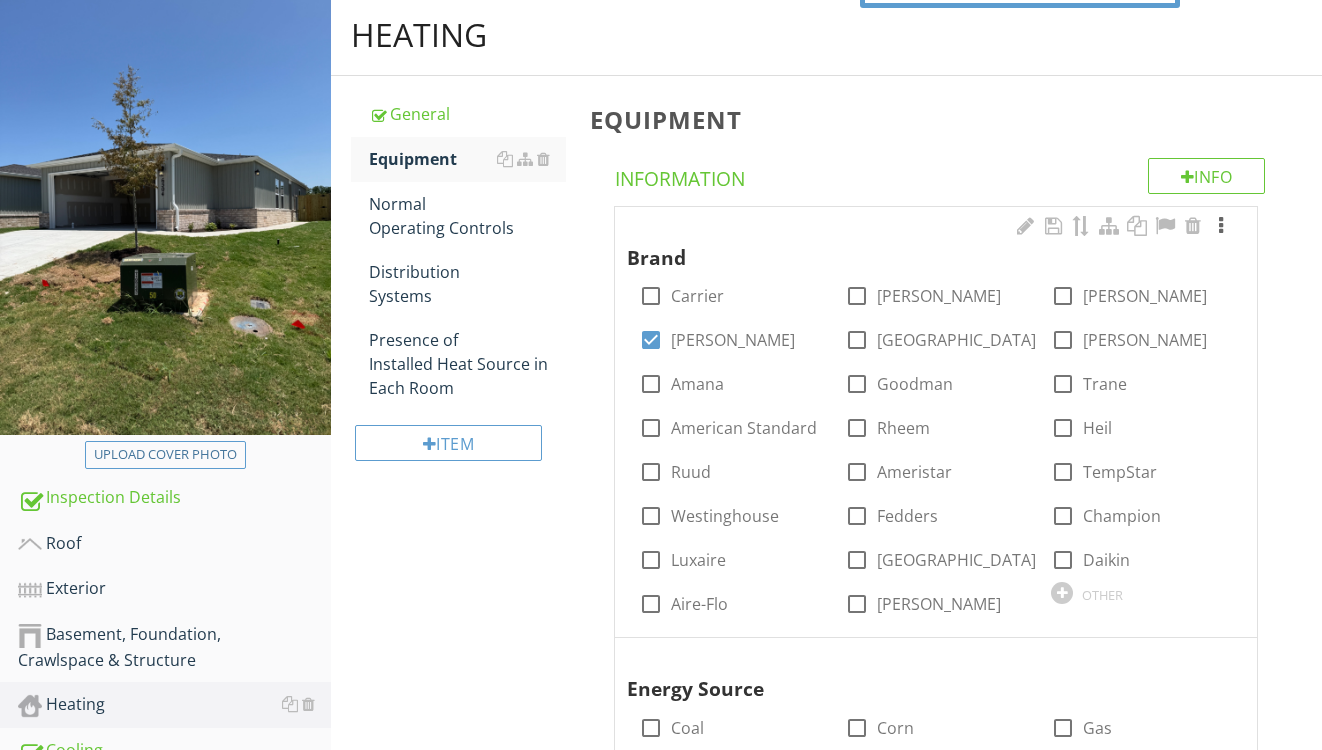 click at bounding box center (1221, 226) 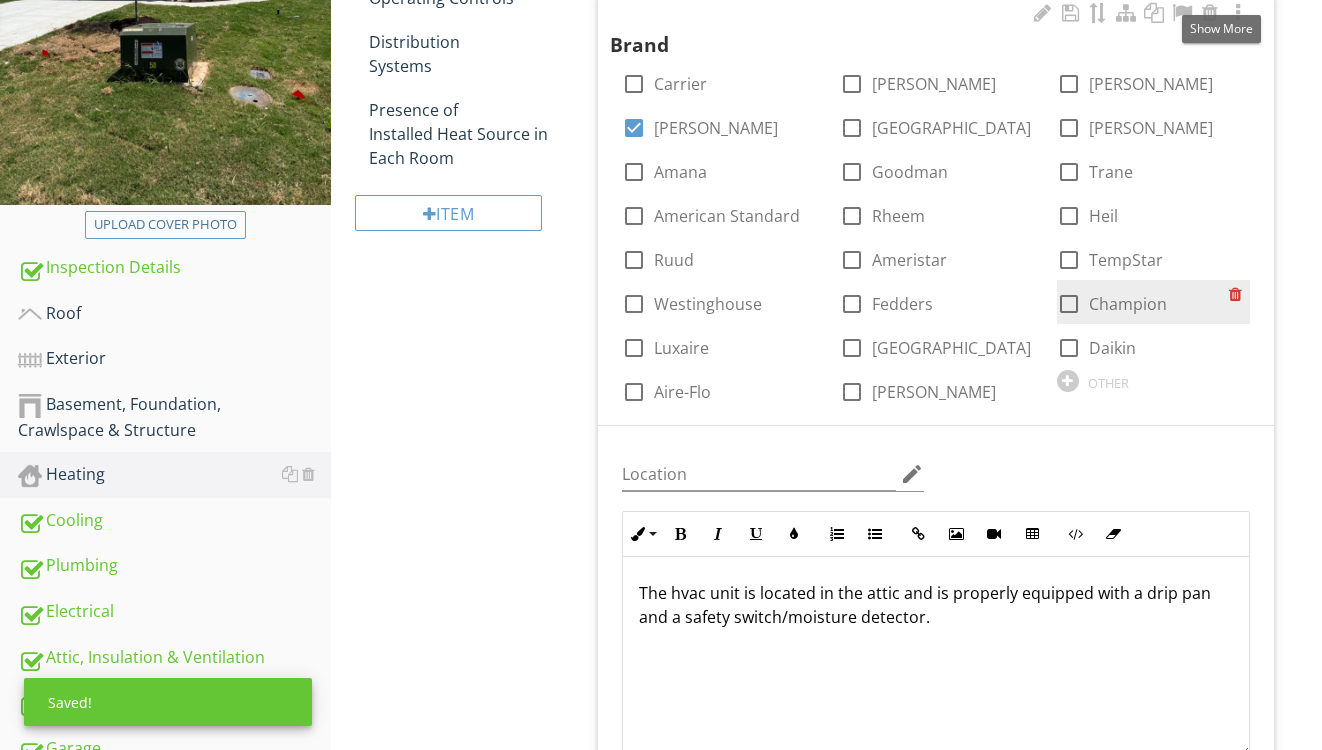 scroll, scrollTop: 504, scrollLeft: 0, axis: vertical 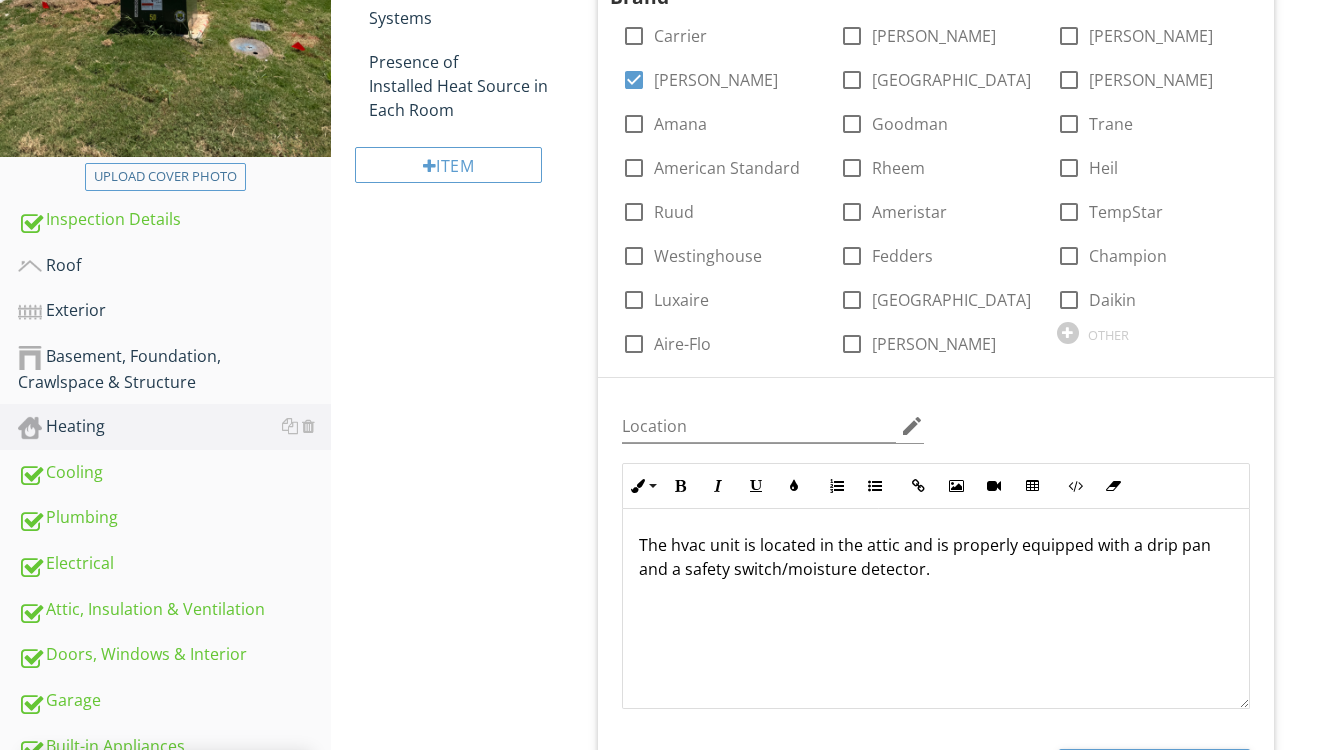 click on "The hvac unit is located in the attic and is properly equipped with a drip pan and a safety switch/moisture detector." at bounding box center [936, 557] 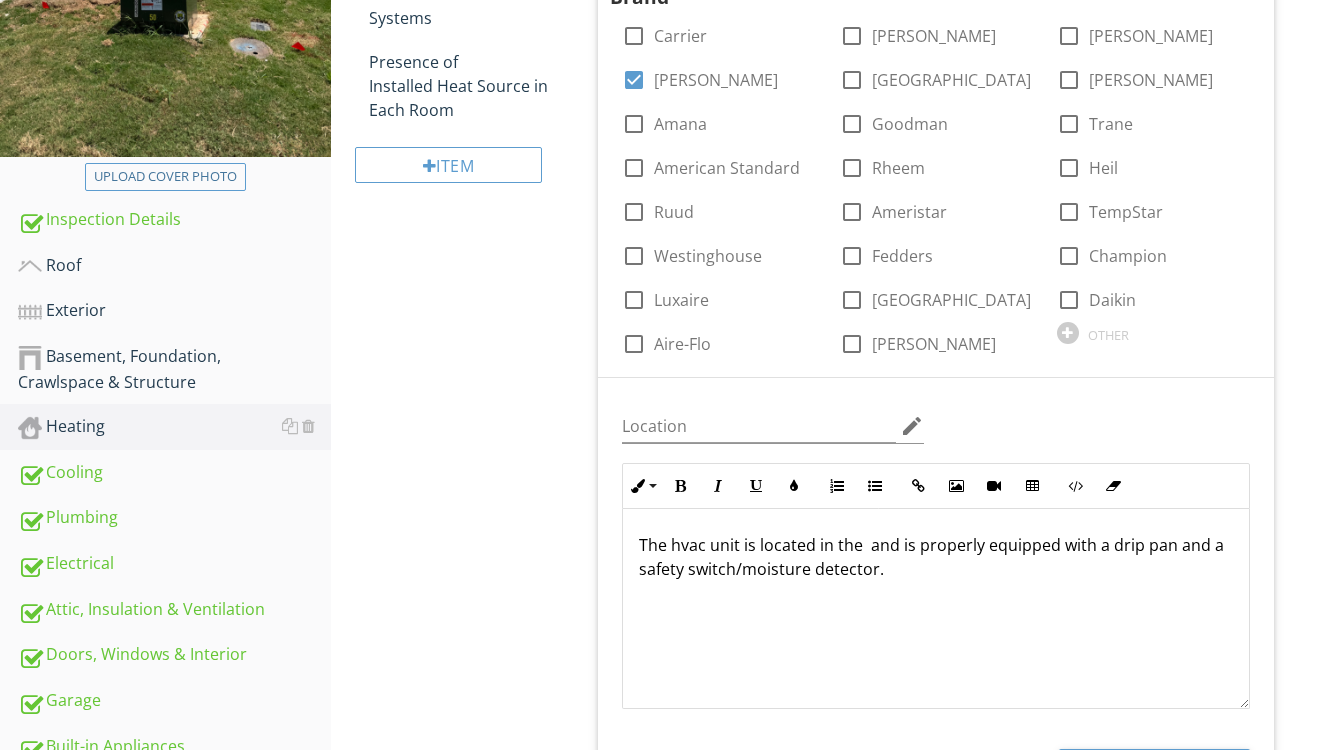 type 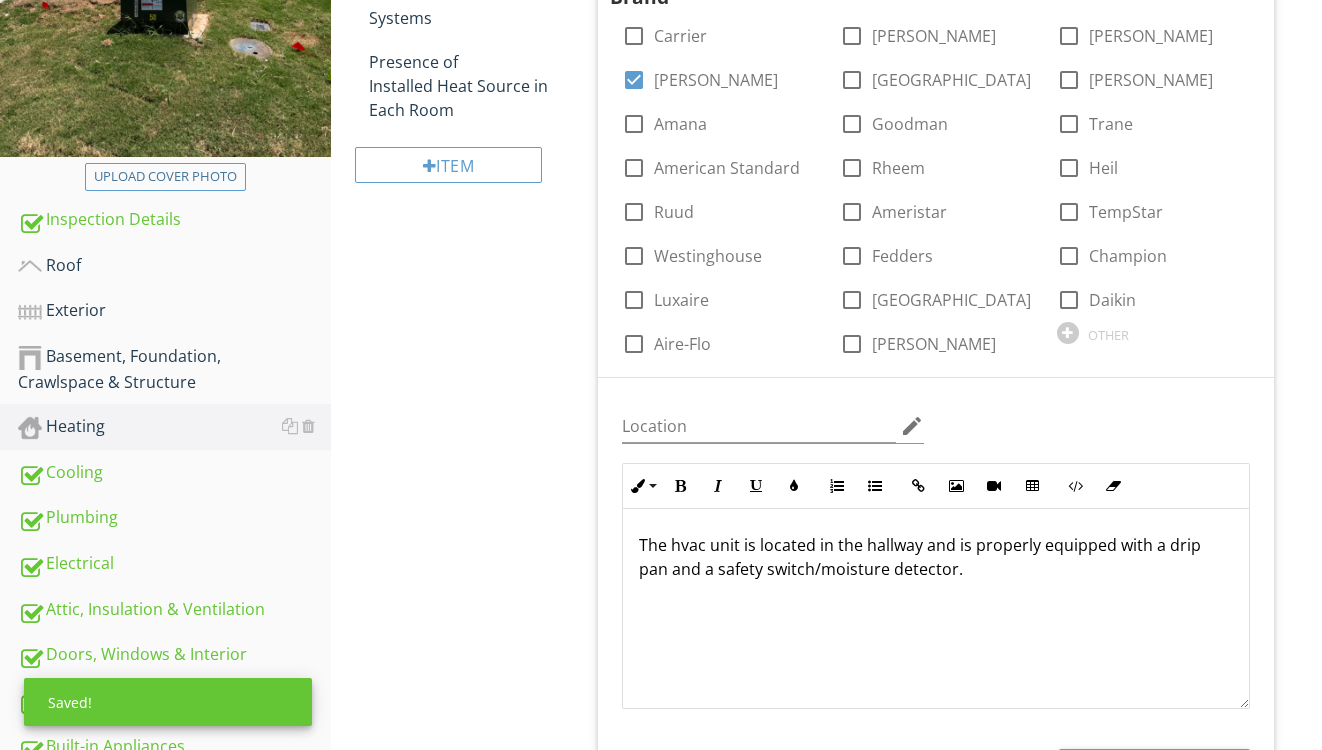click on "The hvac unit is located in the hallway and is properly equipped with a drip pan and a safety switch/moisture detector." at bounding box center [936, 557] 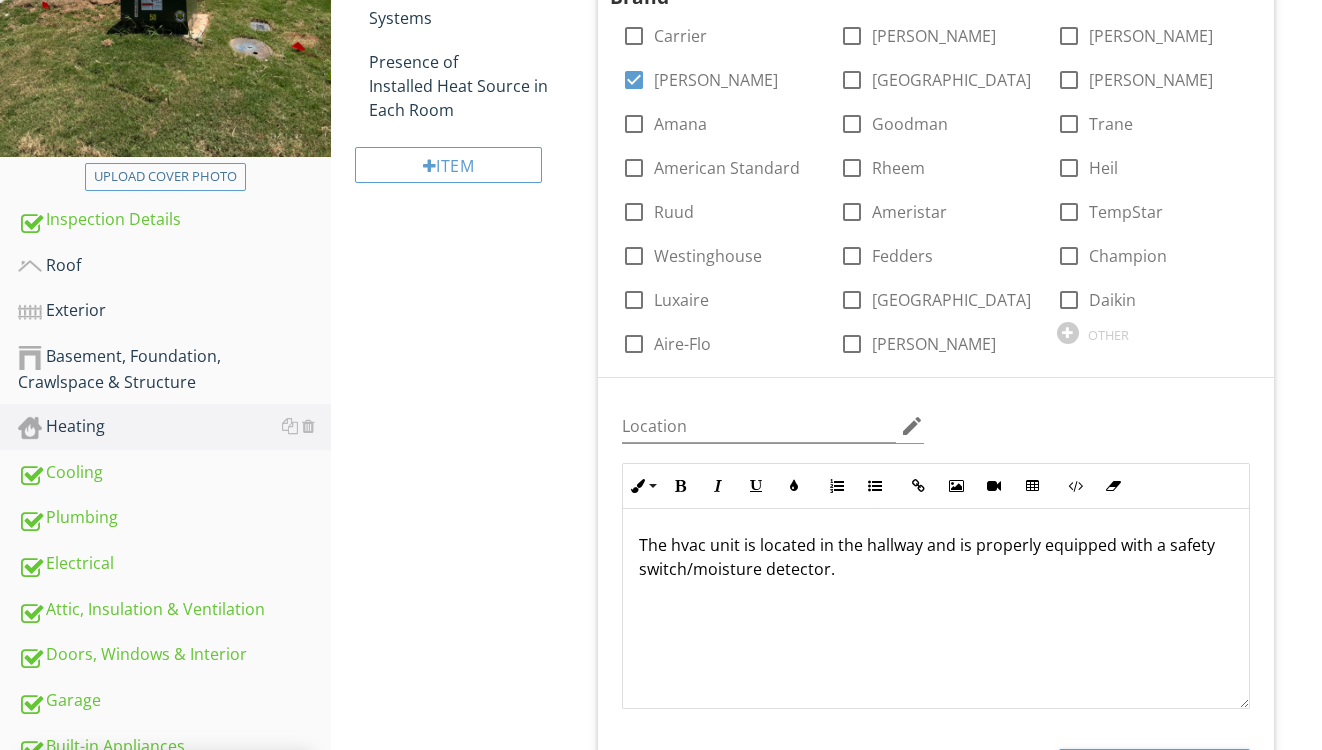 click on "Location edit       Inline Style XLarge Large Normal Small Light Small/Light Bold Italic Underline Colors Ordered List Unordered List Insert Link Insert Image Insert Video Insert Table Code View Clear Formatting The hvac unit is located in the hallway and is properly equipped with a safety switch/moisture detector.  Enter text here <p>The hvac unit is located in the hallway and is properly equipped with a safety switch/moisture detector.&nbsp;</p>" at bounding box center (936, 551) 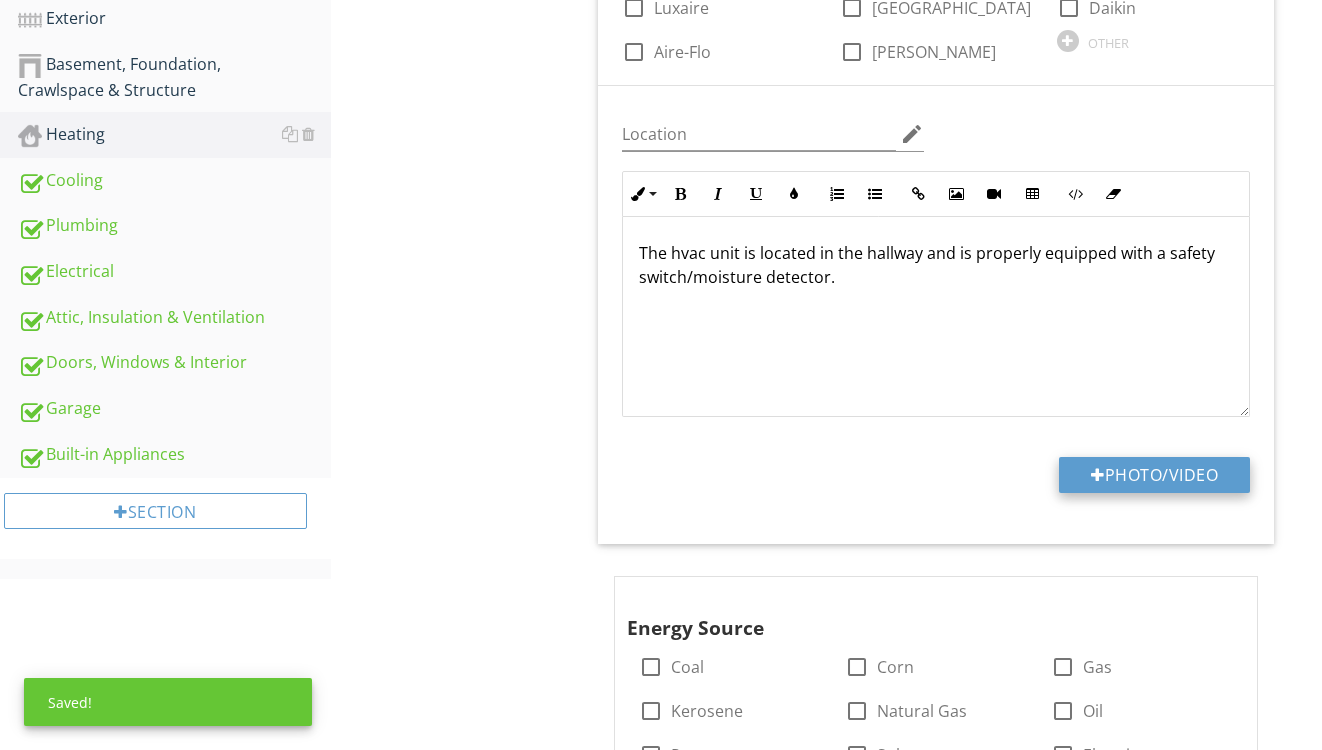 scroll, scrollTop: 800, scrollLeft: 0, axis: vertical 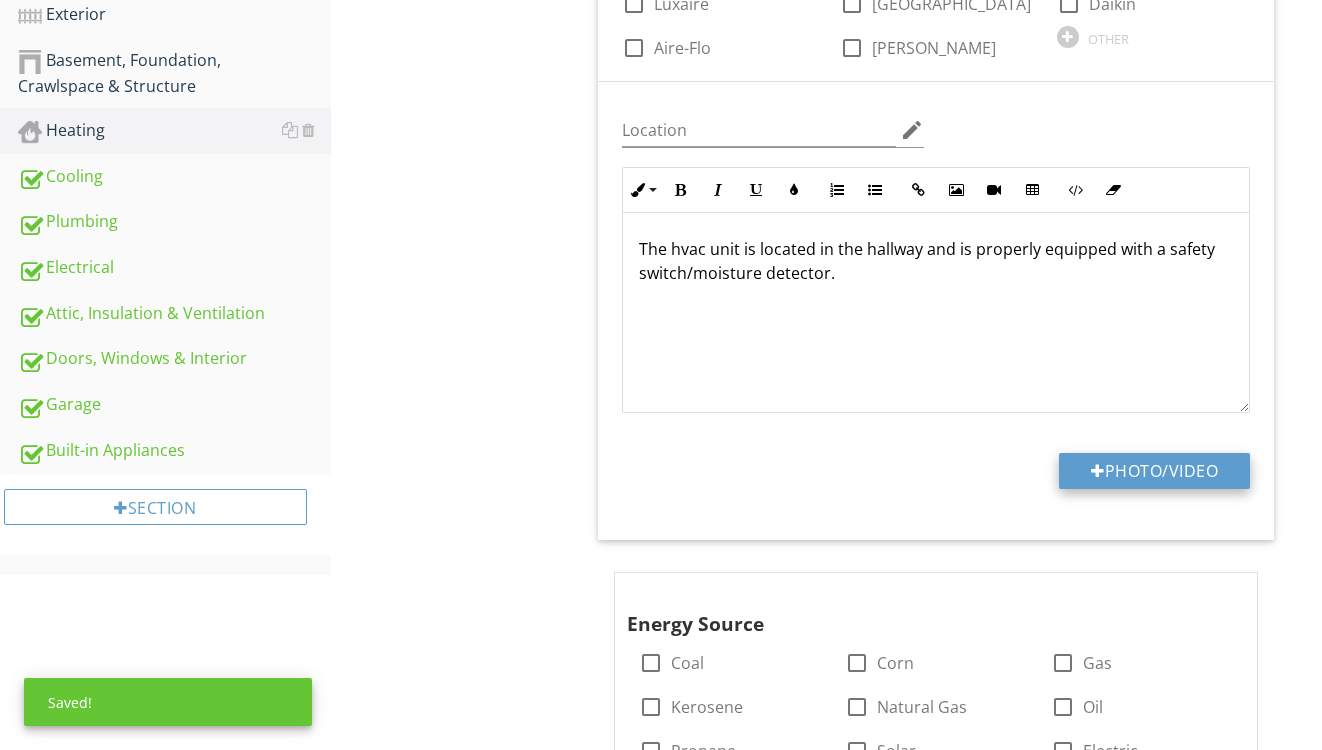 click on "Photo/Video" at bounding box center (1154, 471) 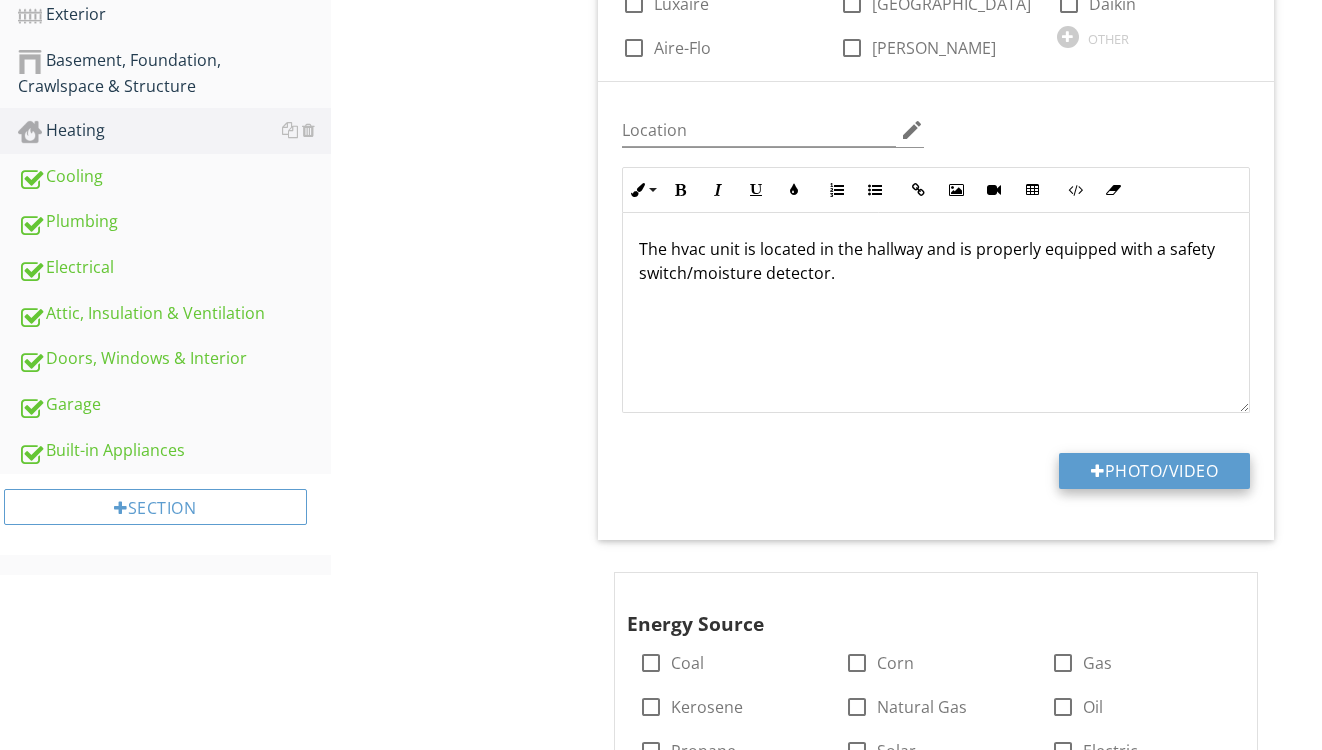 type on "C:\fakepath\IMG_9240.jpeg" 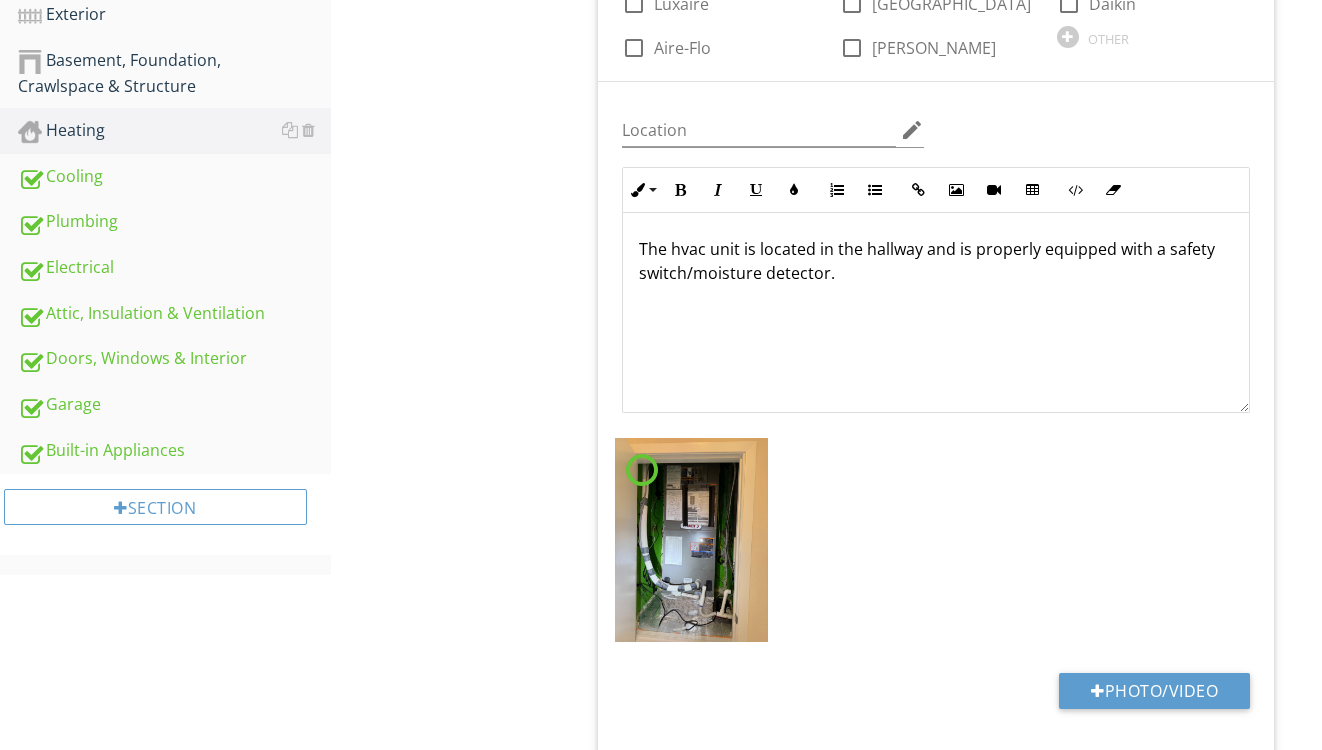 click on "The hvac unit is located in the hallway and is properly equipped with a safety switch/moisture detector." at bounding box center (936, 313) 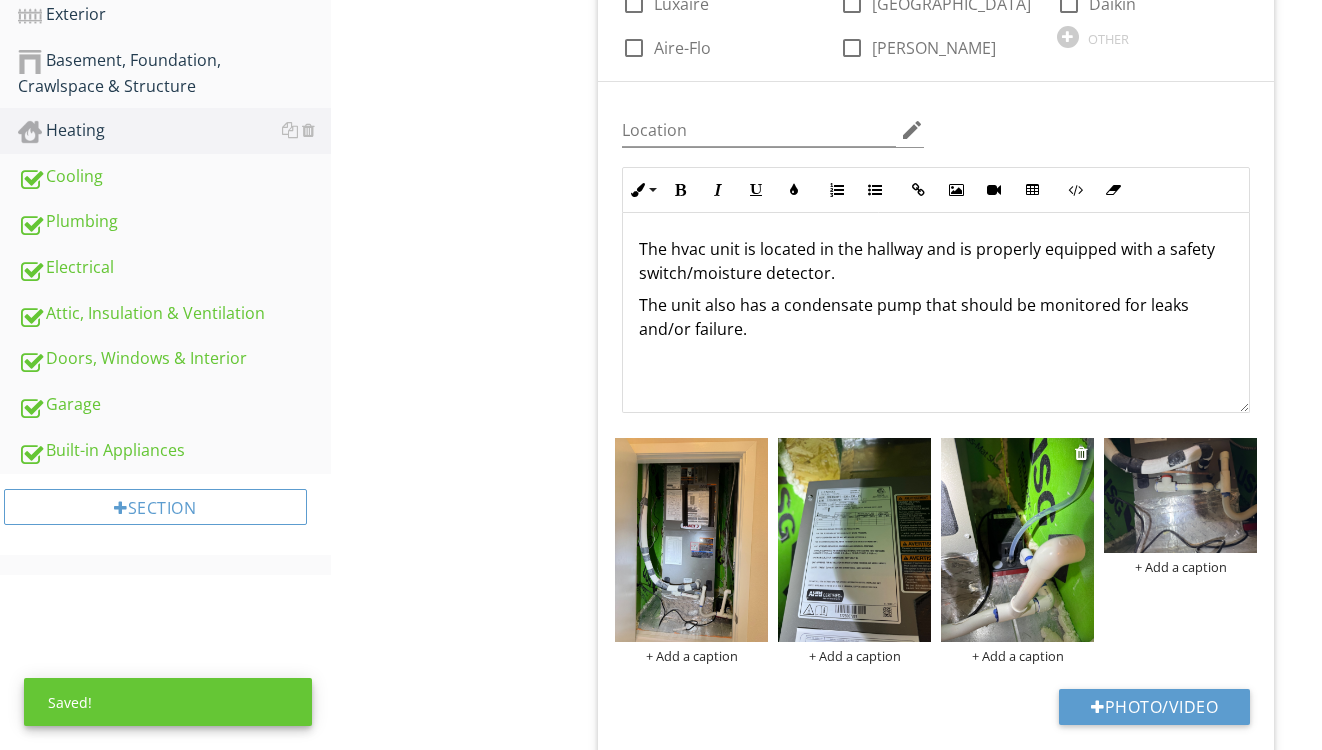 click on "+ Add a caption" at bounding box center (1017, 656) 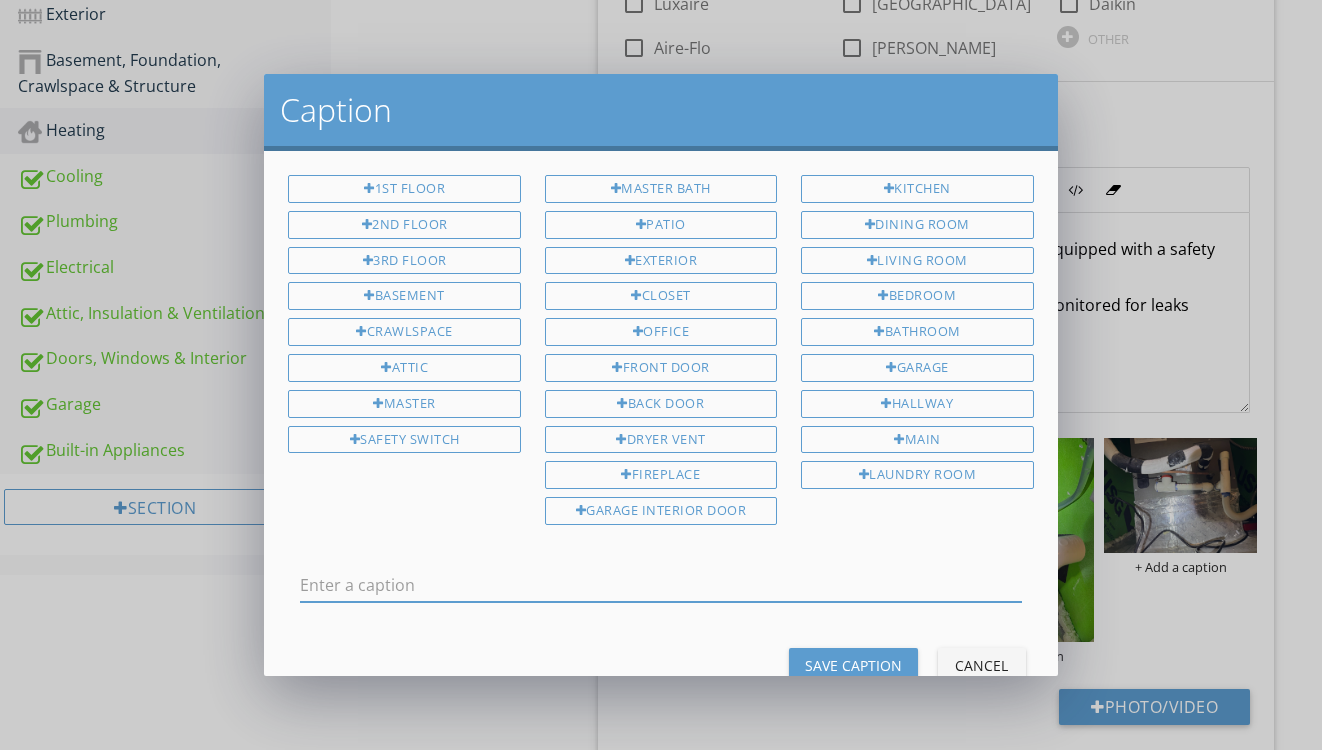 type on "p" 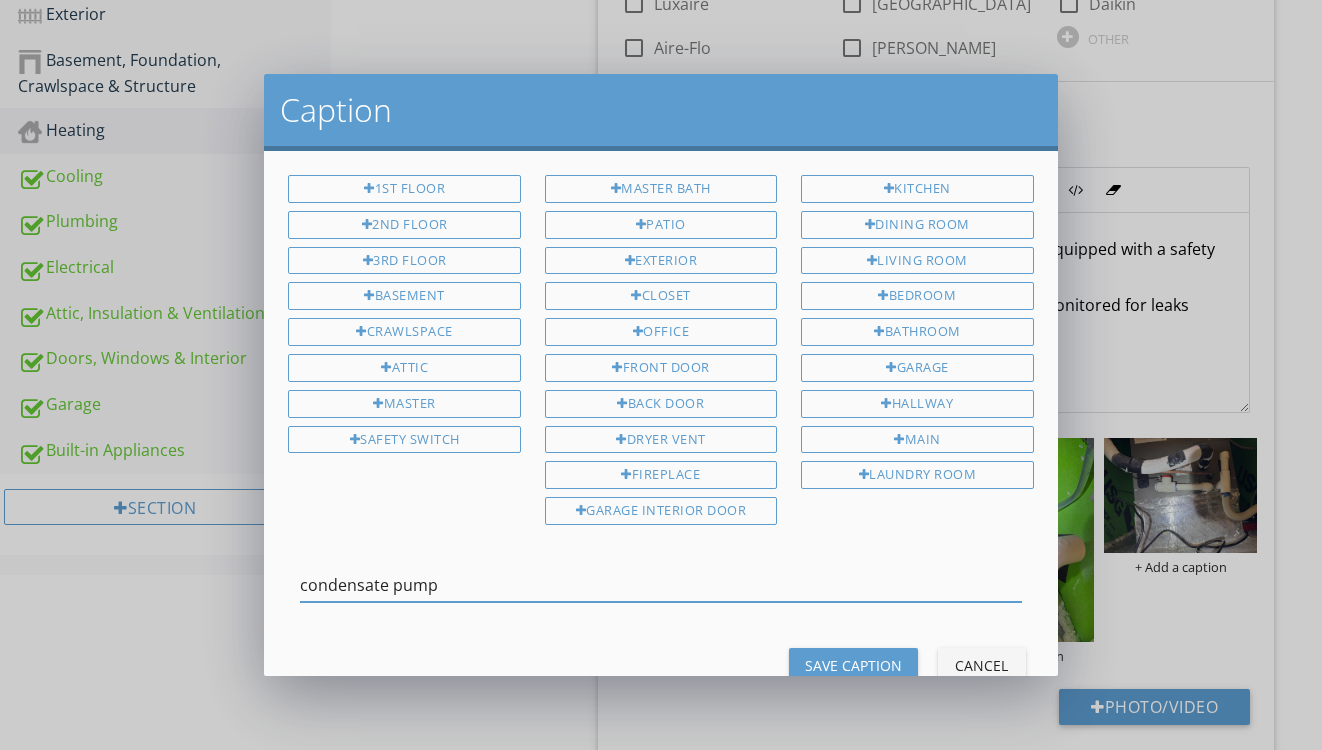 type on "condensate pump" 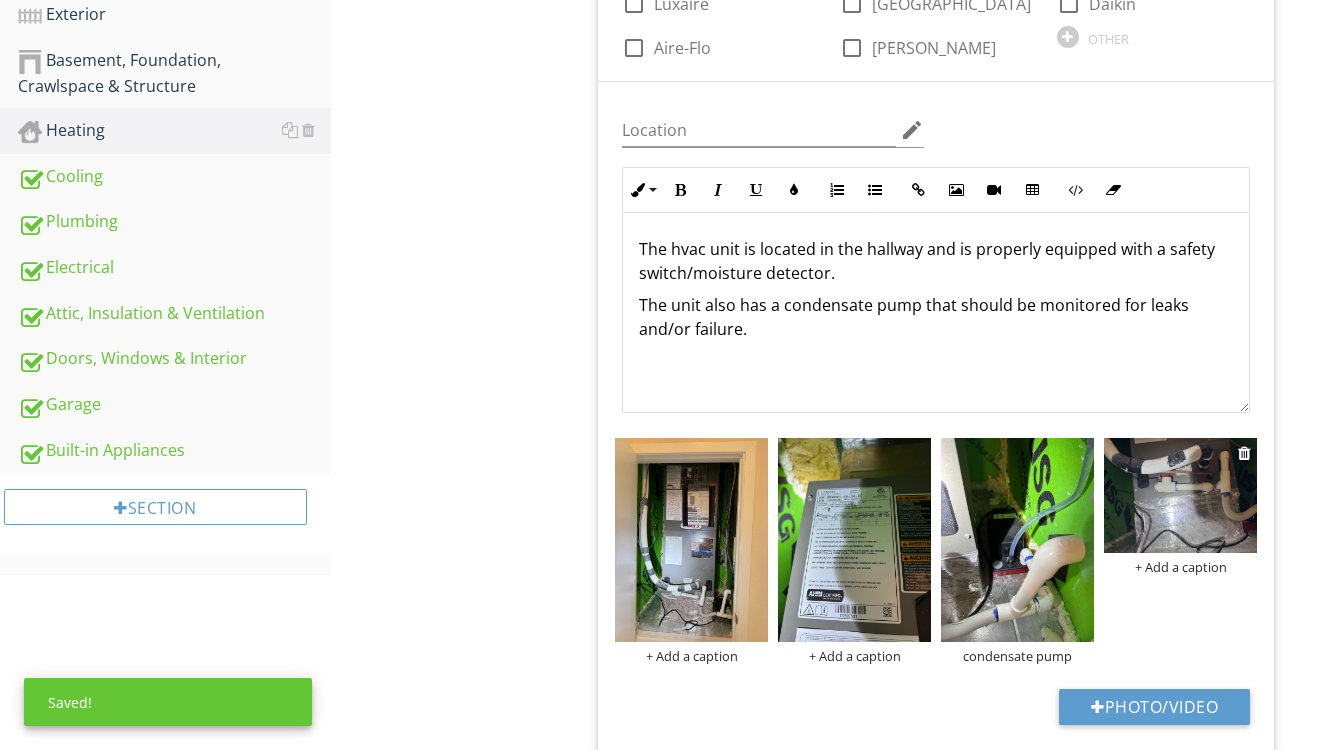 click on "+ Add a caption" at bounding box center (1180, 567) 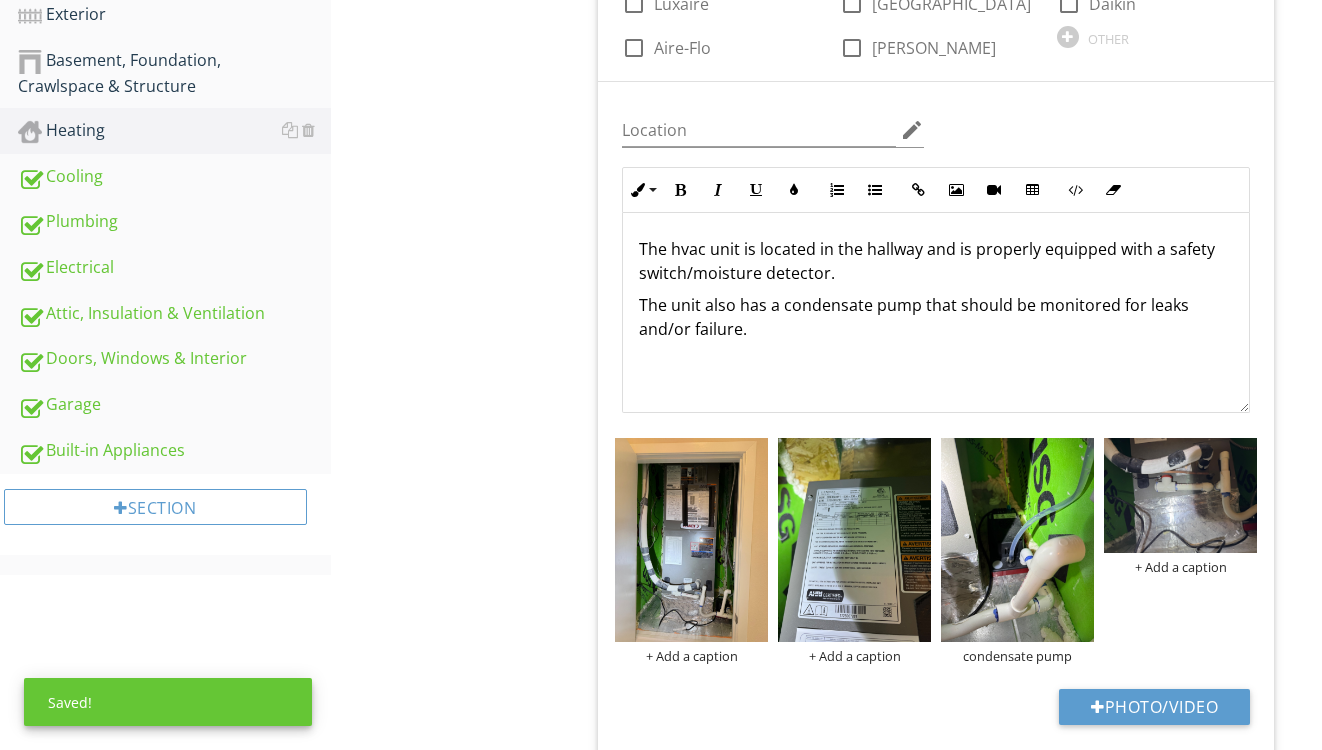 scroll, scrollTop: 0, scrollLeft: 0, axis: both 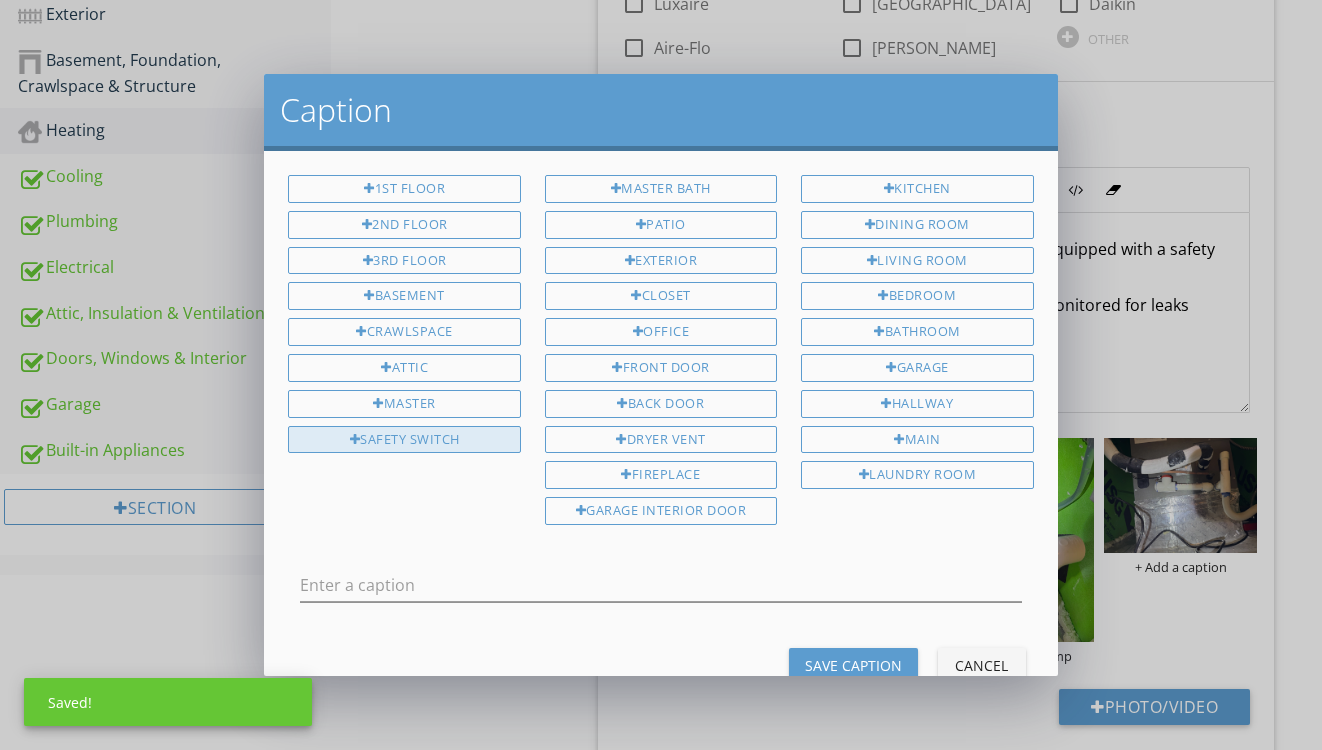click on "Safety Switch" at bounding box center (404, 440) 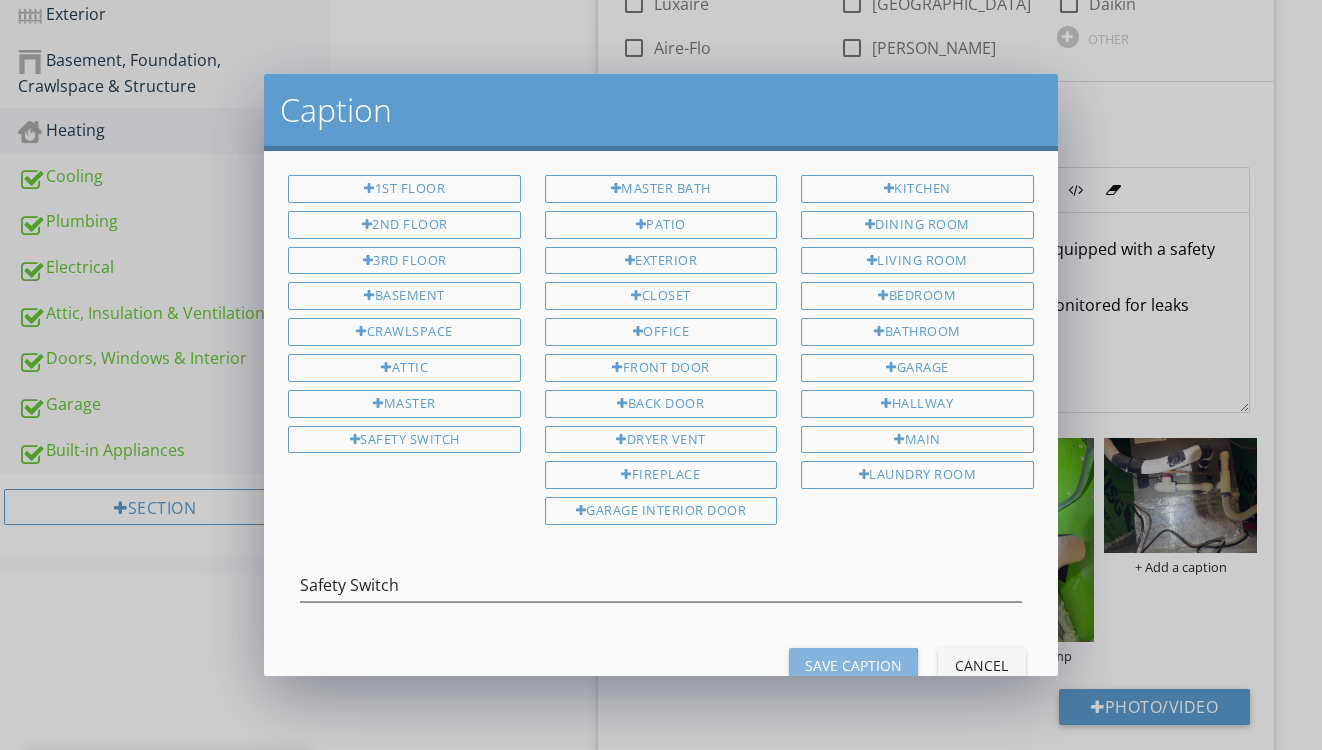 click on "Save Caption" at bounding box center [853, 665] 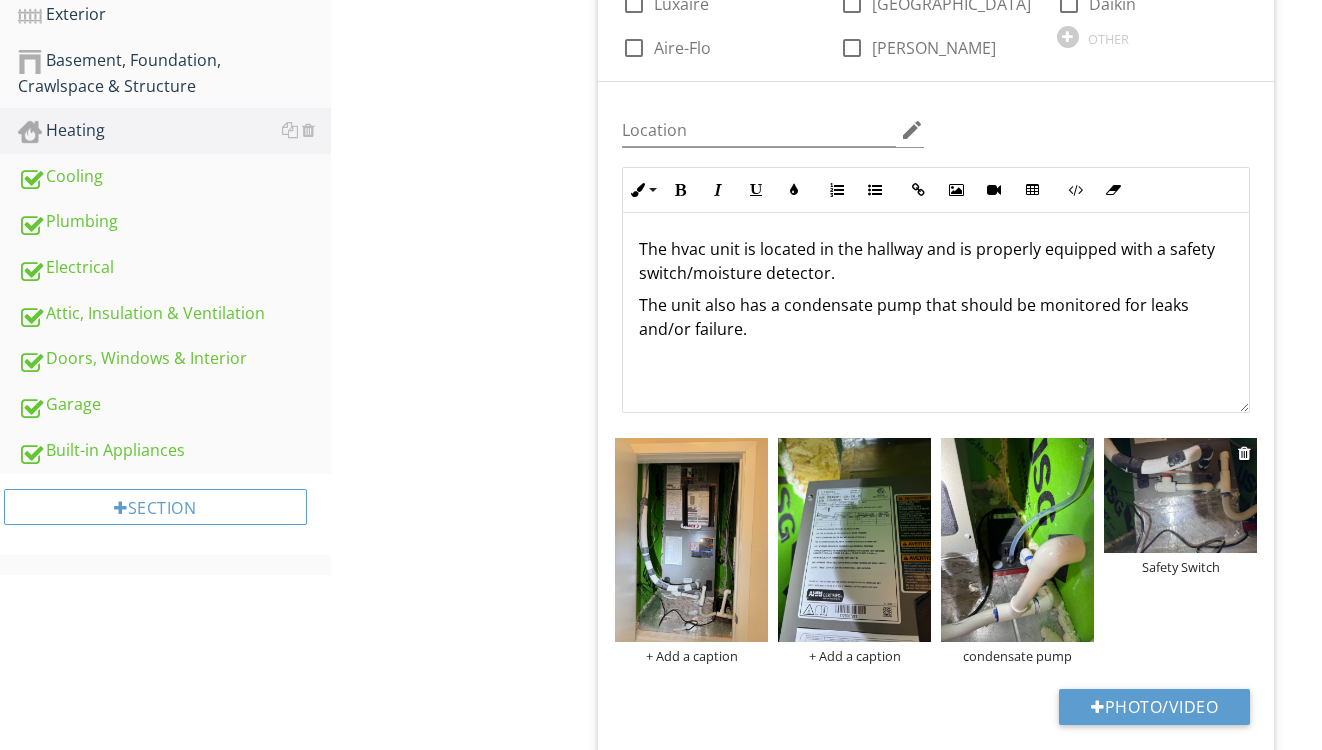 click at bounding box center [1180, 495] 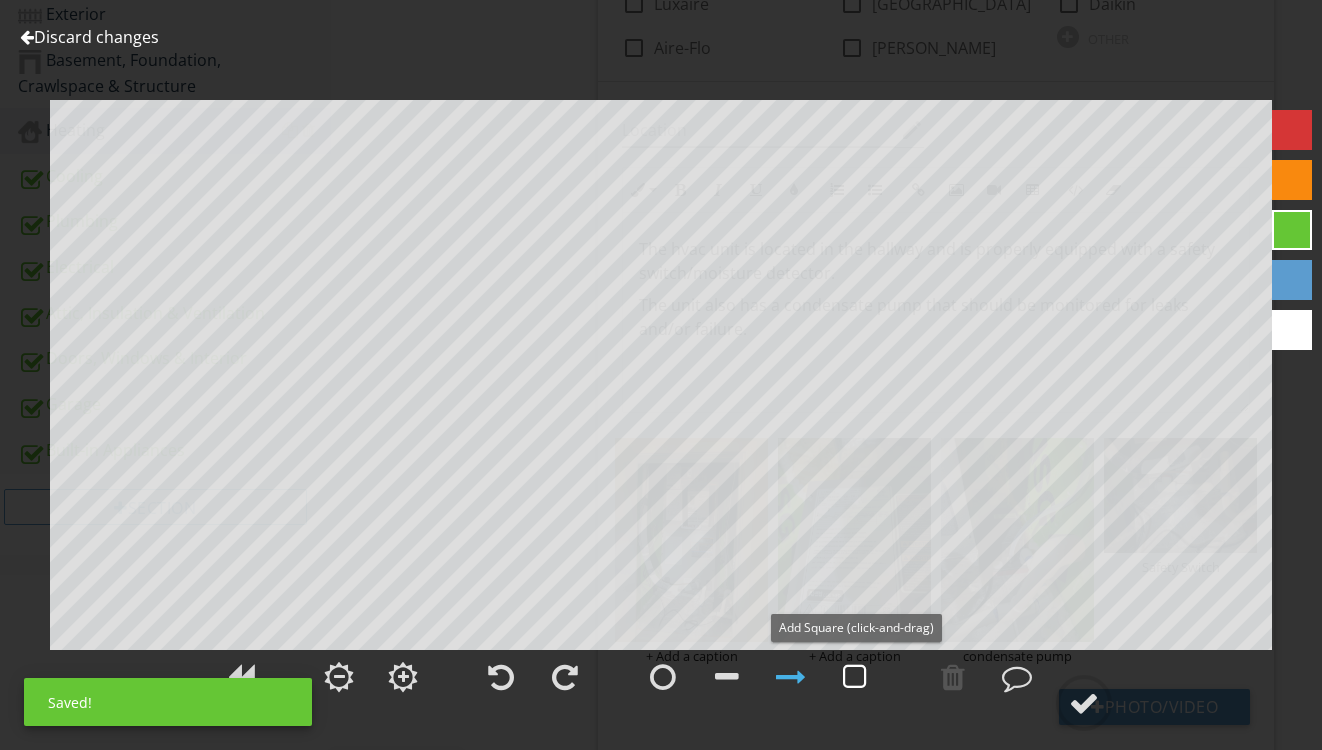 click at bounding box center (855, 677) 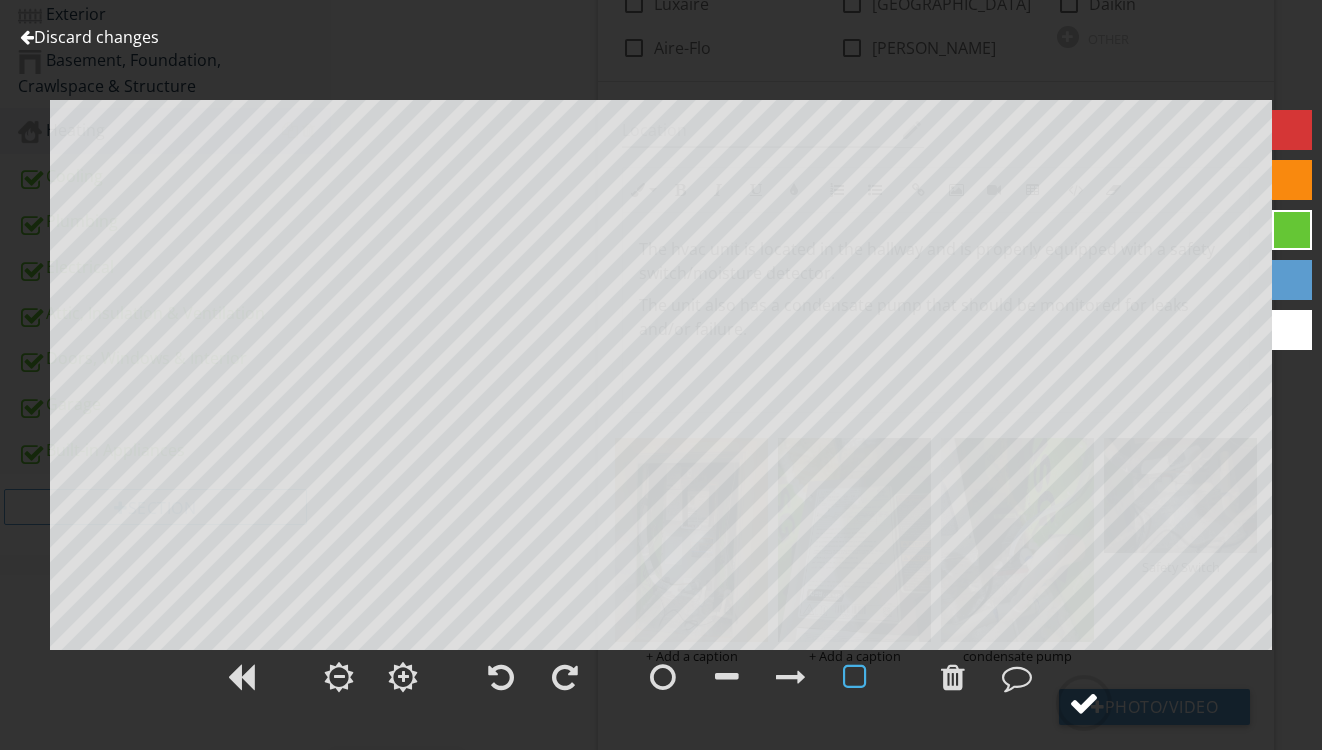click at bounding box center (1084, 703) 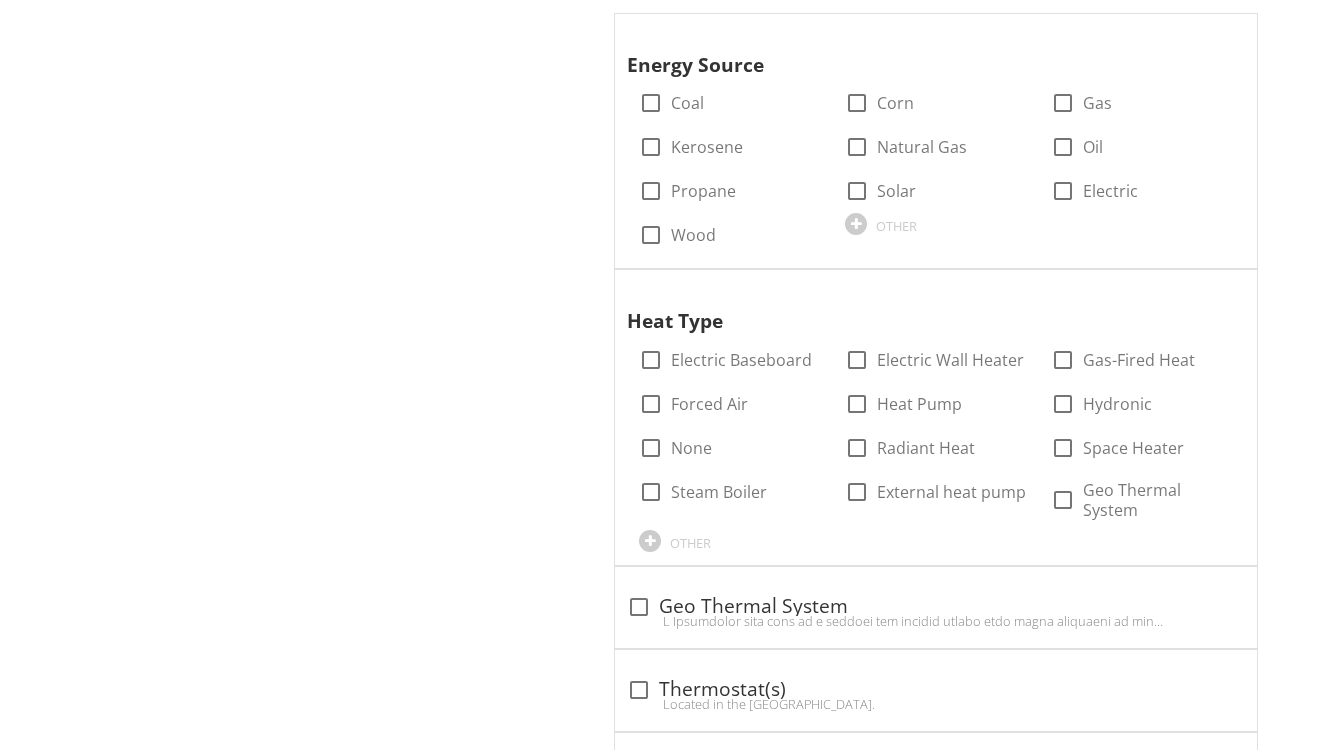 scroll, scrollTop: 1597, scrollLeft: 0, axis: vertical 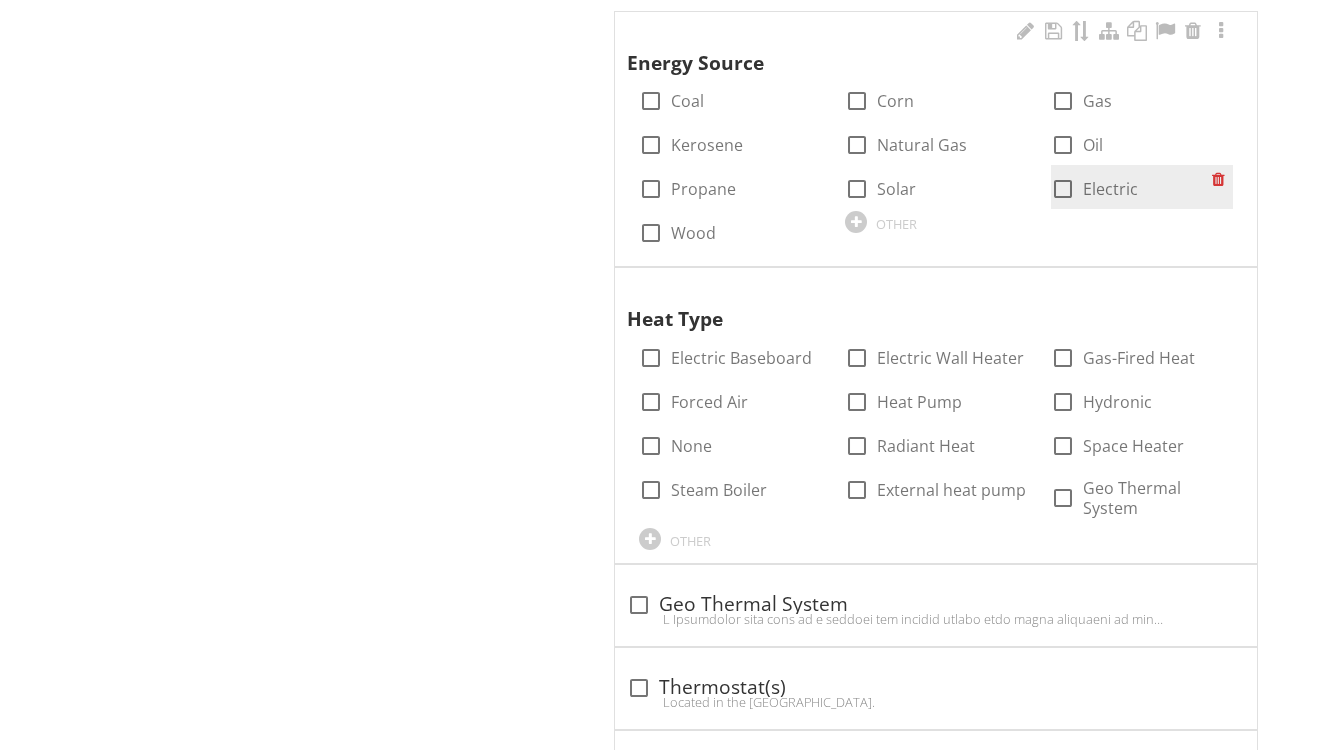 click at bounding box center [1063, 189] 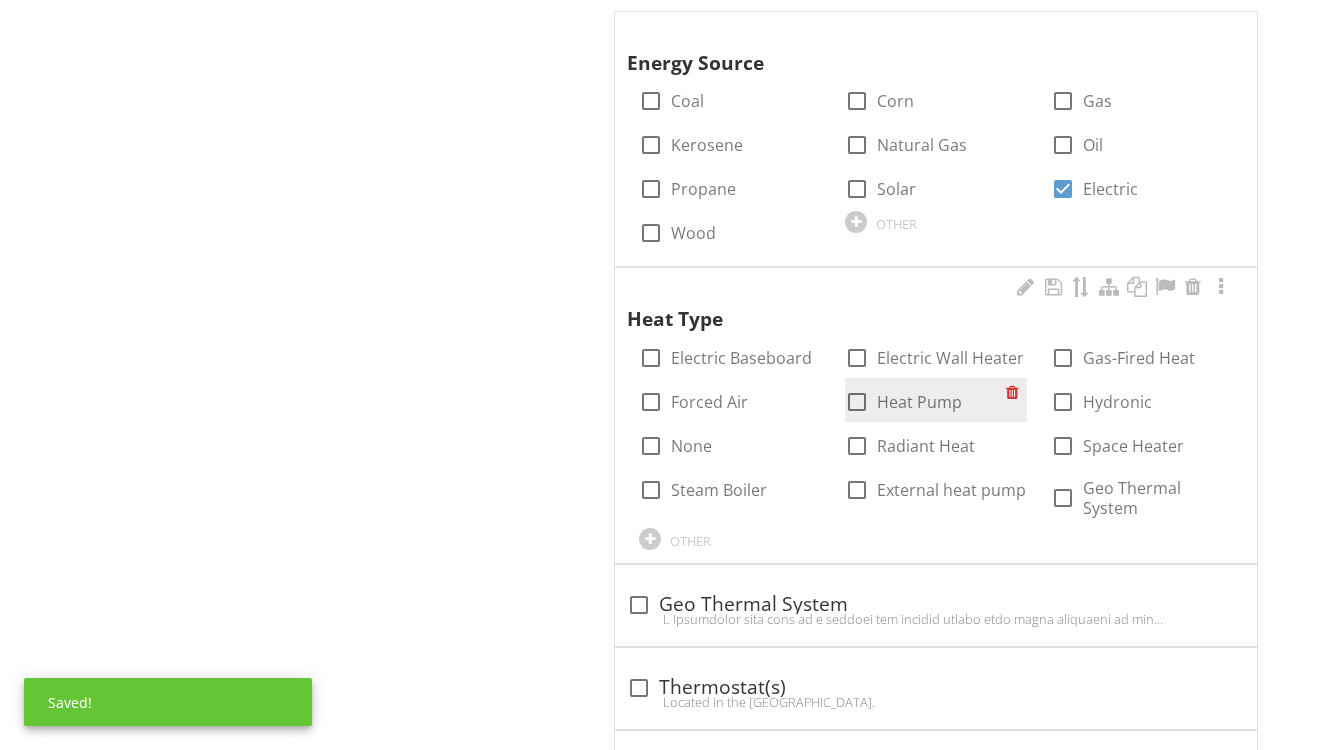 click on "Heat Pump" at bounding box center (919, 402) 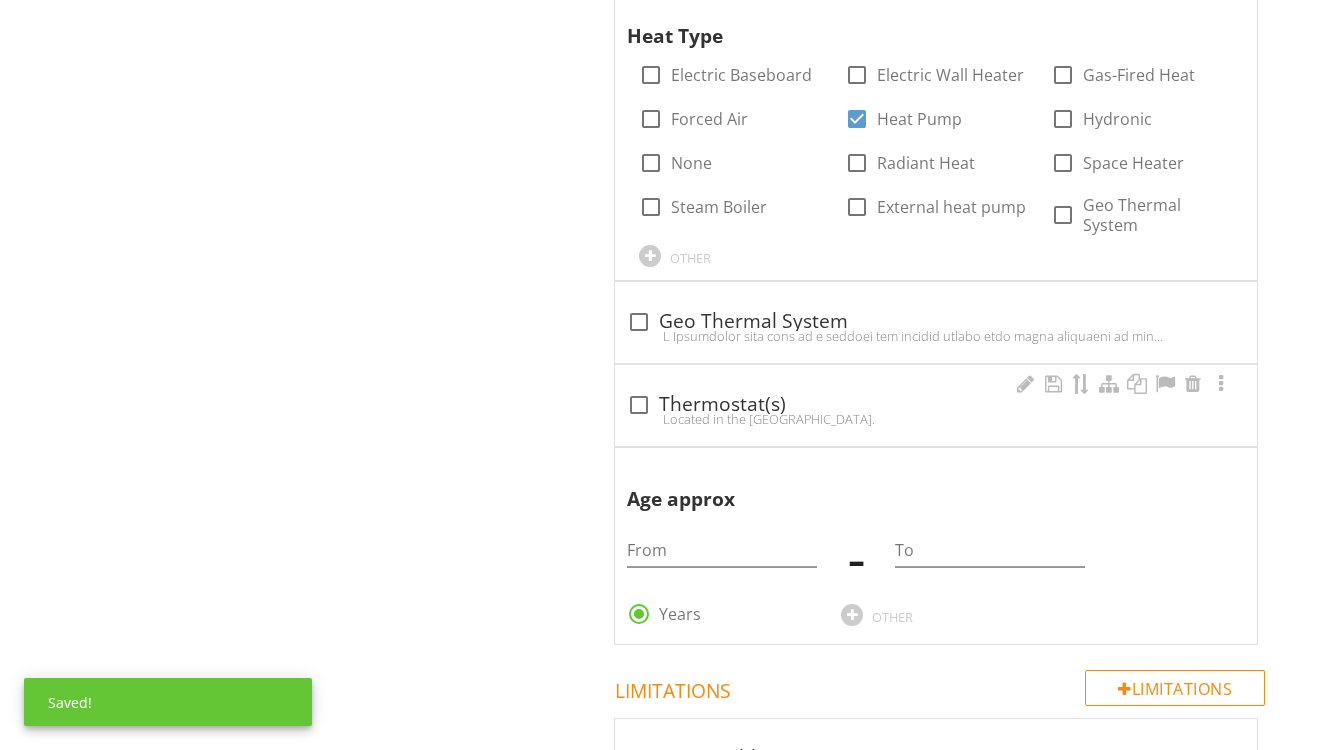 click on "check_box_outline_blank
Thermostat(s)" at bounding box center (936, 405) 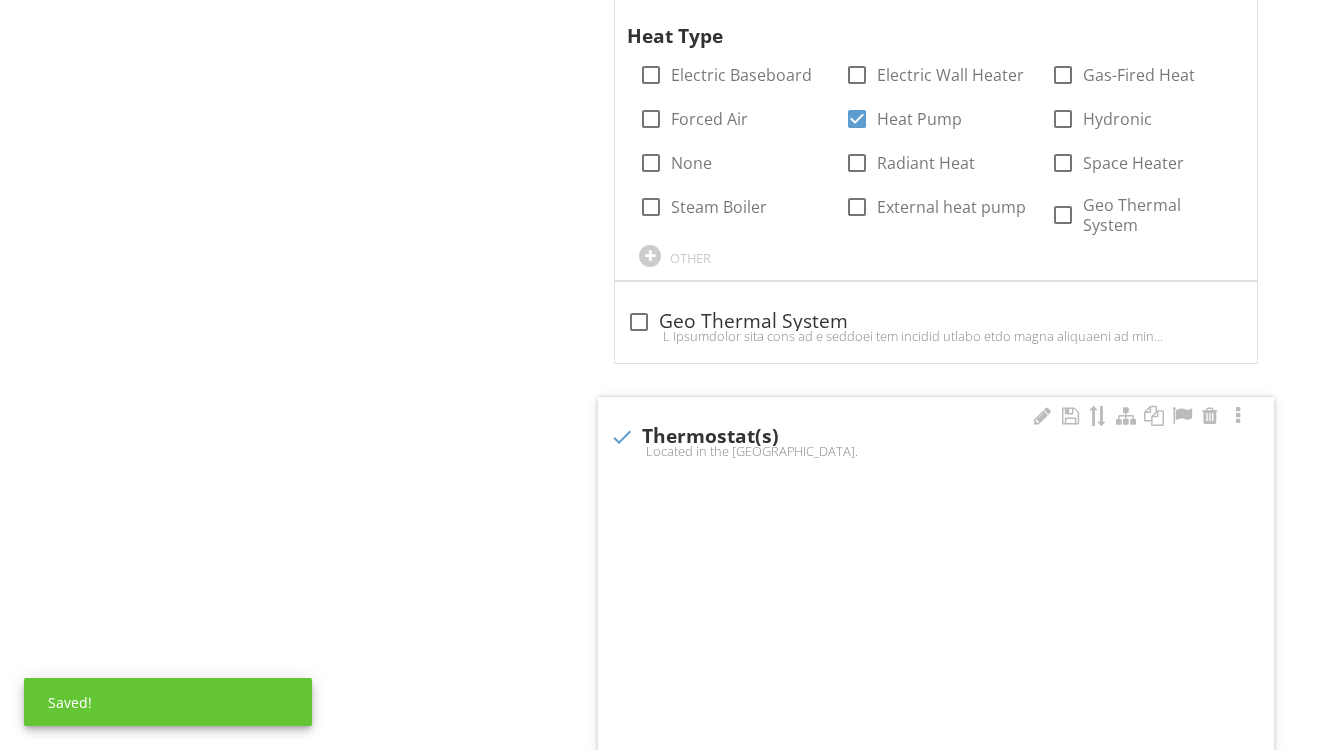 checkbox on "true" 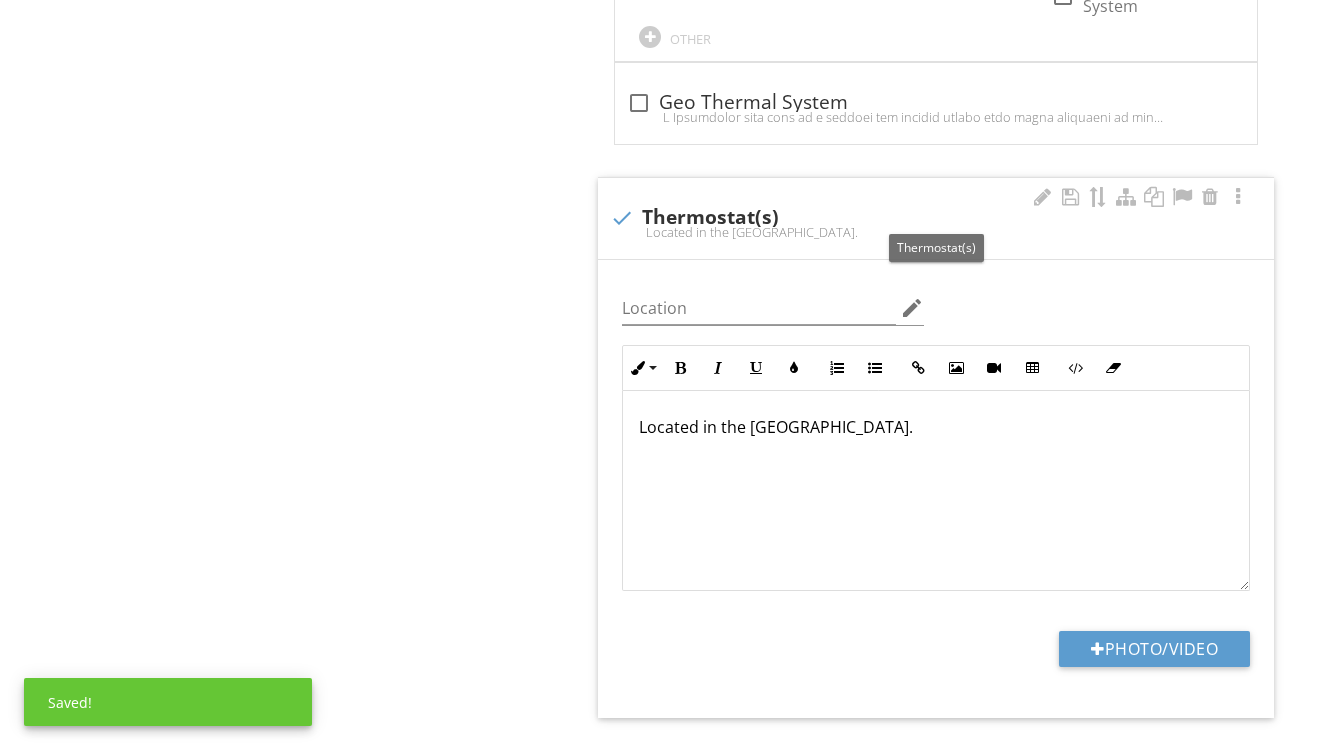 scroll, scrollTop: 2158, scrollLeft: 0, axis: vertical 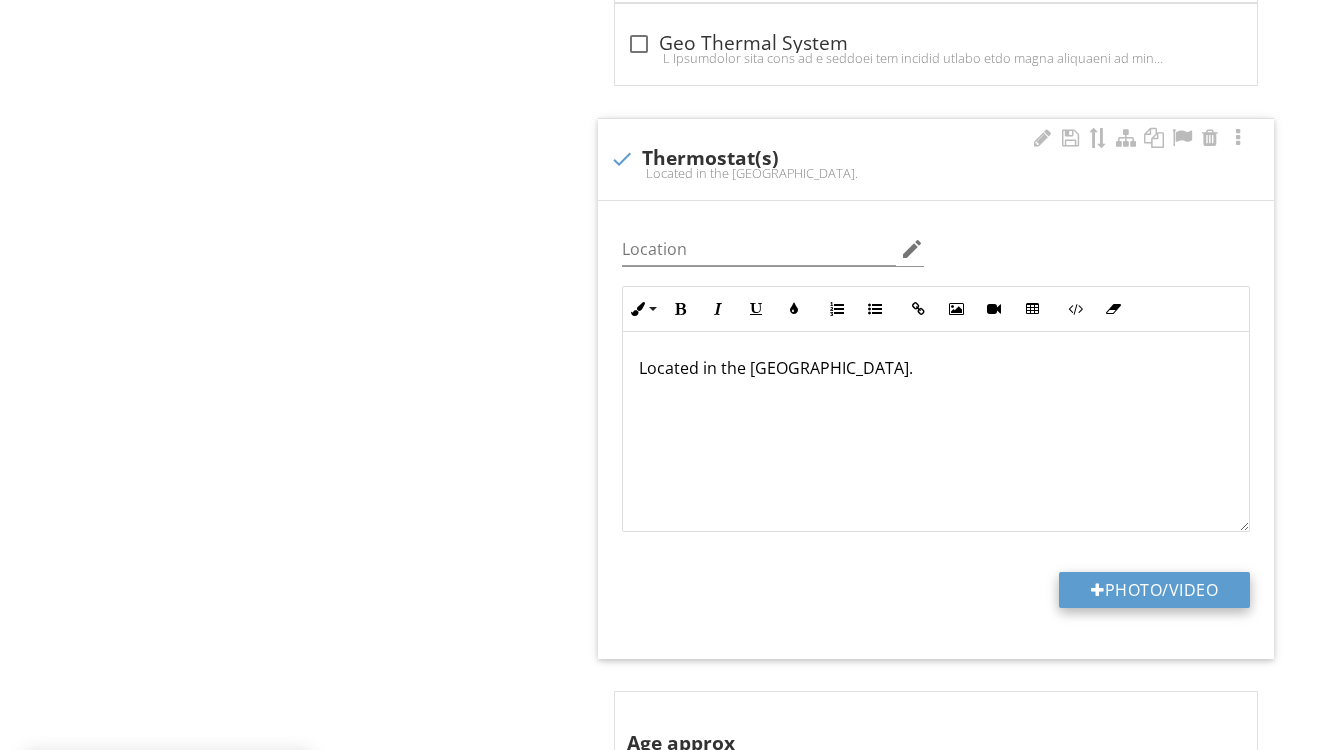 click on "Photo/Video" at bounding box center [1154, 590] 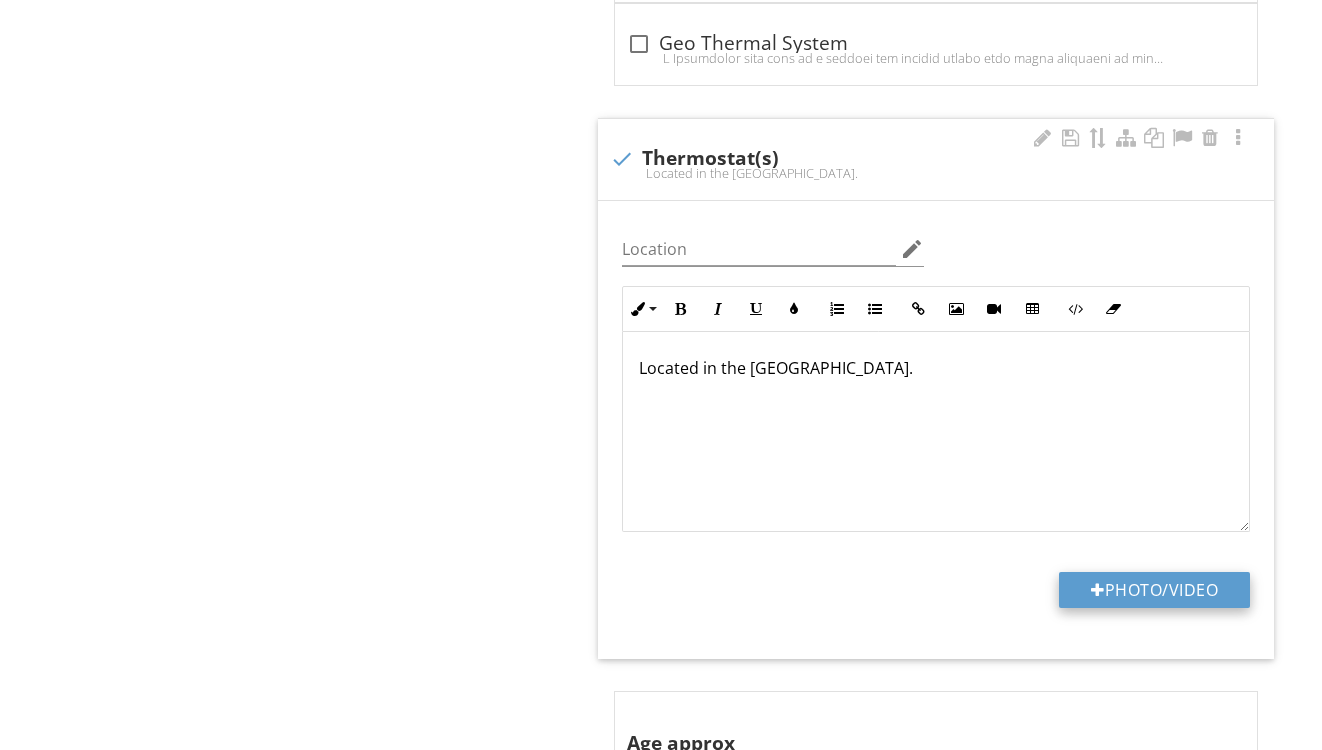 type on "C:\fakepath\IMG_9245.jpeg" 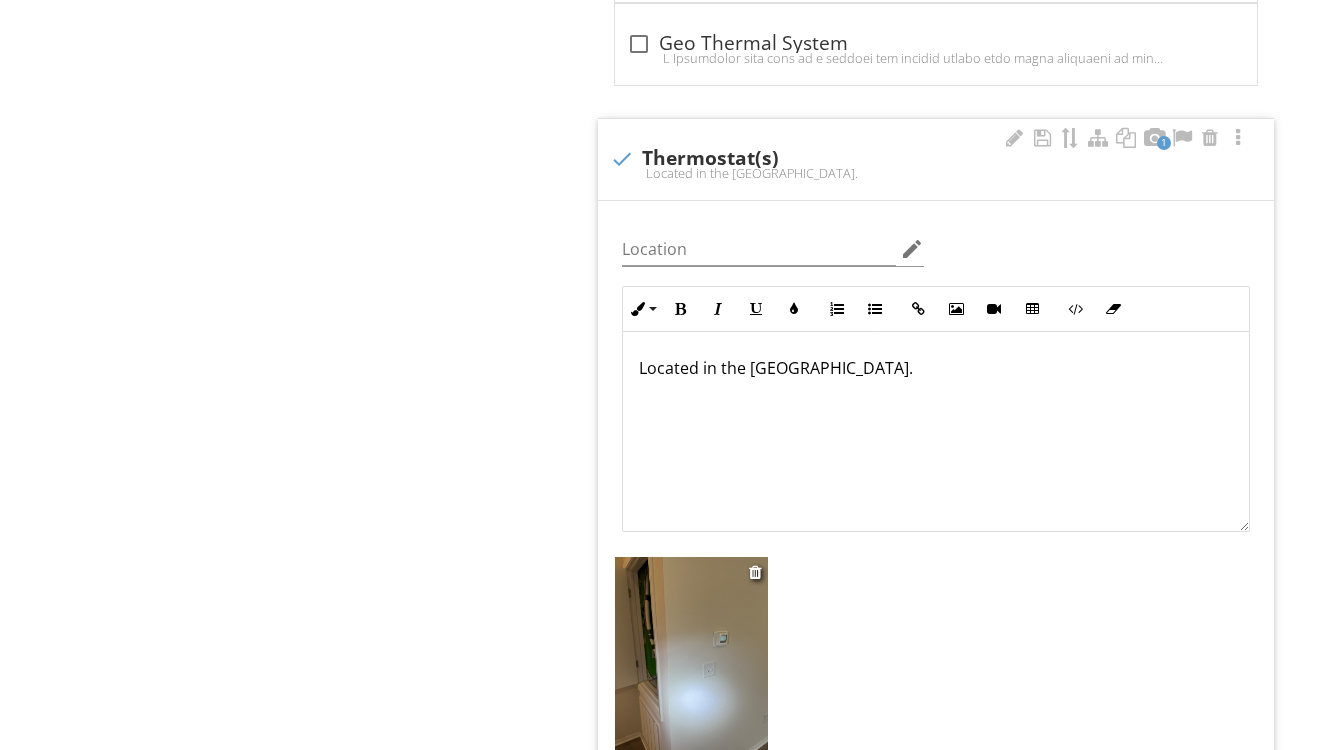 click at bounding box center [691, 659] 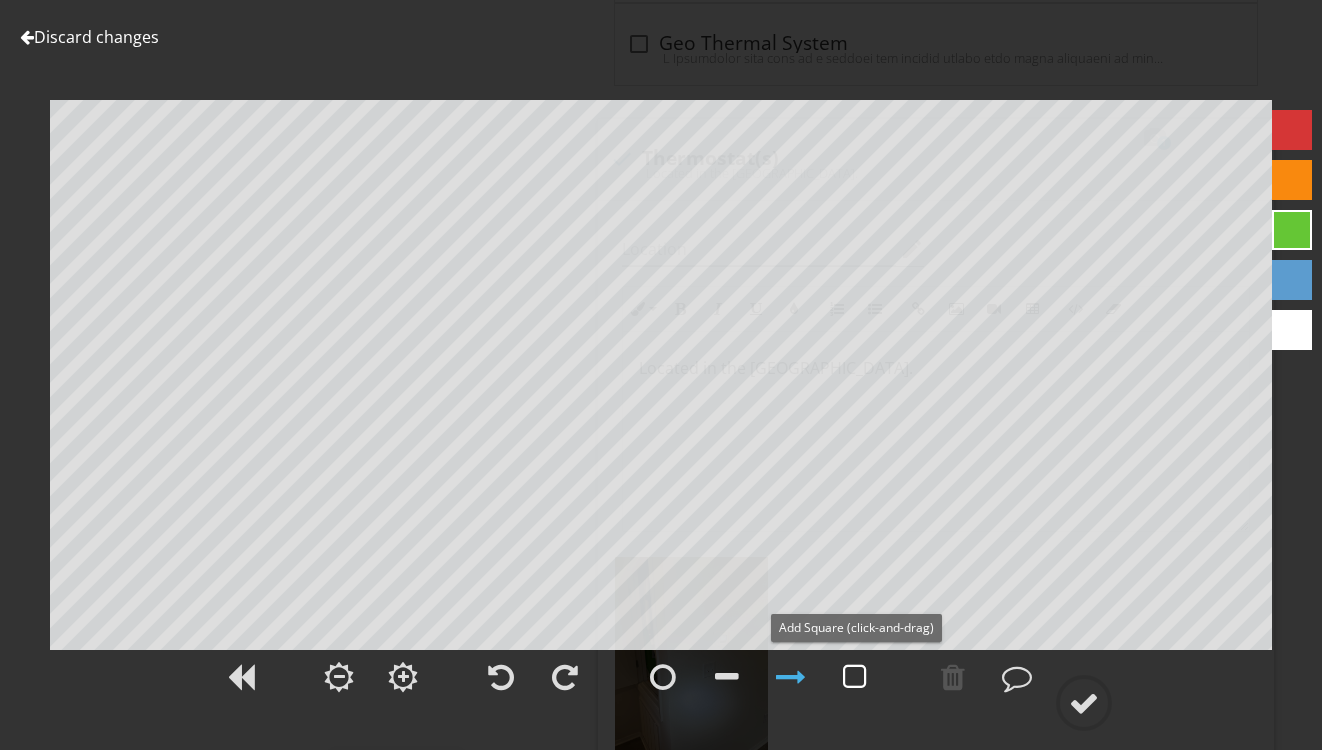 click at bounding box center [855, 677] 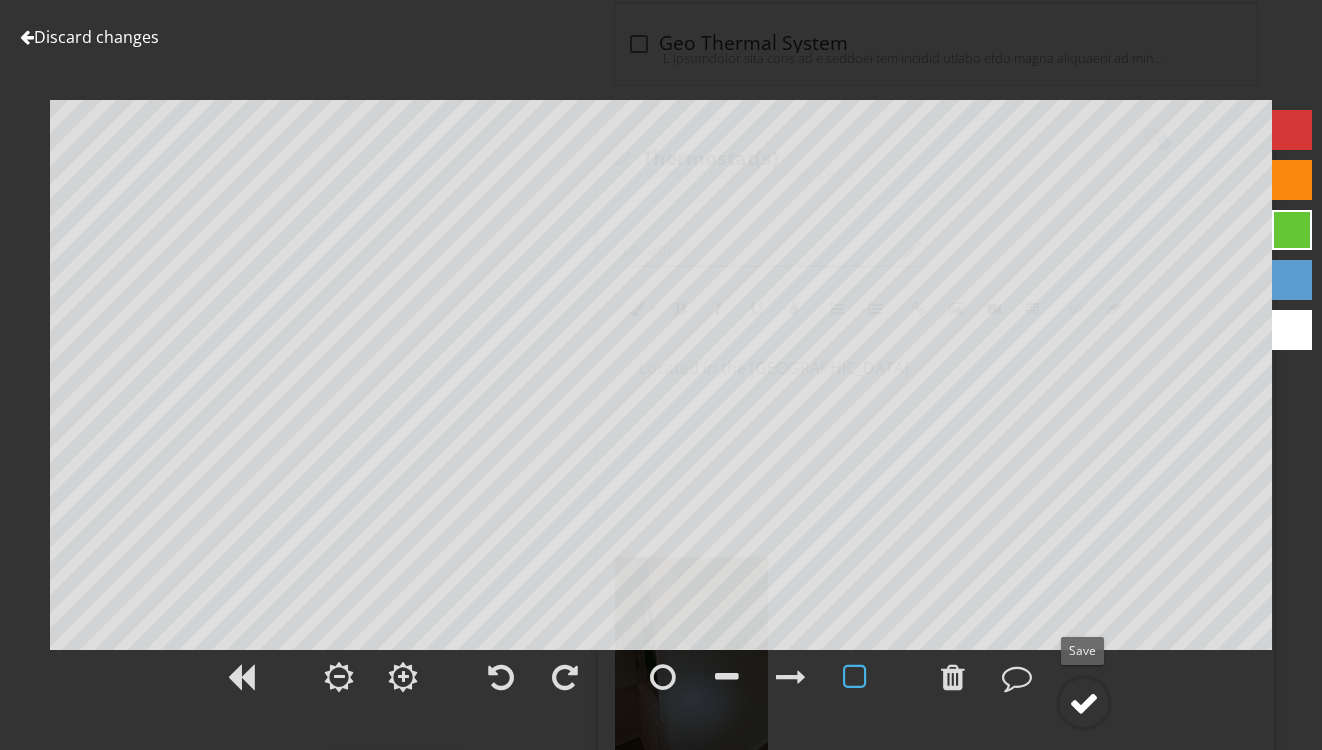 click 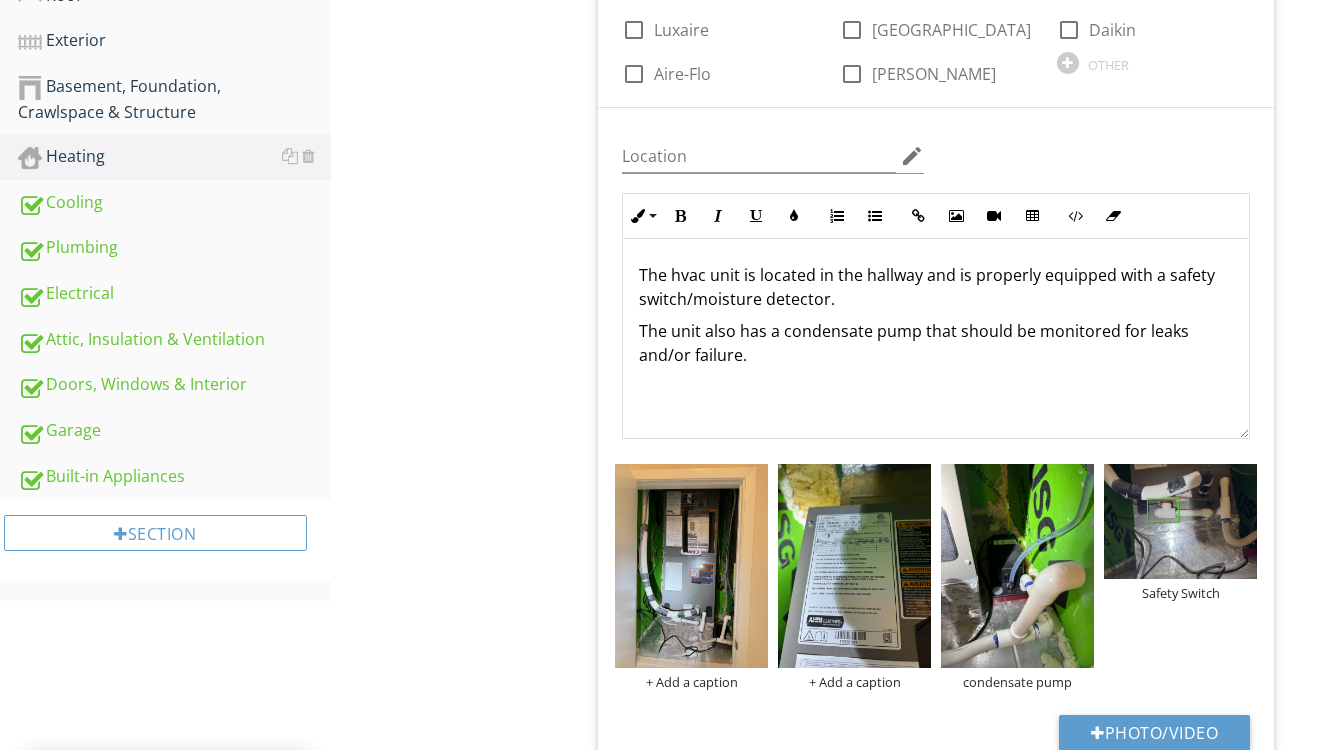 scroll, scrollTop: 780, scrollLeft: 0, axis: vertical 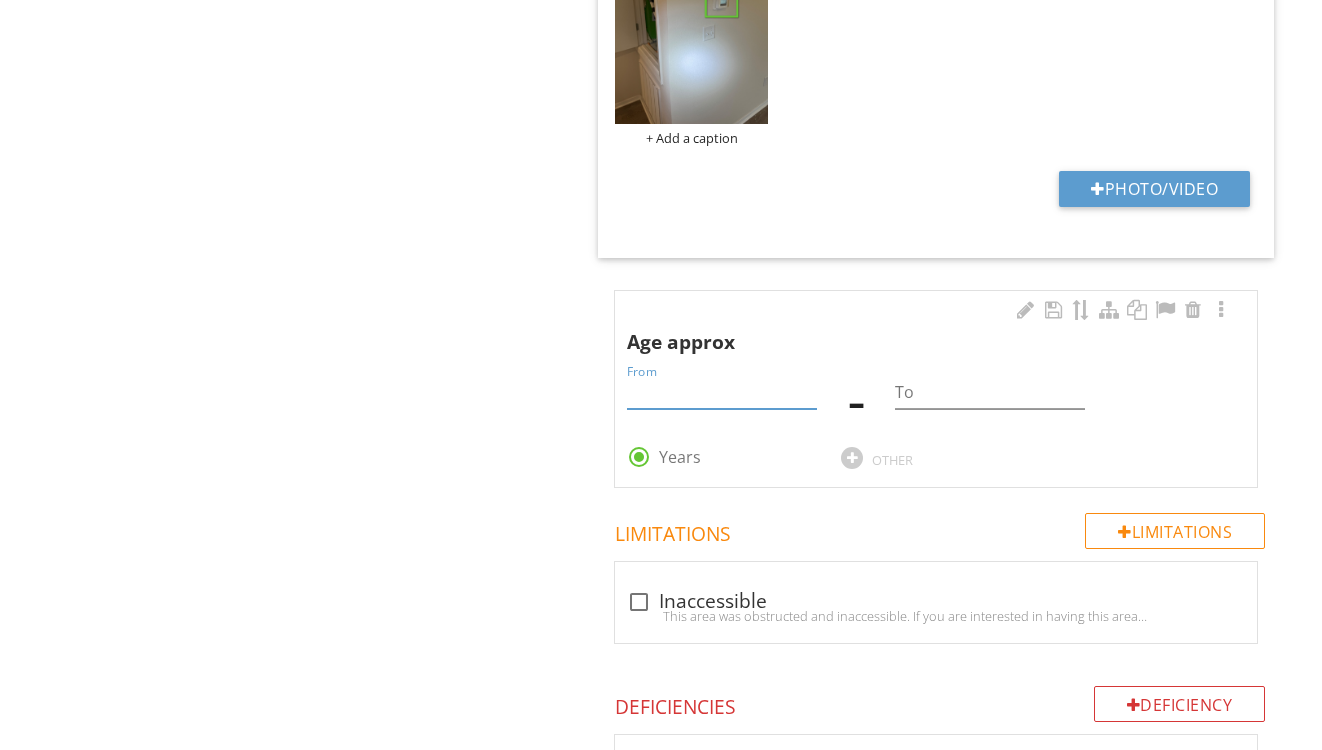 click at bounding box center [722, 392] 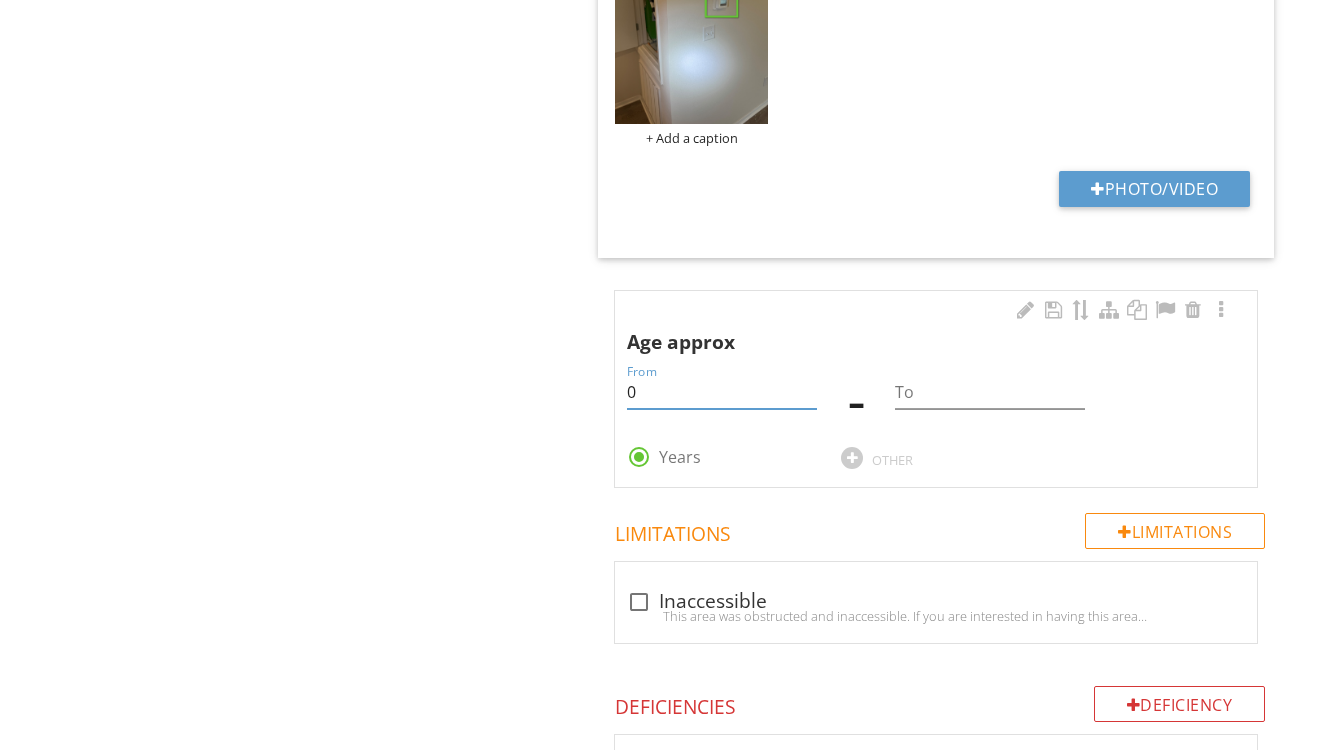 type on "0" 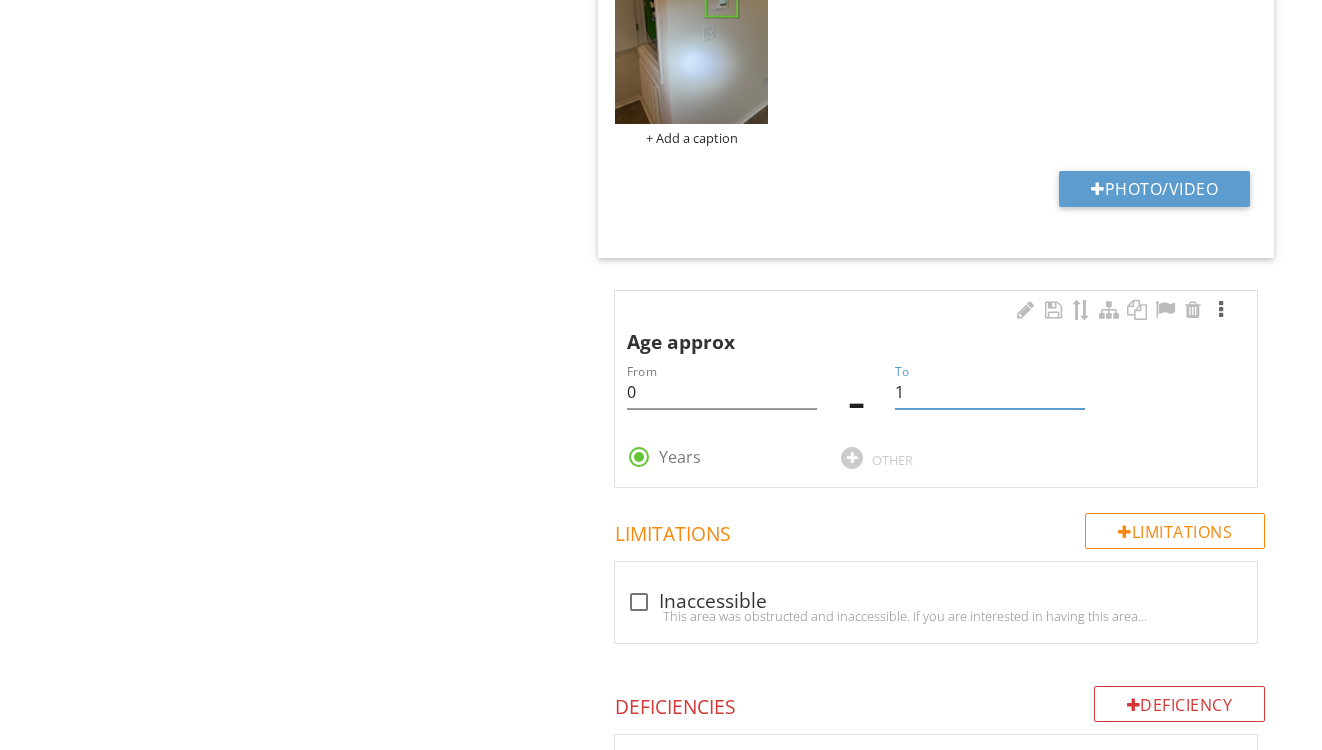 type on "1" 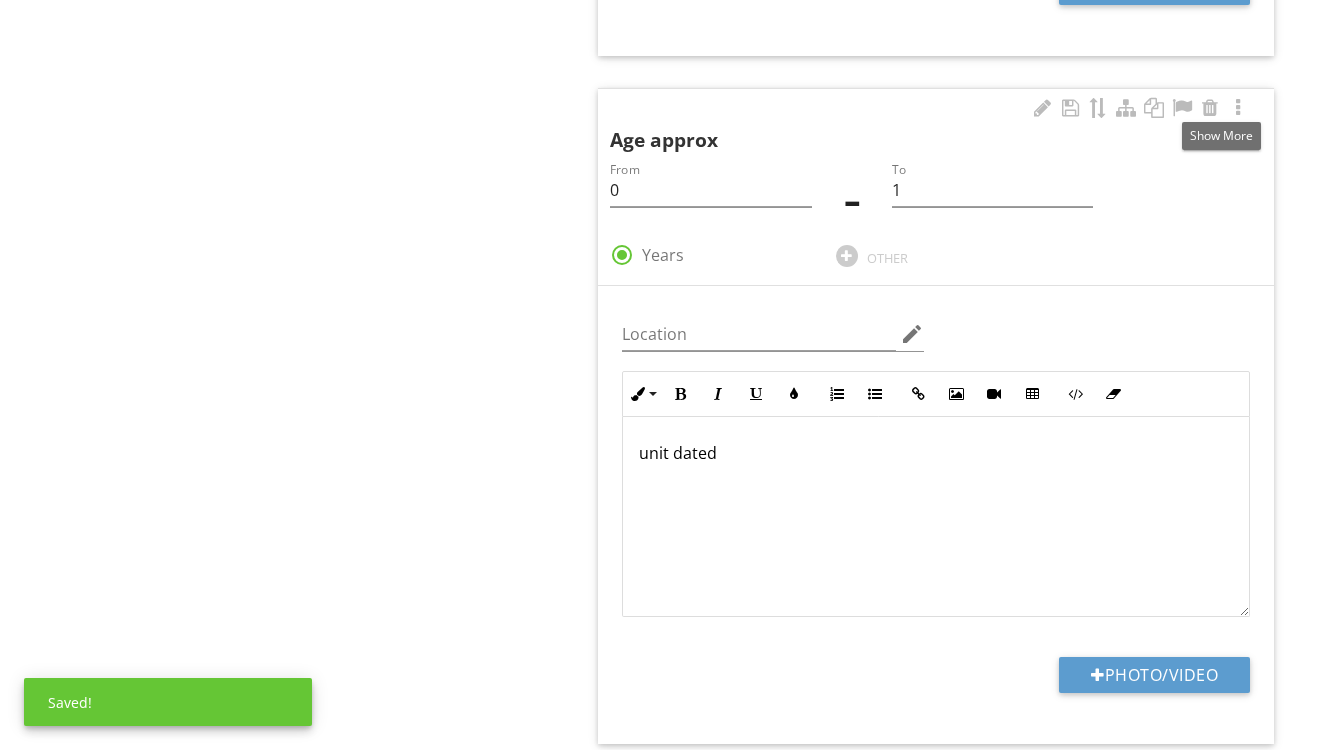 scroll, scrollTop: 3020, scrollLeft: 0, axis: vertical 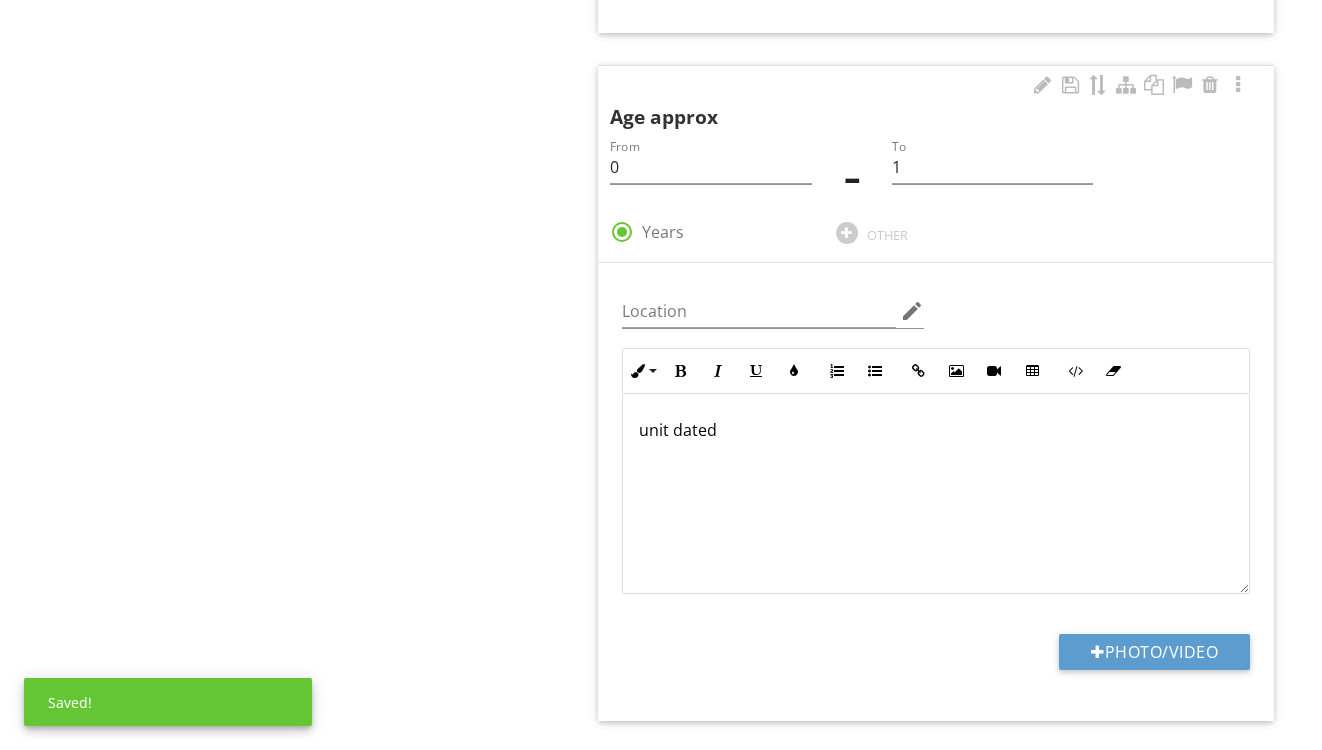 click on "unit dated" at bounding box center [936, 494] 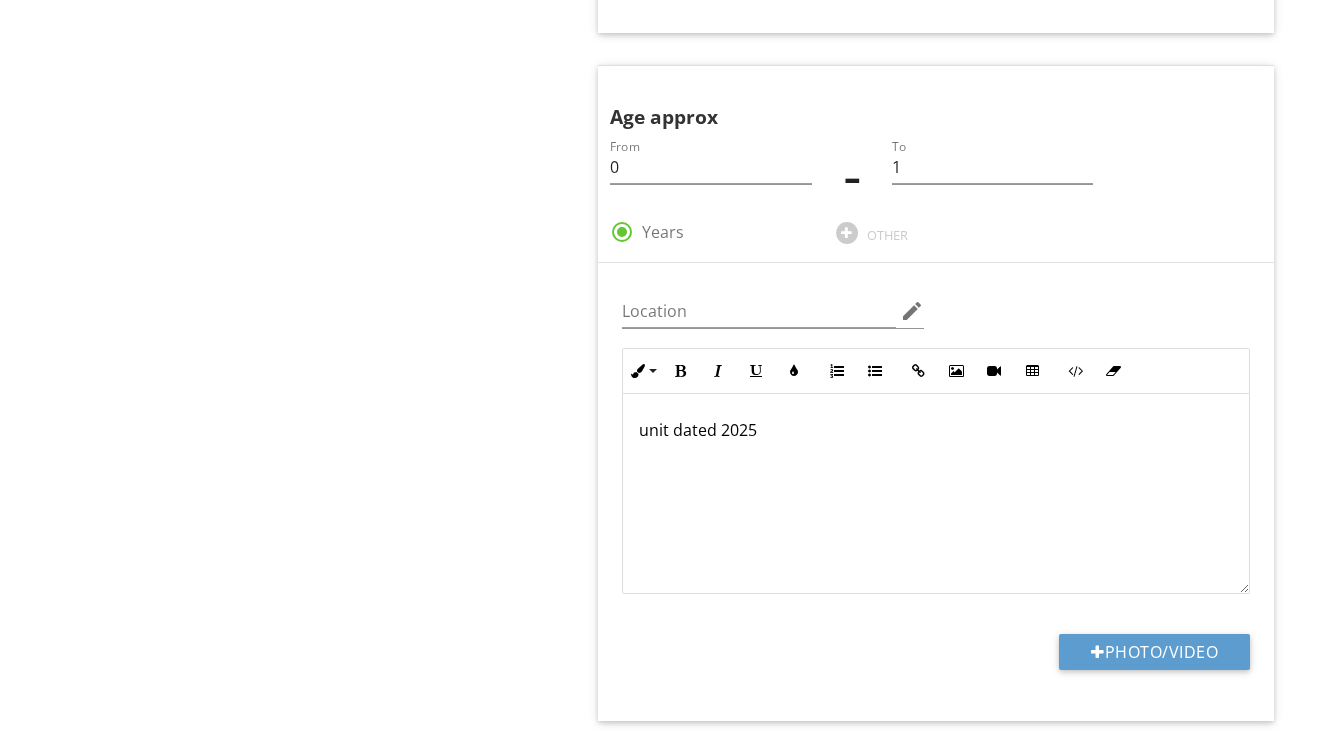 click on "Heating
General
Equipment
Normal Operating Controls
Distribution Systems
Presence of Installed Heat Source in Each Room
Item
Equipment
Info
Information                 4
Brand
check_box_outline_blank Carrier   check_box_outline_blank Bryant   check_box_outline_blank Payne   check_box Lennox   check_box_outline_blank York   check_box_outline_blank Coleman   check_box_outline_blank Amana   check_box_outline_blank Goodman   check_box_outline_blank Trane   check_box_outline_blank American Standard   check_box_outline_blank Rheem   check_box_outline_blank Heil   check_box_outline_blank Ruud   check_box_outline_blank Ameristar   check_box_outline_blank TempStar   Westinghouse" at bounding box center [827, -190] 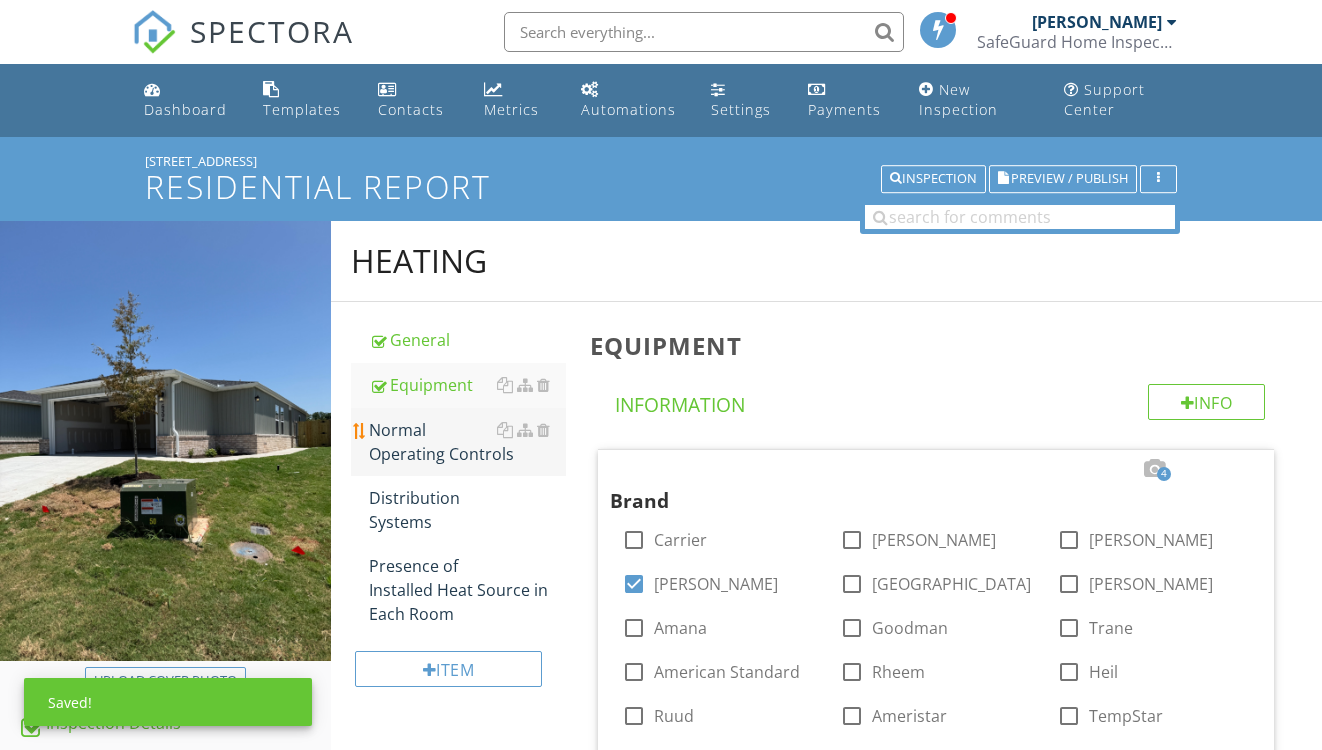 scroll, scrollTop: 0, scrollLeft: 0, axis: both 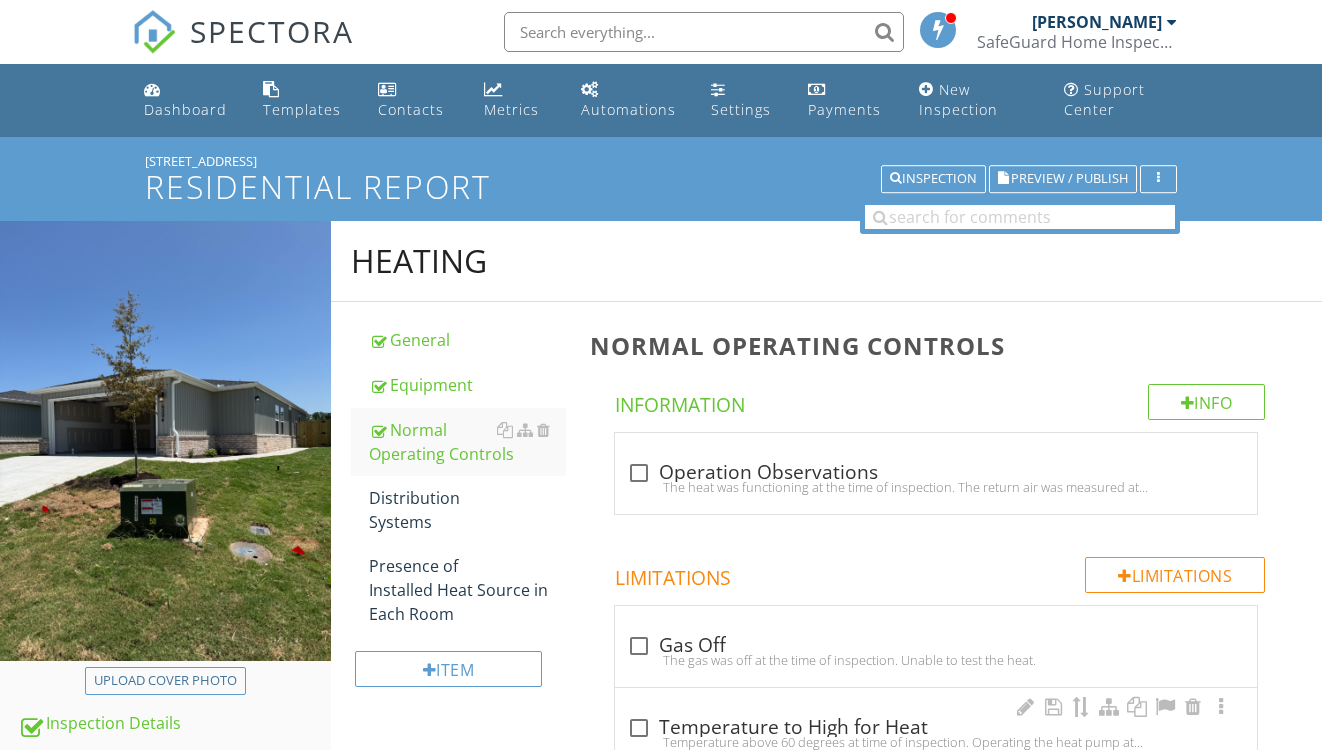 click on "check_box_outline_blank
Temperature to High for Heat" at bounding box center (936, 726) 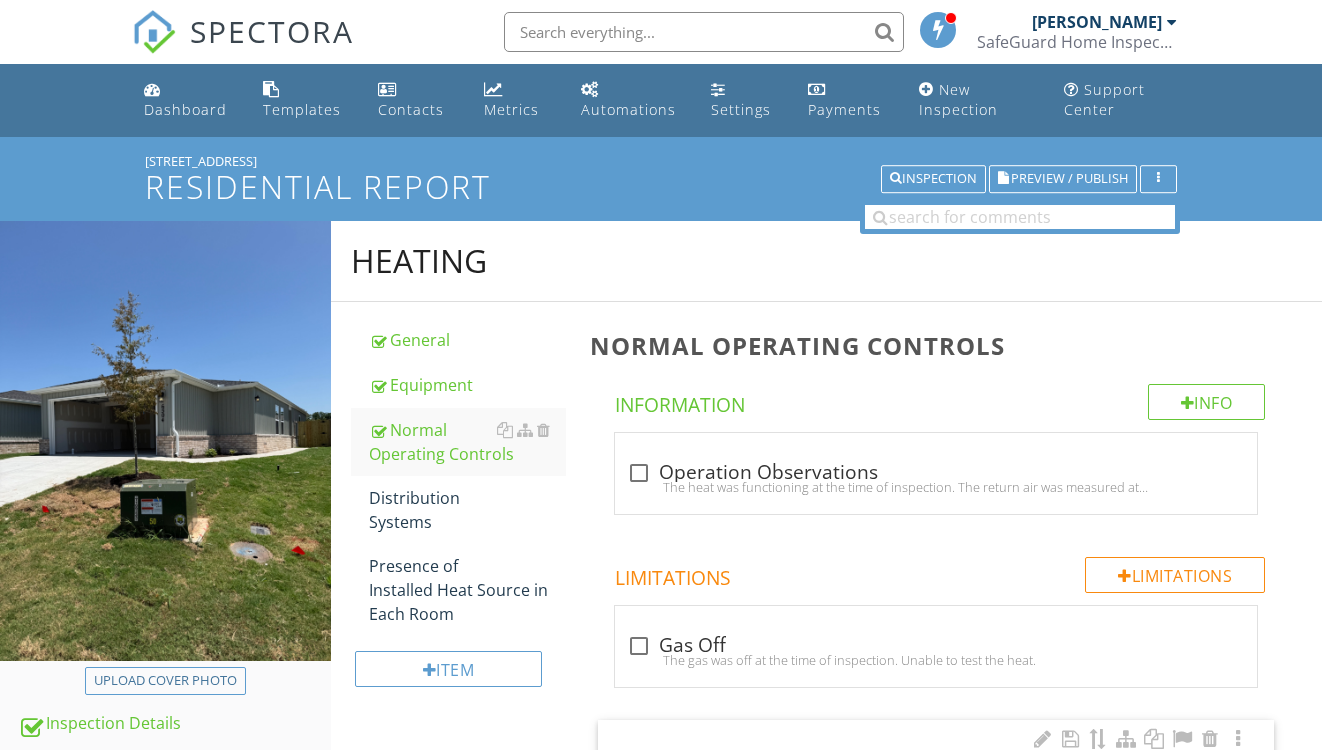 checkbox on "true" 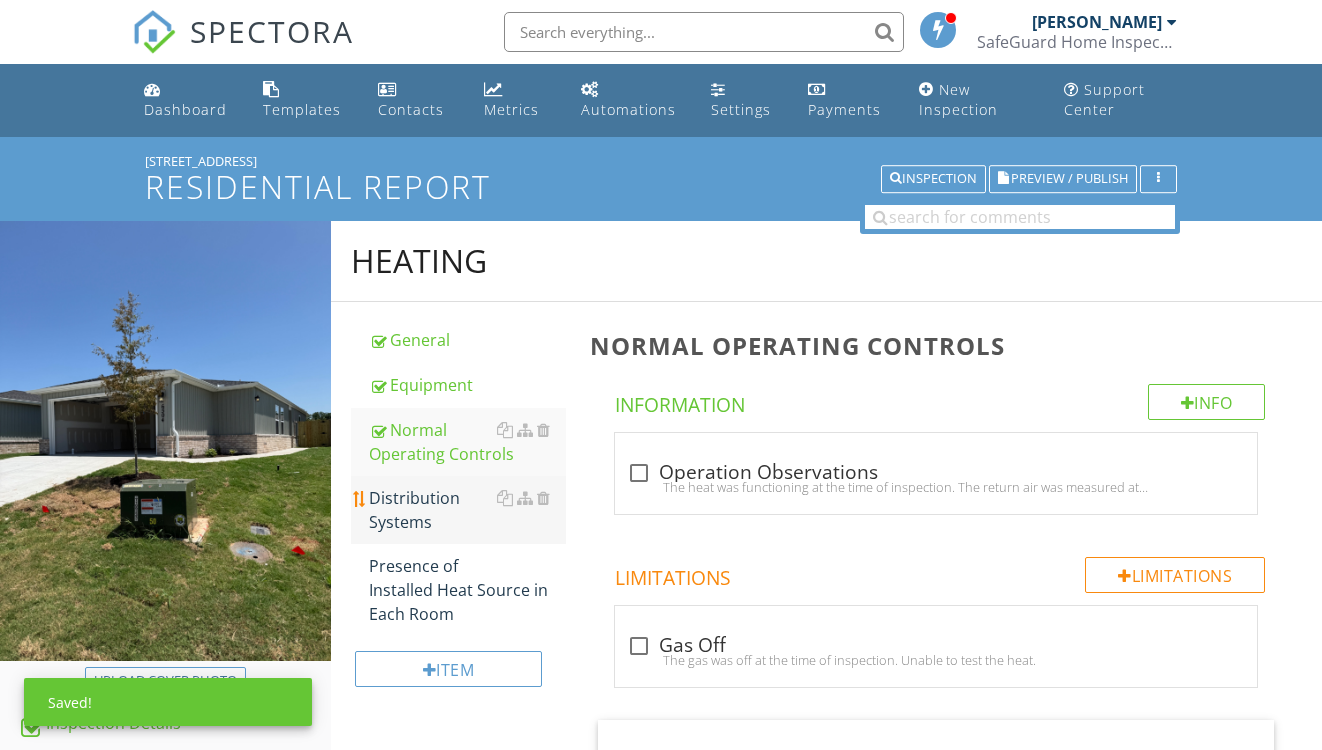 click on "Distribution Systems" at bounding box center [468, 510] 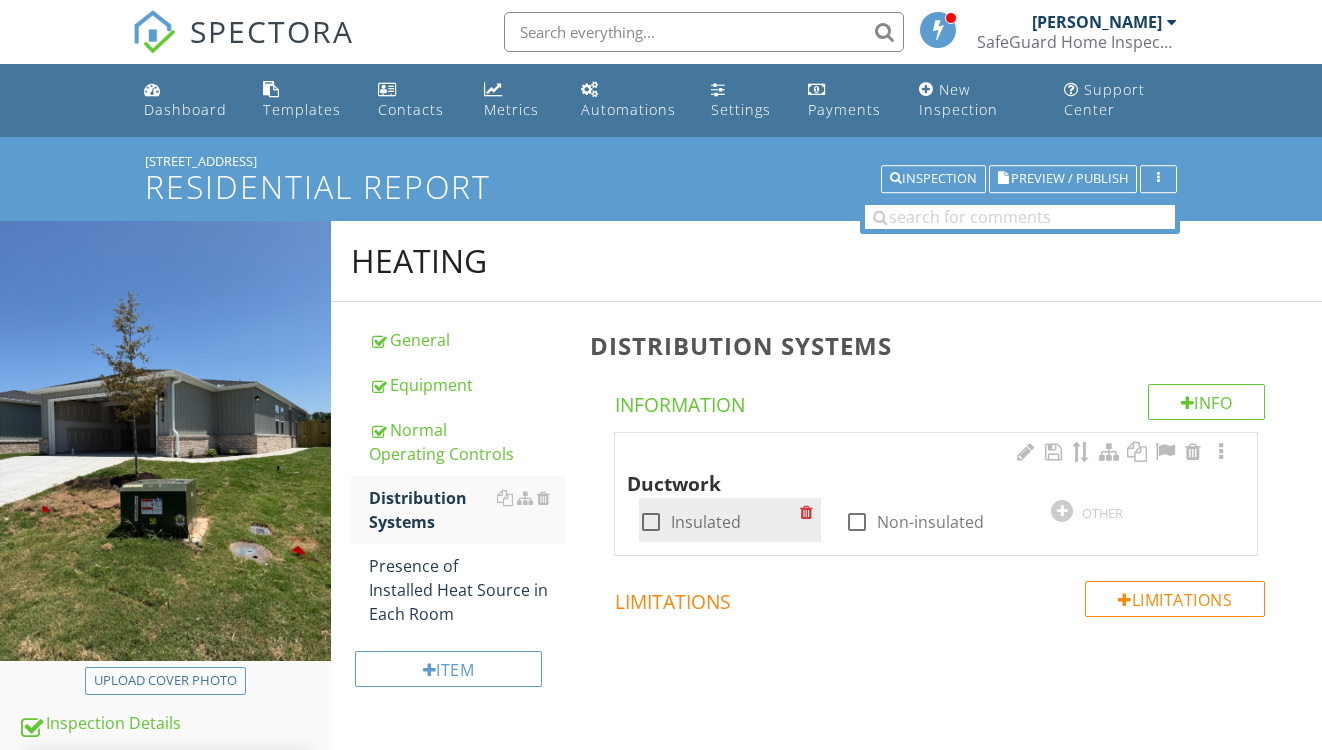 click on "Insulated" at bounding box center (706, 522) 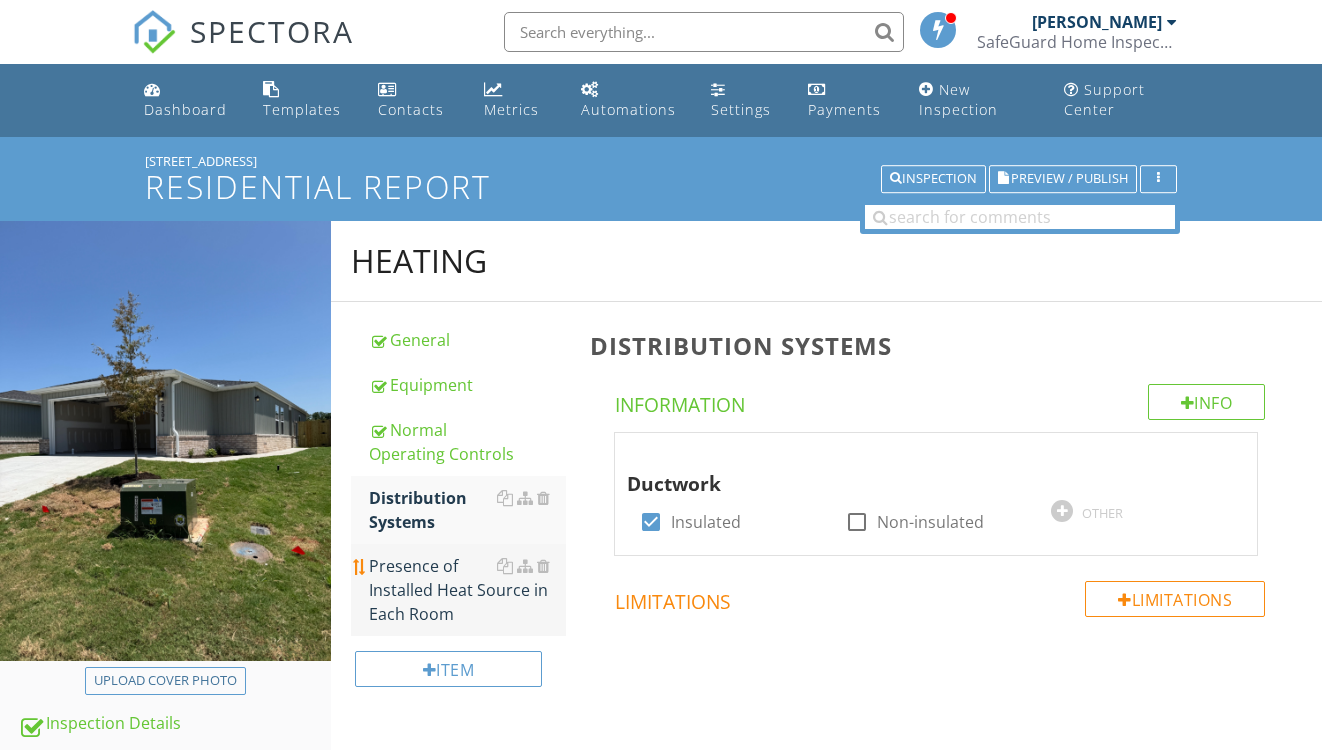 click on "Presence of Installed Heat Source in Each Room" at bounding box center (468, 590) 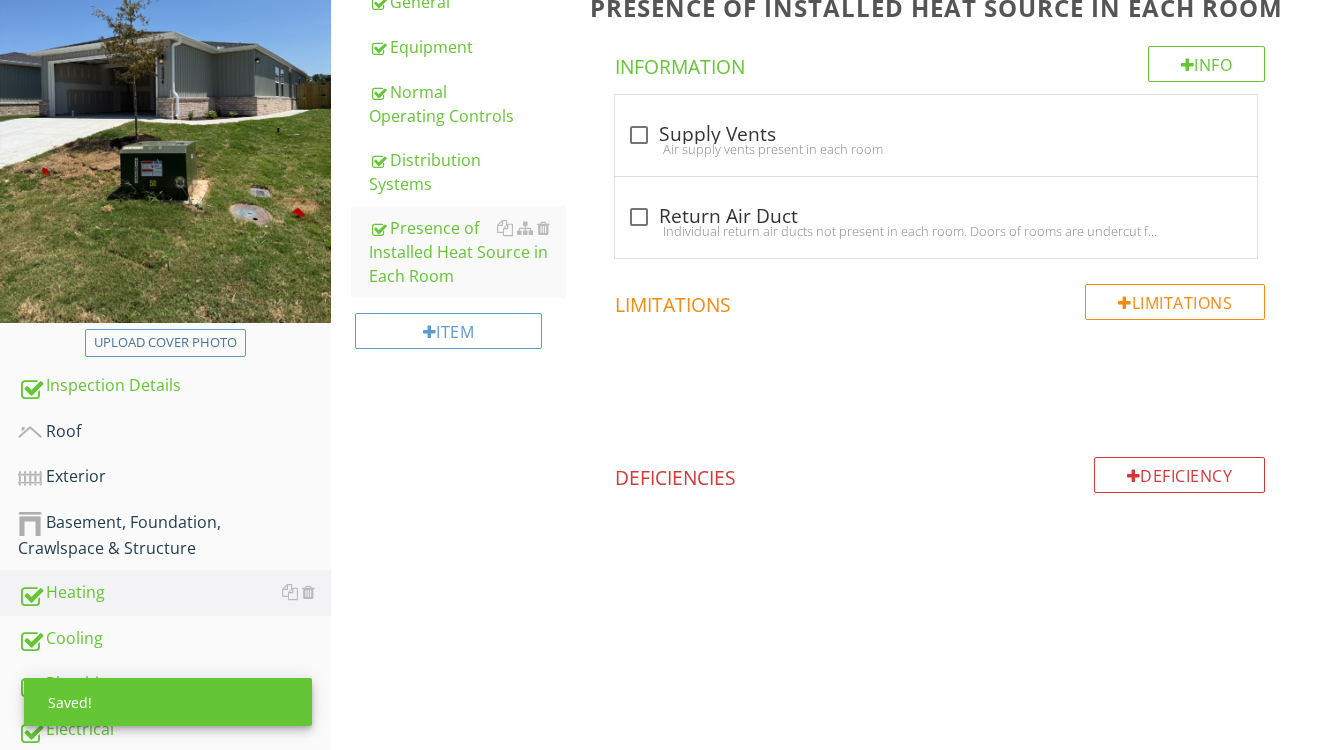 scroll, scrollTop: 348, scrollLeft: 0, axis: vertical 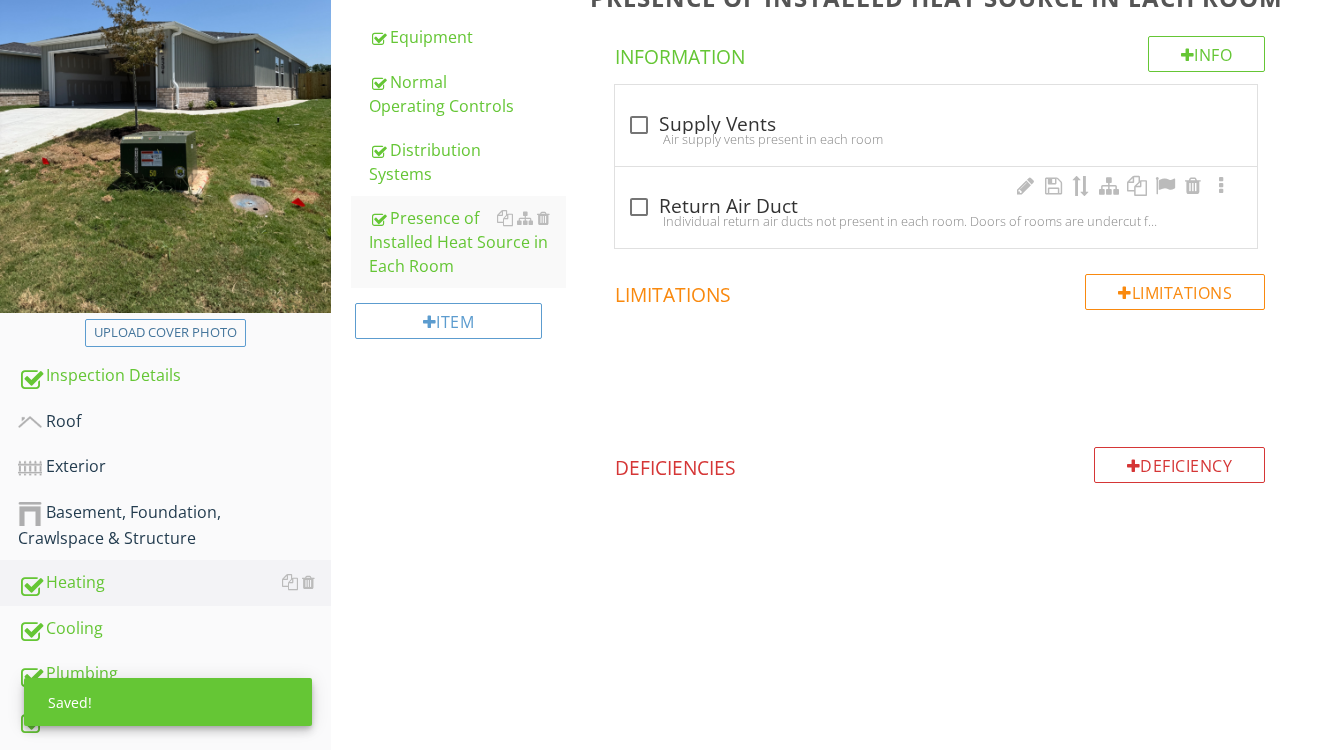 click on "Individual return air ducts not present in each room. Doors of rooms are undercut for air flow." at bounding box center (936, 221) 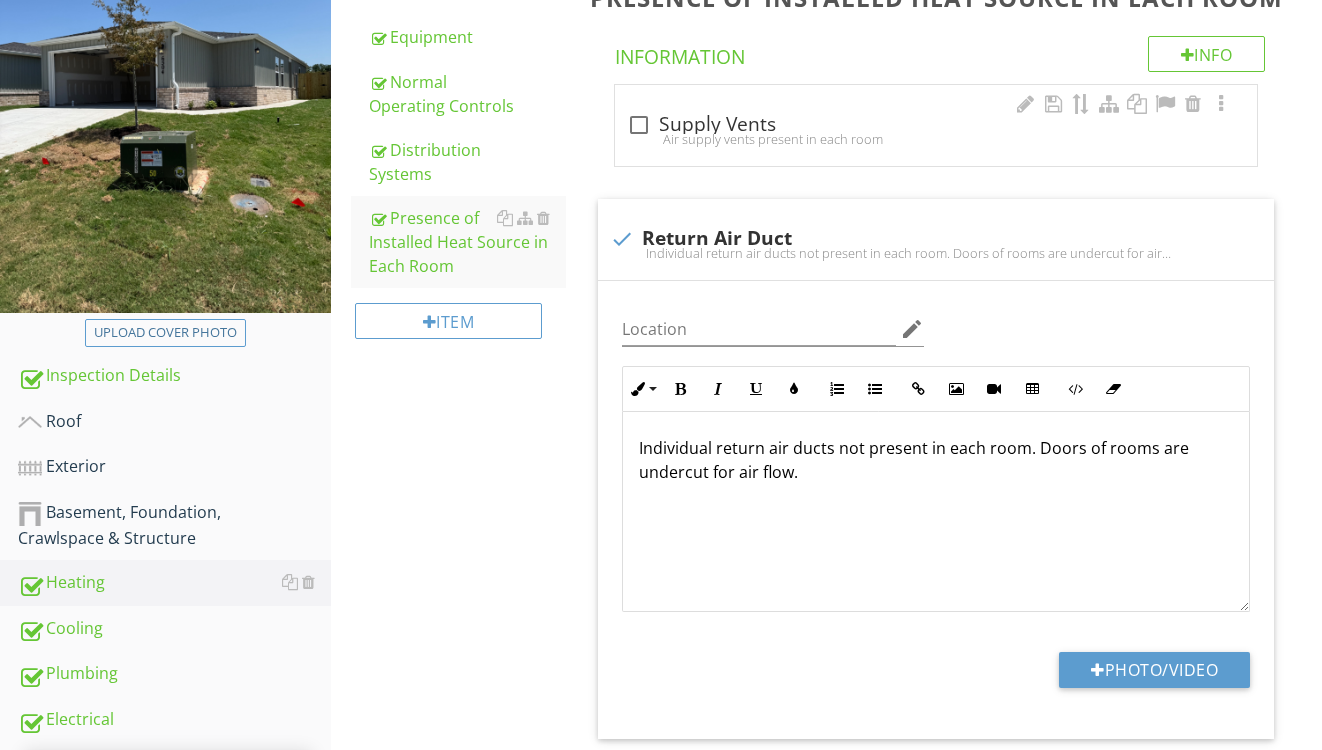 click on "check_box_outline_blank
Supply Vents" at bounding box center [936, 125] 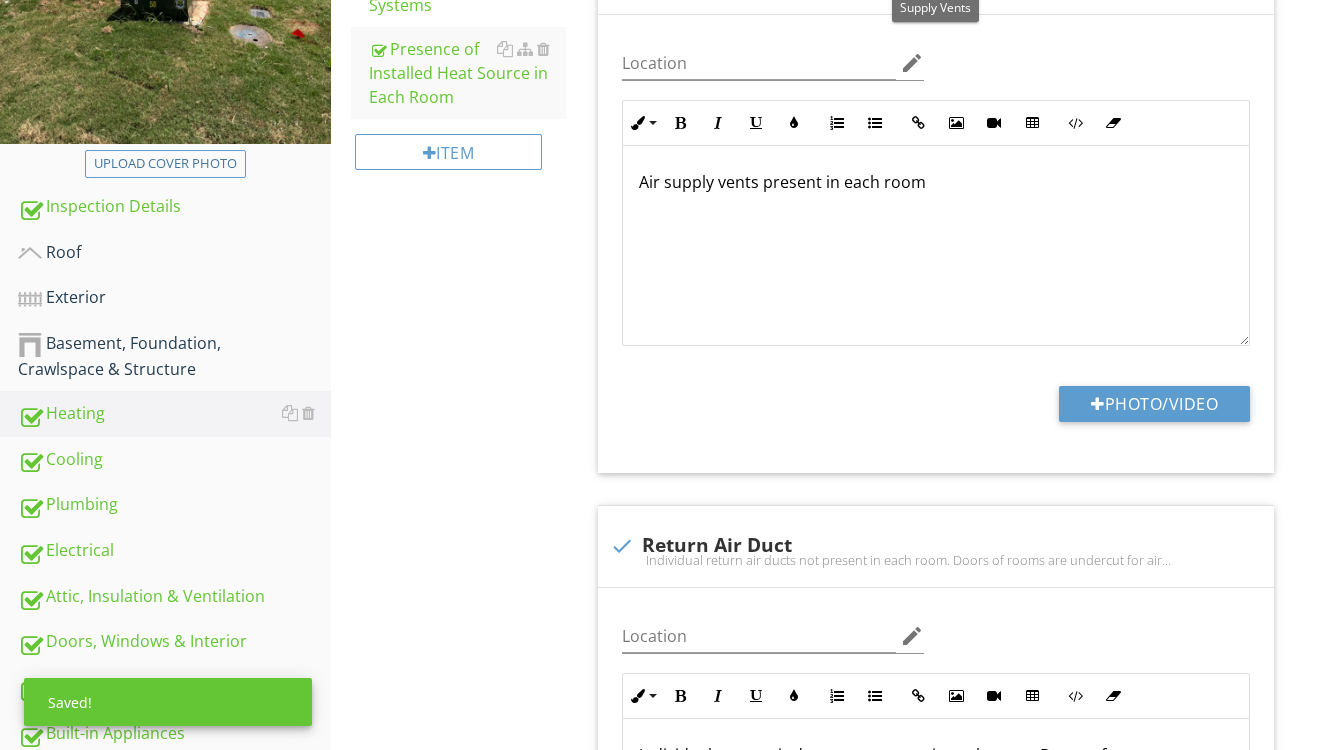 scroll, scrollTop: 578, scrollLeft: 0, axis: vertical 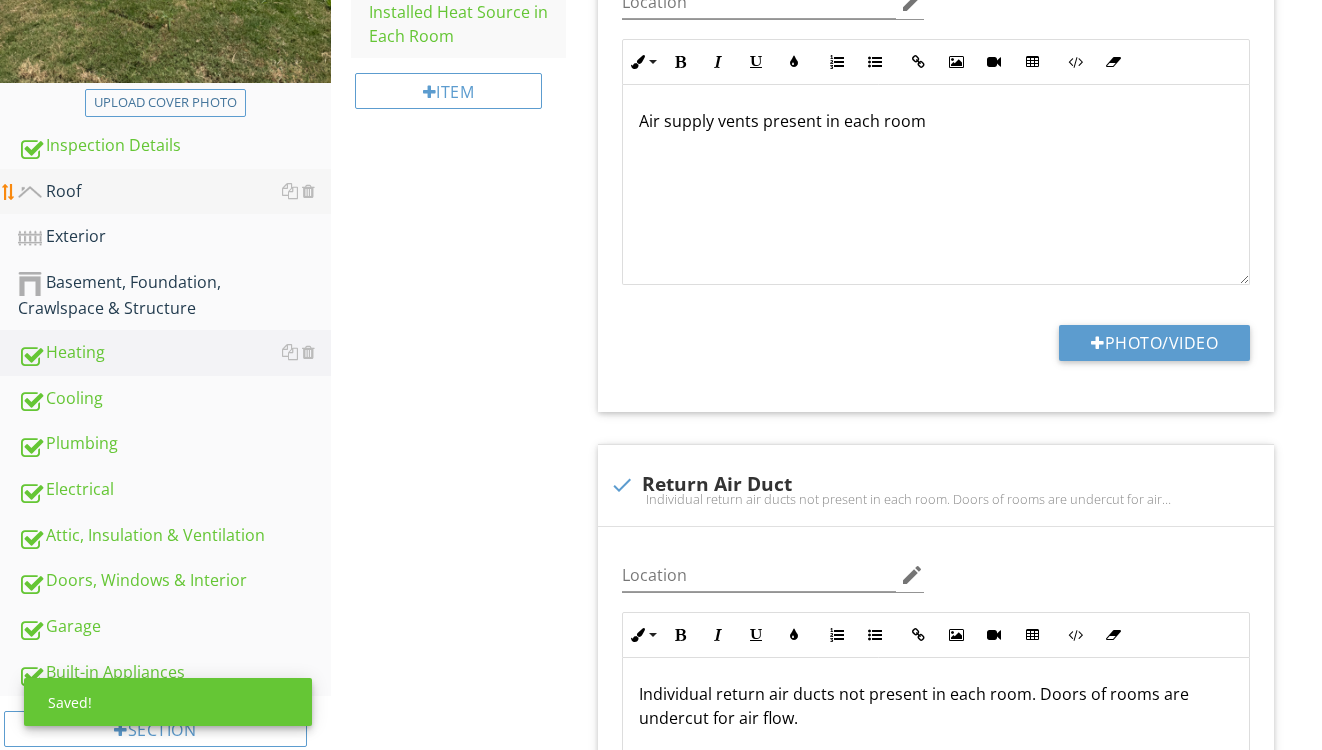 click on "Roof" at bounding box center (174, 192) 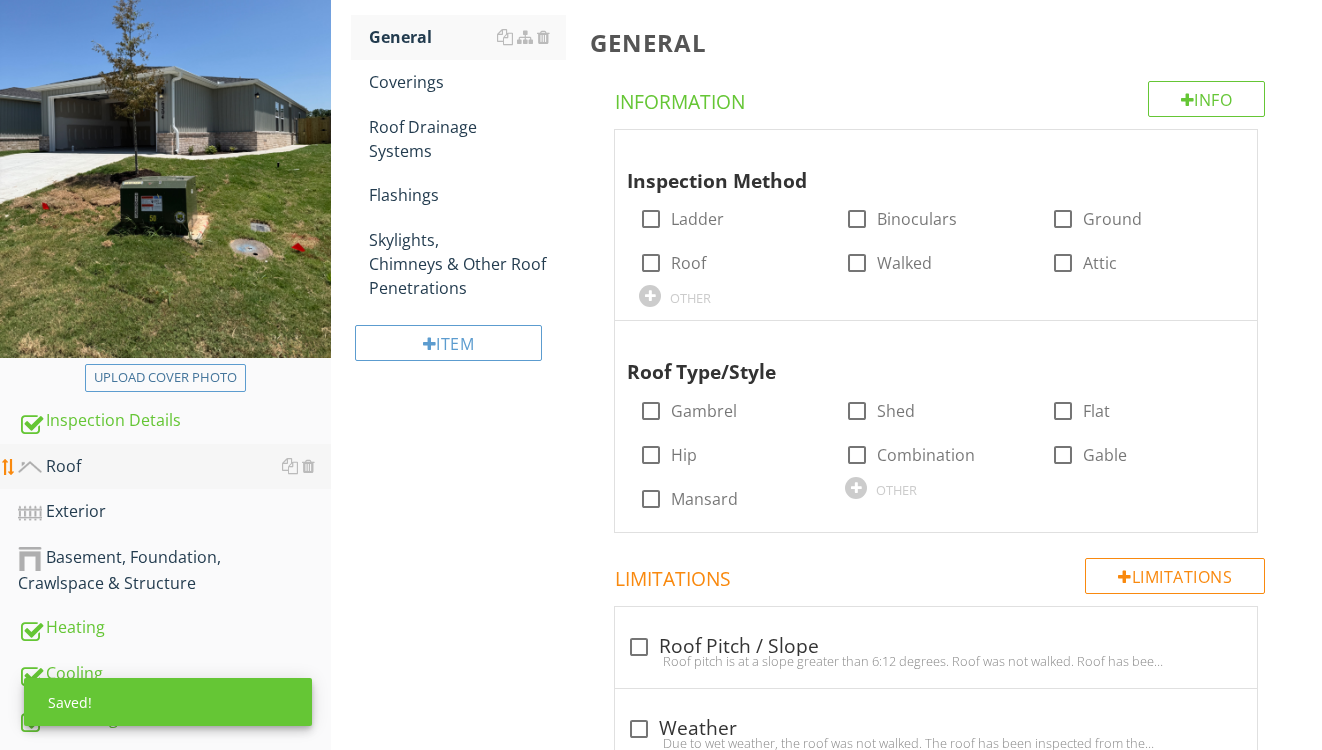 scroll, scrollTop: 293, scrollLeft: 0, axis: vertical 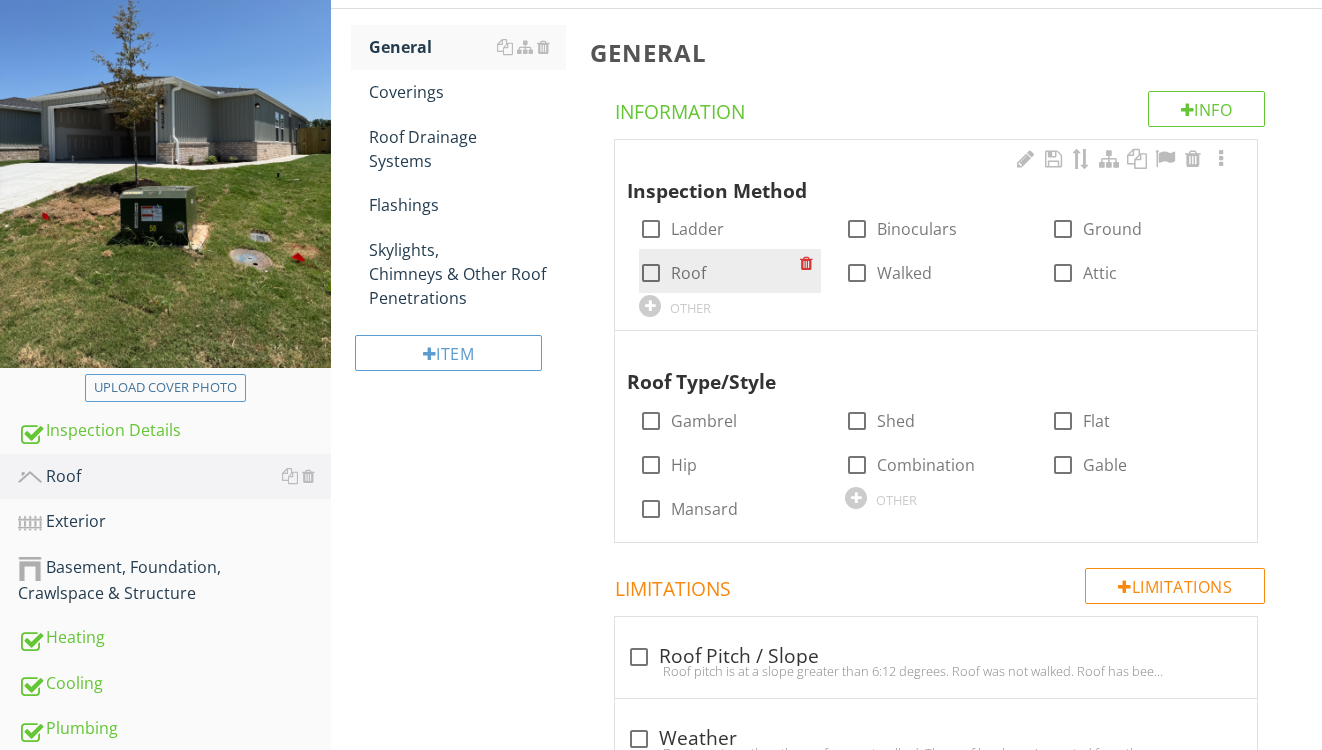 click on "Roof" at bounding box center (688, 273) 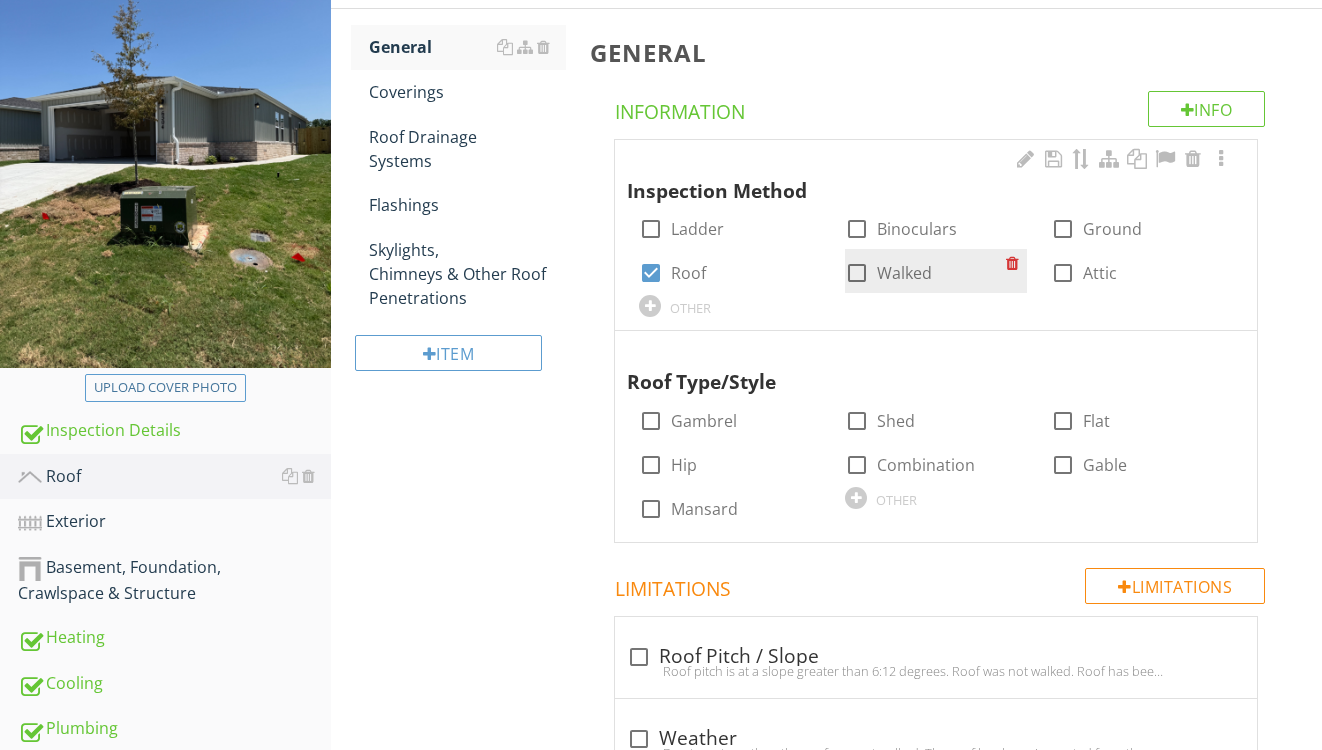click on "check_box_outline_blank Walked" at bounding box center [925, 271] 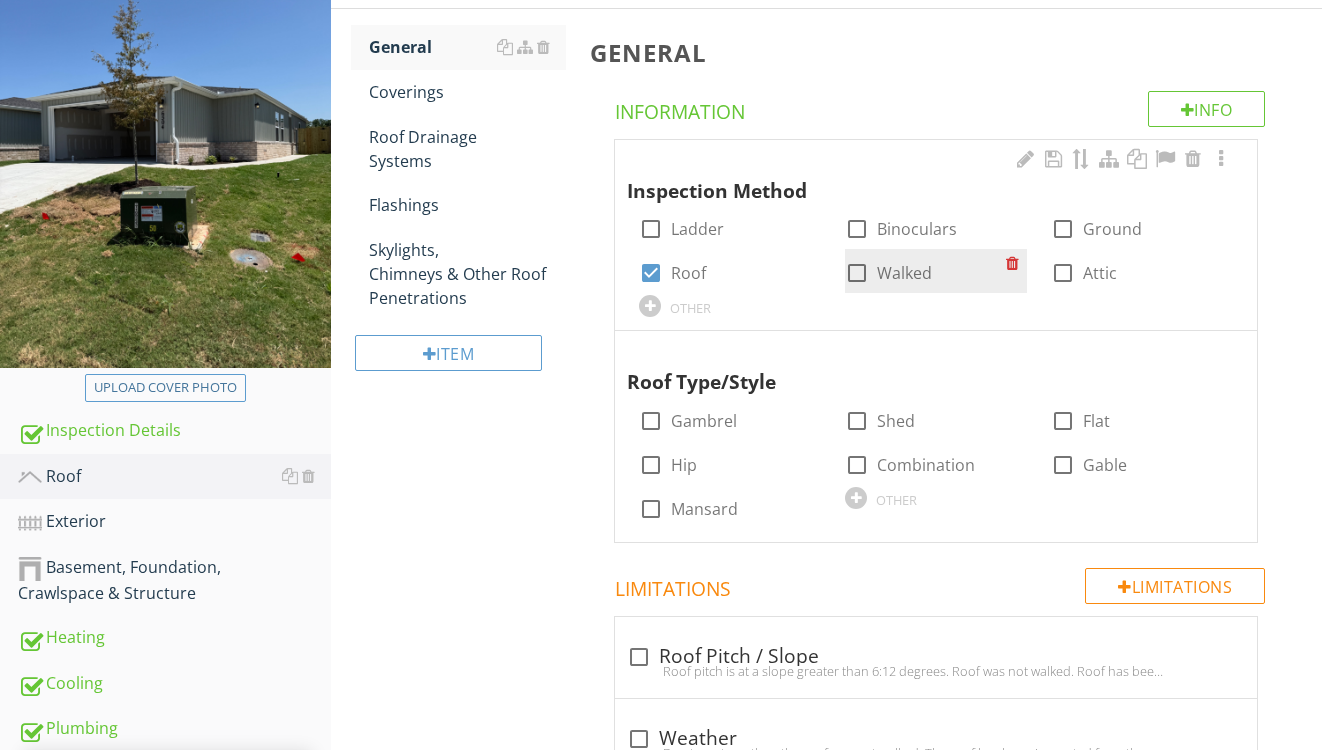 click on "Walked" at bounding box center [904, 273] 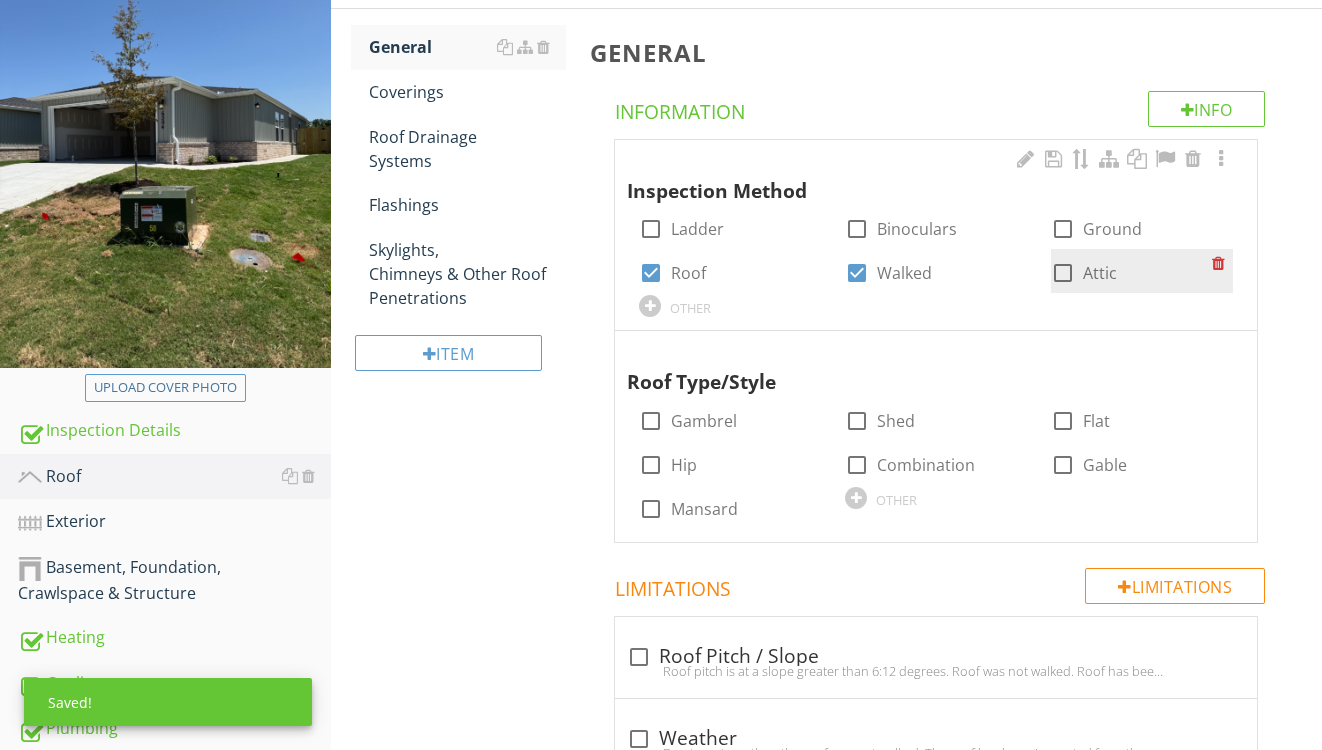 click at bounding box center [1063, 273] 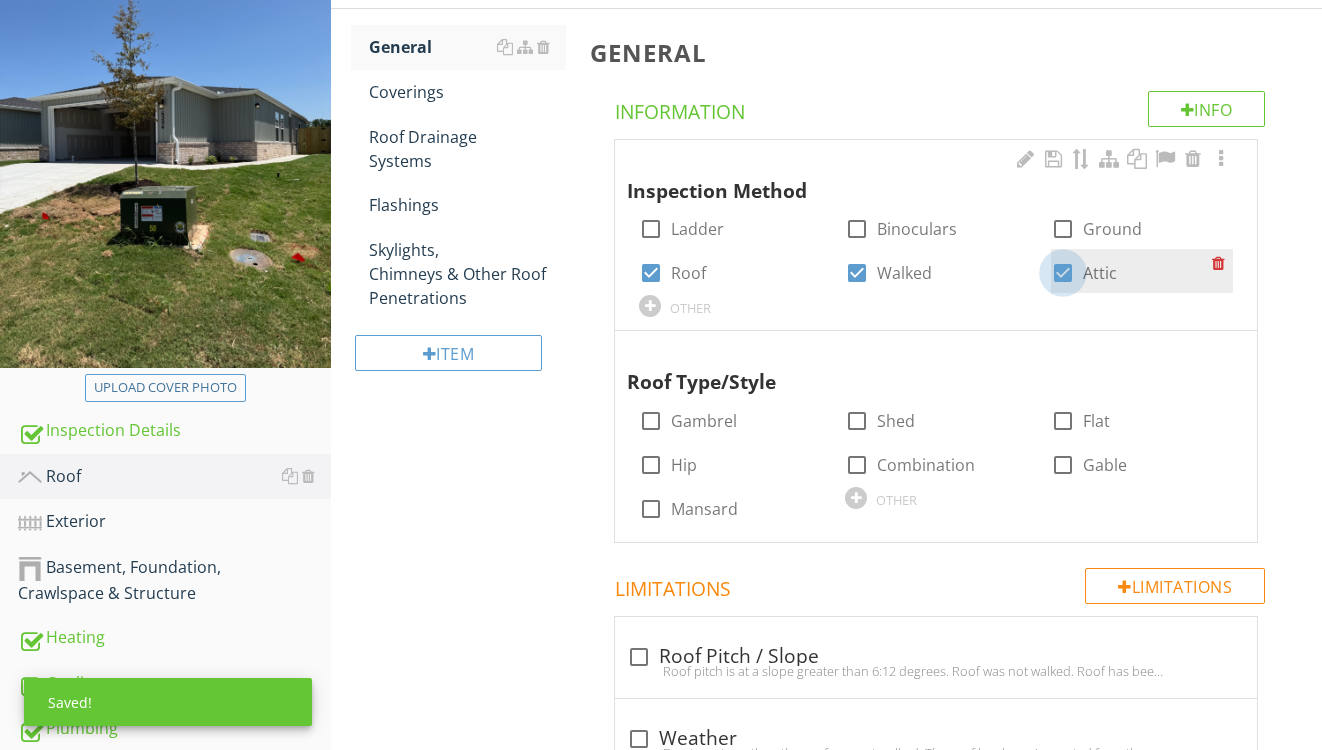 checkbox on "true" 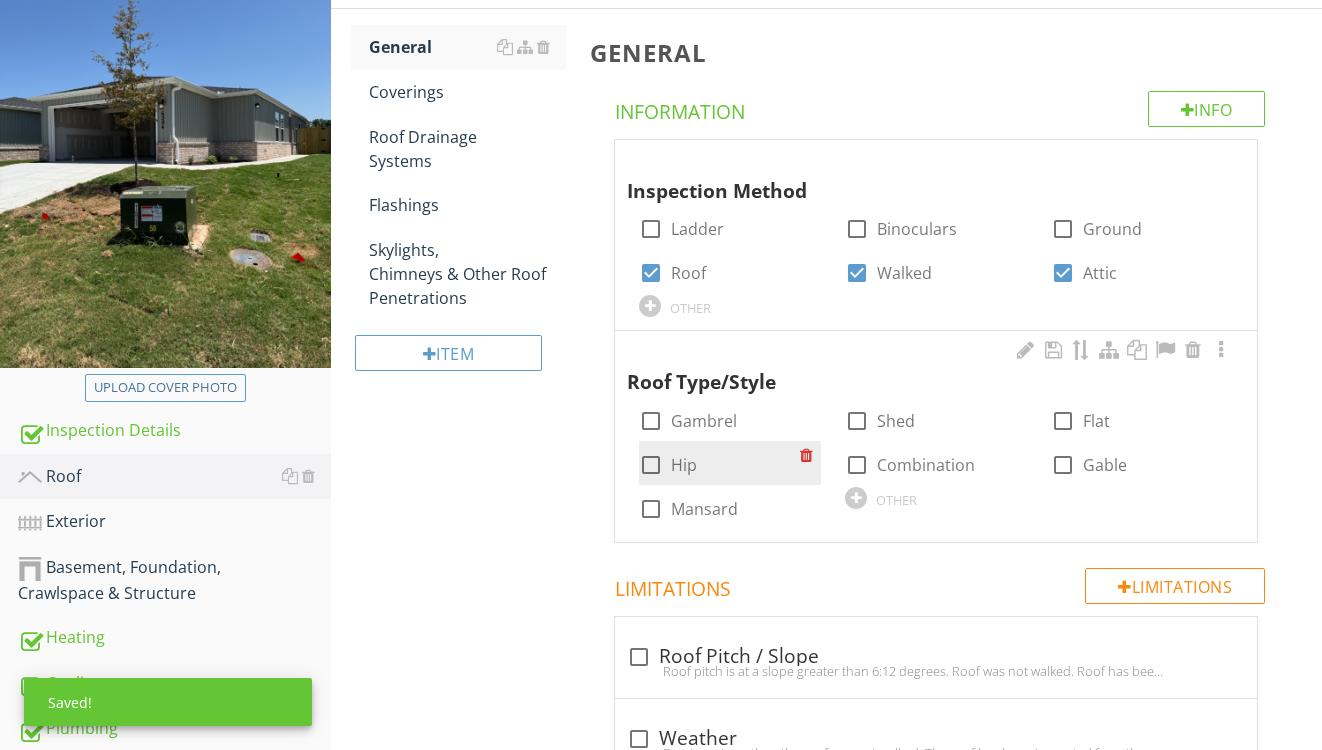 click on "Hip" at bounding box center [684, 465] 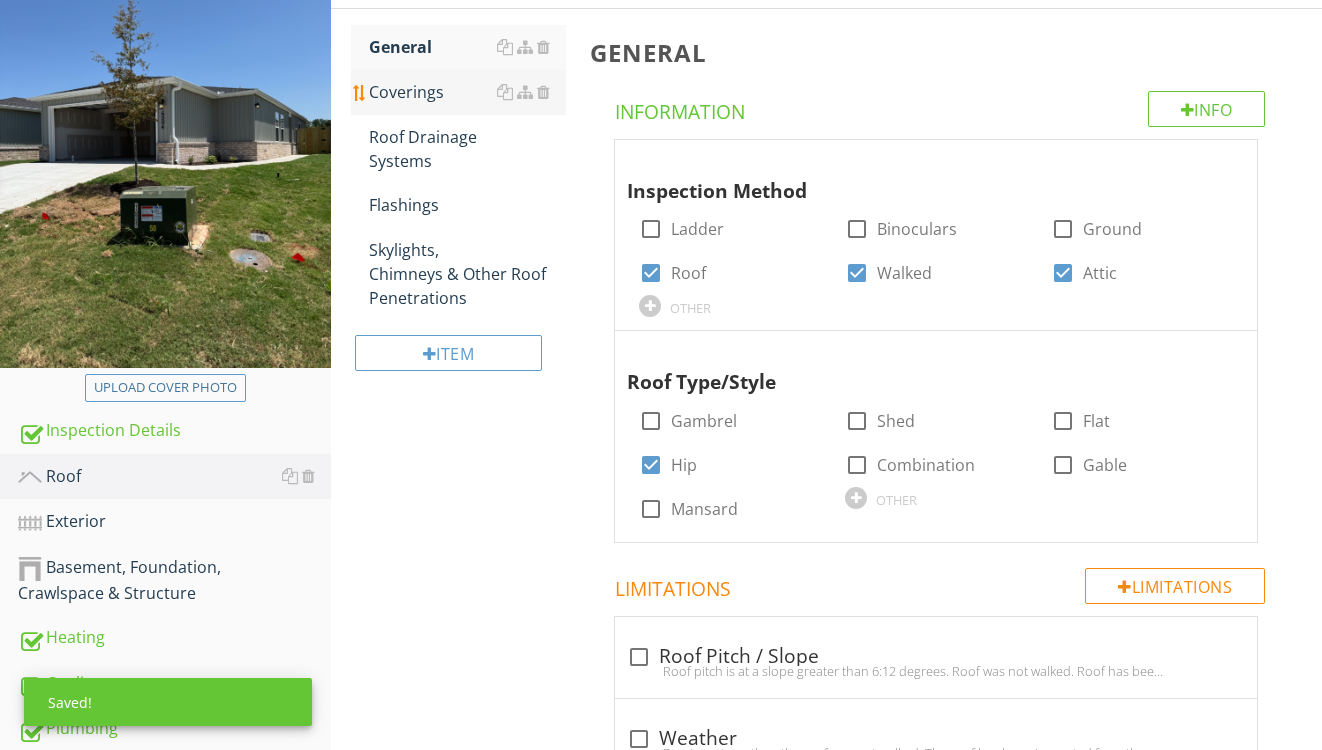 click on "Coverings" at bounding box center [468, 92] 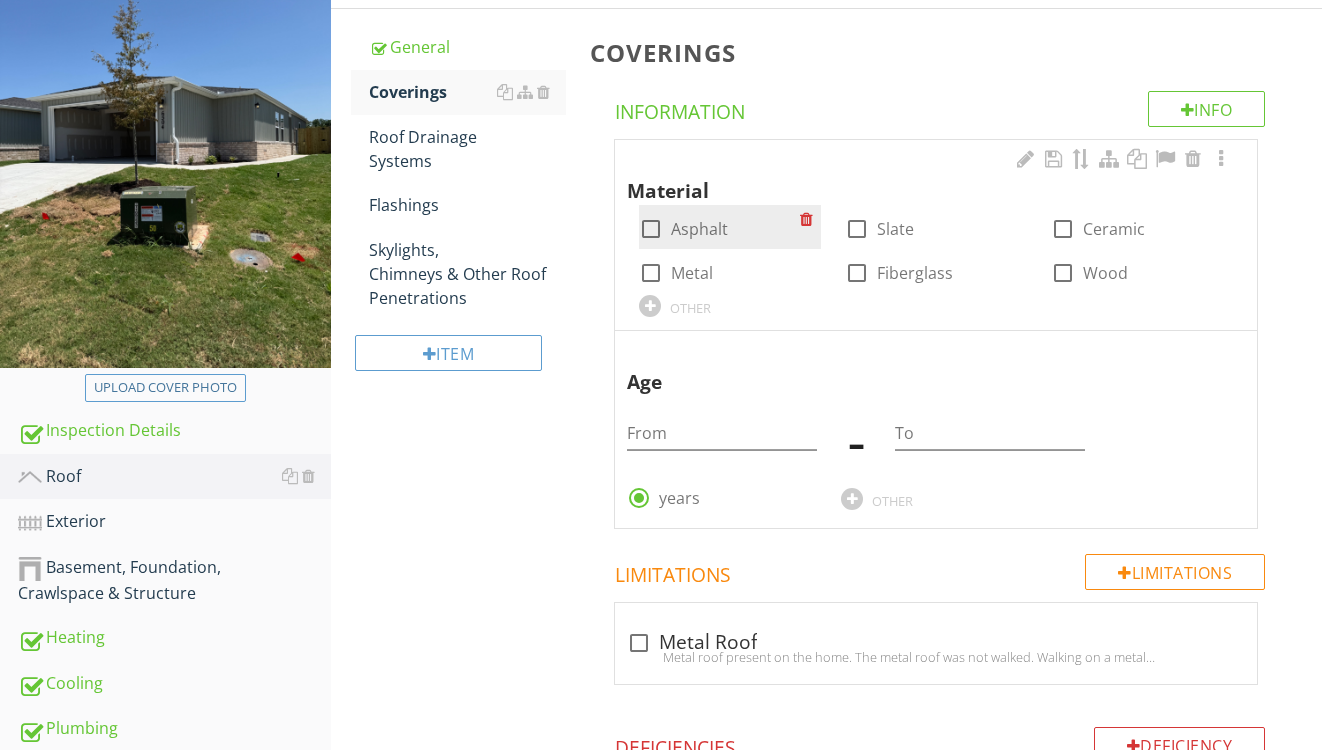 click on "Asphalt" at bounding box center (699, 229) 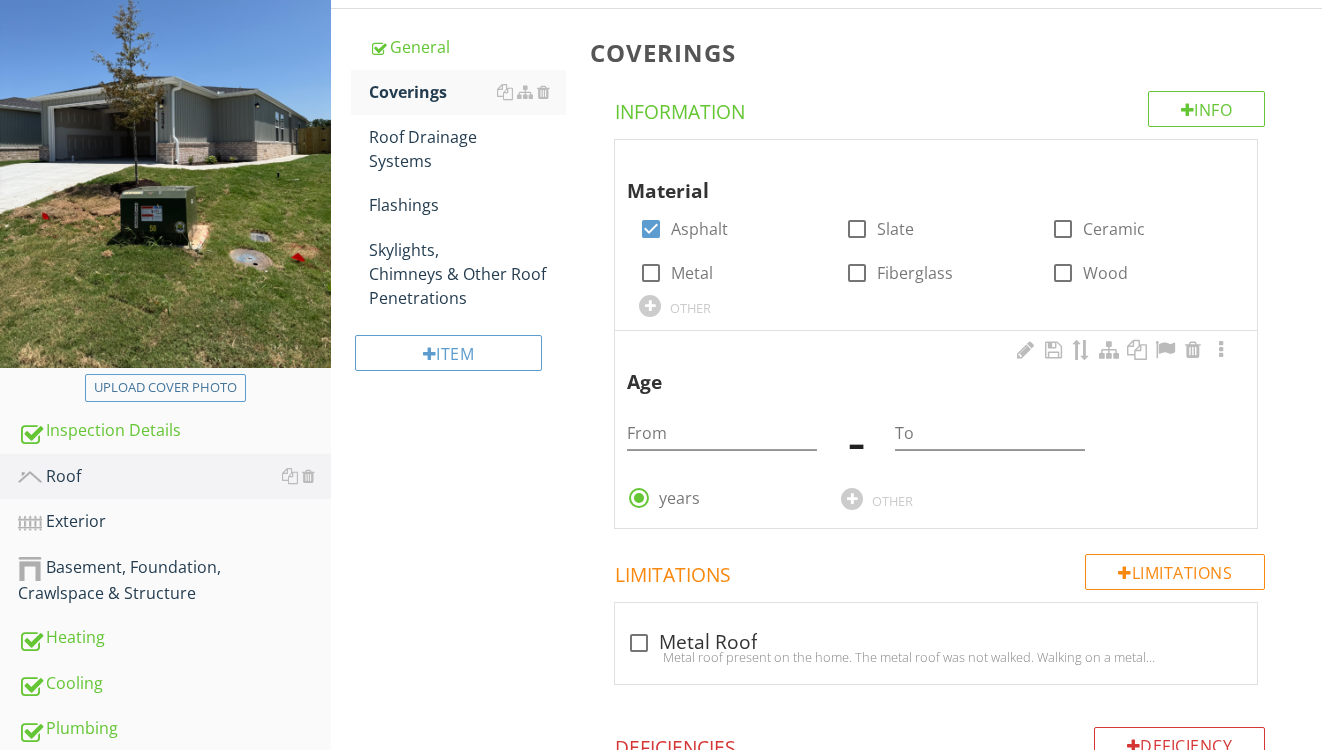 click on "From    -    To" at bounding box center [936, 439] 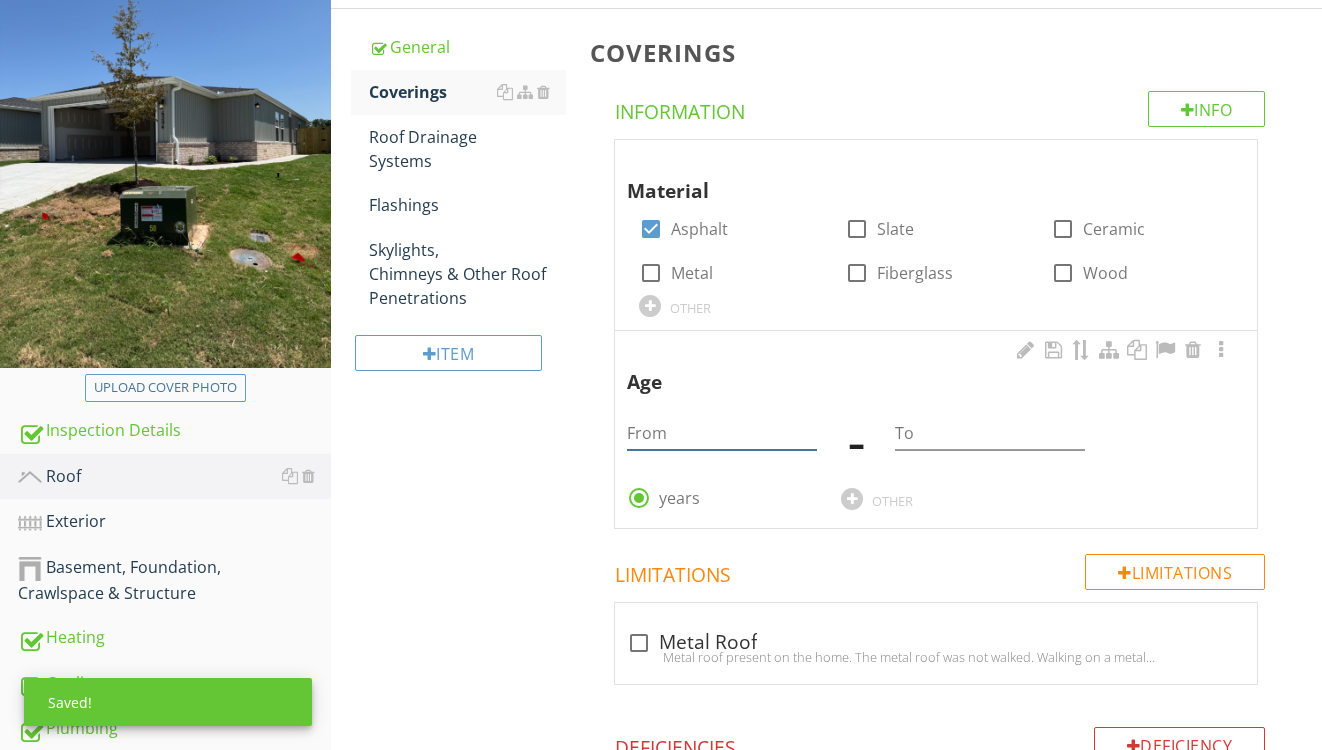 click at bounding box center (722, 433) 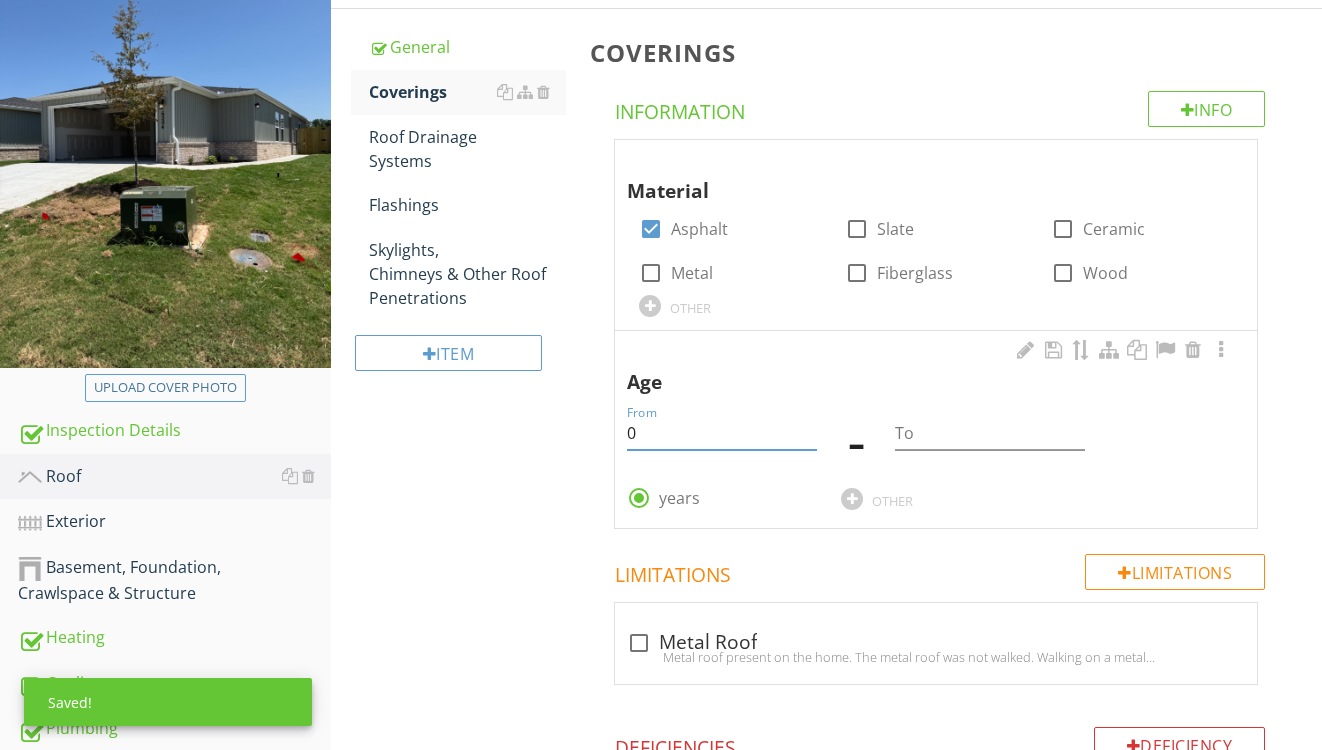 type on "0" 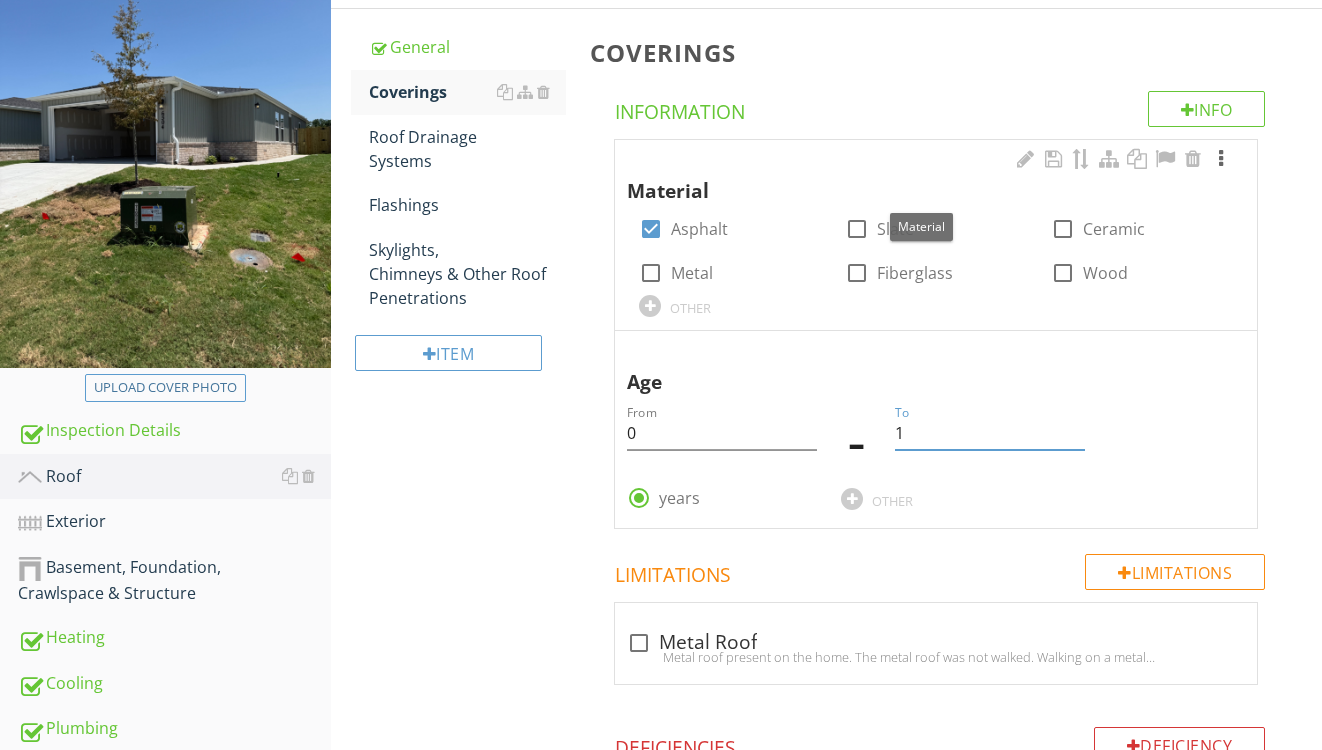 type on "1" 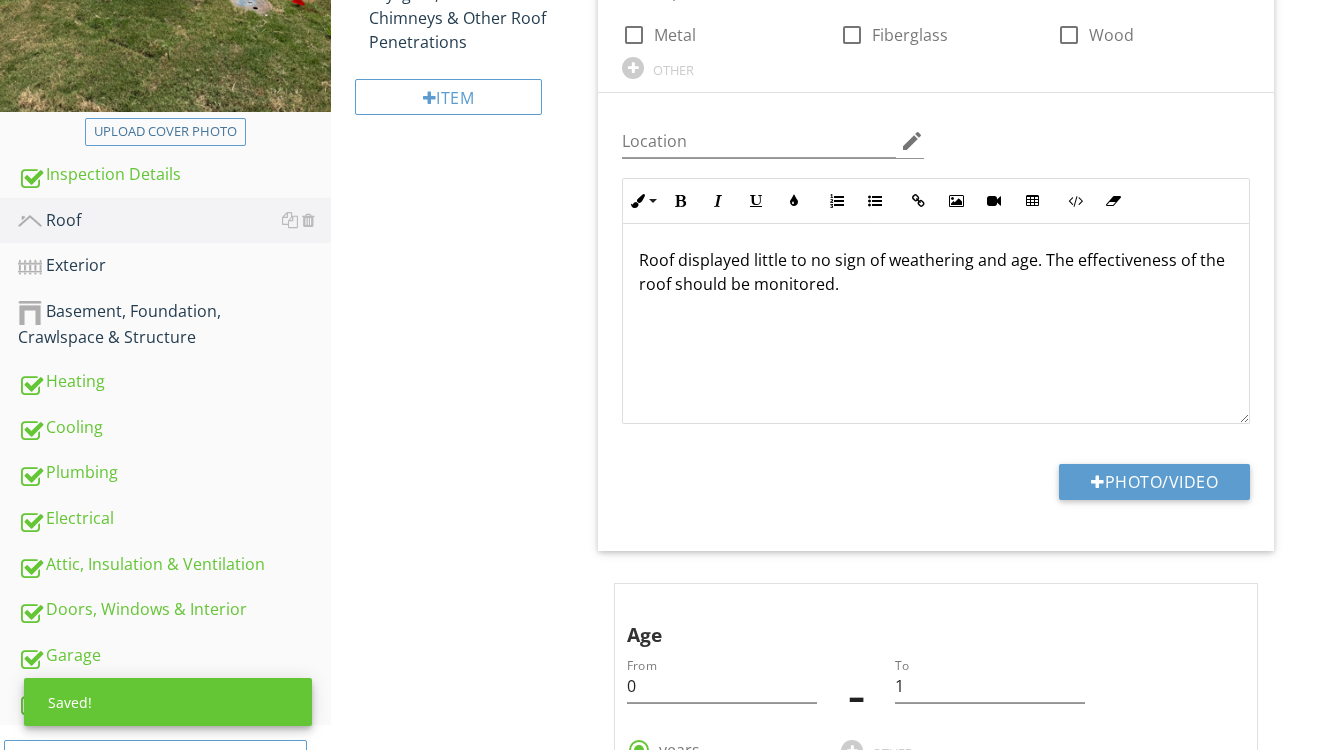 scroll, scrollTop: 638, scrollLeft: 0, axis: vertical 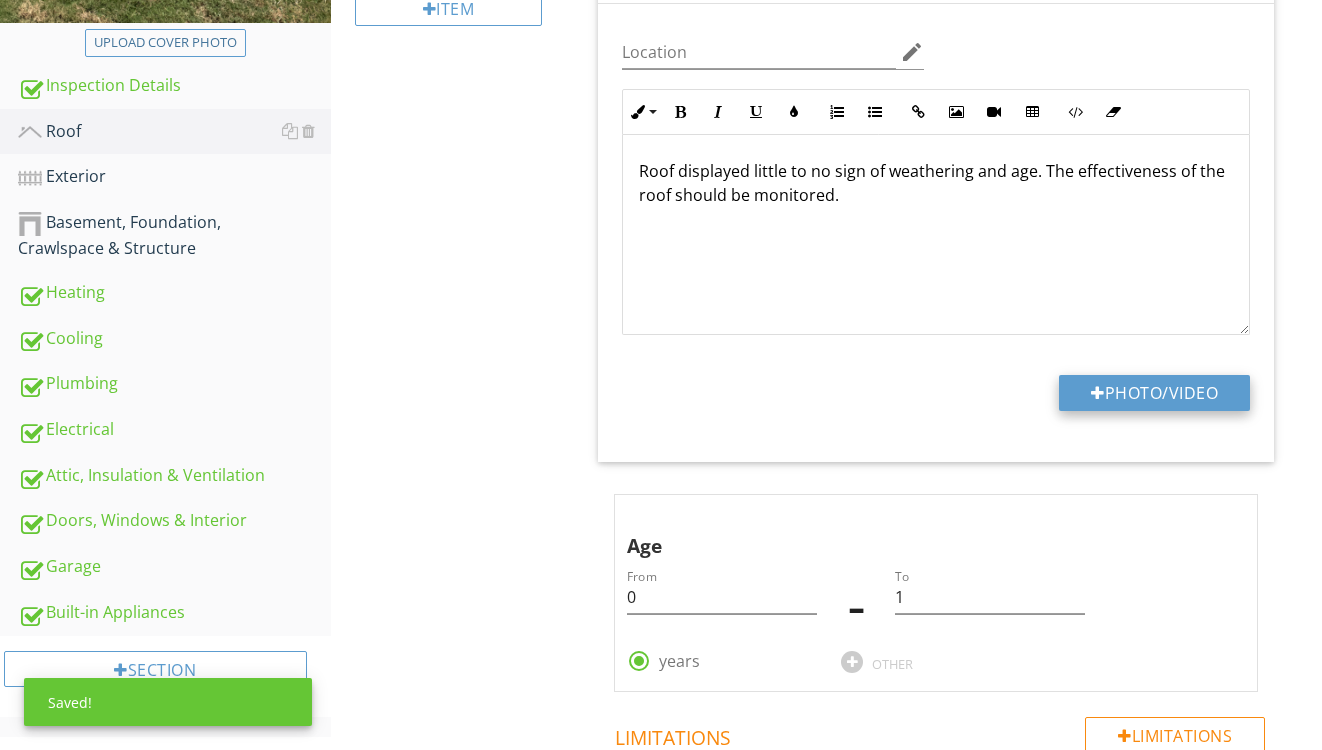 click on "Photo/Video" at bounding box center [1154, 393] 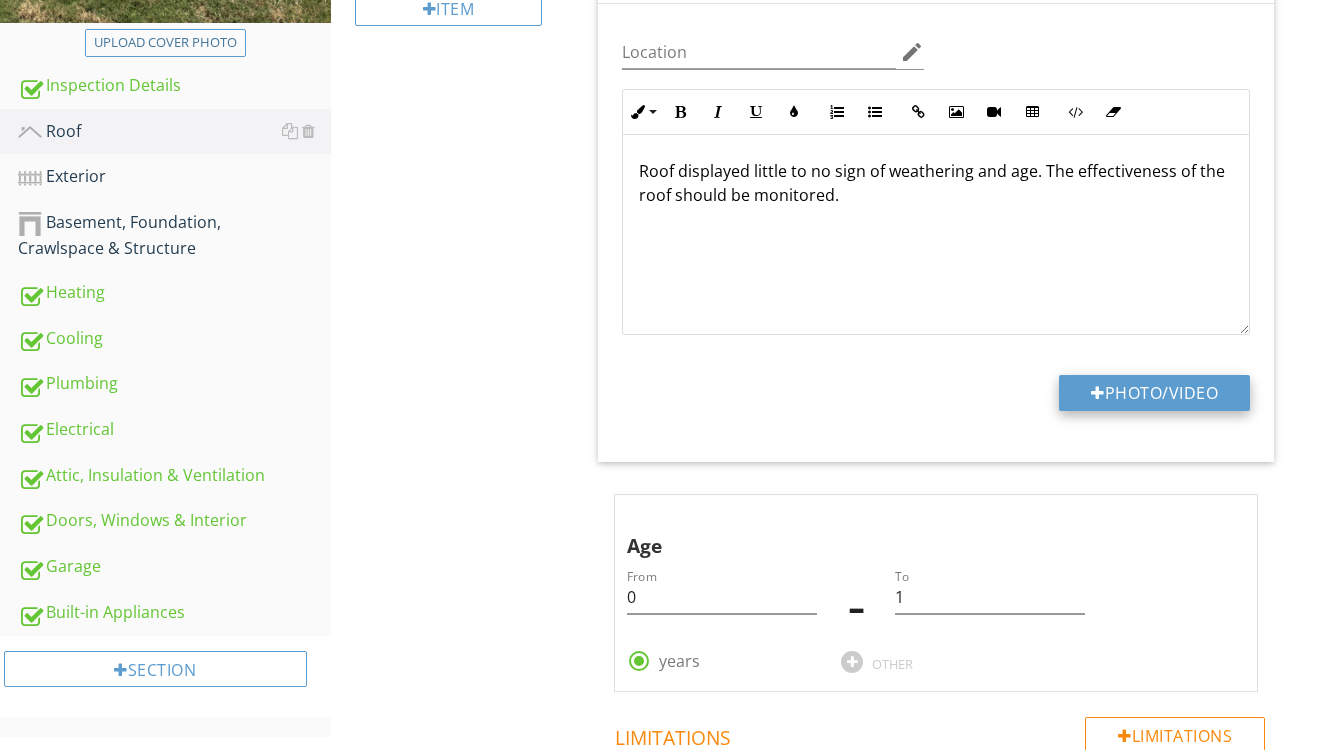 type on "C:\fakepath\IMG_9222.jpeg" 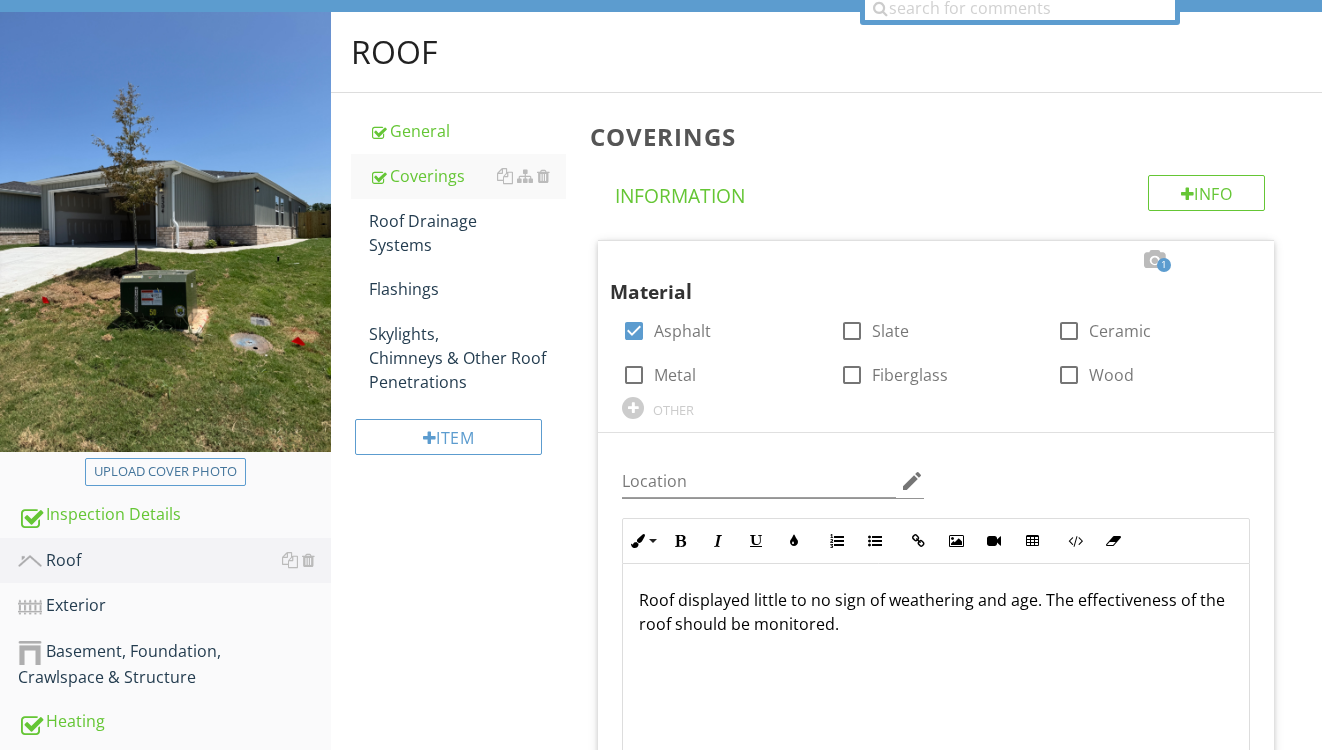 scroll, scrollTop: 183, scrollLeft: 0, axis: vertical 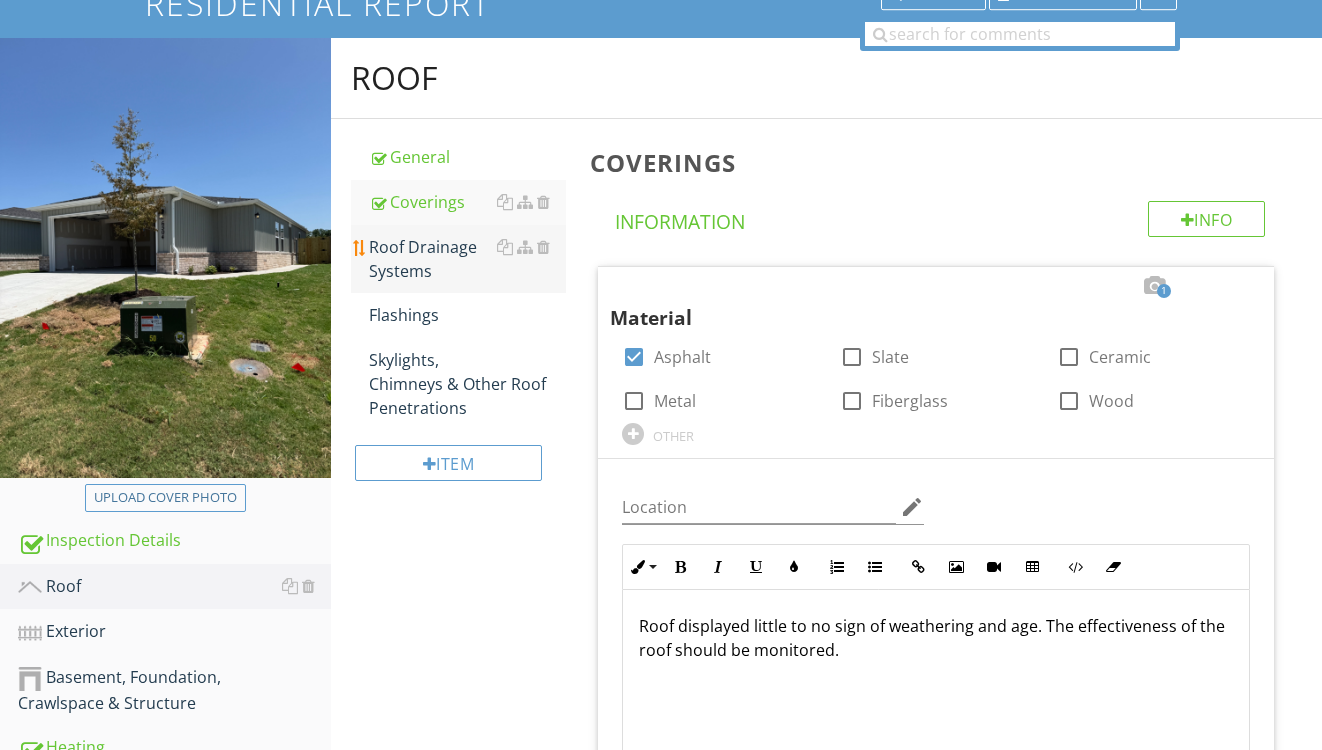click on "Roof Drainage Systems" at bounding box center (468, 259) 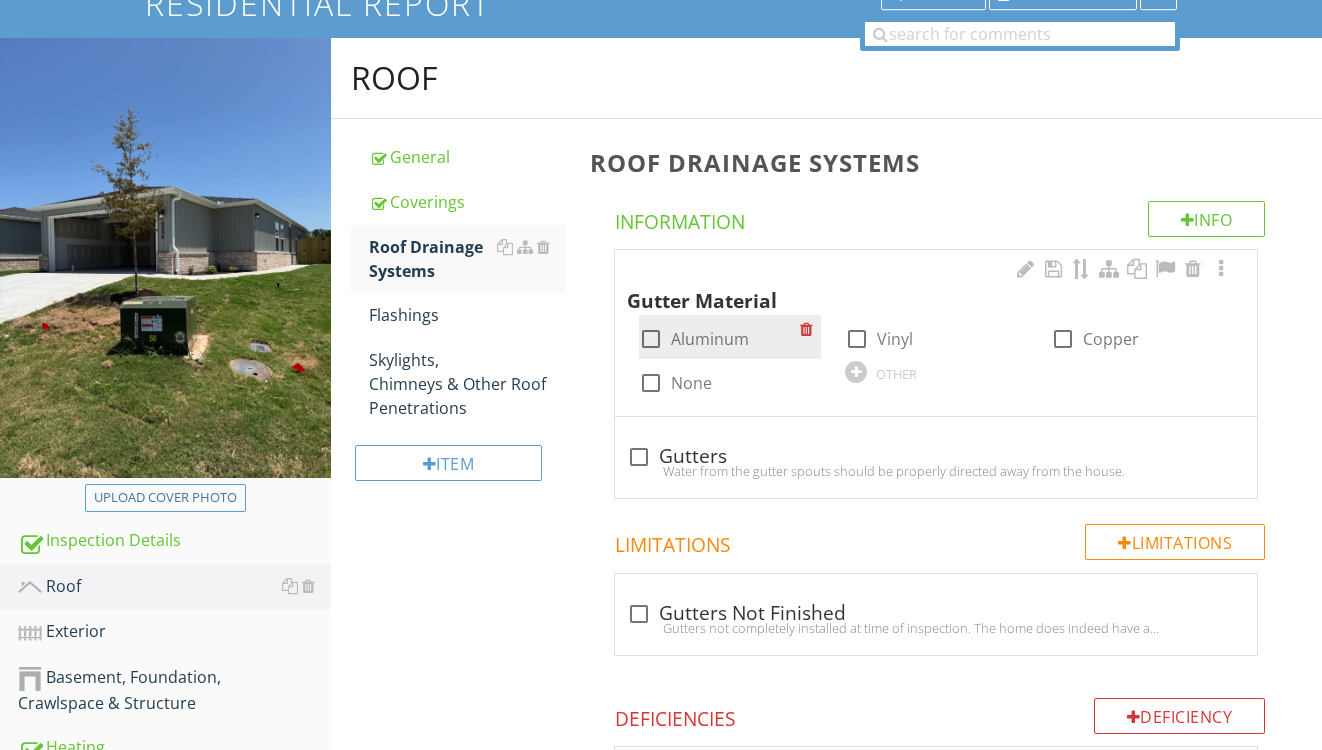 click on "Aluminum" at bounding box center [710, 339] 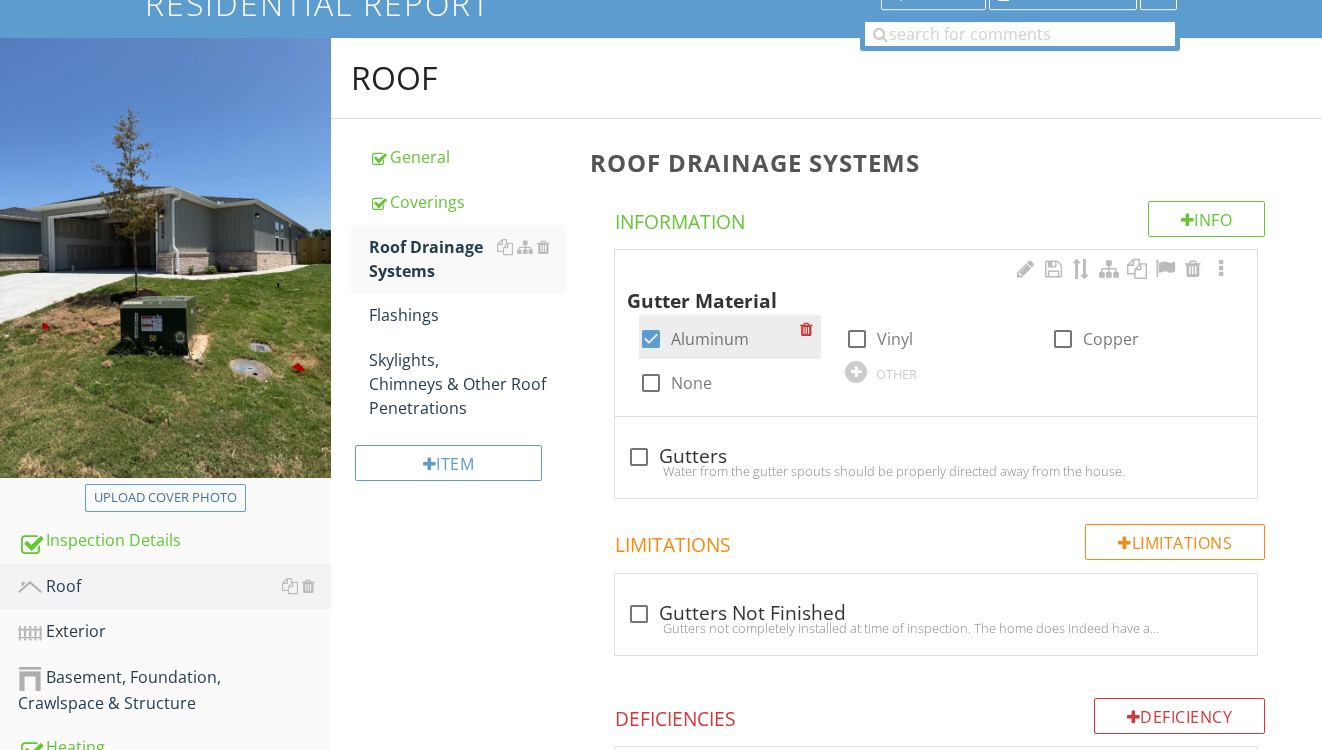 click on "Aluminum" at bounding box center [710, 339] 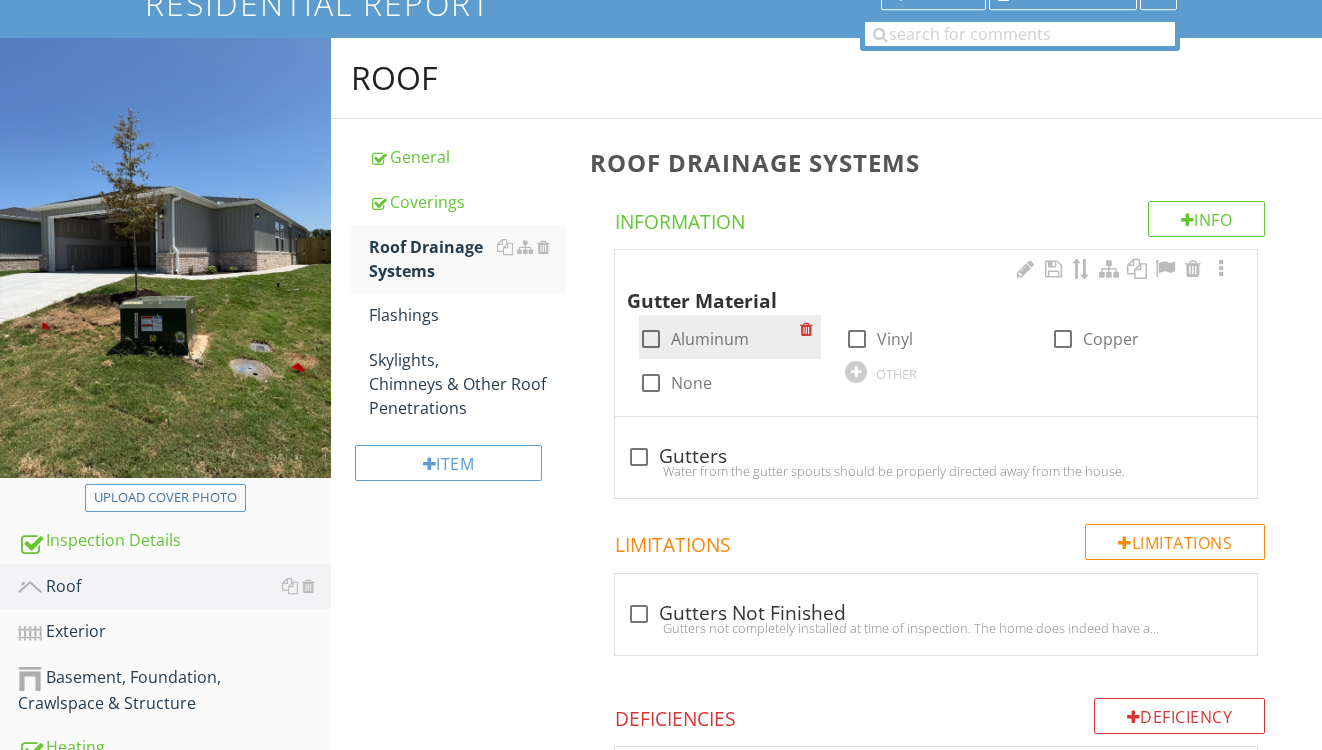 click on "Aluminum" at bounding box center (710, 339) 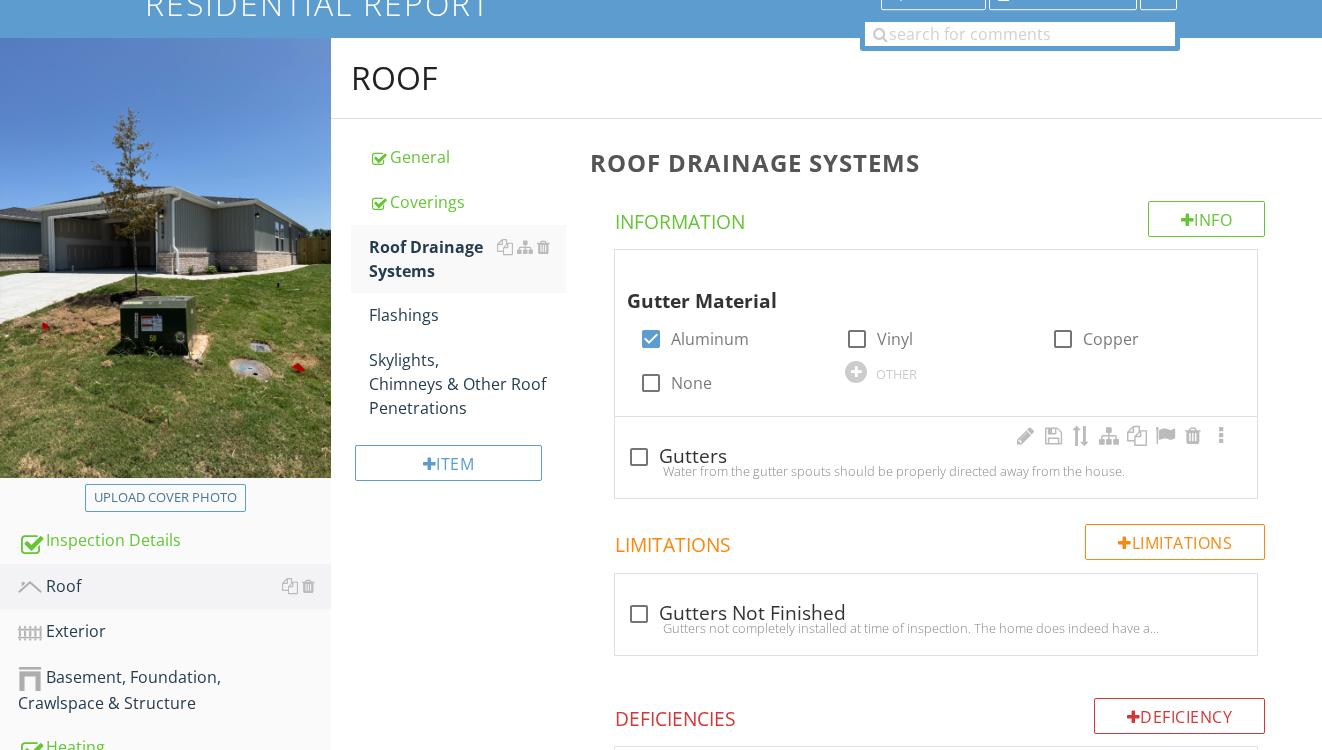 click on "check_box_outline_blank
Gutters" at bounding box center [936, 457] 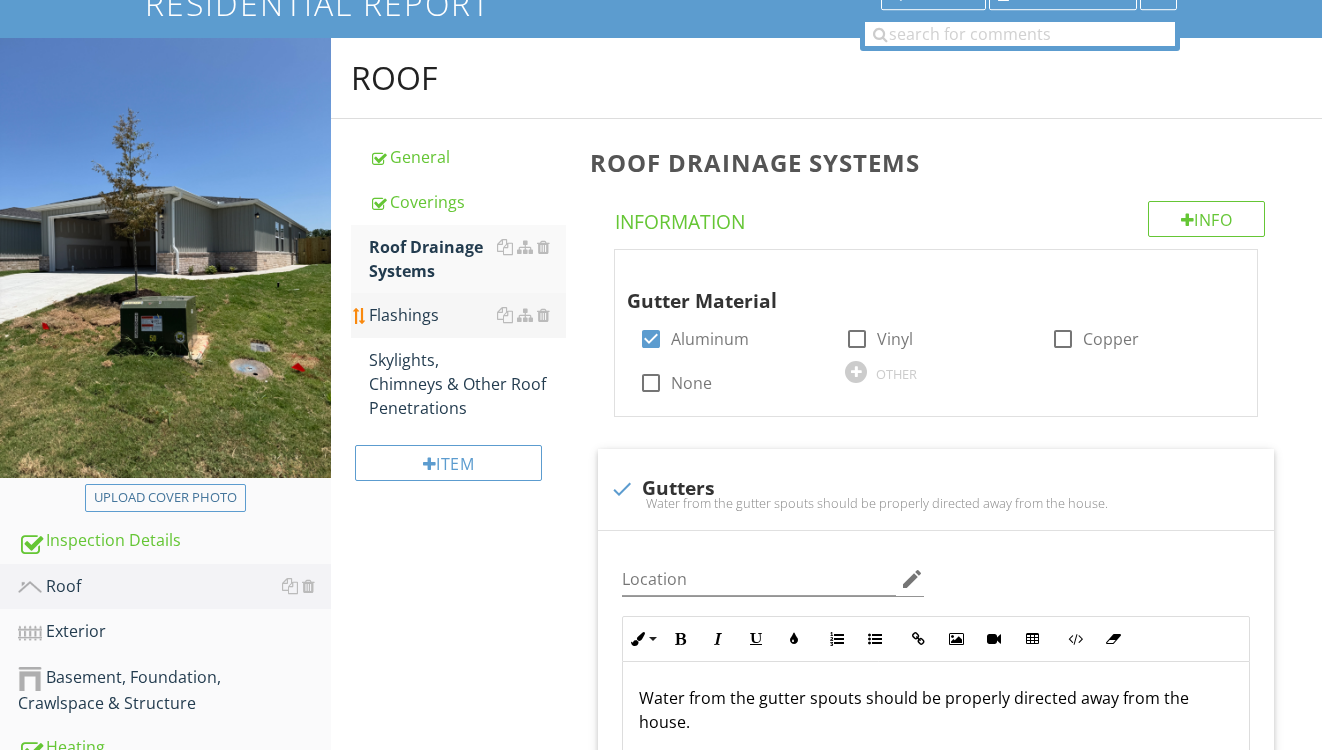 click on "Flashings" at bounding box center [468, 315] 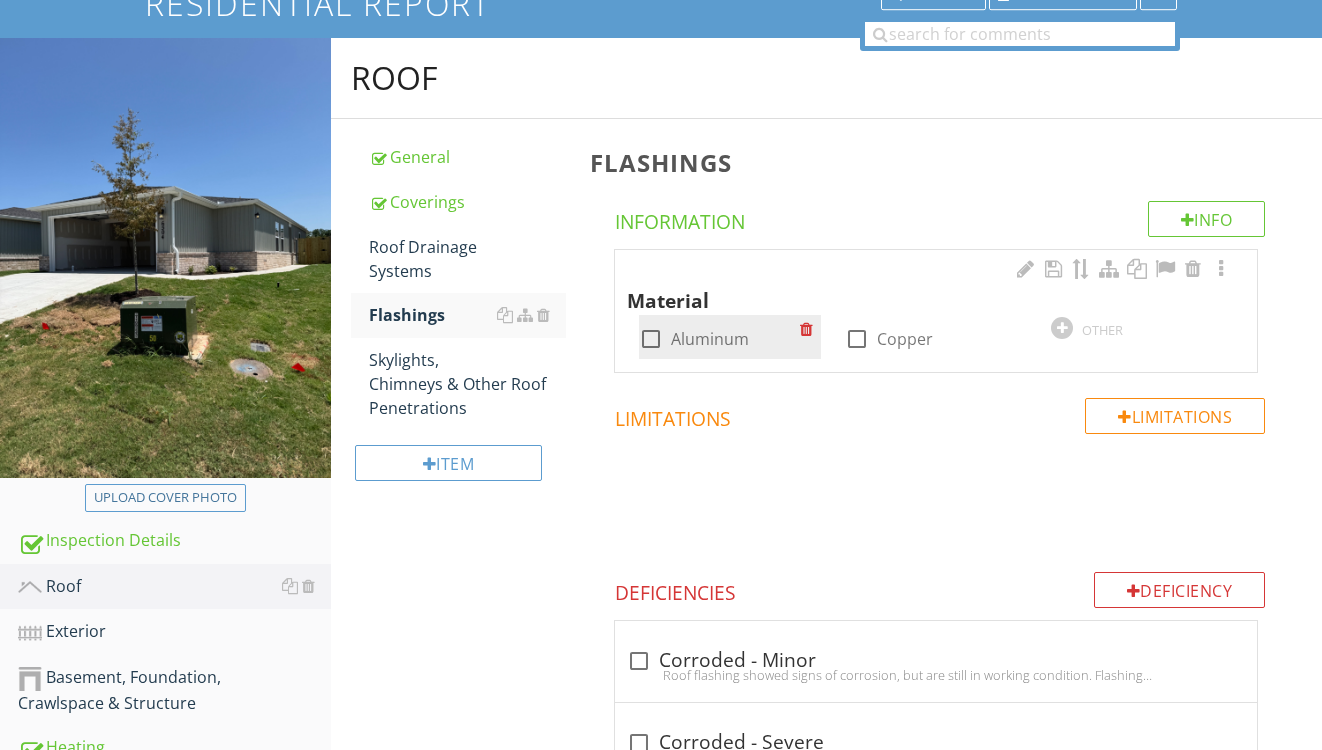 click on "Aluminum" at bounding box center [710, 339] 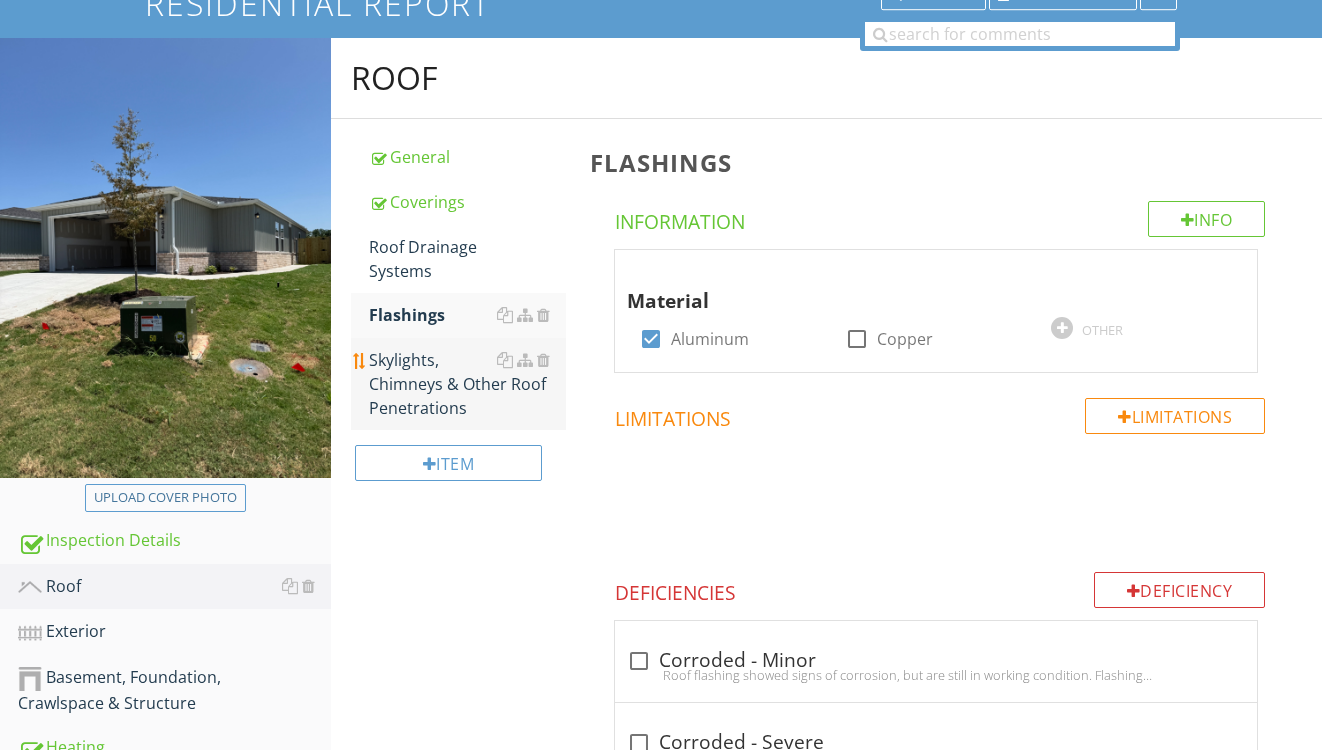 click on "Skylights, Chimneys & Other Roof Penetrations" at bounding box center (468, 384) 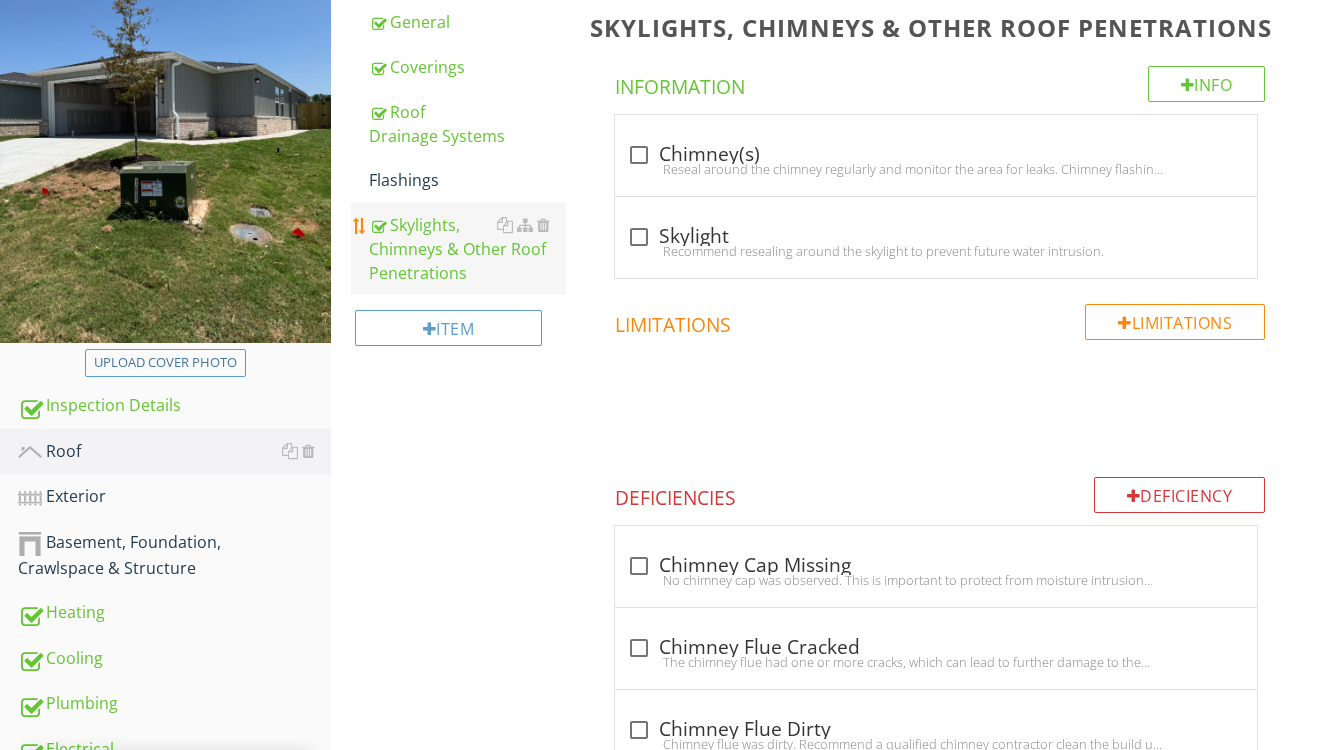 scroll, scrollTop: 328, scrollLeft: 0, axis: vertical 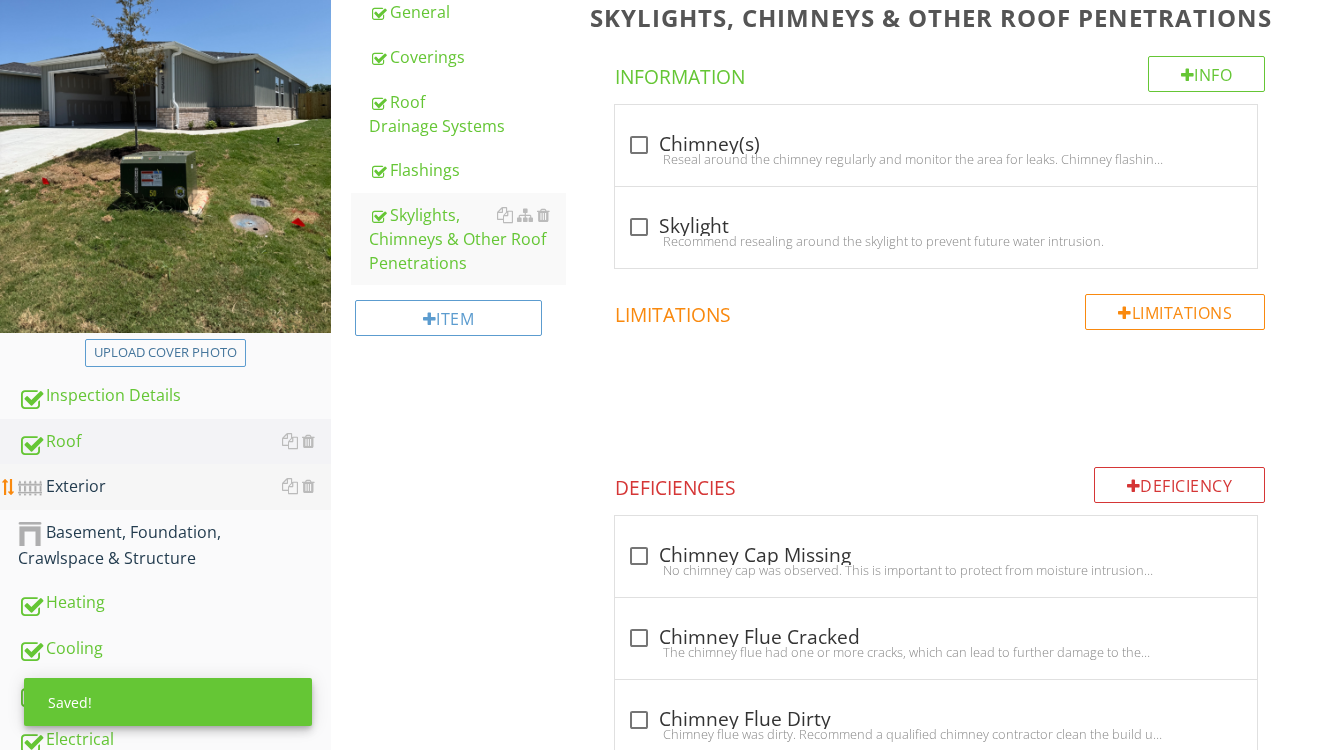 click on "Exterior" at bounding box center [174, 487] 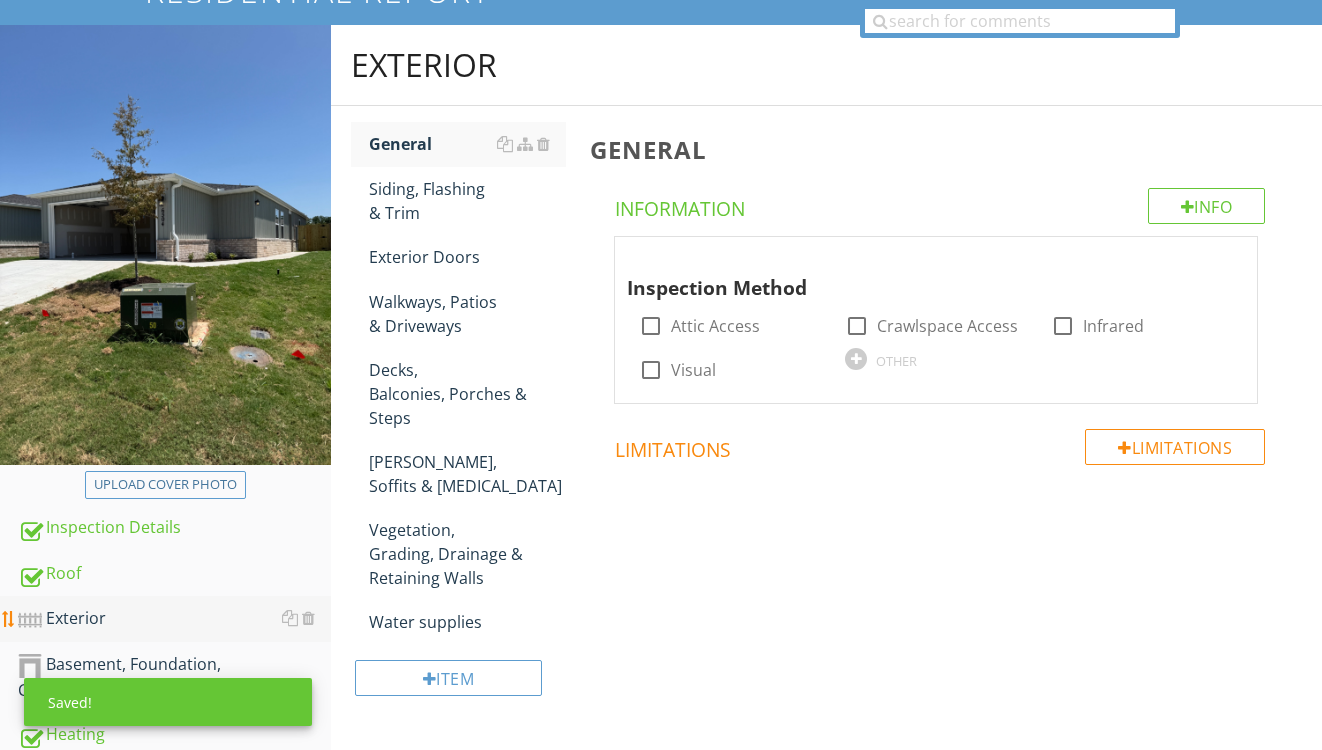 scroll, scrollTop: 185, scrollLeft: 0, axis: vertical 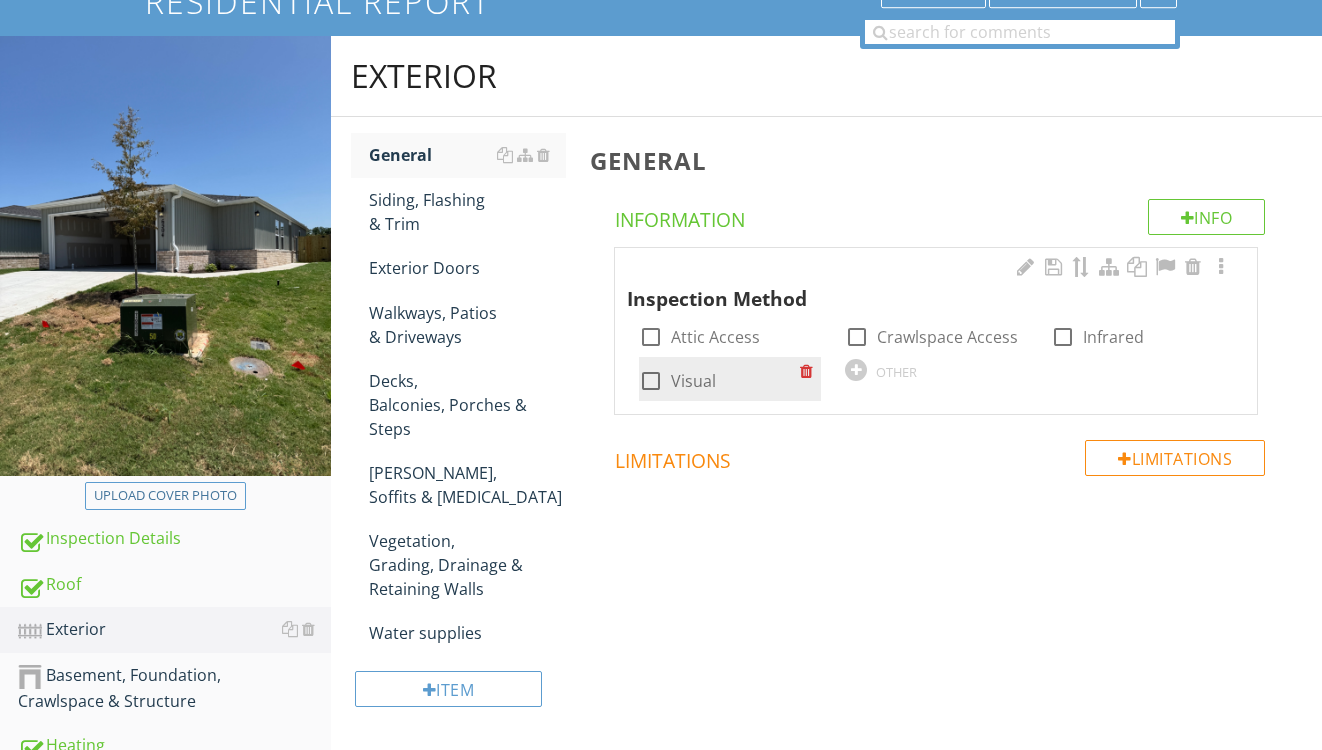 click on "Visual" at bounding box center (693, 381) 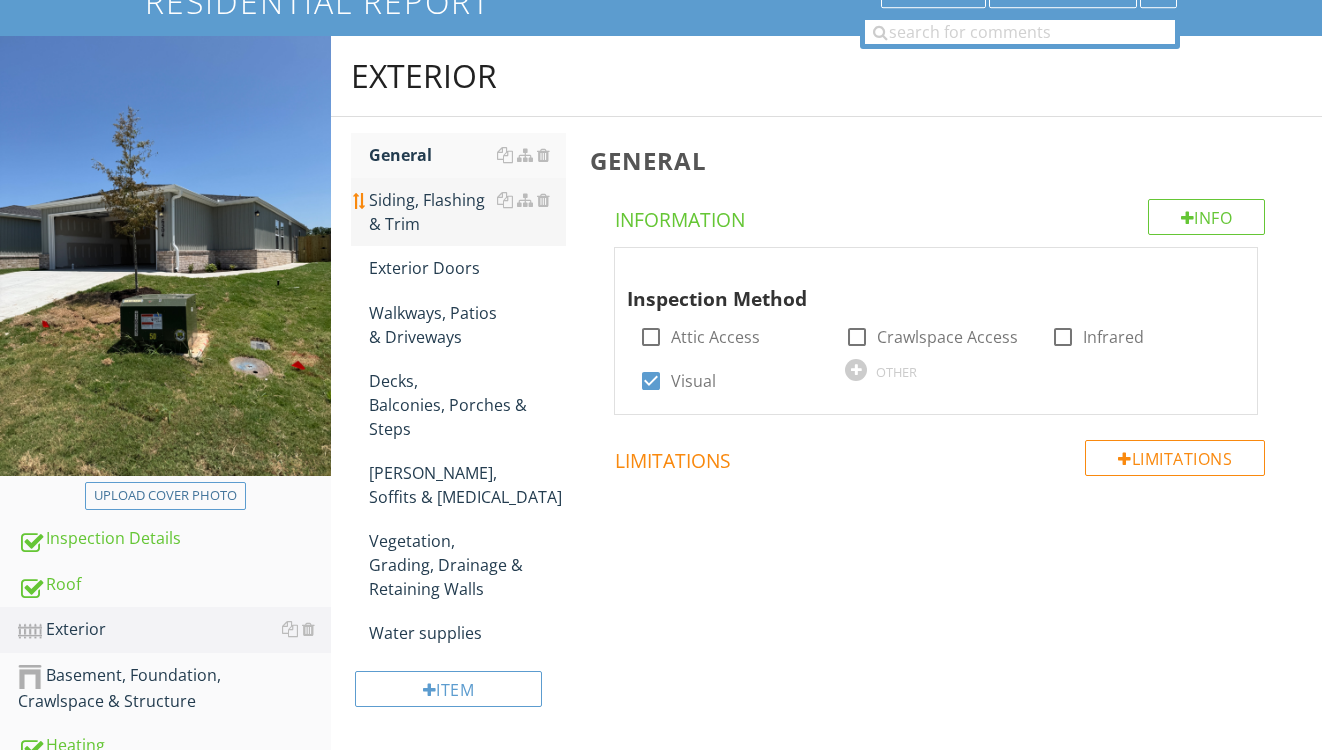 click on "Siding, Flashing & Trim" at bounding box center (468, 212) 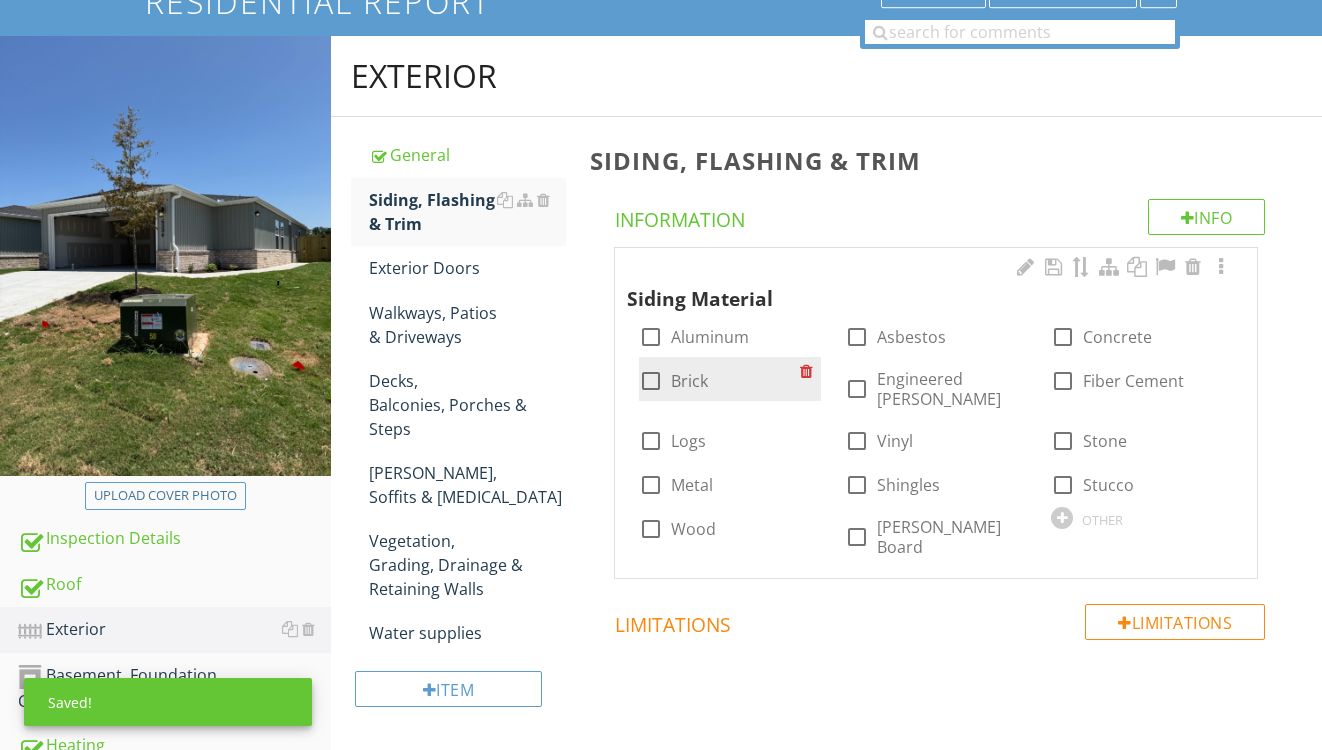 click on "Brick" at bounding box center (689, 381) 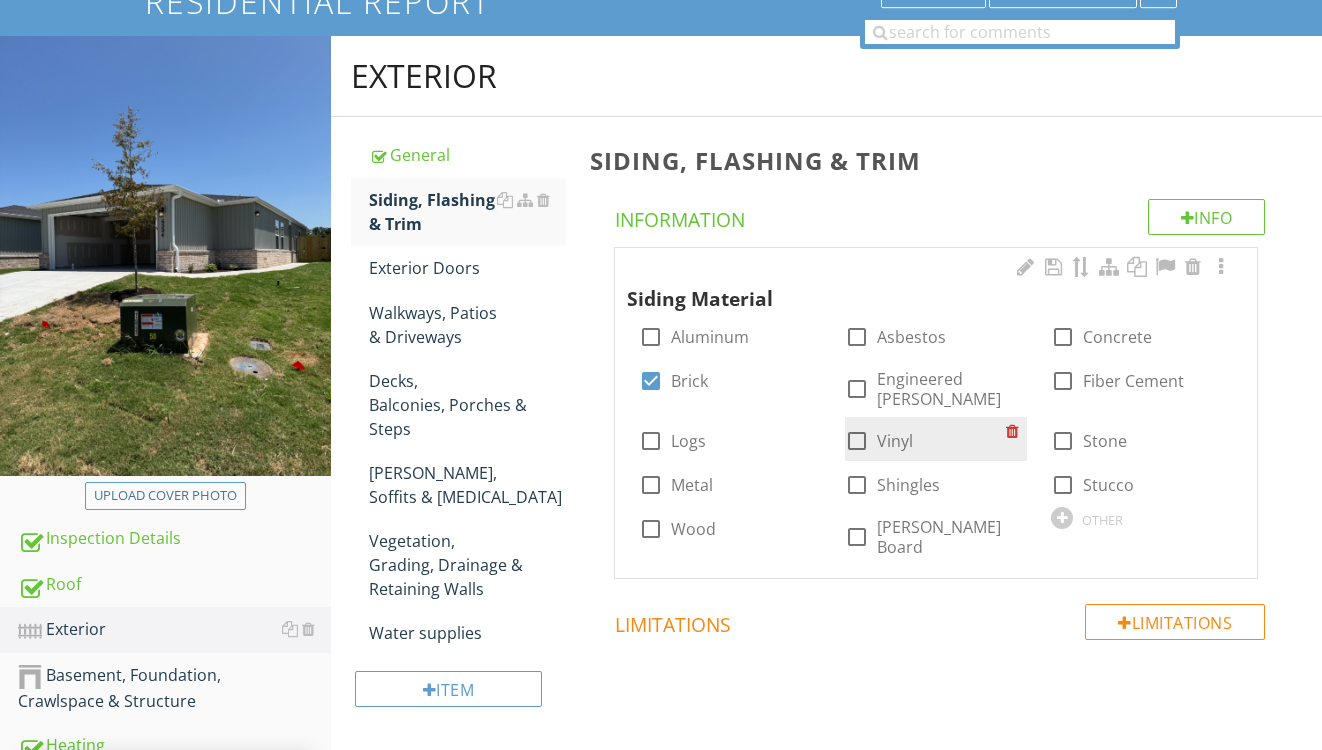 click on "Vinyl" at bounding box center [895, 441] 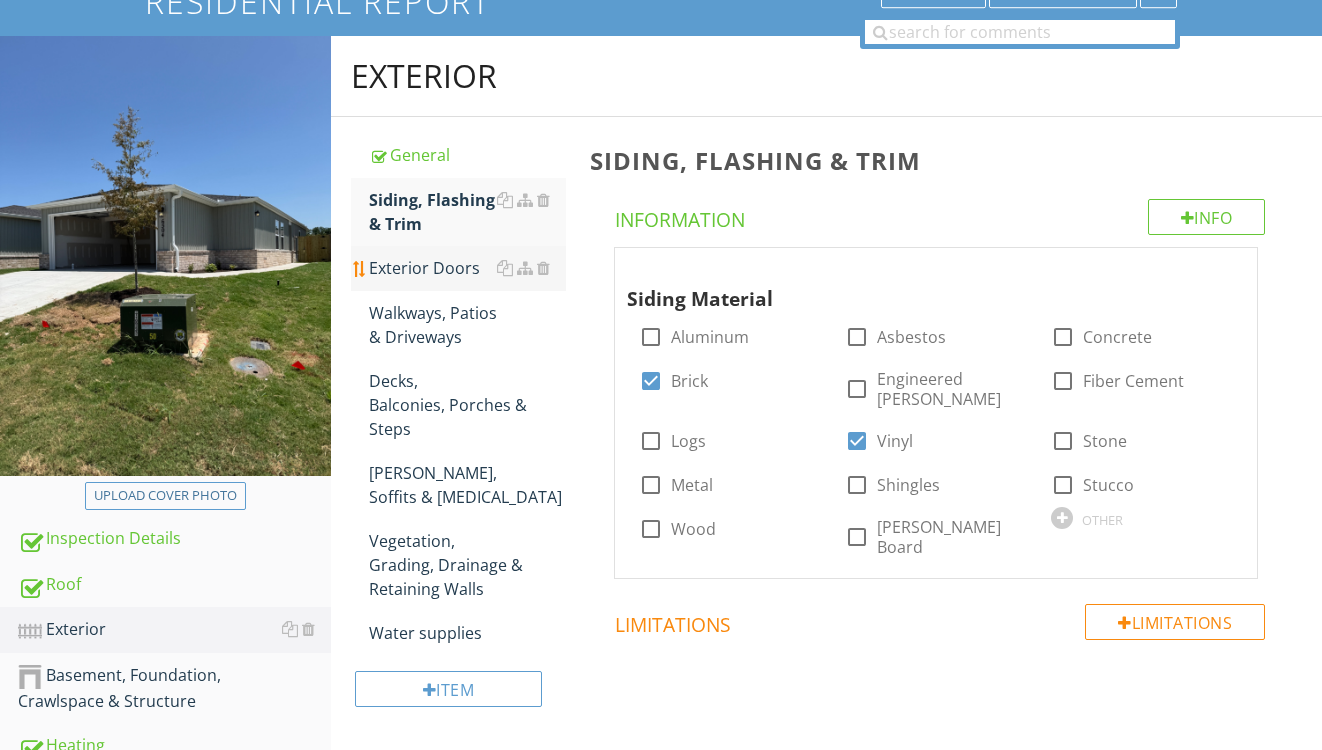 click on "Exterior Doors" at bounding box center (468, 268) 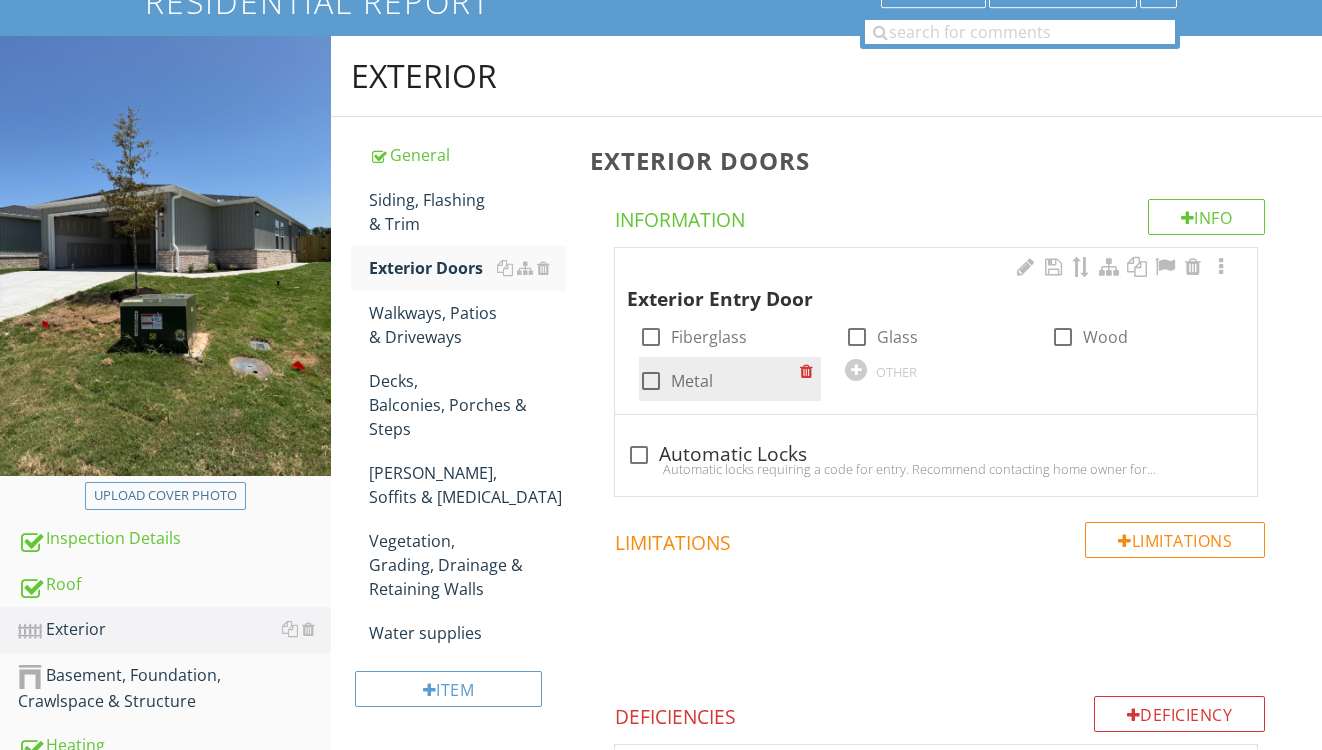click on "Metal" at bounding box center [692, 381] 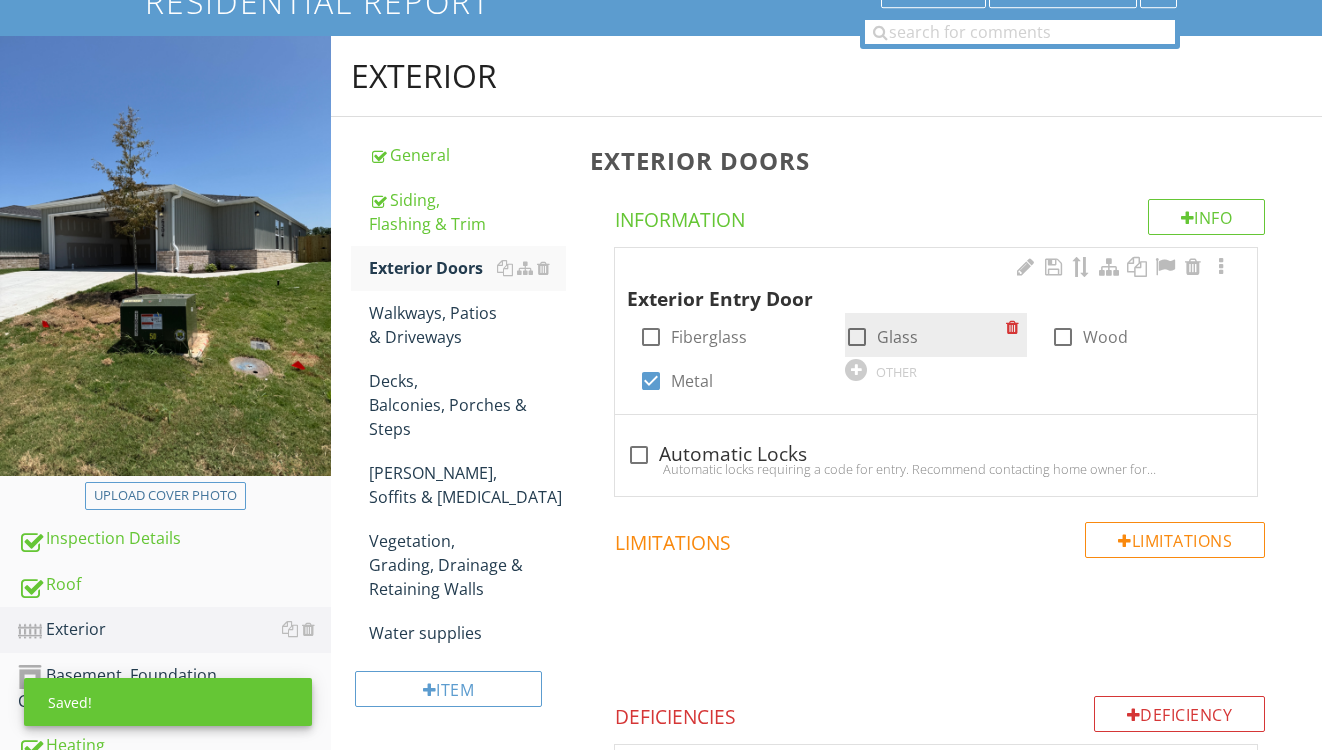 click at bounding box center [857, 337] 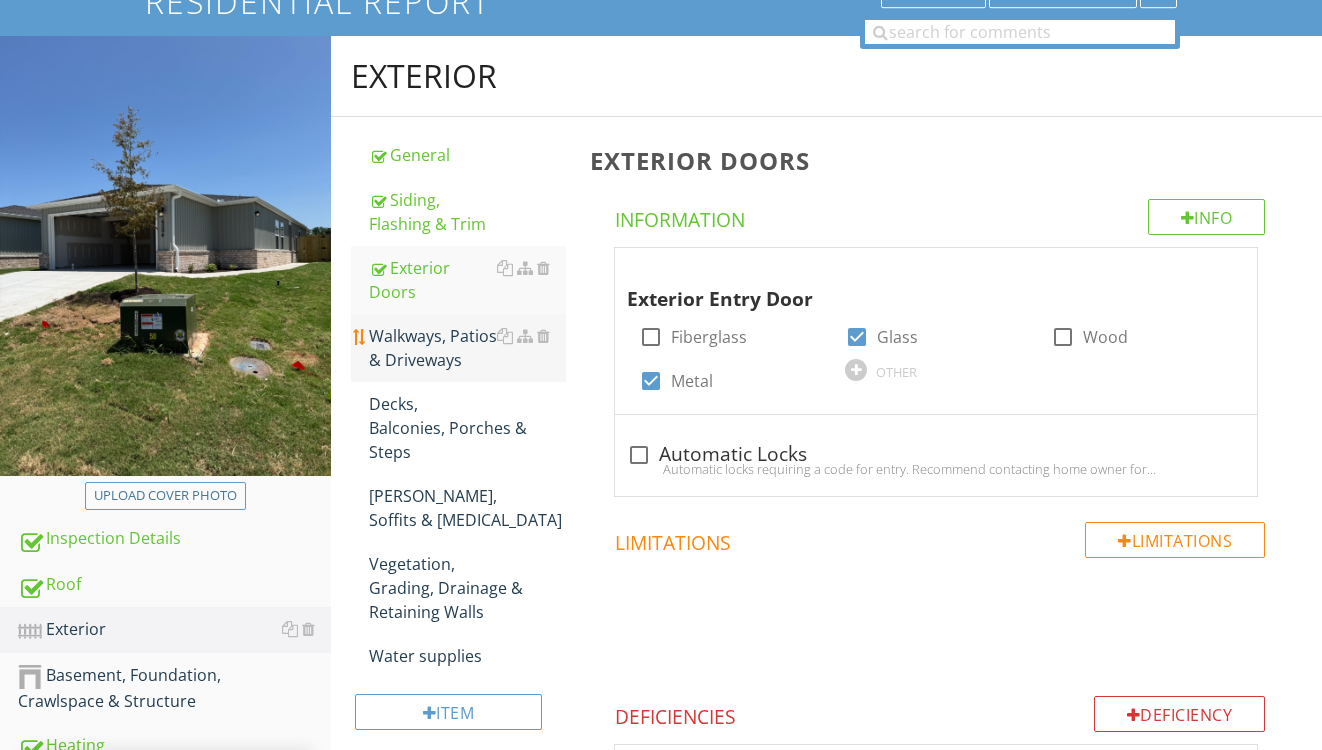 click on "Walkways, Patios & Driveways" at bounding box center (468, 348) 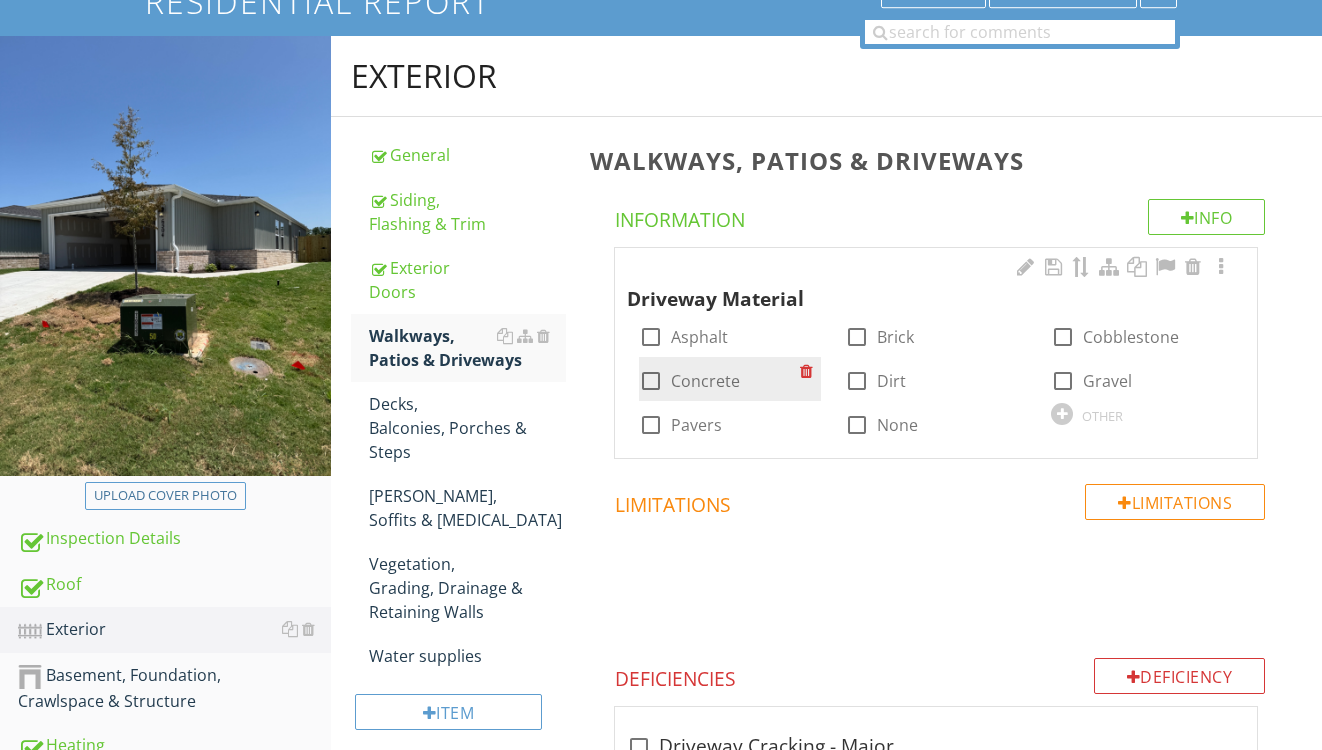 click on "Concrete" at bounding box center (705, 381) 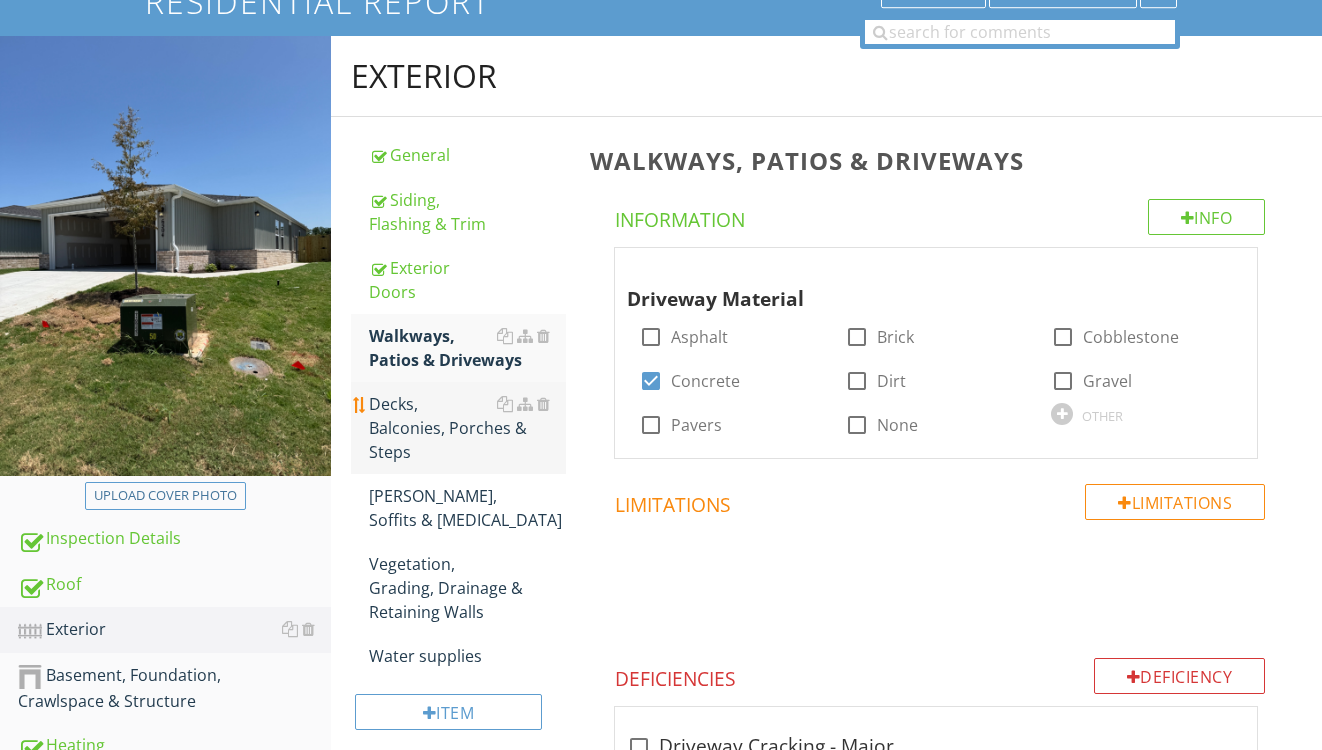 click on "Decks, Balconies, Porches & Steps" at bounding box center (468, 428) 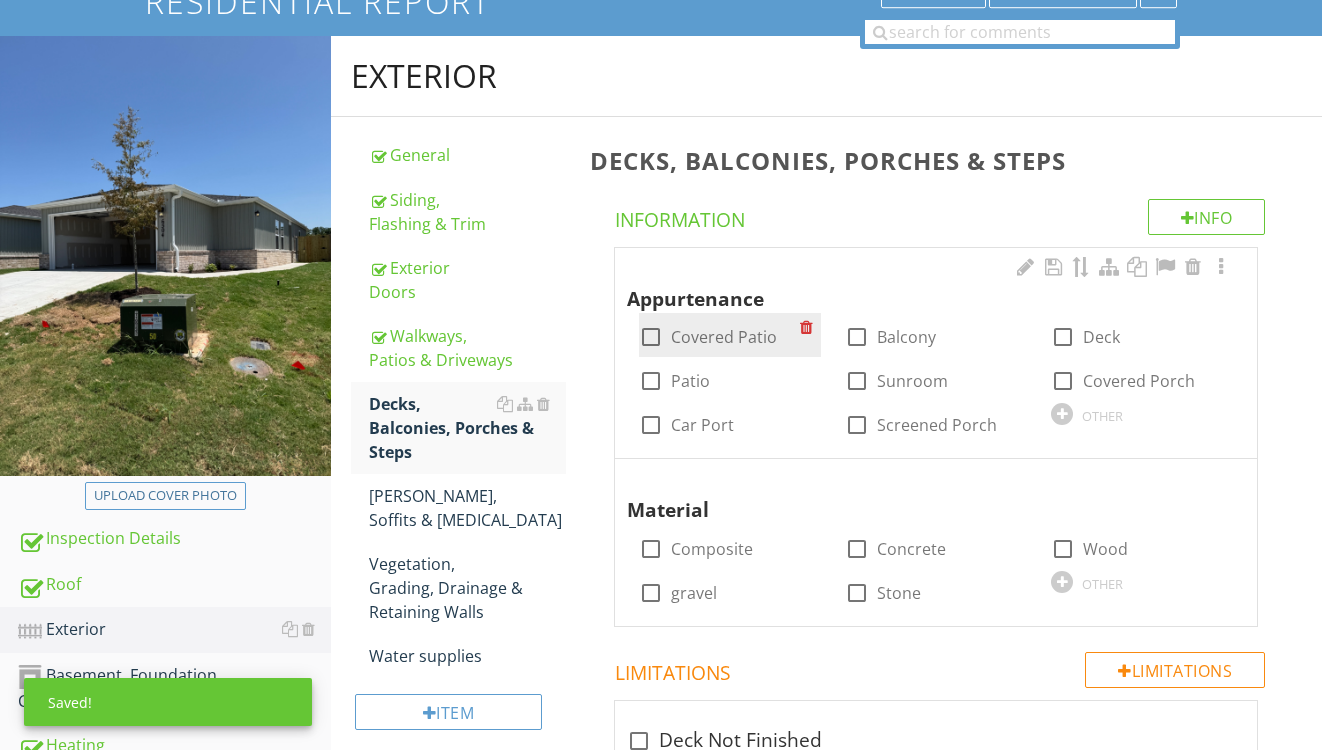 click on "Covered Patio" at bounding box center (724, 337) 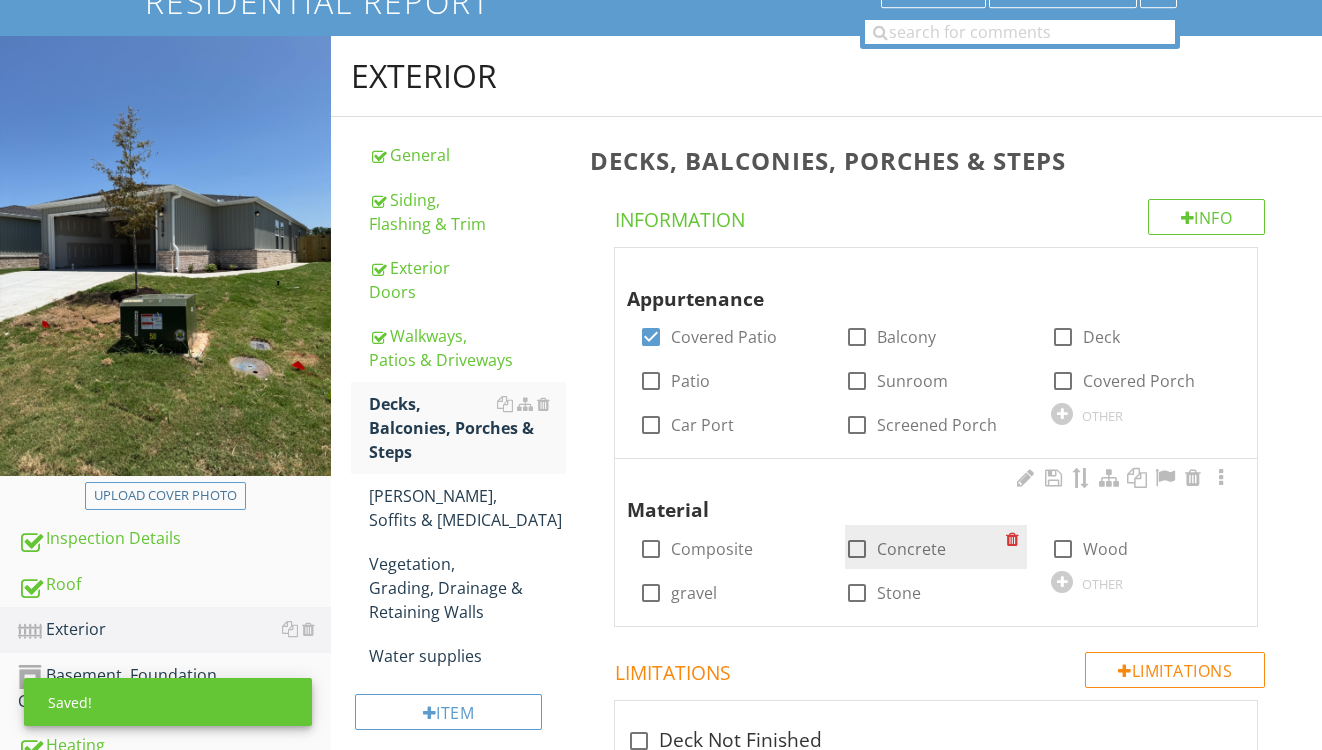 click on "Concrete" at bounding box center [911, 549] 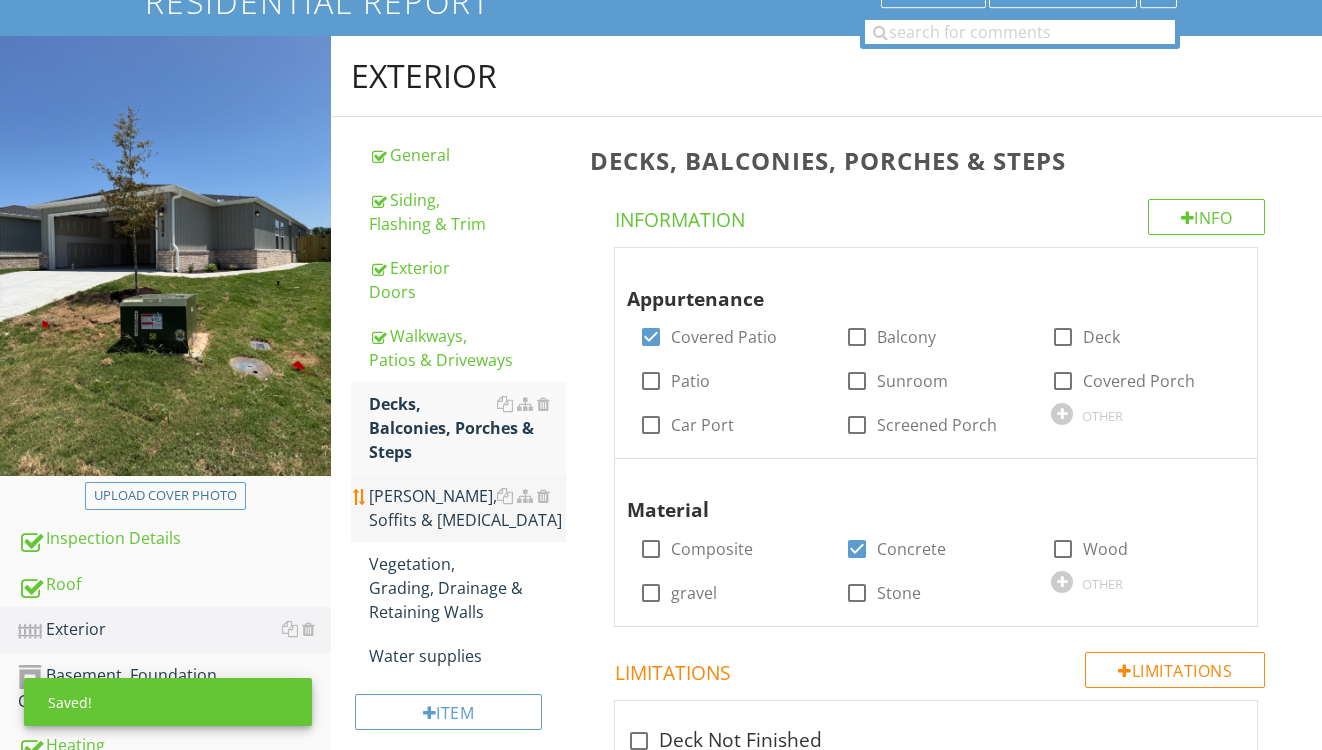 click on "Eaves, Soffits & Fascia" at bounding box center [468, 508] 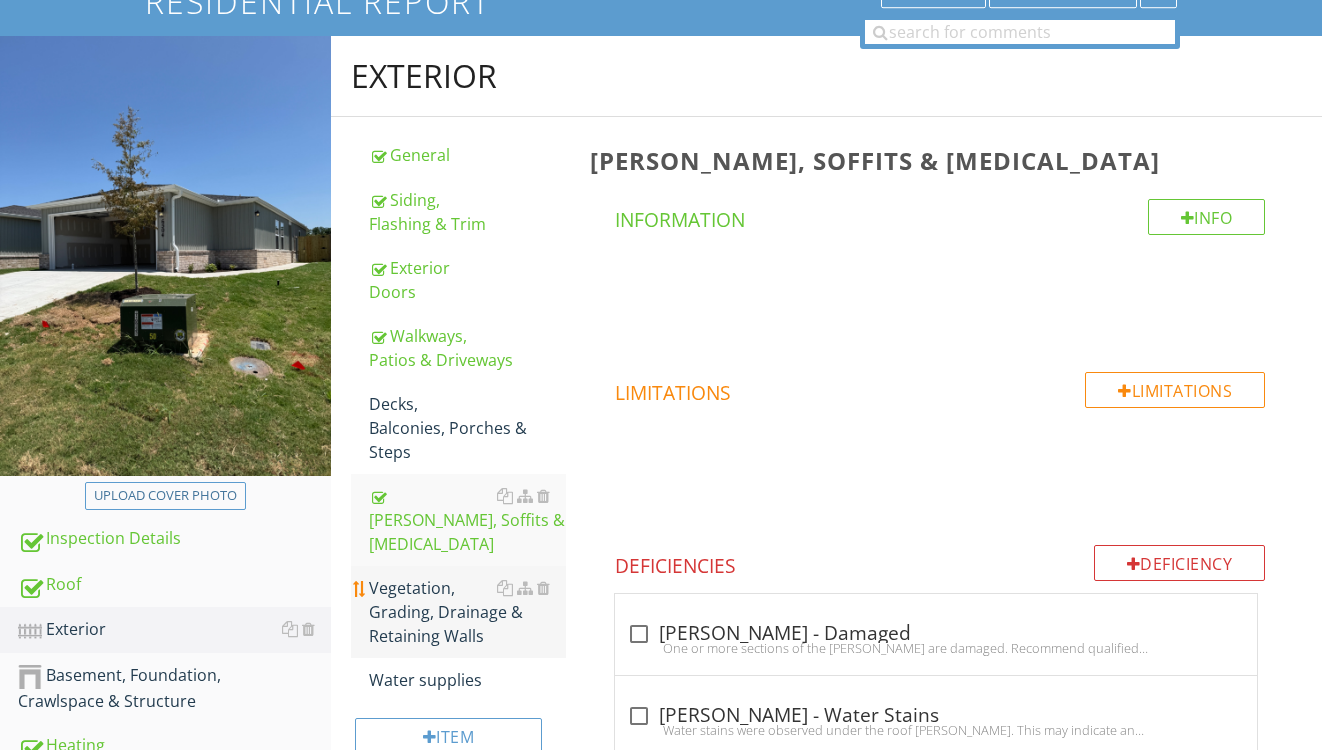 click on "Vegetation, Grading, Drainage & Retaining Walls" at bounding box center (468, 612) 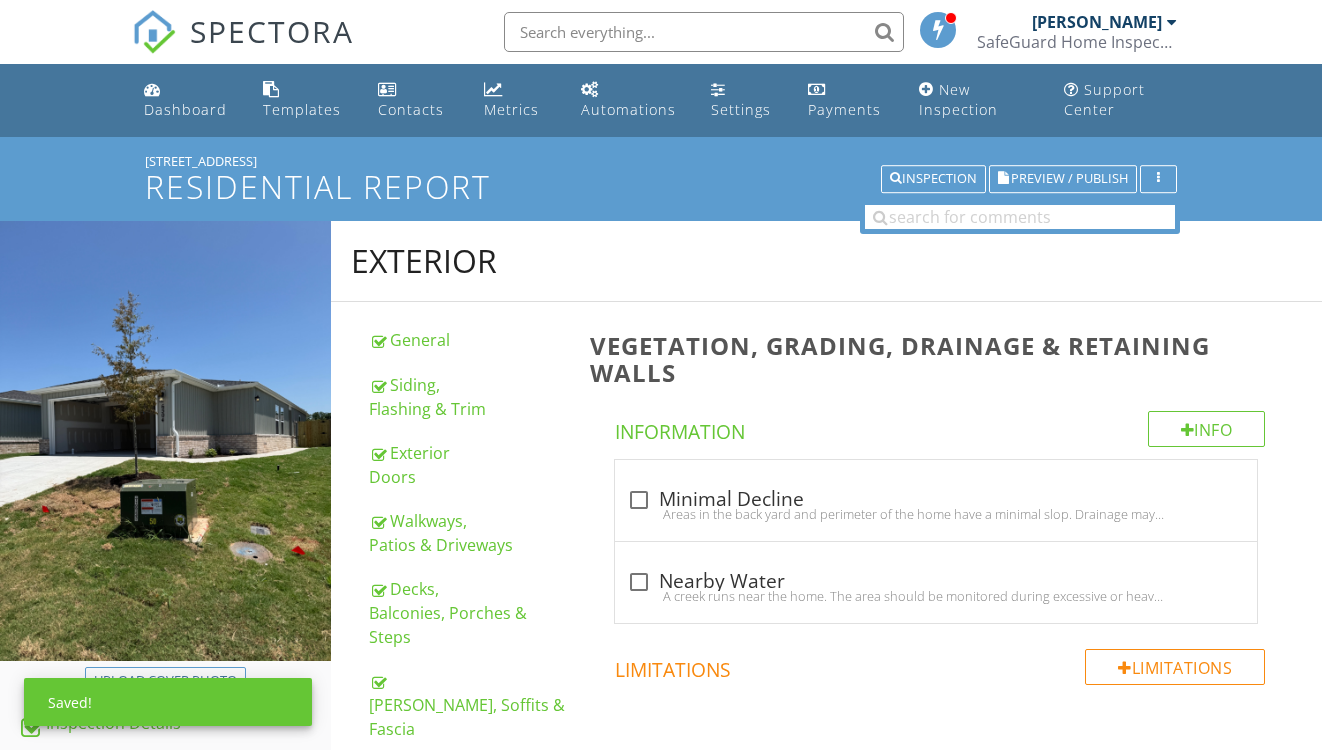scroll, scrollTop: 185, scrollLeft: 0, axis: vertical 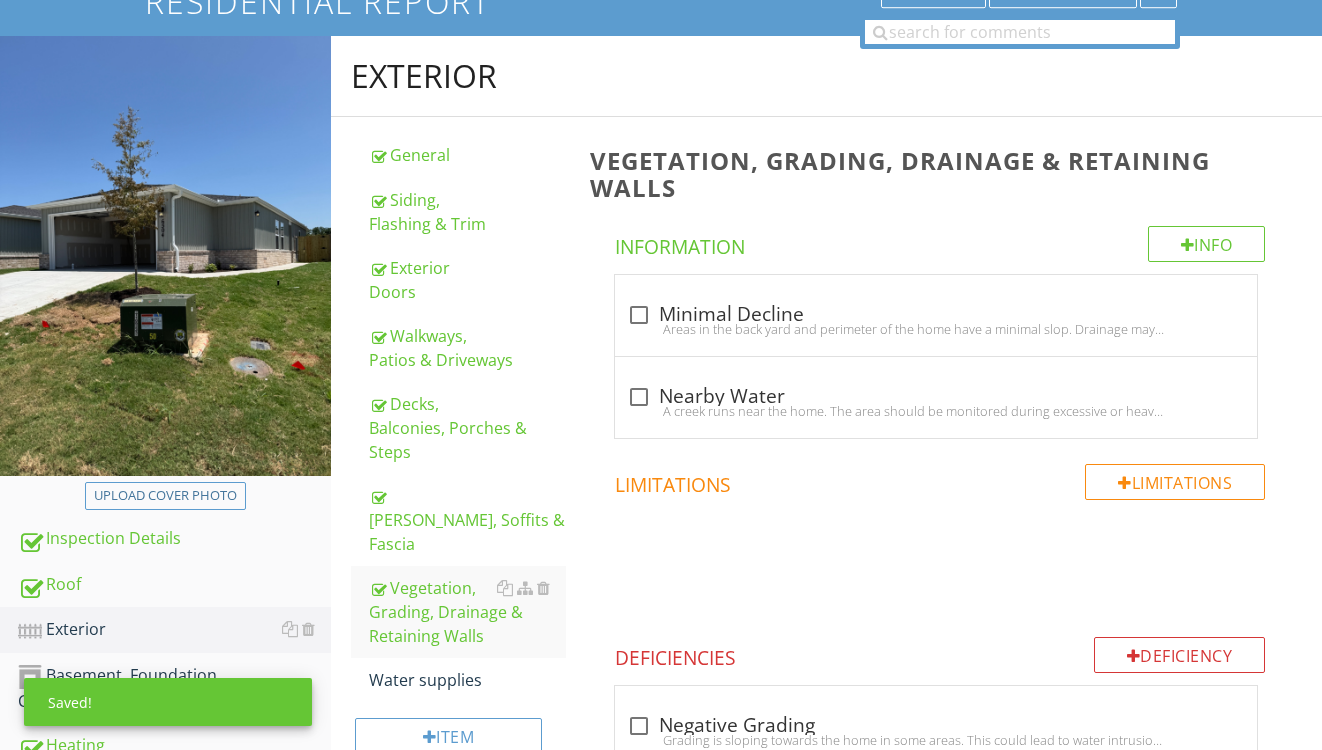 click on "Water supplies" at bounding box center (468, 680) 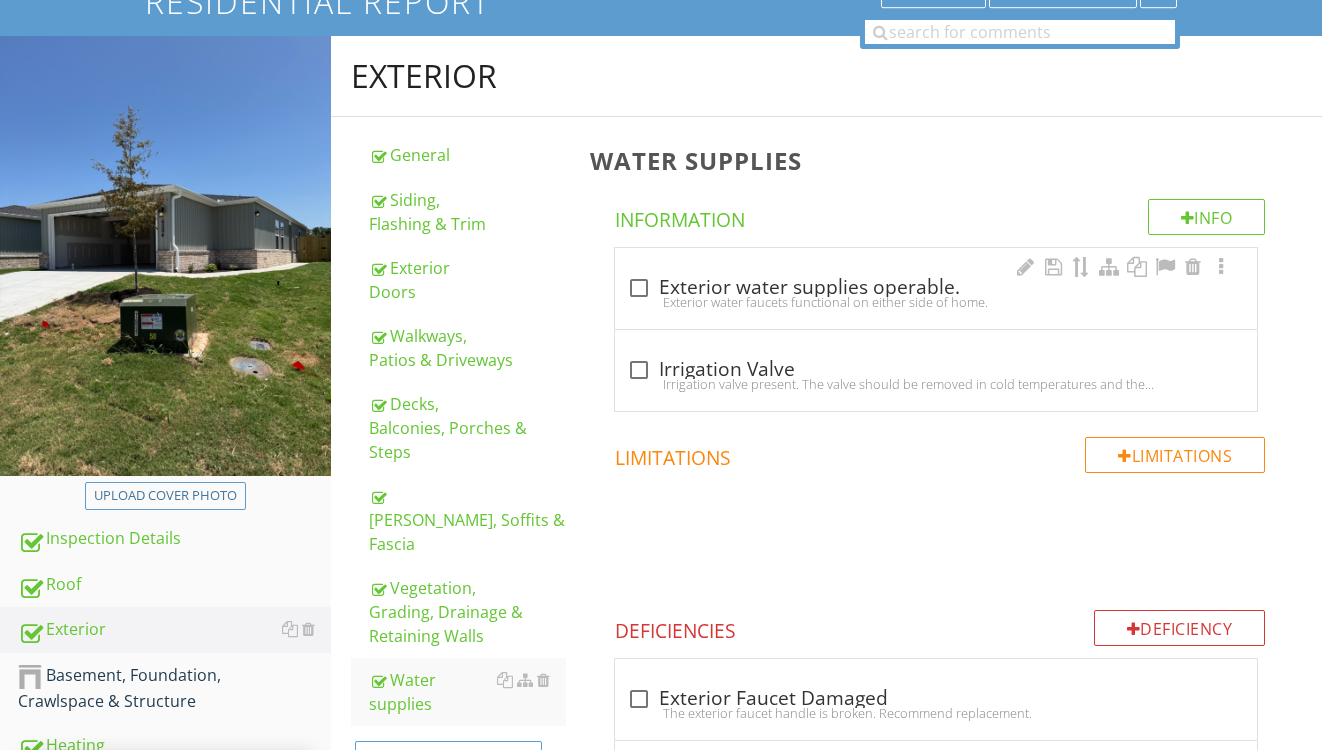click on "Exterior water faucets functional on either side of home." at bounding box center [936, 302] 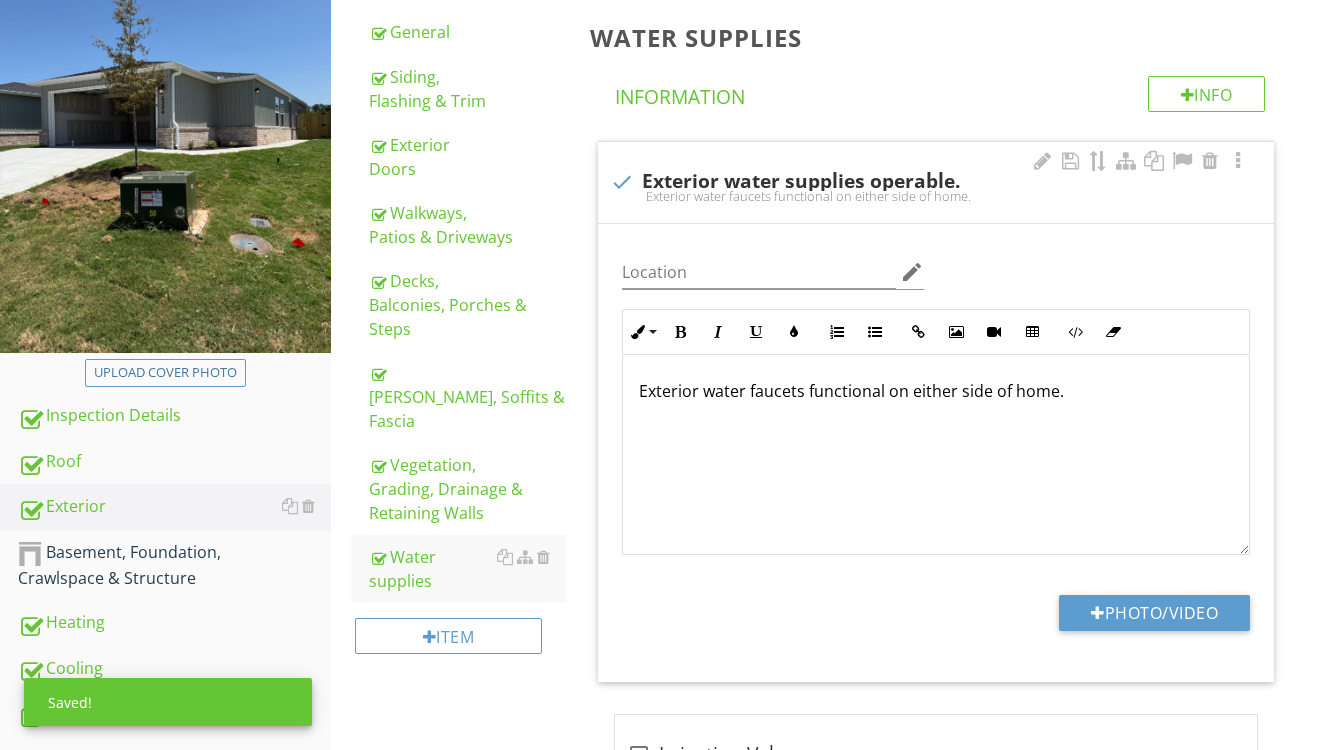 scroll, scrollTop: 346, scrollLeft: 0, axis: vertical 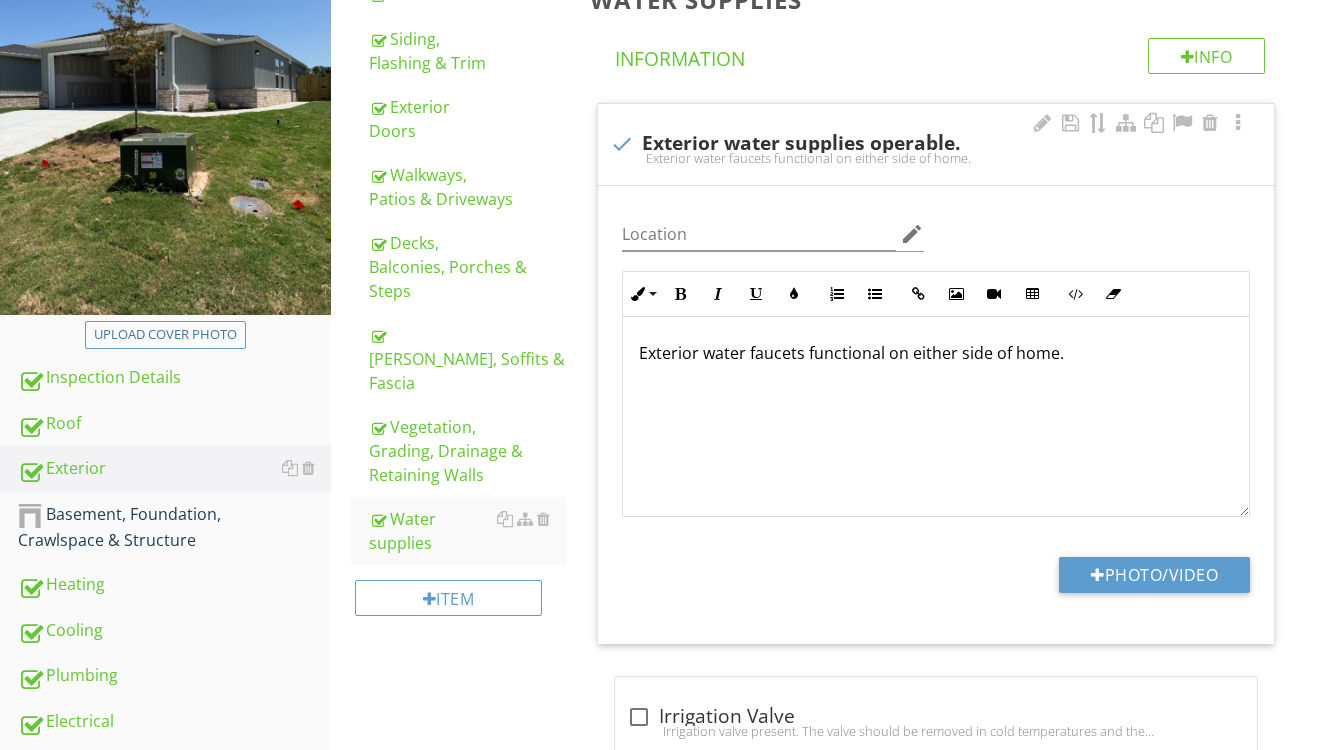 click on "Exterior water faucets functional on either side of home." at bounding box center (936, 353) 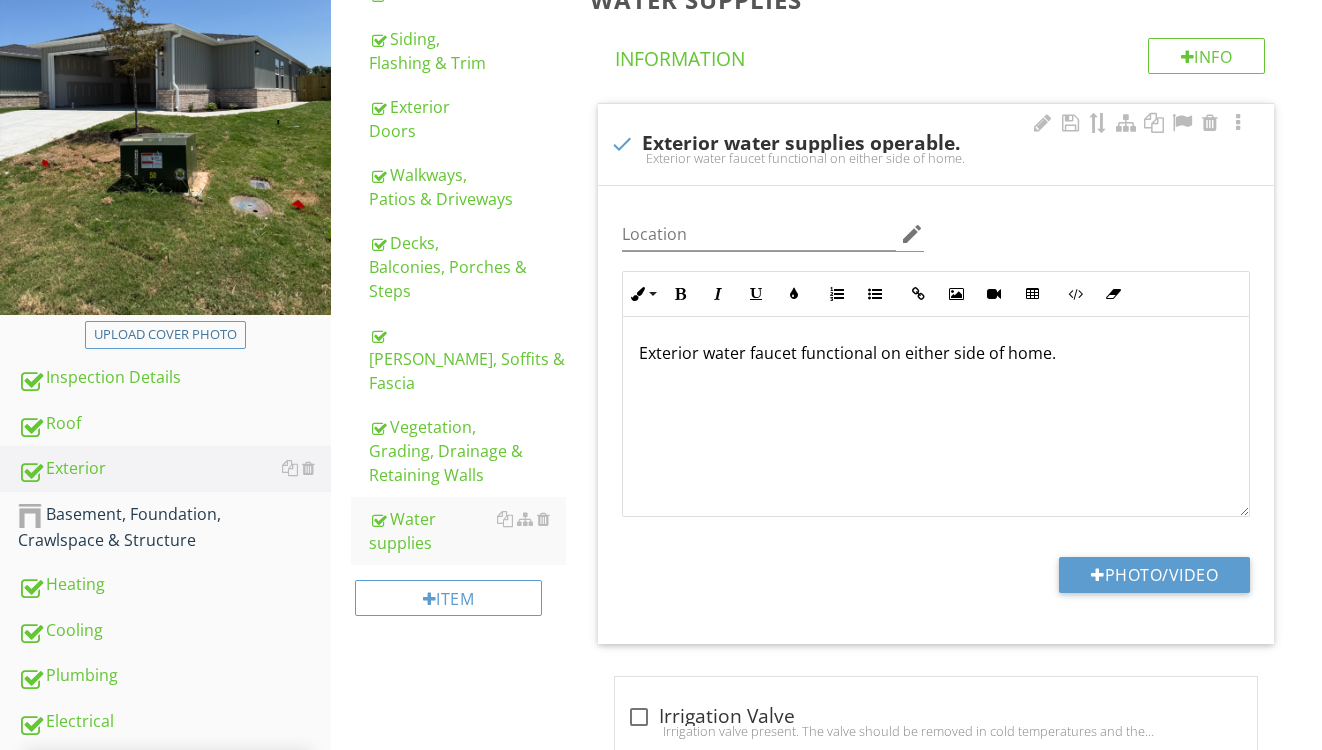 drag, startPoint x: 1060, startPoint y: 345, endPoint x: 899, endPoint y: 351, distance: 161.11176 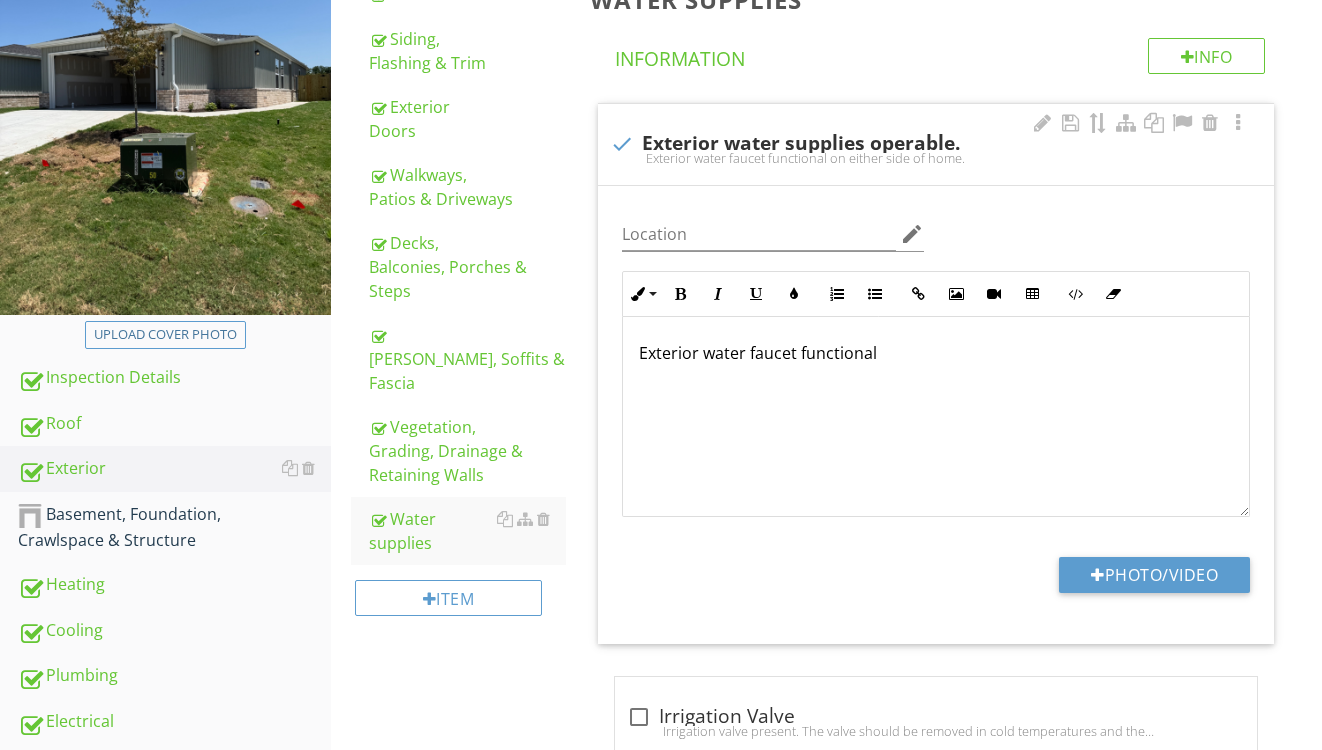 type 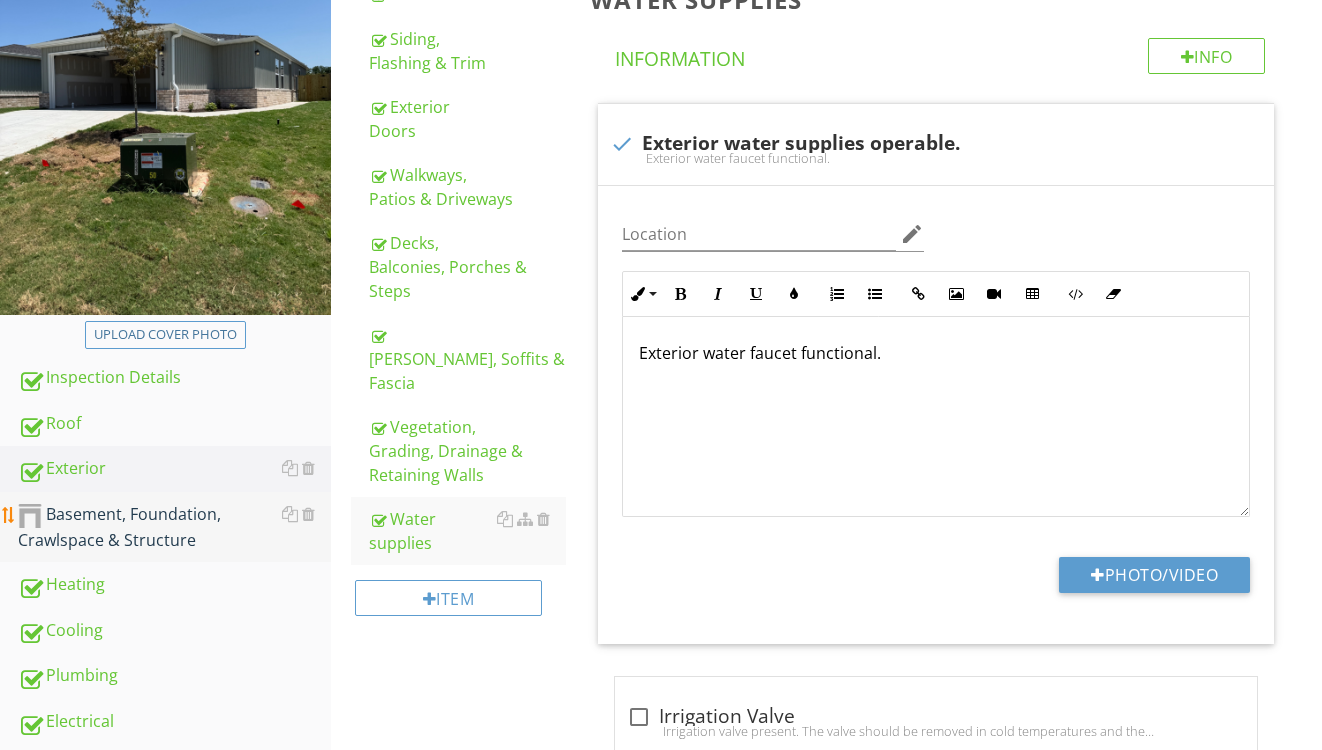 click on "Basement, Foundation, Crawlspace & Structure" at bounding box center [174, 527] 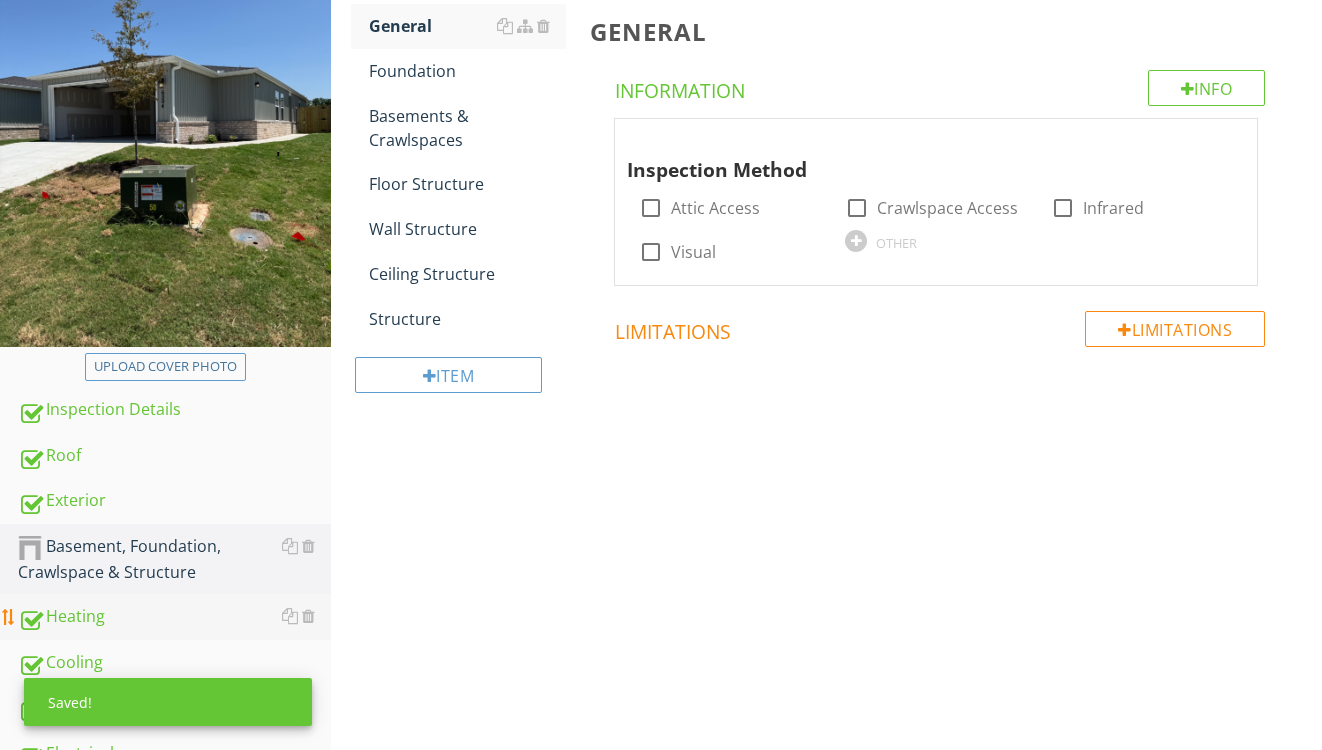 scroll, scrollTop: 269, scrollLeft: 0, axis: vertical 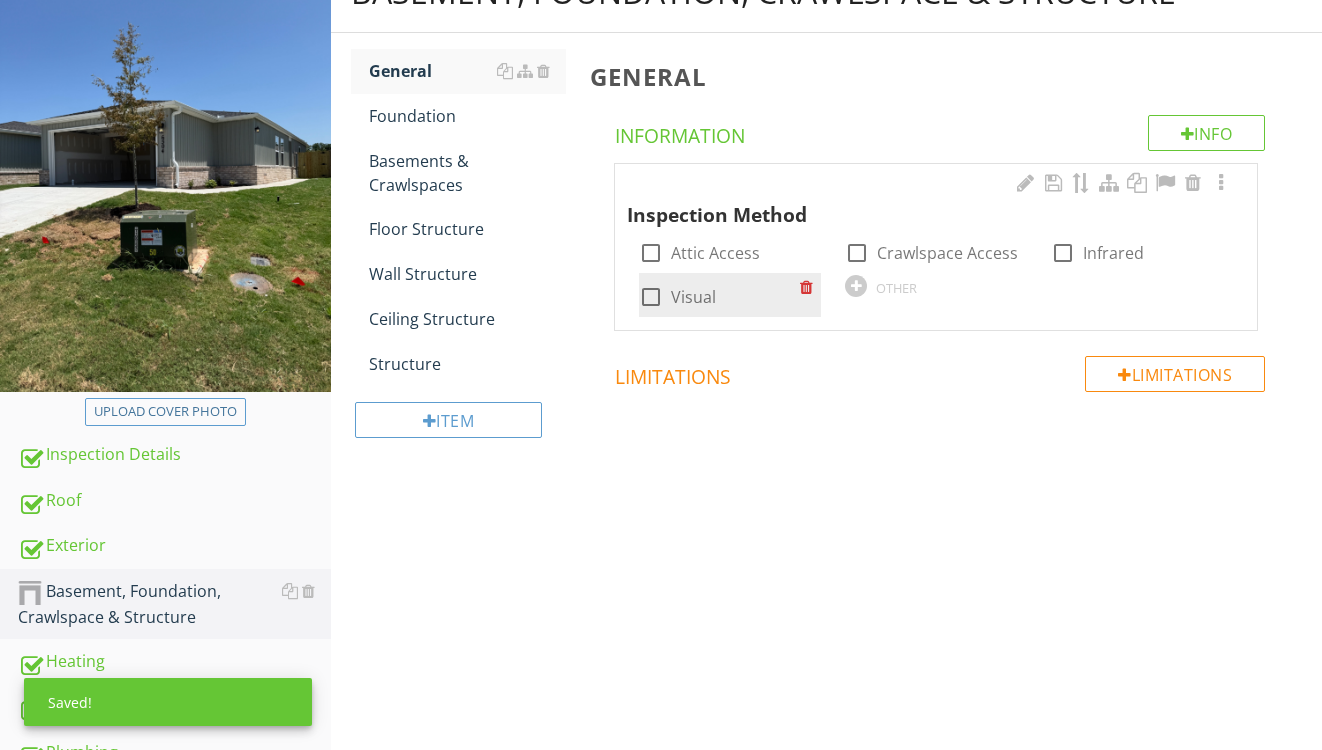 click on "Visual" at bounding box center (693, 297) 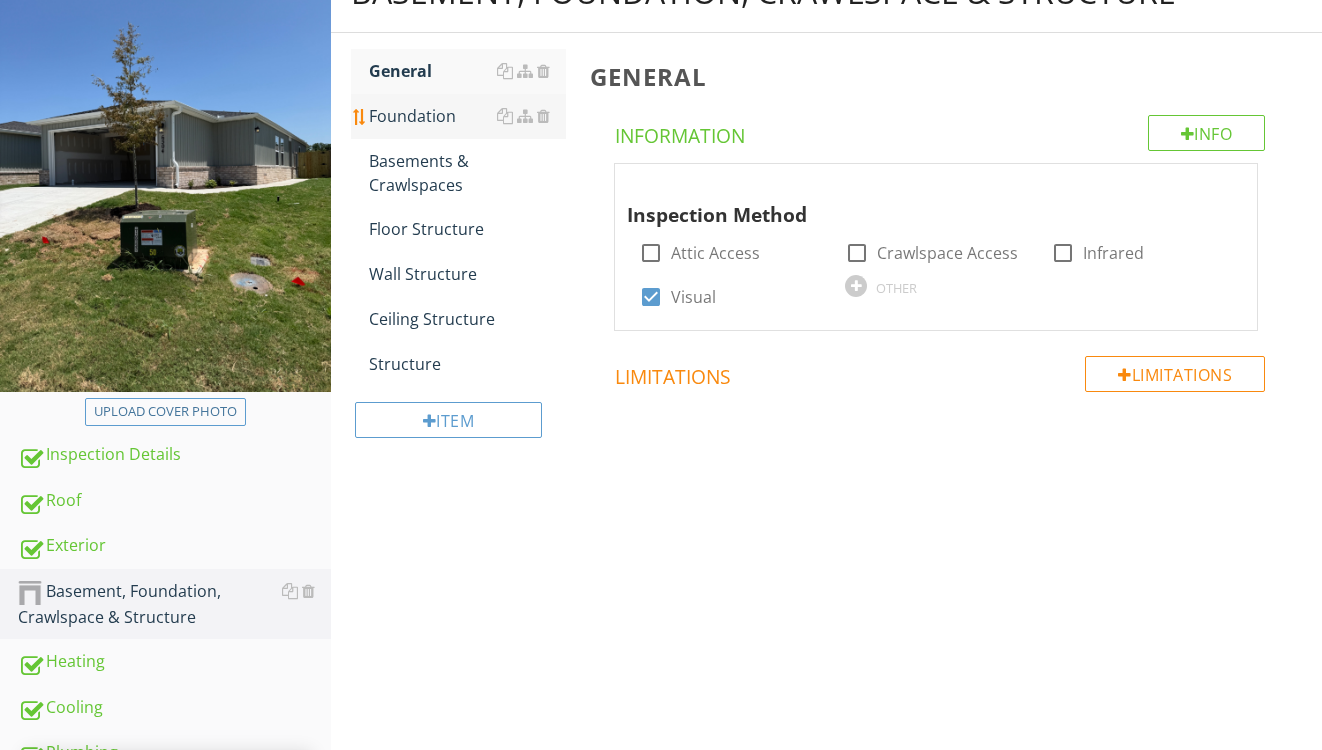 click on "Foundation" at bounding box center [468, 116] 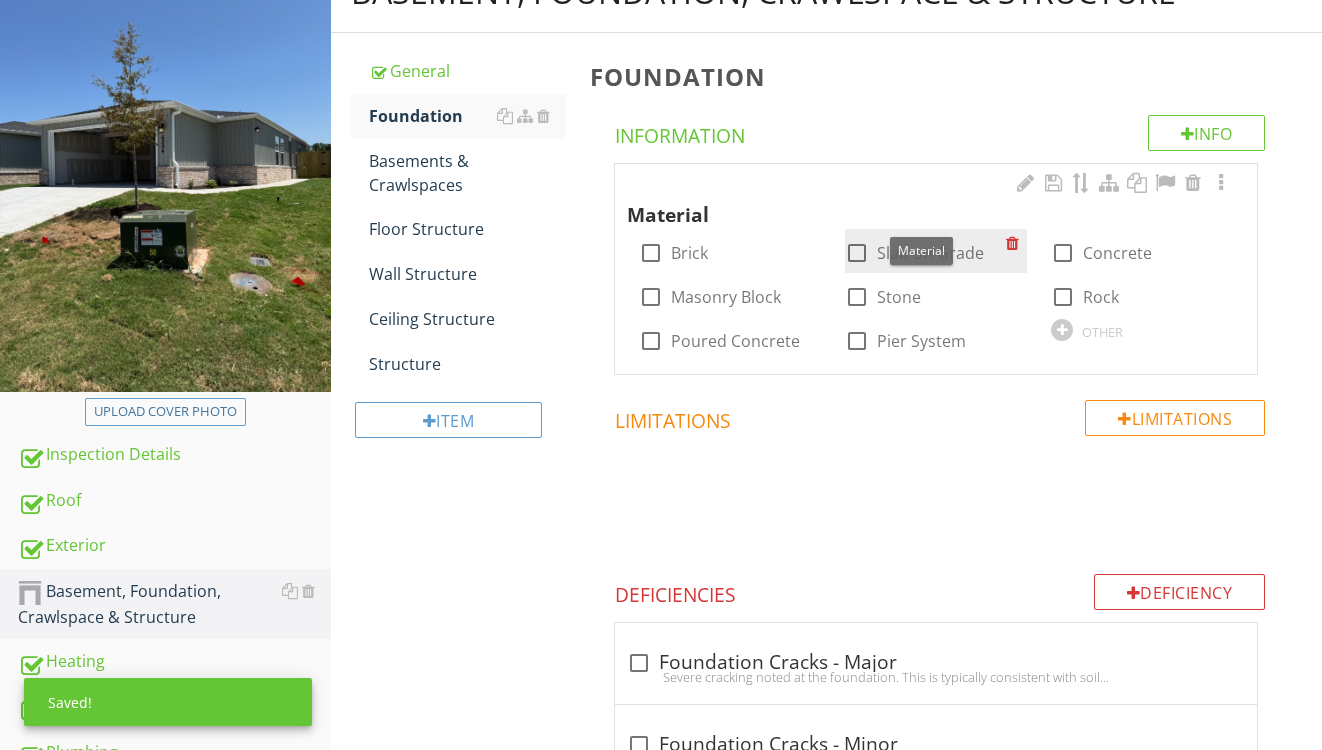 click on "Slab on Grade" at bounding box center [930, 253] 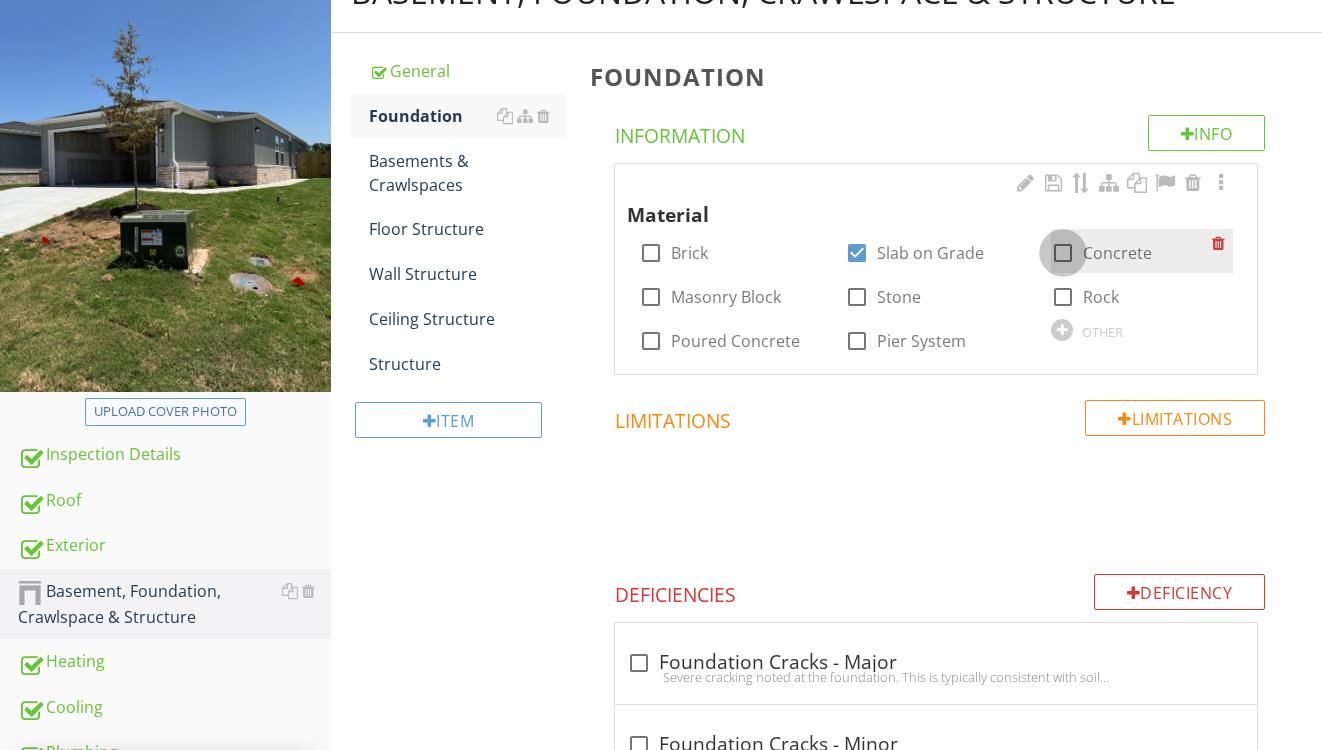 click at bounding box center [1063, 253] 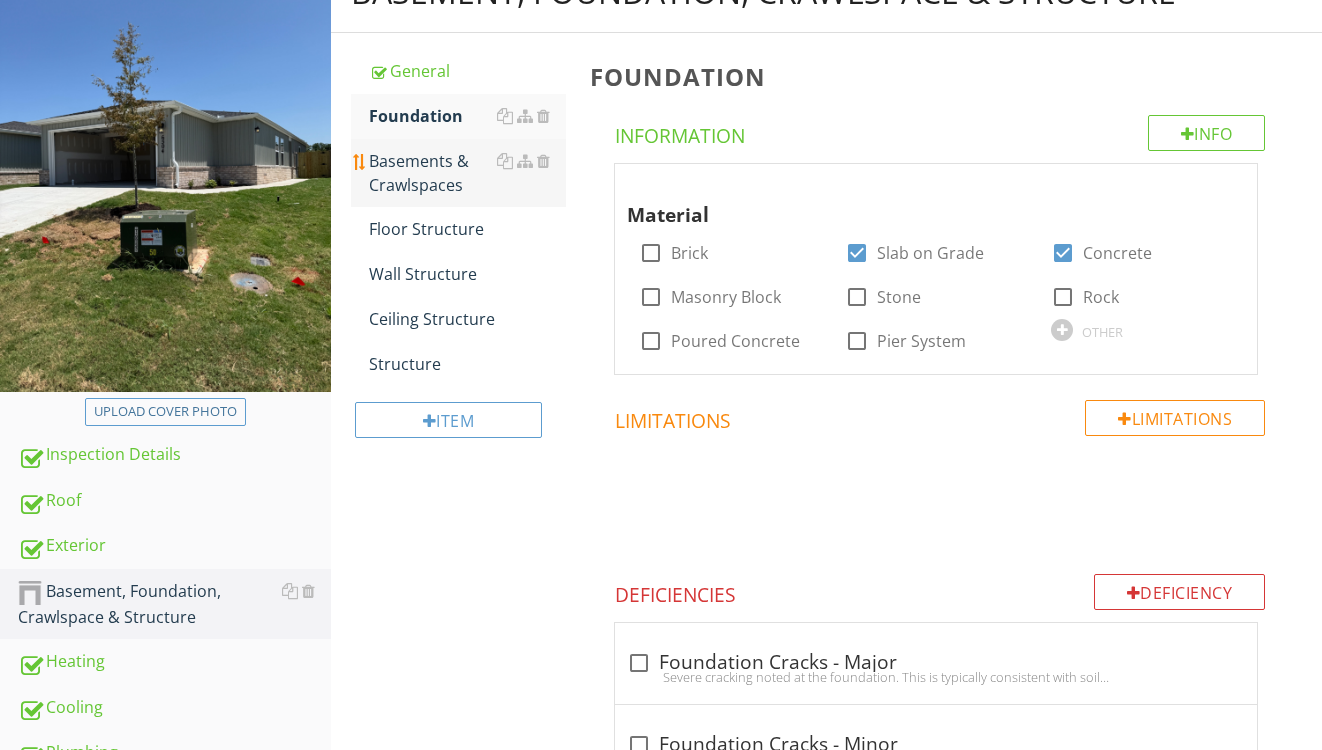 click on "Basements & Crawlspaces" at bounding box center [468, 173] 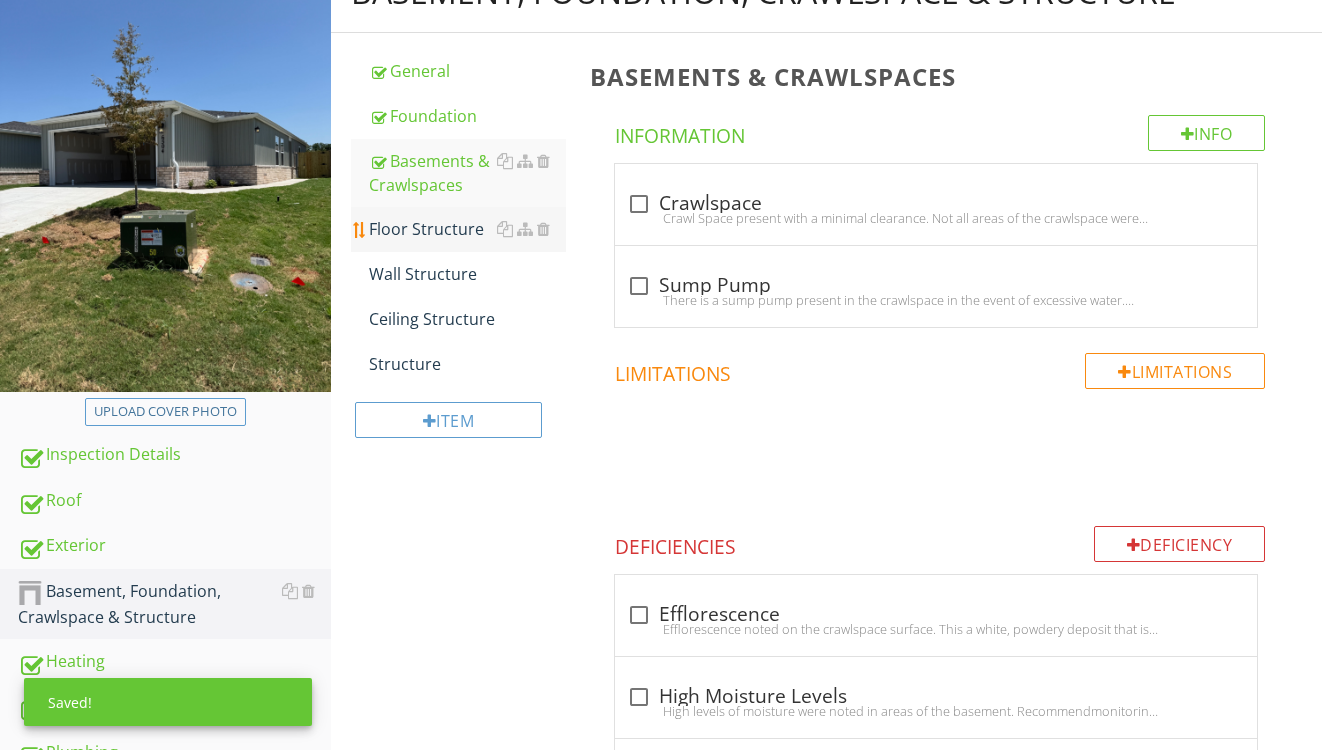 click on "Floor Structure" at bounding box center [468, 229] 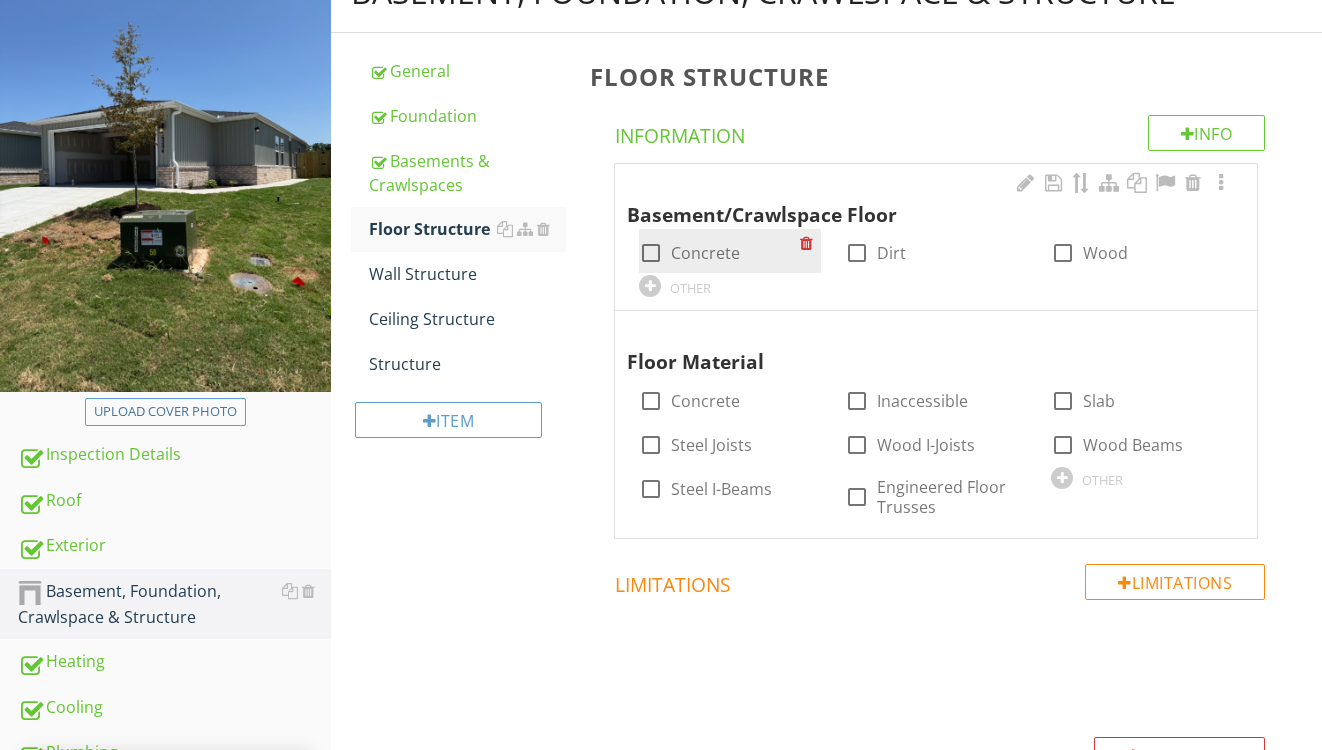 click on "Concrete" at bounding box center (705, 253) 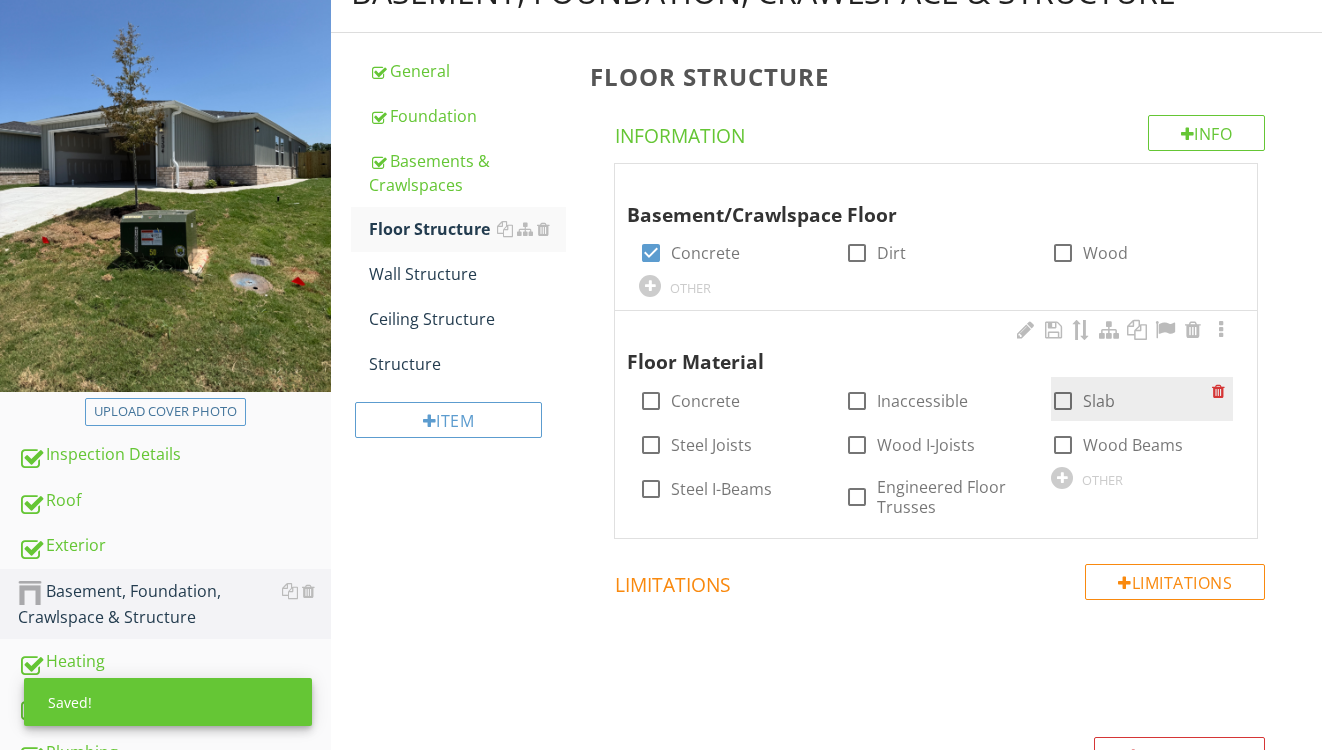 click at bounding box center (1063, 401) 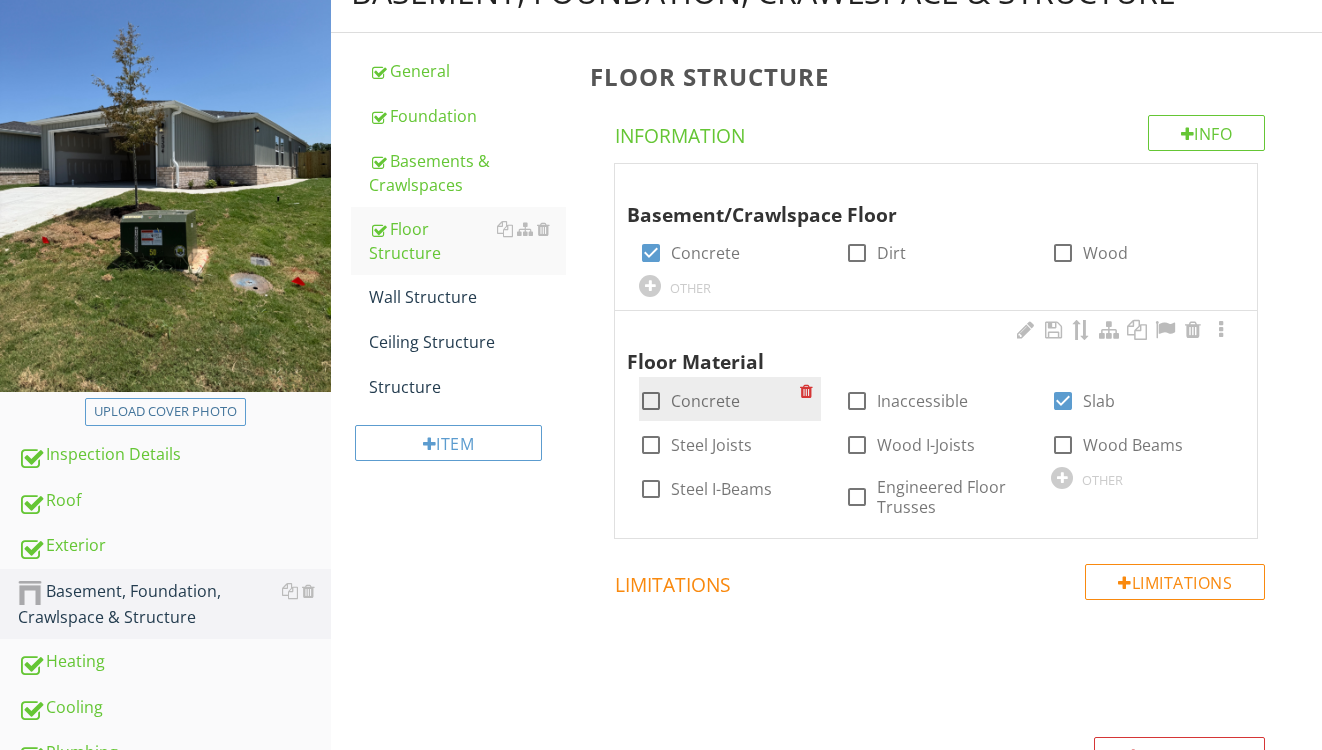 click at bounding box center [651, 401] 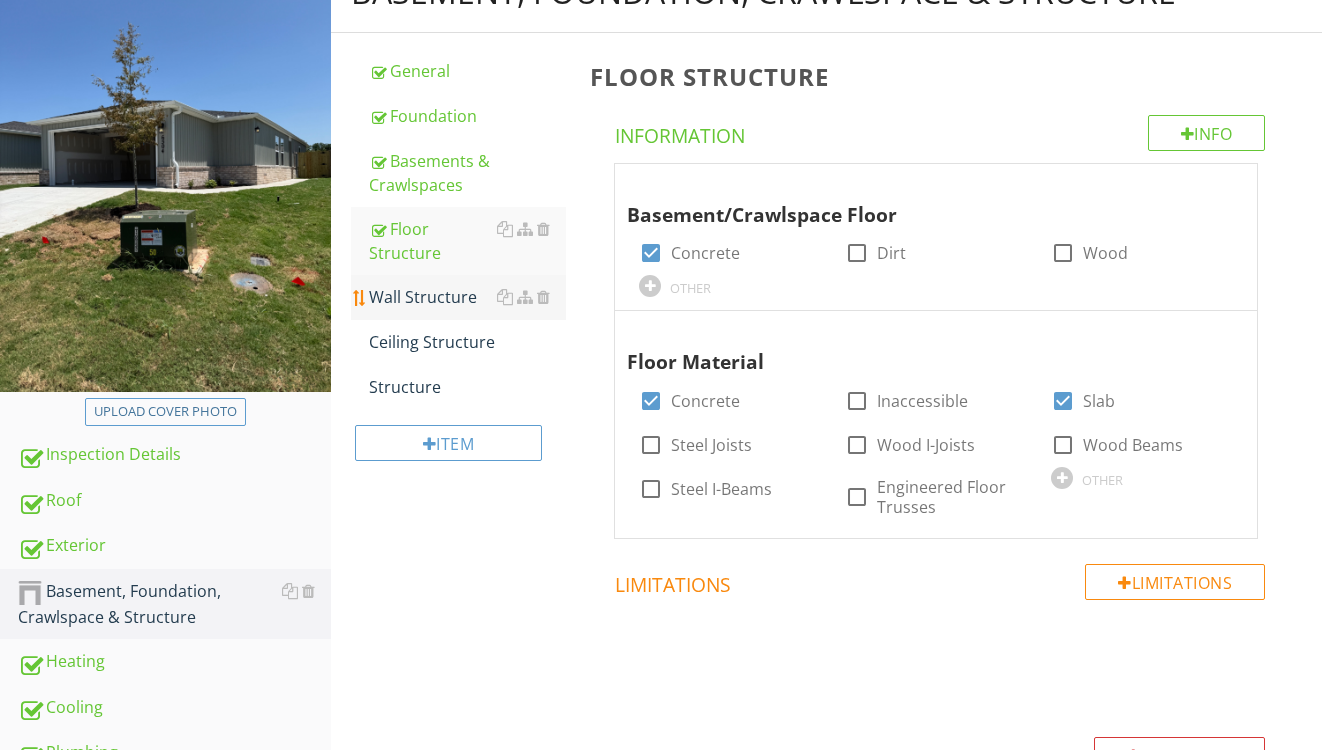 click on "Wall Structure" at bounding box center (468, 297) 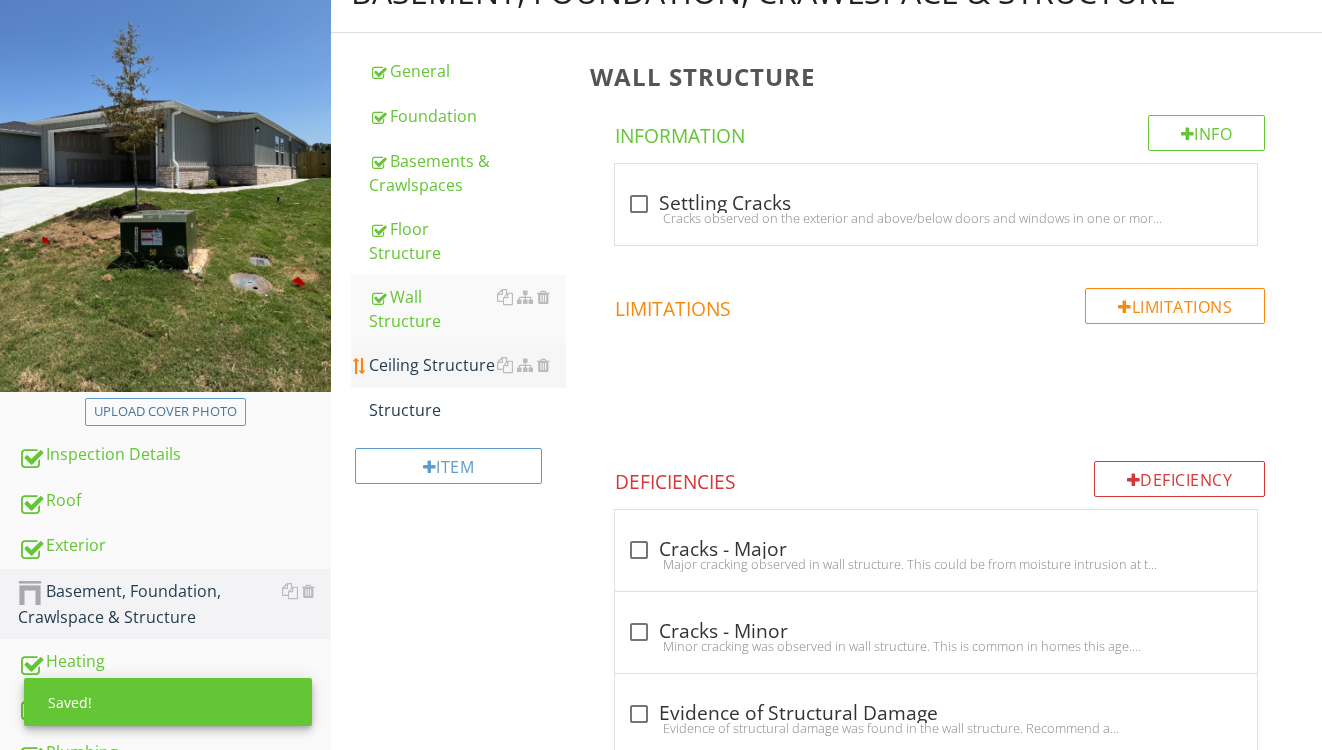 click on "Ceiling Structure" at bounding box center [468, 365] 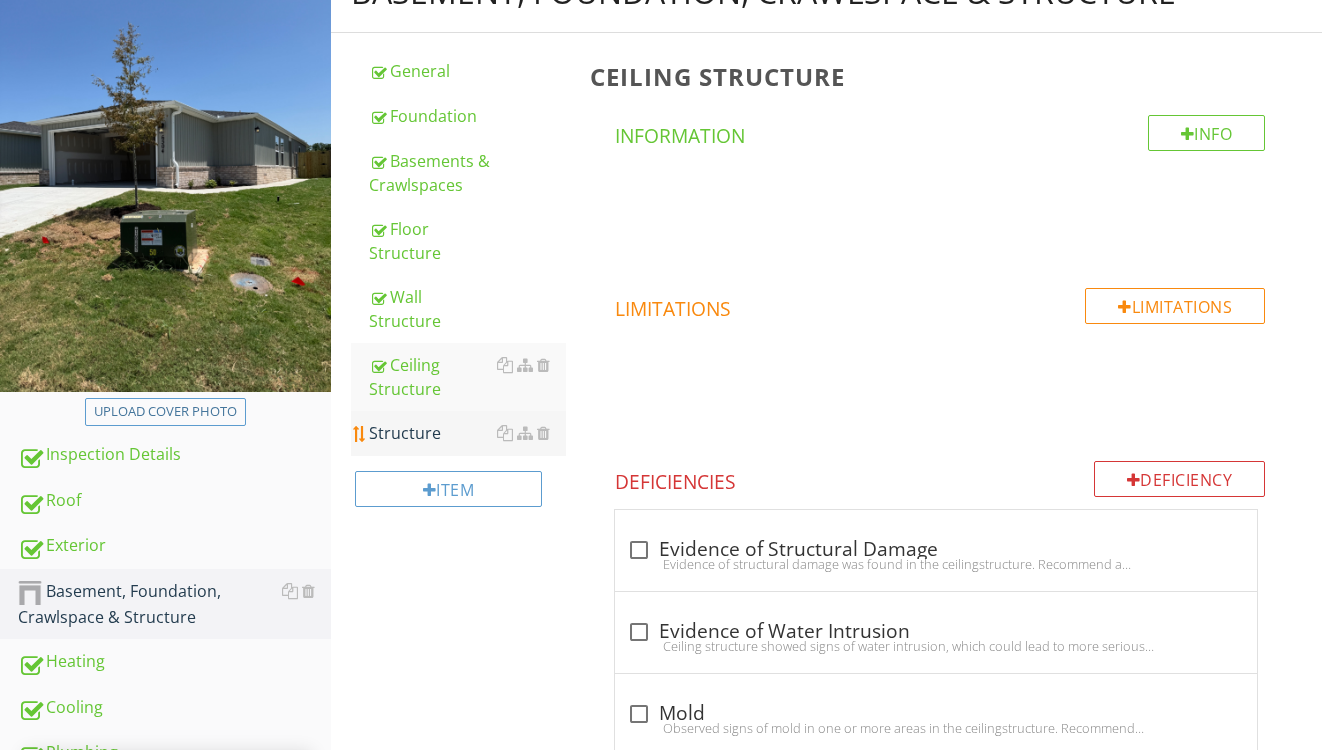 click on "Structure" at bounding box center [468, 433] 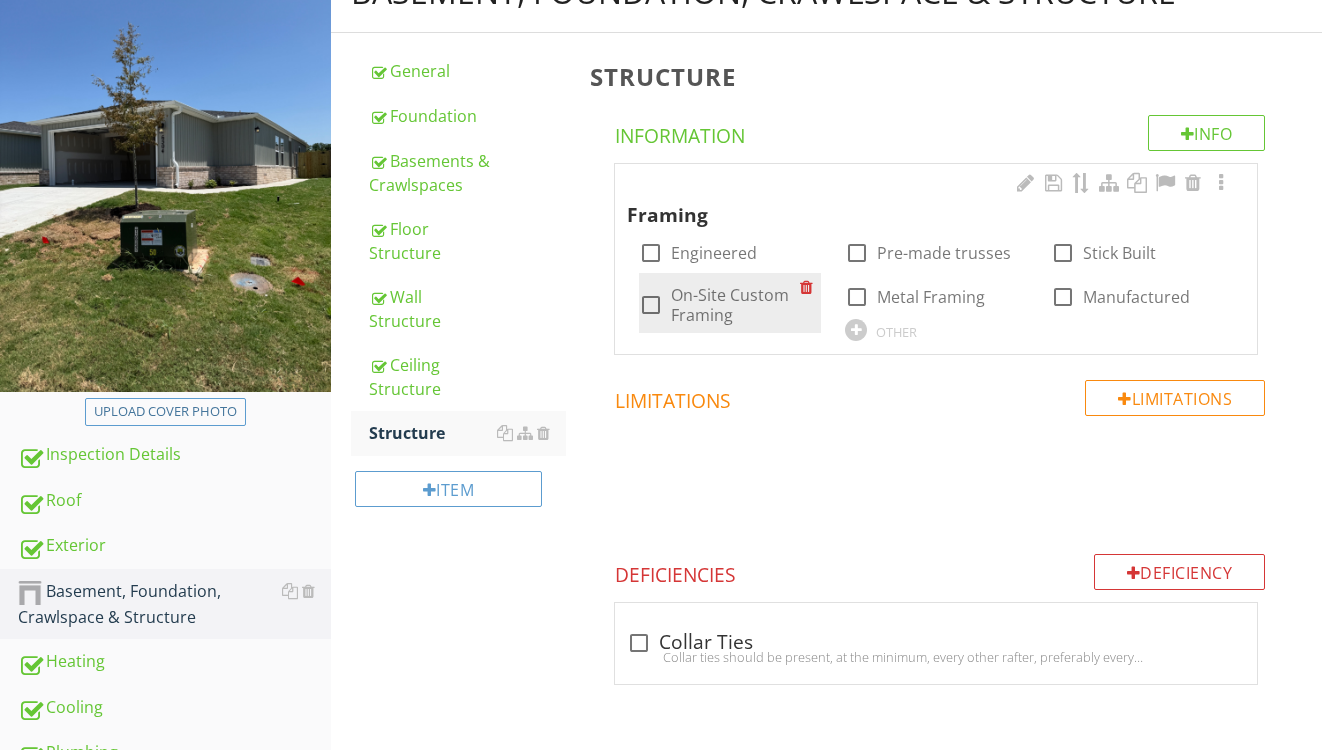 click on "On-Site Custom Framing" at bounding box center (735, 305) 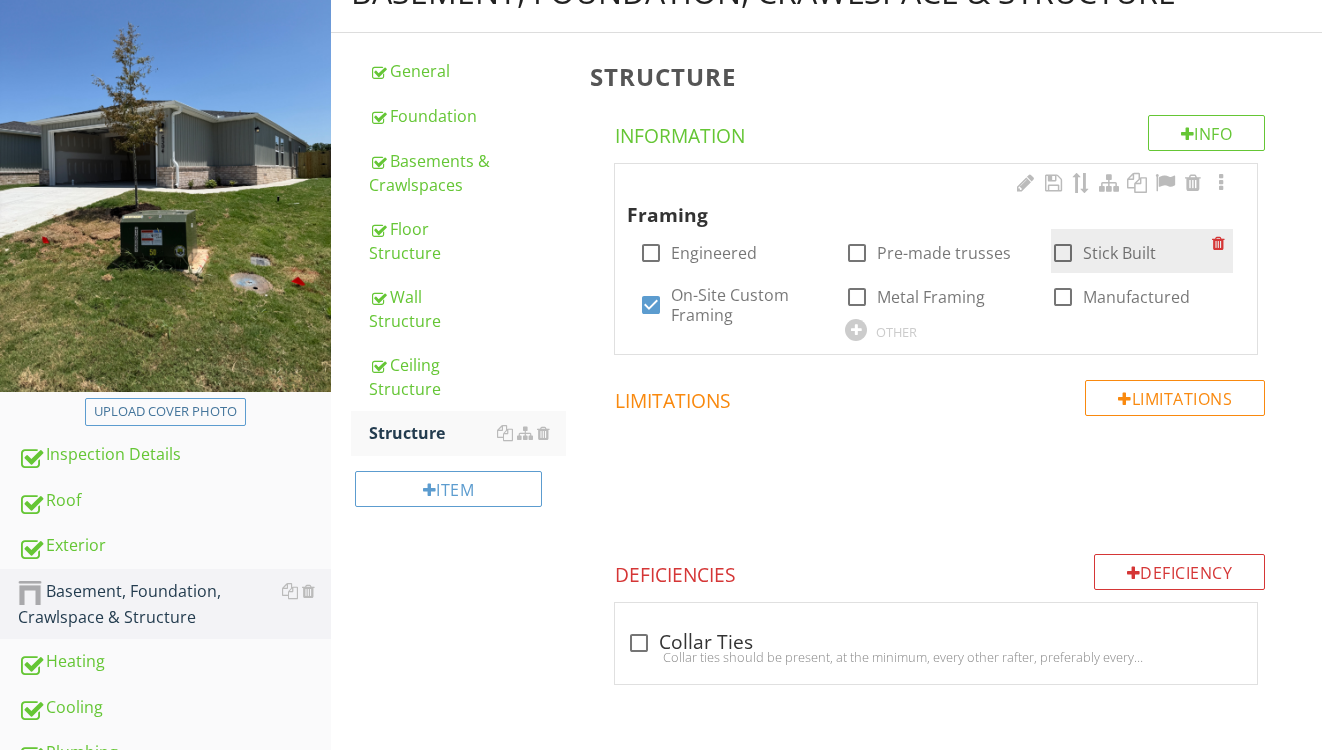 click on "check_box_outline_blank Stick Built" at bounding box center [1103, 253] 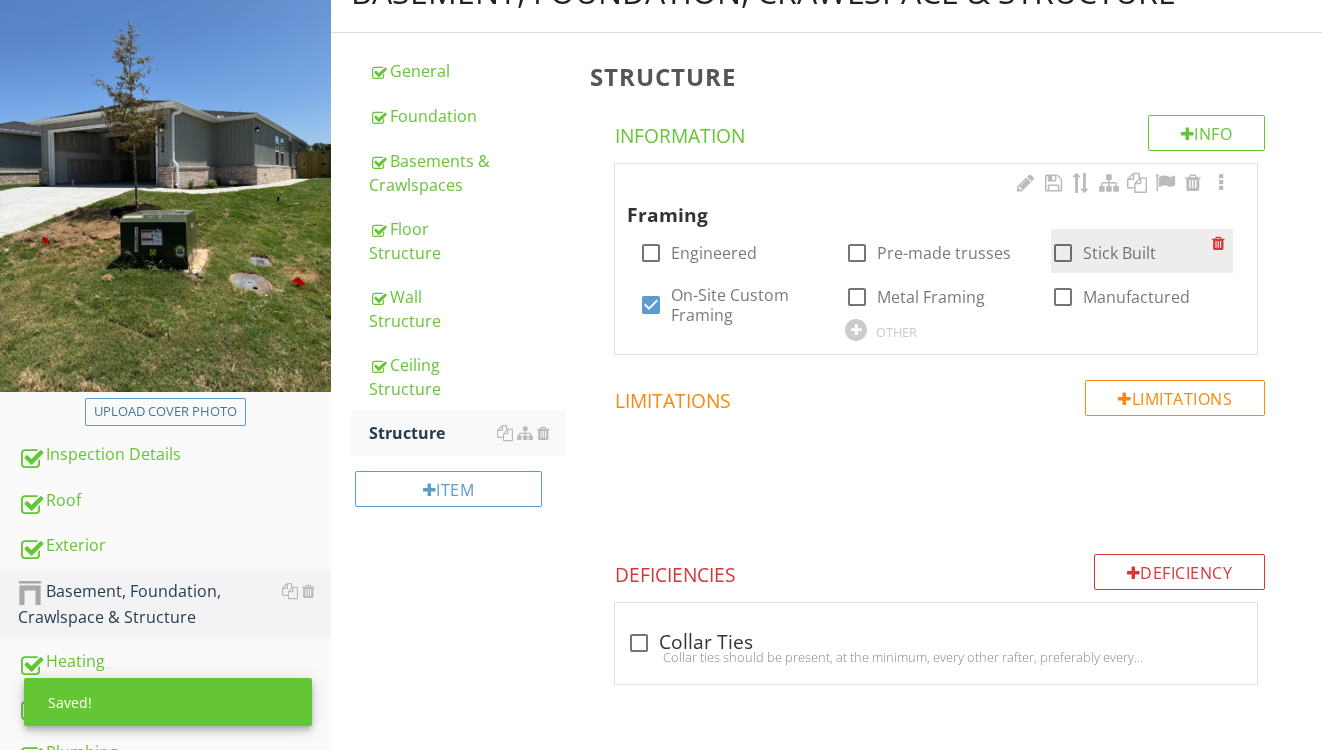 click on "Stick Built" at bounding box center (1119, 253) 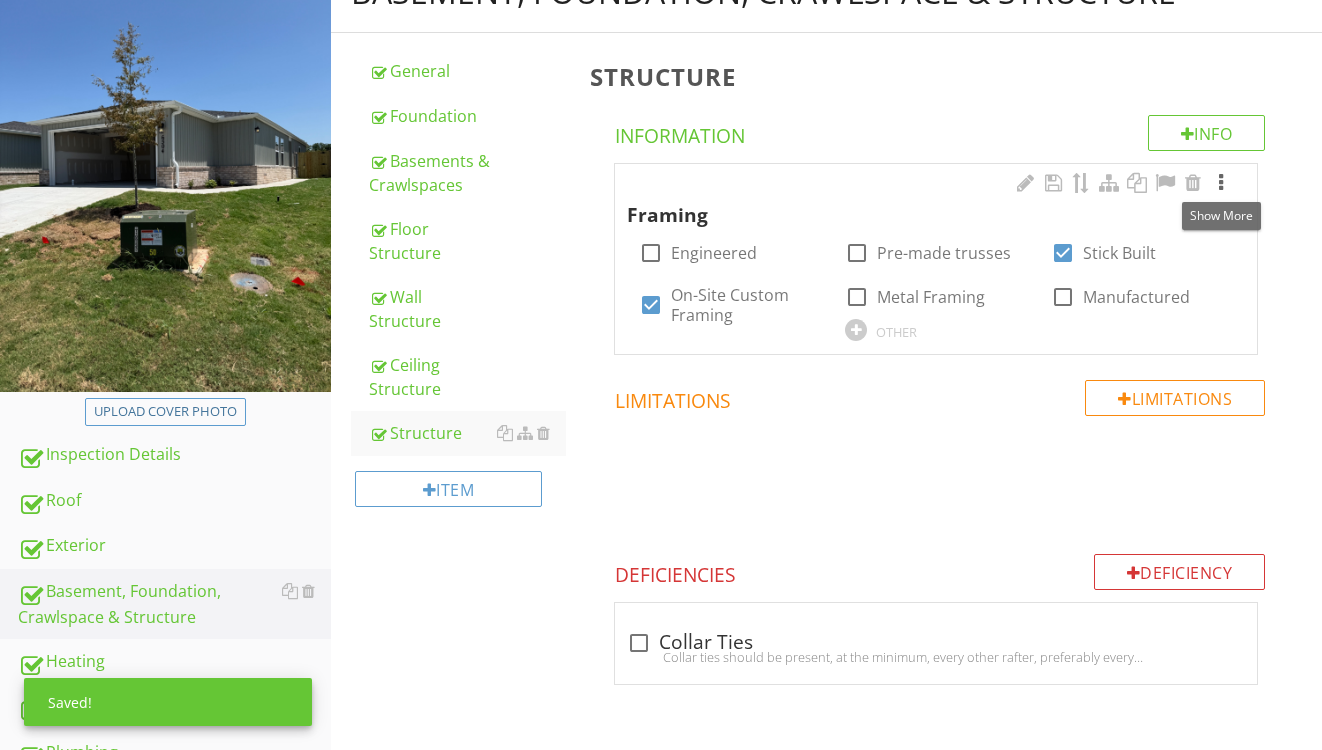 click at bounding box center [1221, 183] 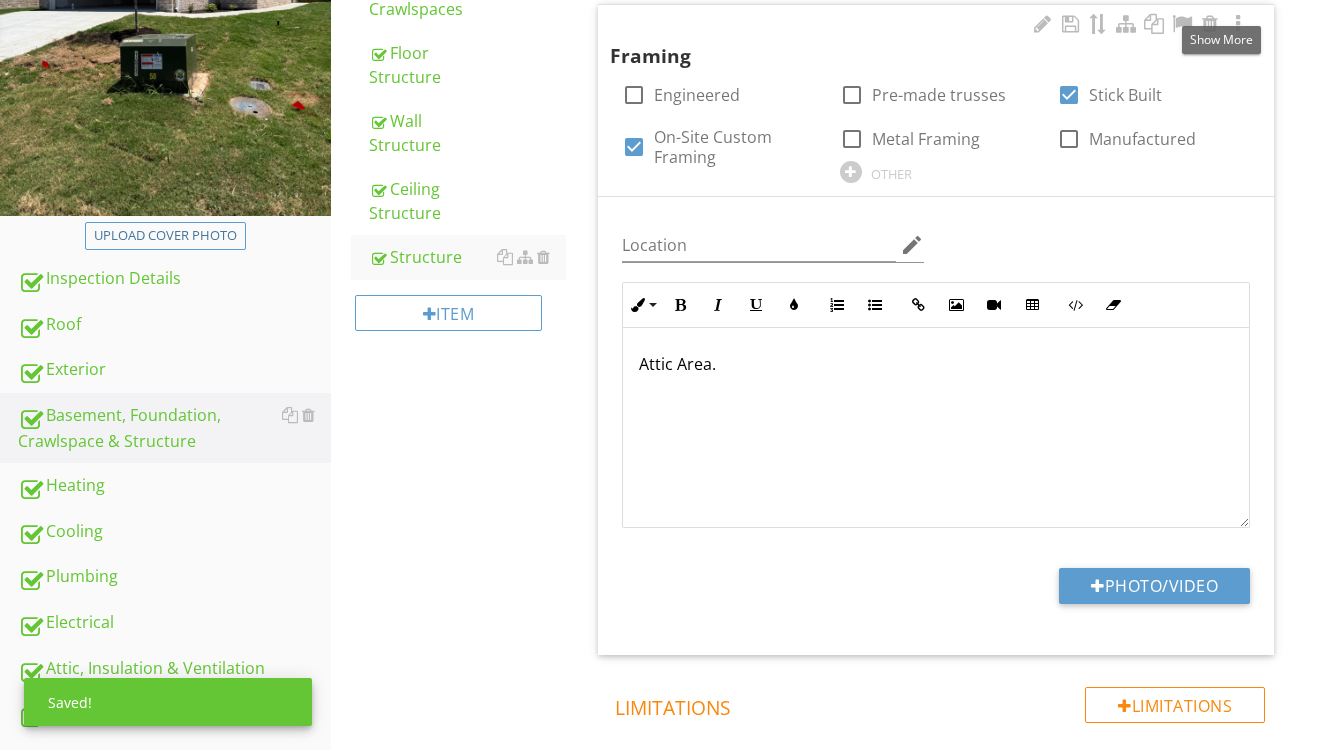scroll, scrollTop: 484, scrollLeft: 0, axis: vertical 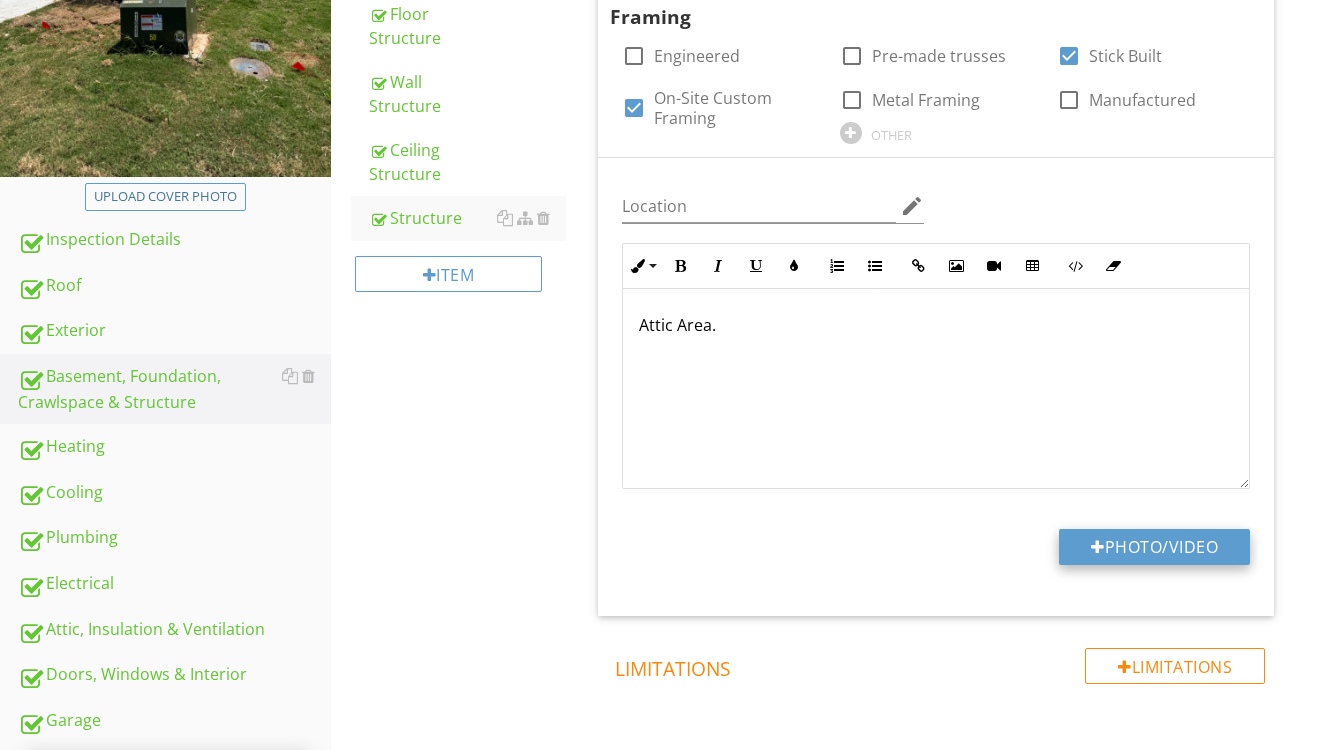 click on "Photo/Video" at bounding box center [1154, 547] 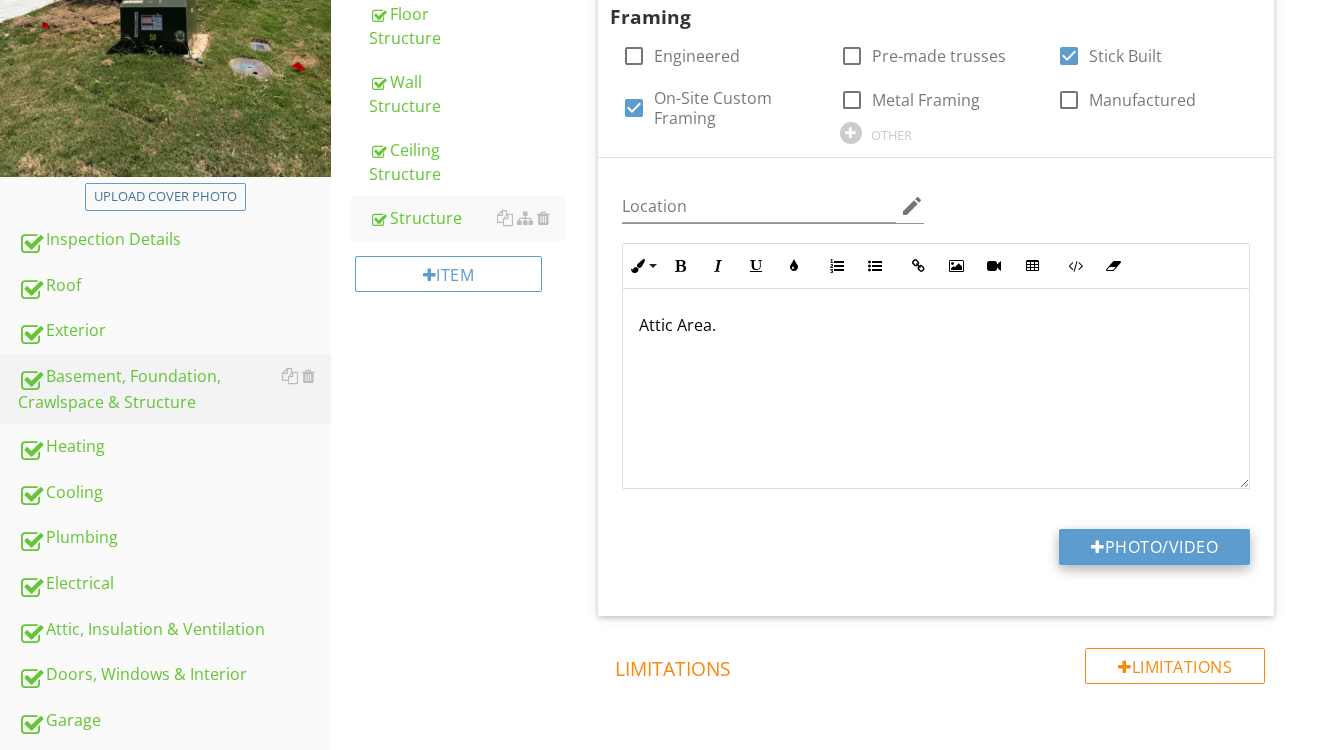 type on "C:\fakepath\IMG_9262.jpeg" 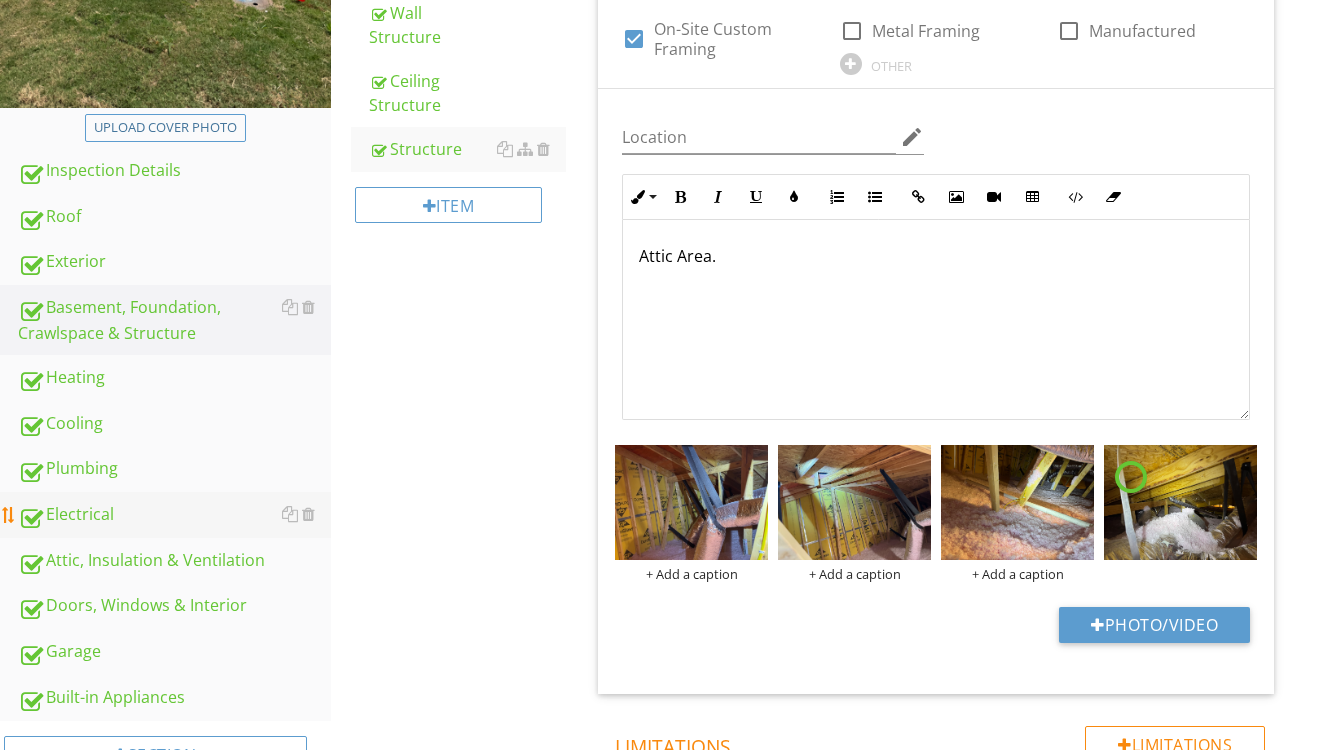 scroll, scrollTop: 558, scrollLeft: 0, axis: vertical 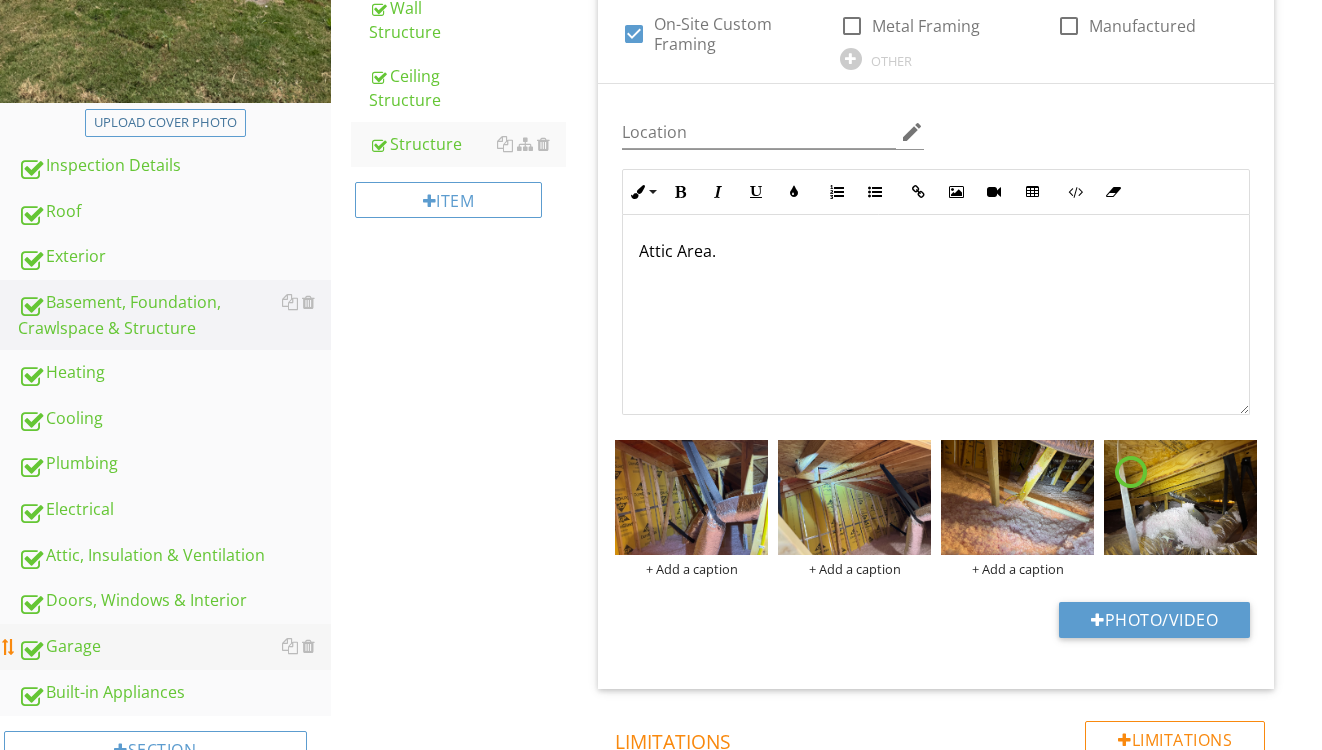 click on "Garage" at bounding box center [174, 647] 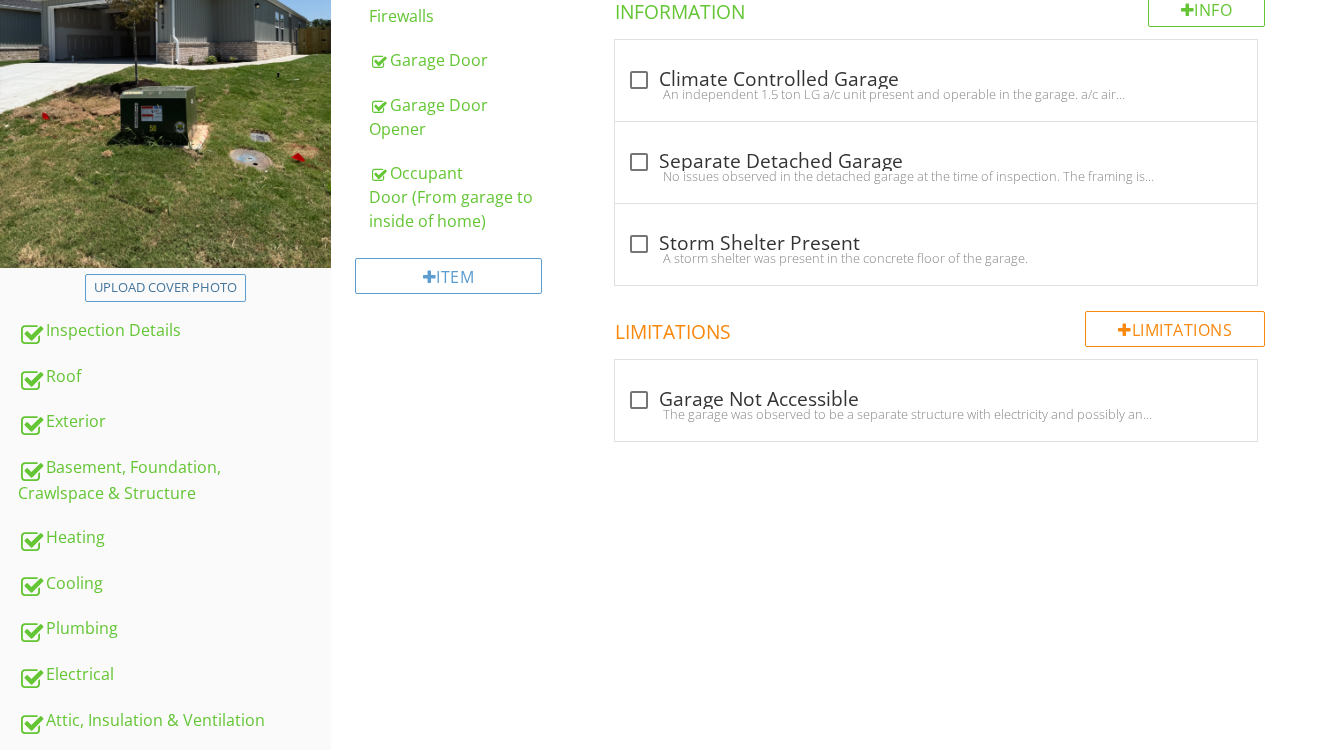 scroll, scrollTop: 350, scrollLeft: 0, axis: vertical 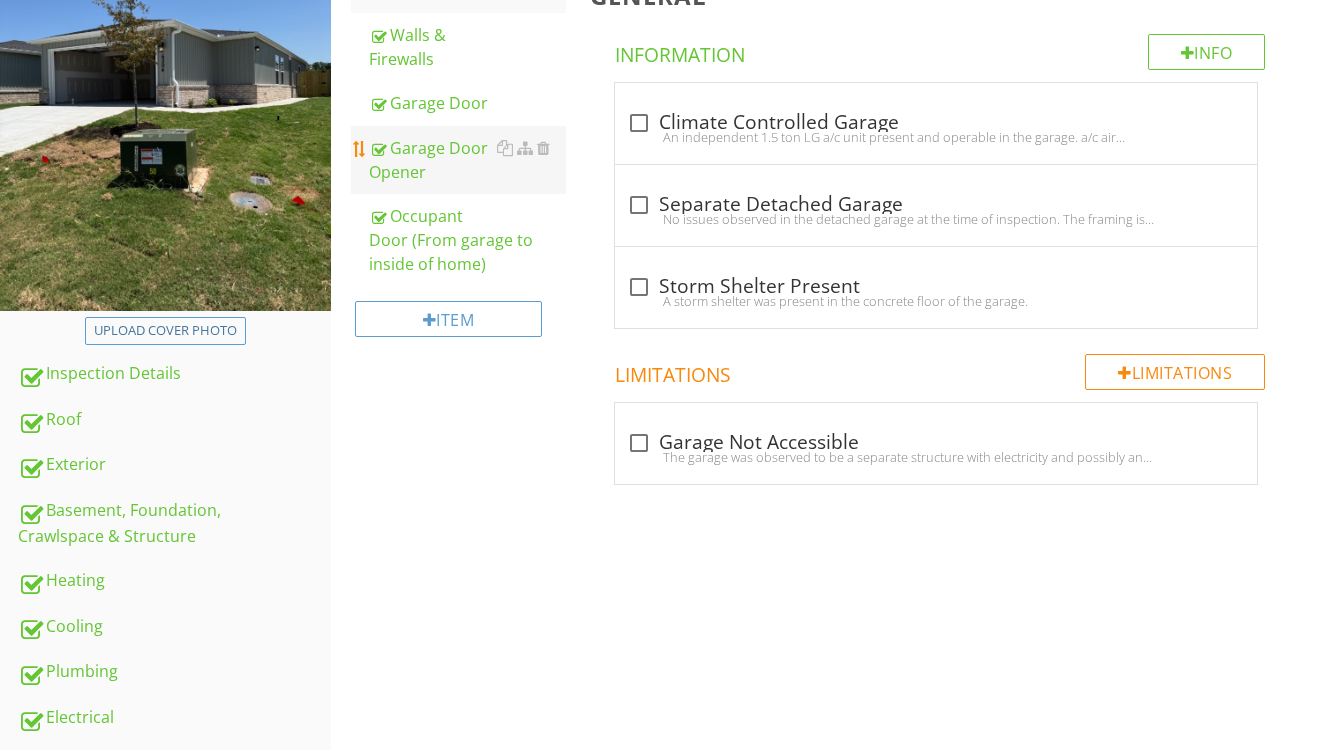 click on "Garage Door Opener" at bounding box center [468, 160] 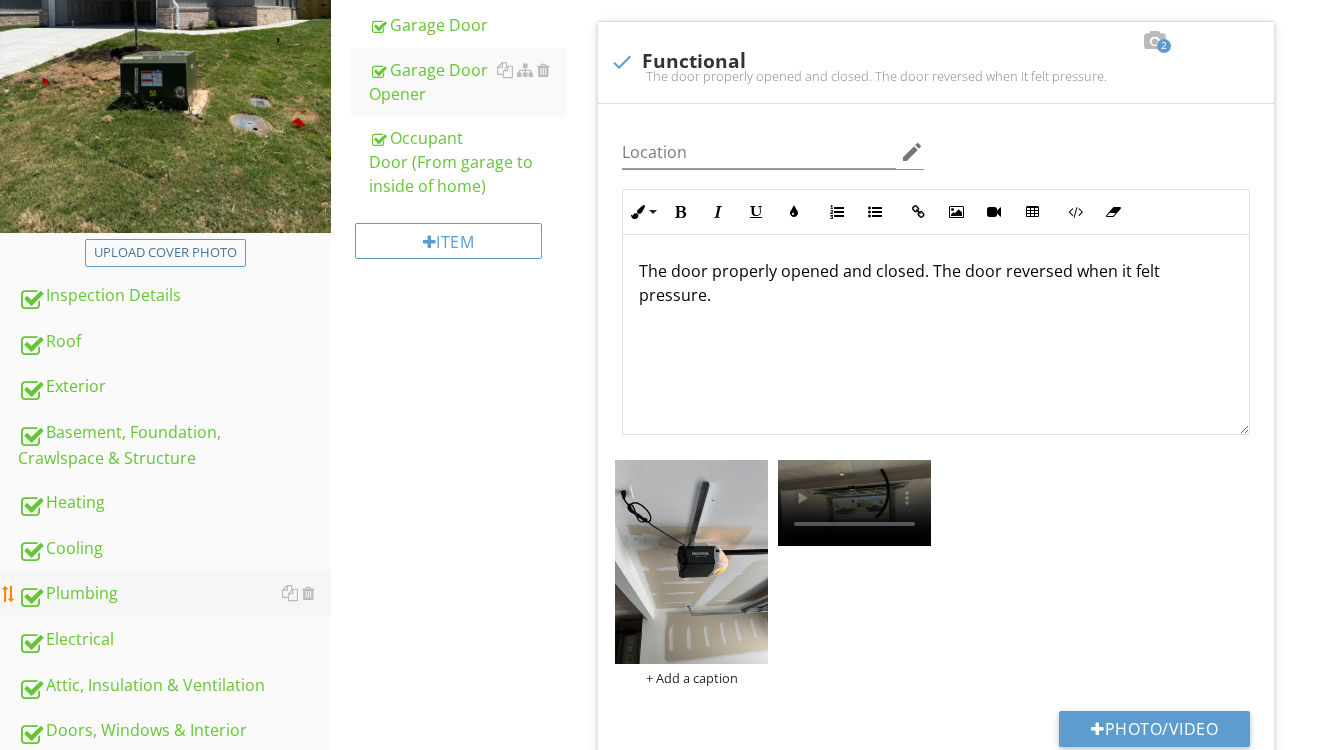 scroll, scrollTop: 456, scrollLeft: 0, axis: vertical 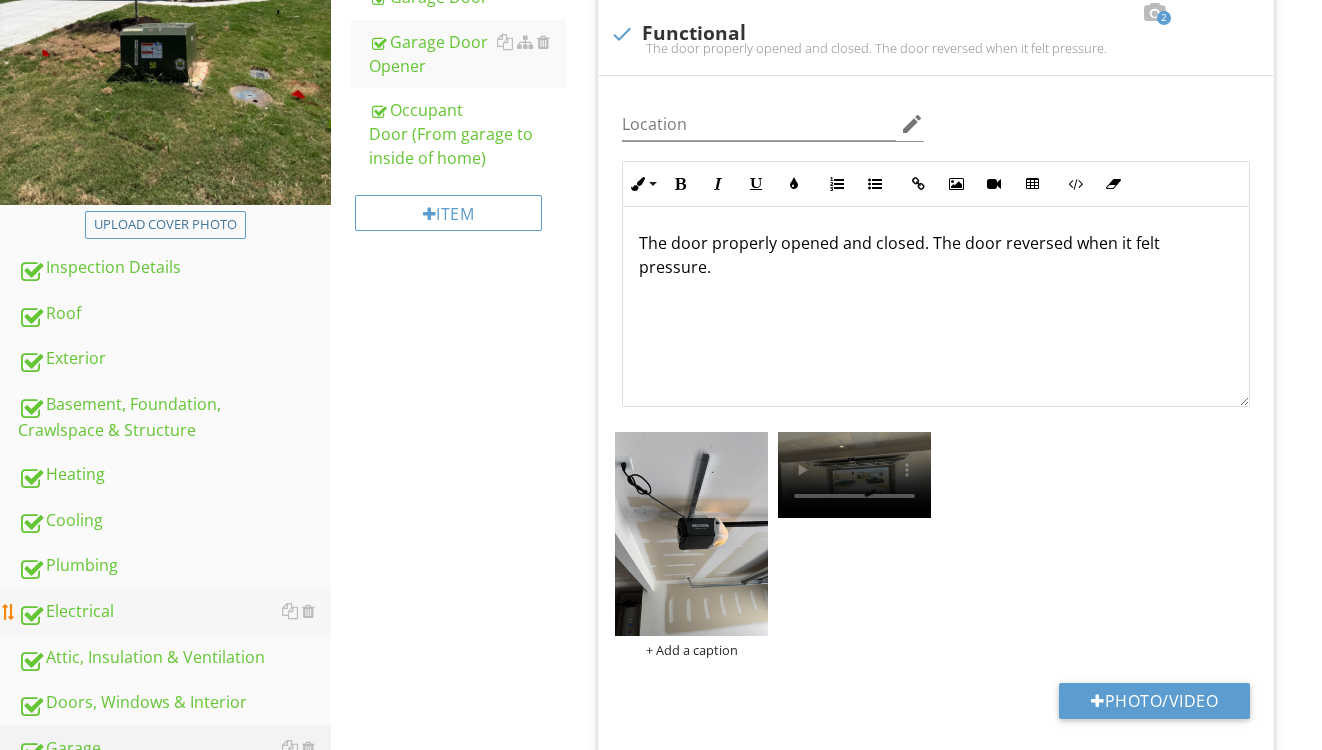 click on "Electrical" at bounding box center [174, 612] 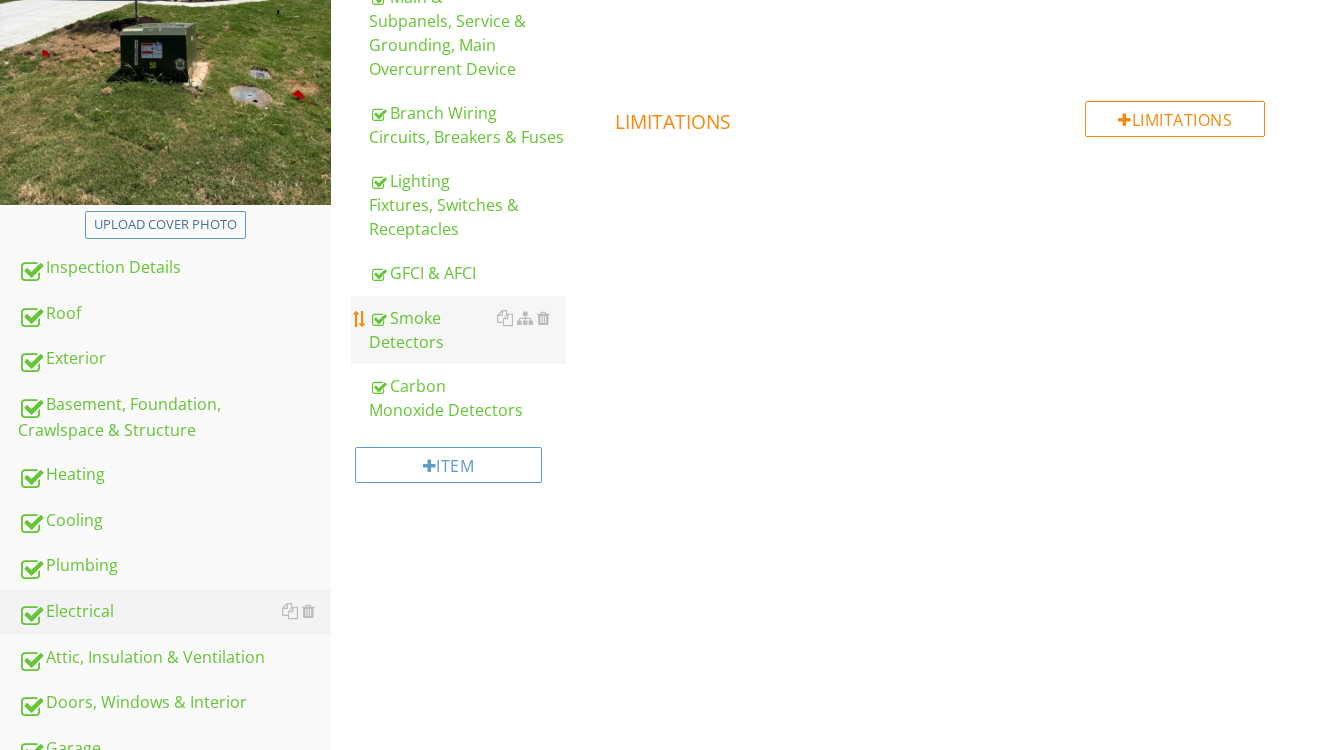 click on "Smoke Detectors" at bounding box center [468, 330] 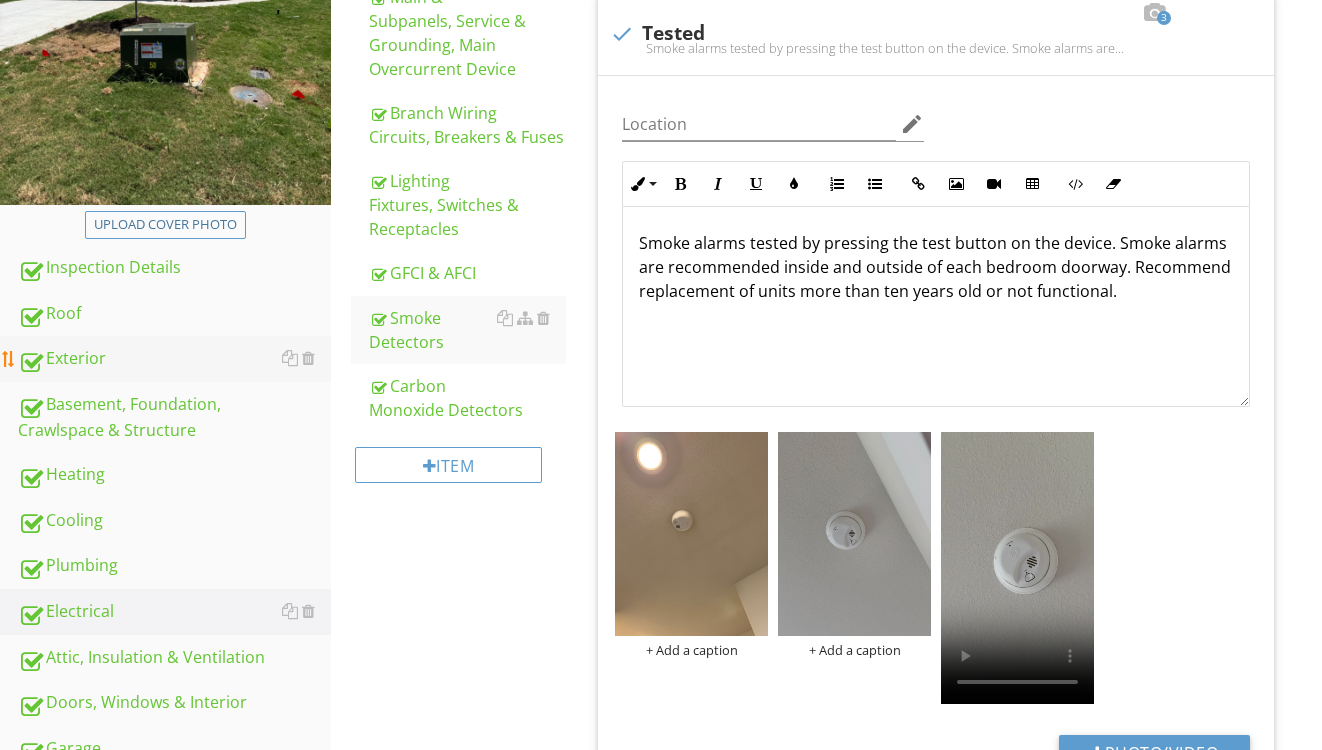 click on "Exterior" at bounding box center (174, 359) 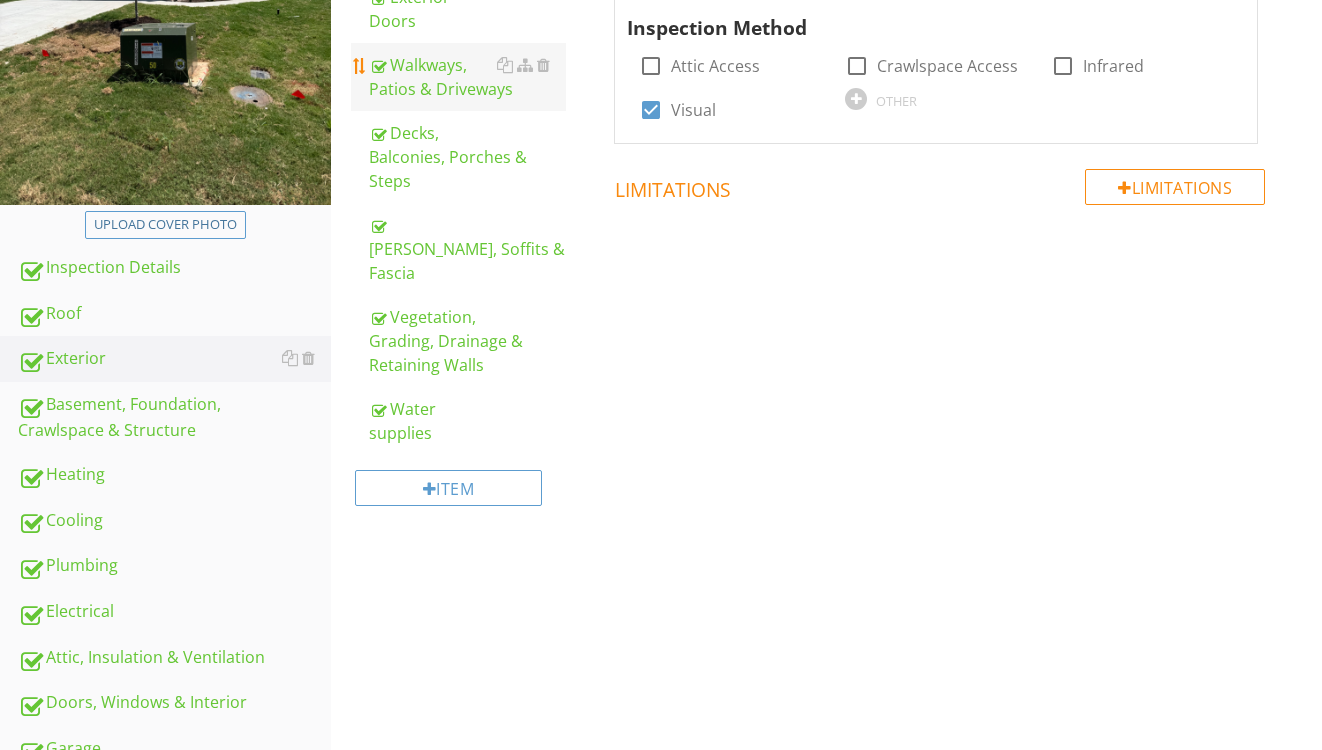 click on "Walkways, Patios & Driveways" at bounding box center [468, 77] 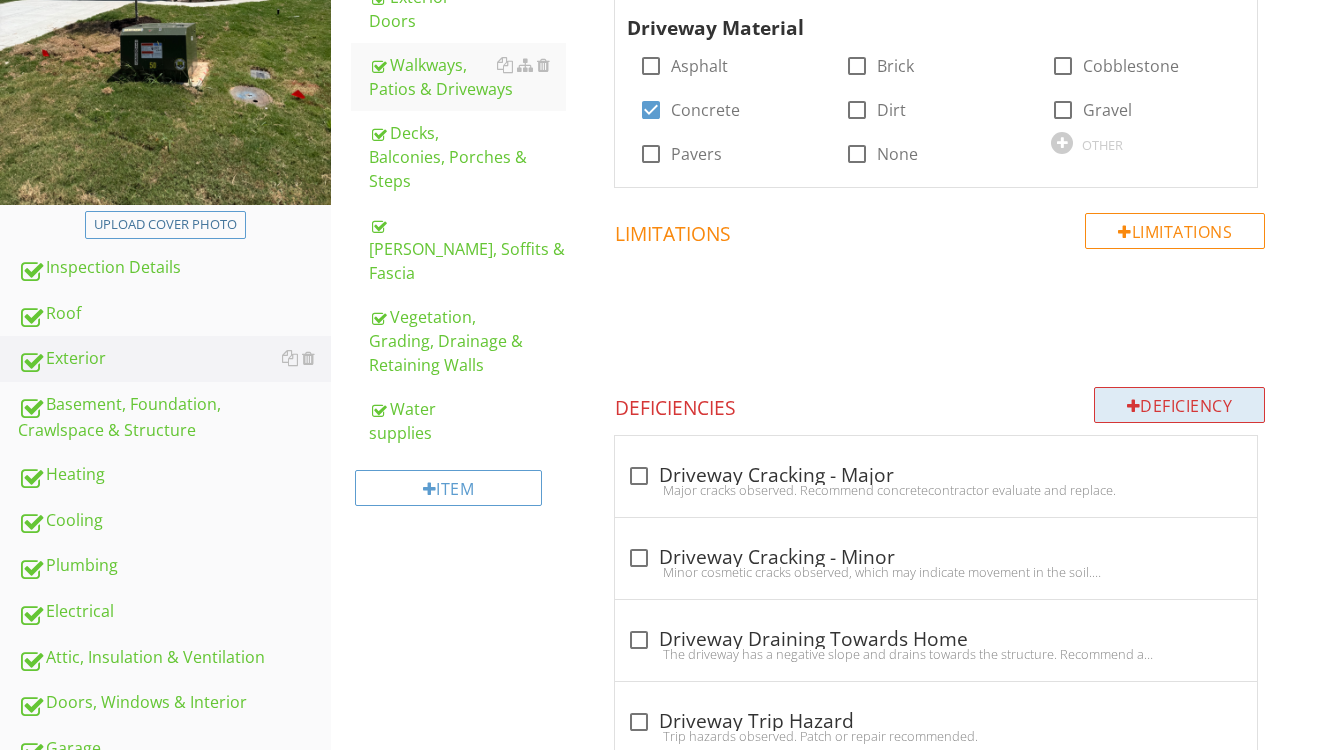 click at bounding box center [1134, 406] 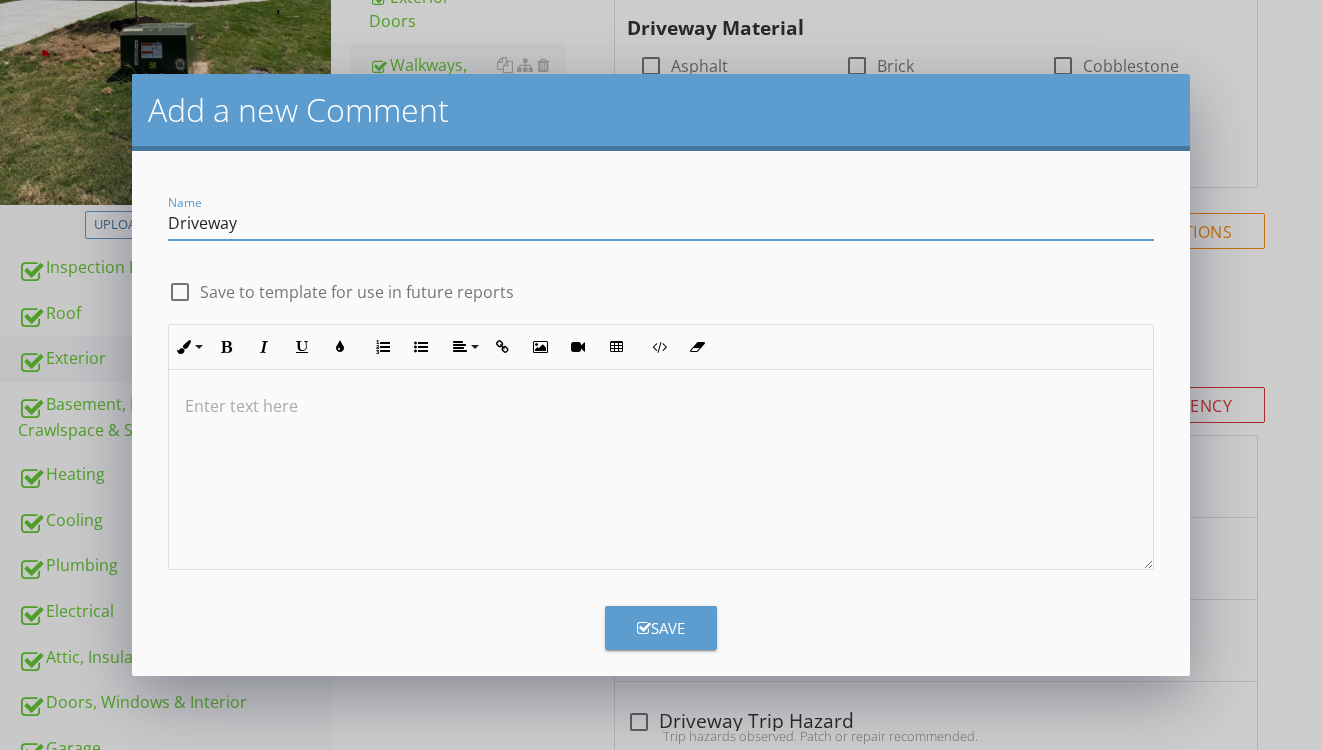 type on "Driveway" 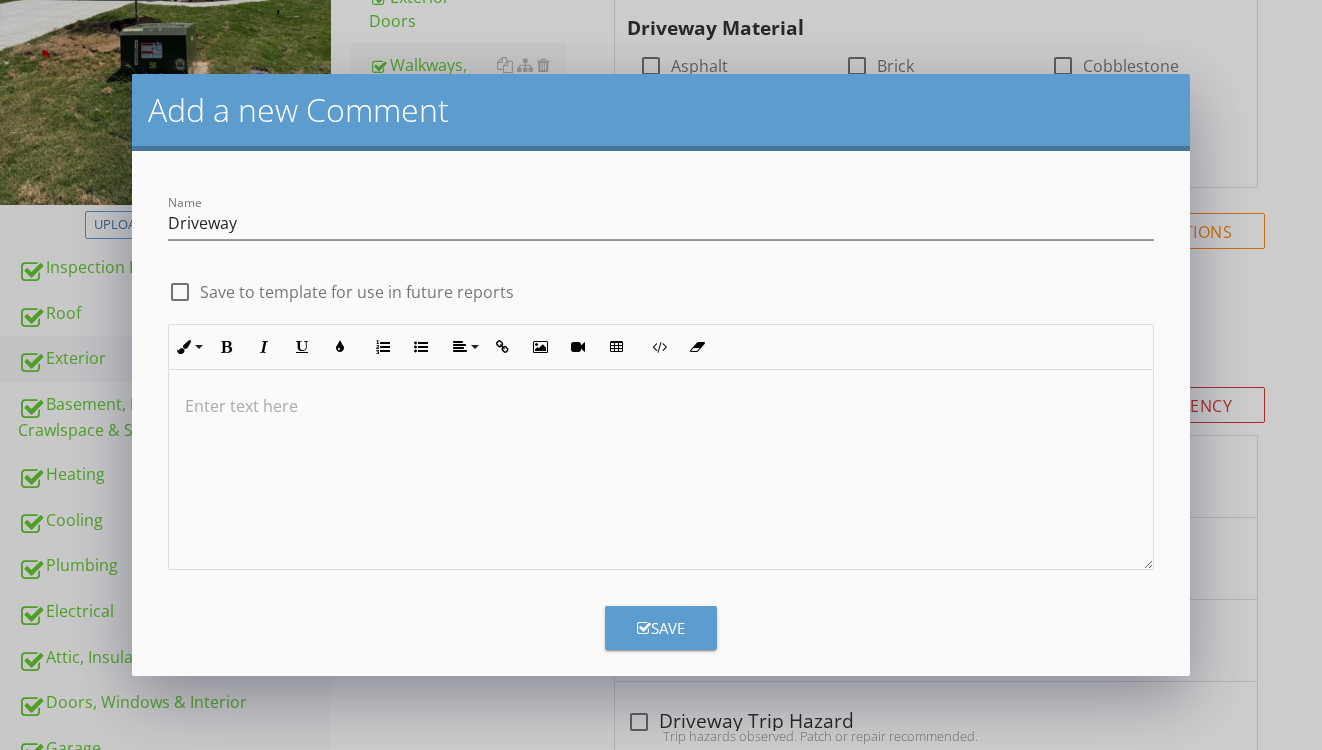 type 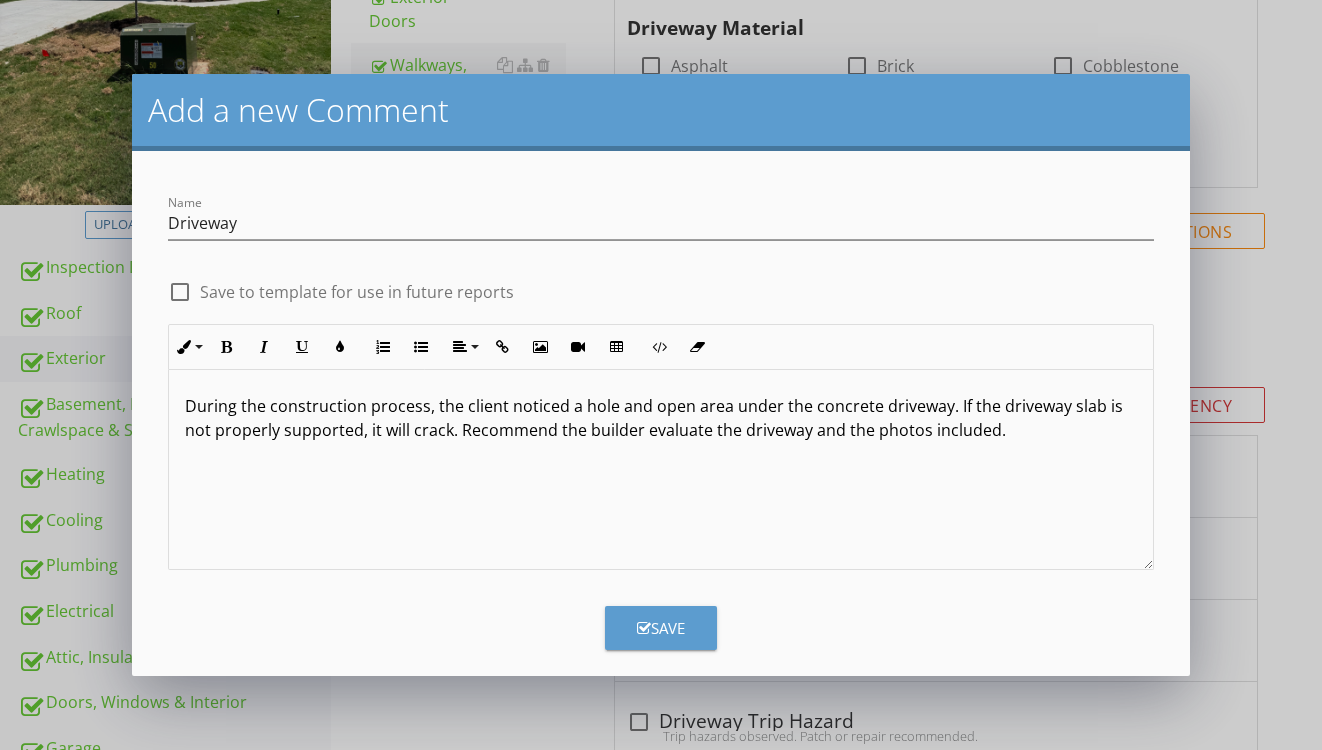 click on "Save" at bounding box center [661, 628] 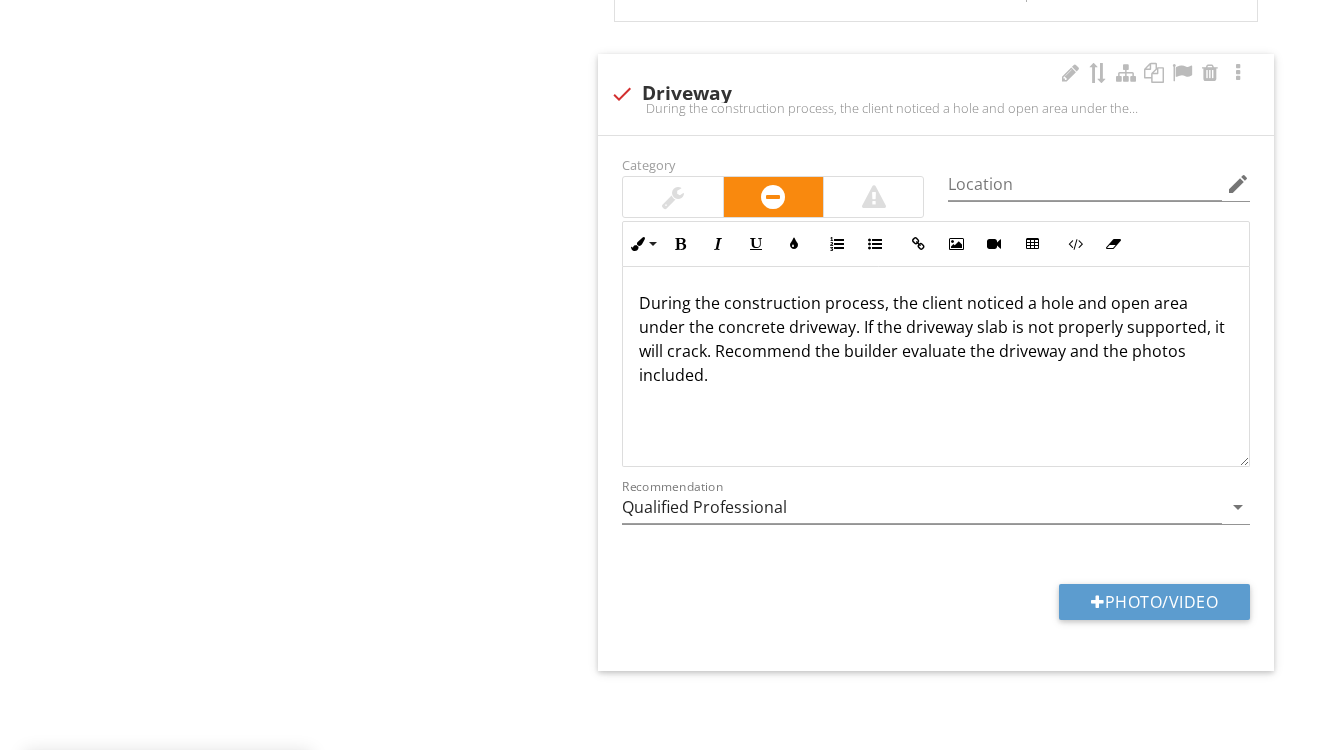 scroll, scrollTop: 1607, scrollLeft: 0, axis: vertical 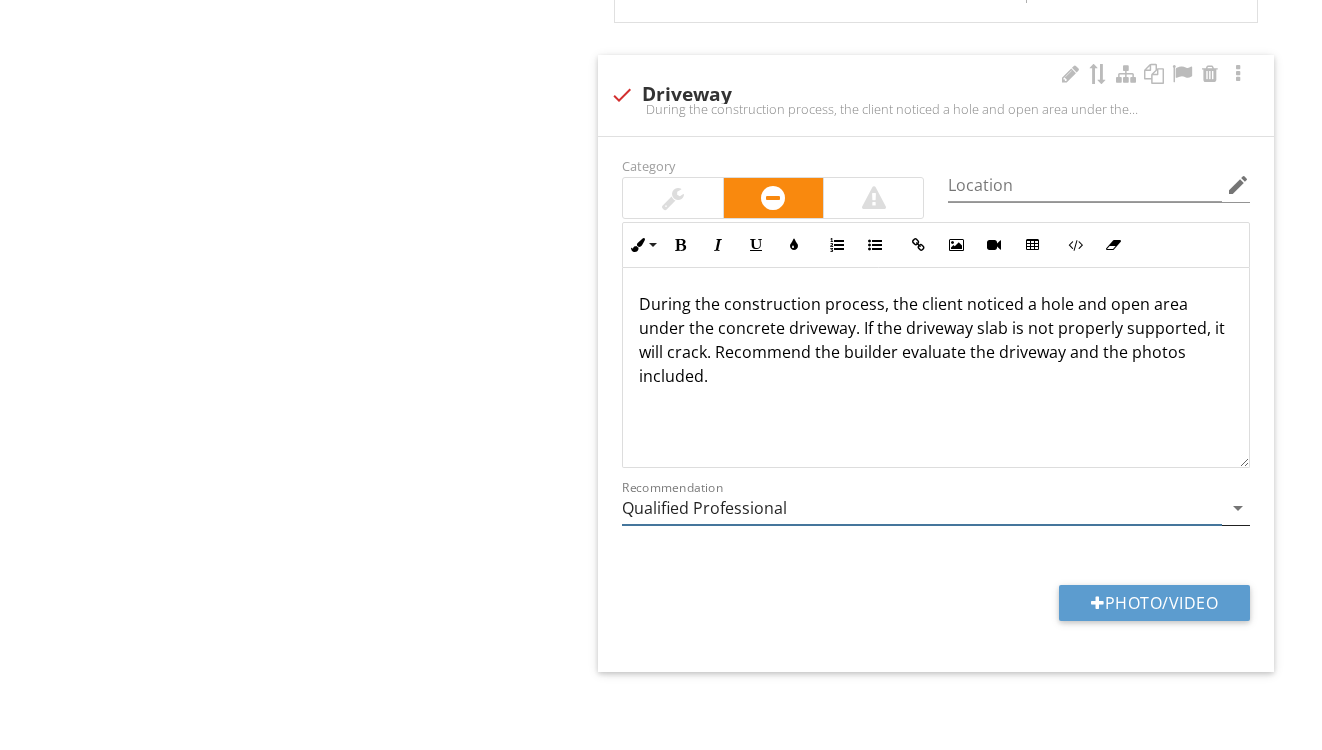 click on "Qualified Professional" at bounding box center [922, 508] 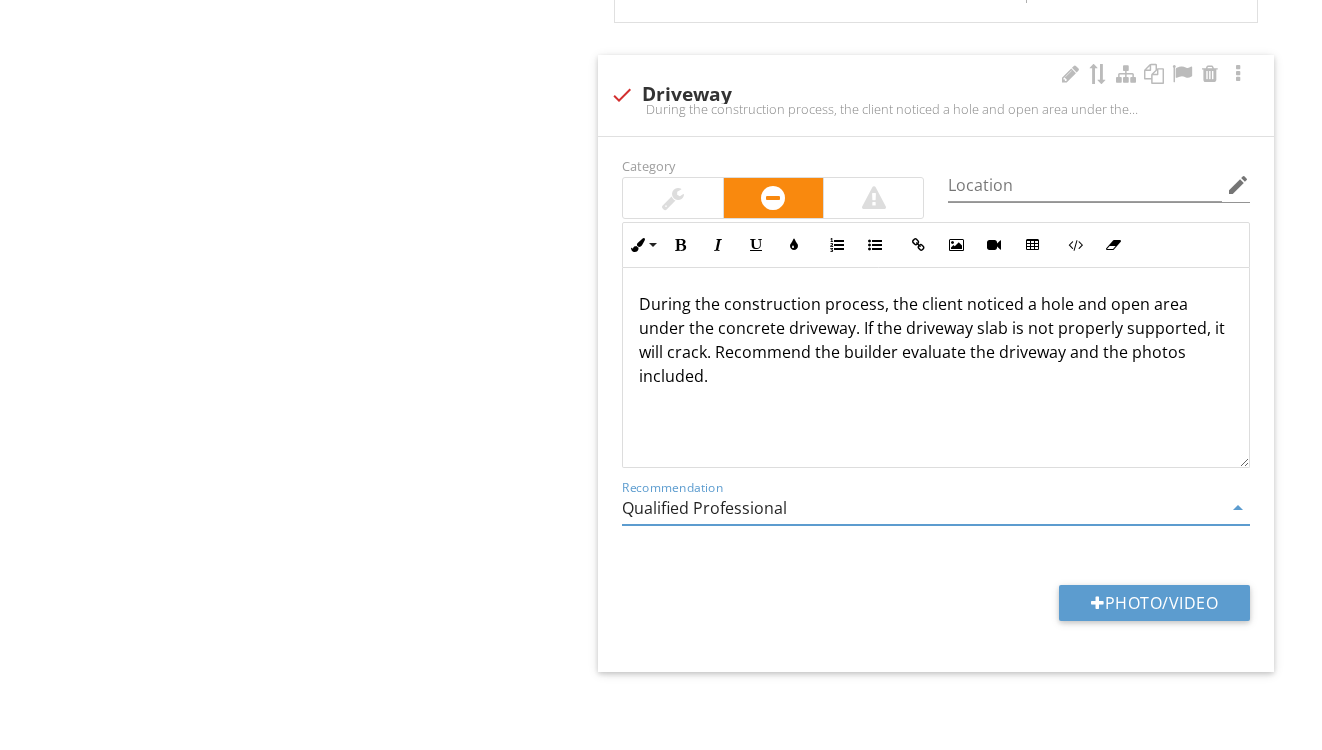click on "Qualified Professional" at bounding box center [922, 508] 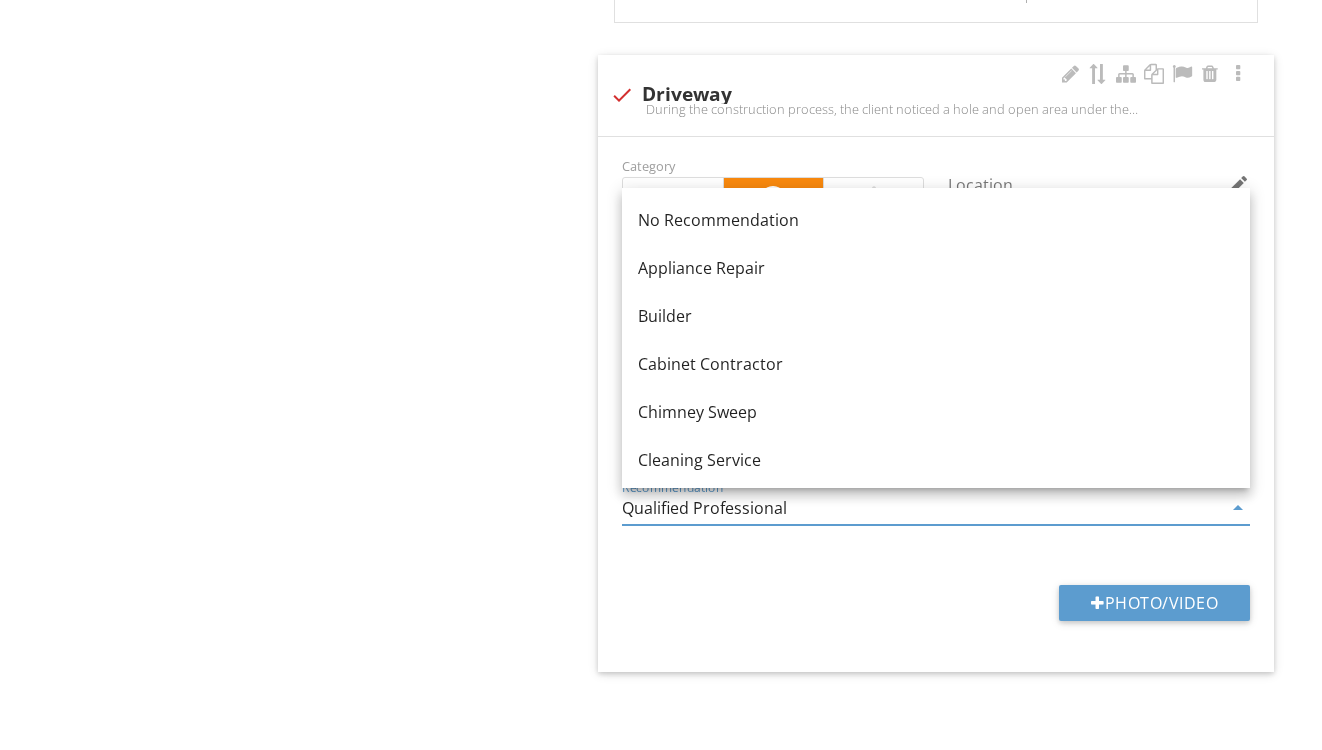 click on "Qualified Professional" at bounding box center [922, 508] 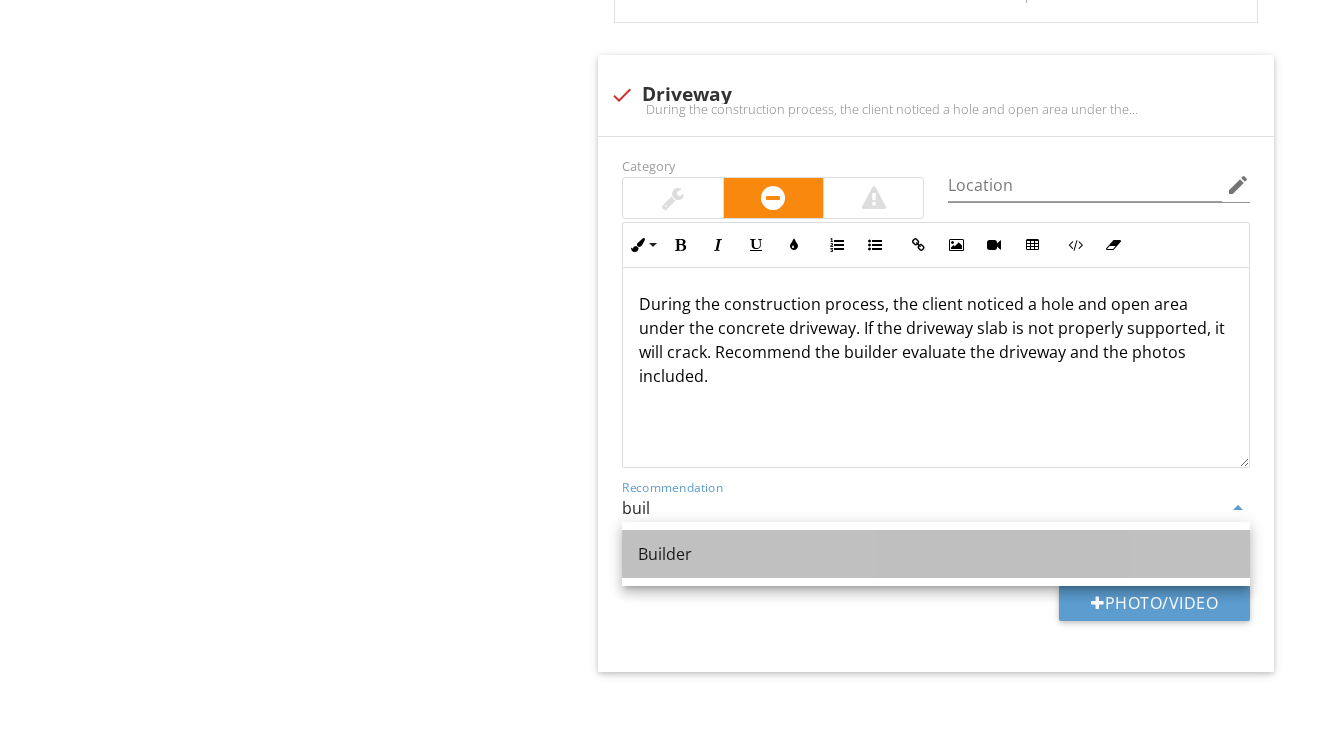 click on "Builder" at bounding box center [936, 554] 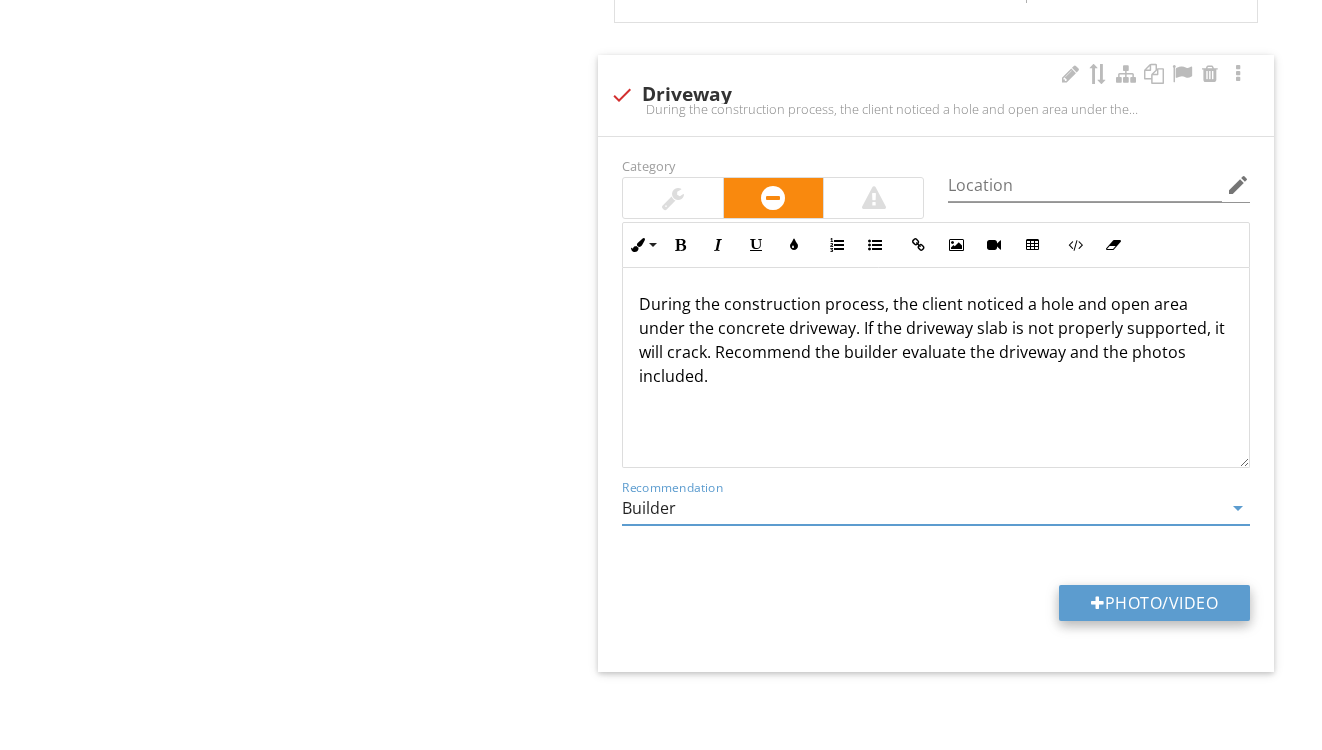 click on "Photo/Video" at bounding box center (1154, 603) 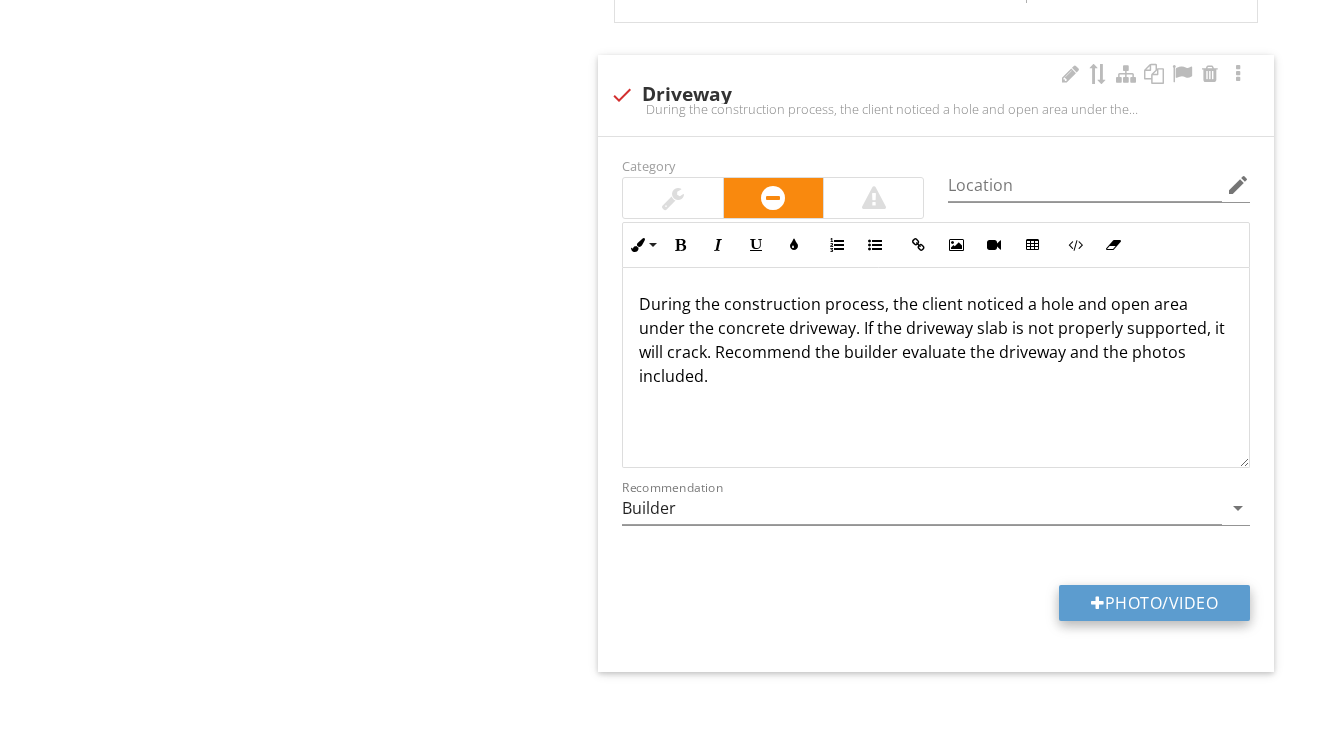 type on "C:\fakepath\IMG_9263.jpeg" 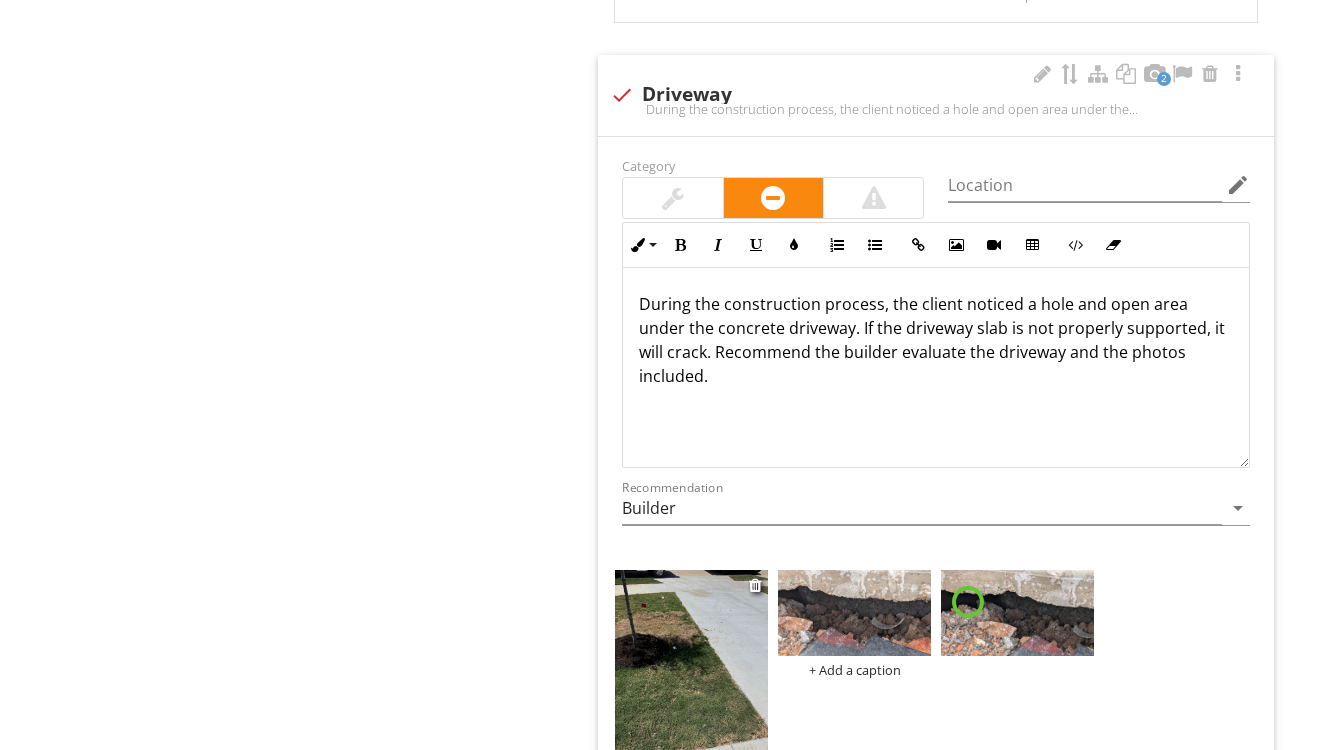 click at bounding box center [691, 672] 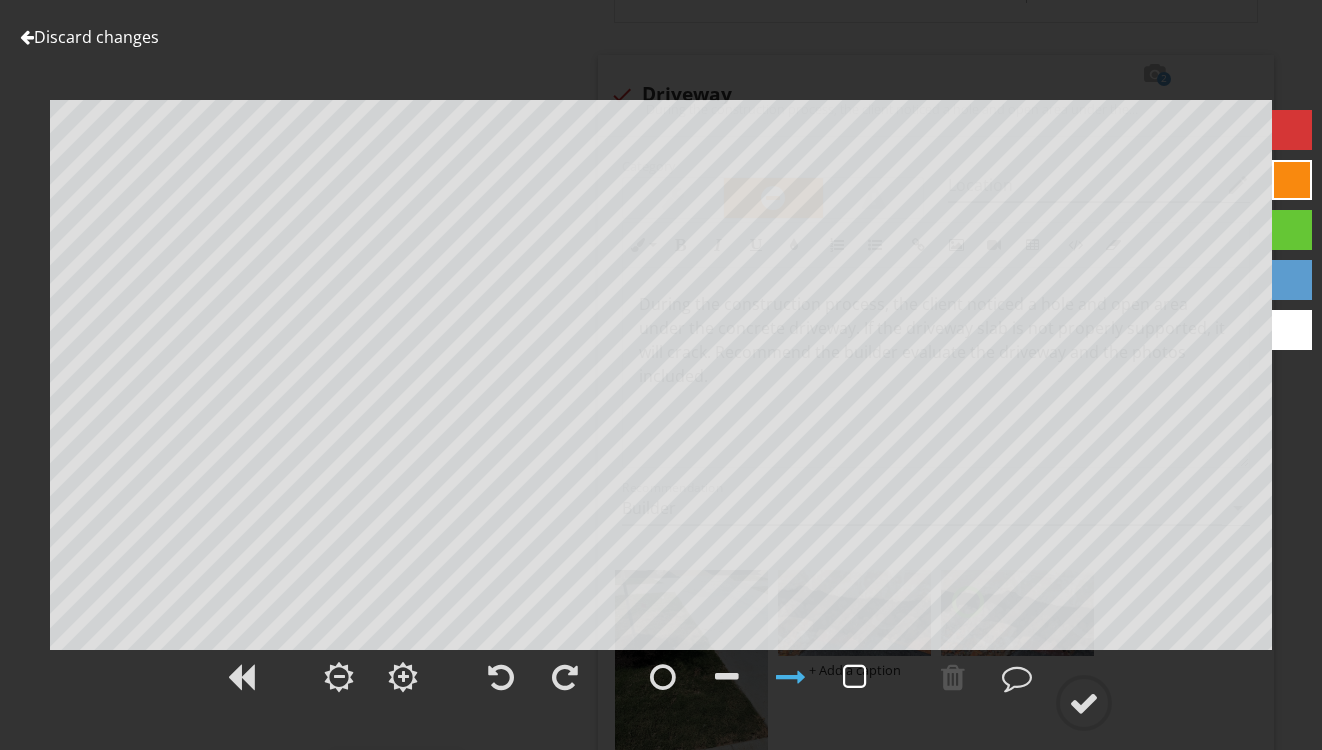 click at bounding box center (855, 677) 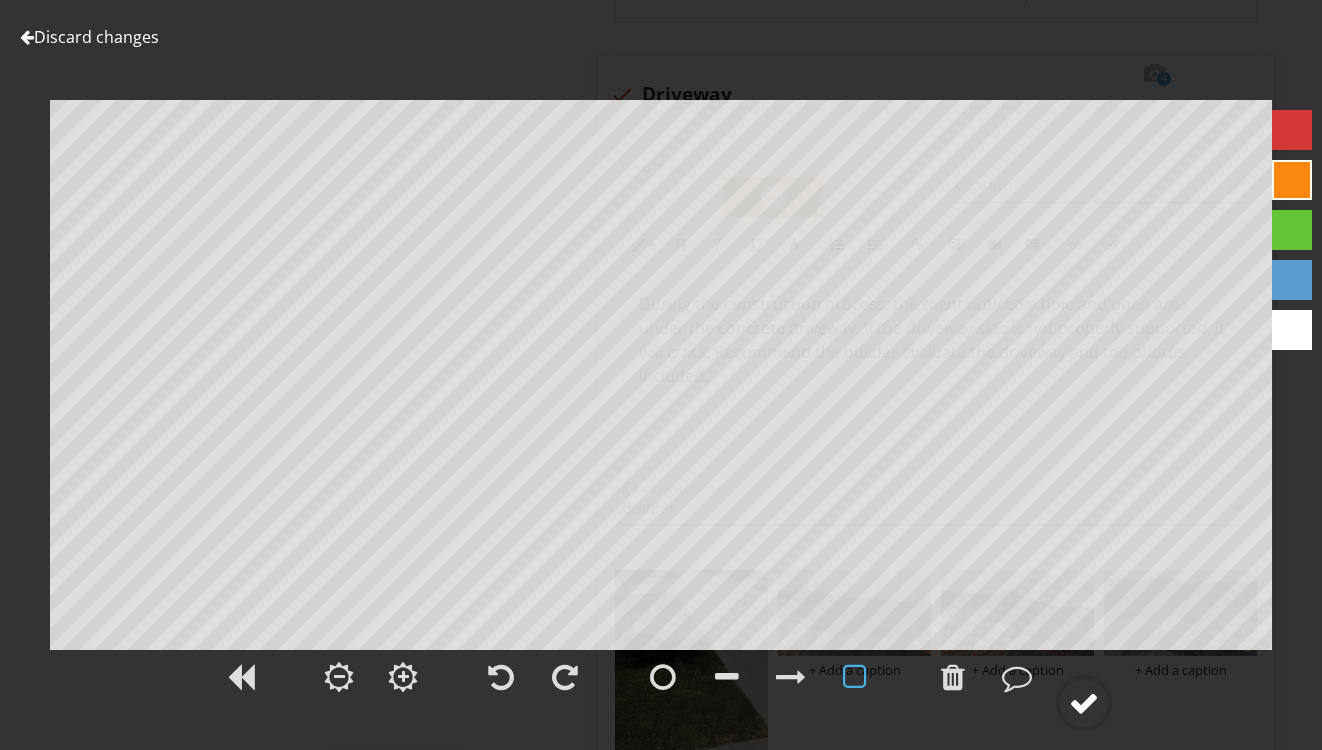 click at bounding box center [1084, 703] 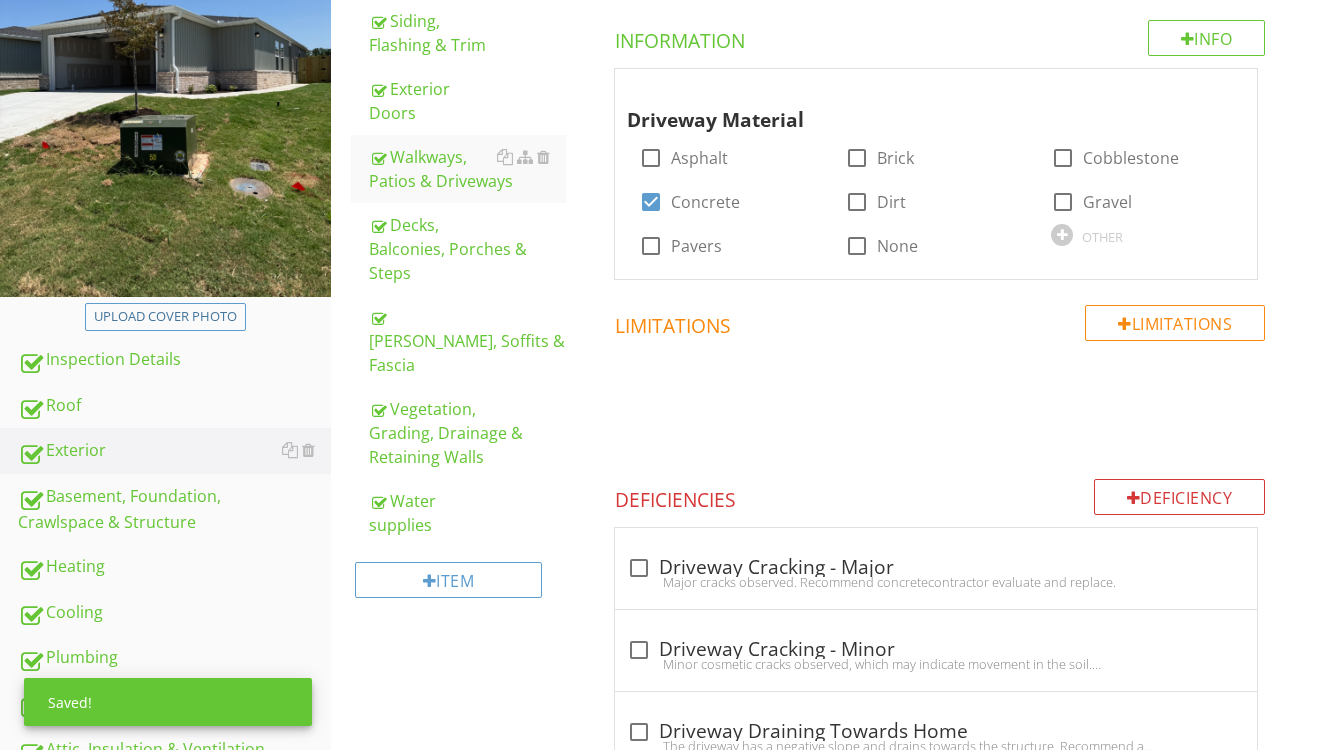 scroll, scrollTop: 386, scrollLeft: 0, axis: vertical 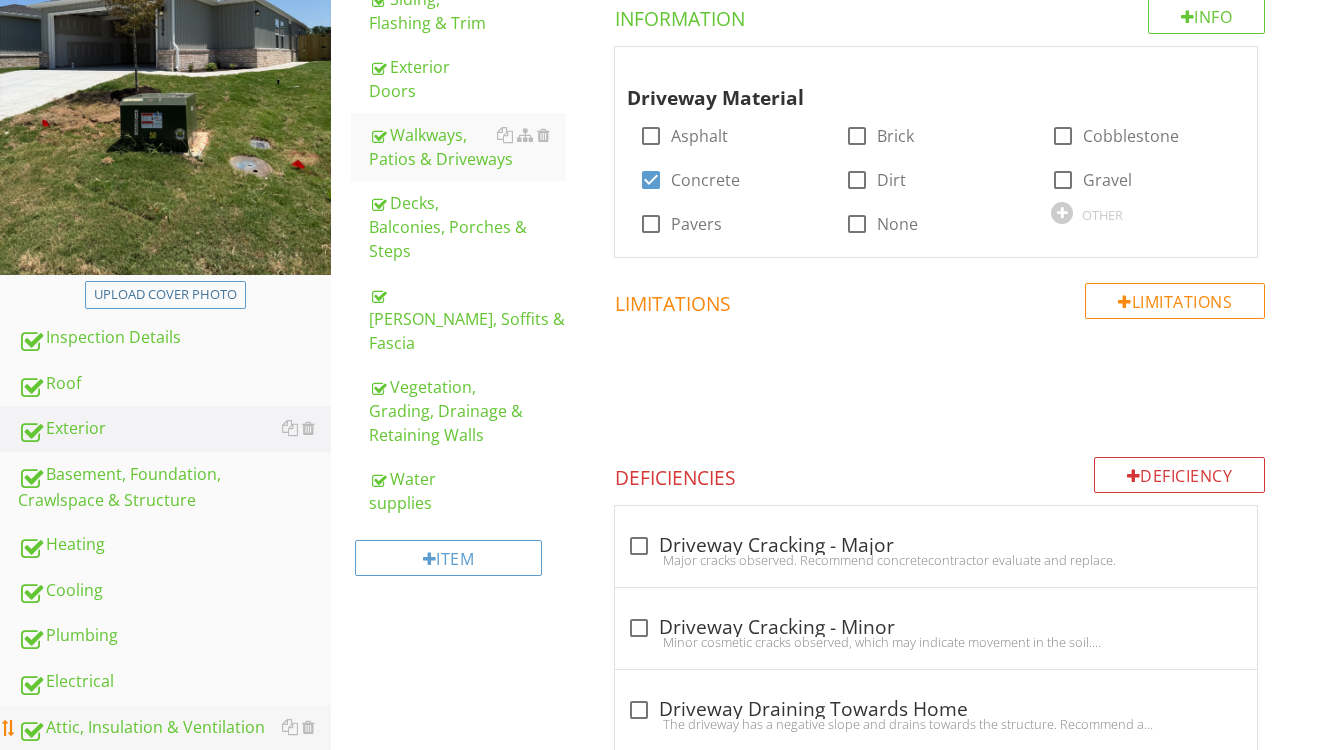 click on "Attic, Insulation & Ventilation" at bounding box center (174, 728) 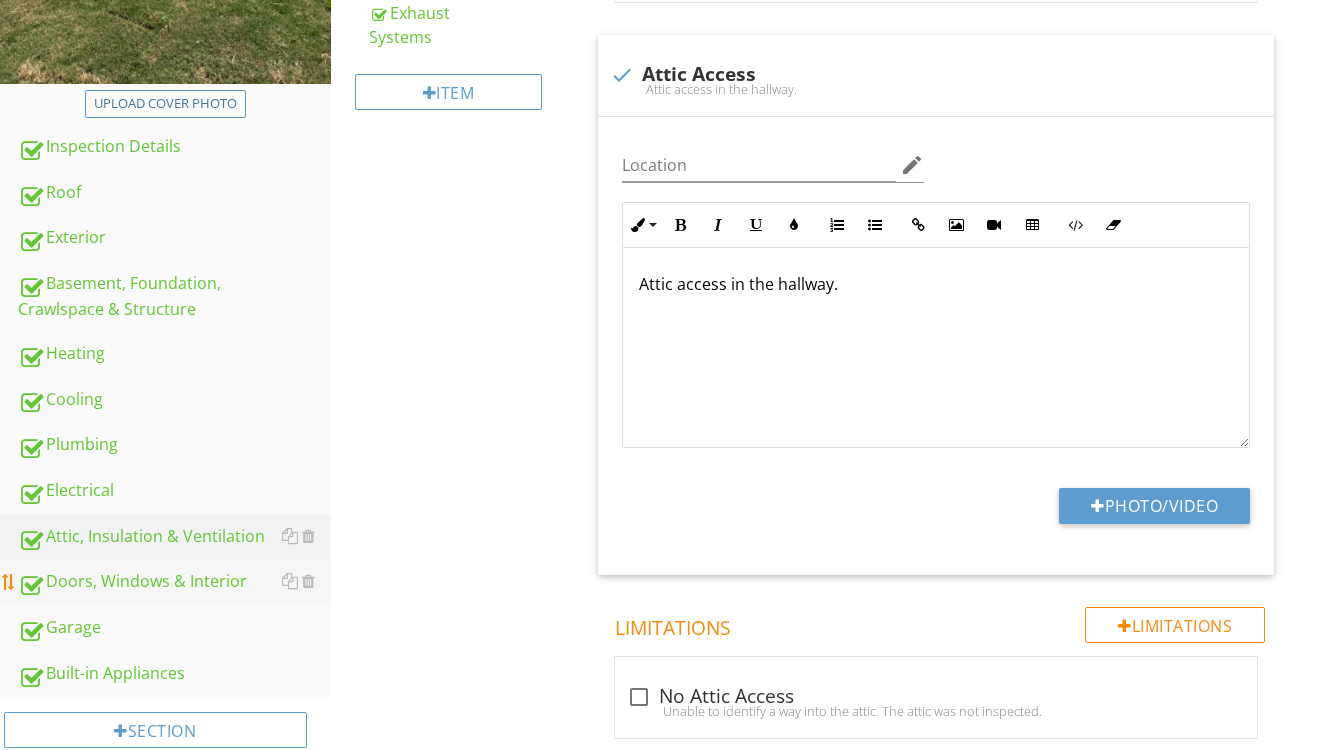 click on "Doors, Windows & Interior" at bounding box center [174, 582] 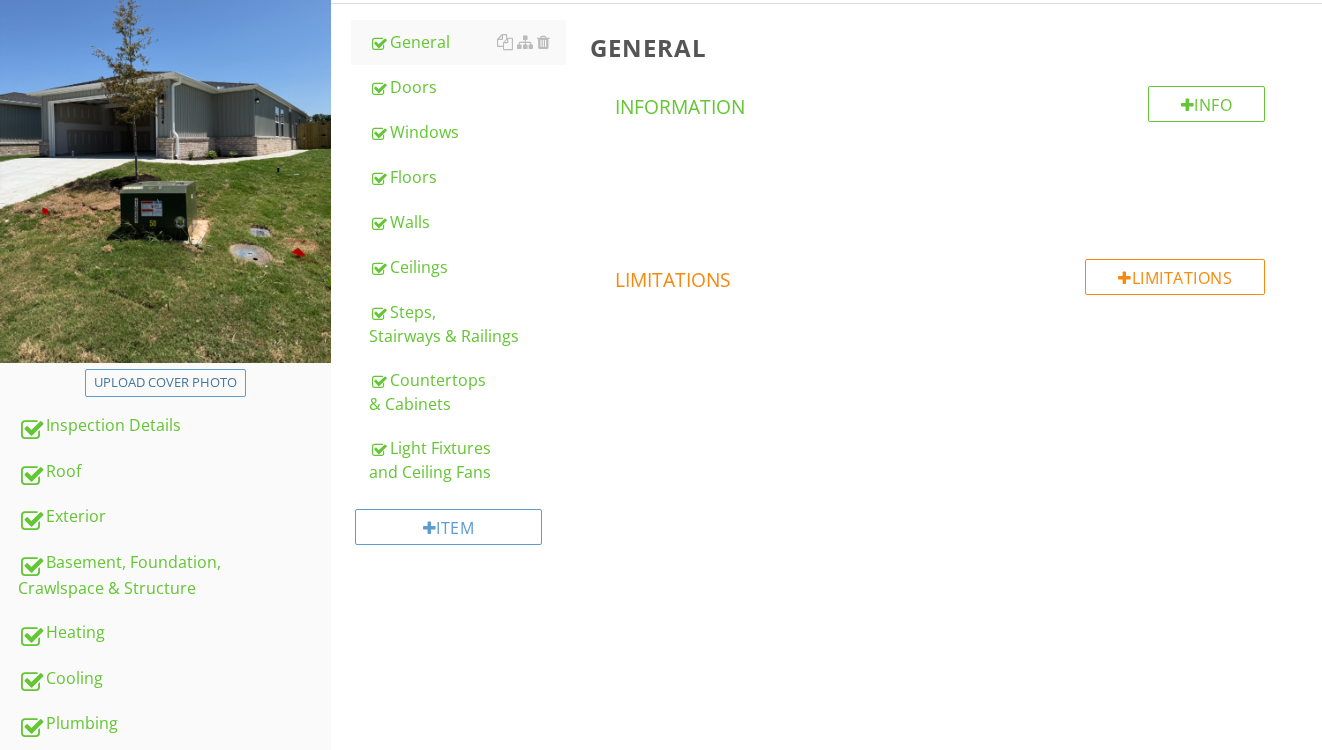 scroll, scrollTop: 229, scrollLeft: 0, axis: vertical 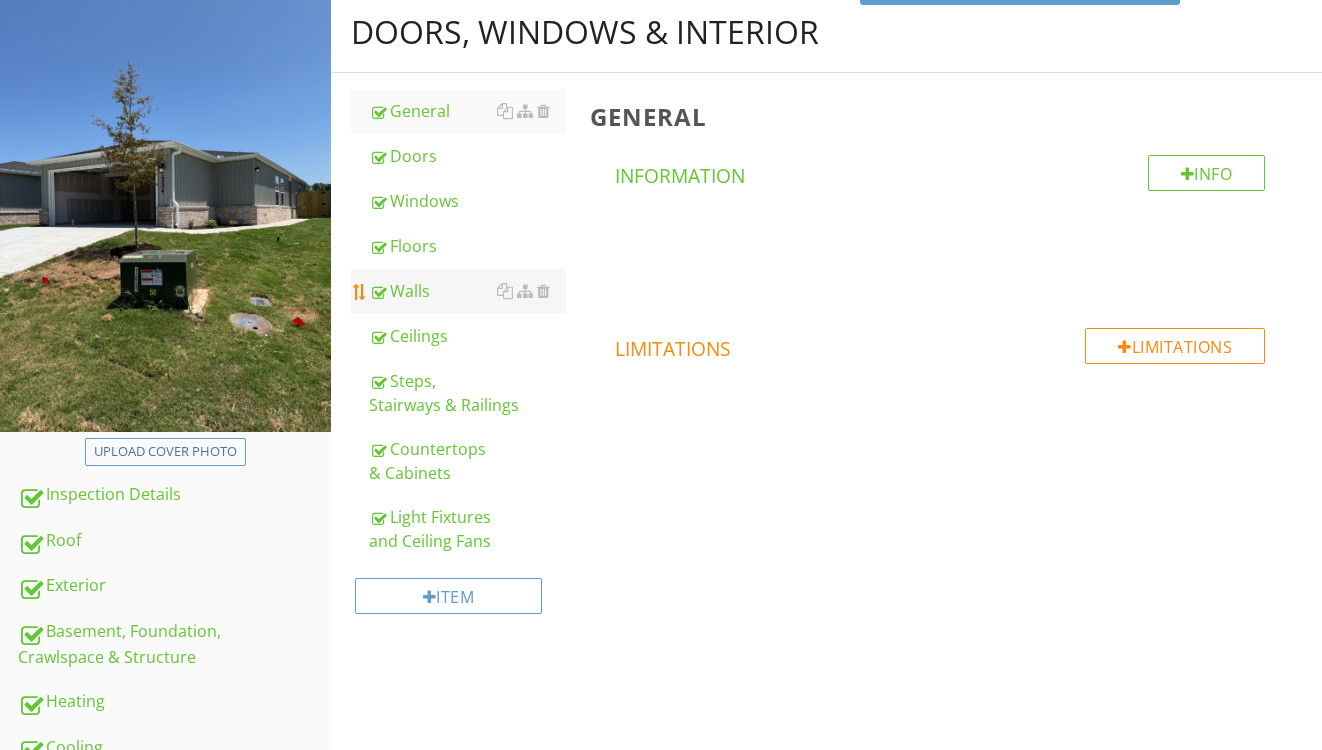 click on "Walls" at bounding box center [468, 291] 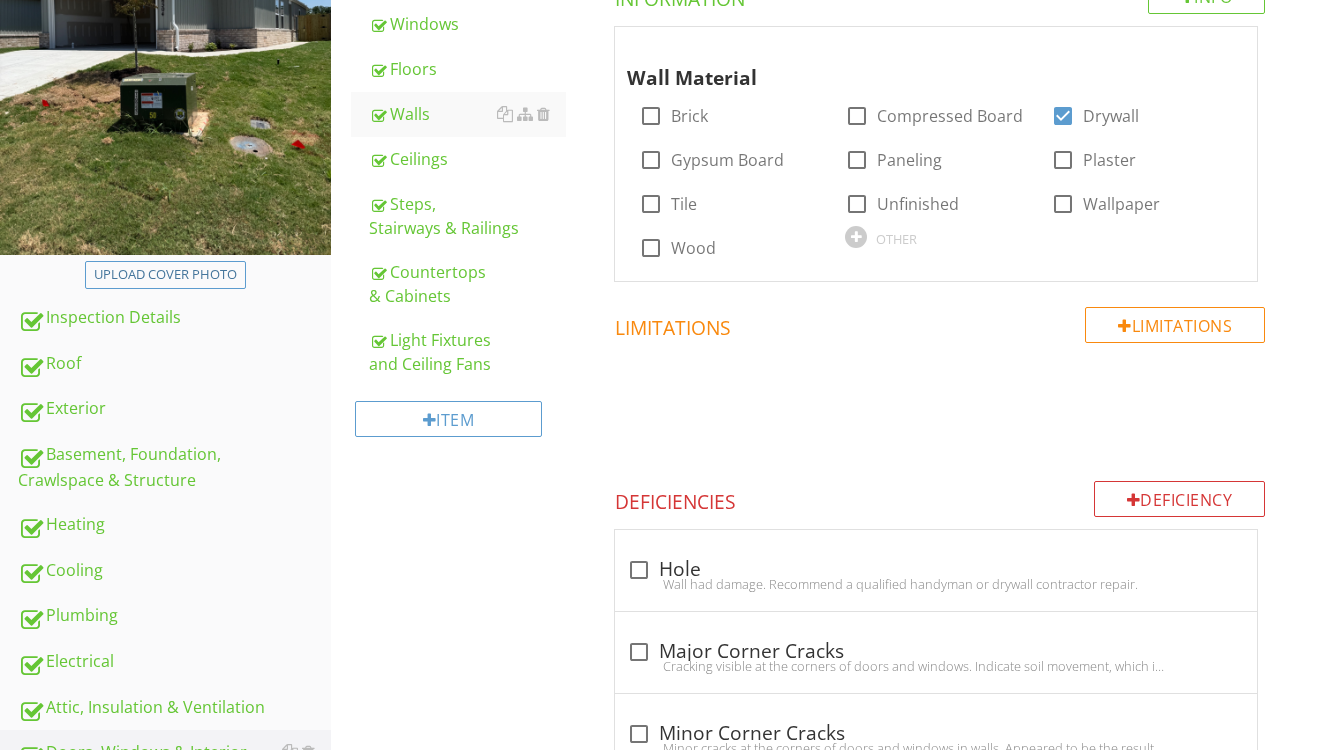 scroll, scrollTop: 436, scrollLeft: 0, axis: vertical 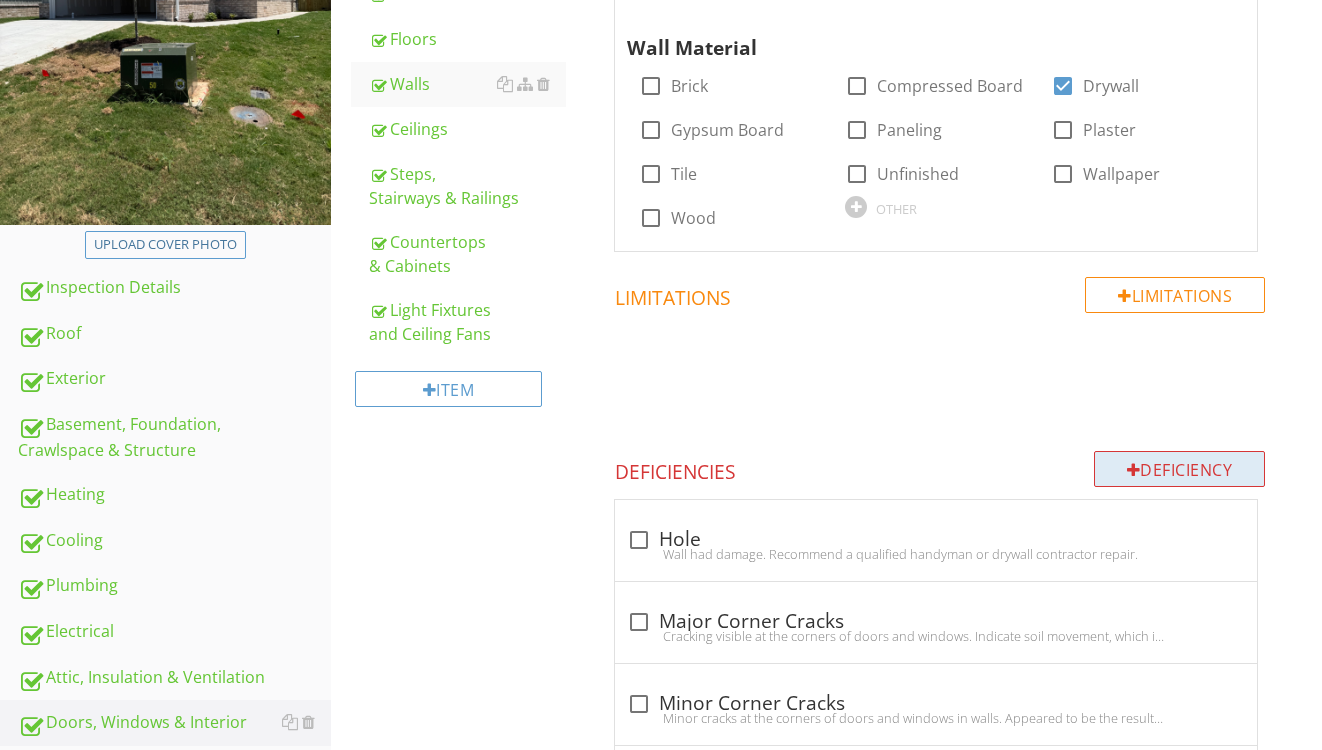 click on "Deficiency" at bounding box center (1180, 469) 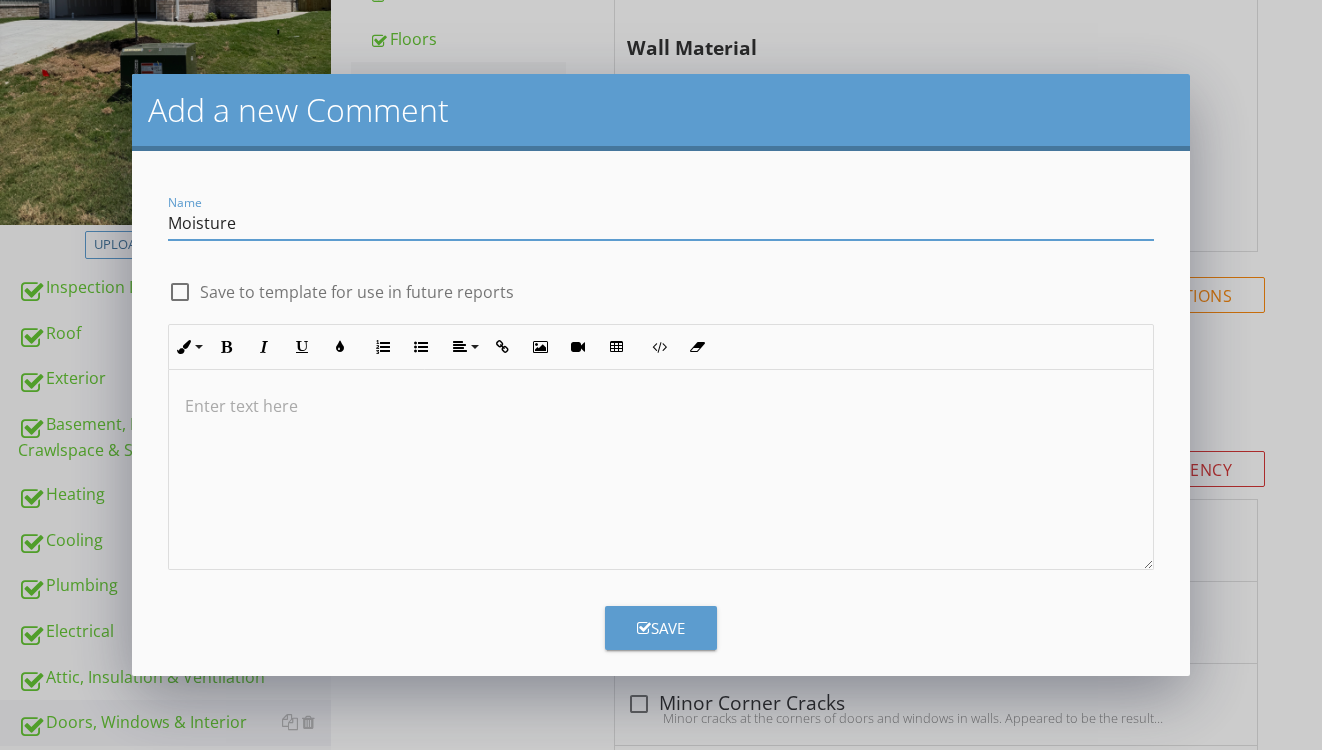 type on "Moisture" 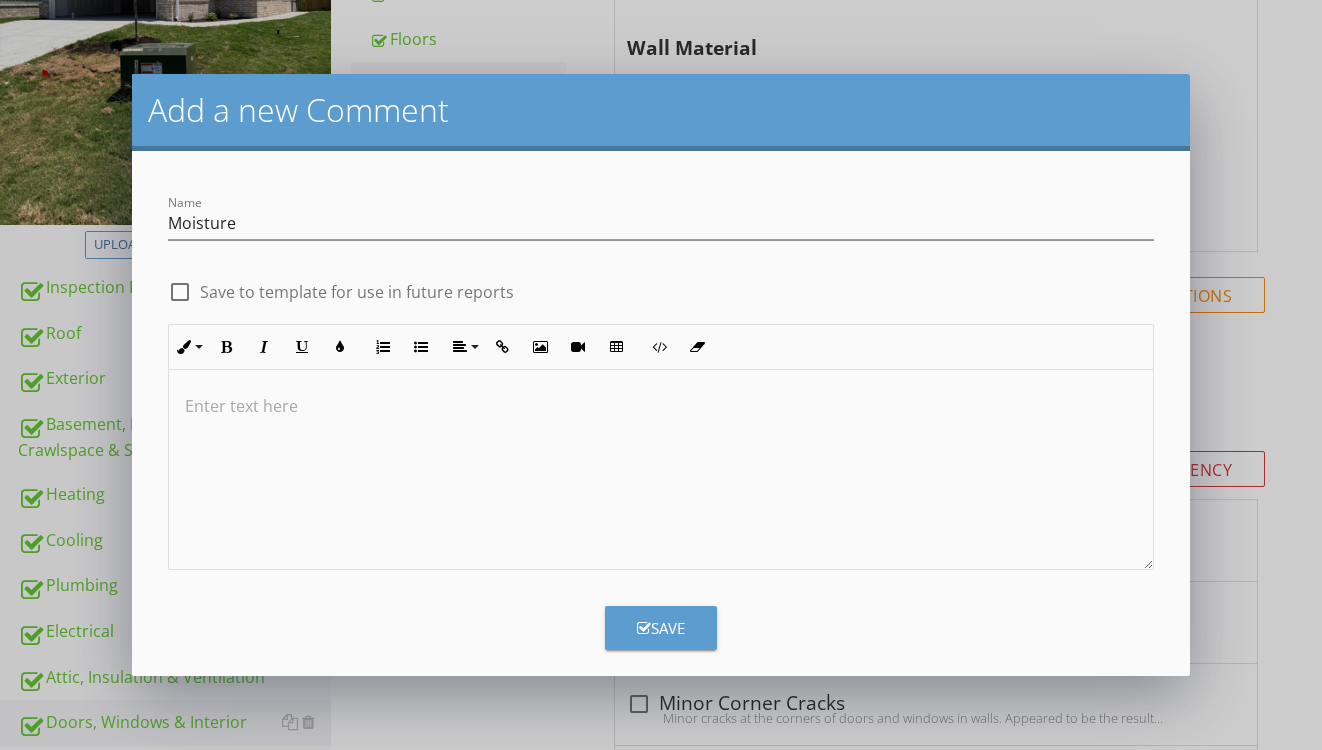 type 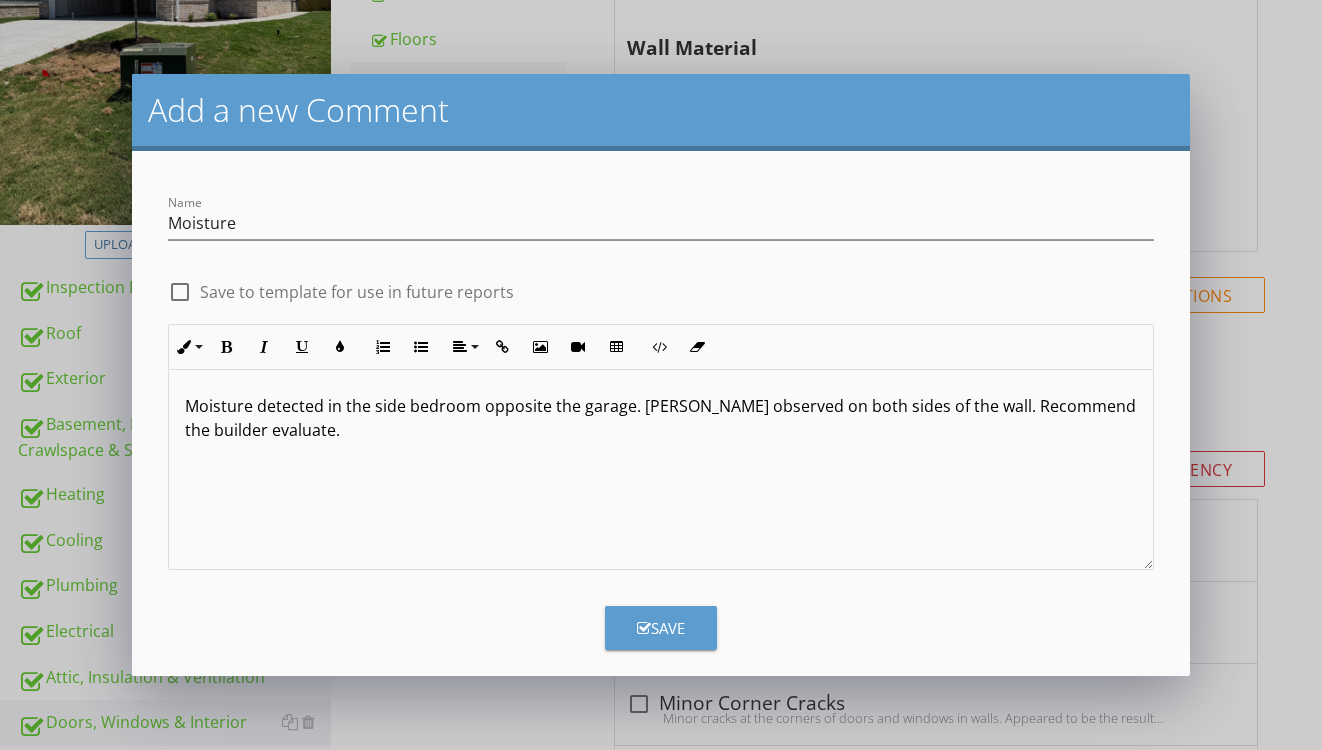 type on "<p>Moisture detected in the side bedroom opposite the garage. Moisture observed on both sides of the wall. Recommend the builder evaluate.&nbsp;</p>" 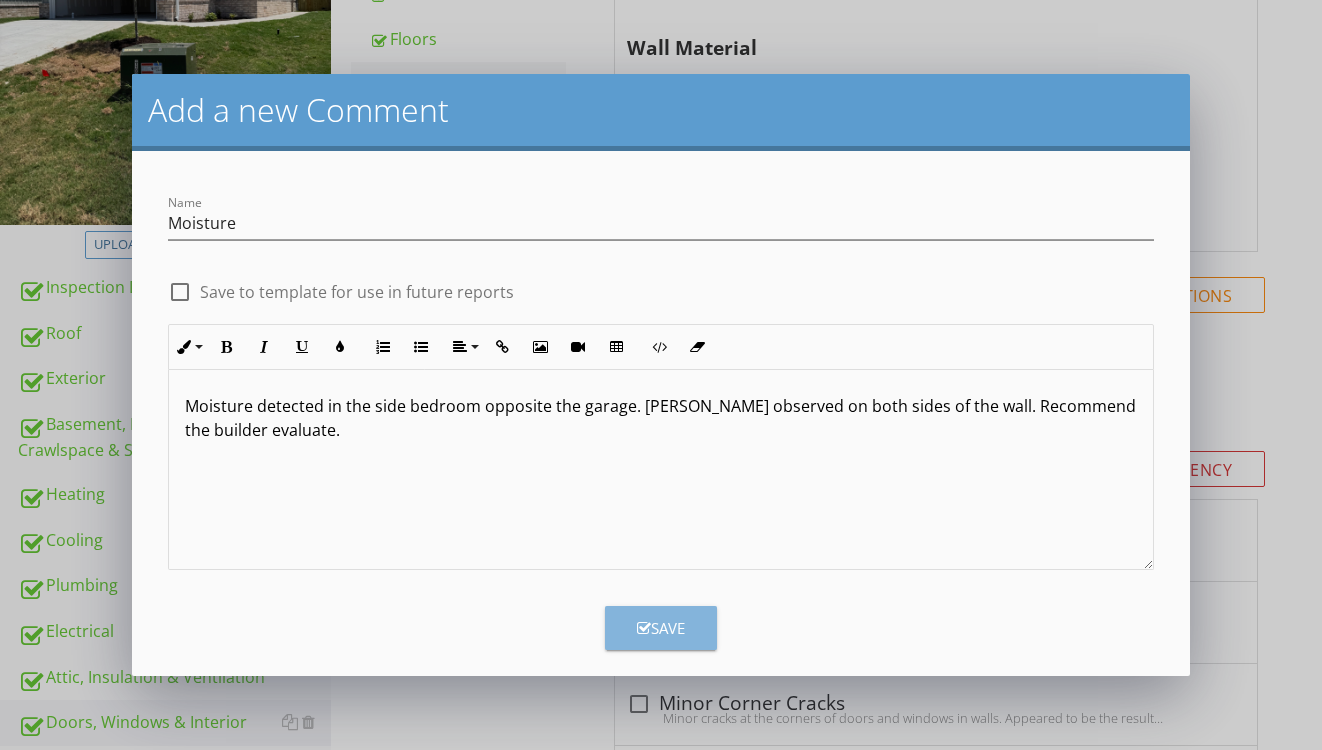 click at bounding box center [644, 628] 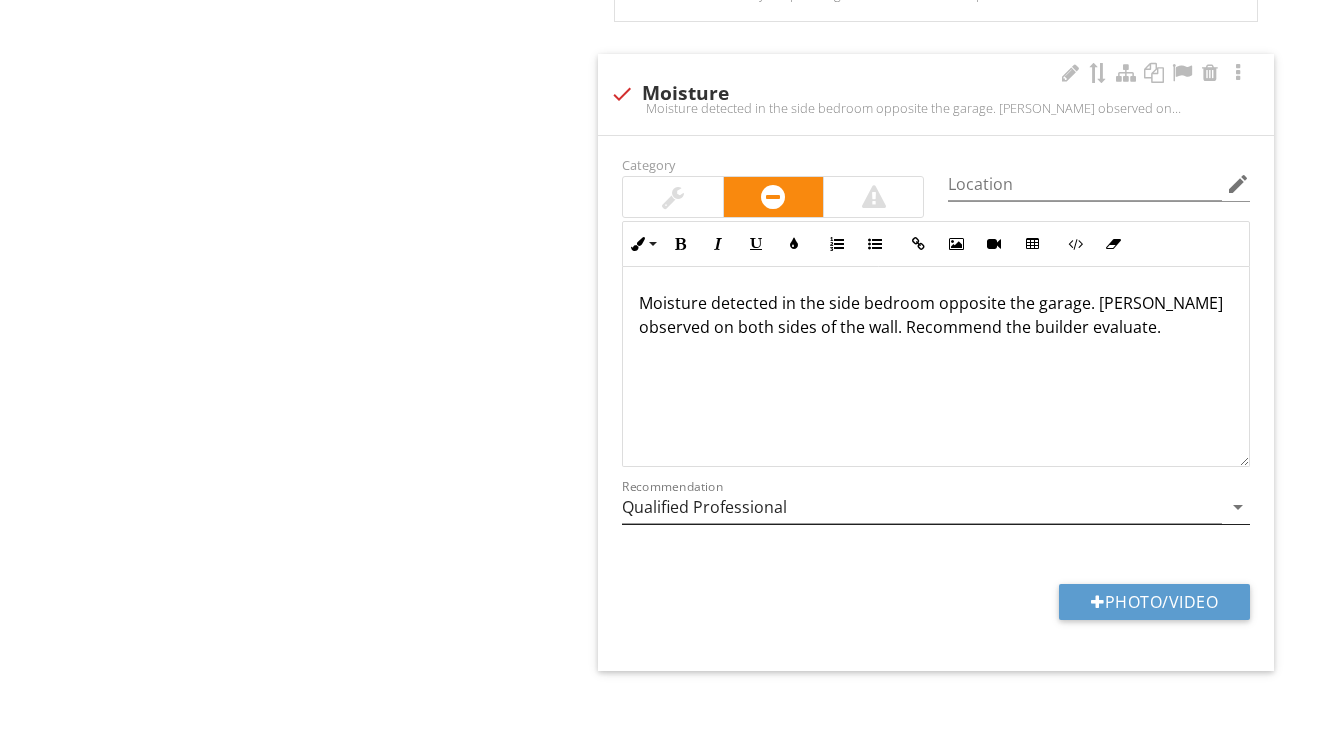 scroll, scrollTop: 1799, scrollLeft: 0, axis: vertical 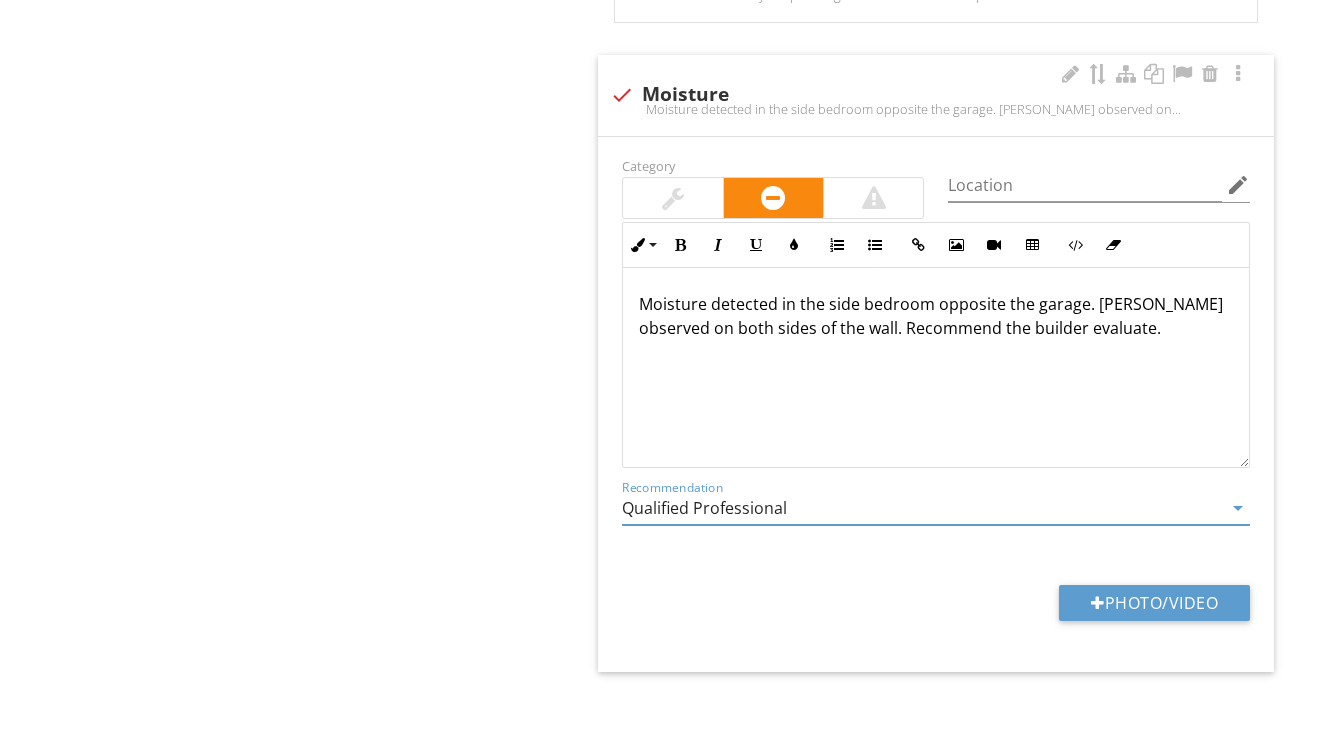 click on "Qualified Professional" at bounding box center (922, 508) 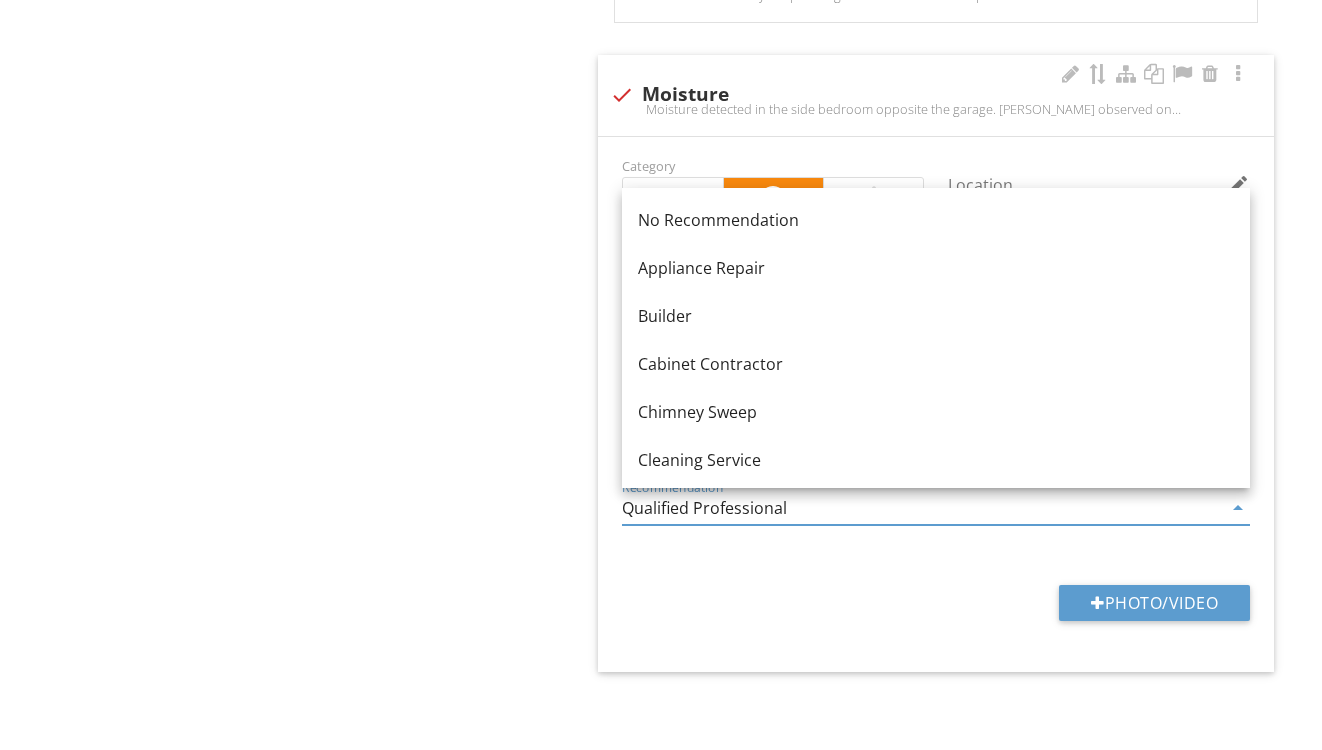 click on "Qualified Professional" at bounding box center (922, 508) 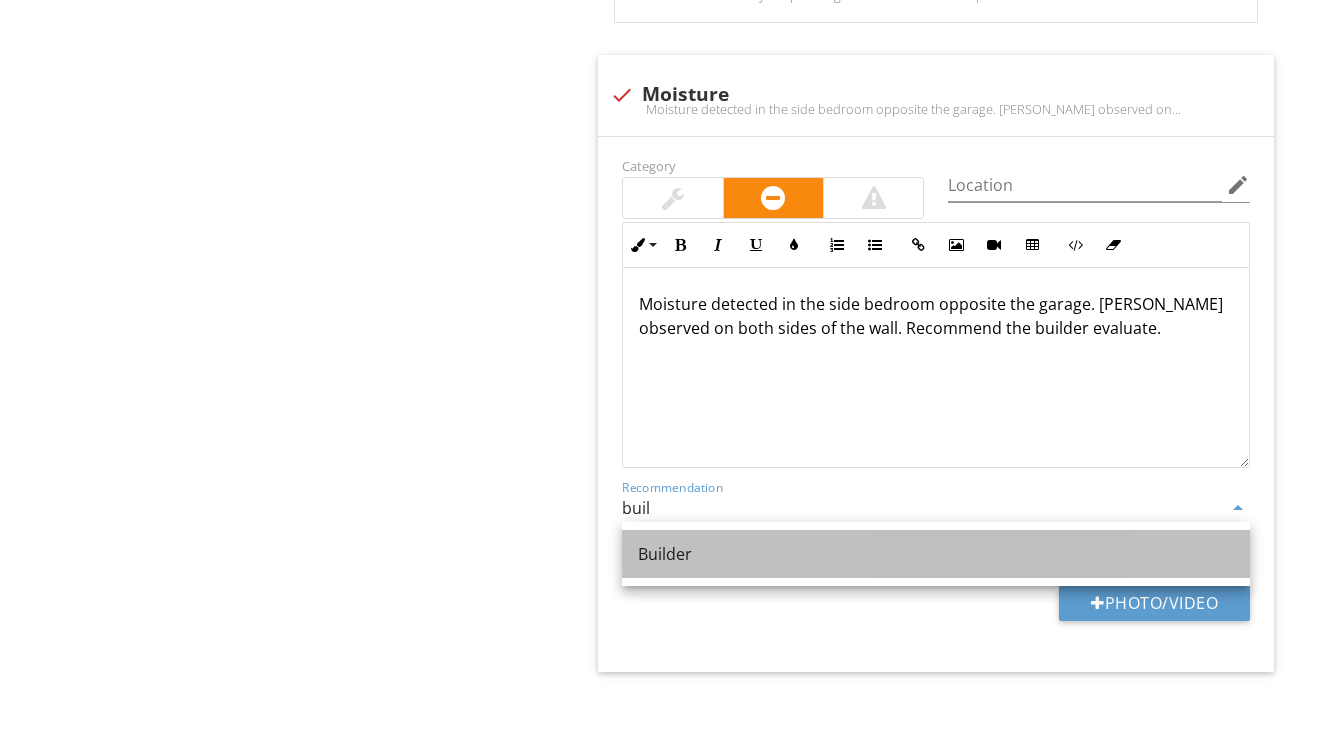 click on "Builder" at bounding box center [936, 554] 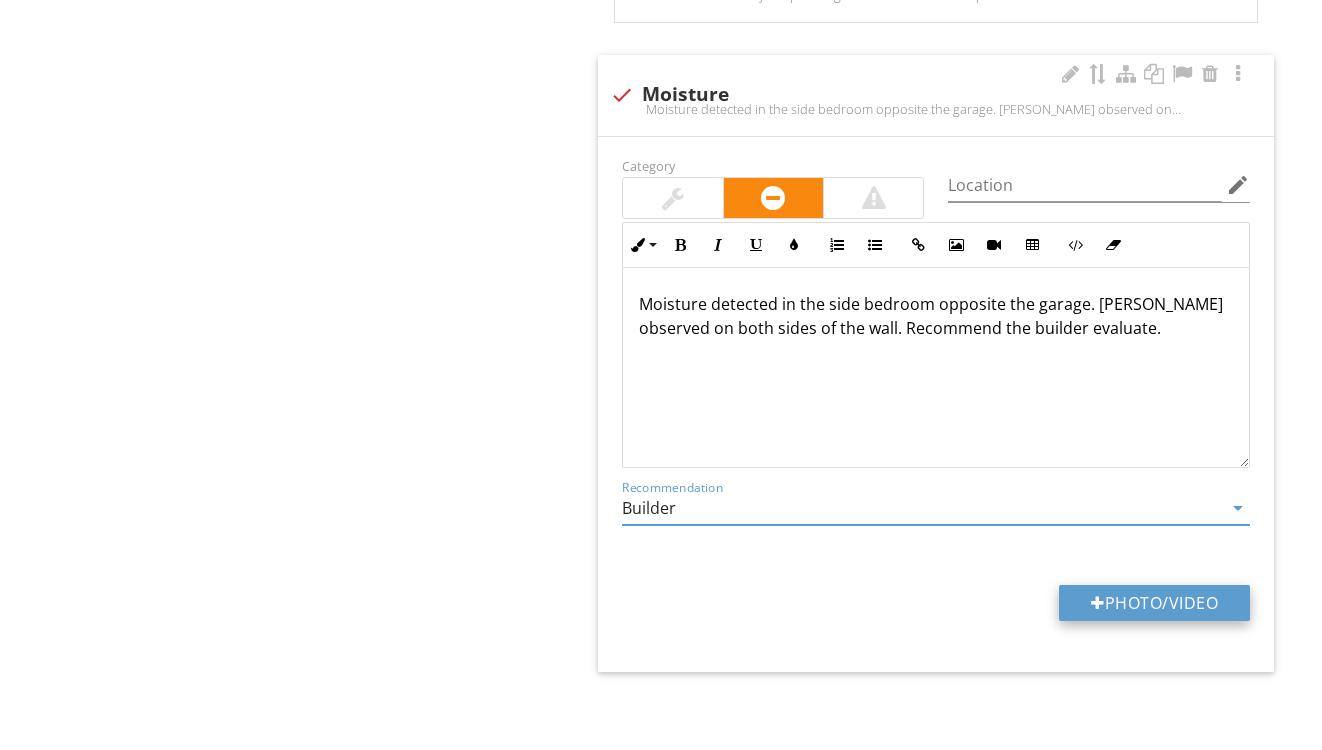 click on "Photo/Video" at bounding box center (1154, 603) 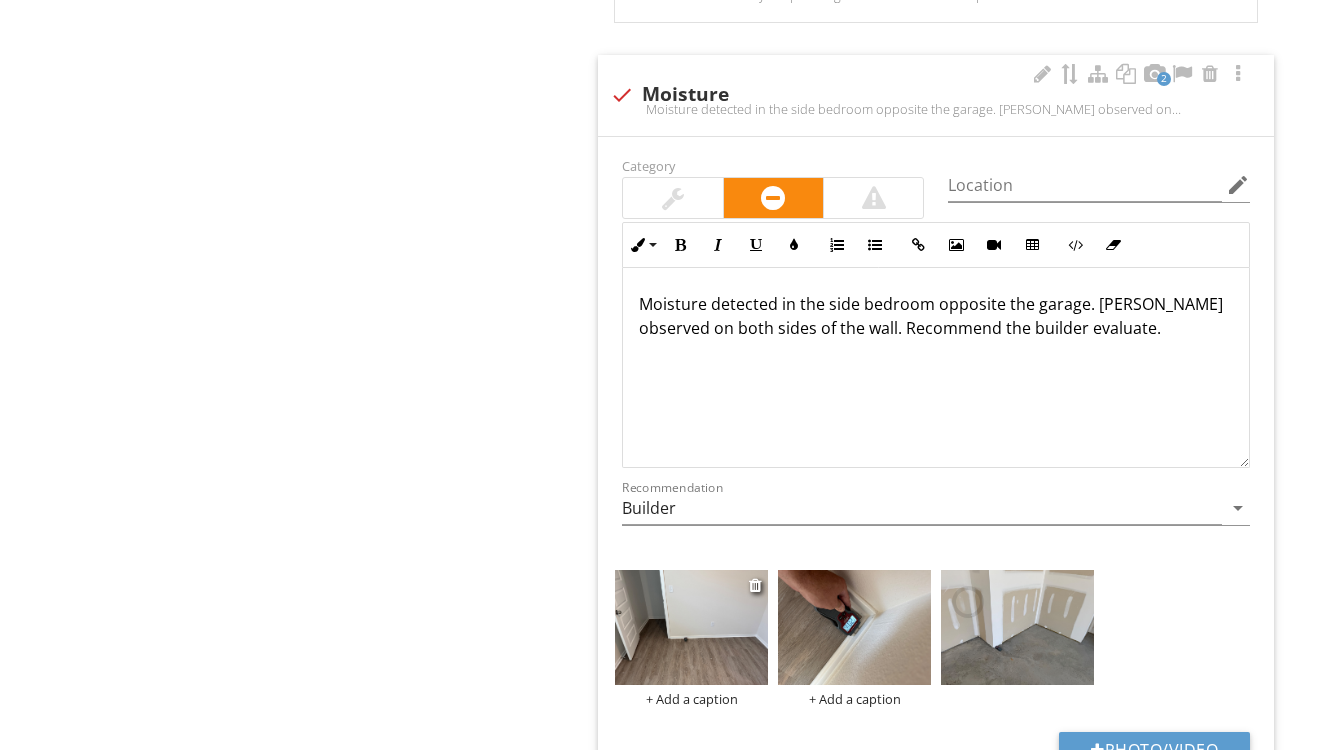 click at bounding box center (691, 627) 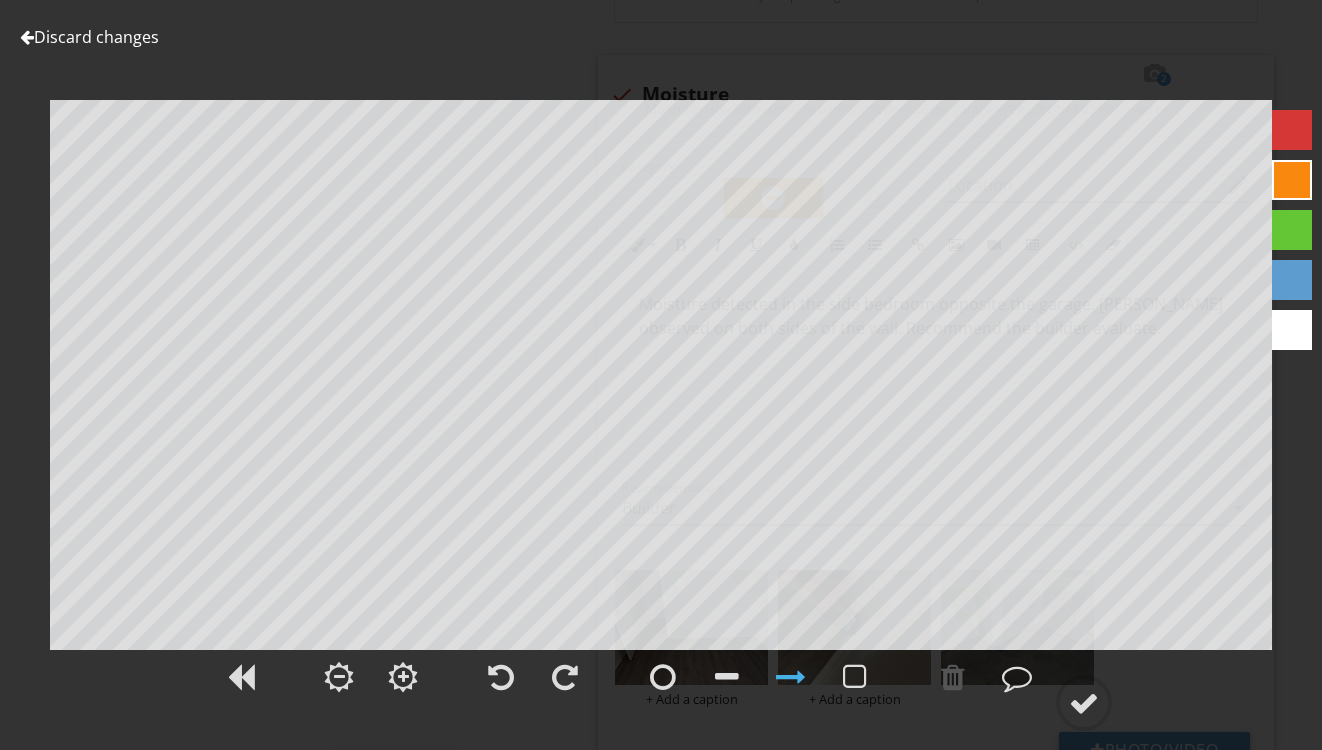 click at bounding box center [1292, 280] 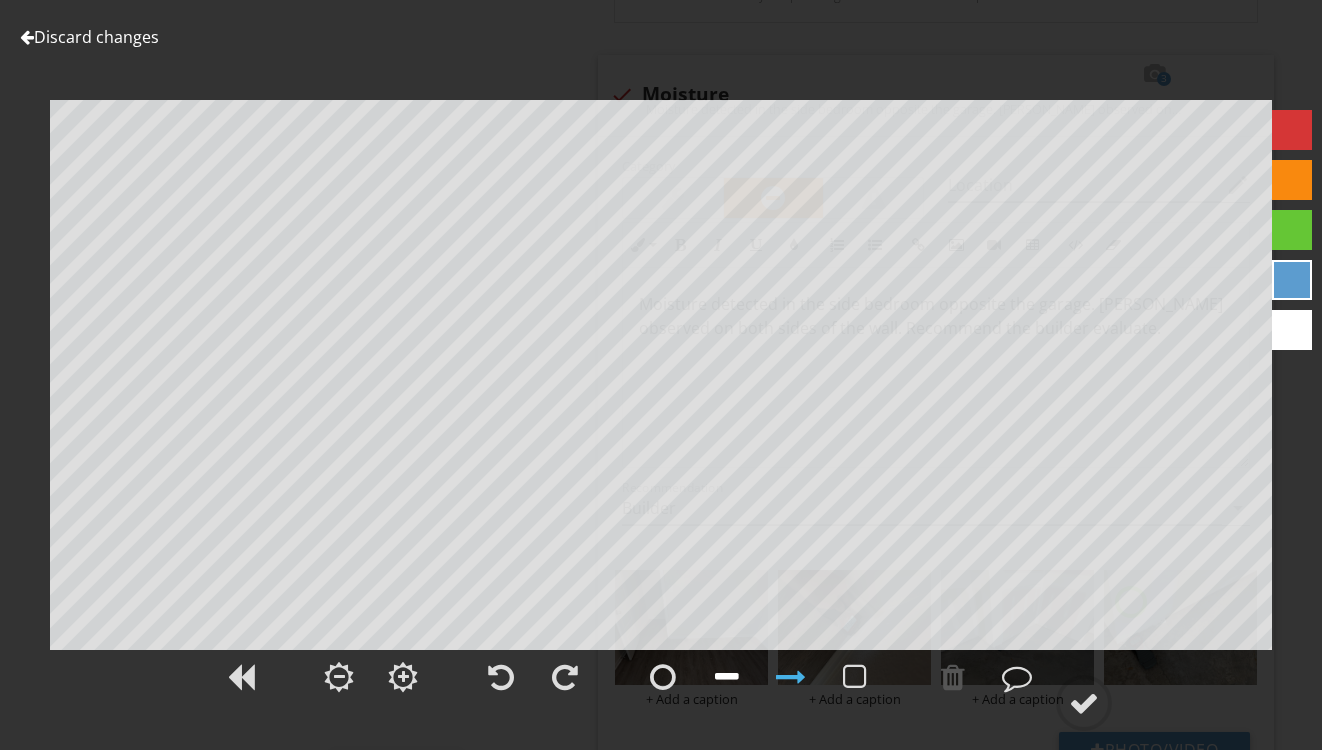 click at bounding box center (727, 677) 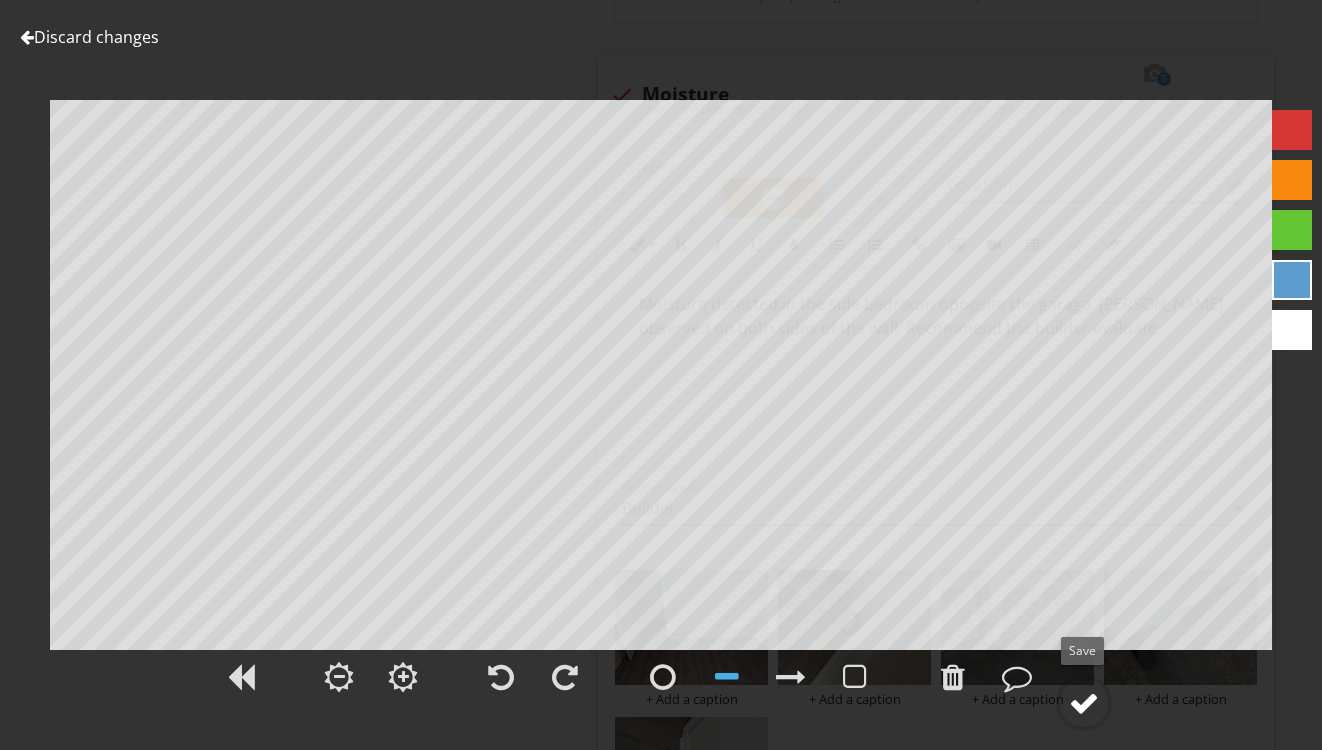 click at bounding box center (1084, 703) 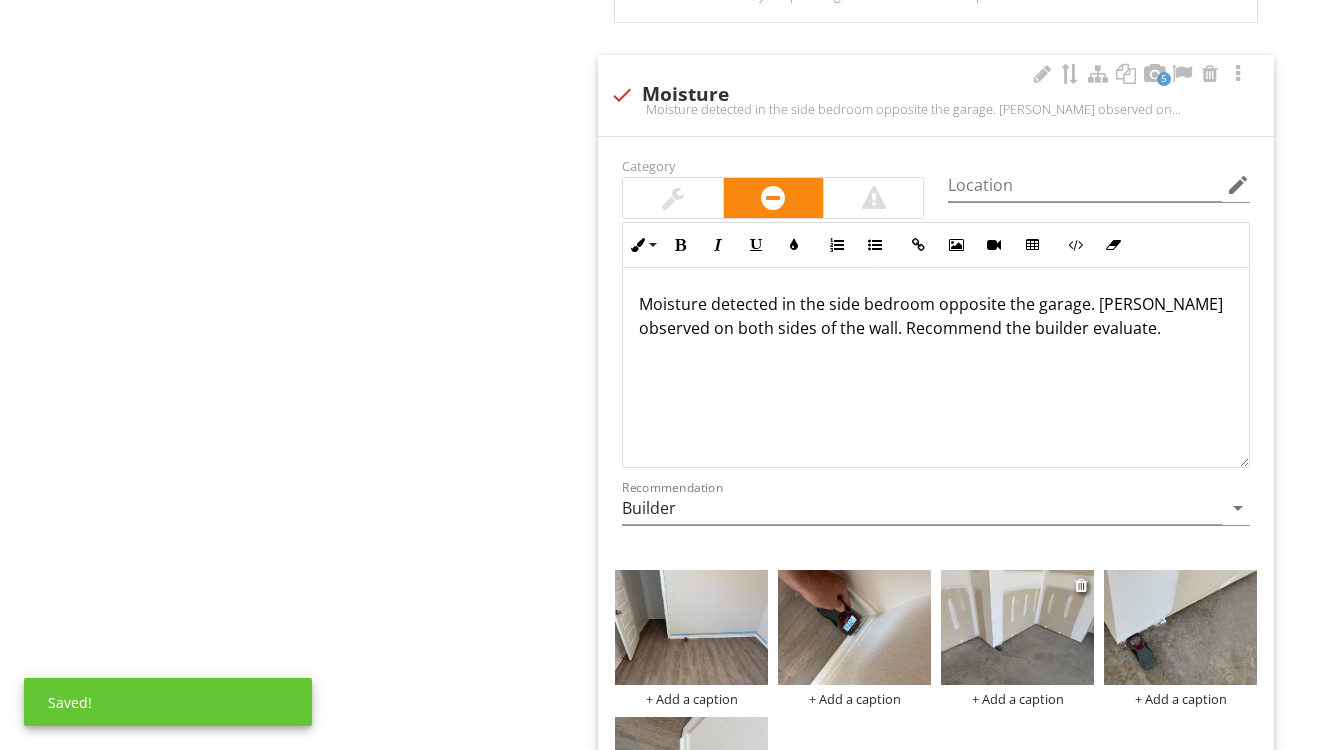 click at bounding box center [1017, 627] 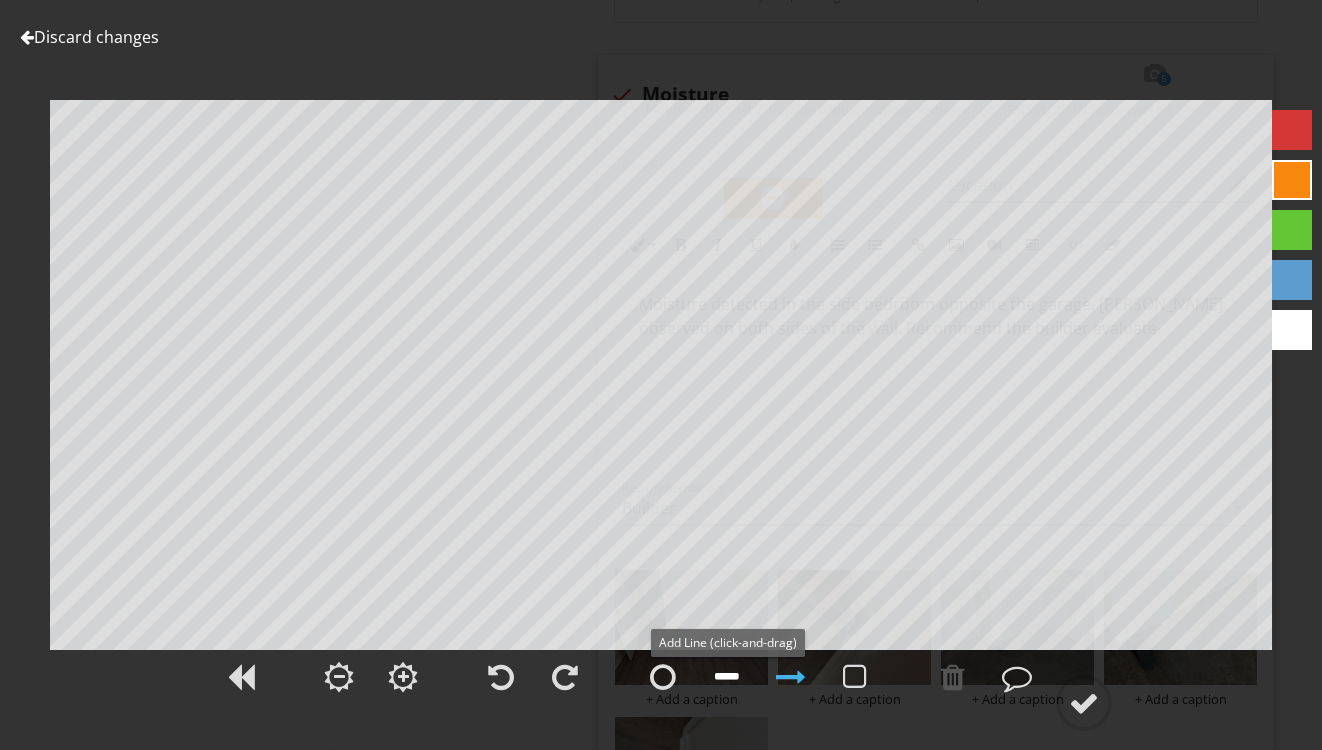 click at bounding box center (727, 677) 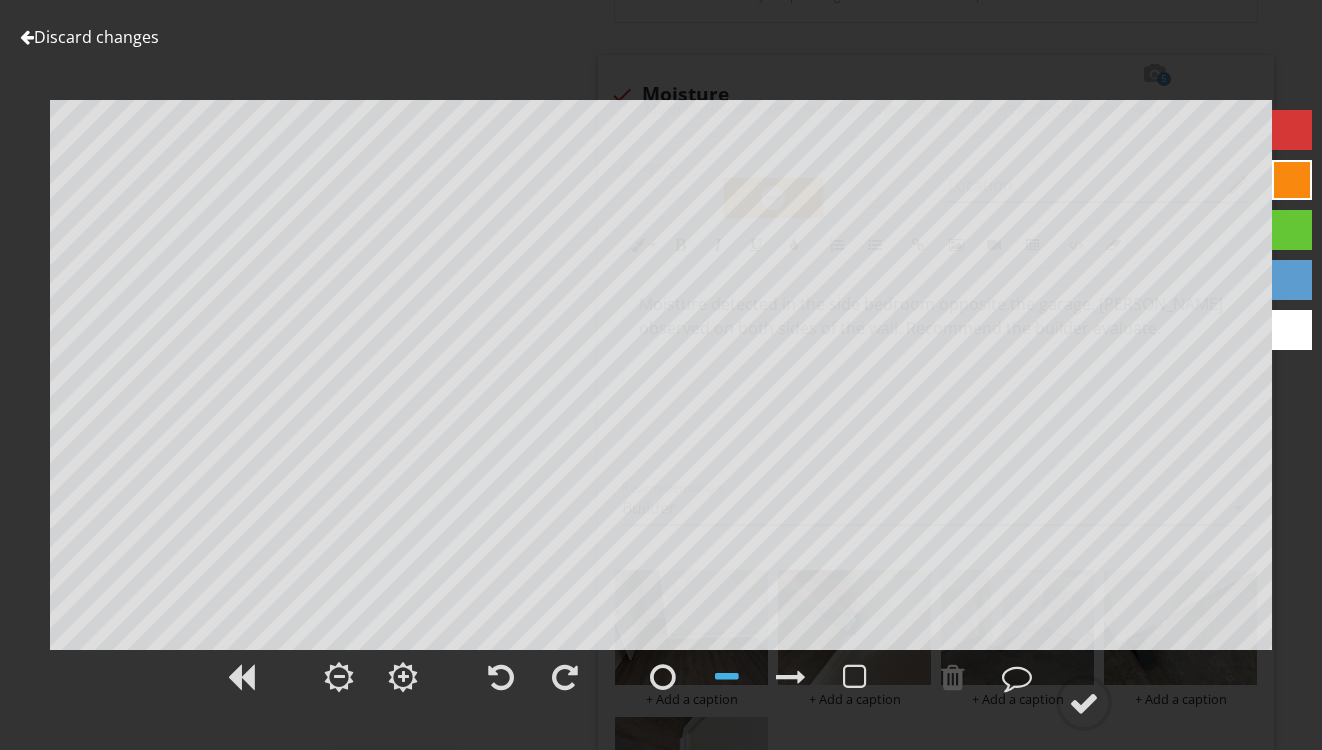 click at bounding box center (1292, 280) 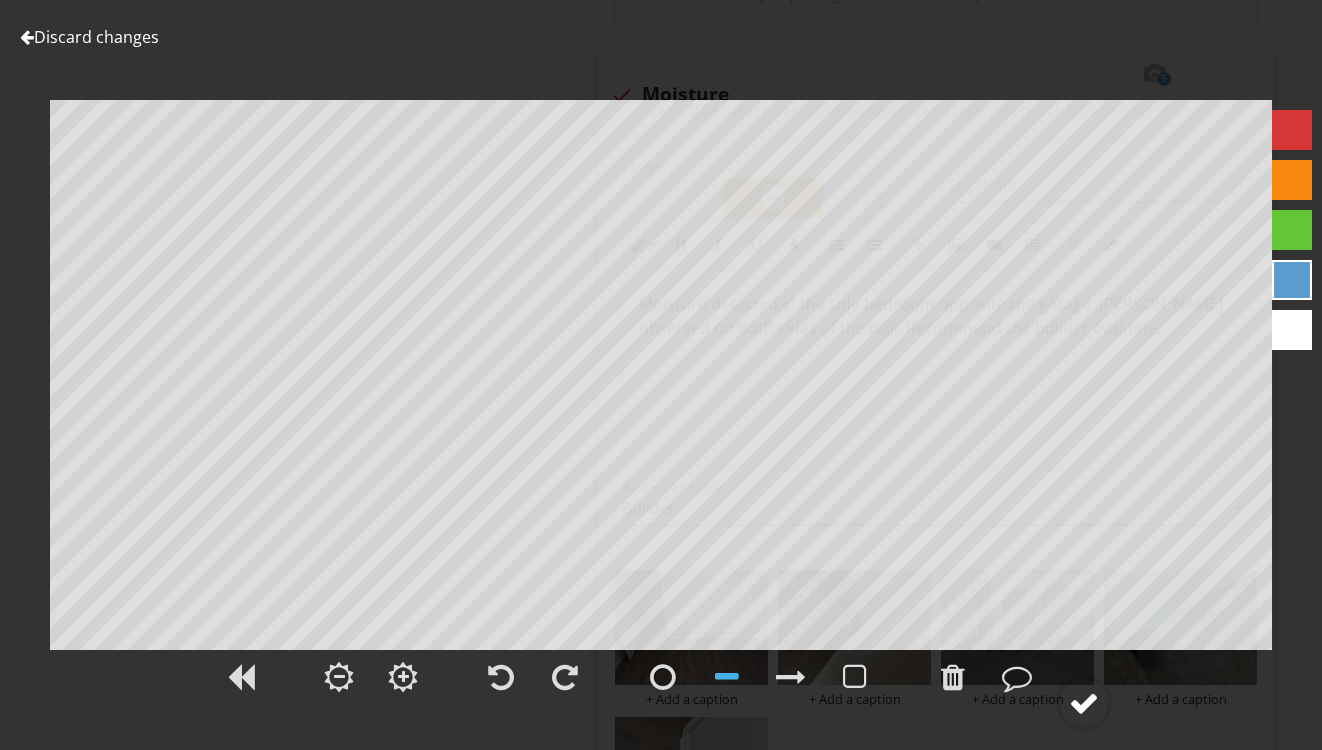click at bounding box center (1084, 703) 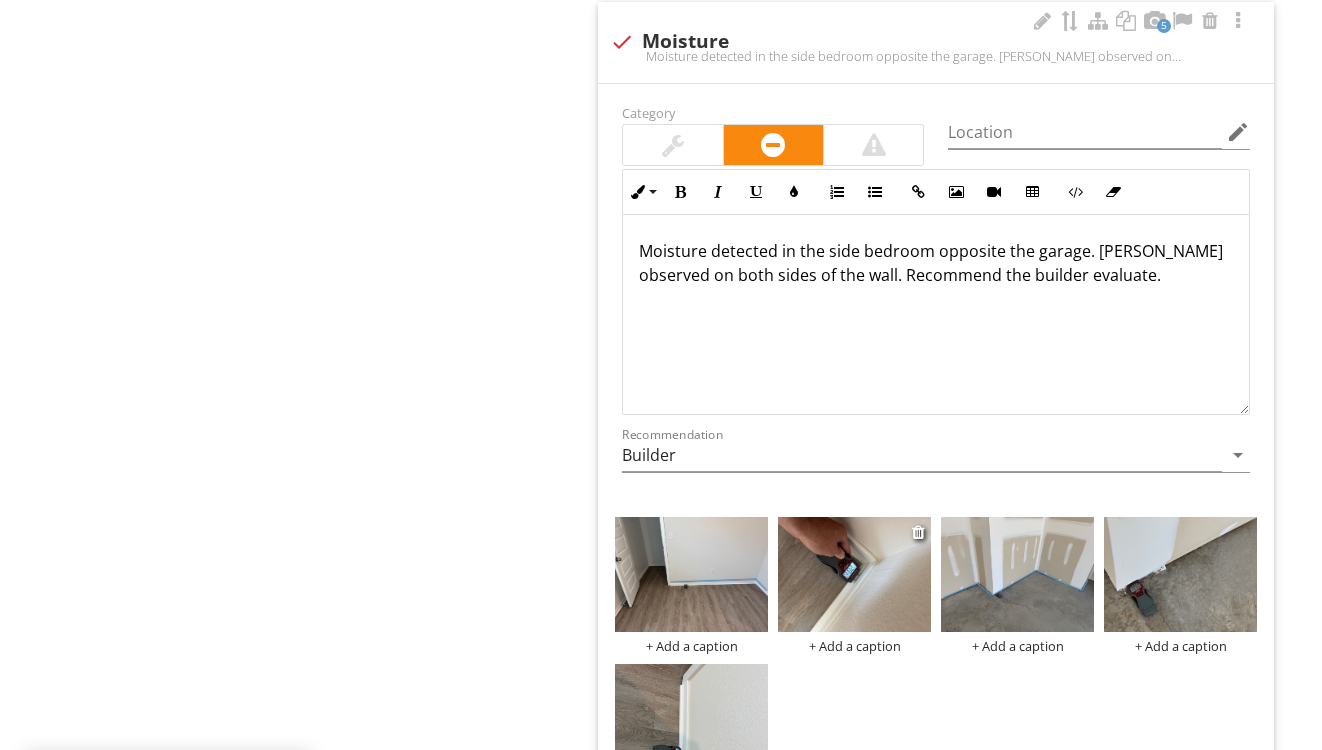scroll, scrollTop: 1883, scrollLeft: 0, axis: vertical 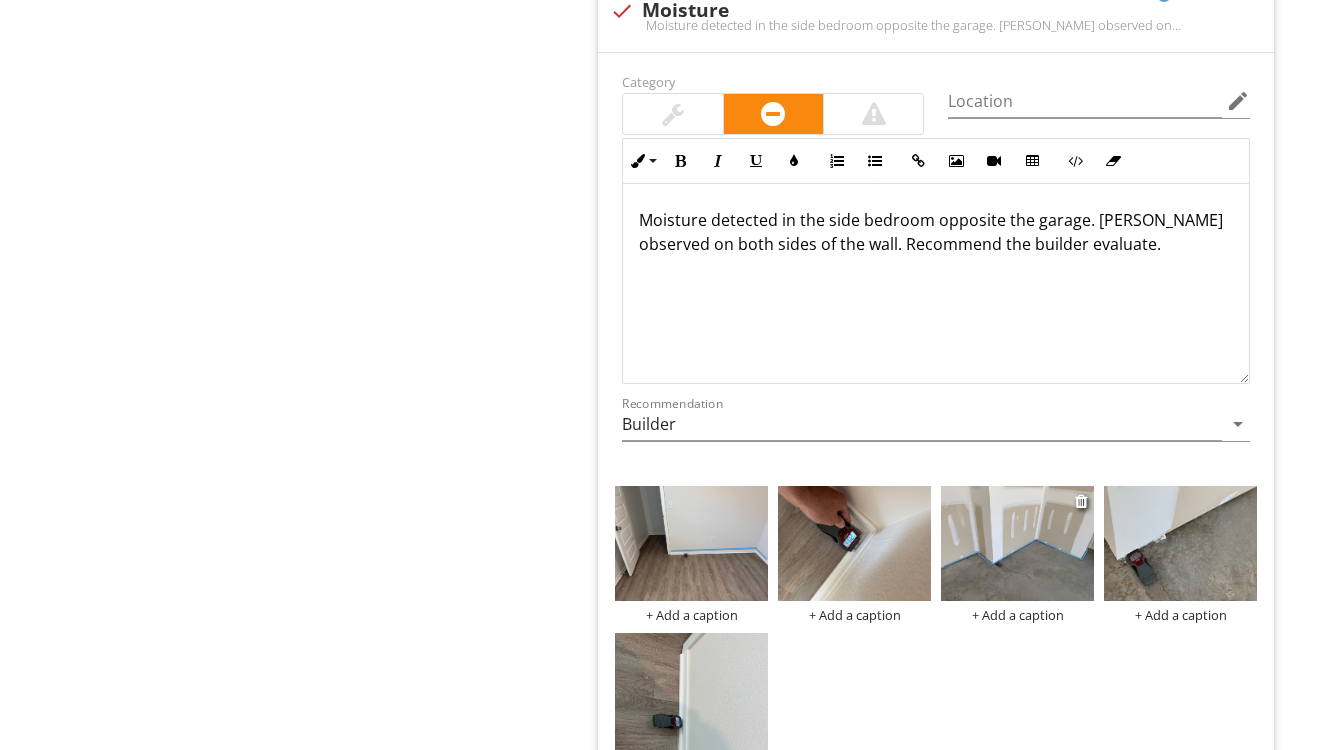 click at bounding box center [1017, 543] 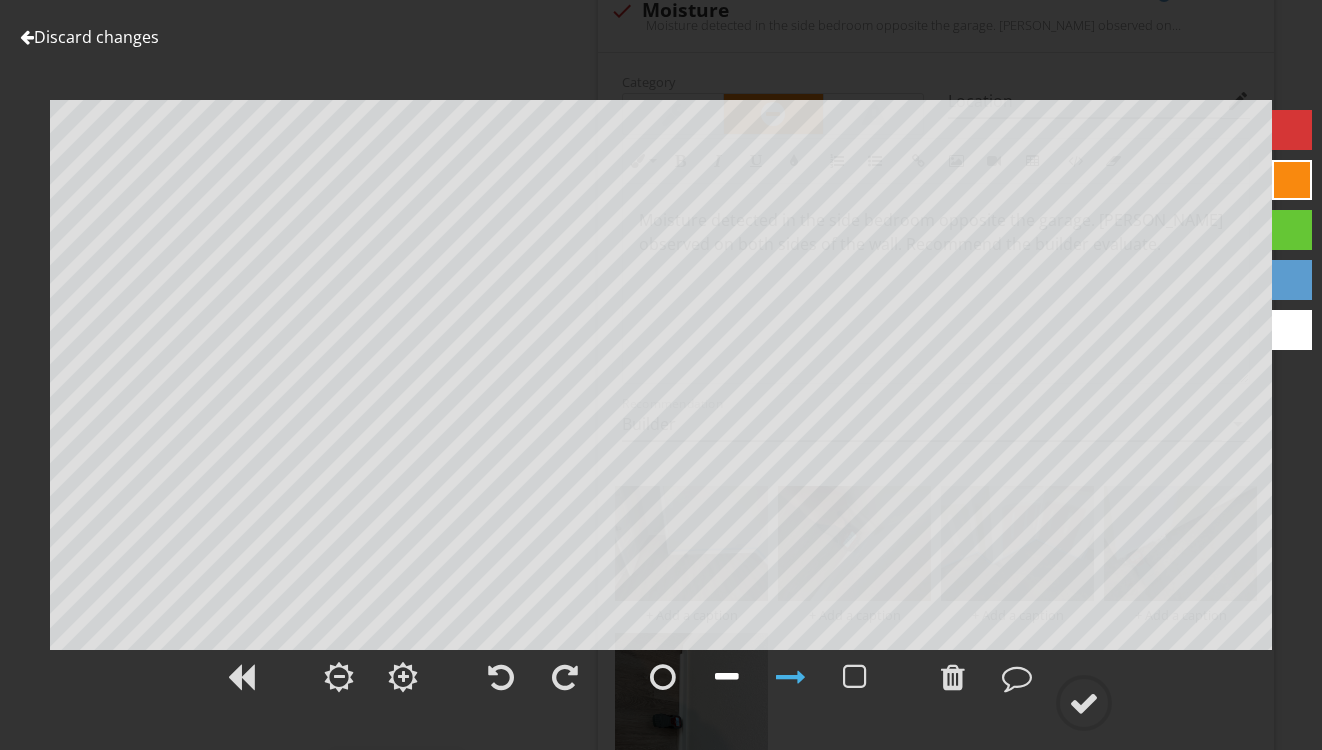 click at bounding box center [727, 677] 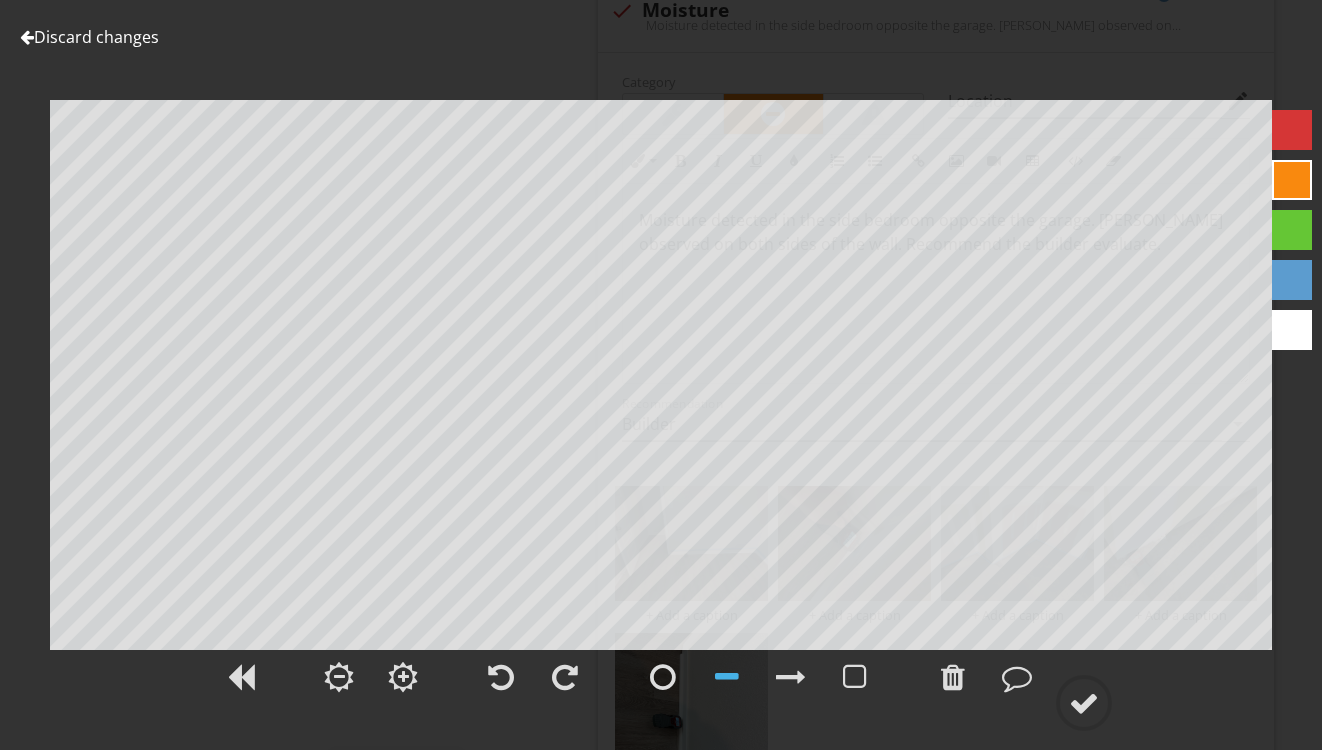 click at bounding box center (1292, 280) 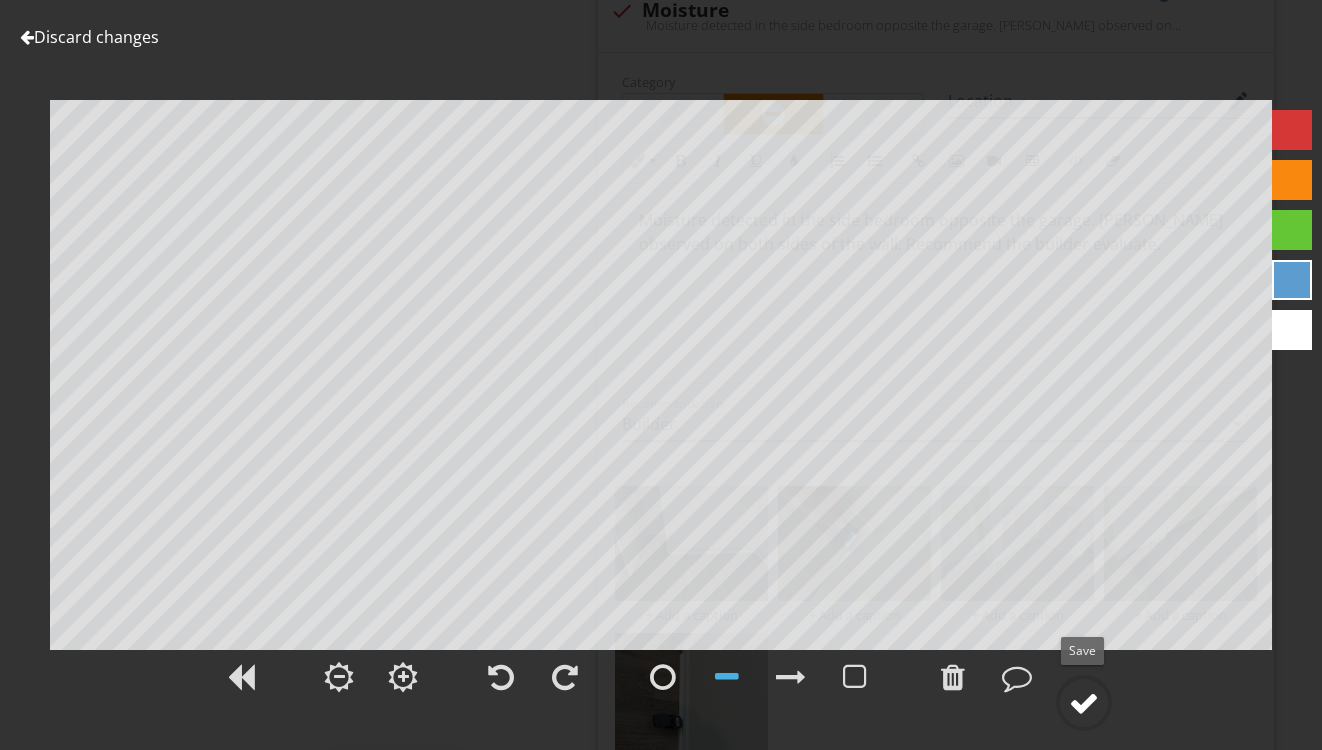 click at bounding box center (1084, 703) 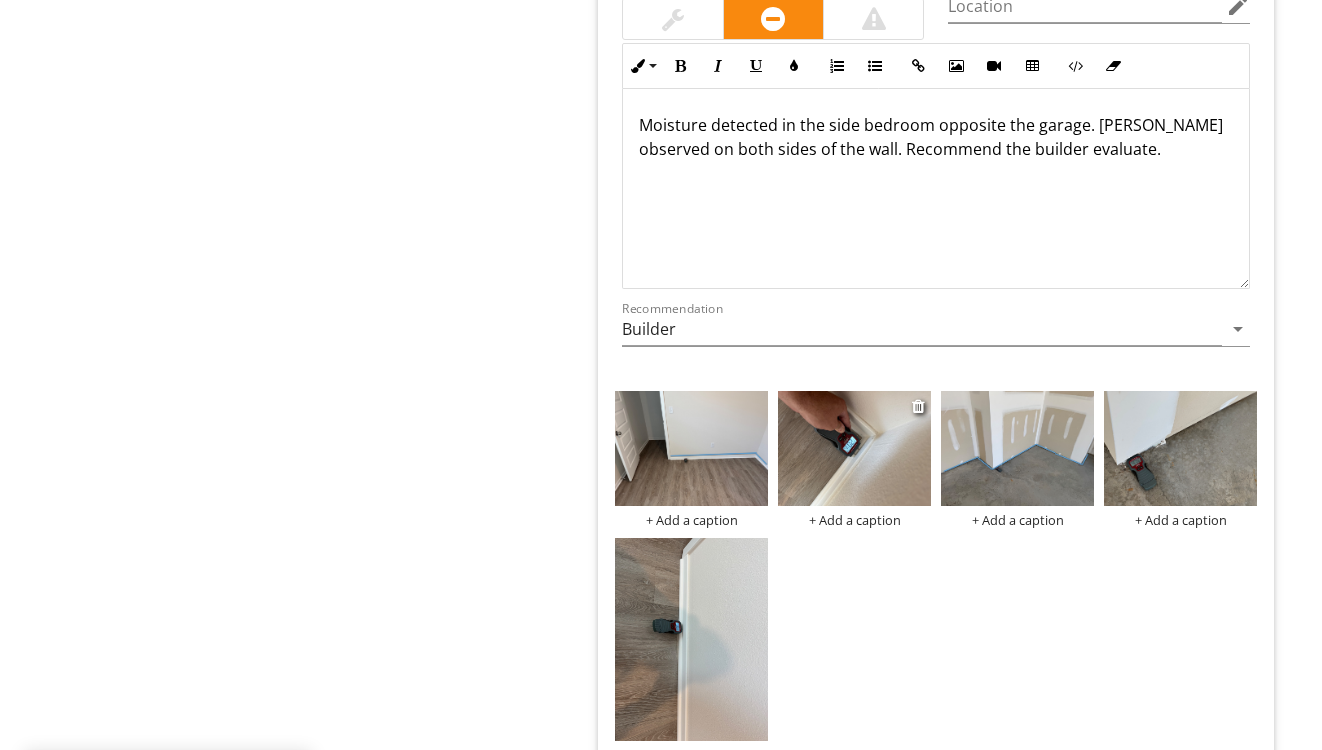 scroll, scrollTop: 2134, scrollLeft: 0, axis: vertical 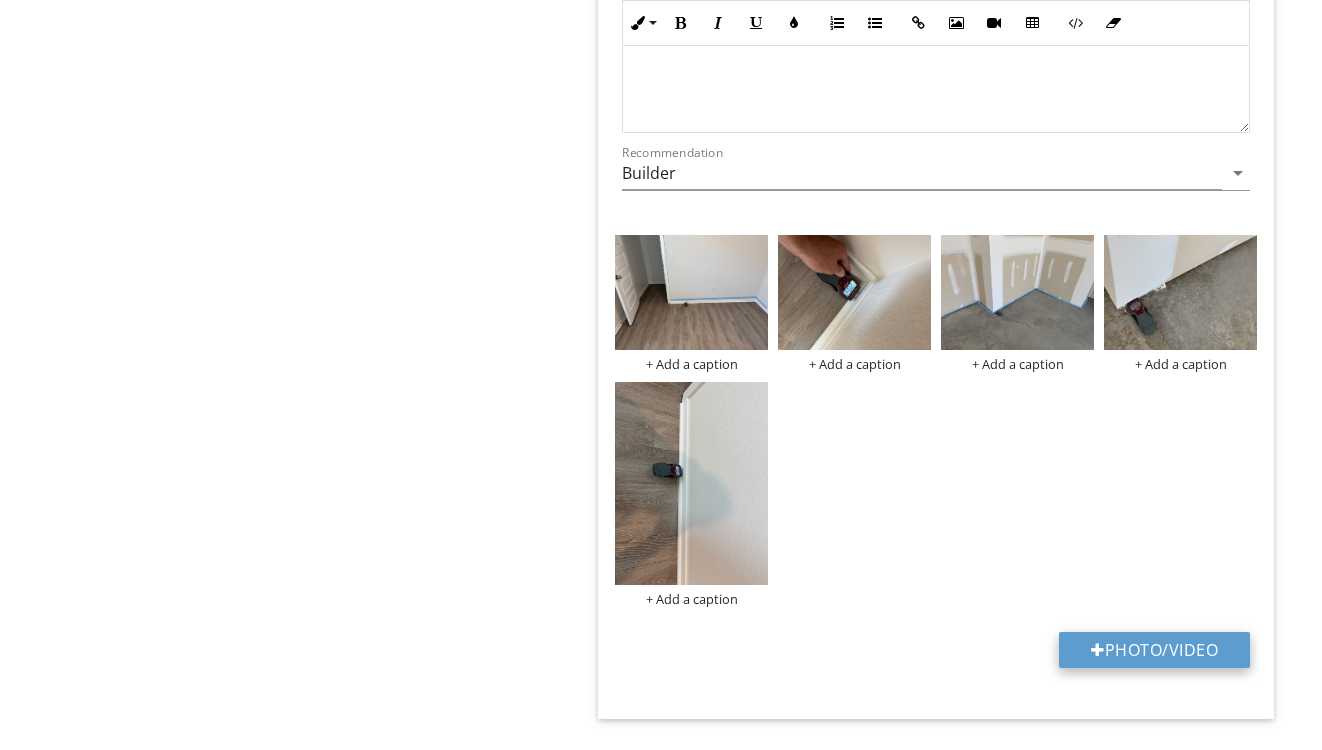 click on "Photo/Video" at bounding box center [1154, 650] 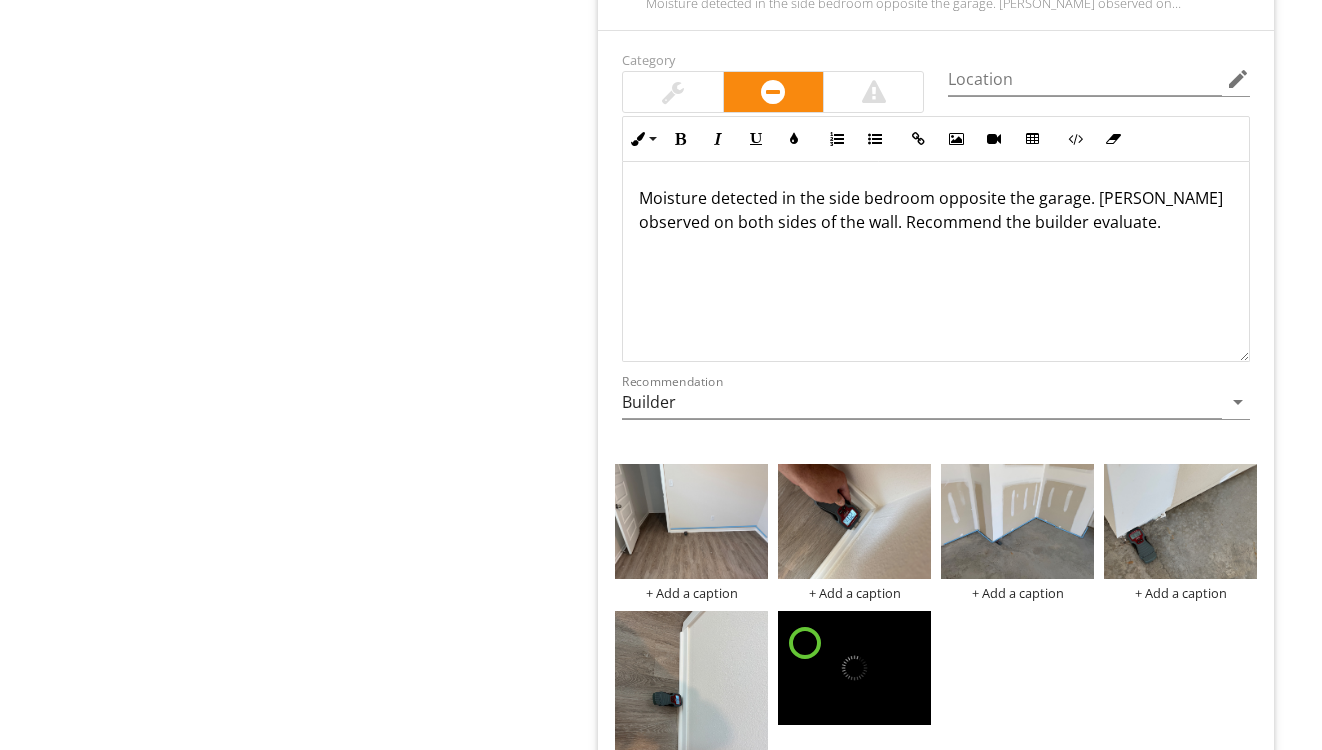 scroll, scrollTop: 1901, scrollLeft: 0, axis: vertical 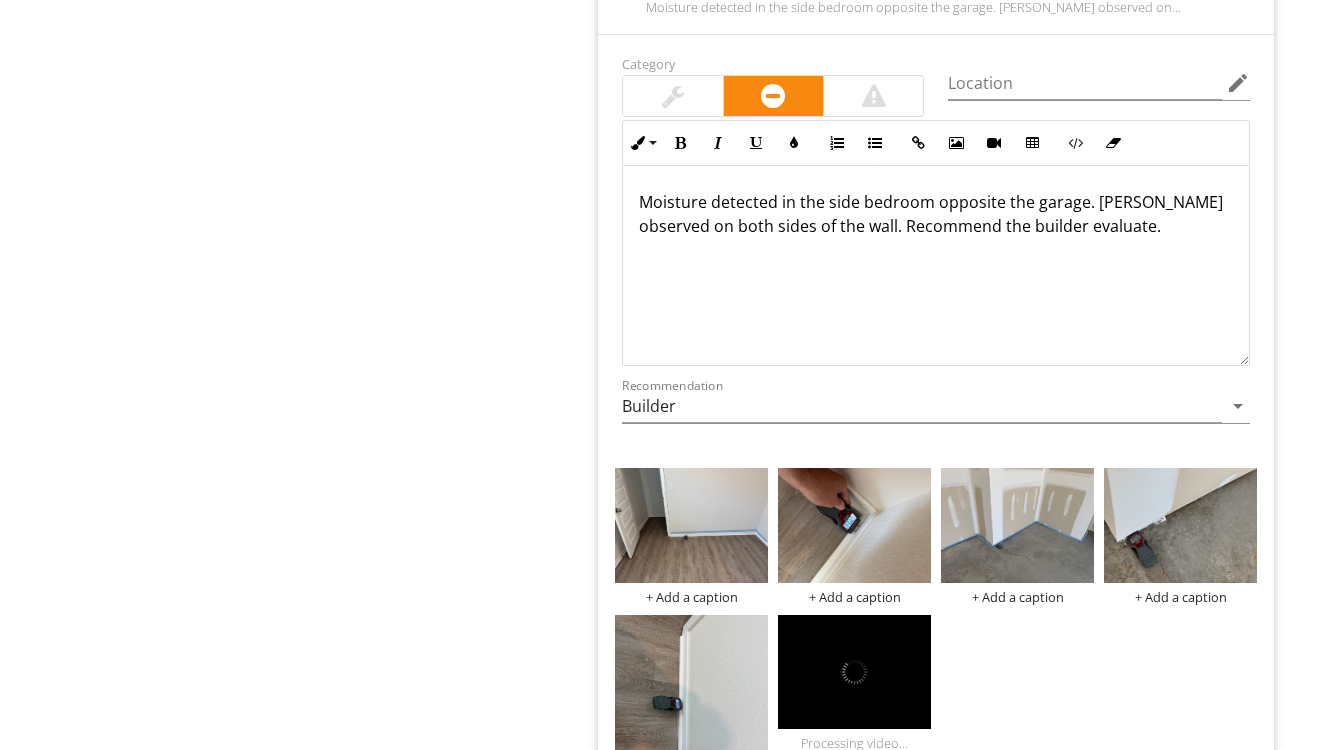 click on "Moisture detected in the side bedroom opposite the garage. Moisture observed on both sides of the wall. Recommend the builder evaluate." at bounding box center (936, 214) 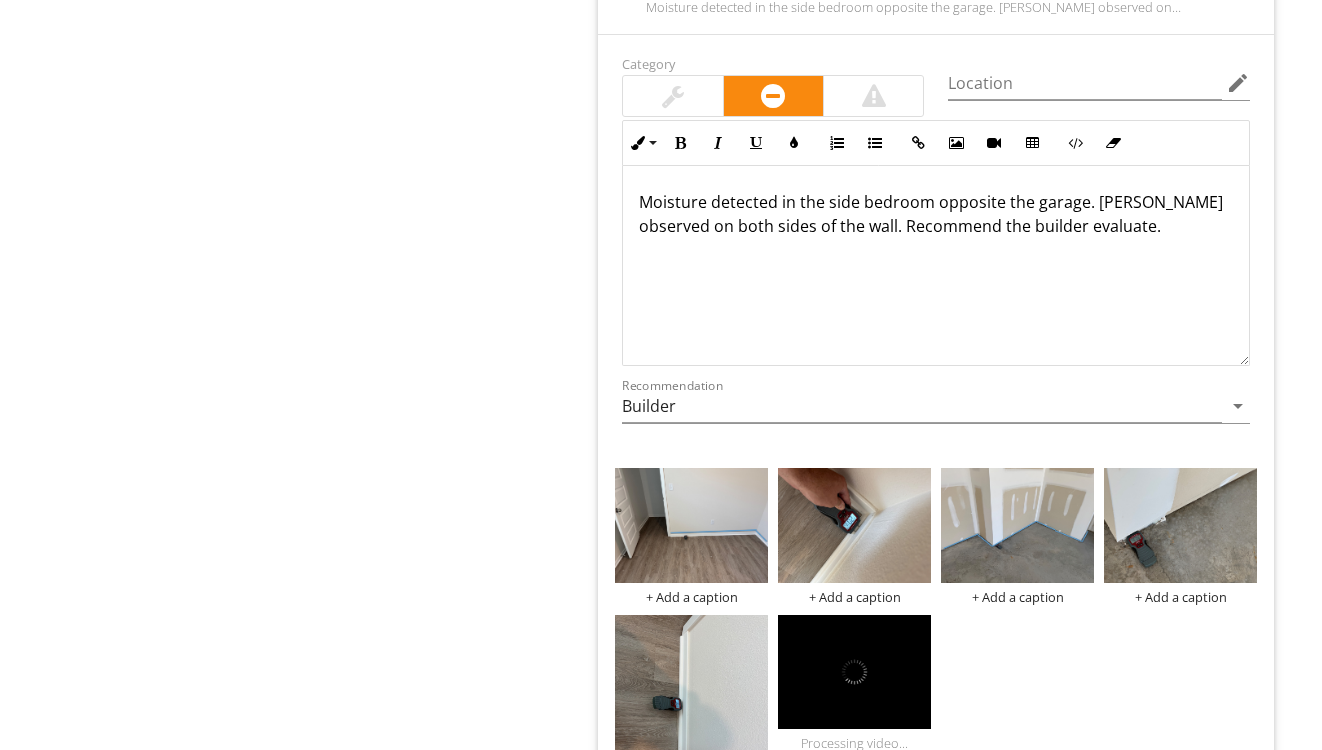 type 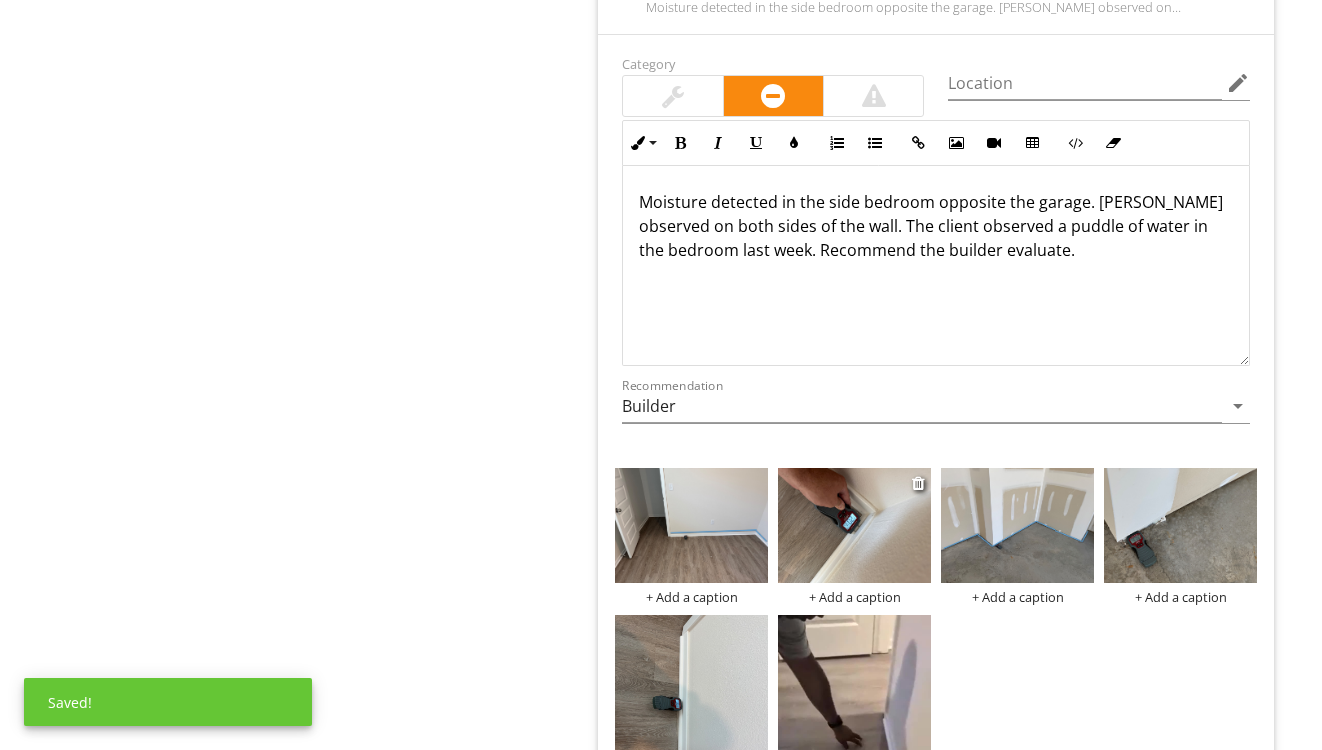 click at bounding box center (854, 525) 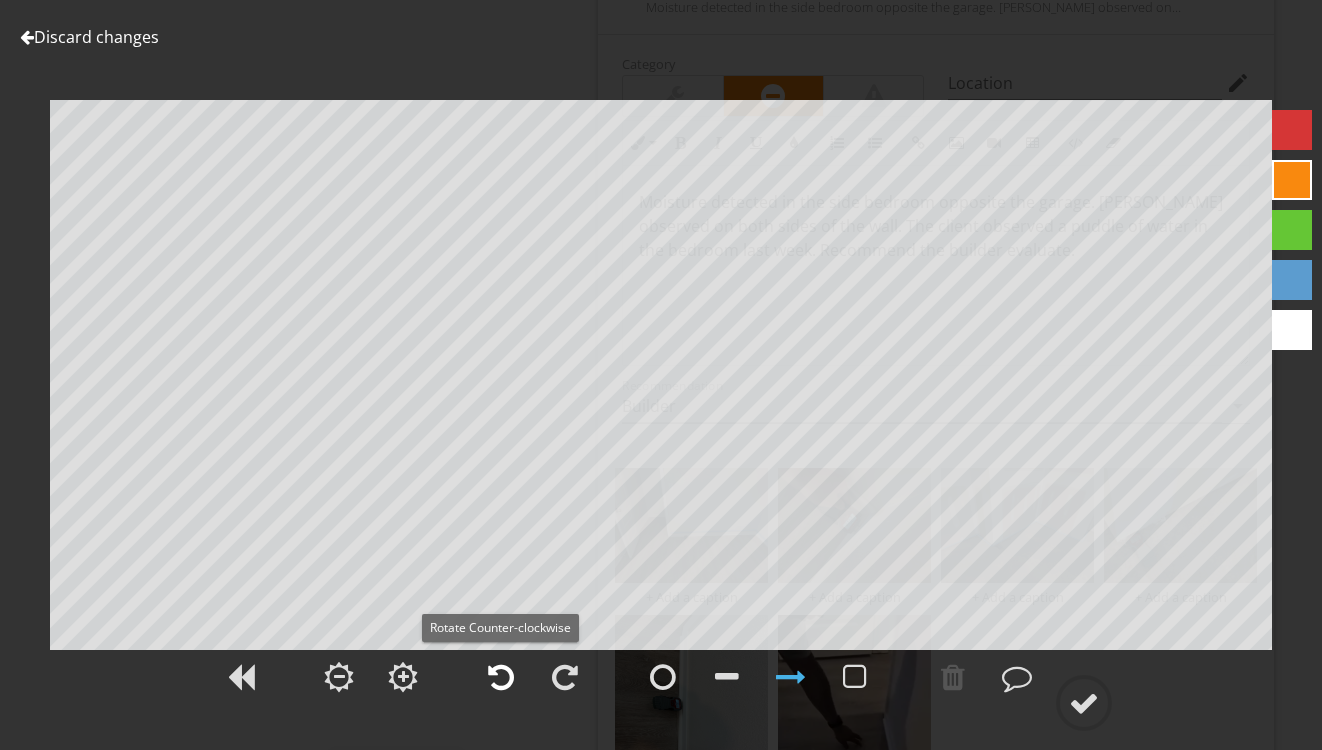 click at bounding box center (501, 677) 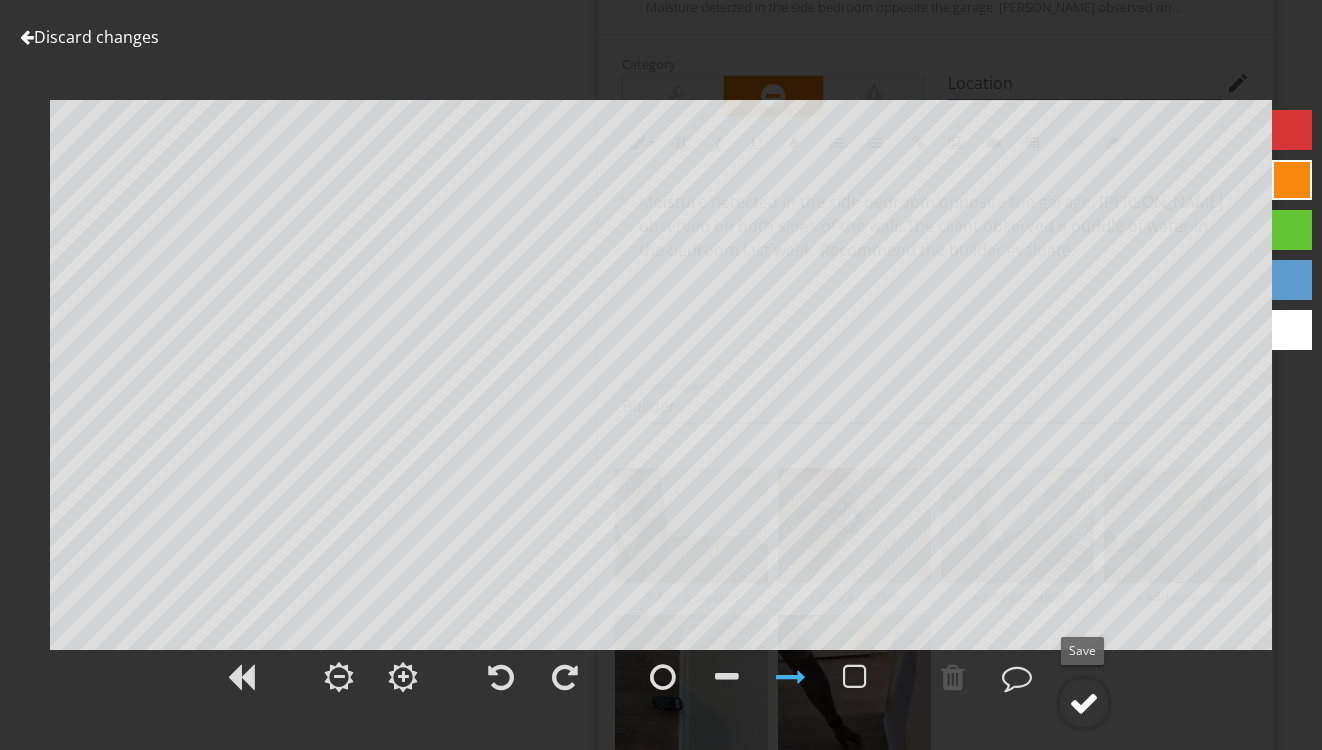 click 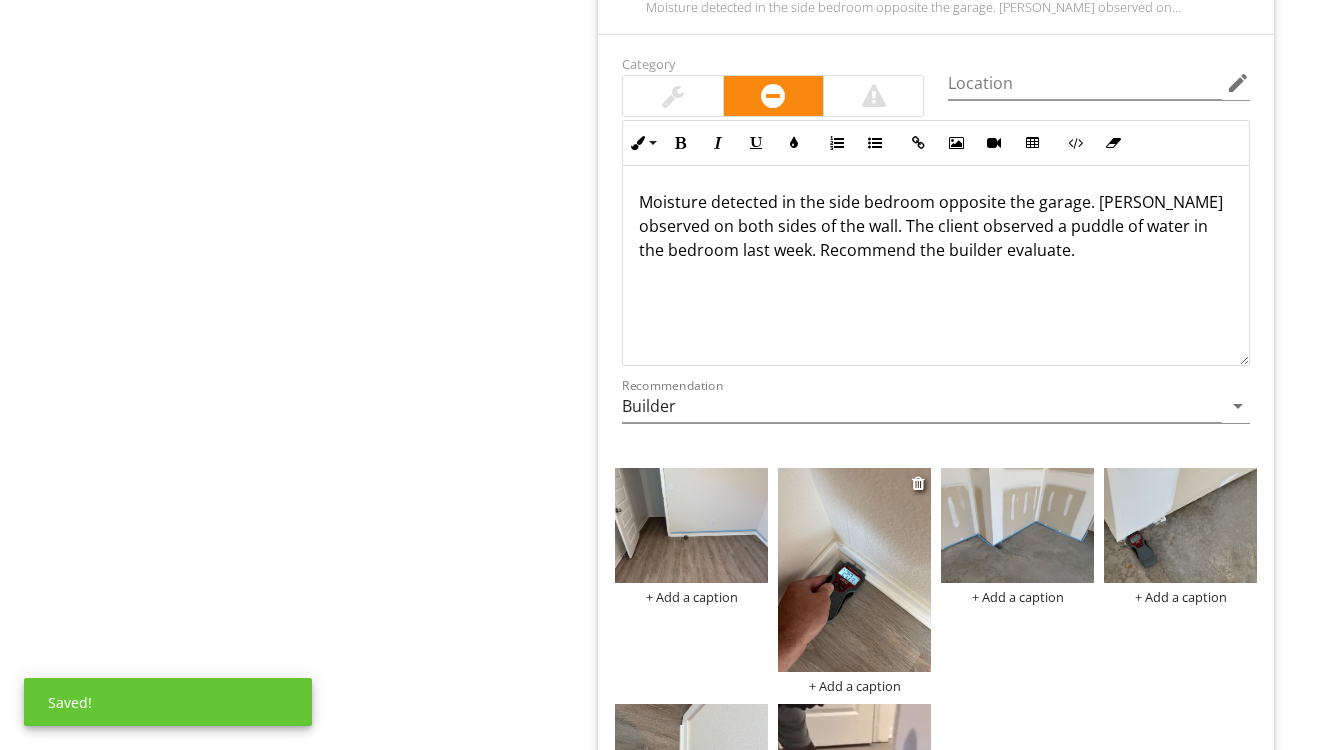 click on "+ Add a caption" at bounding box center (854, 686) 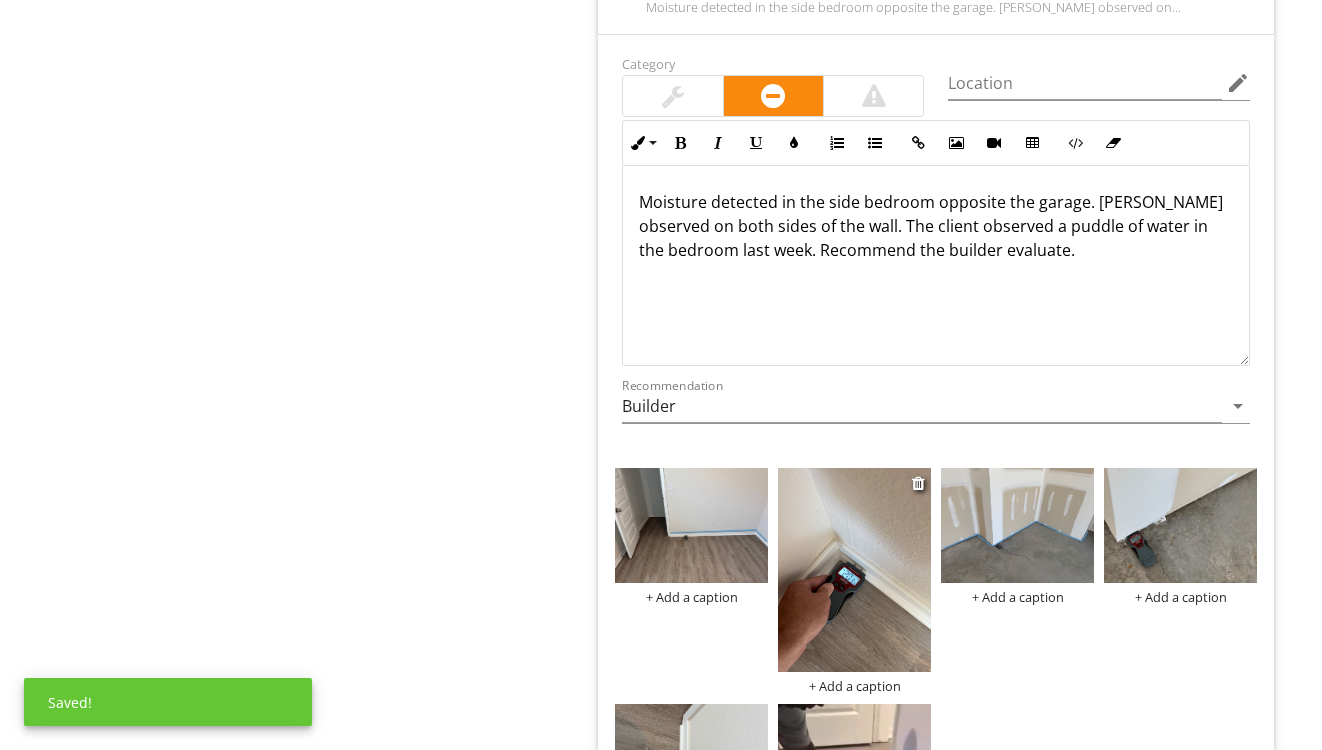 scroll, scrollTop: 0, scrollLeft: 0, axis: both 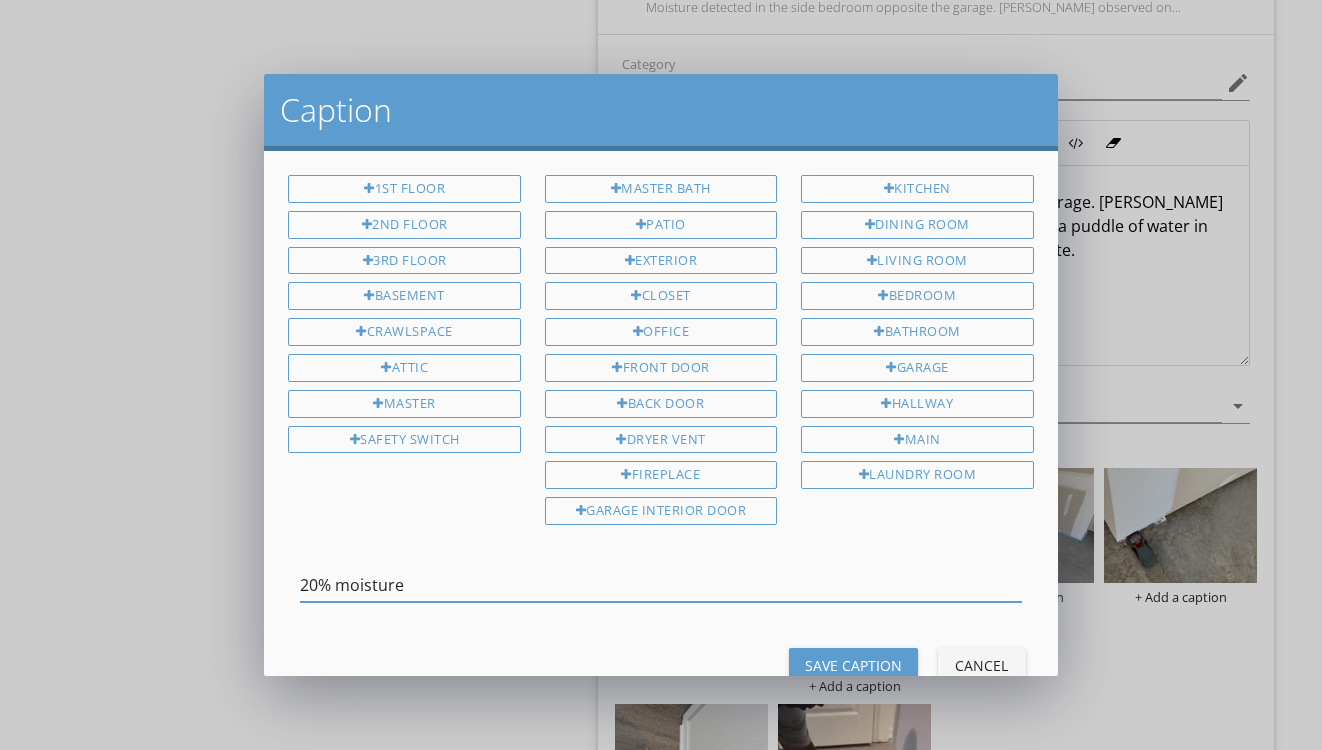 type on "20% moisture" 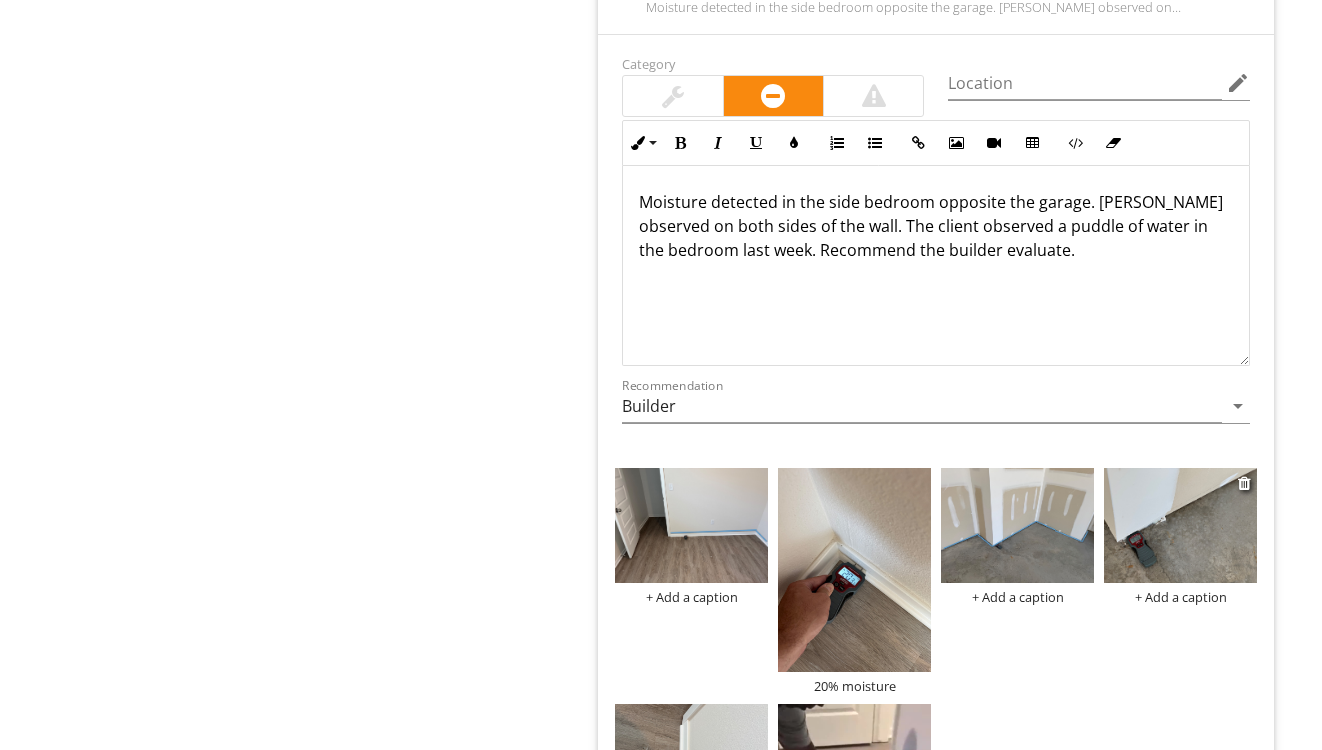 click at bounding box center [1180, 525] 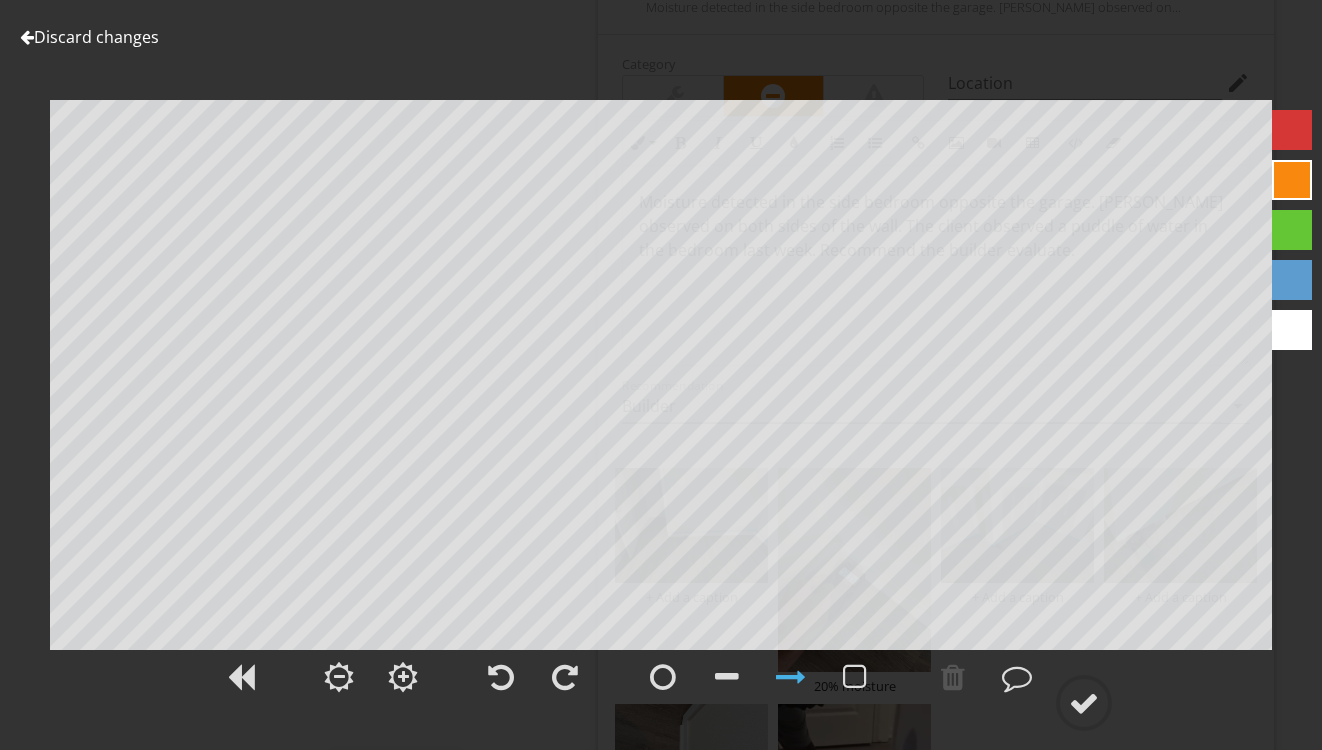 click on "Discard changes" at bounding box center [89, 37] 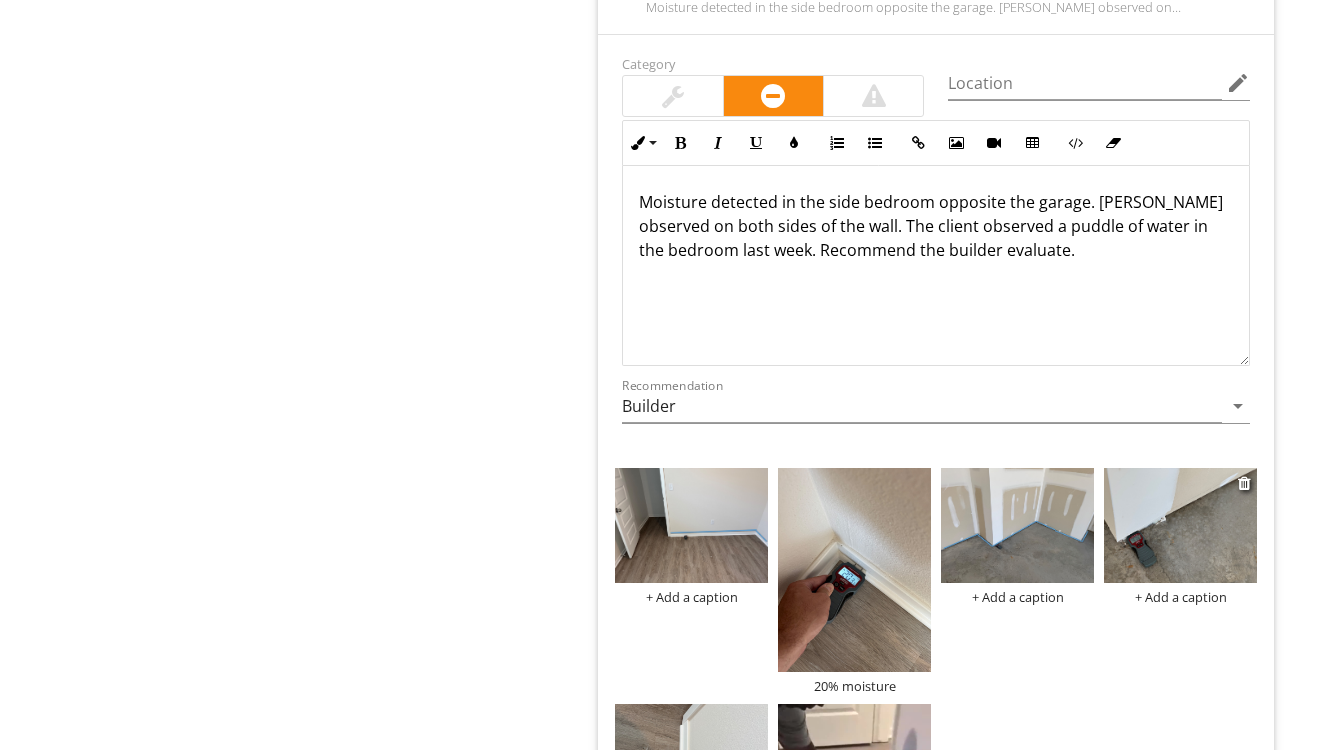 click on "+ Add a caption" at bounding box center [1180, 597] 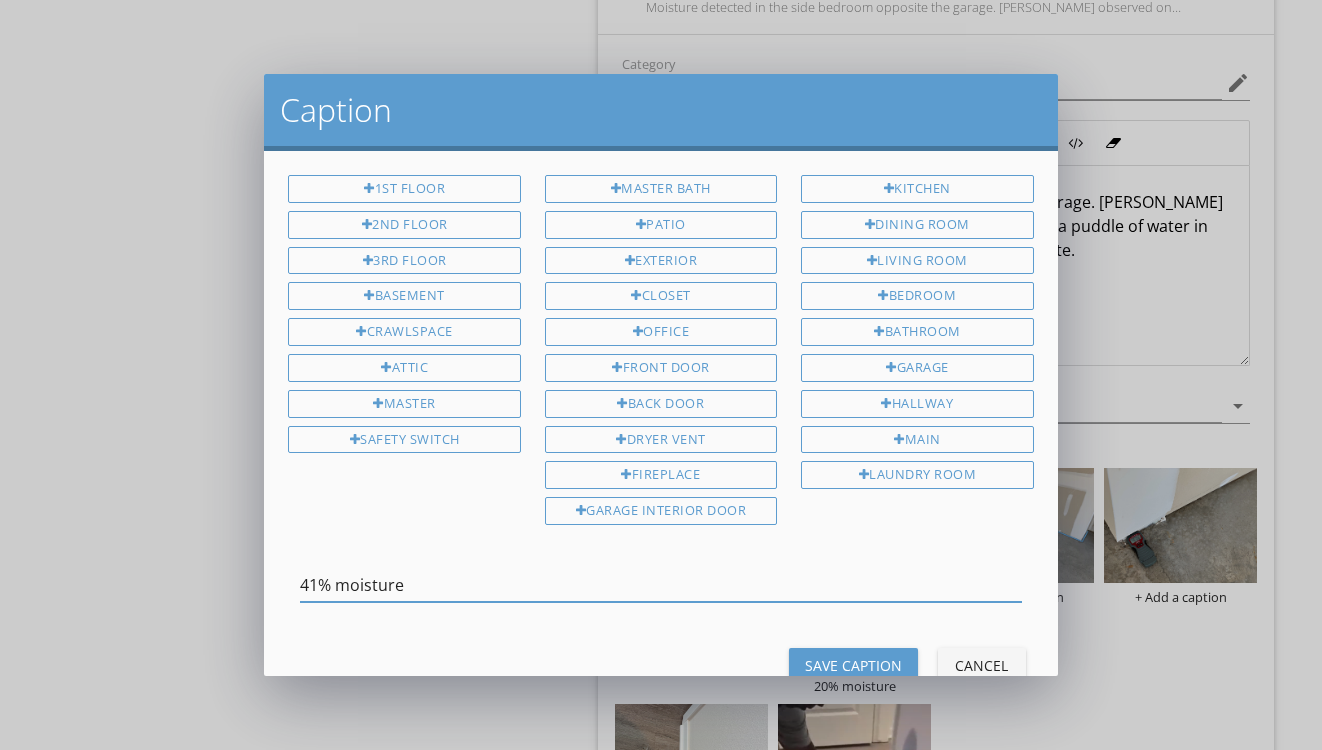 type on "41% moisture" 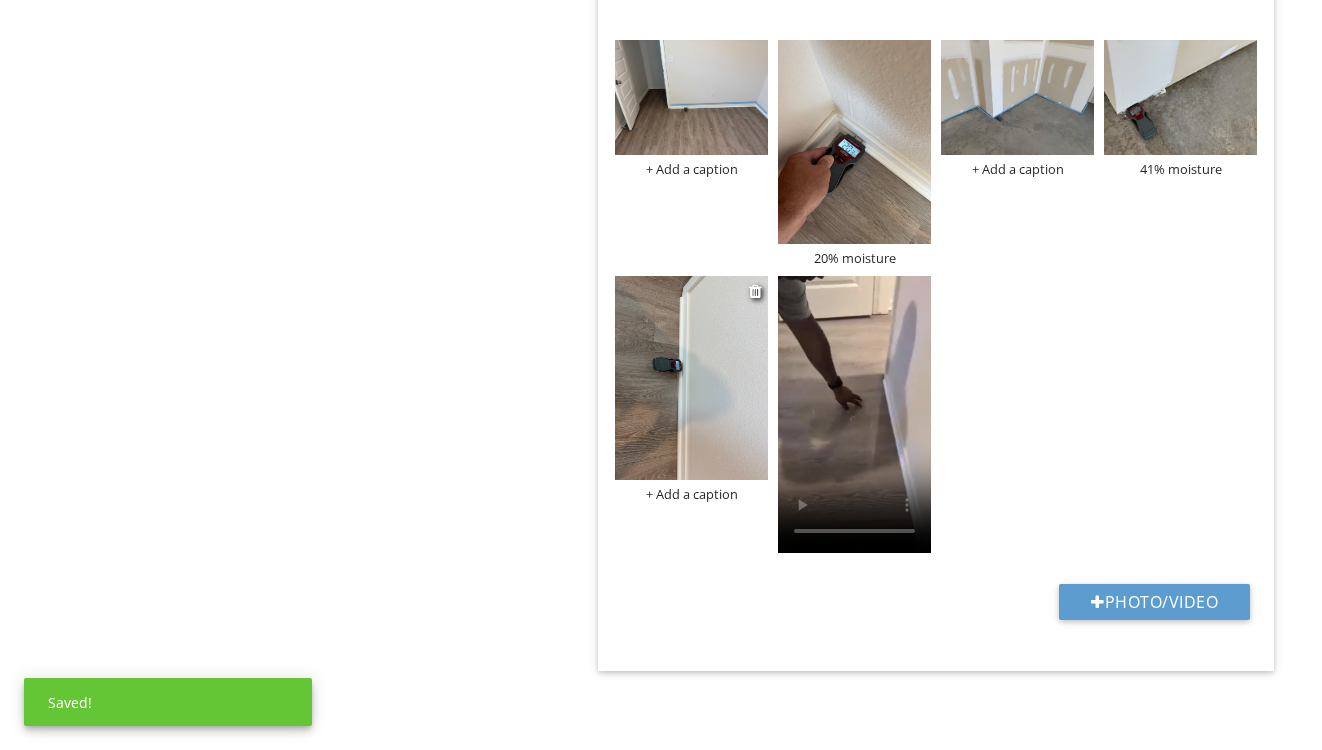 scroll, scrollTop: 2328, scrollLeft: 0, axis: vertical 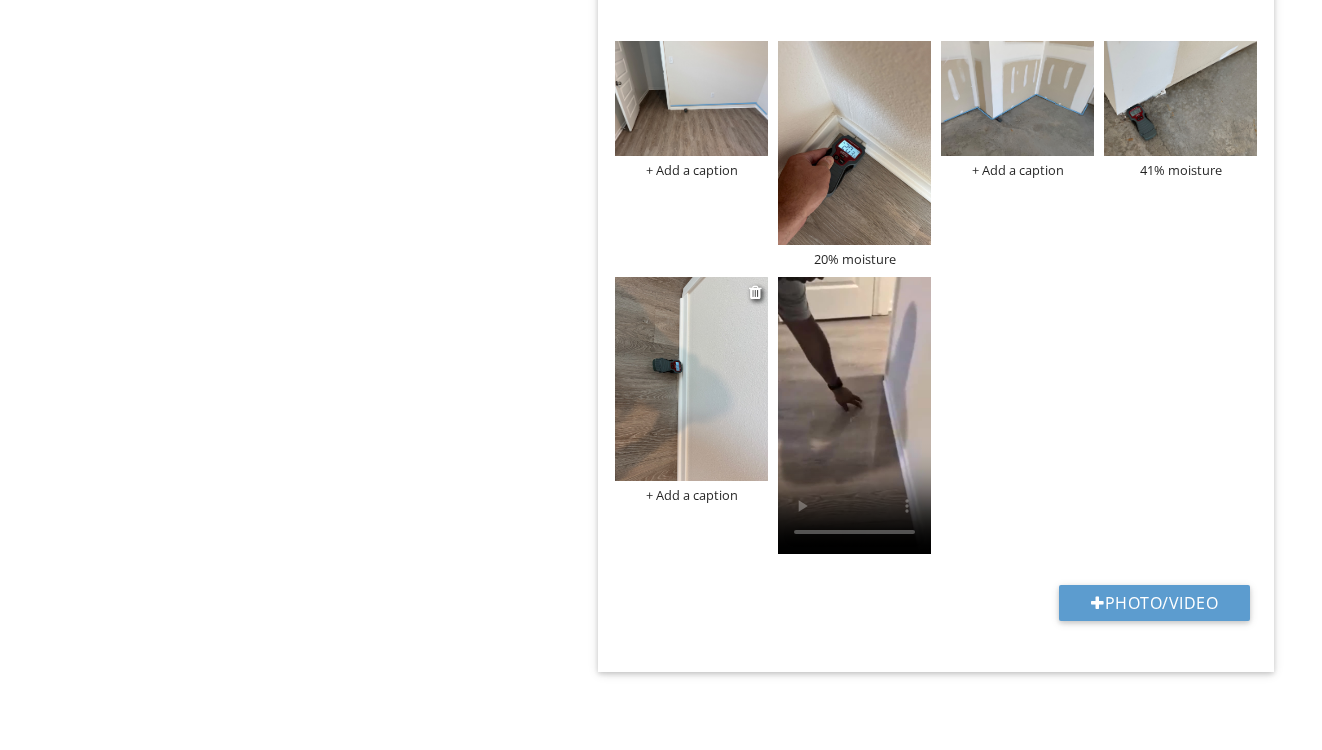 click at bounding box center [691, 379] 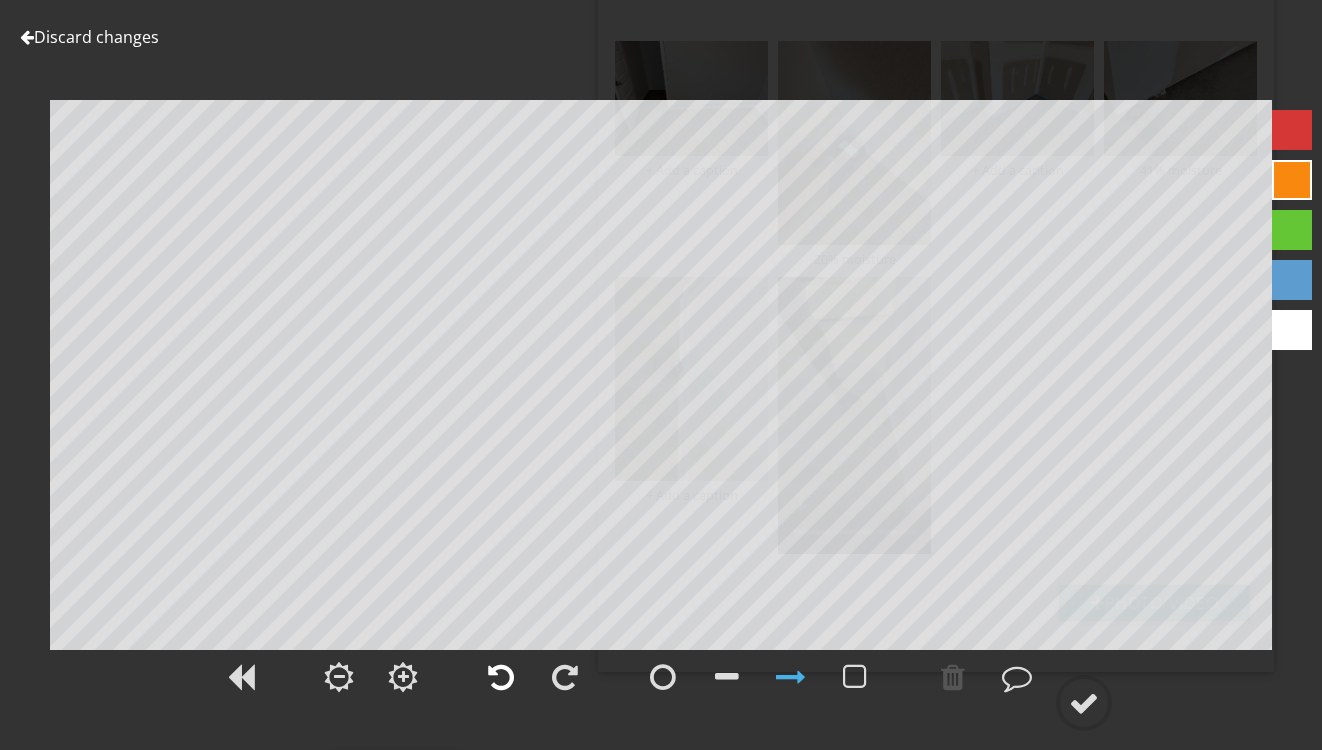 click at bounding box center [501, 677] 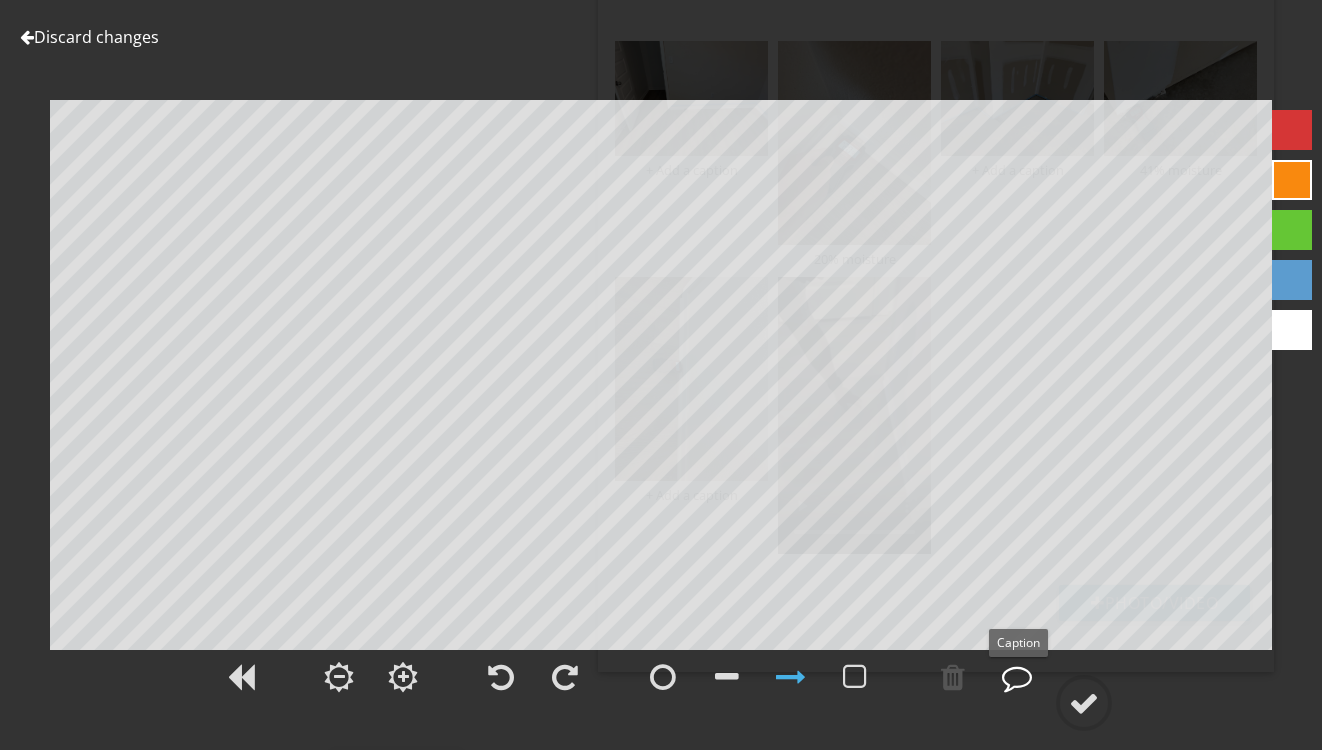 click at bounding box center (1017, 677) 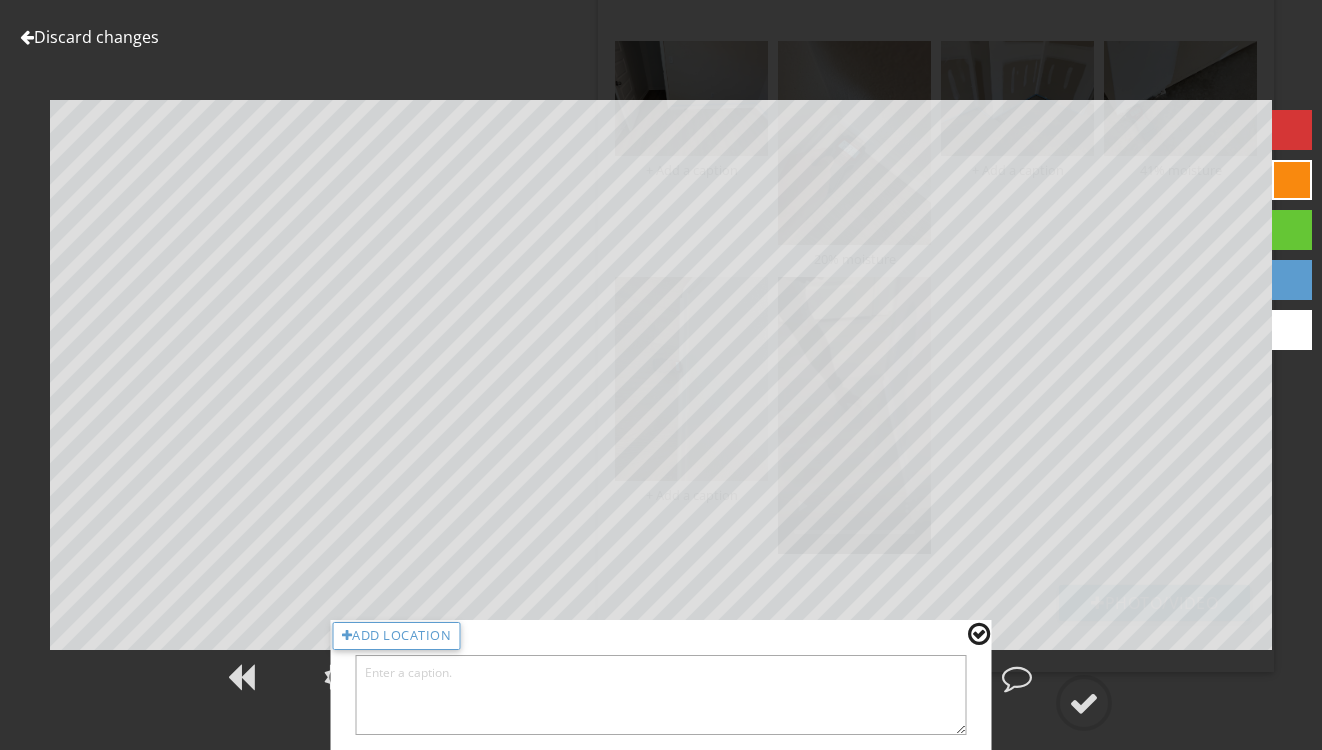 click at bounding box center [661, 695] 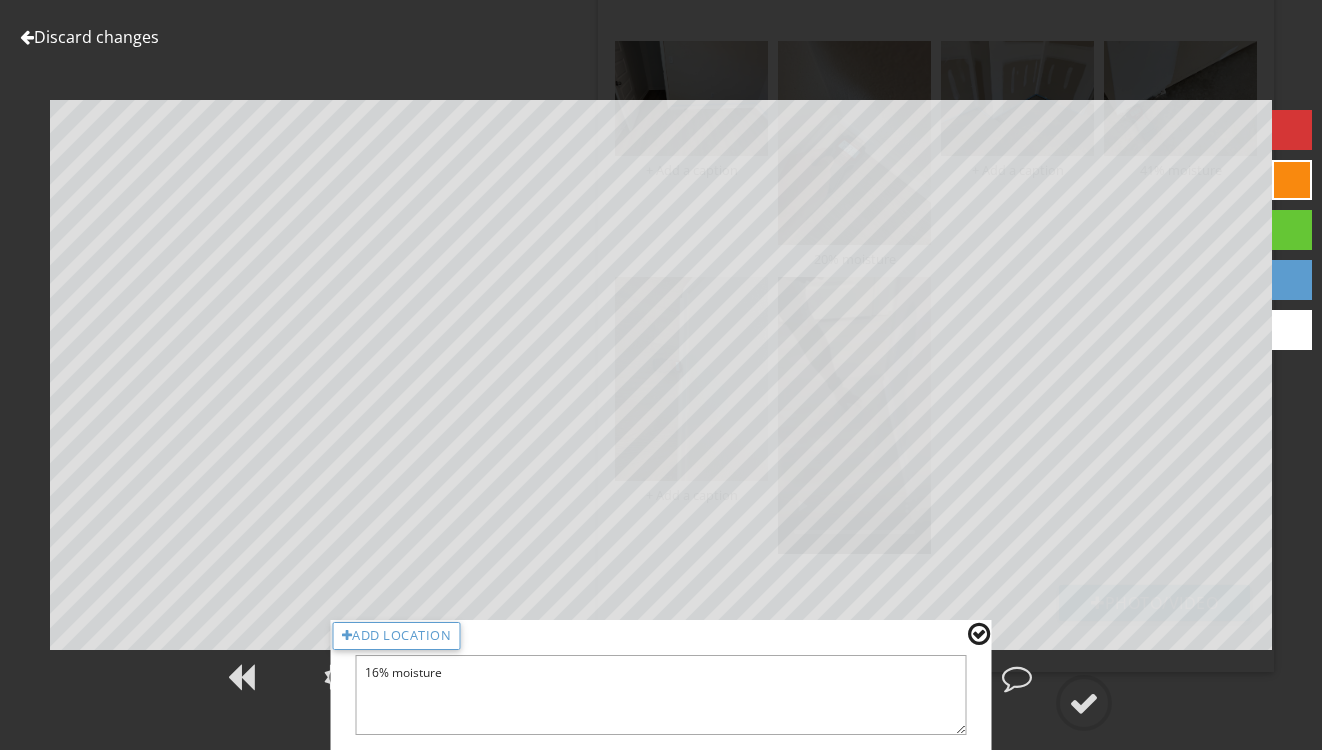 type on "16% moisture" 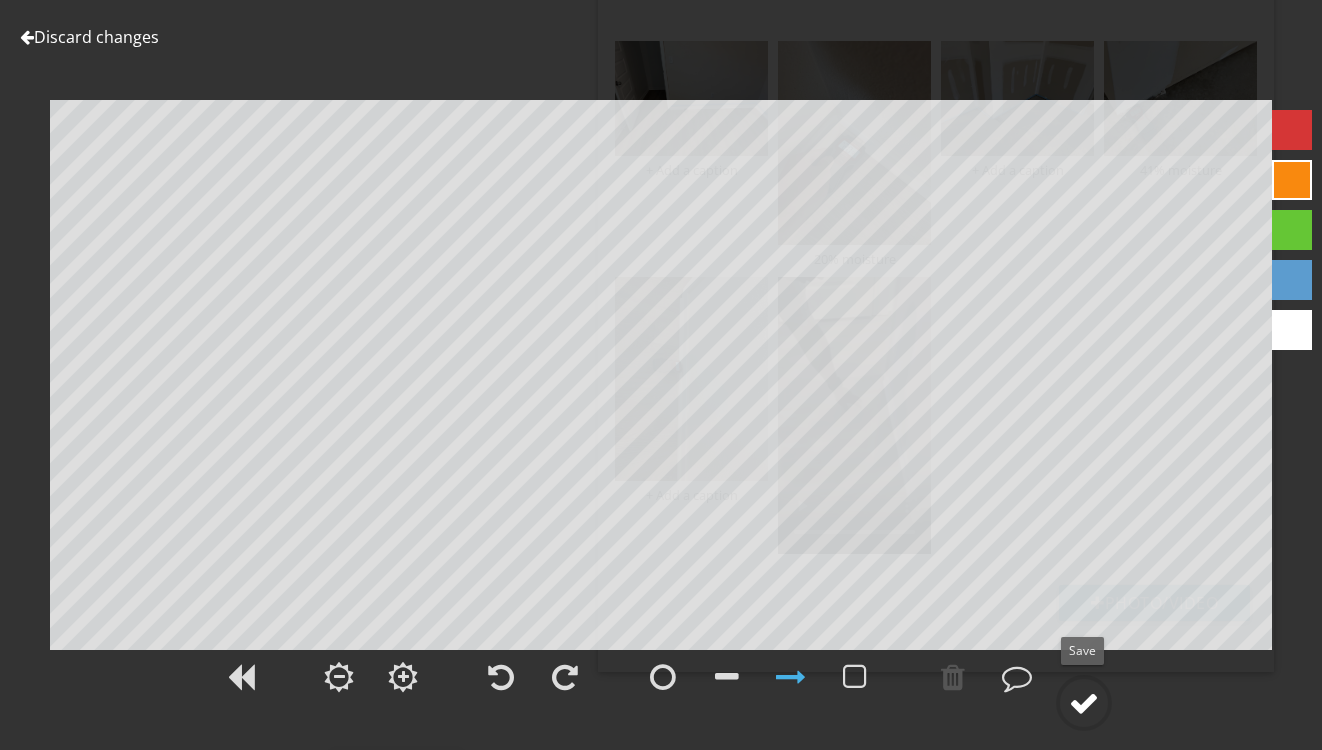 click at bounding box center (1084, 703) 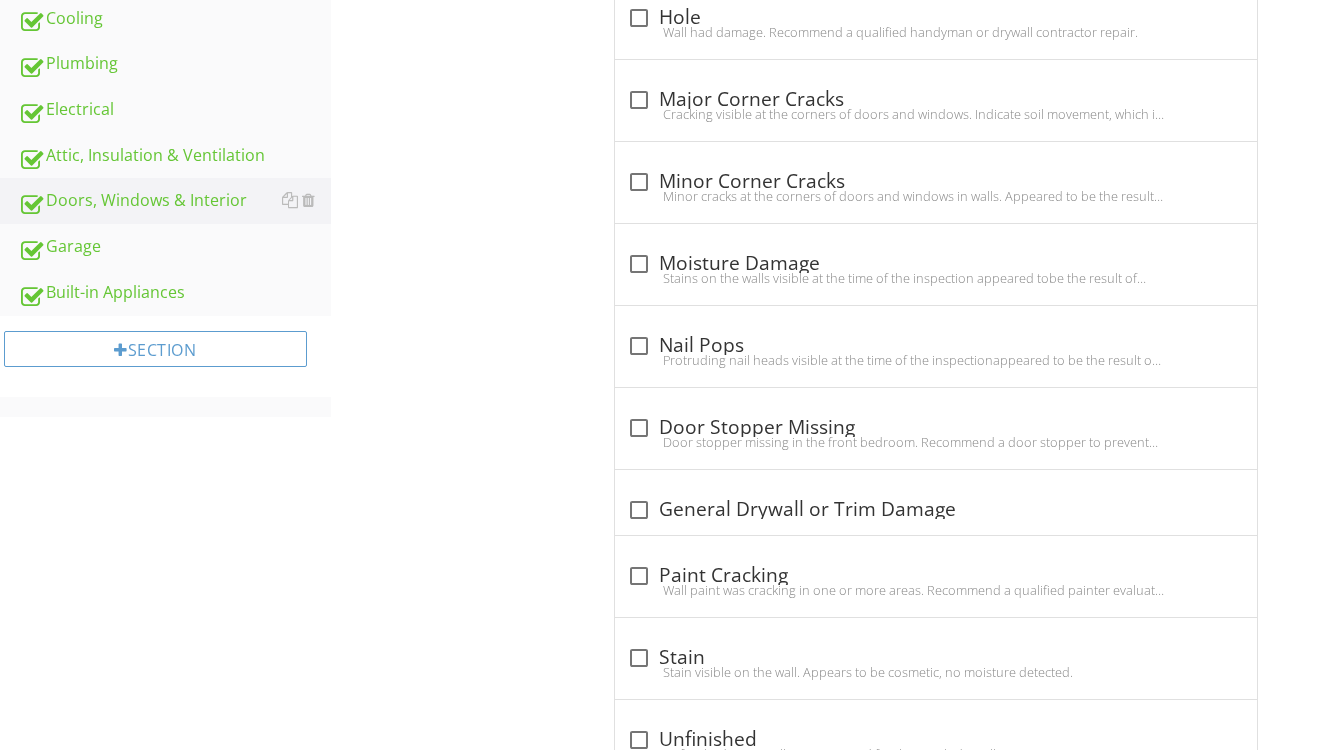 scroll, scrollTop: 884, scrollLeft: 0, axis: vertical 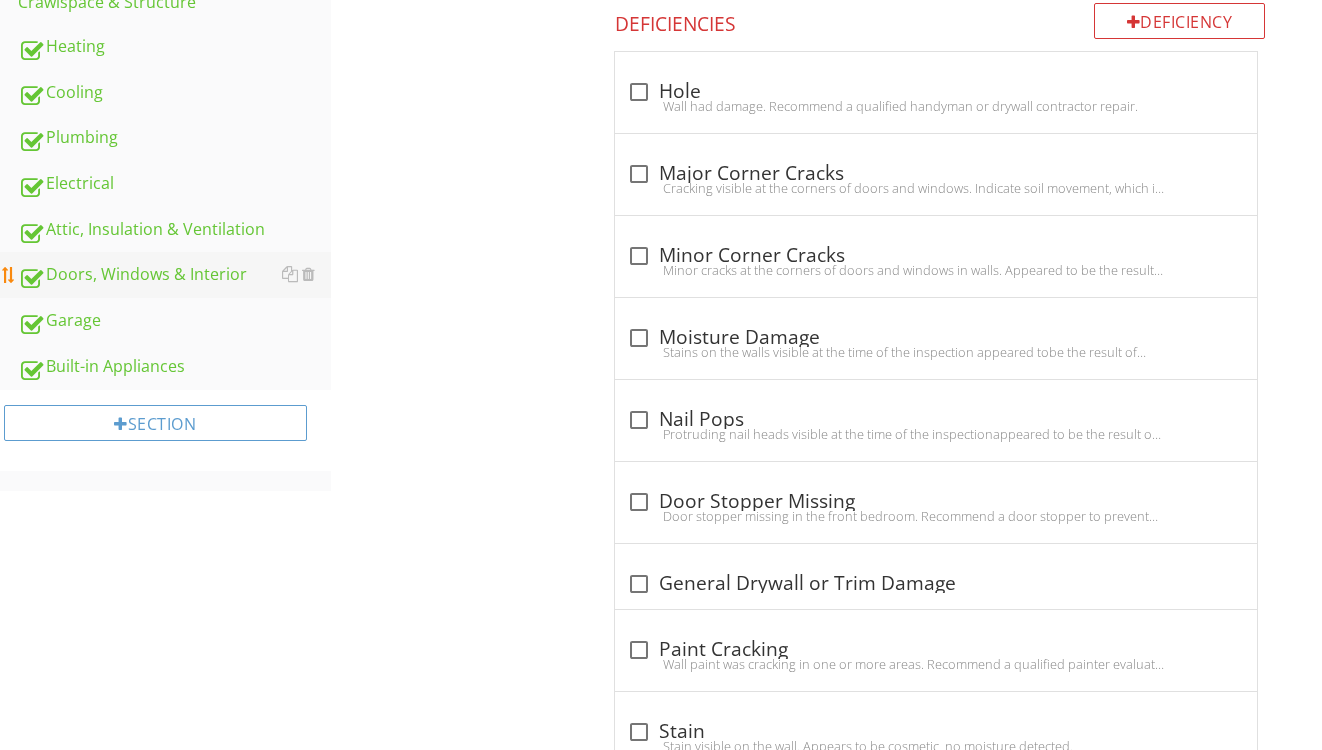 click on "Doors, Windows & Interior" at bounding box center [174, 275] 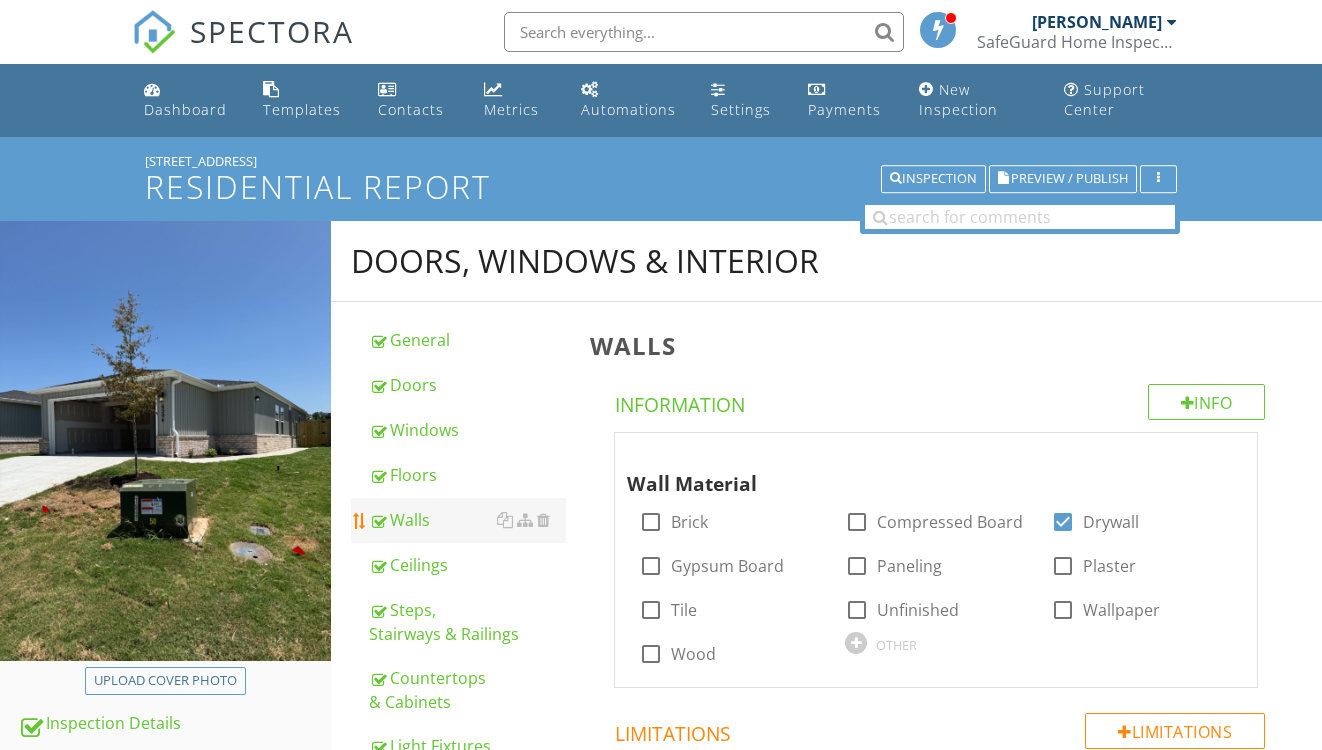 scroll, scrollTop: 0, scrollLeft: 0, axis: both 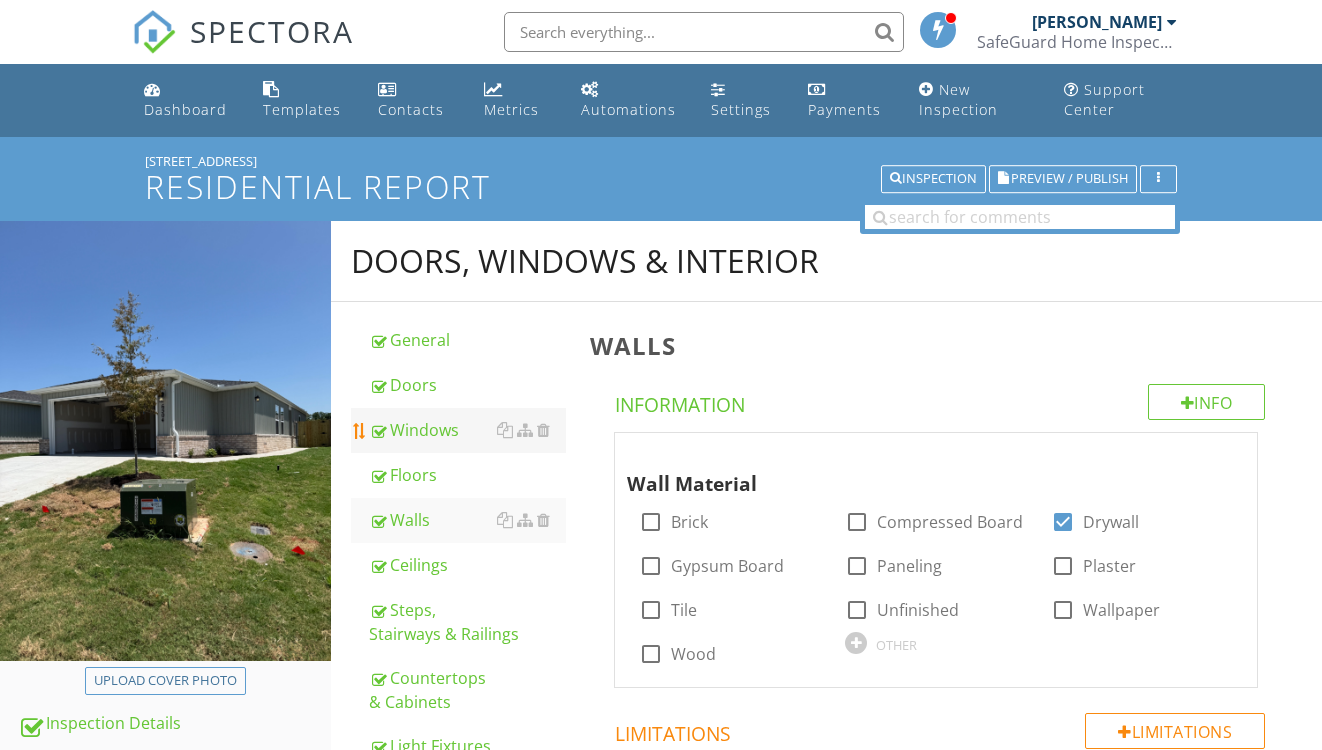 click on "Windows" at bounding box center (468, 430) 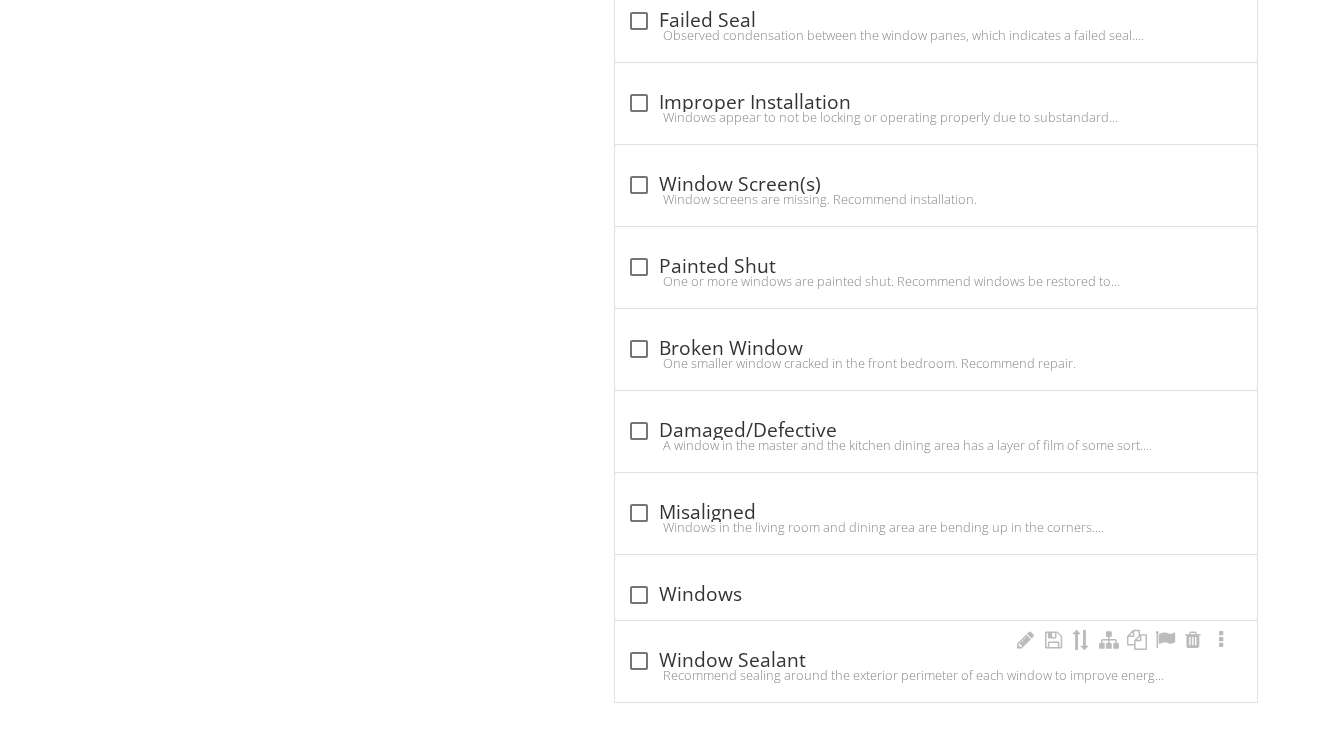 scroll, scrollTop: 1595, scrollLeft: 0, axis: vertical 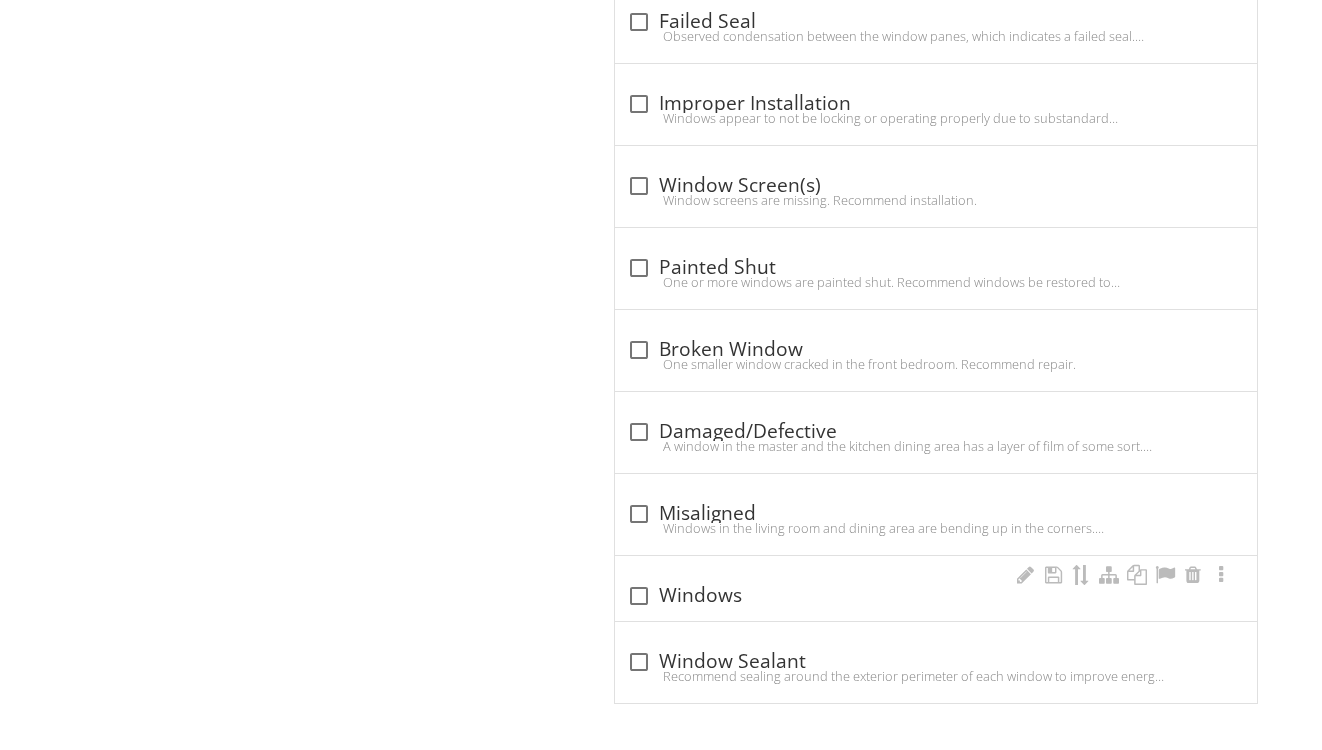 click on "check_box_outline_blank
Windows" at bounding box center [936, 588] 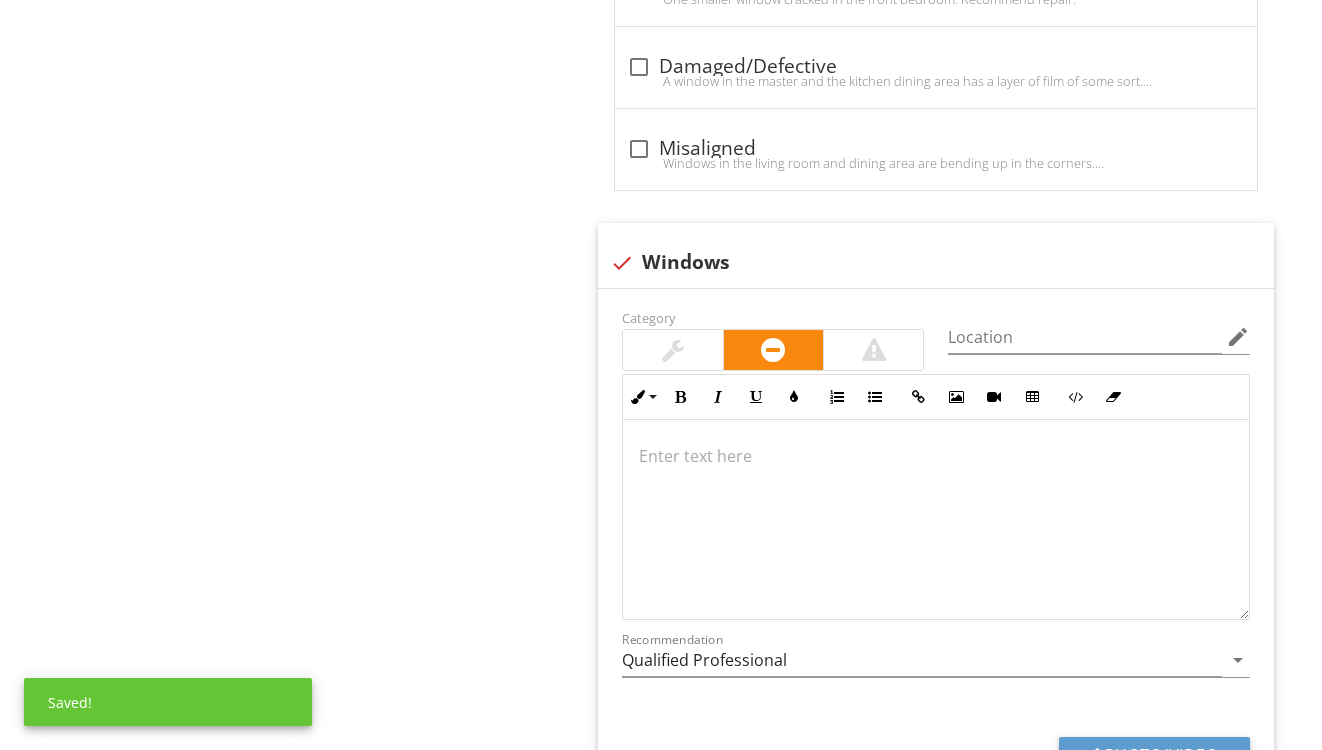 scroll, scrollTop: 2003, scrollLeft: 0, axis: vertical 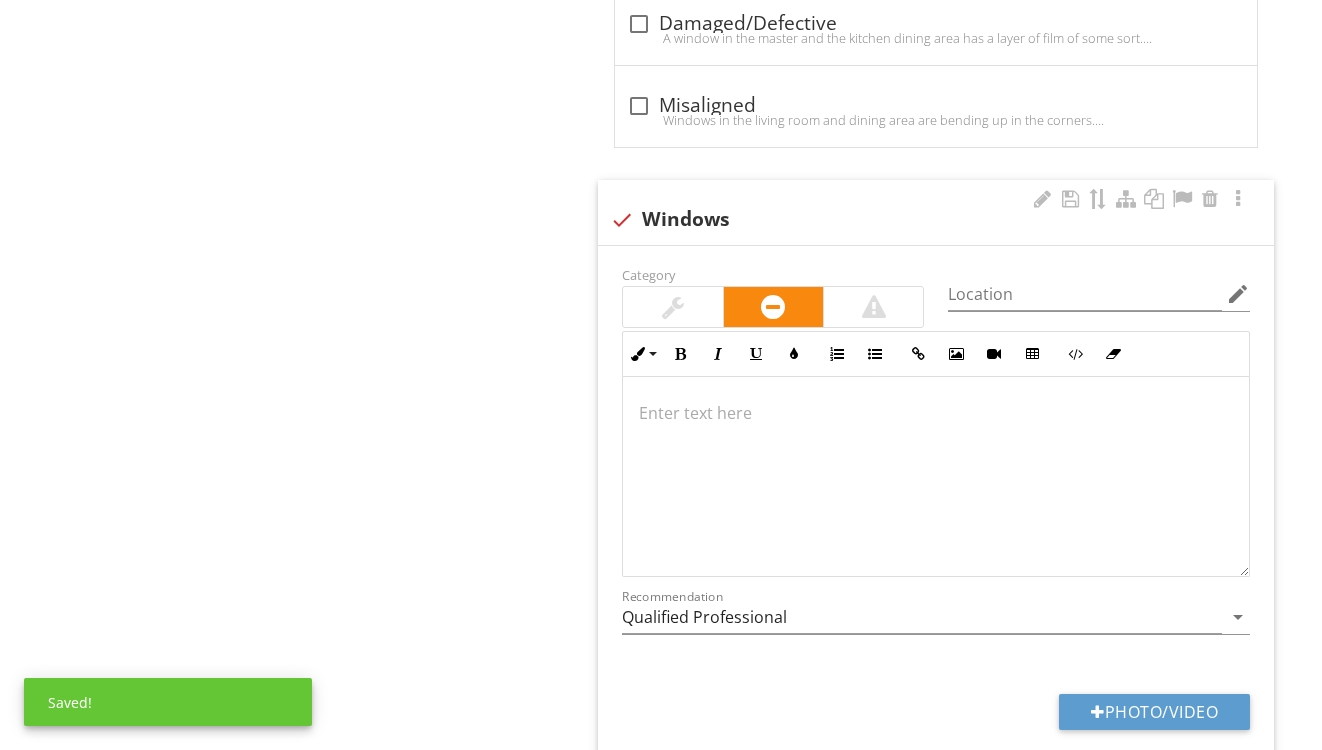 click at bounding box center (936, 477) 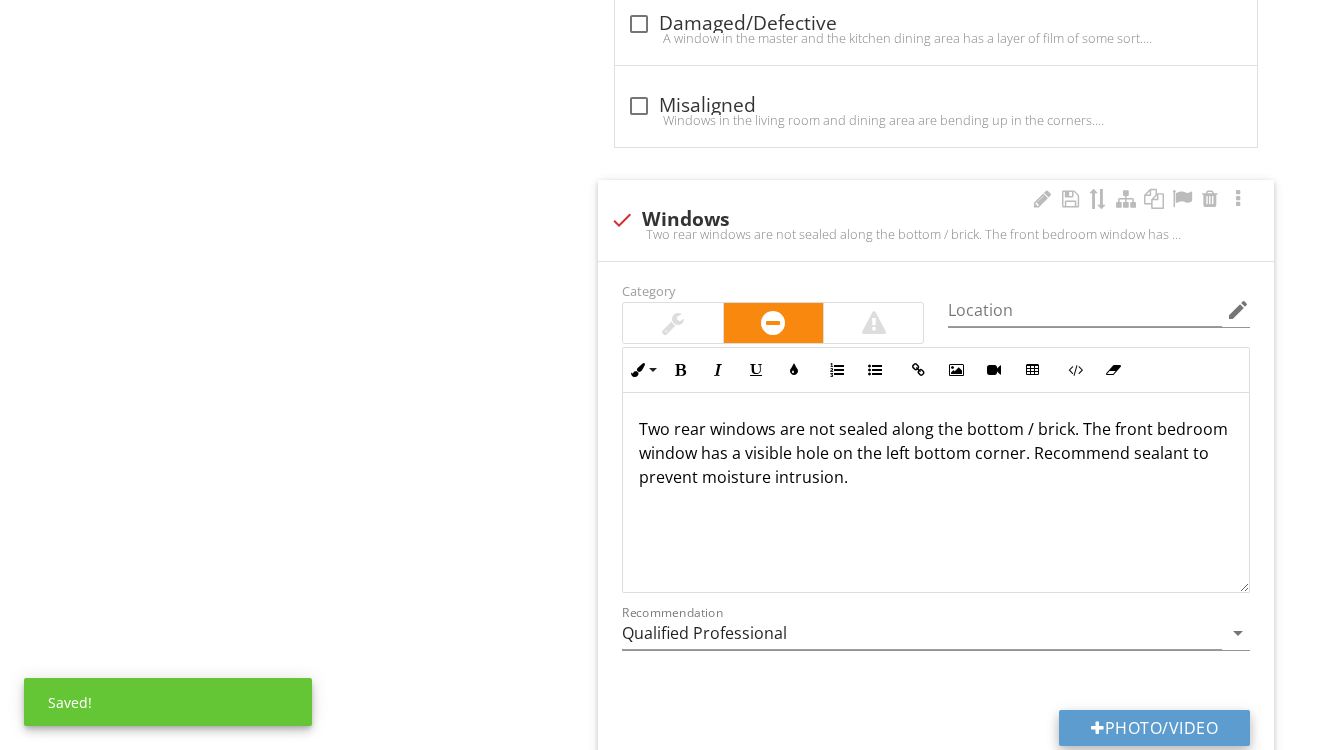 click at bounding box center (1098, 728) 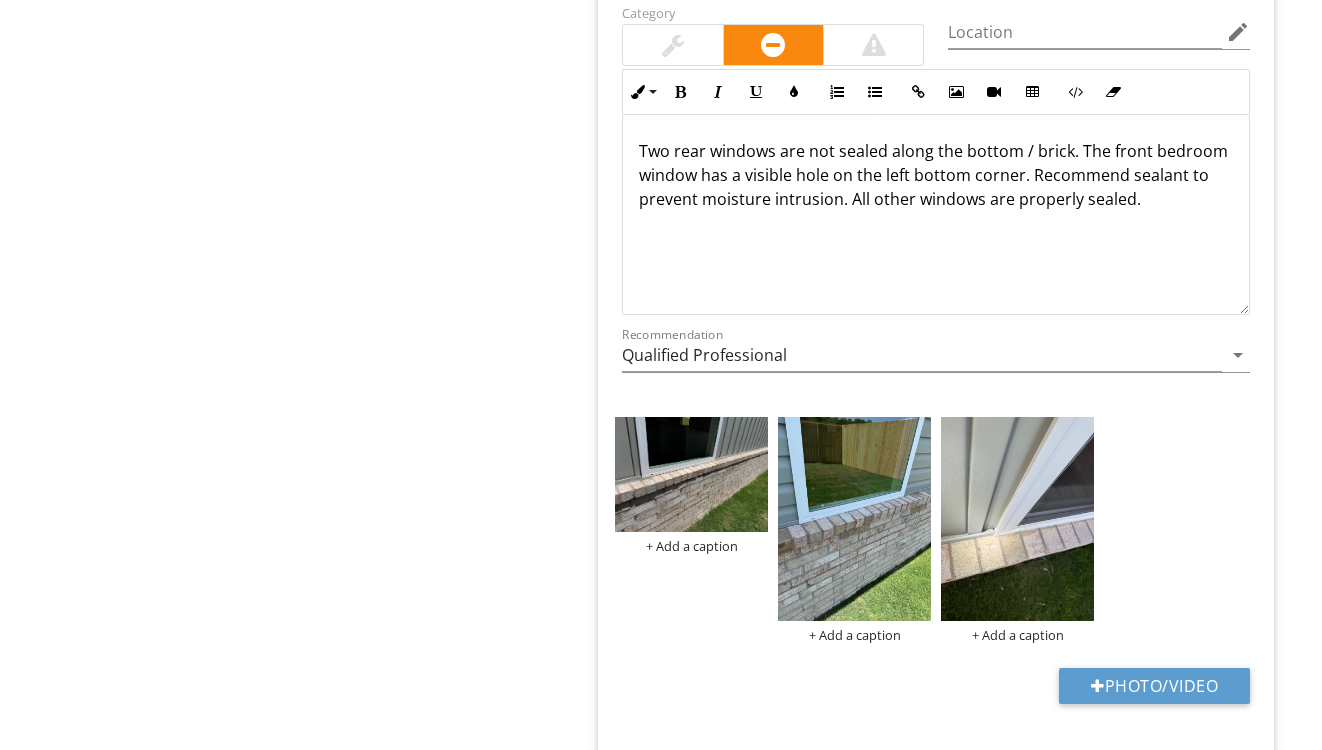 scroll, scrollTop: 2299, scrollLeft: 0, axis: vertical 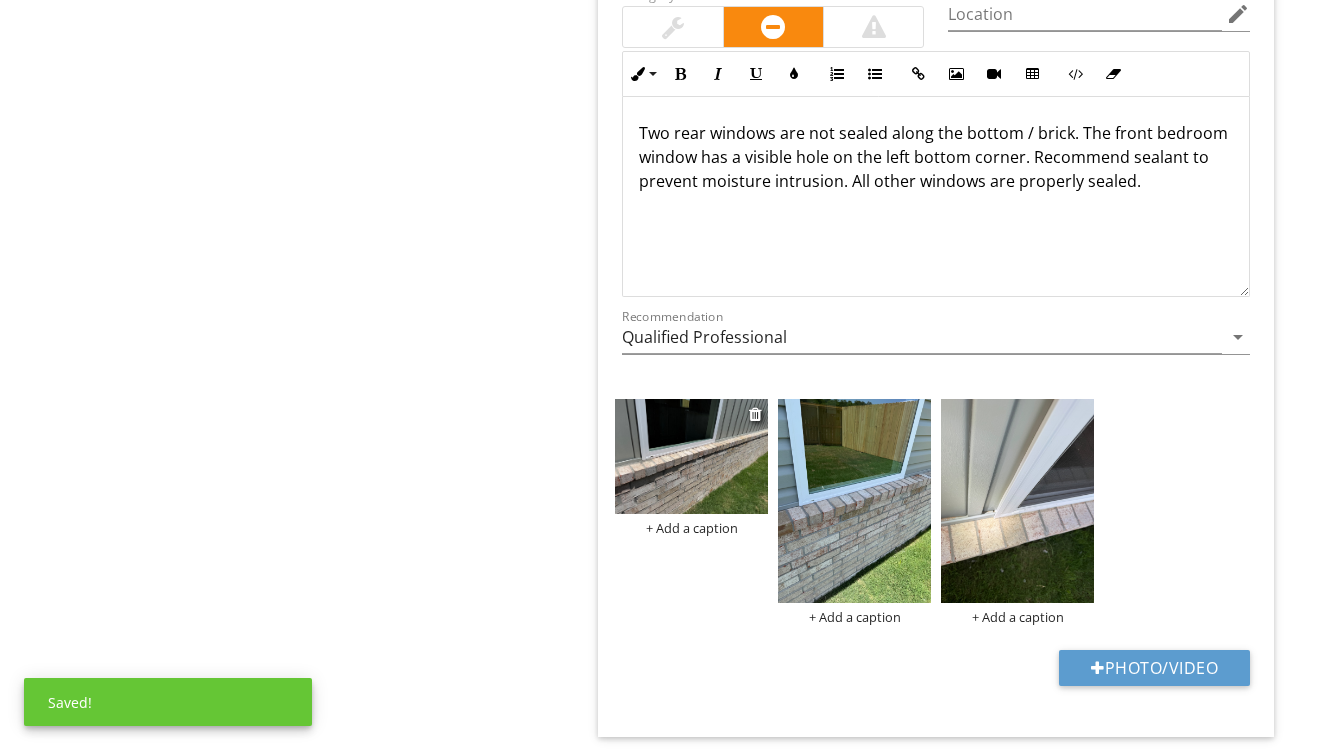 click at bounding box center (691, 456) 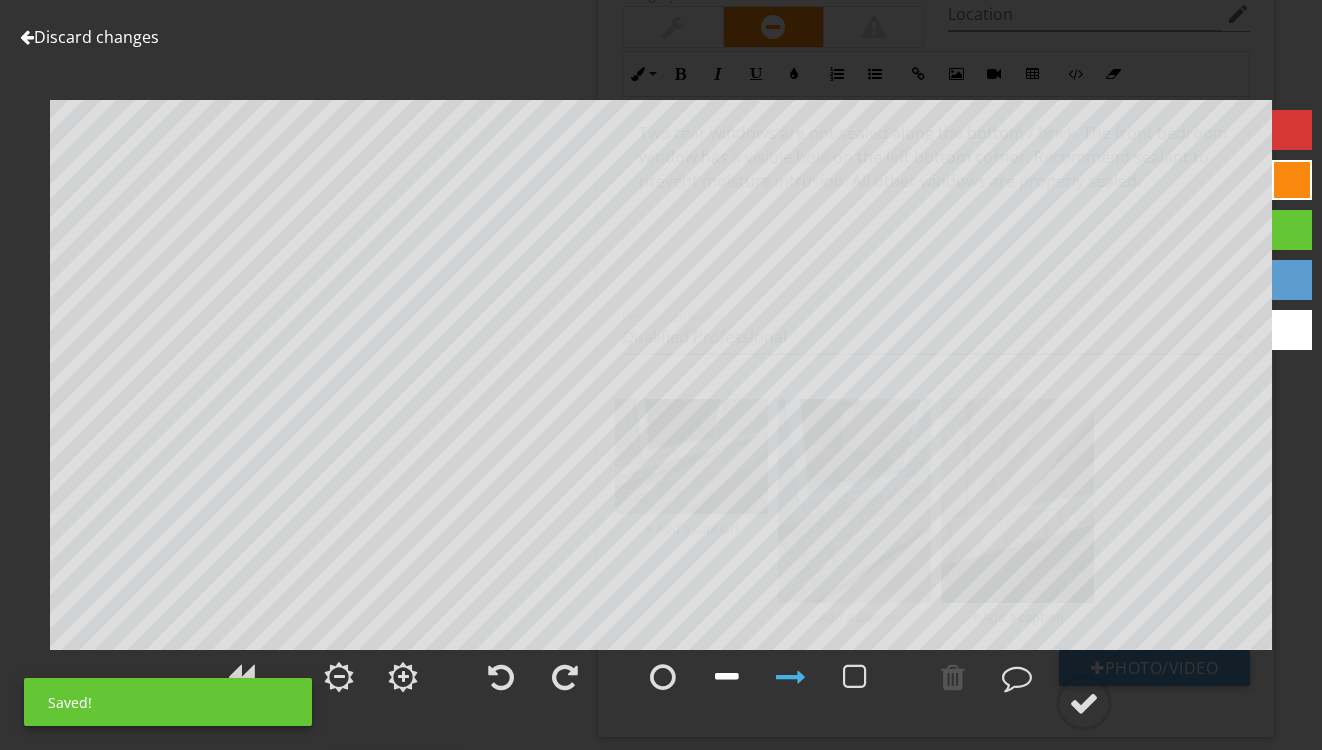 click at bounding box center (727, 677) 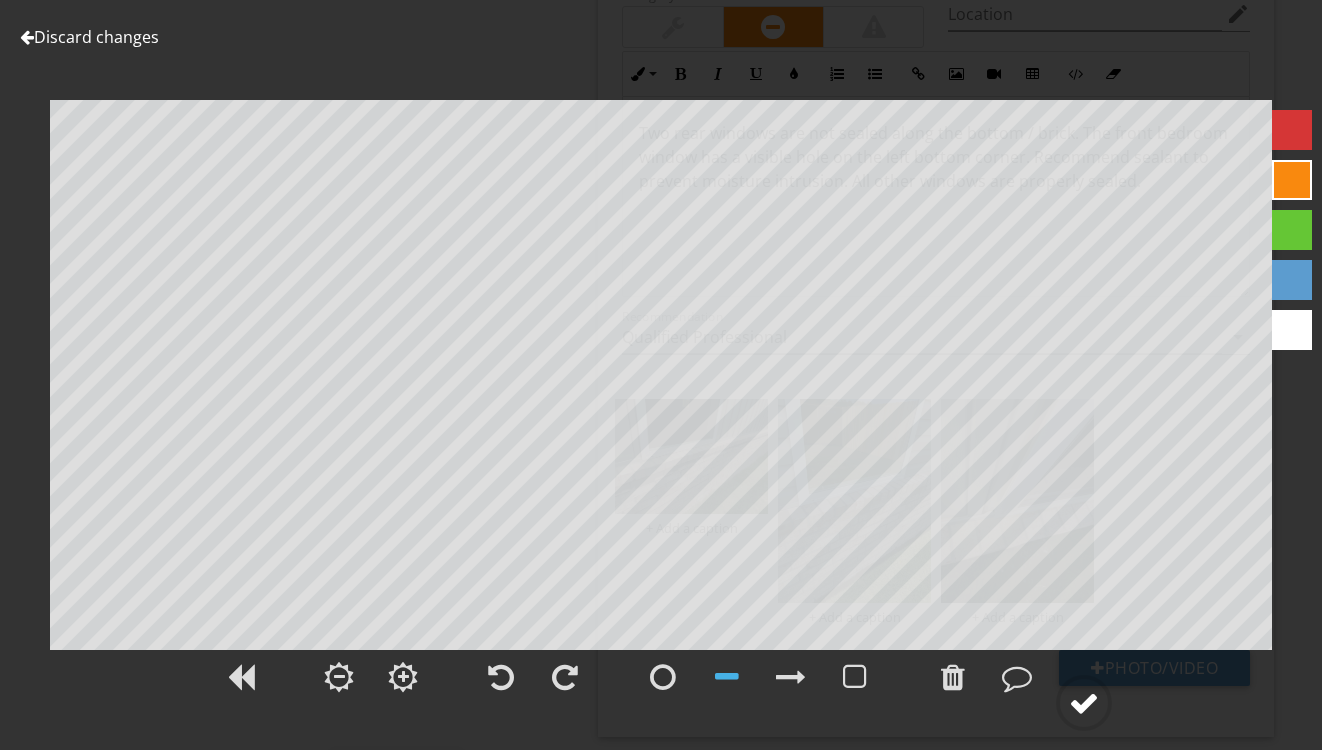 click at bounding box center [1084, 703] 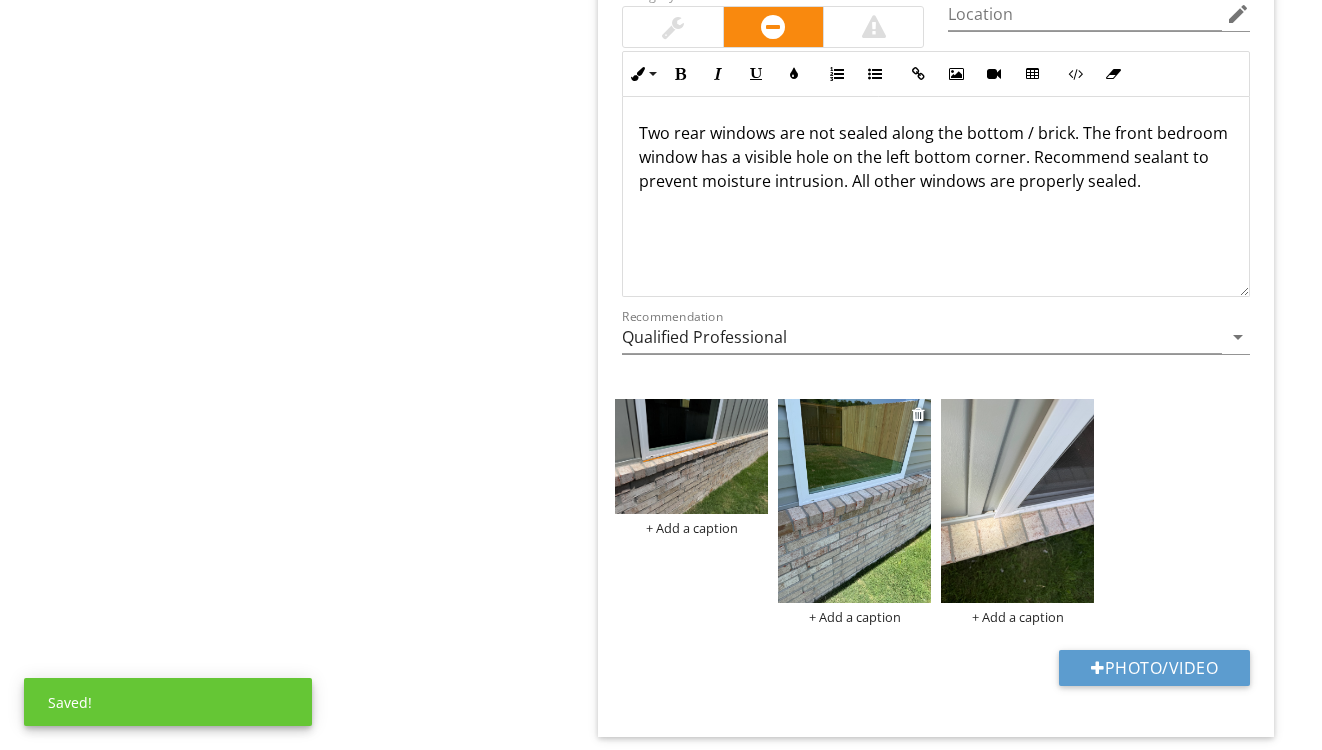 click at bounding box center [854, 501] 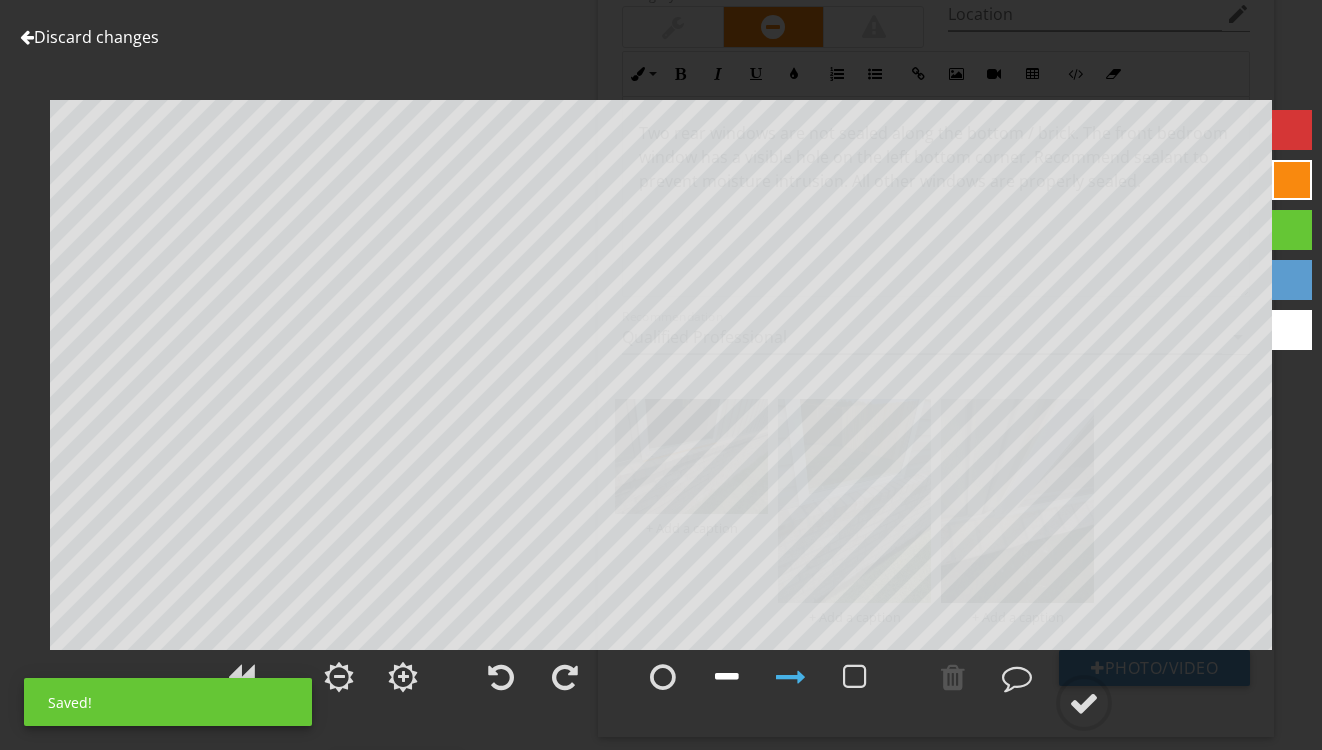 click at bounding box center (727, 677) 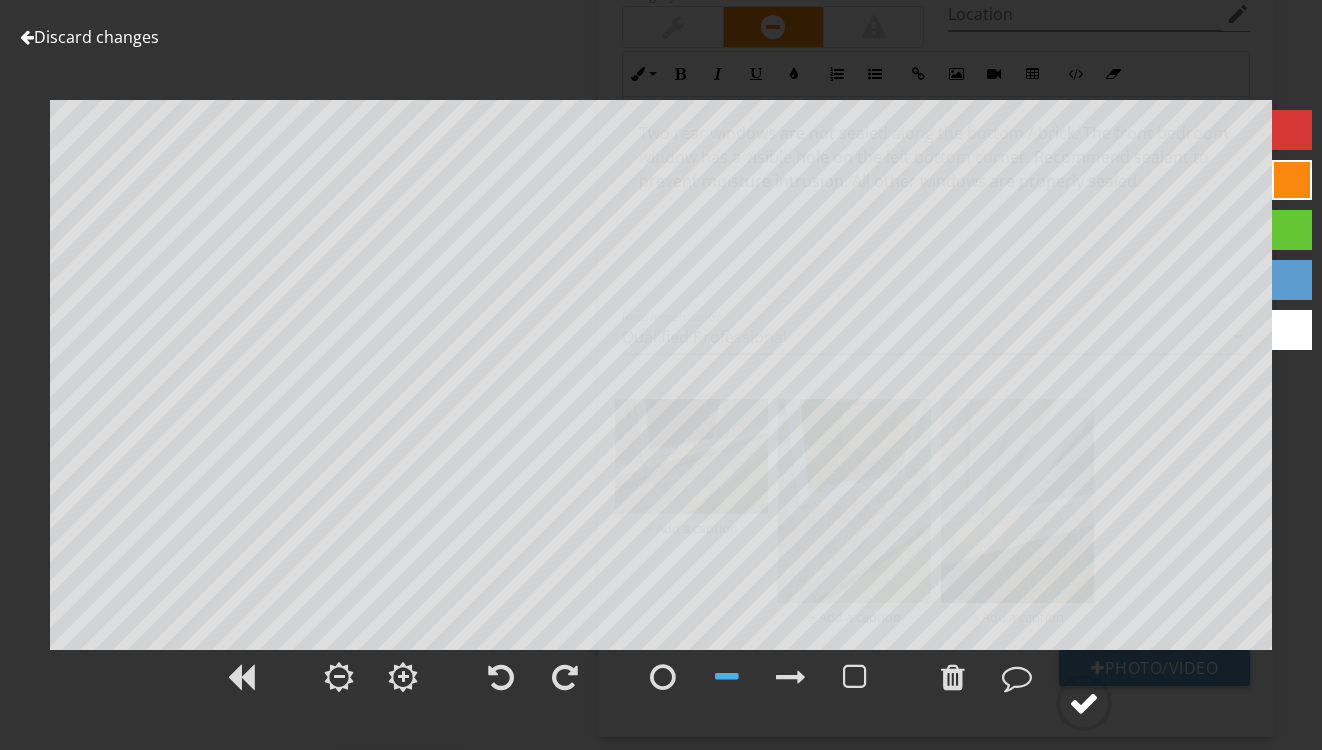 click at bounding box center [1084, 703] 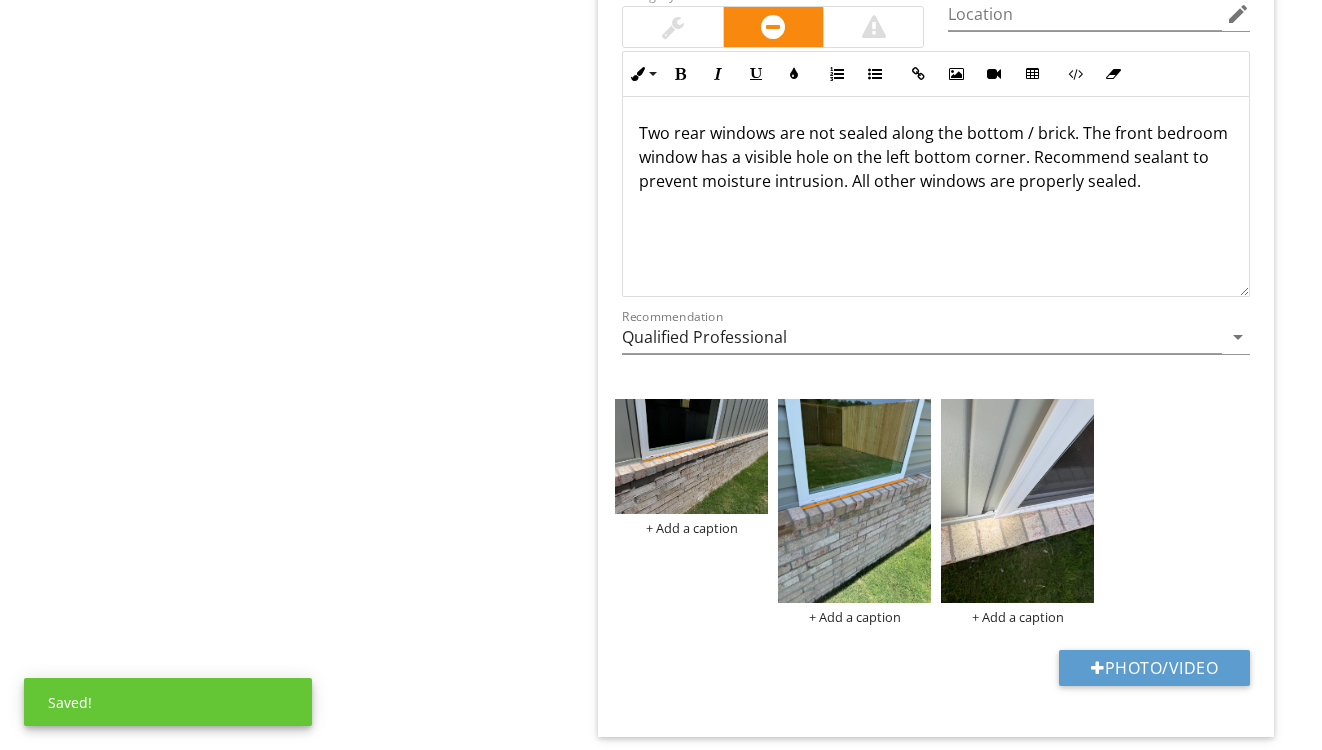 click at bounding box center [1017, 501] 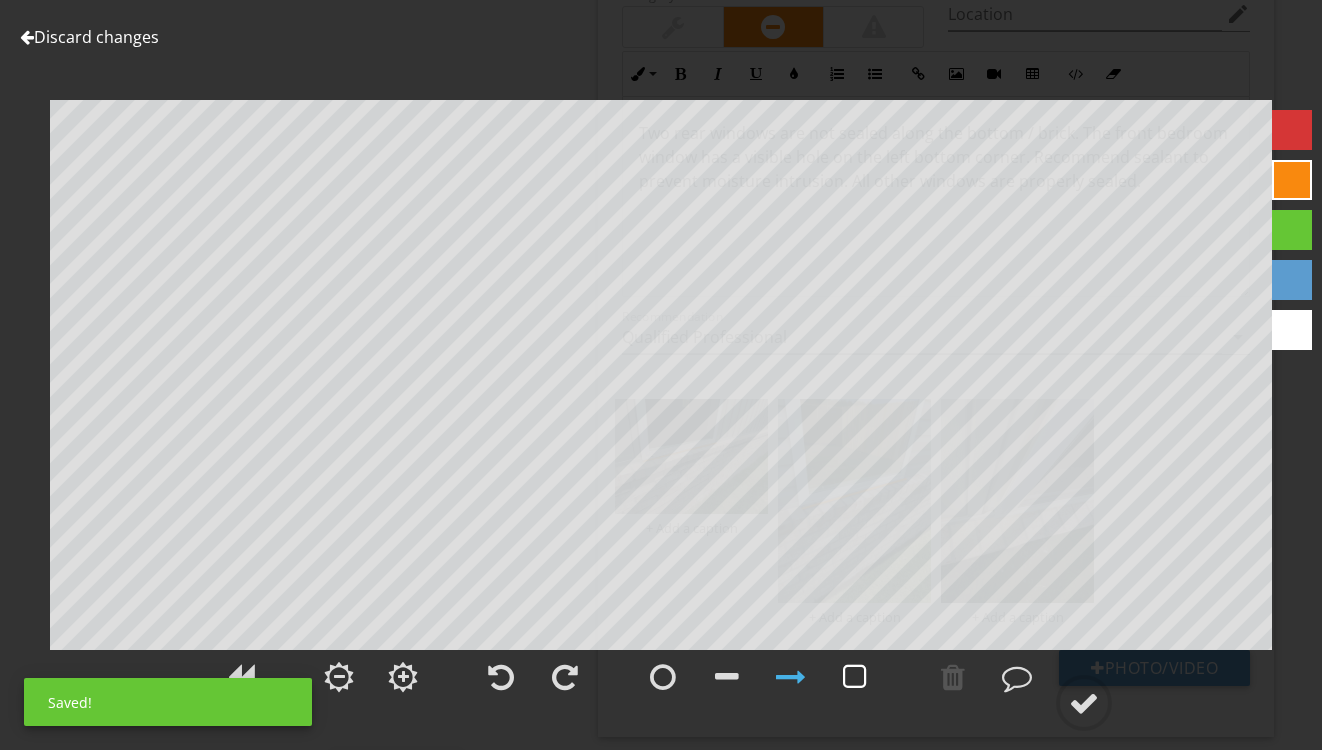 click at bounding box center (855, 677) 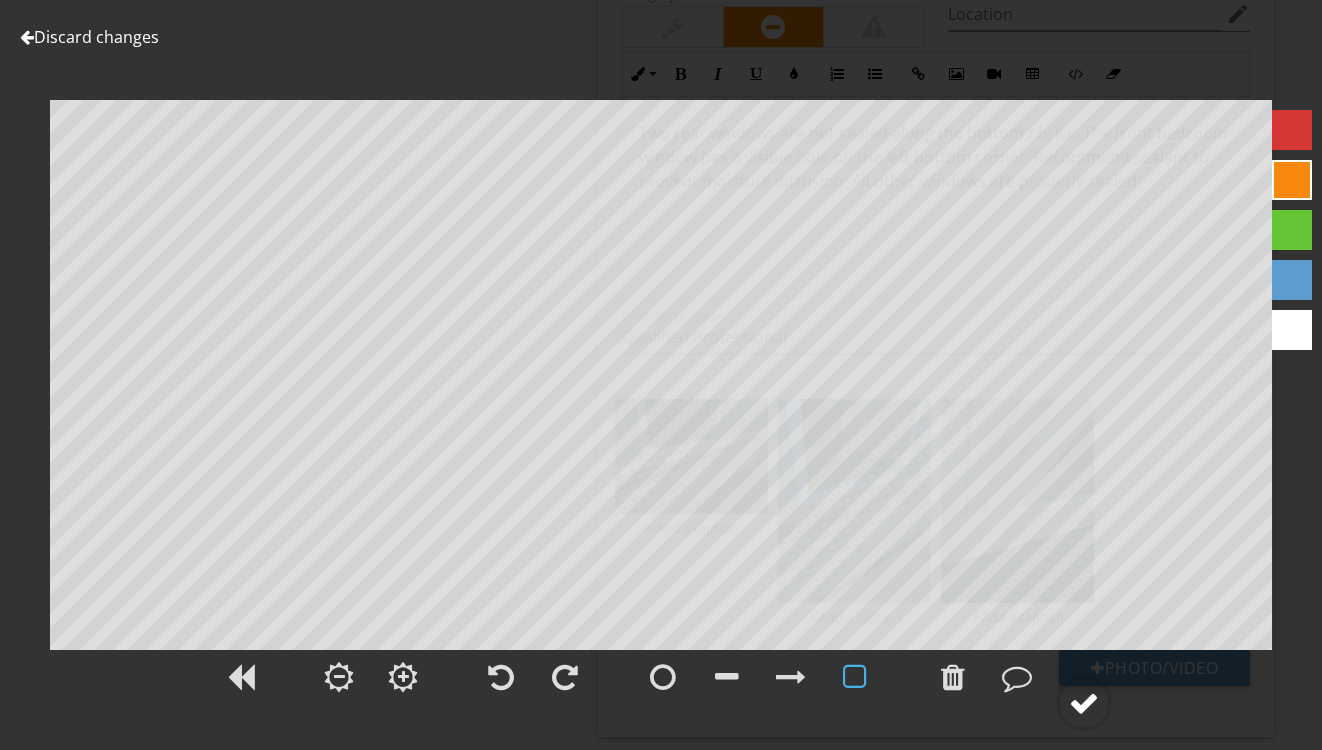 click at bounding box center [1084, 703] 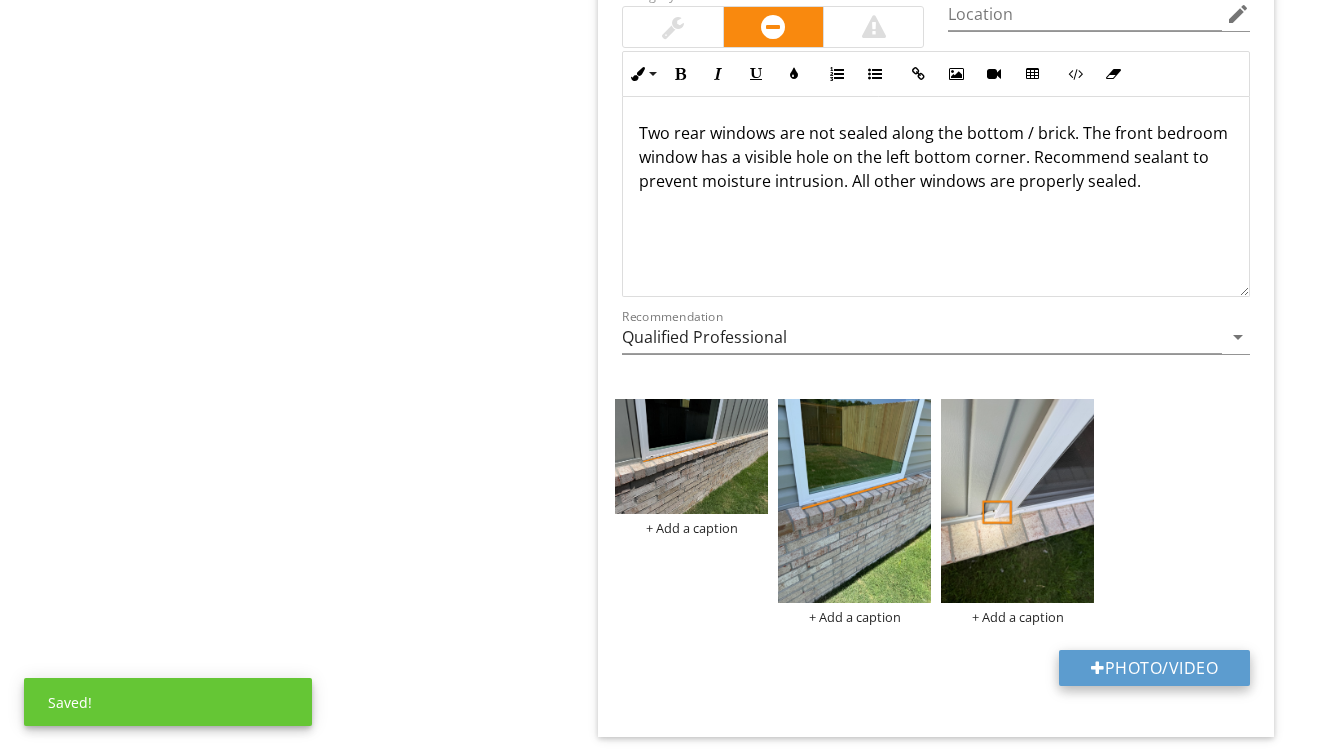 click on "Photo/Video" at bounding box center [1154, 668] 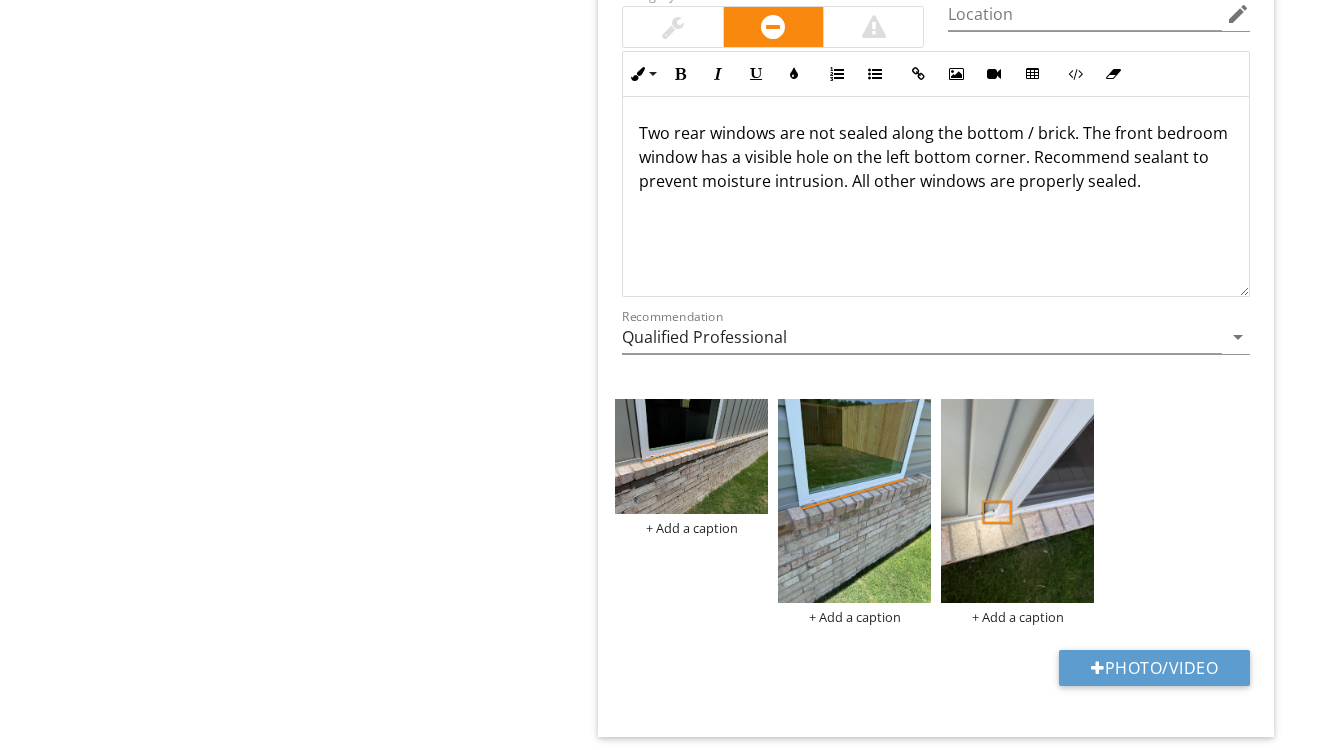 type on "C:\fakepath\IMG_9229.jpeg" 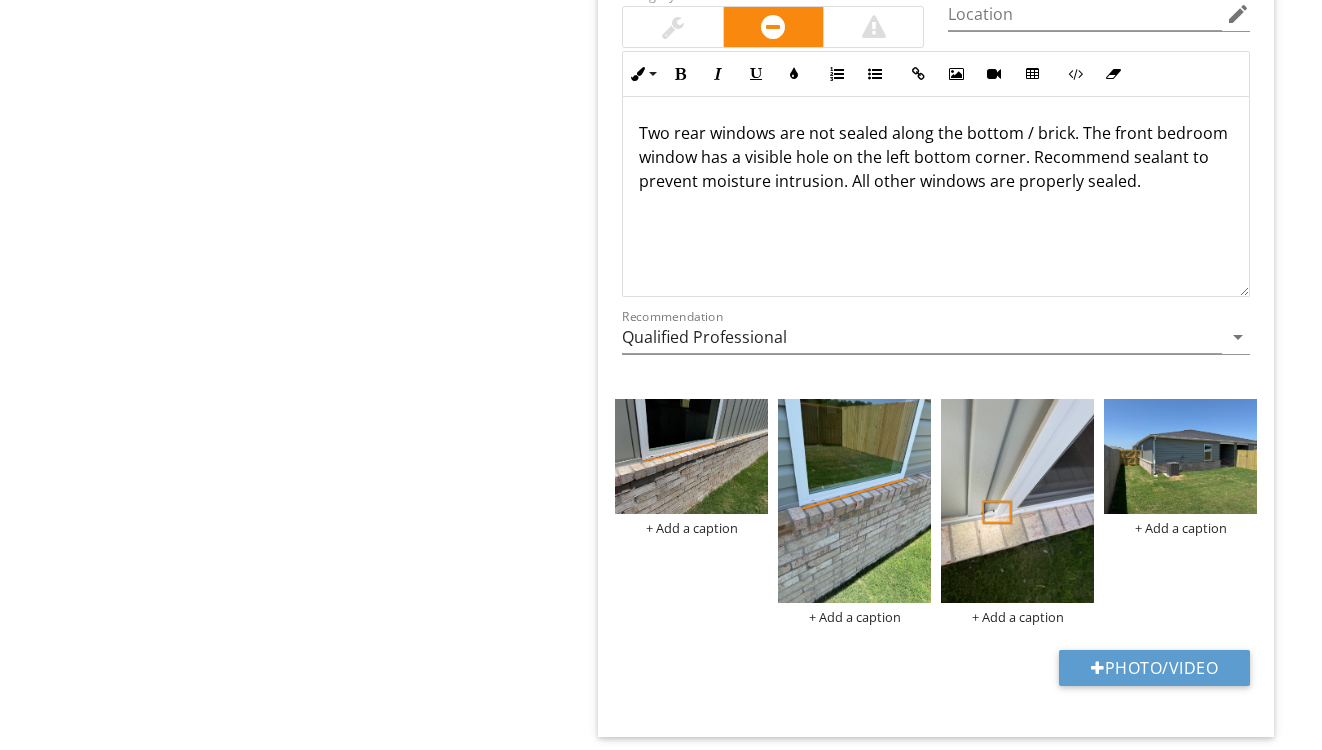 click at bounding box center (1180, 456) 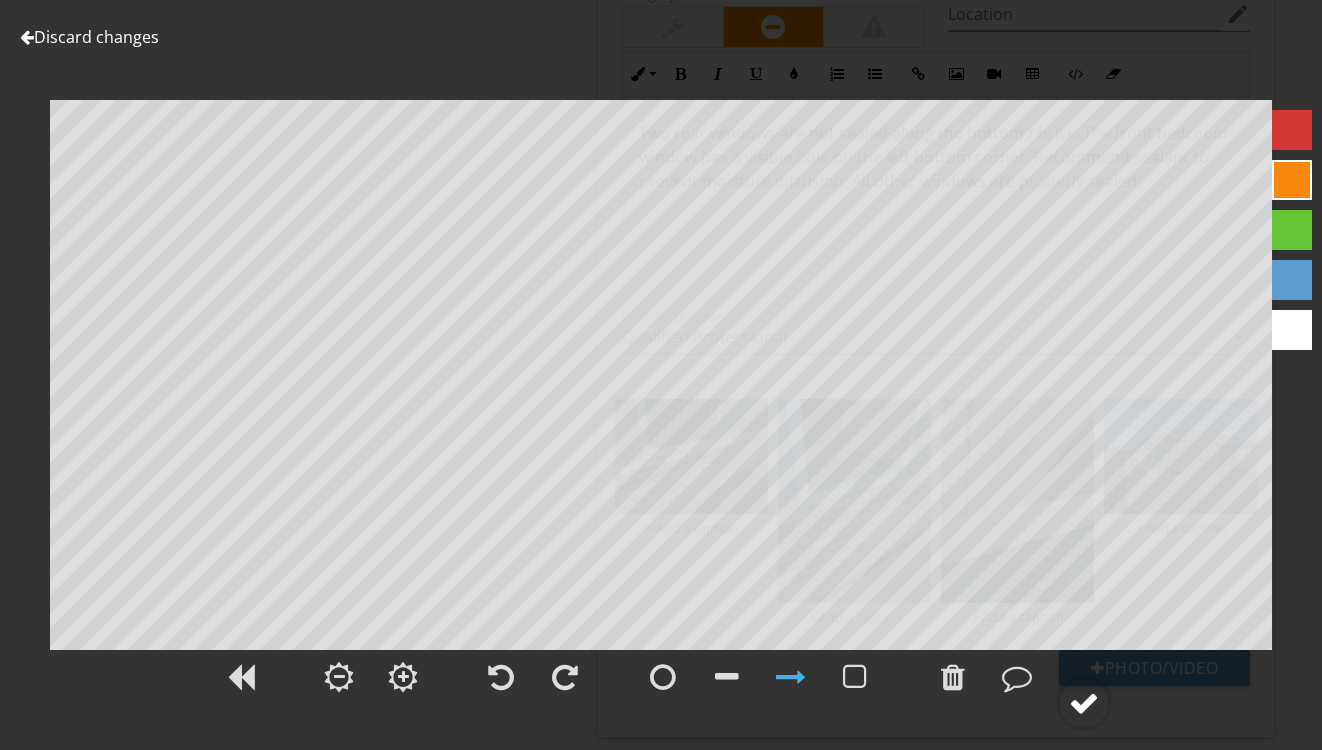 click 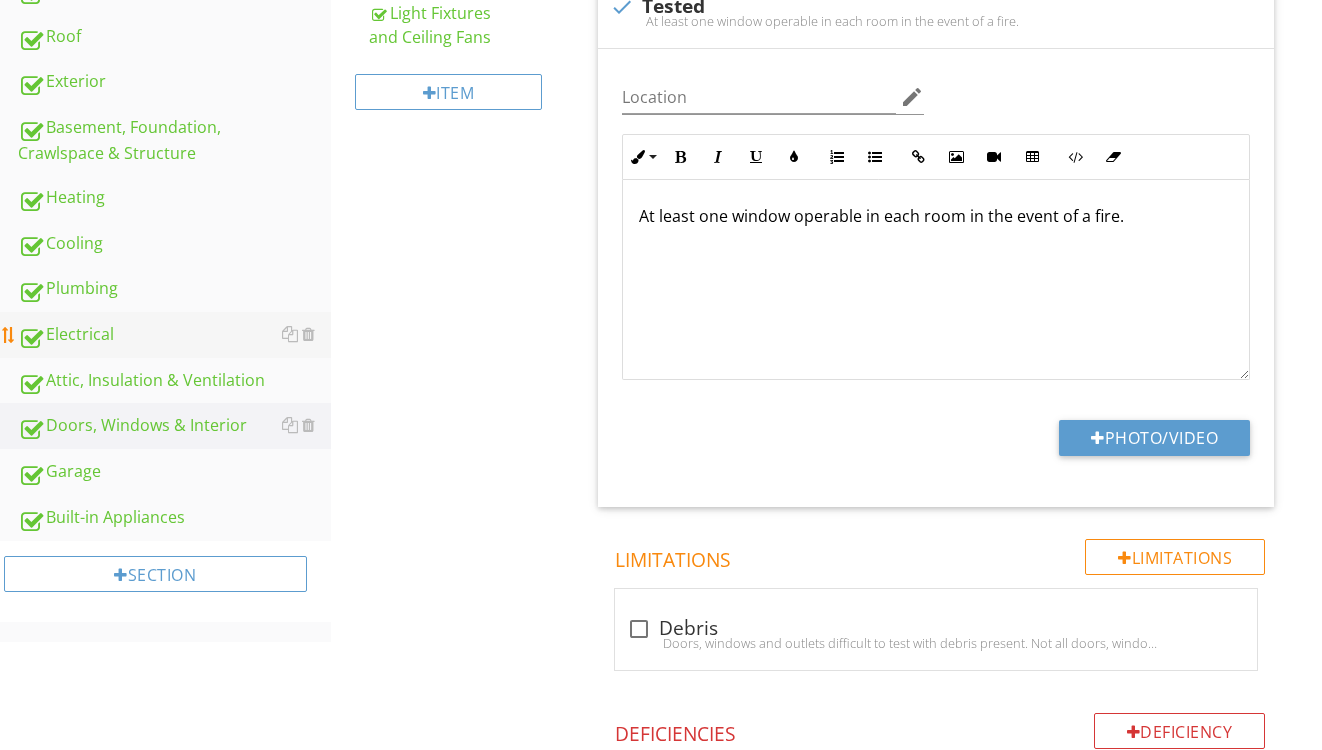 scroll, scrollTop: 724, scrollLeft: 0, axis: vertical 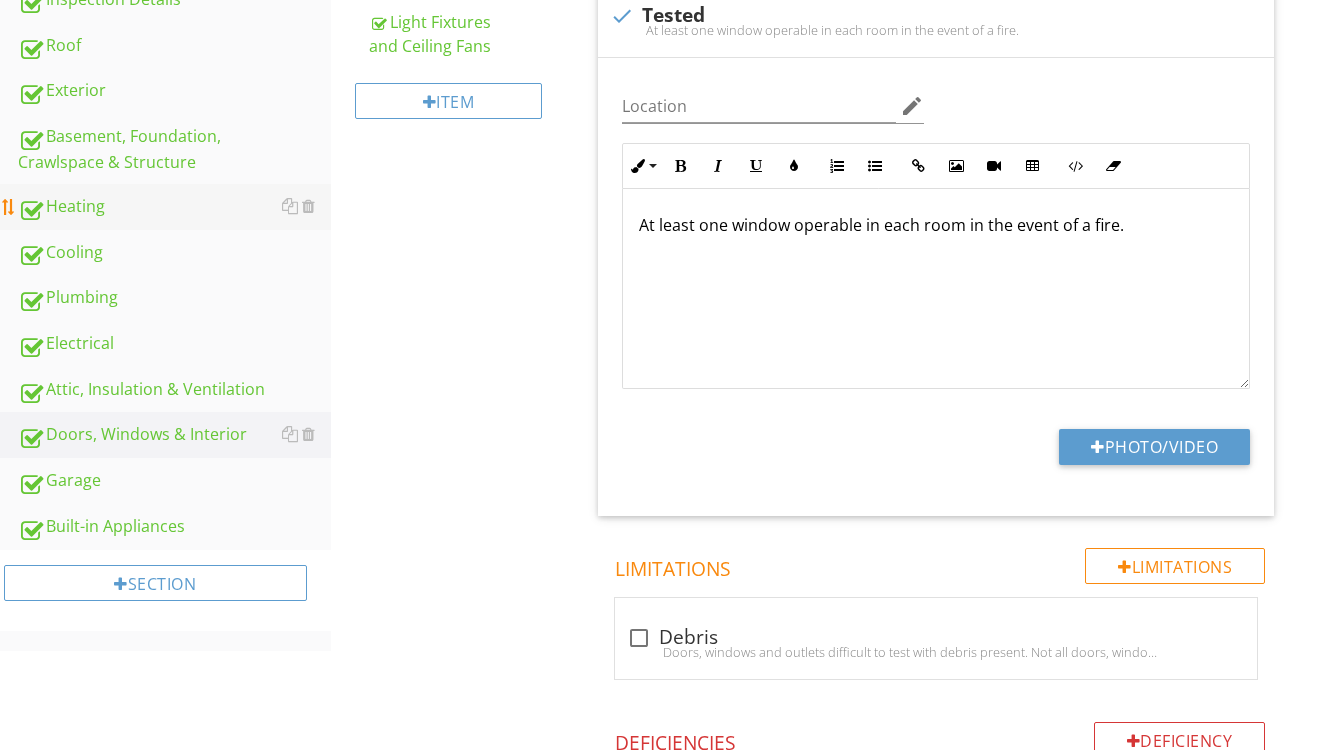 click on "Heating" at bounding box center (174, 207) 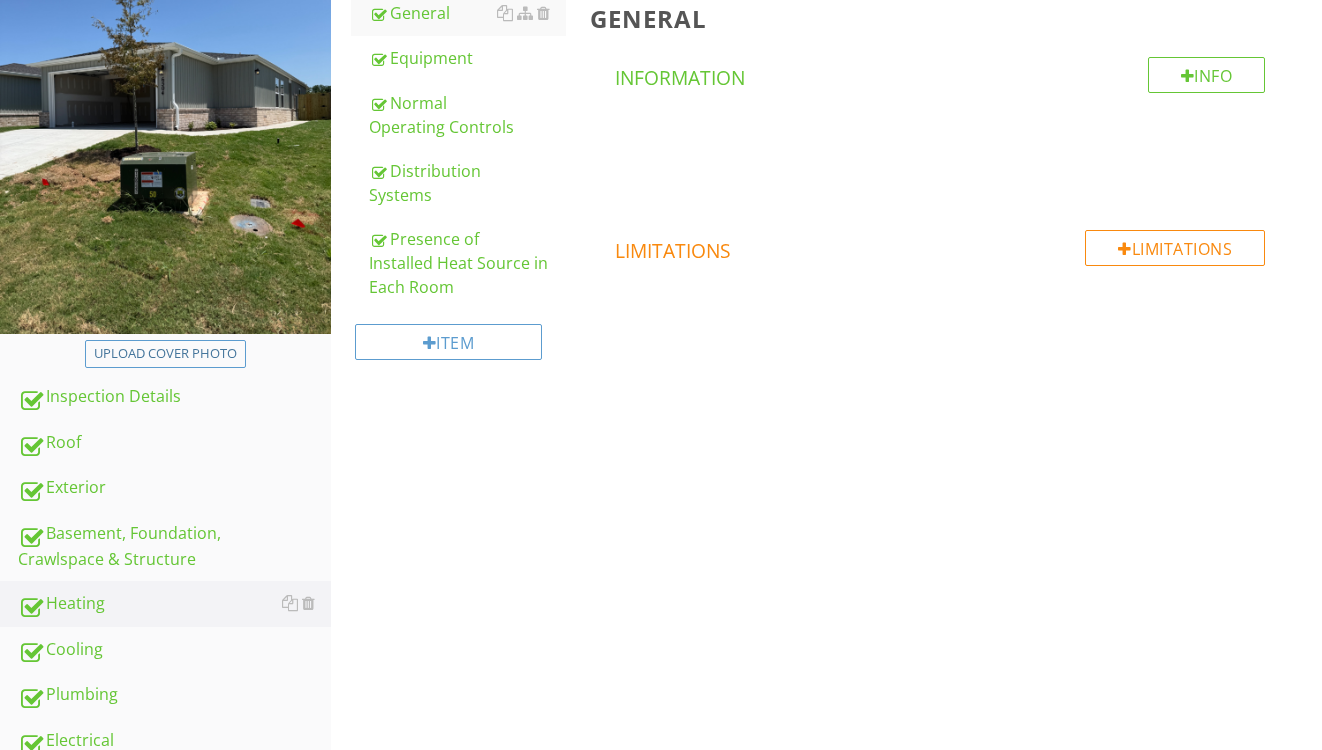 scroll, scrollTop: 258, scrollLeft: 0, axis: vertical 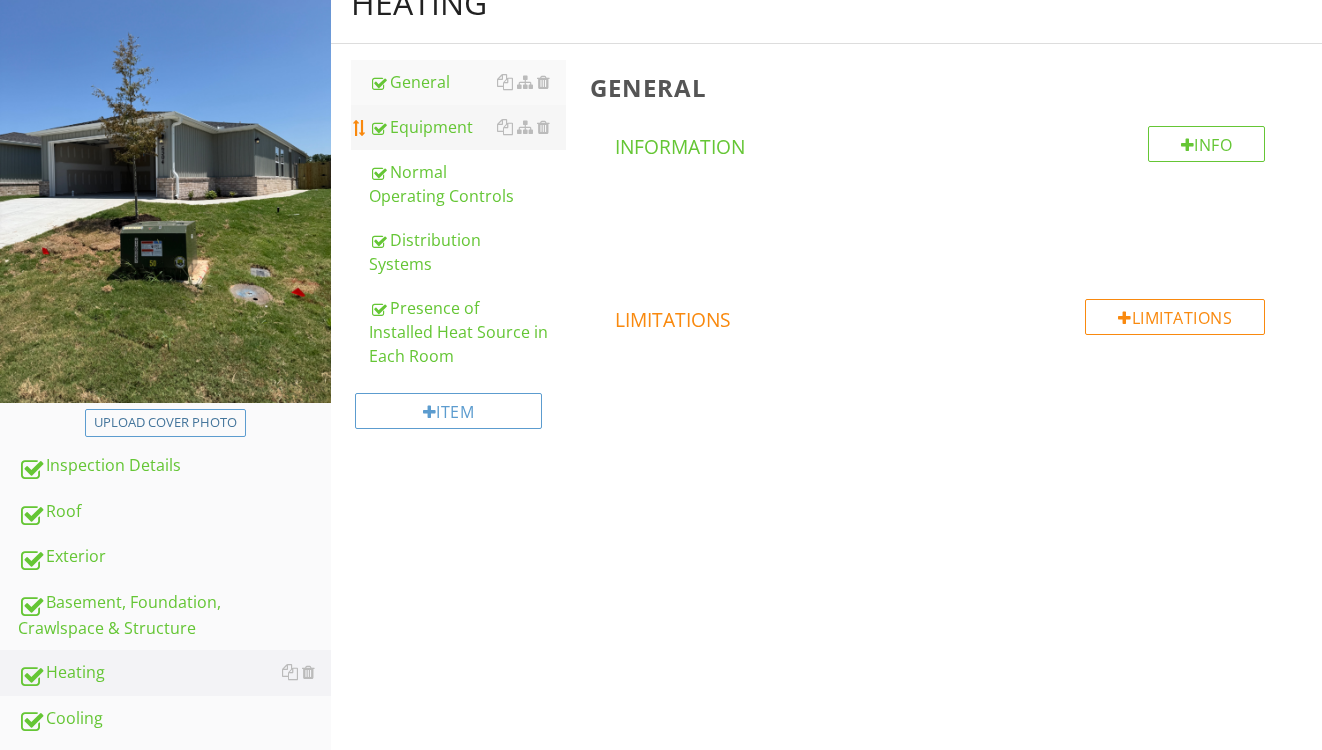 click on "Equipment" at bounding box center (468, 127) 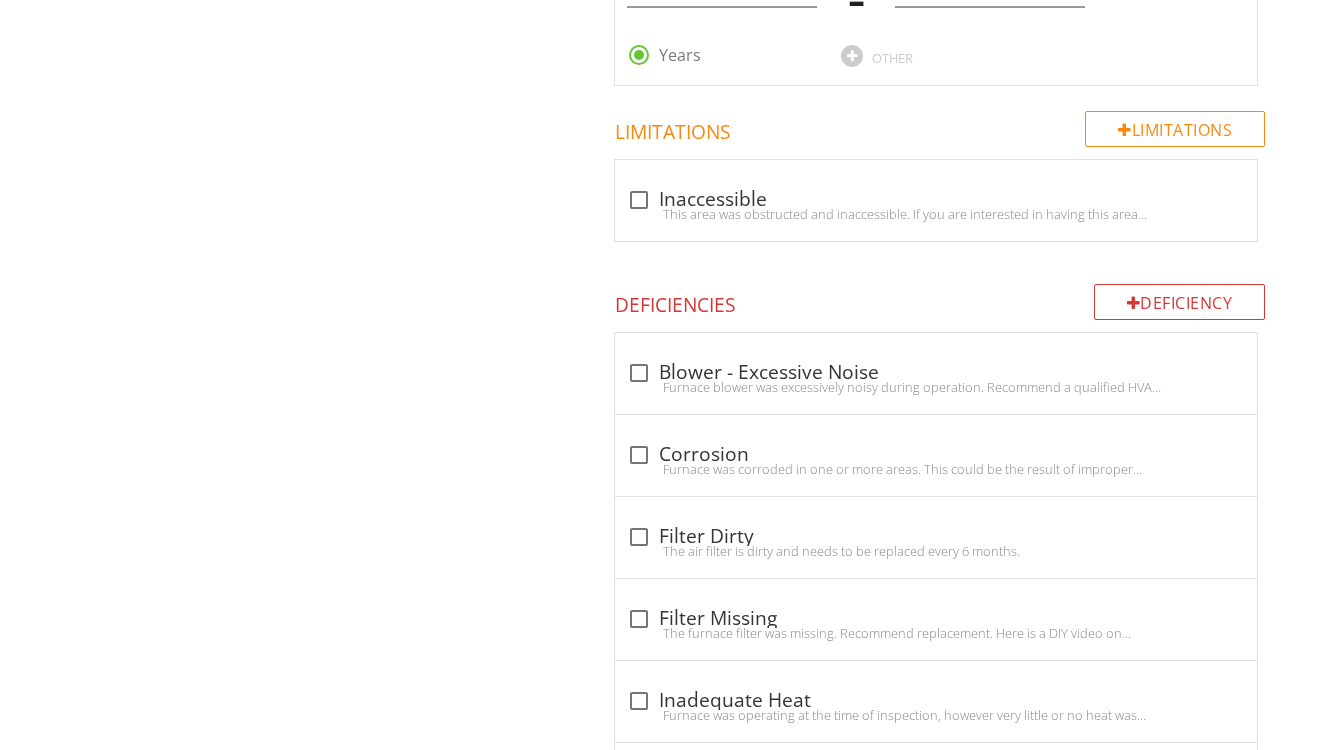 scroll, scrollTop: 2503, scrollLeft: 0, axis: vertical 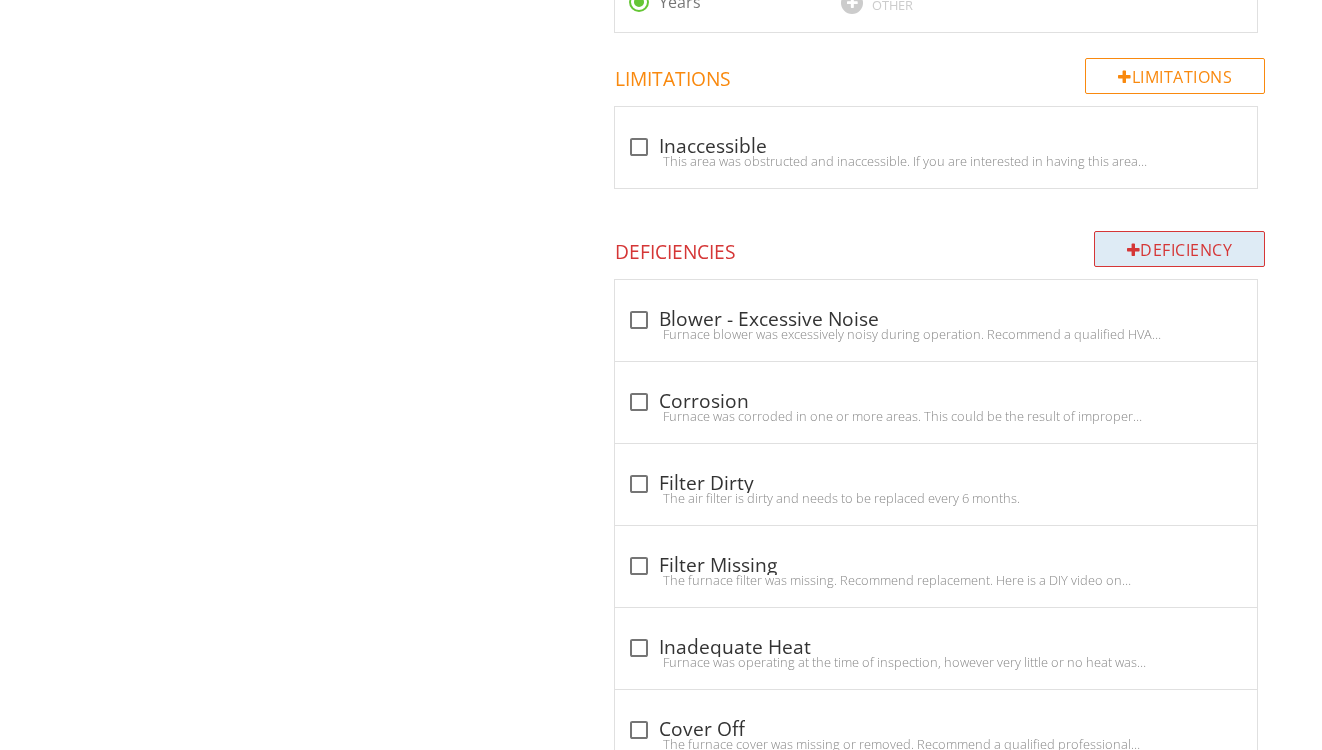 click on "Deficiency" at bounding box center [1180, 249] 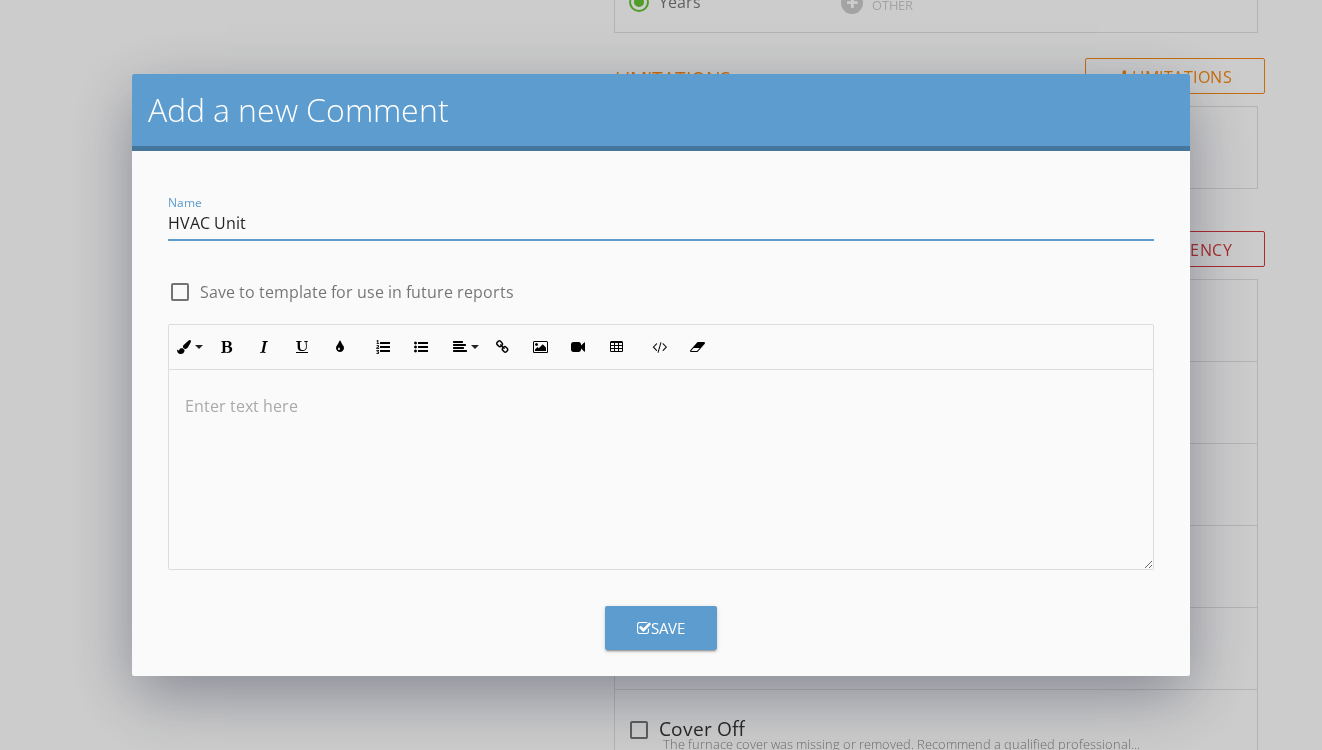 type on "HVAC Unit" 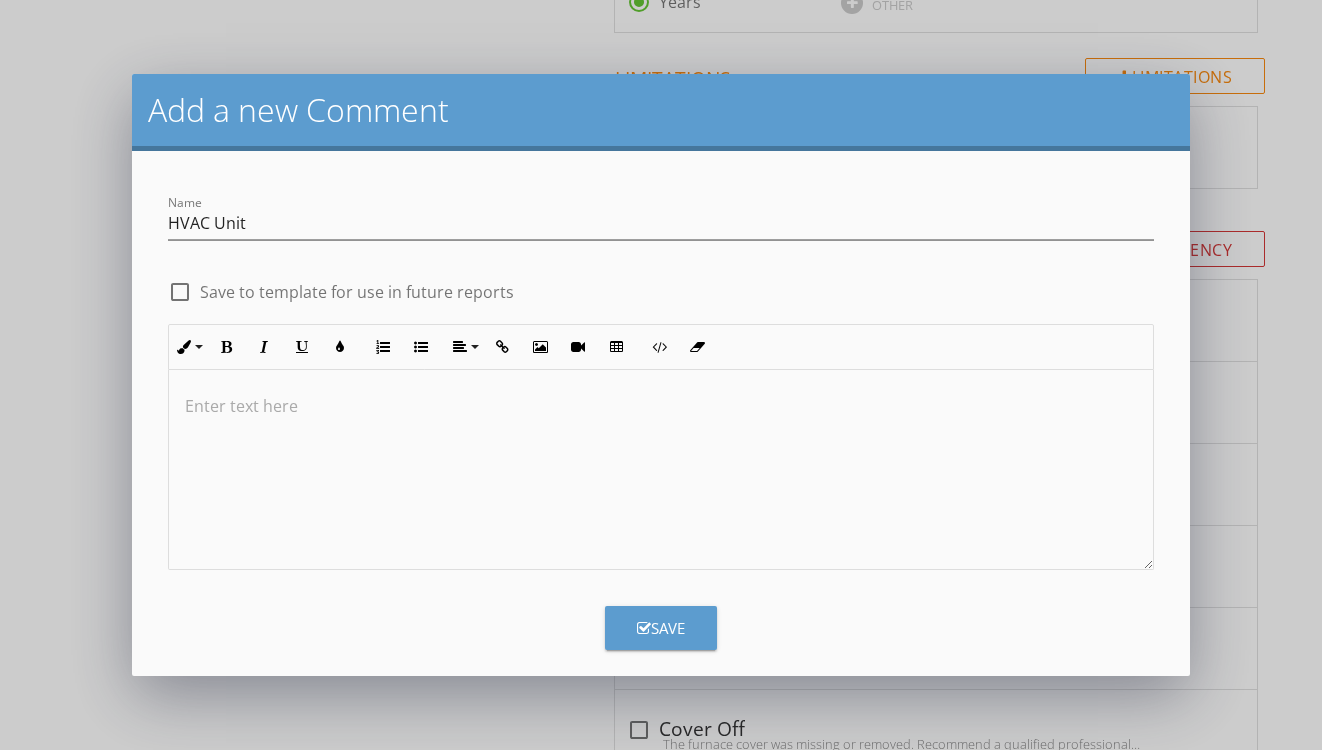 type 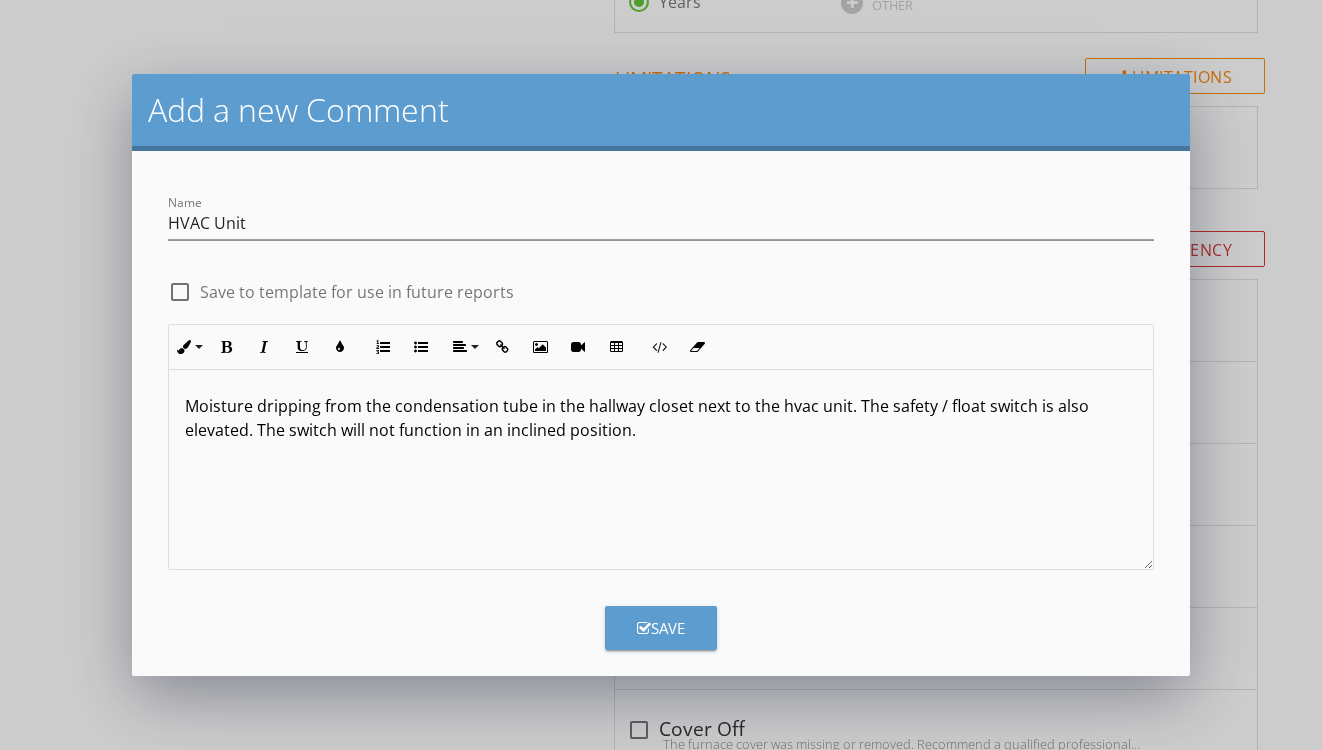 click on "Moisture dripping from the condensation tube in the hallway closet next to the hvac unit. The safety / float switch is also elevated. The switch will not function in an inclined position." at bounding box center [661, 418] 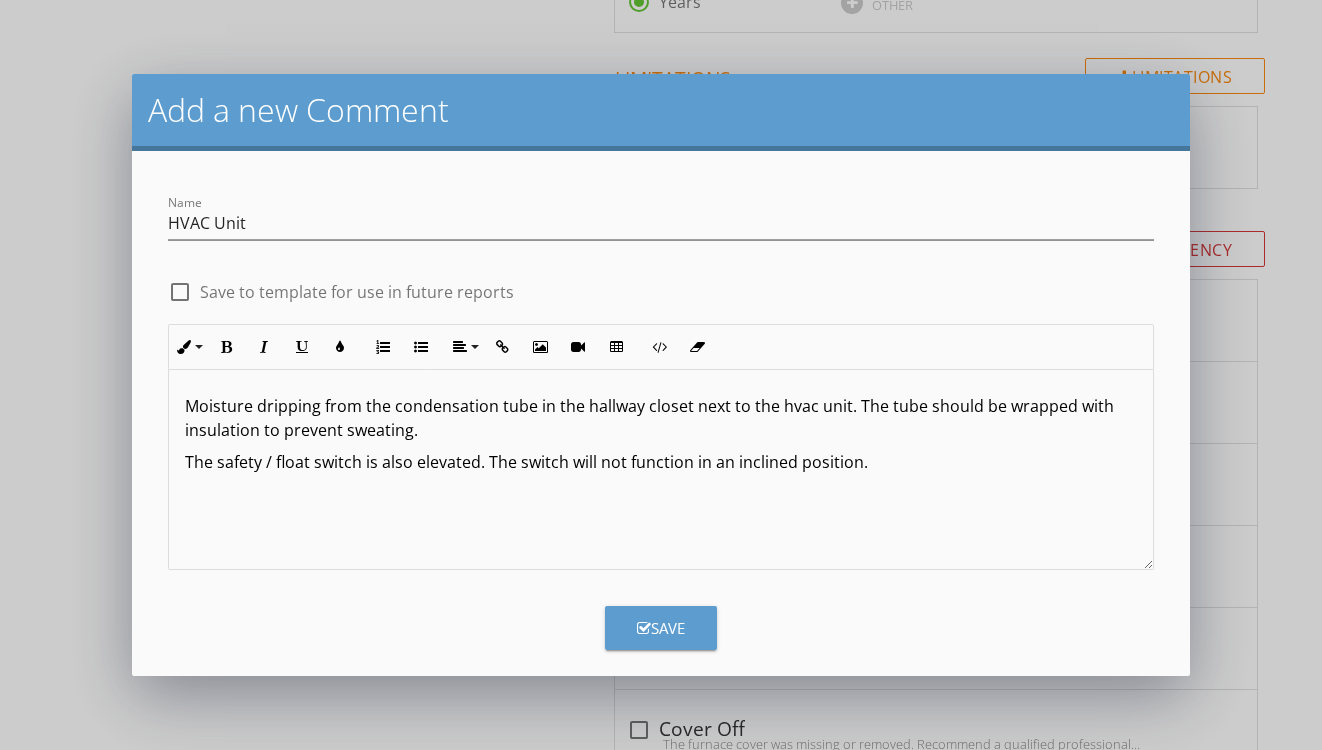 click on "The safety / float switch is also elevated. The switch will not function in an inclined position." at bounding box center [661, 462] 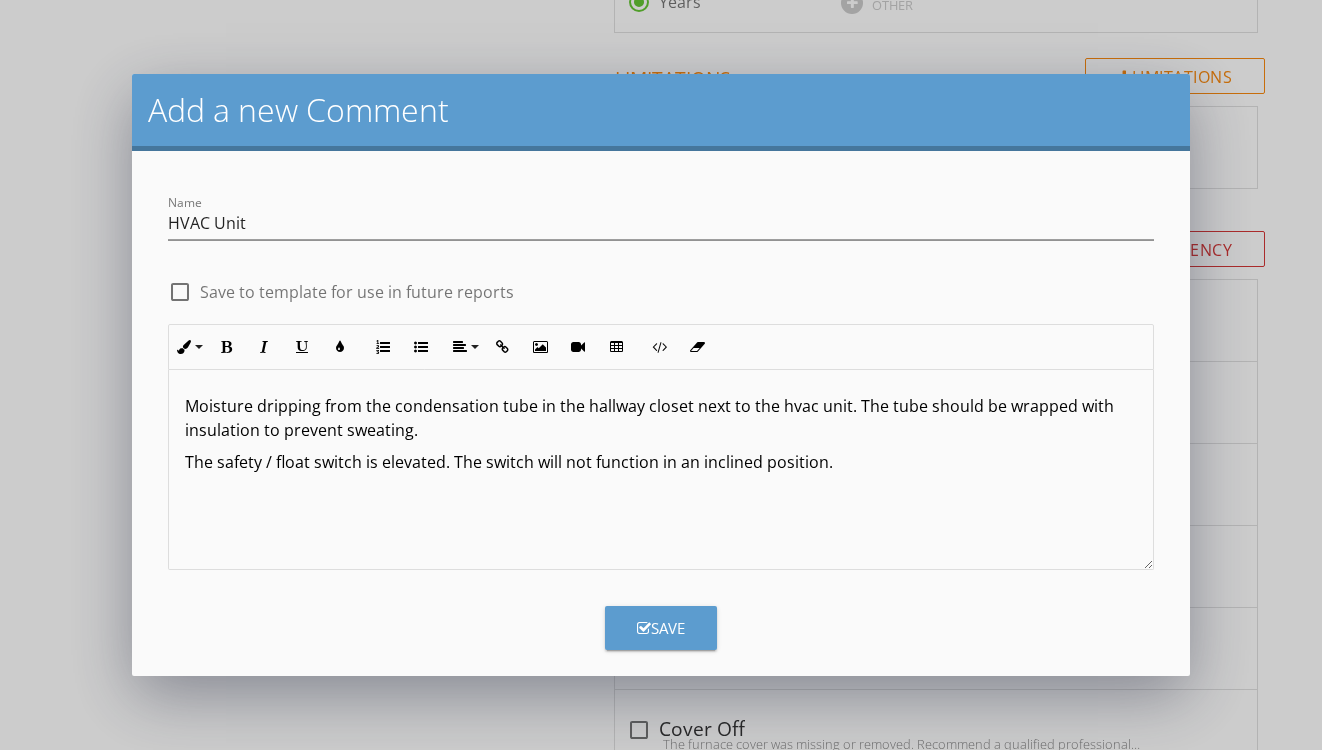 click on "Moisture dripping from the condensation tube in the hallway closet next to the hvac unit. The tube should be wrapped with insulation to prevent sweating.  The safety / float switch is elevated. The switch will not function in an inclined position." at bounding box center [661, 470] 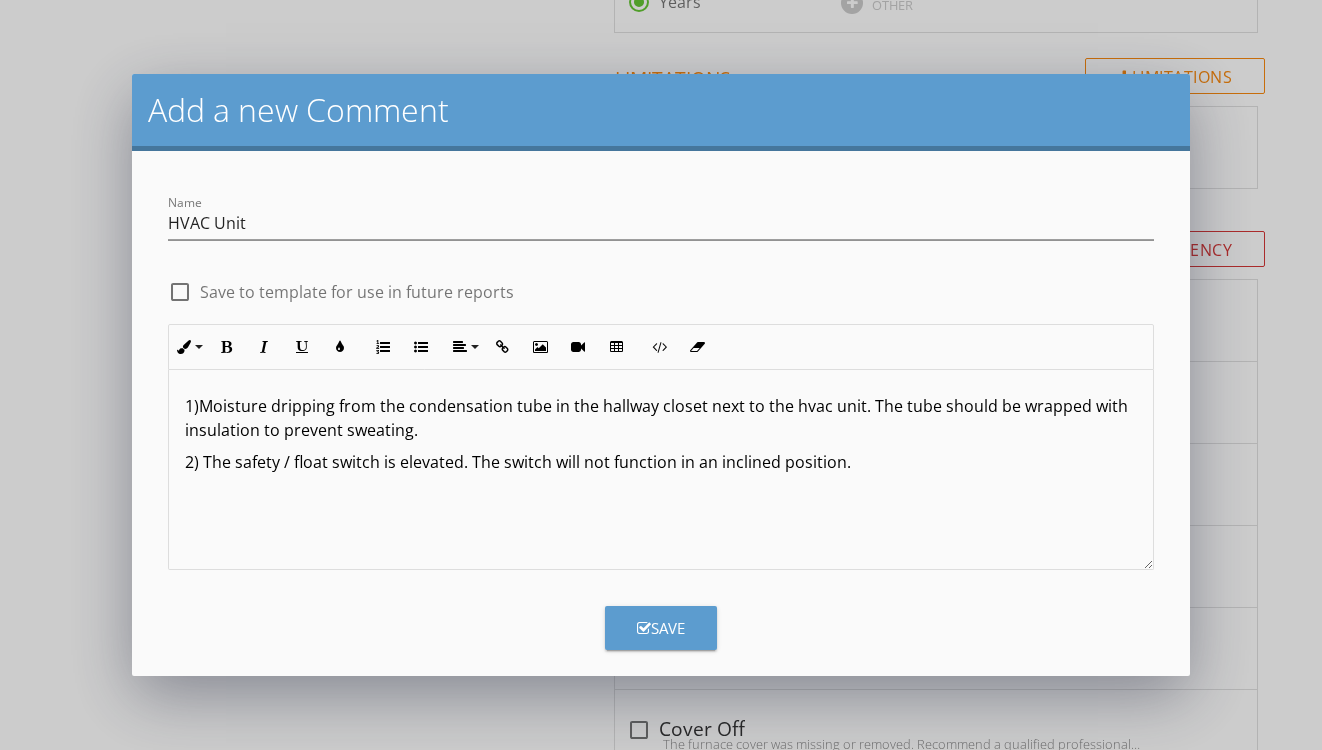click on "1)Moisture dripping from the condensation tube in the hallway closet next to the hvac unit. The tube should be wrapped with insulation to prevent sweating." at bounding box center [661, 418] 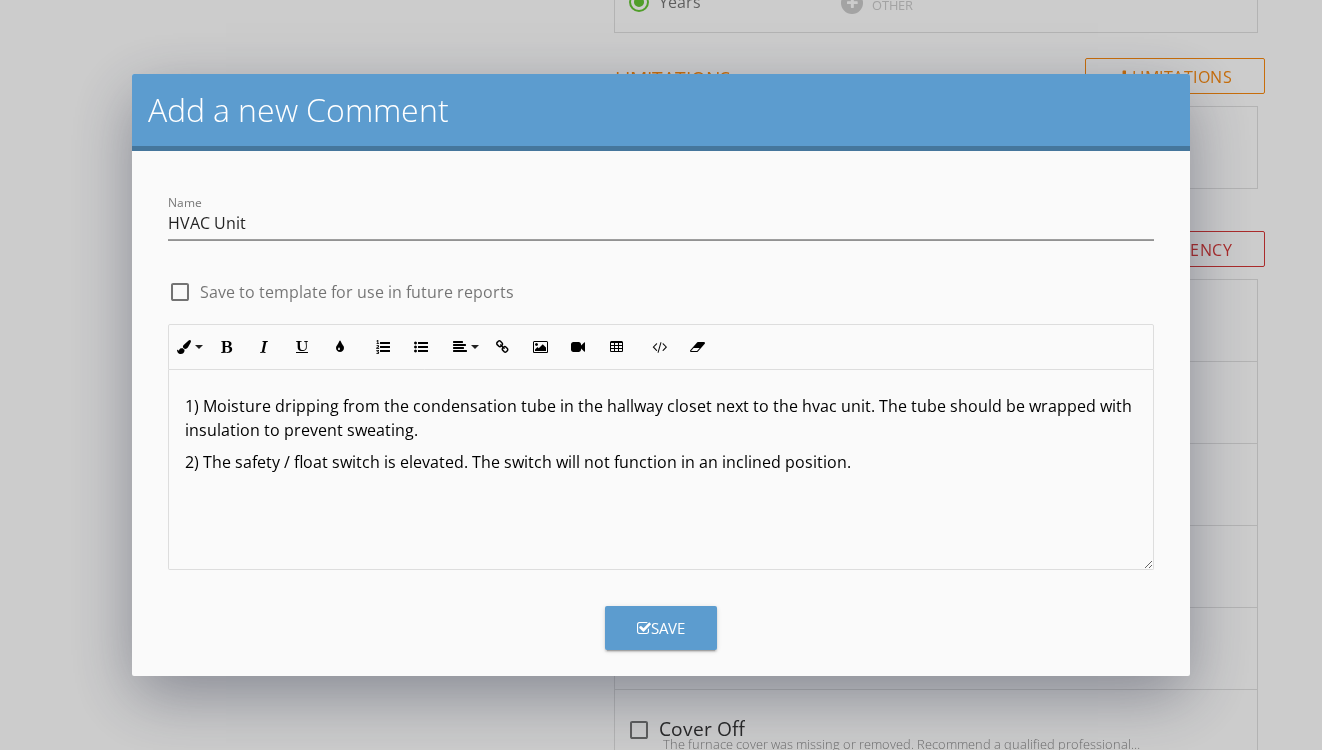 click on "2) The safety / float switch is elevated. The switch will not function in an inclined position." at bounding box center [661, 462] 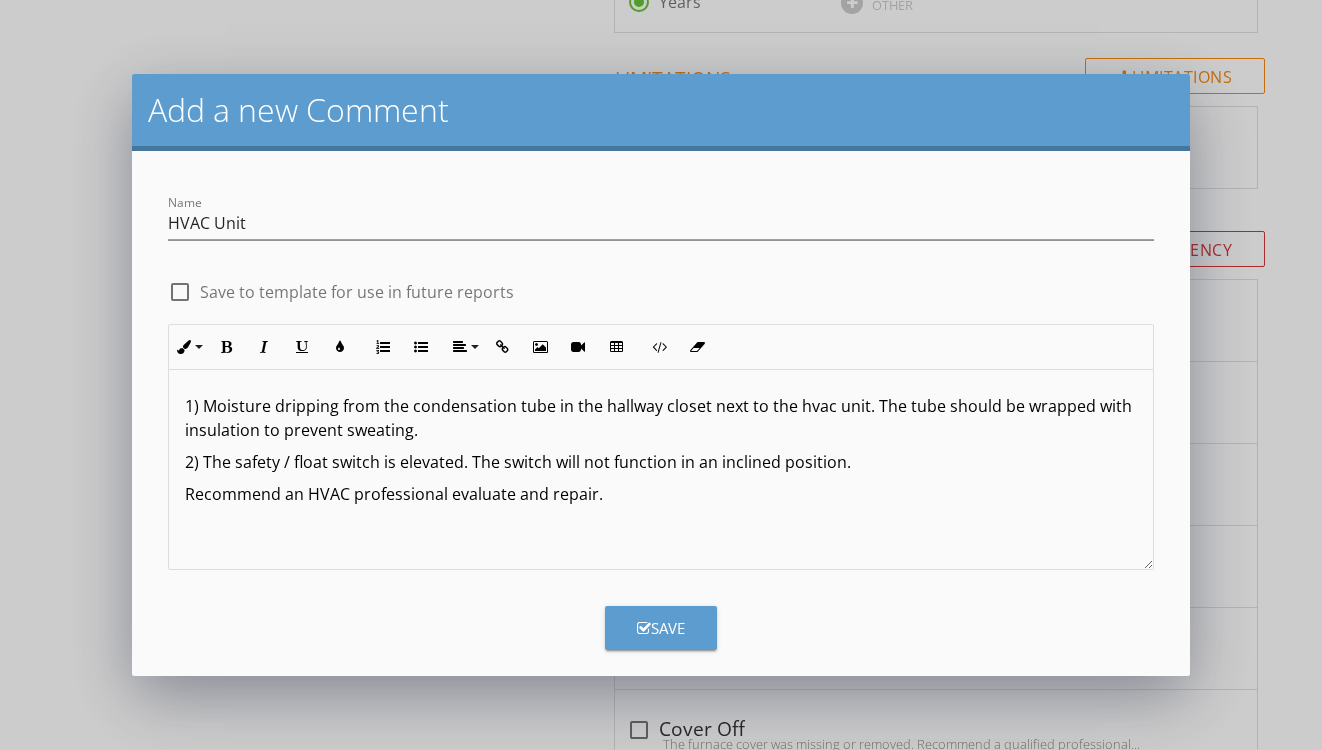 click on "Save" at bounding box center [661, 628] 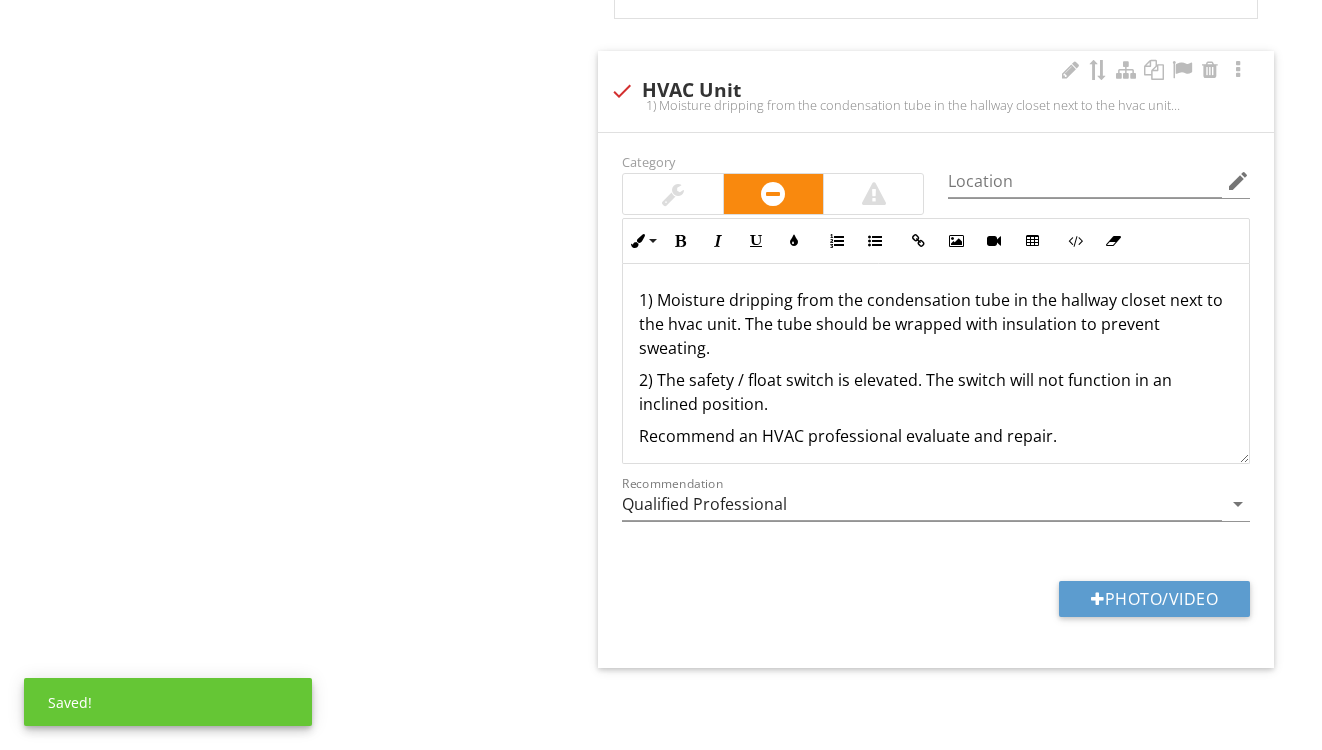 scroll, scrollTop: 4149, scrollLeft: 0, axis: vertical 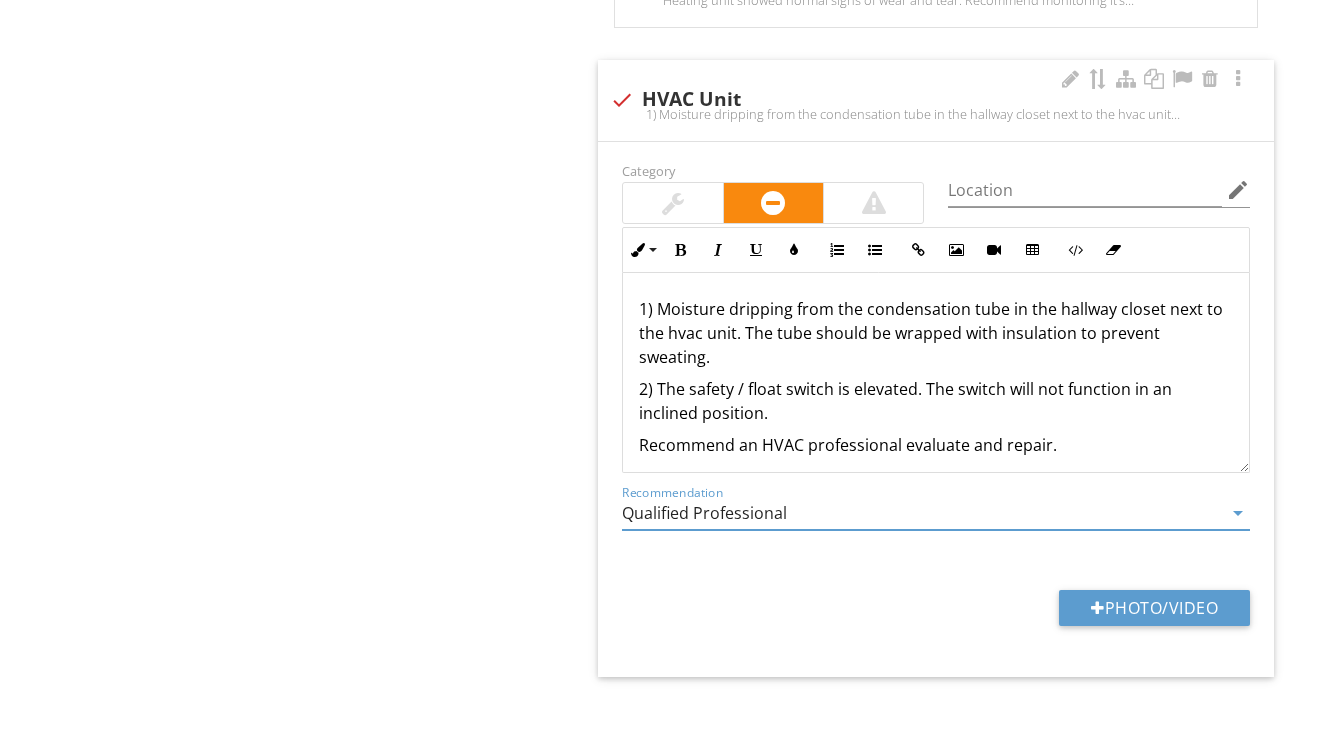 click on "Qualified Professional" at bounding box center (922, 513) 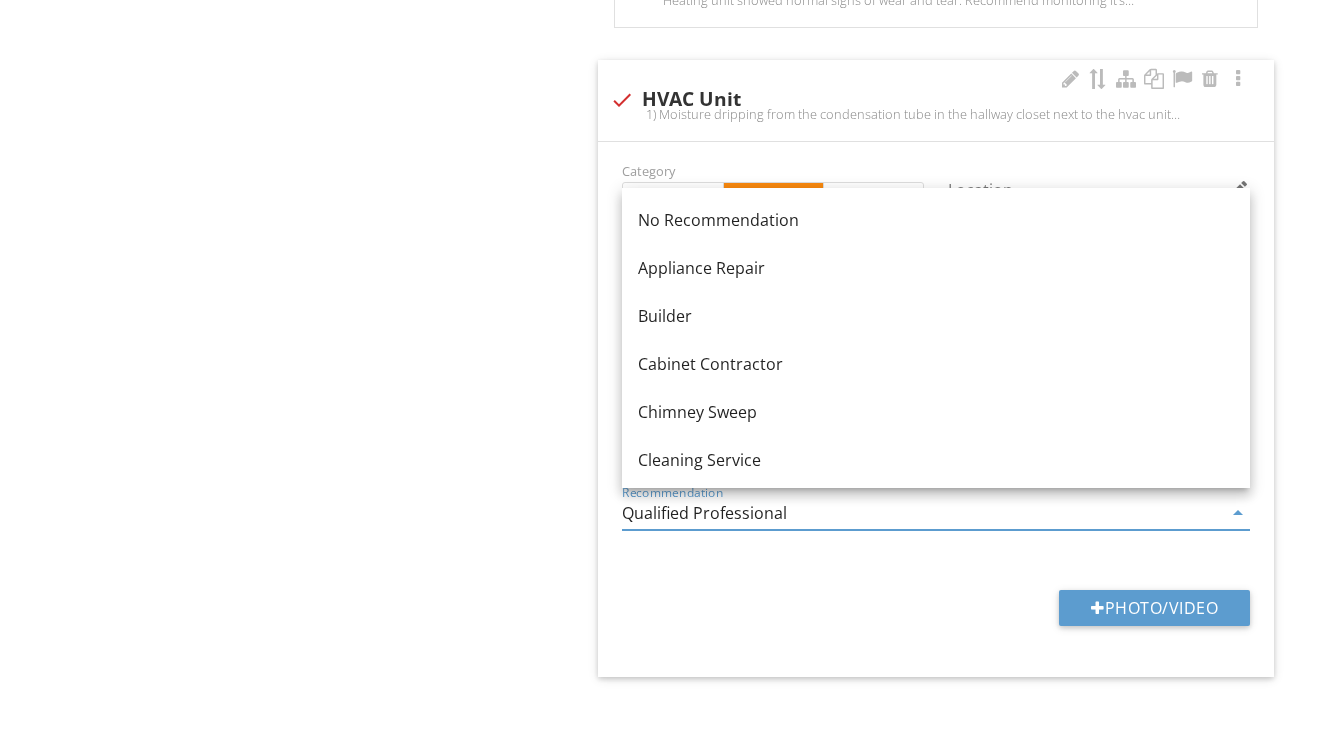 click on "Qualified Professional" at bounding box center [922, 513] 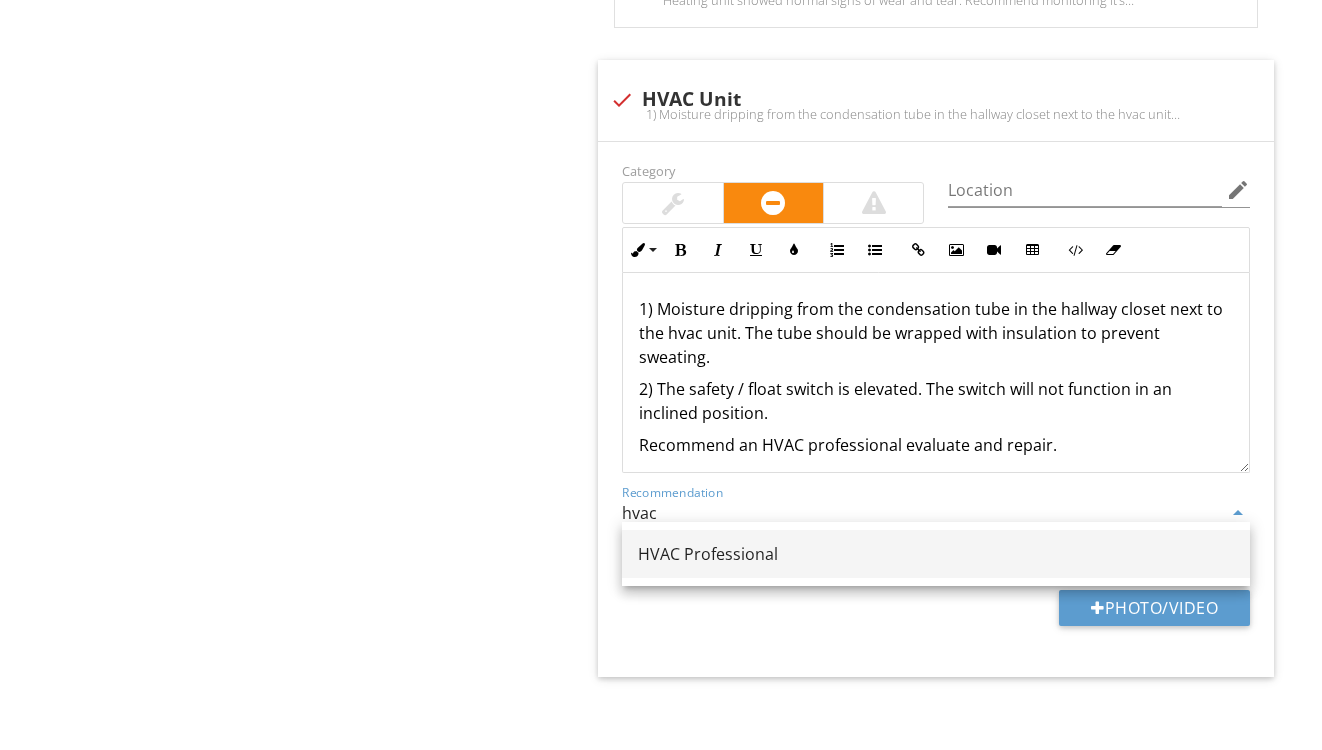 click on "HVAC Professional" at bounding box center (936, 554) 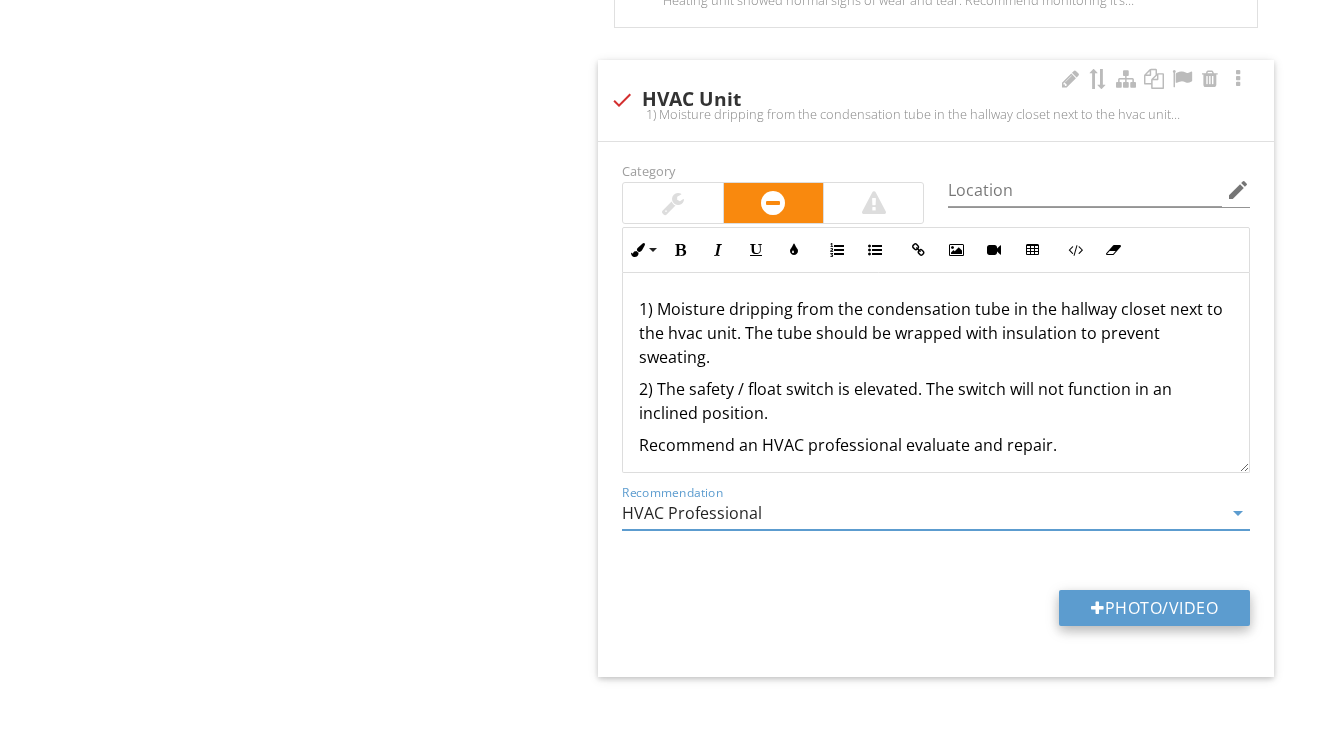 click on "Photo/Video" at bounding box center (1154, 608) 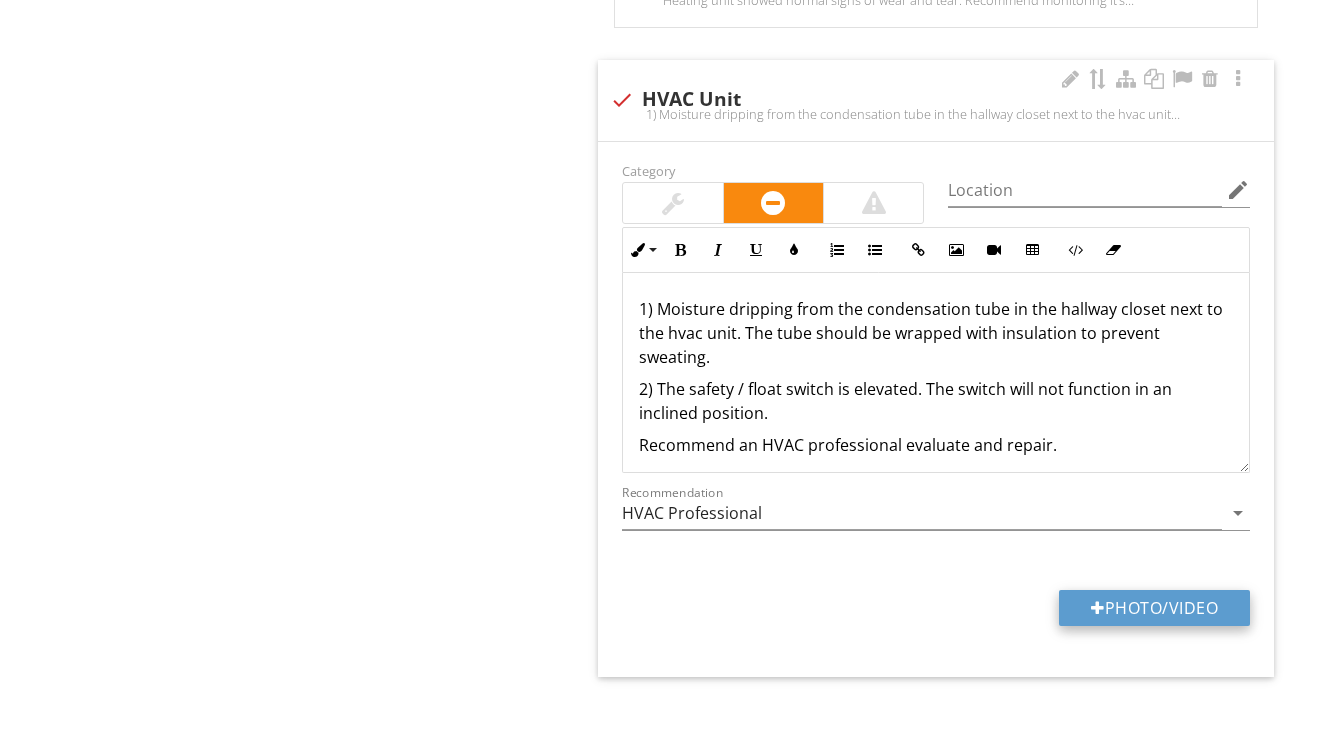type on "C:\fakepath\IMG_9264.jpeg" 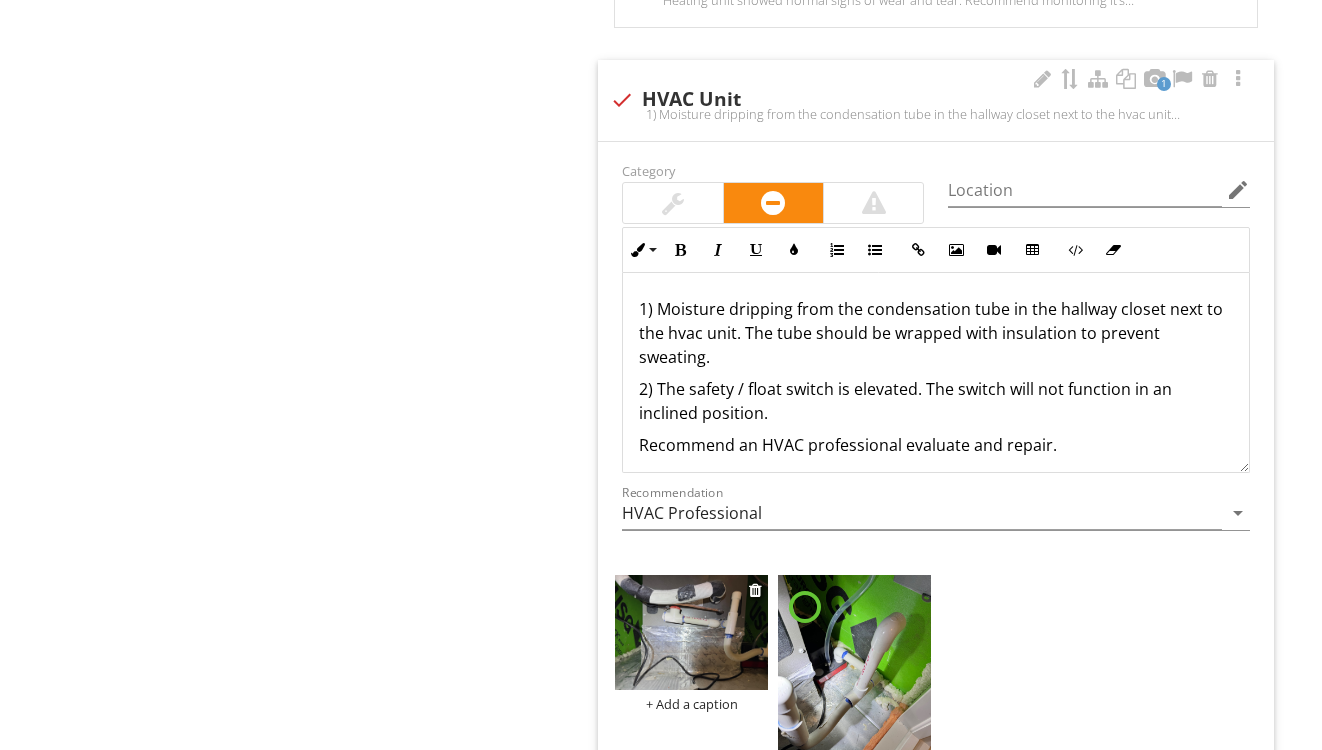 click at bounding box center (691, 632) 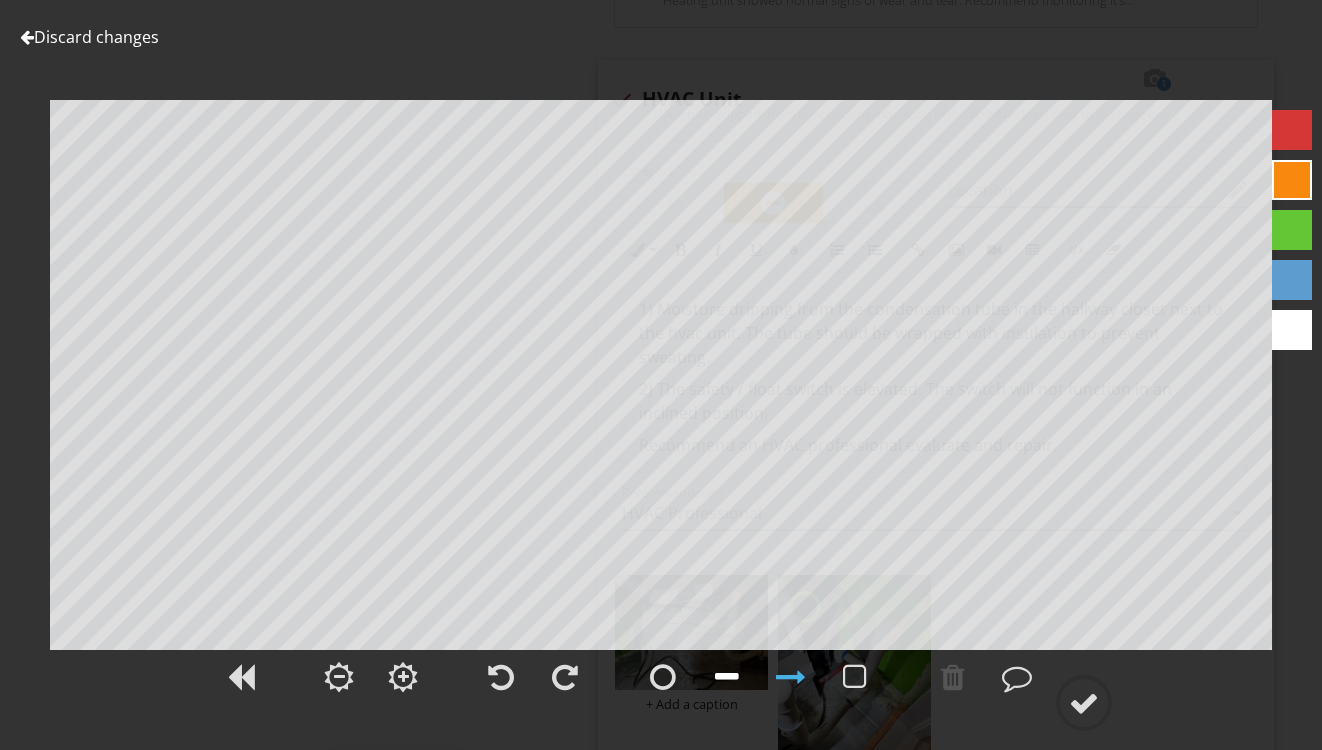 click at bounding box center [727, 677] 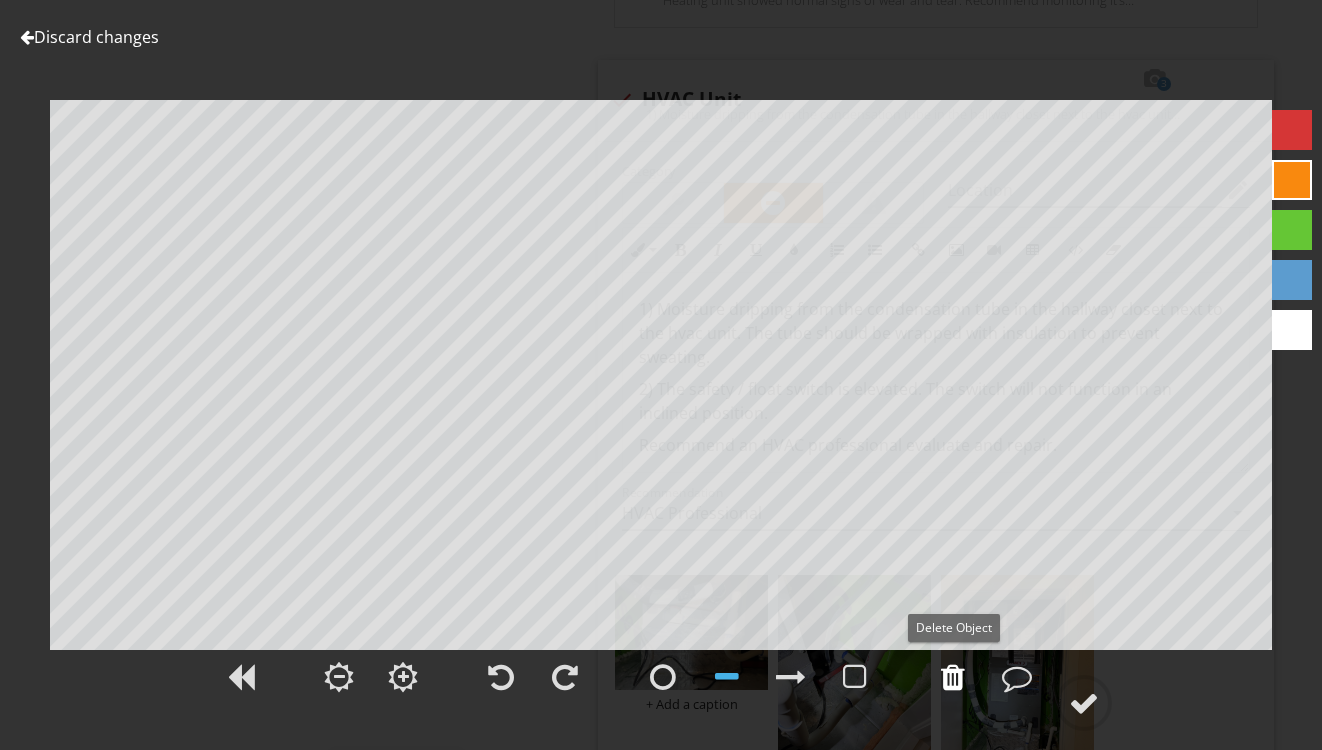 click at bounding box center (953, 677) 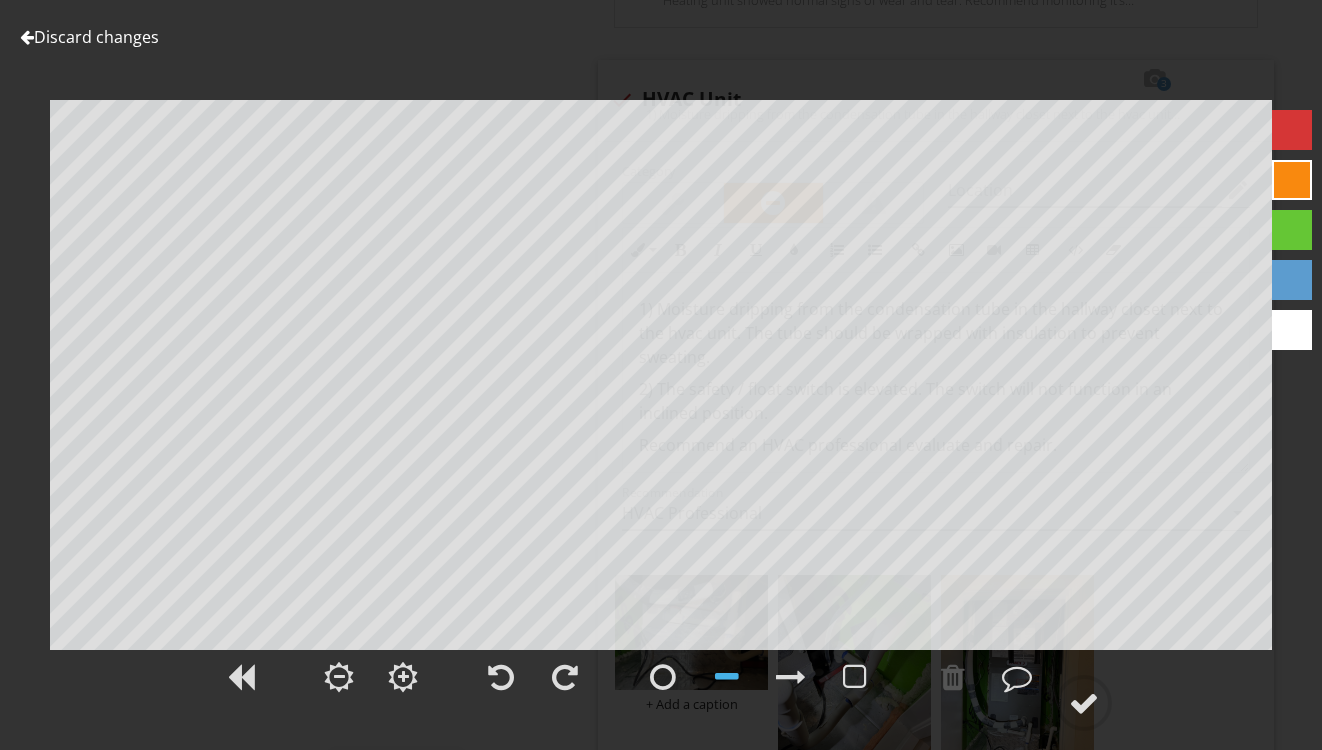 click at bounding box center (1292, 130) 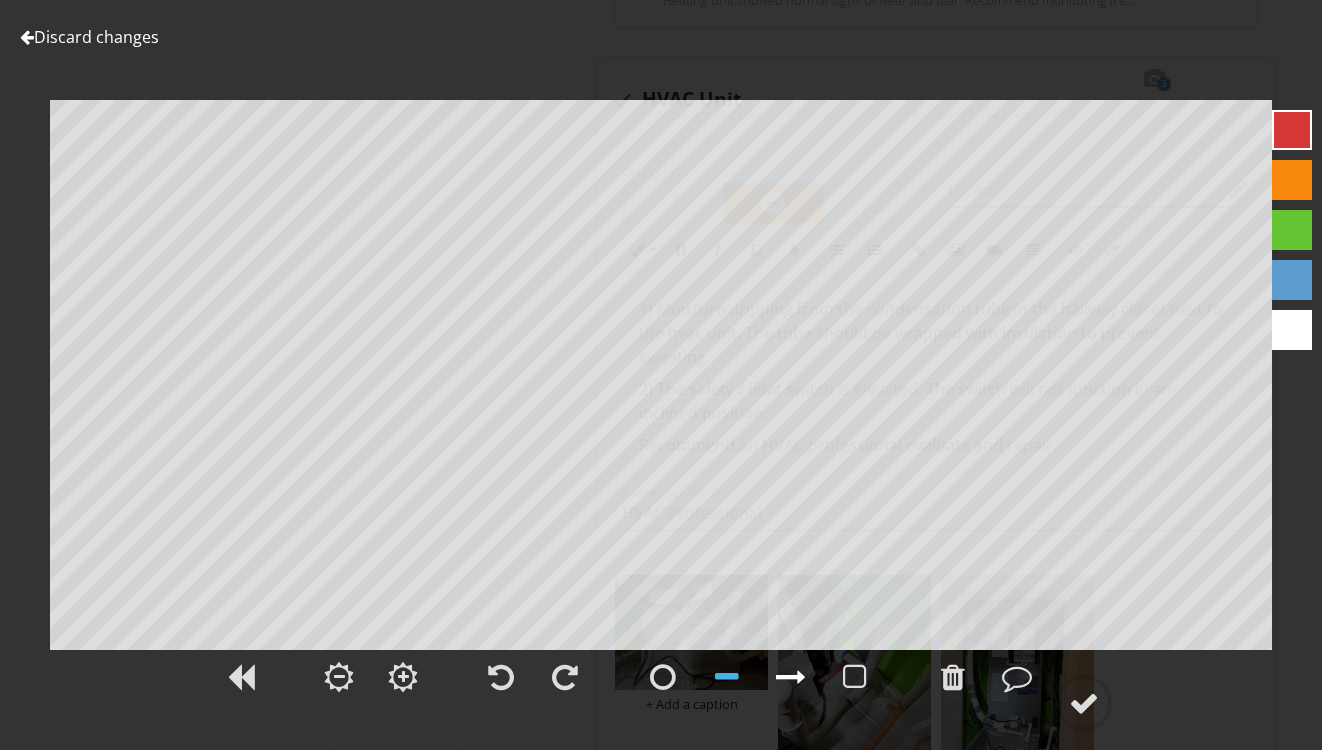 click at bounding box center [791, 677] 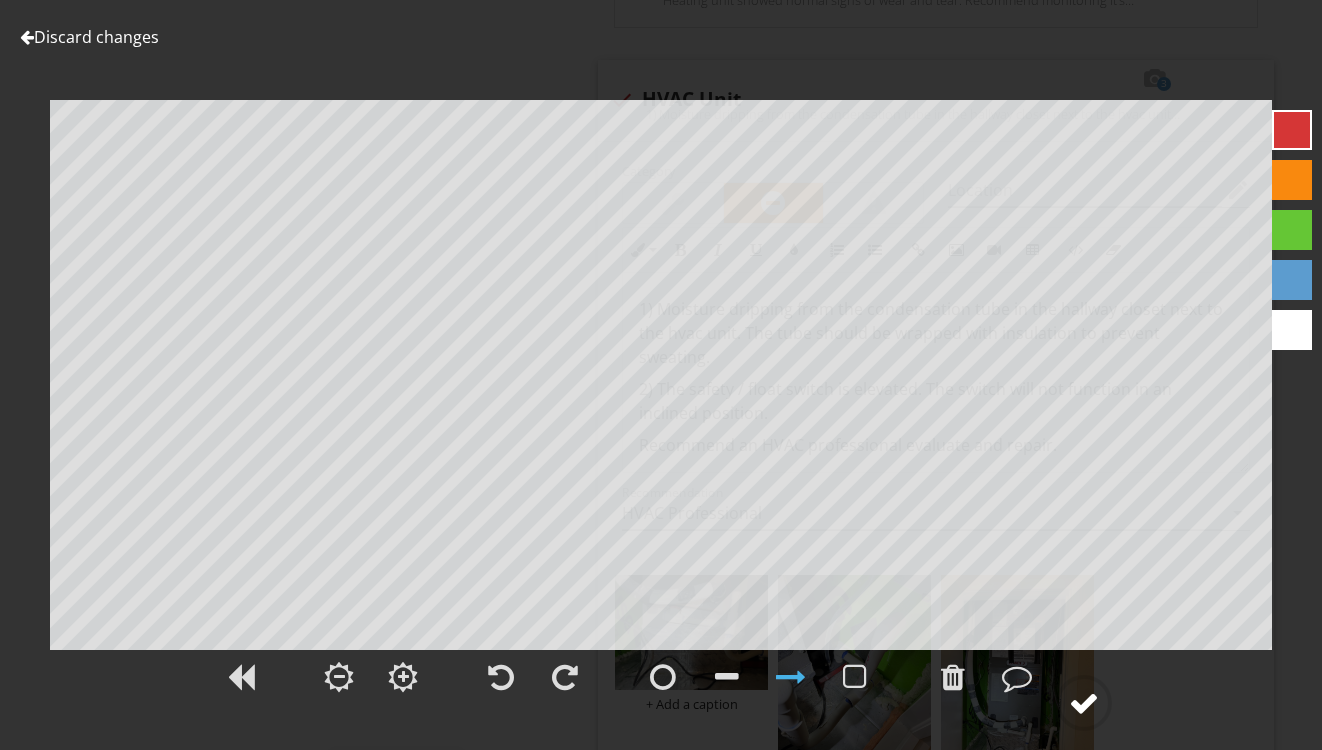 click at bounding box center (1084, 703) 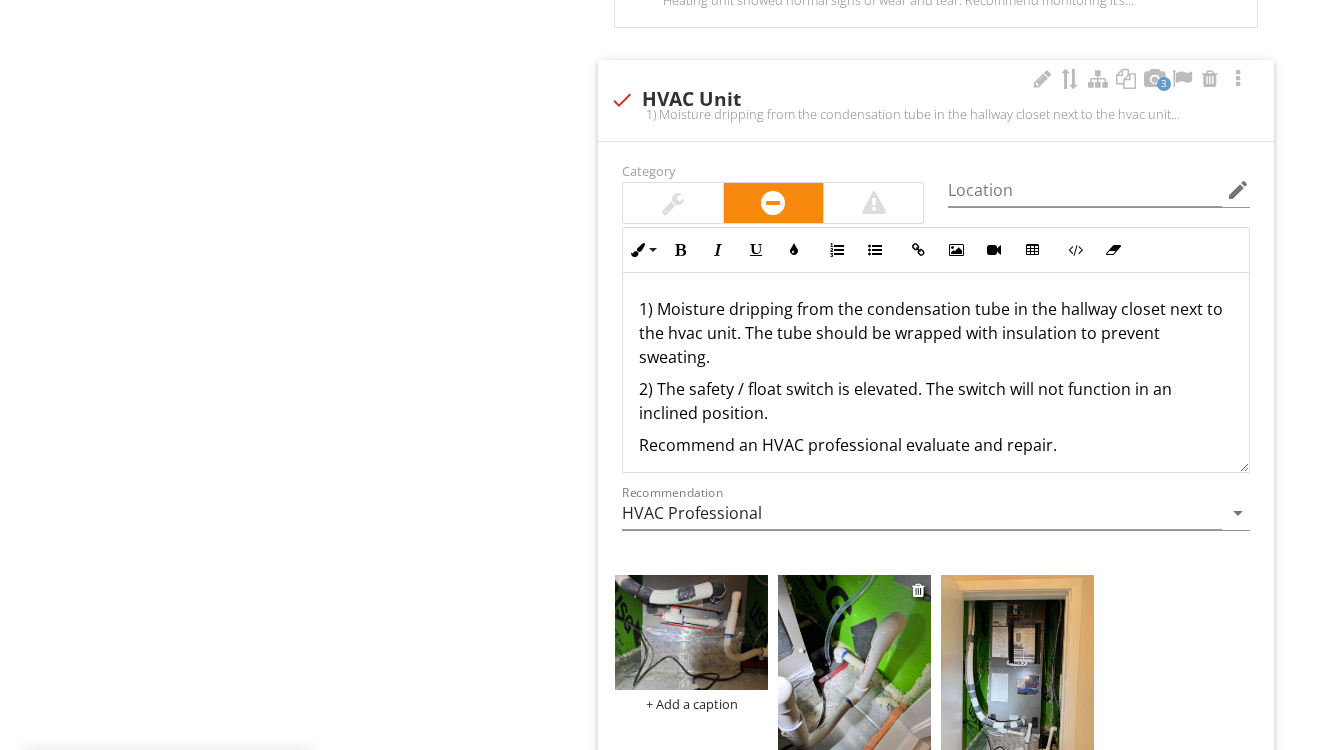 click at bounding box center (854, 677) 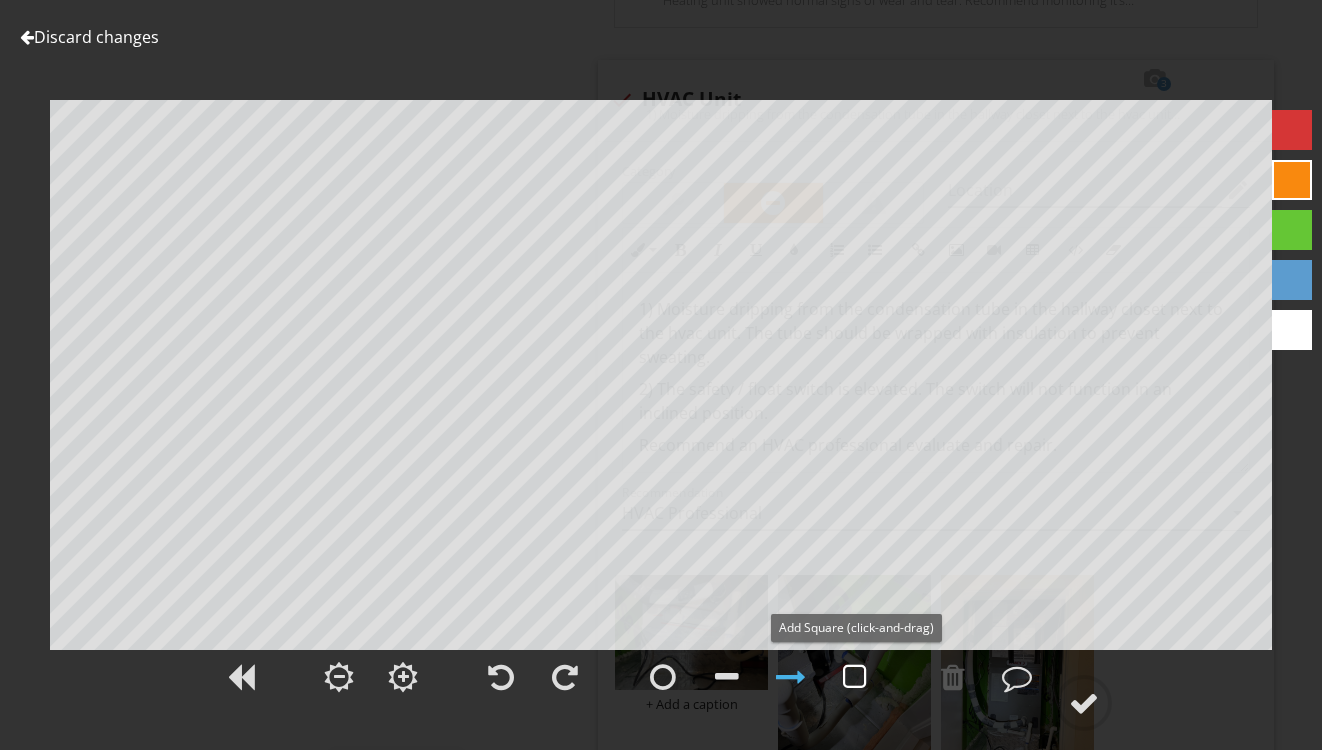 click at bounding box center (855, 677) 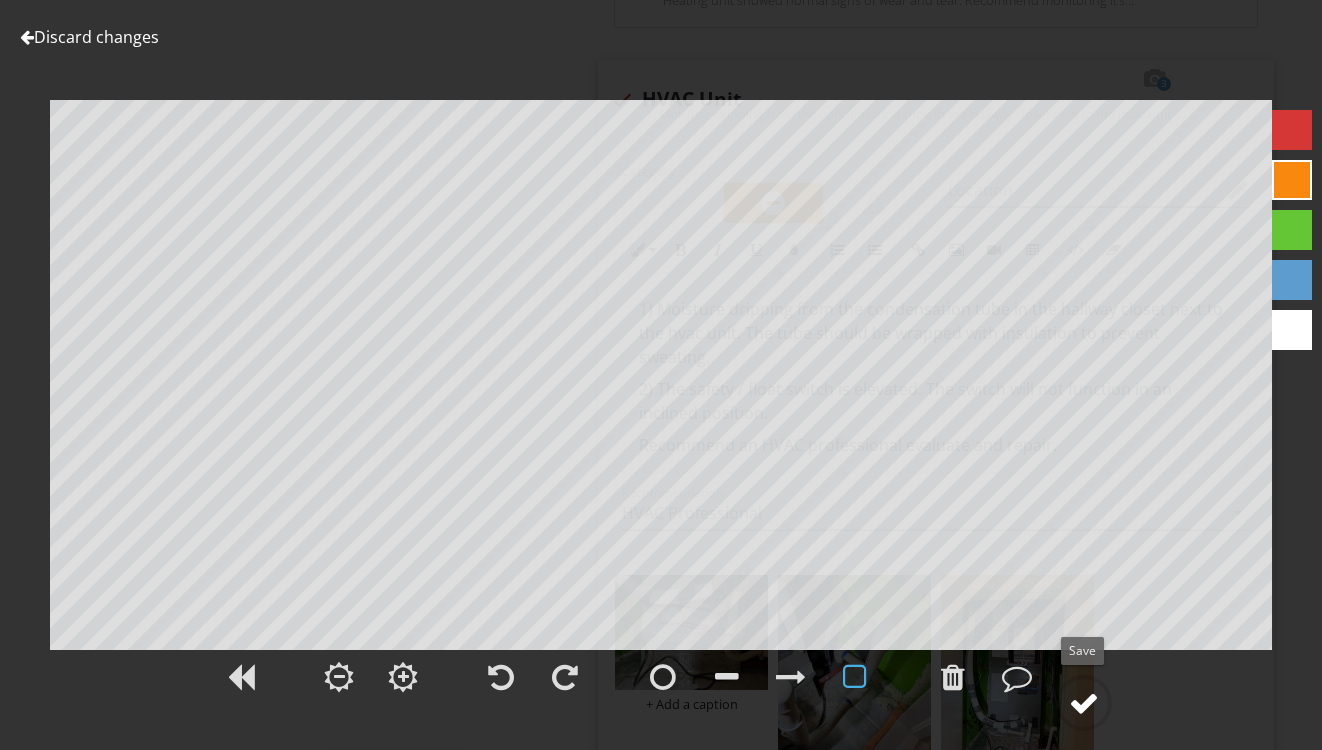 click at bounding box center (1084, 703) 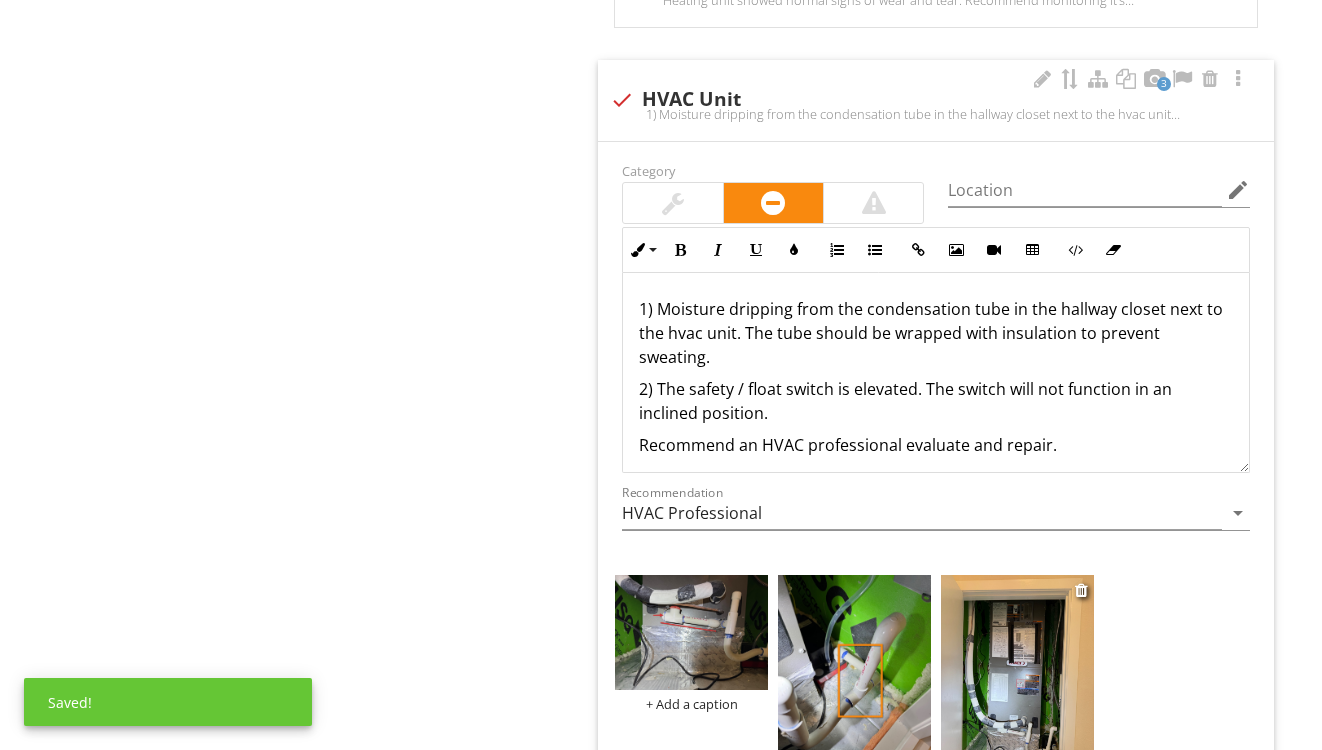 click at bounding box center (1017, 677) 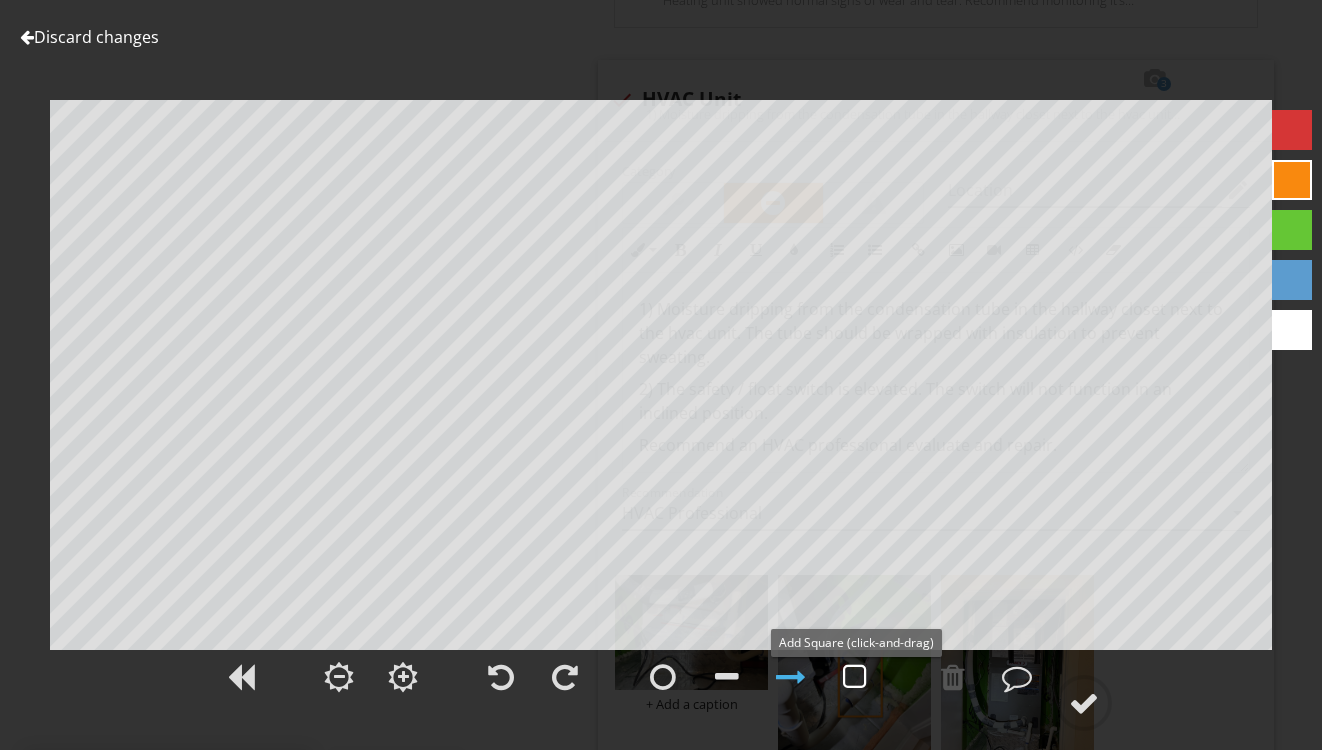 click at bounding box center [855, 677] 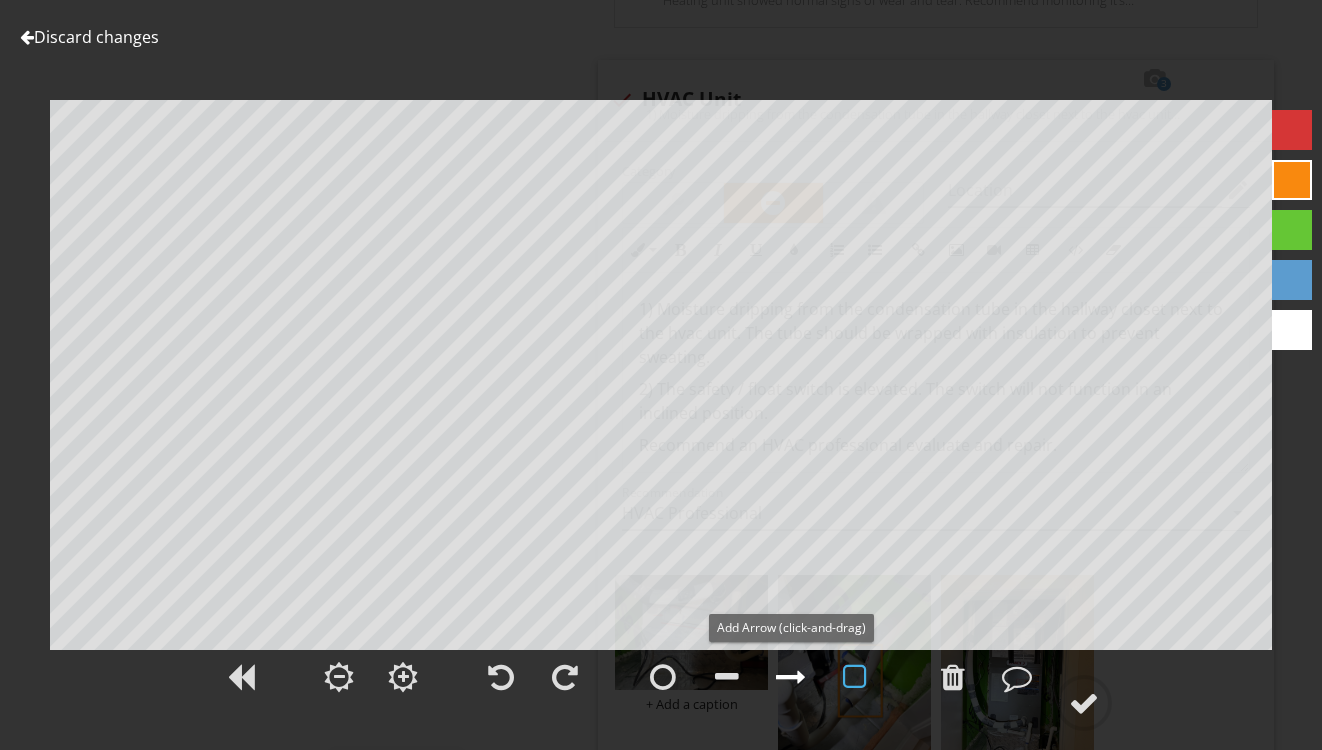click at bounding box center [791, 677] 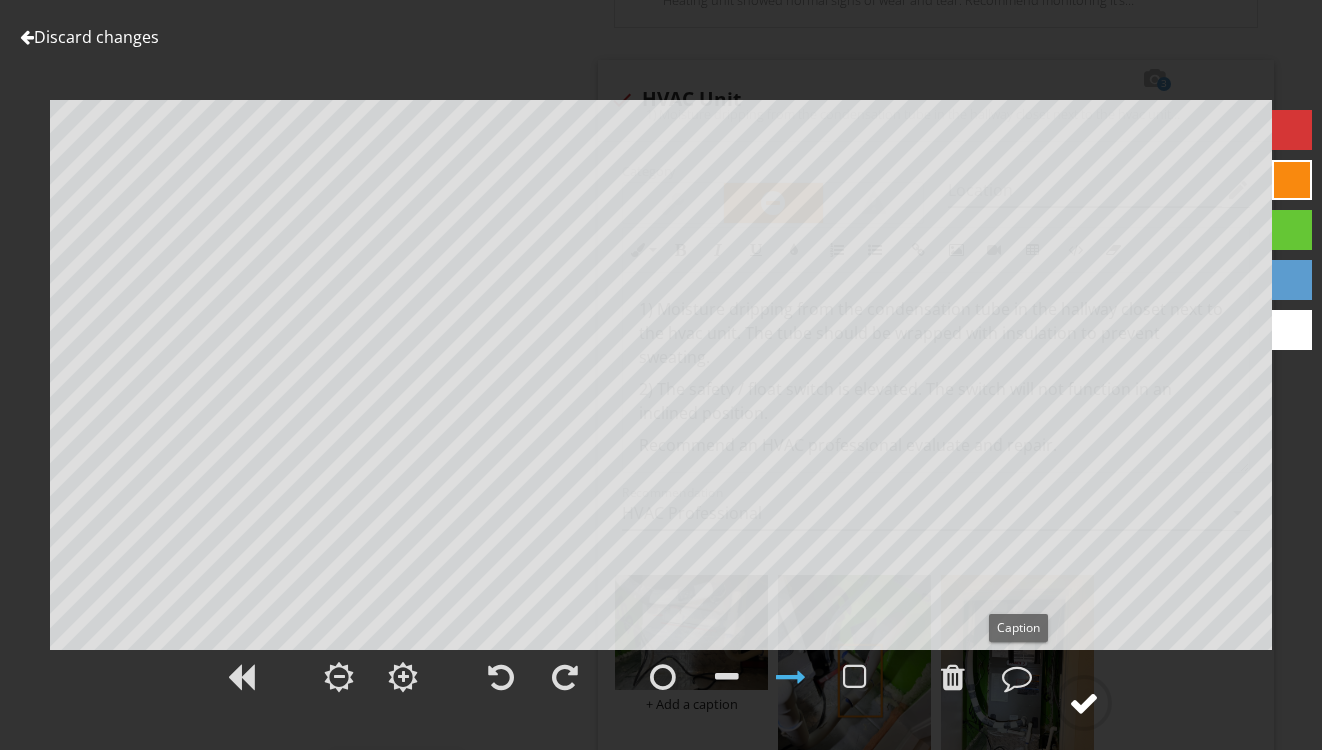 click at bounding box center [1084, 703] 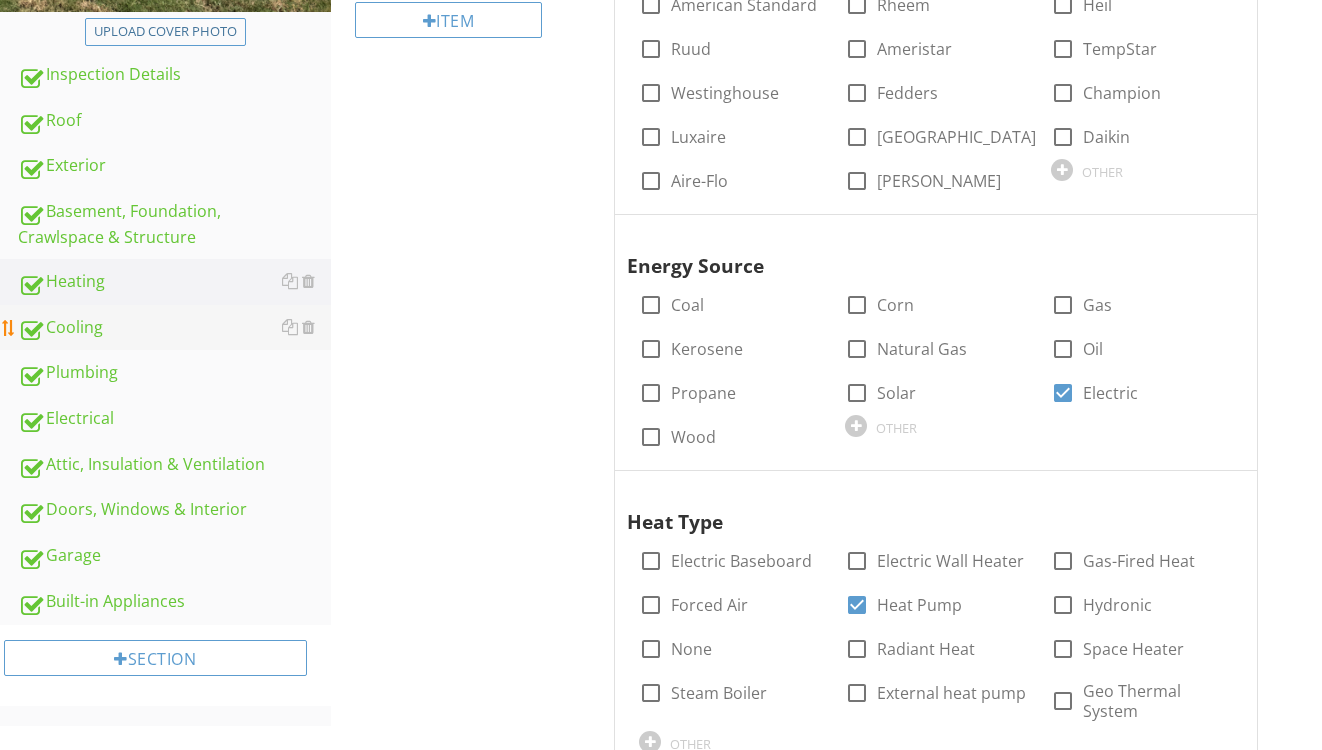 click on "Cooling" at bounding box center [174, 328] 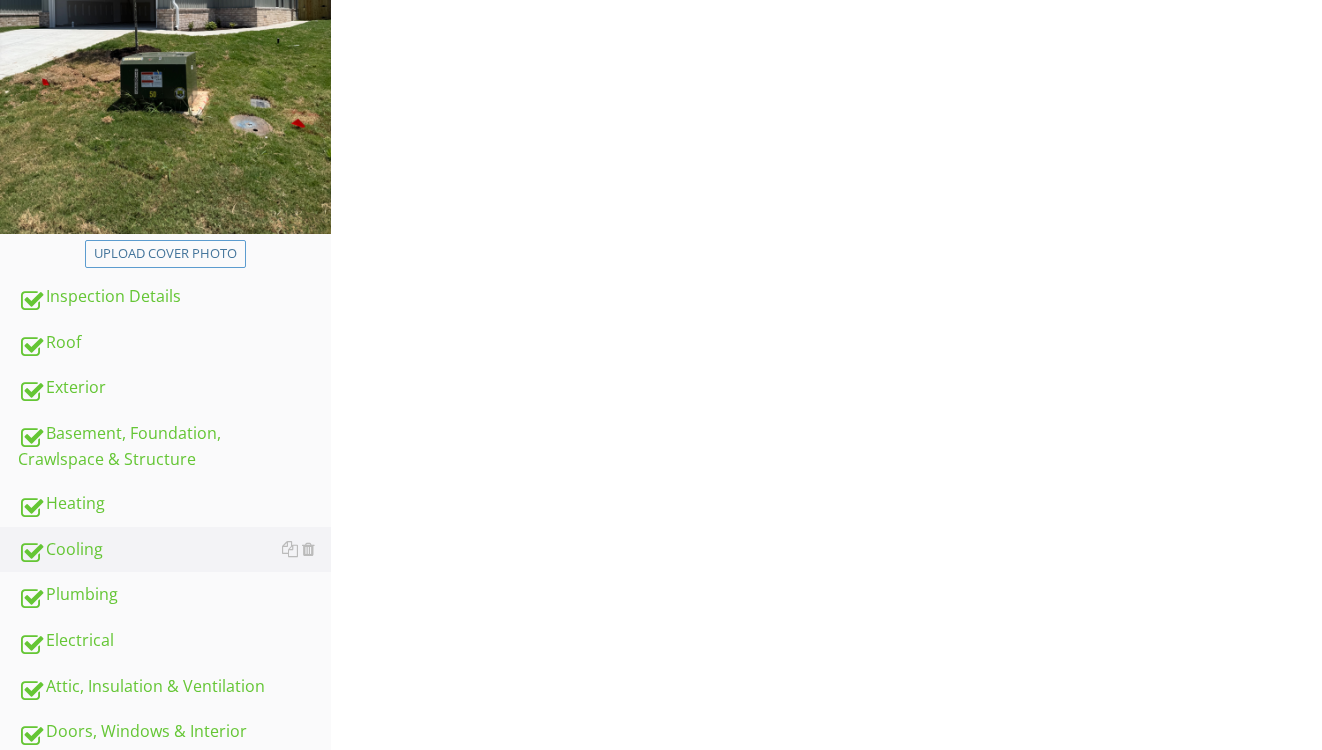 scroll, scrollTop: 402, scrollLeft: 0, axis: vertical 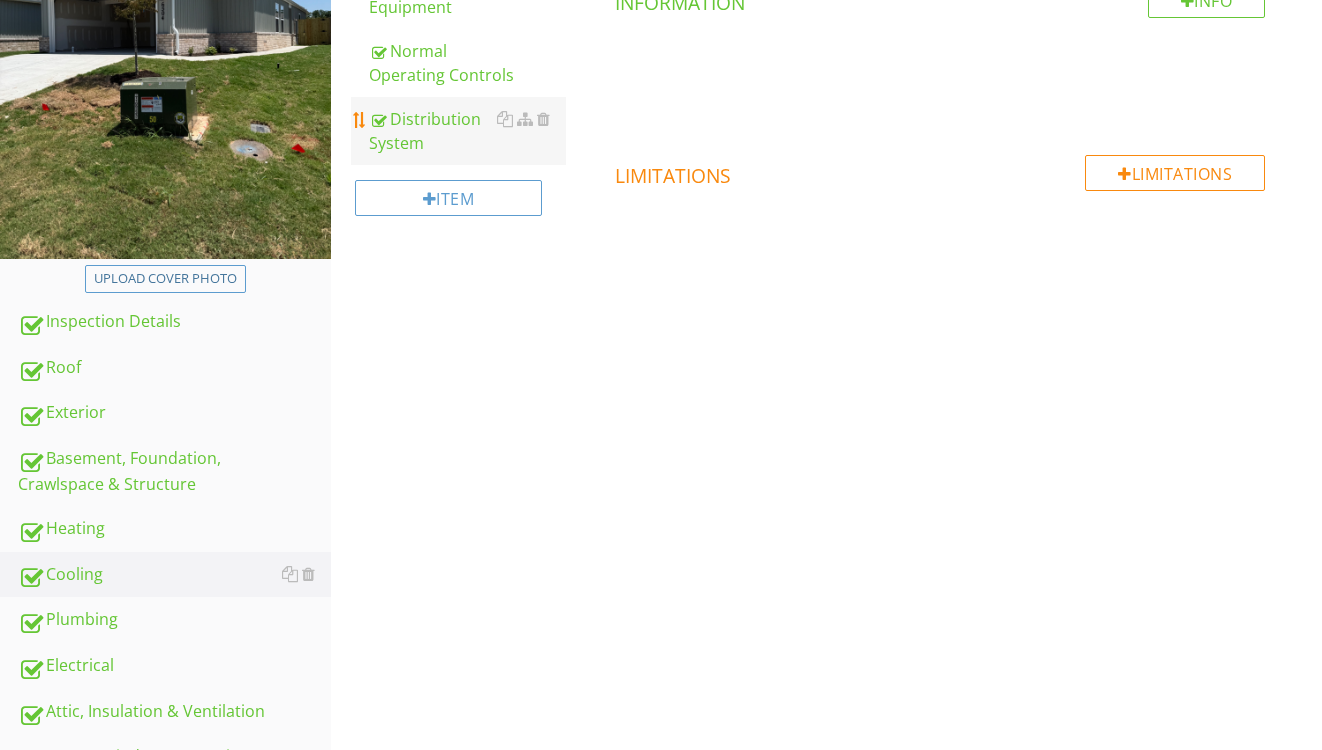 click on "Distribution System" at bounding box center (468, 131) 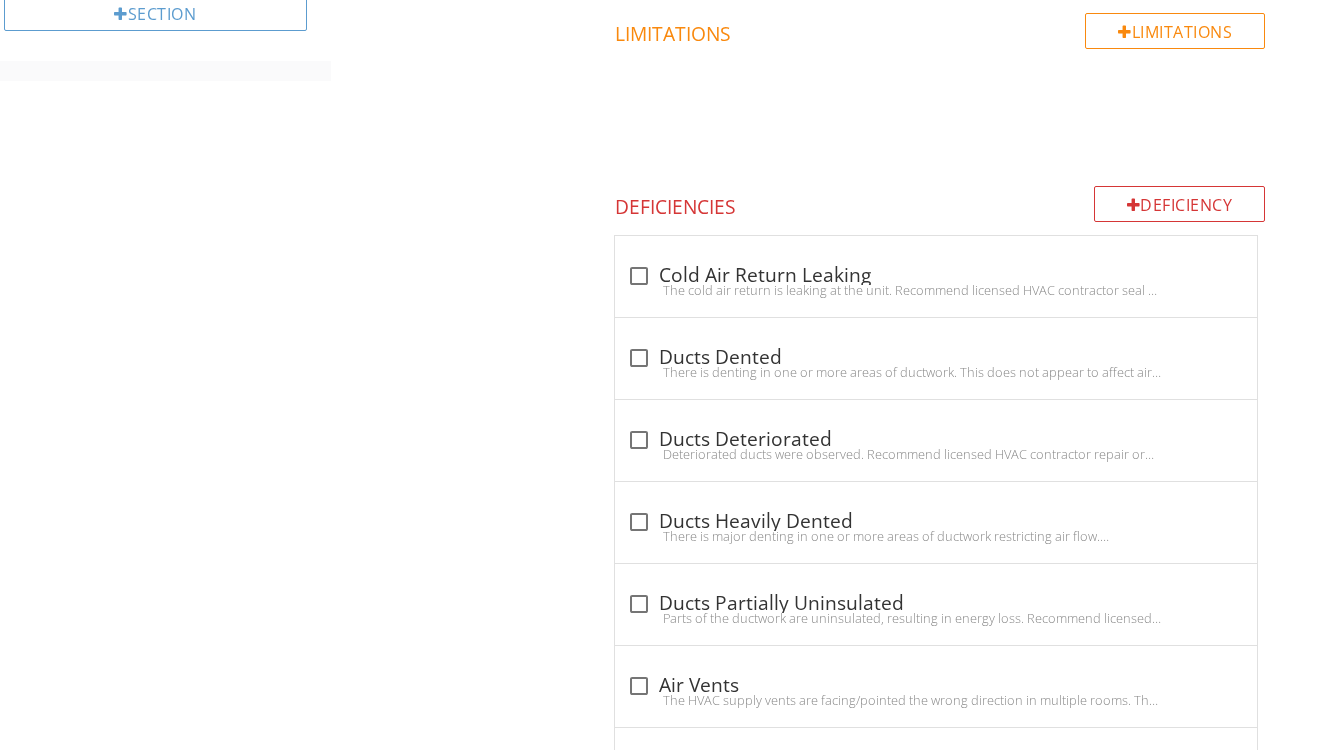 scroll, scrollTop: 1333, scrollLeft: 0, axis: vertical 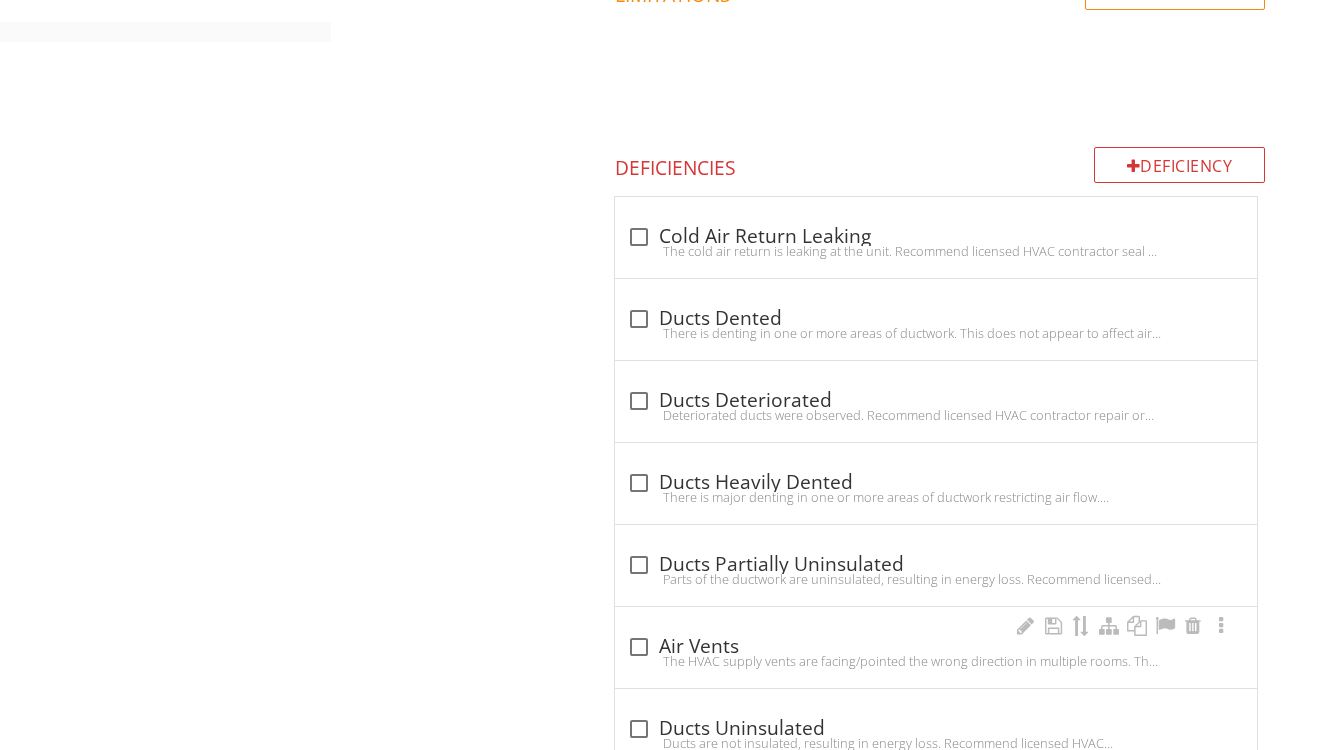 click on "check_box_outline_blank
Air Vents
The HVAC supply vents are facing/pointed the wrong direction in multiple rooms. The vents should blow towards the exterior walls of the home for optimal heating/cooling efficiency. The vents should be corrected in multiple areas." at bounding box center [936, 647] 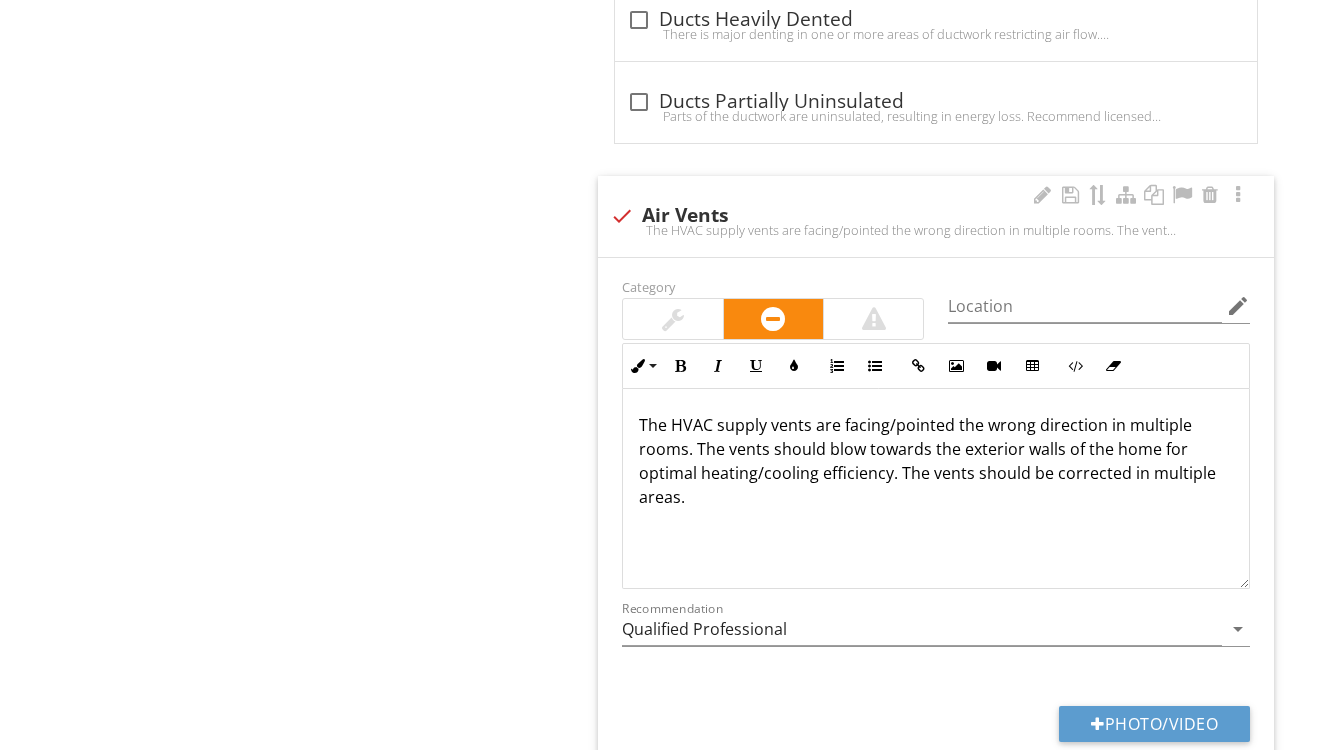 scroll, scrollTop: 1827, scrollLeft: 0, axis: vertical 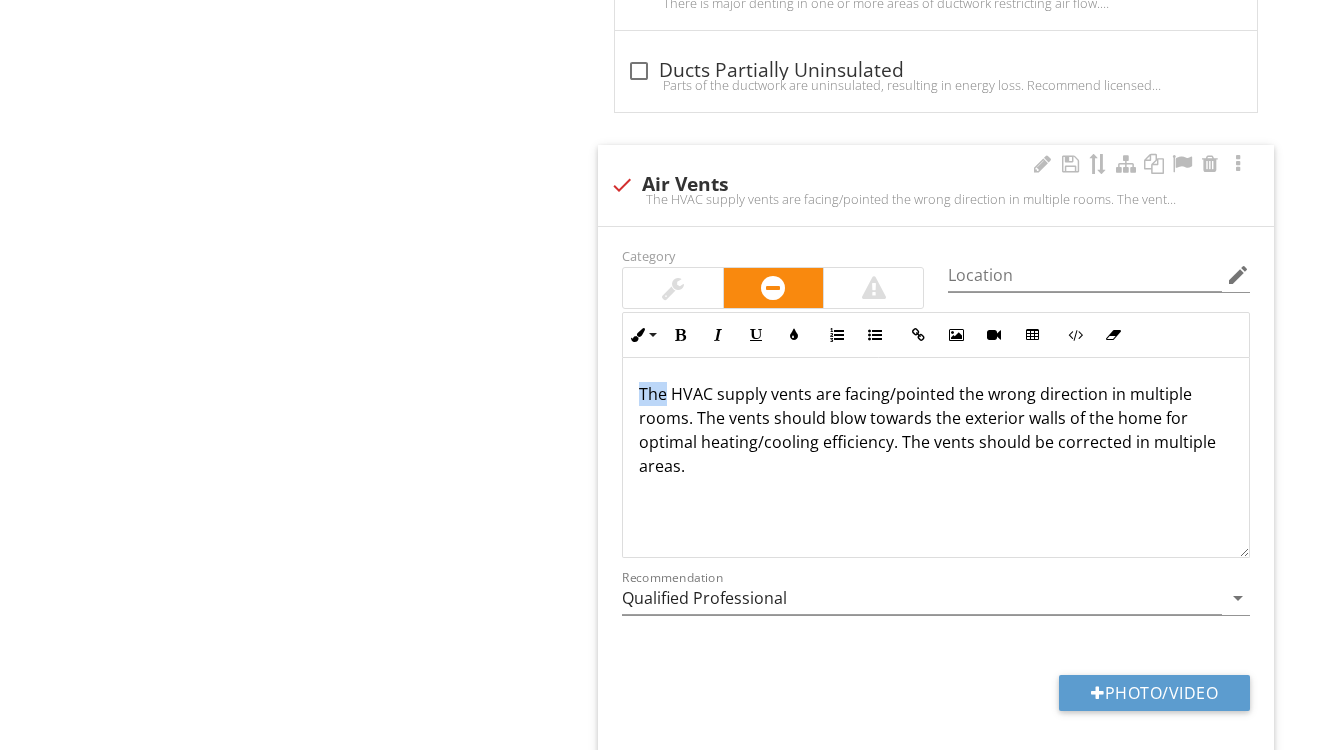 drag, startPoint x: 666, startPoint y: 392, endPoint x: 610, endPoint y: 397, distance: 56.22277 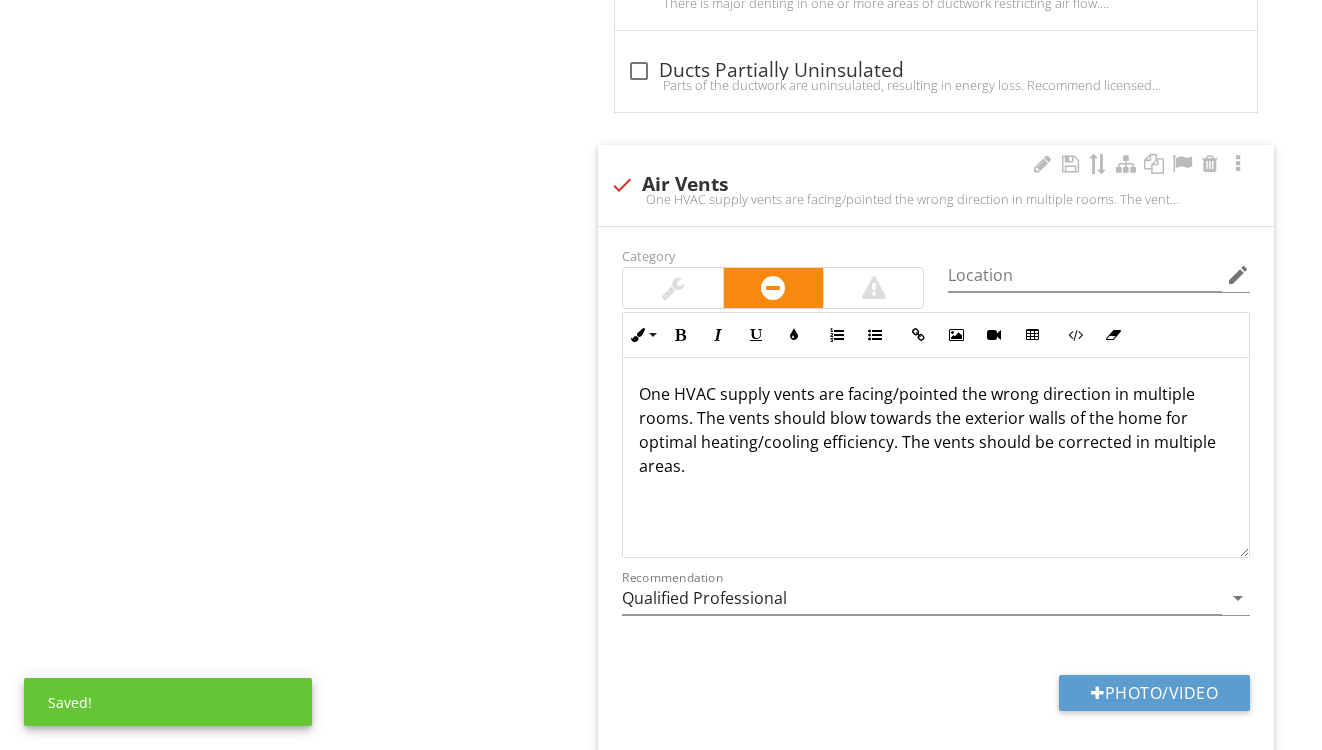 click on "One HVAC supply vents are facing/pointed the wrong direction in multiple rooms. The vents should blow towards the exterior walls of the home for optimal heating/cooling efficiency. The vents should be corrected in multiple areas." at bounding box center (936, 430) 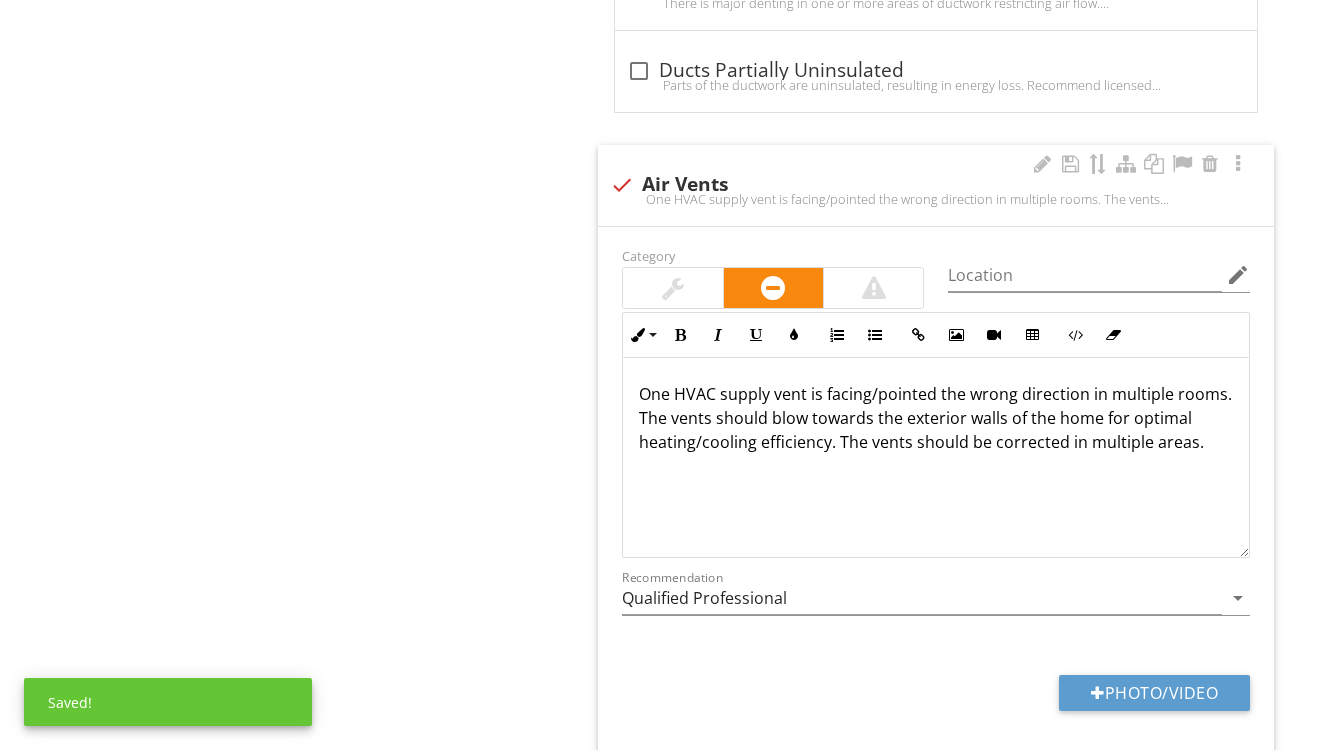 click on "One HVAC supply vent is facing/pointed the wrong direction in multiple rooms. The vents should blow towards the exterior walls of the home for optimal heating/cooling efficiency. The vents should be corrected in multiple areas." at bounding box center [936, 418] 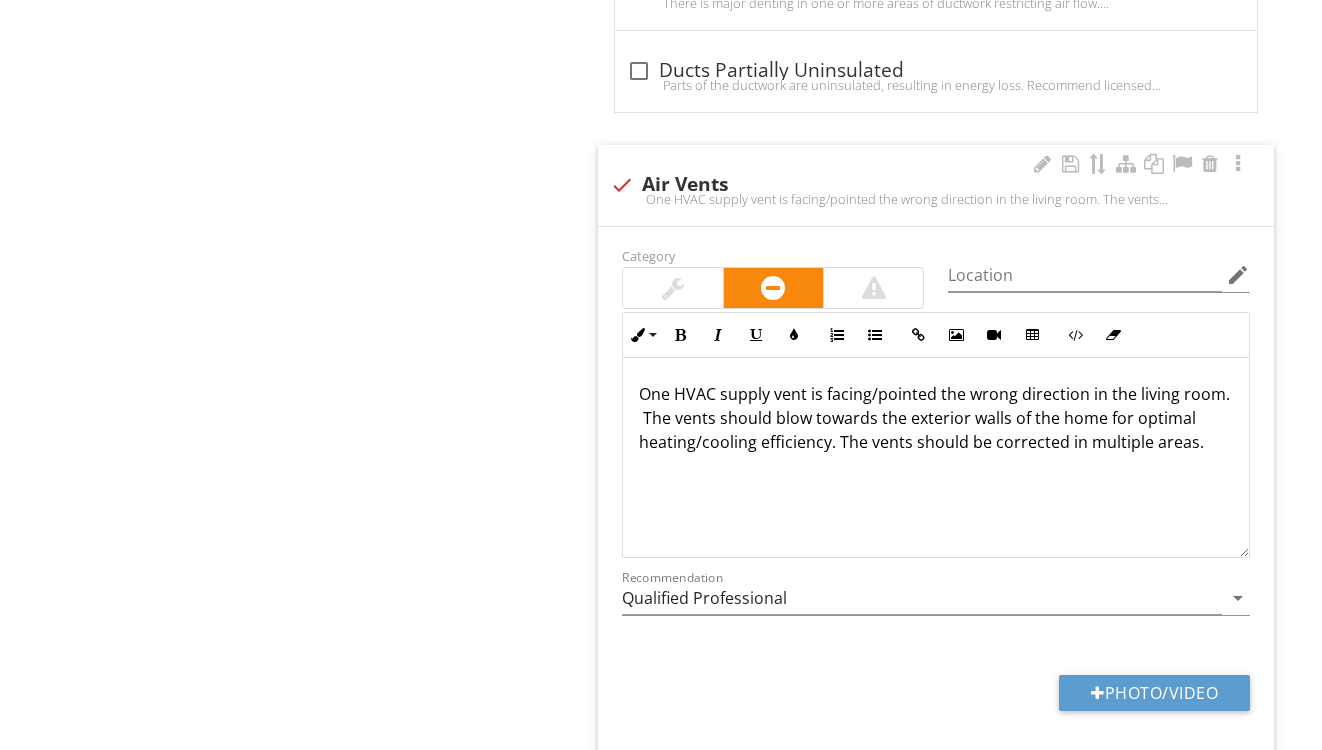 drag, startPoint x: 1205, startPoint y: 442, endPoint x: 841, endPoint y: 447, distance: 364.03433 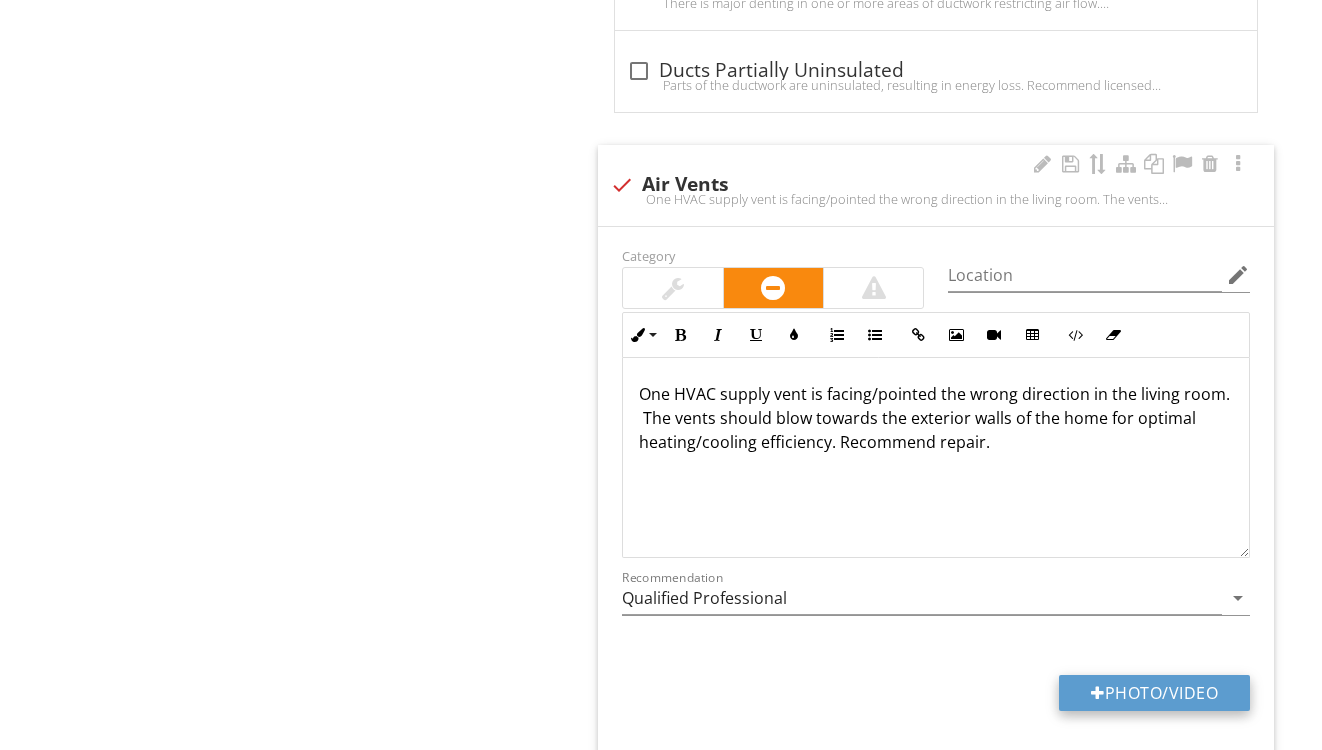 click on "Photo/Video" at bounding box center [1154, 693] 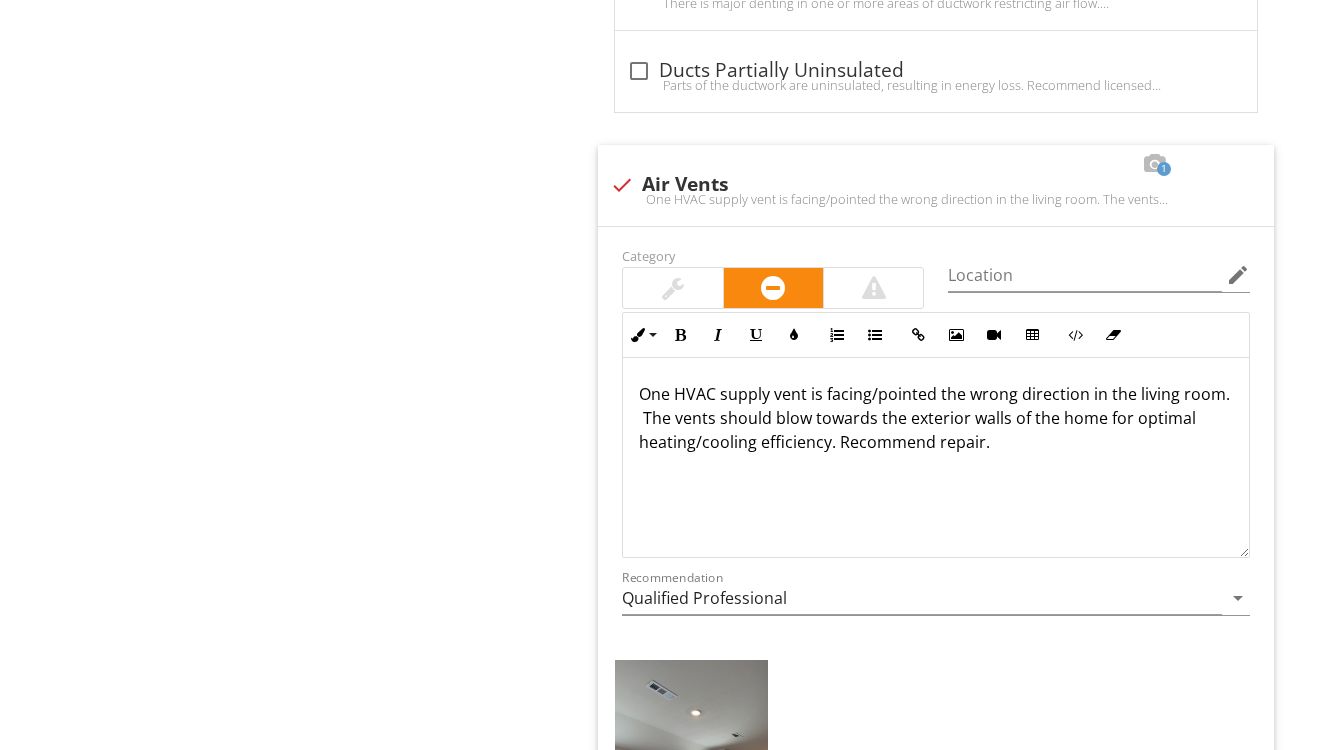 click at bounding box center (691, 762) 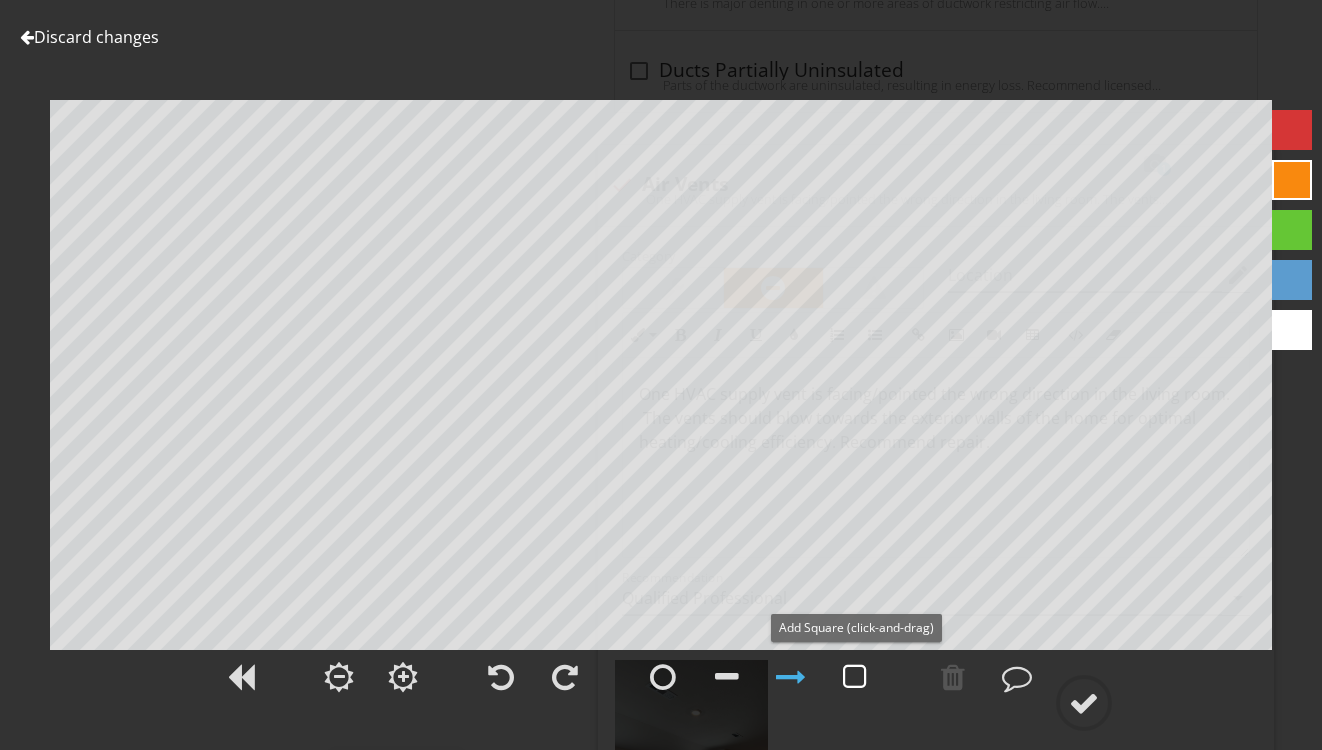 click at bounding box center (855, 677) 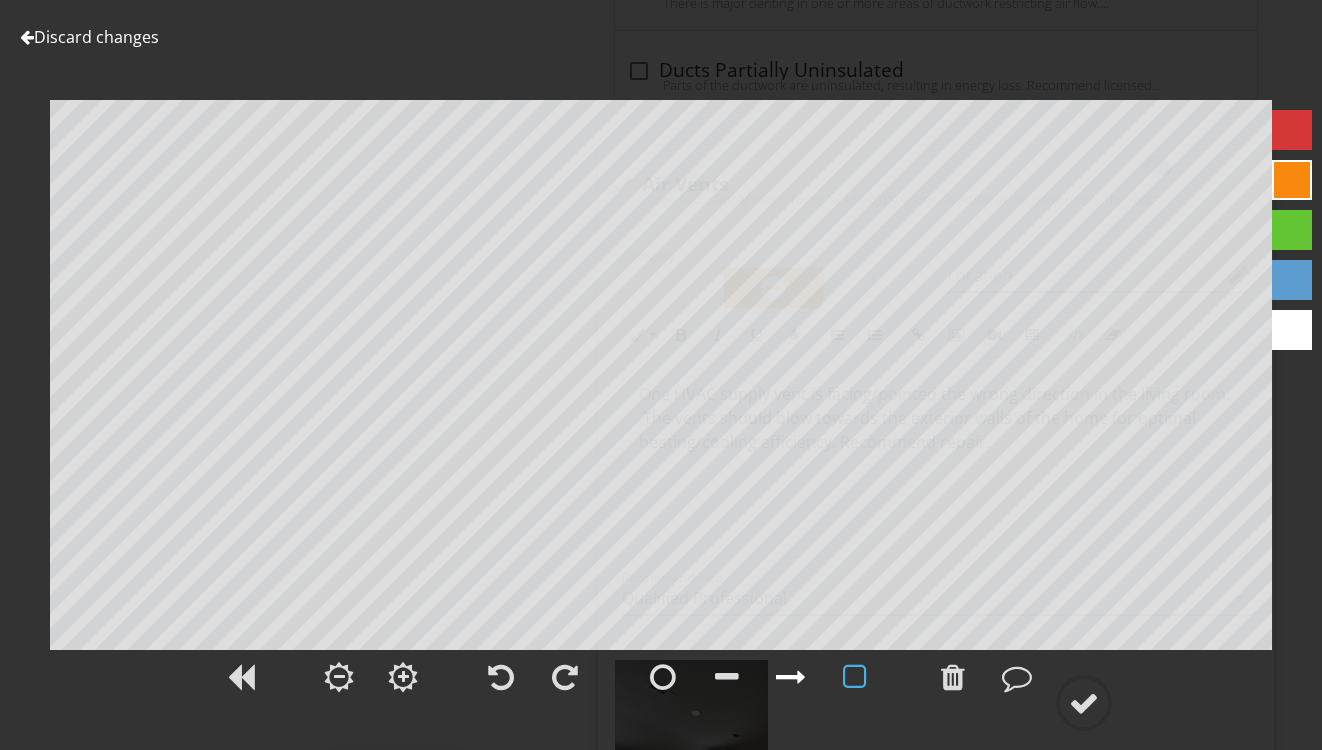 click at bounding box center [791, 677] 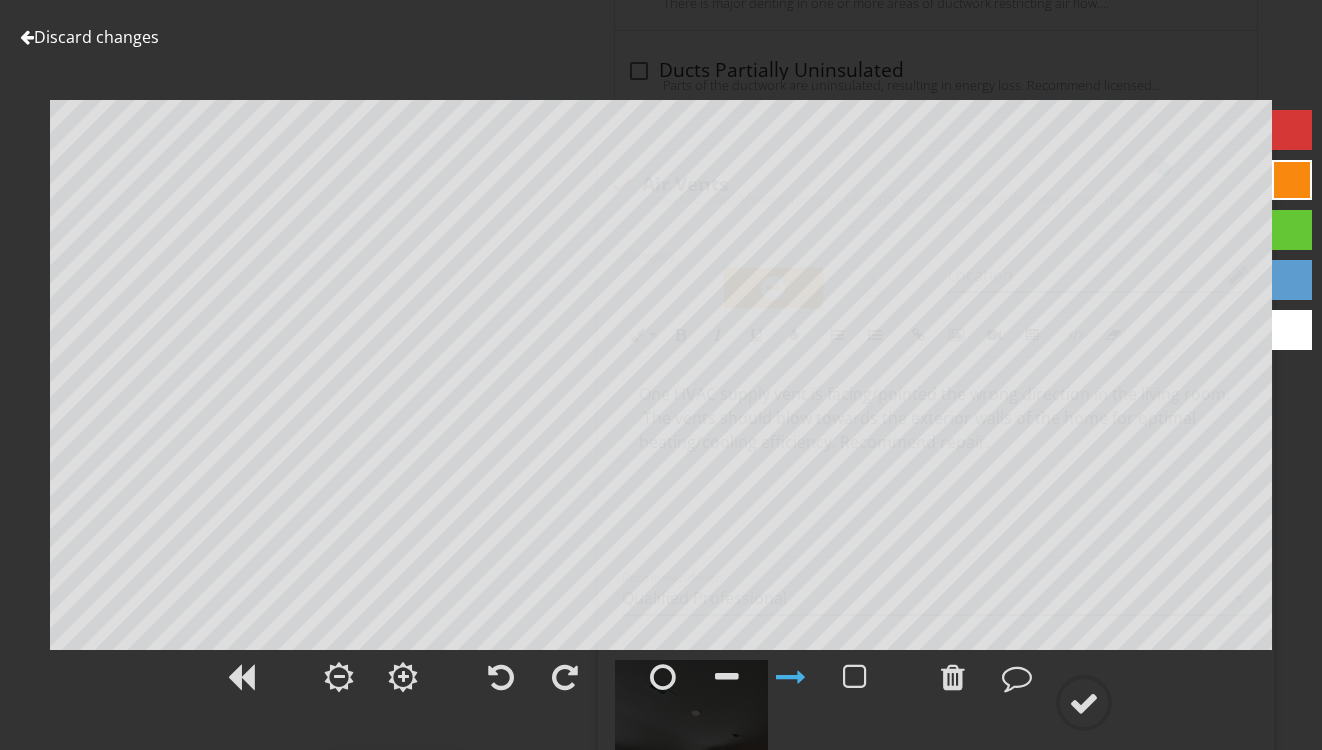 click at bounding box center (1292, 280) 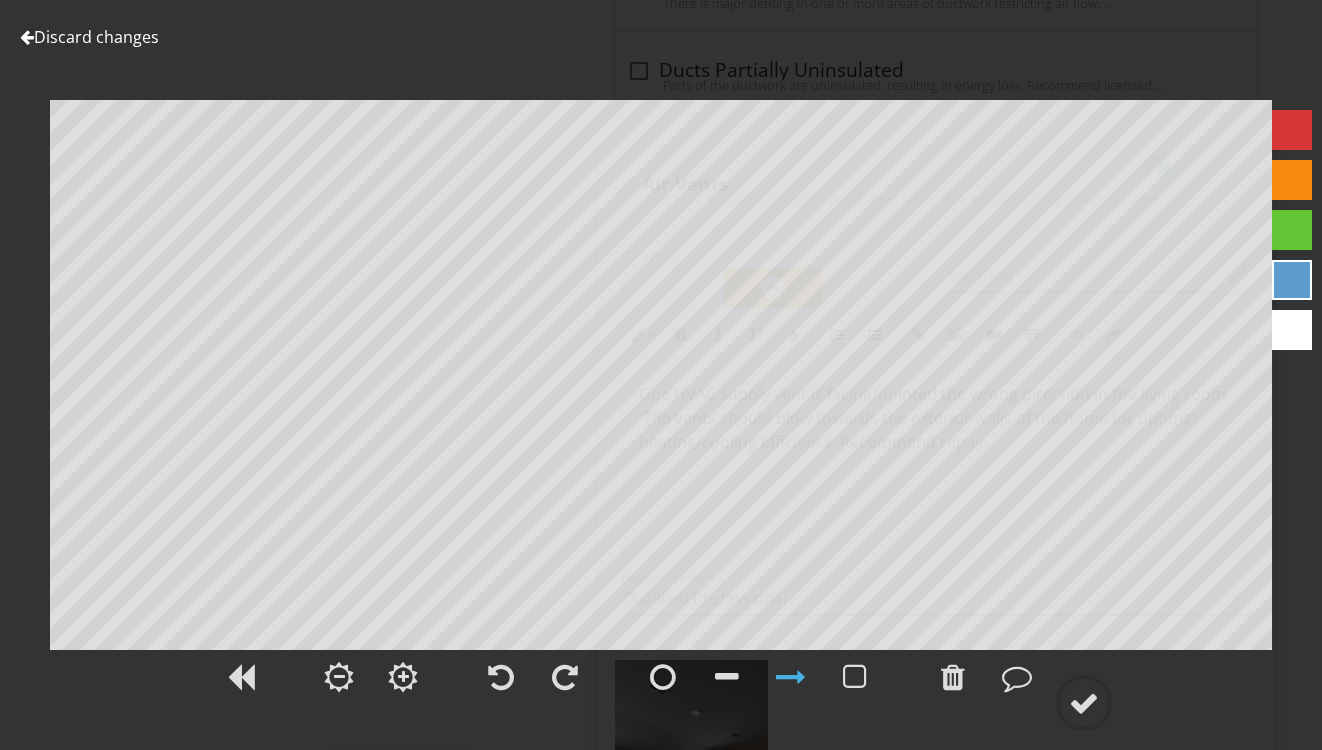 click at bounding box center [1292, 130] 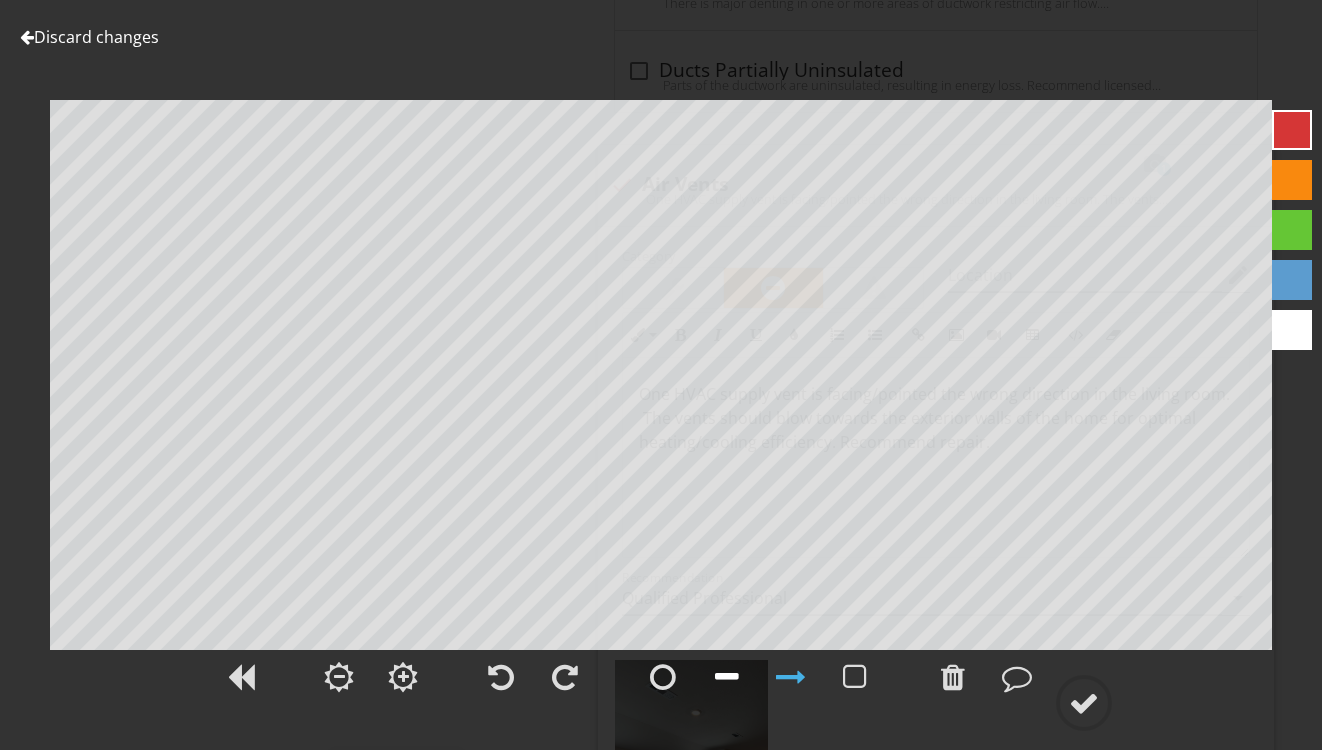 click at bounding box center (727, 677) 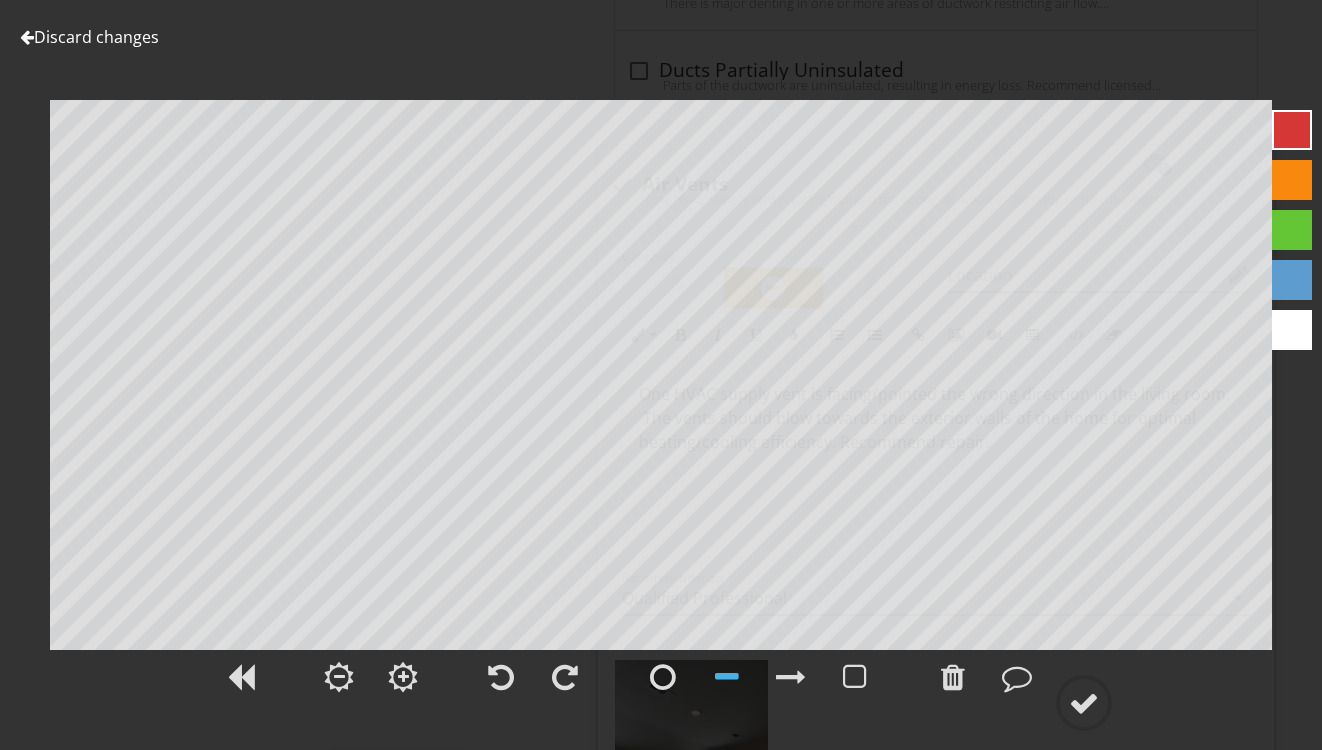 click at bounding box center [1292, 230] 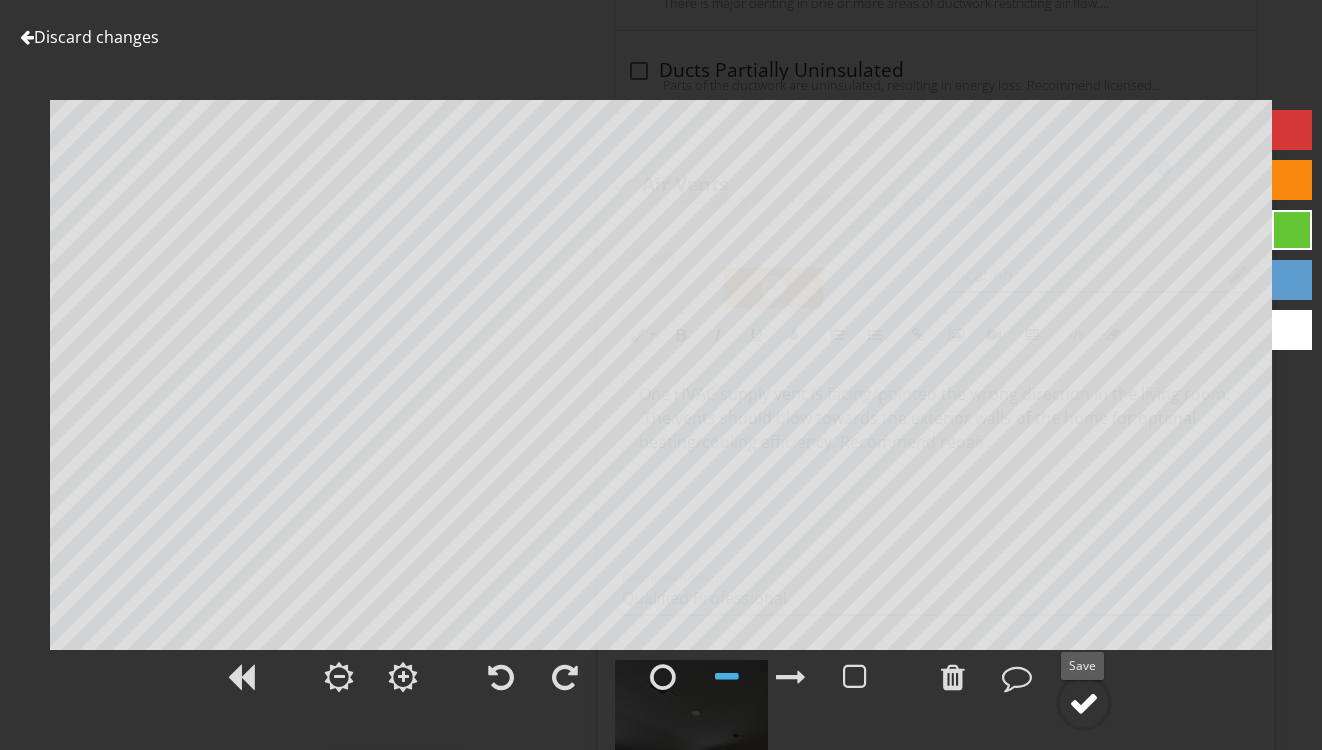 click at bounding box center (1084, 703) 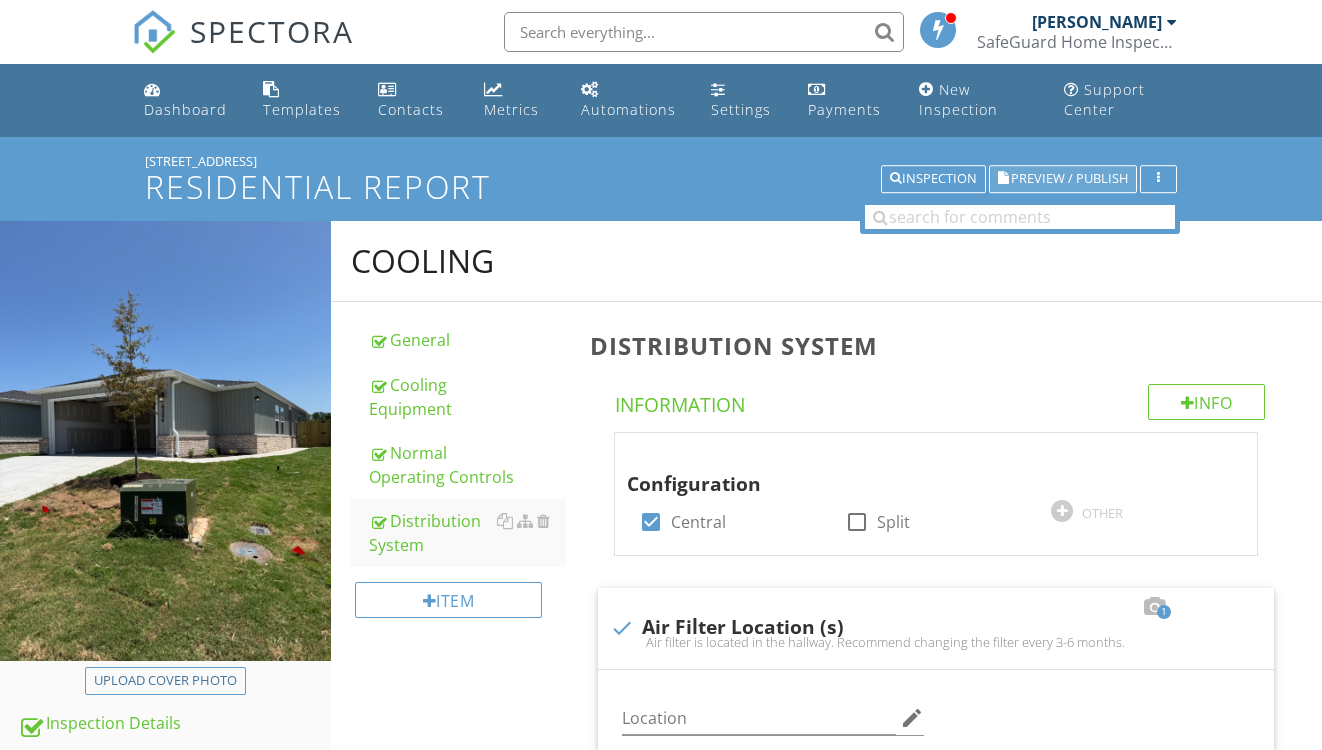 scroll, scrollTop: 0, scrollLeft: 0, axis: both 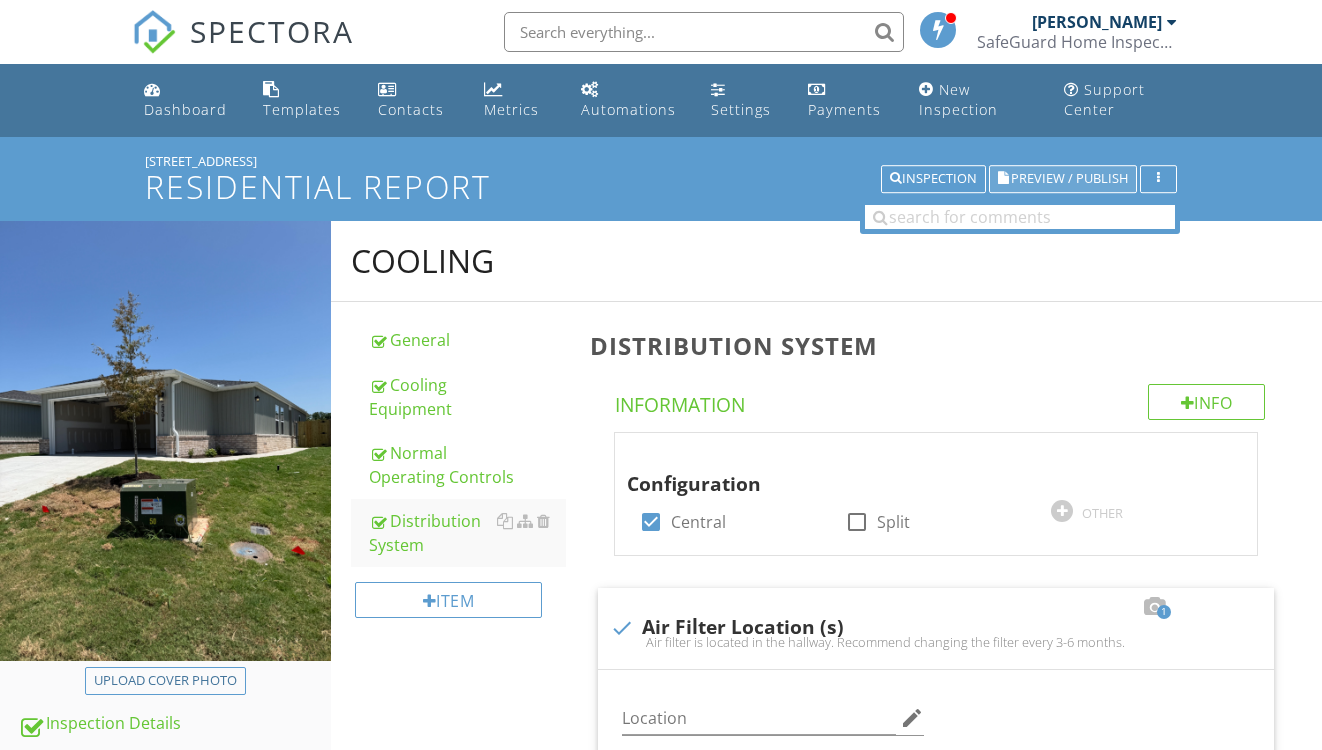 click on "Preview / Publish" at bounding box center [1069, 179] 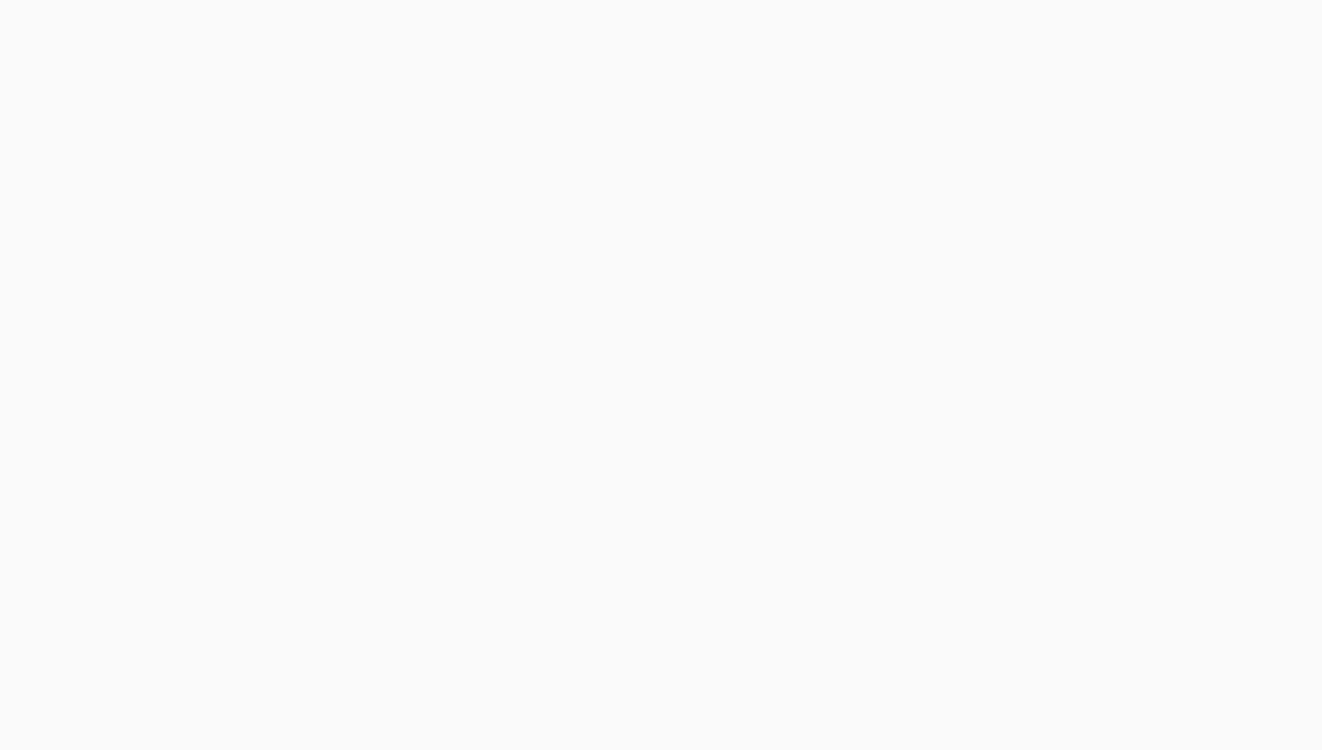scroll, scrollTop: 0, scrollLeft: 0, axis: both 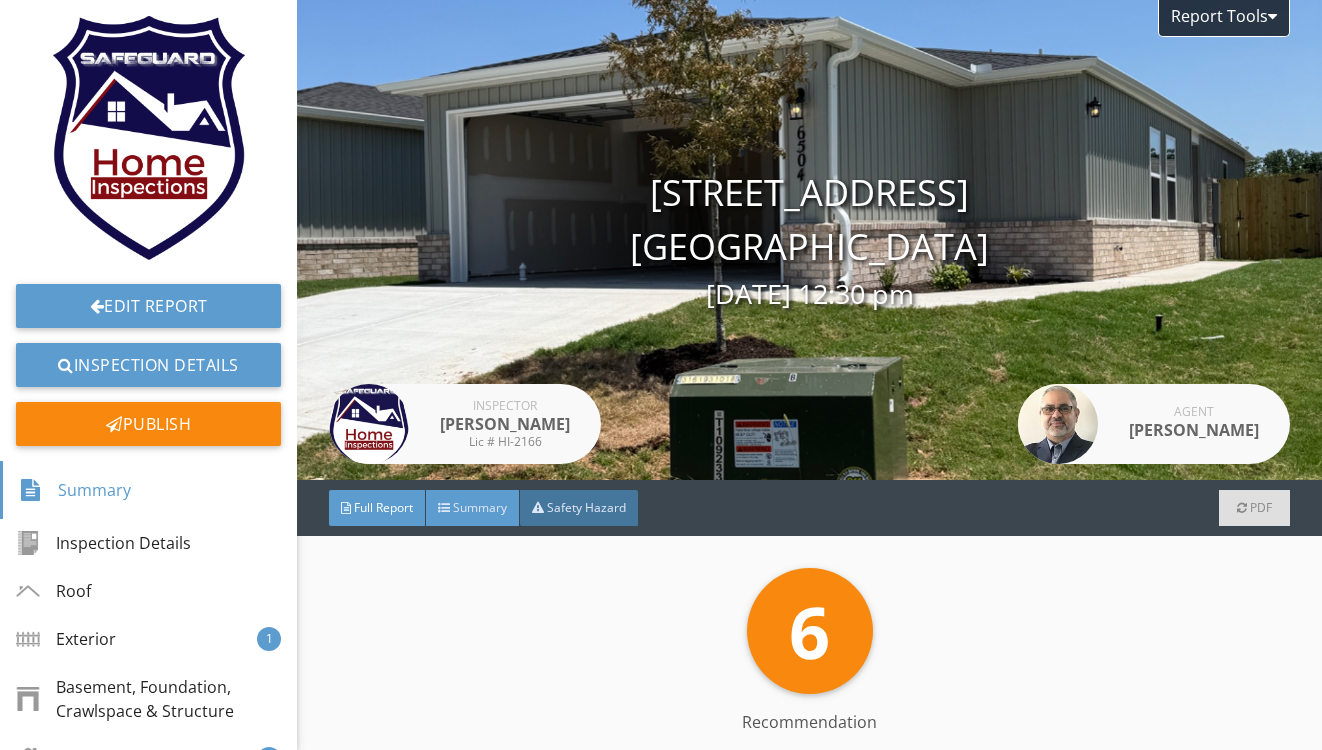 click on "Summary" at bounding box center (480, 507) 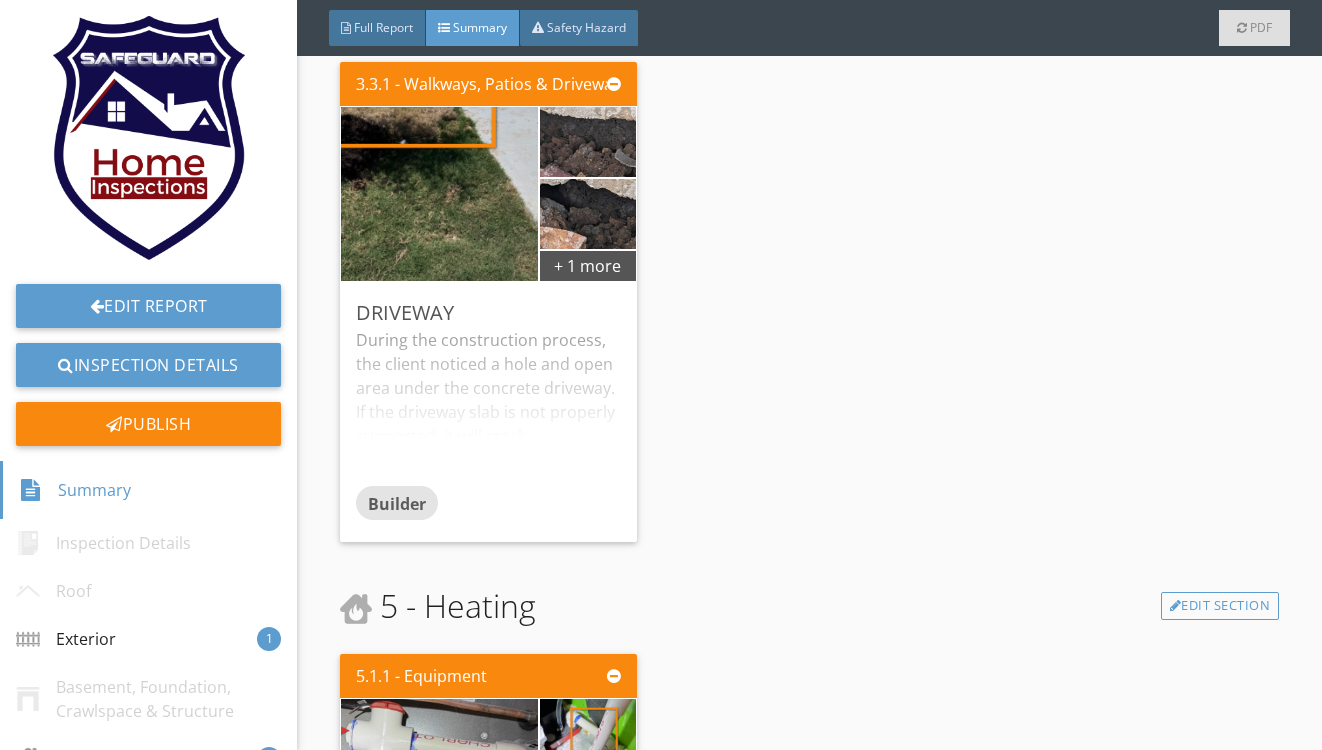 scroll, scrollTop: 579, scrollLeft: 0, axis: vertical 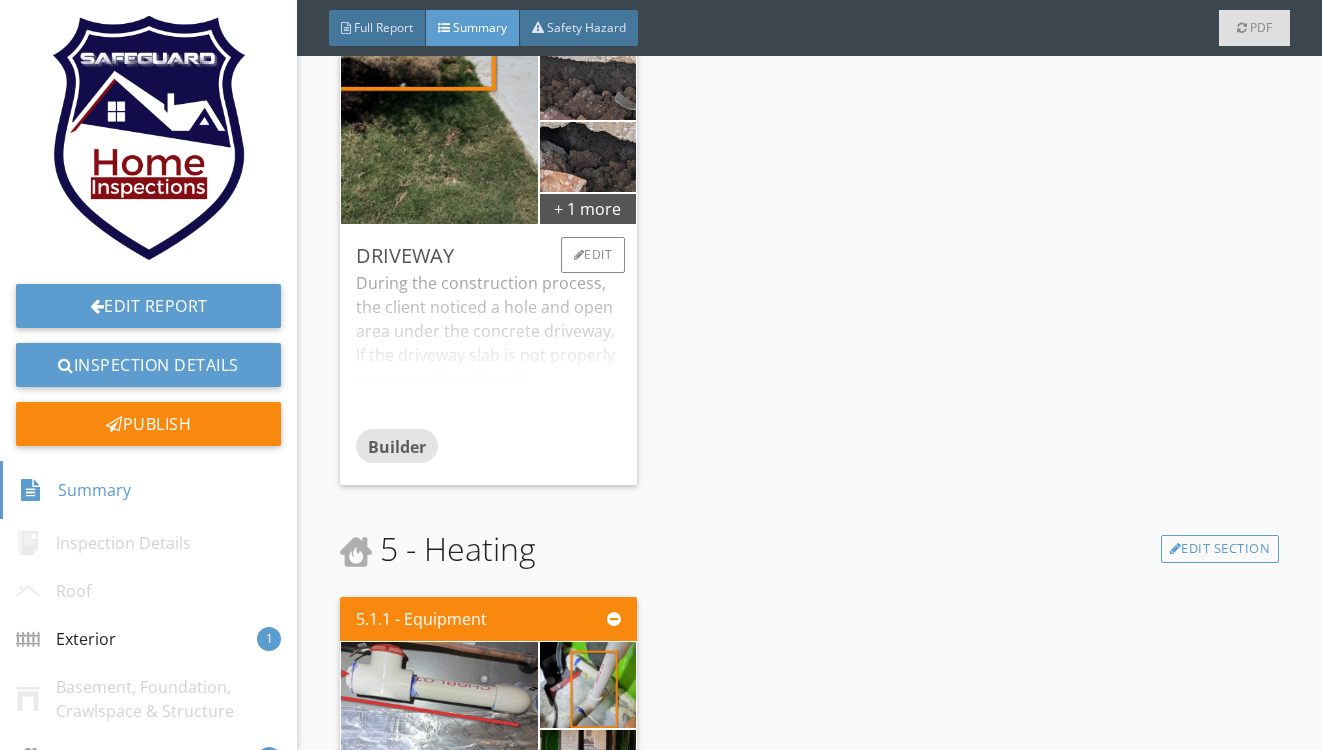 click on "During the construction process, the client noticed a hole and open area under the concrete driveway. If the driveway slab is not properly supported, it will crack. Recommend the builder evaluate the driveway and the photos included." at bounding box center [488, 350] 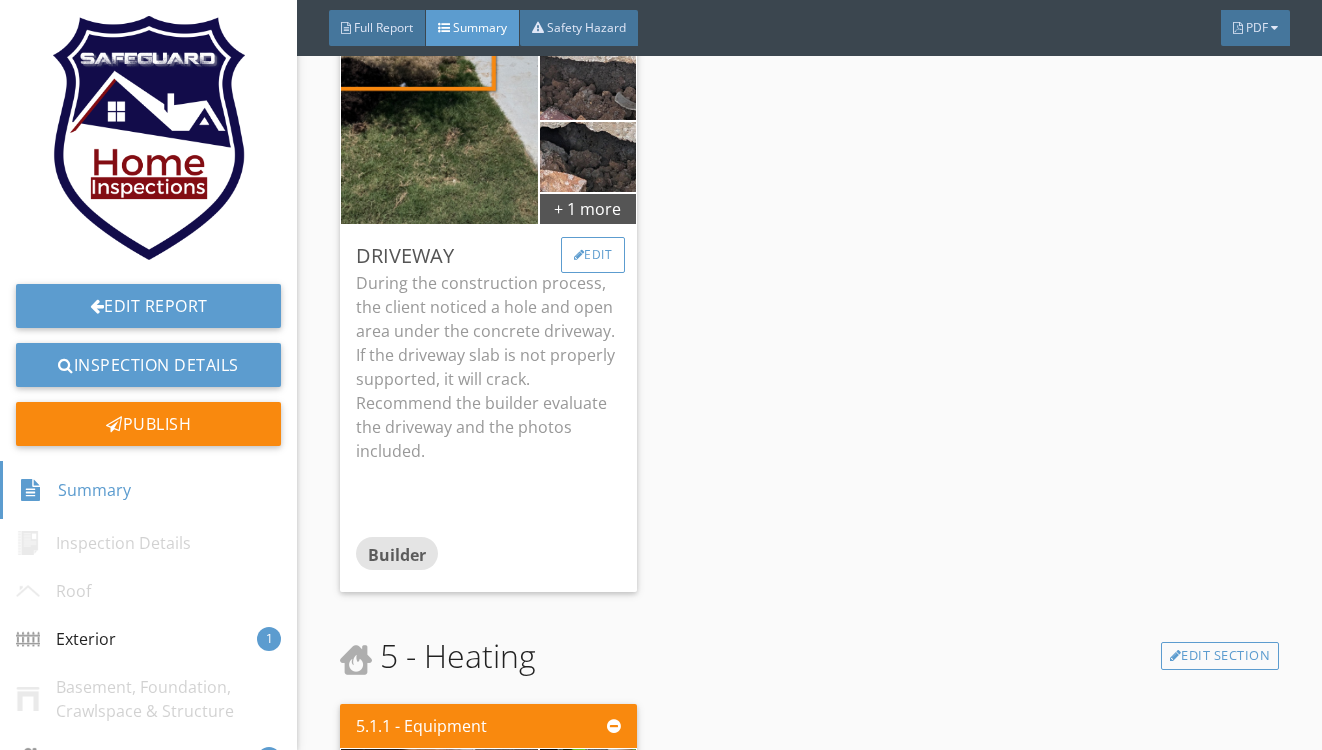 click on "Edit" at bounding box center [593, 255] 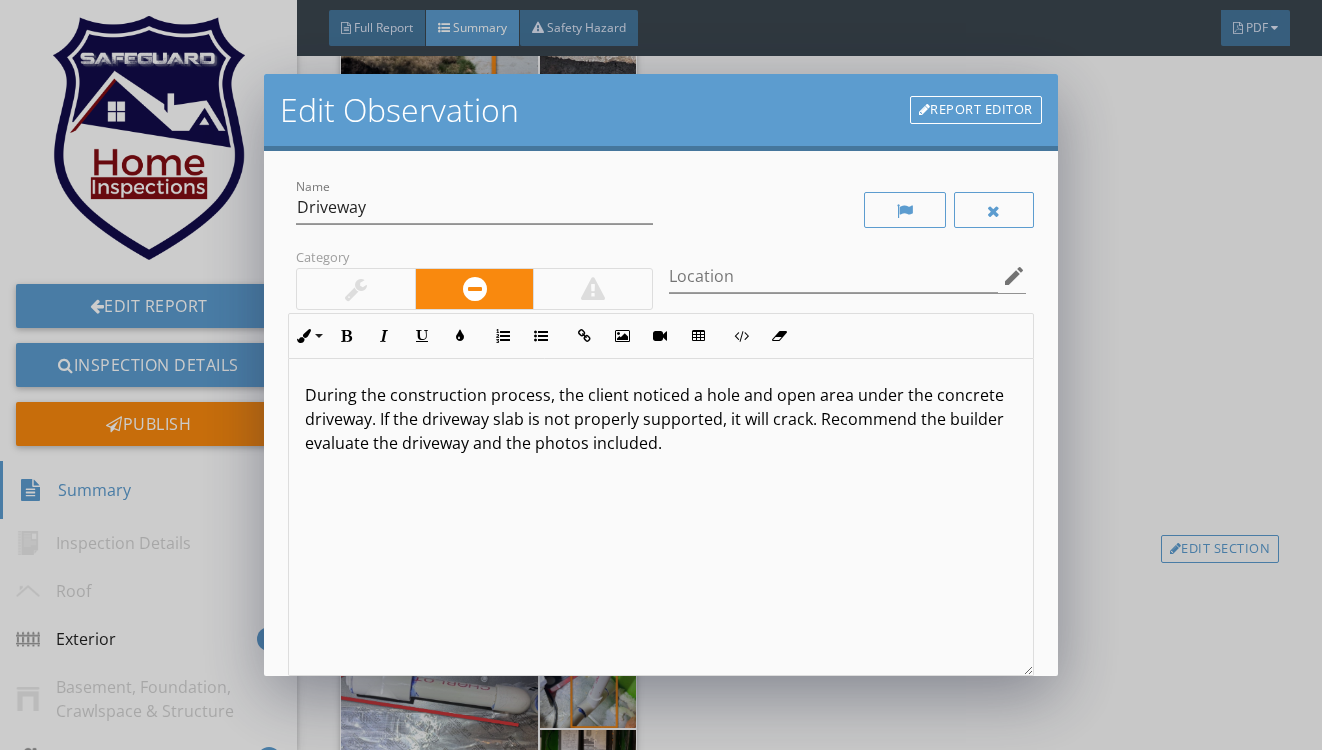 click on "During the construction process, the client noticed a hole and open area under the concrete driveway. If the driveway slab is not properly supported, it will crack. Recommend the builder evaluate the driveway and the photos included." at bounding box center [660, 419] 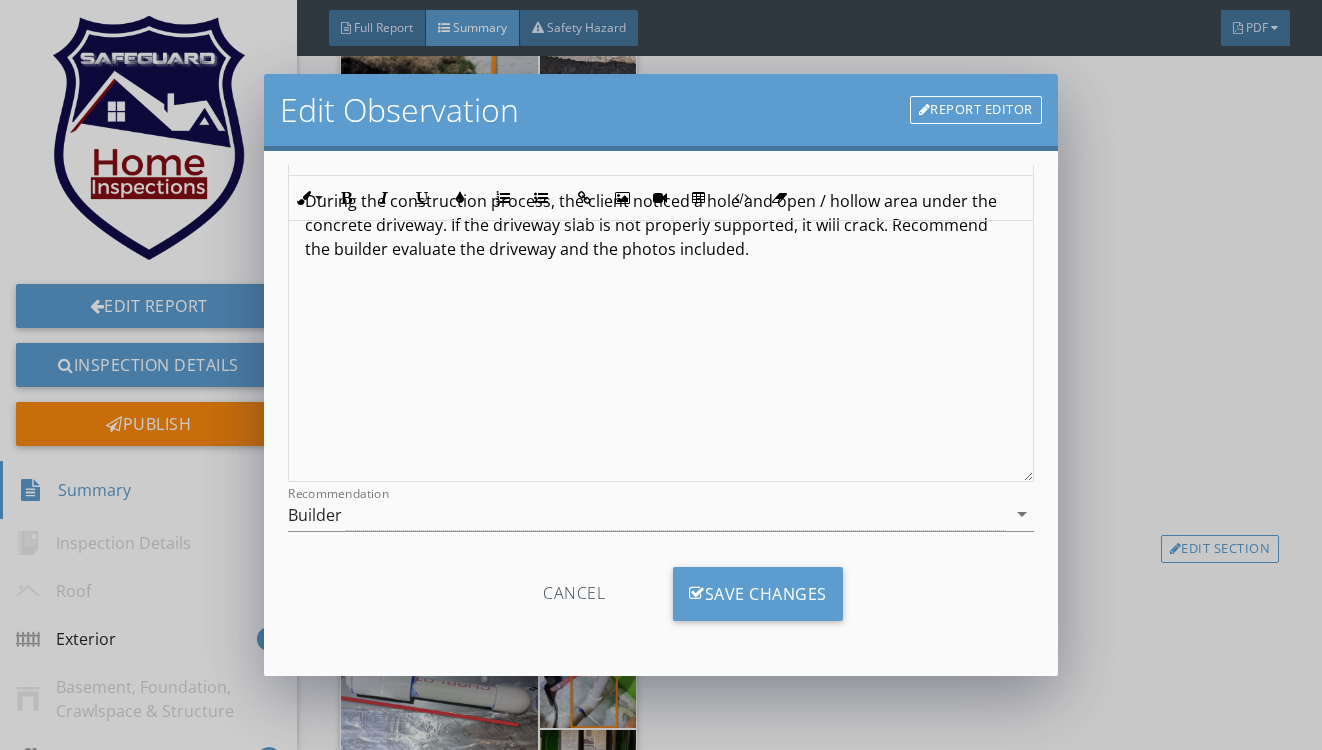 scroll, scrollTop: 194, scrollLeft: 0, axis: vertical 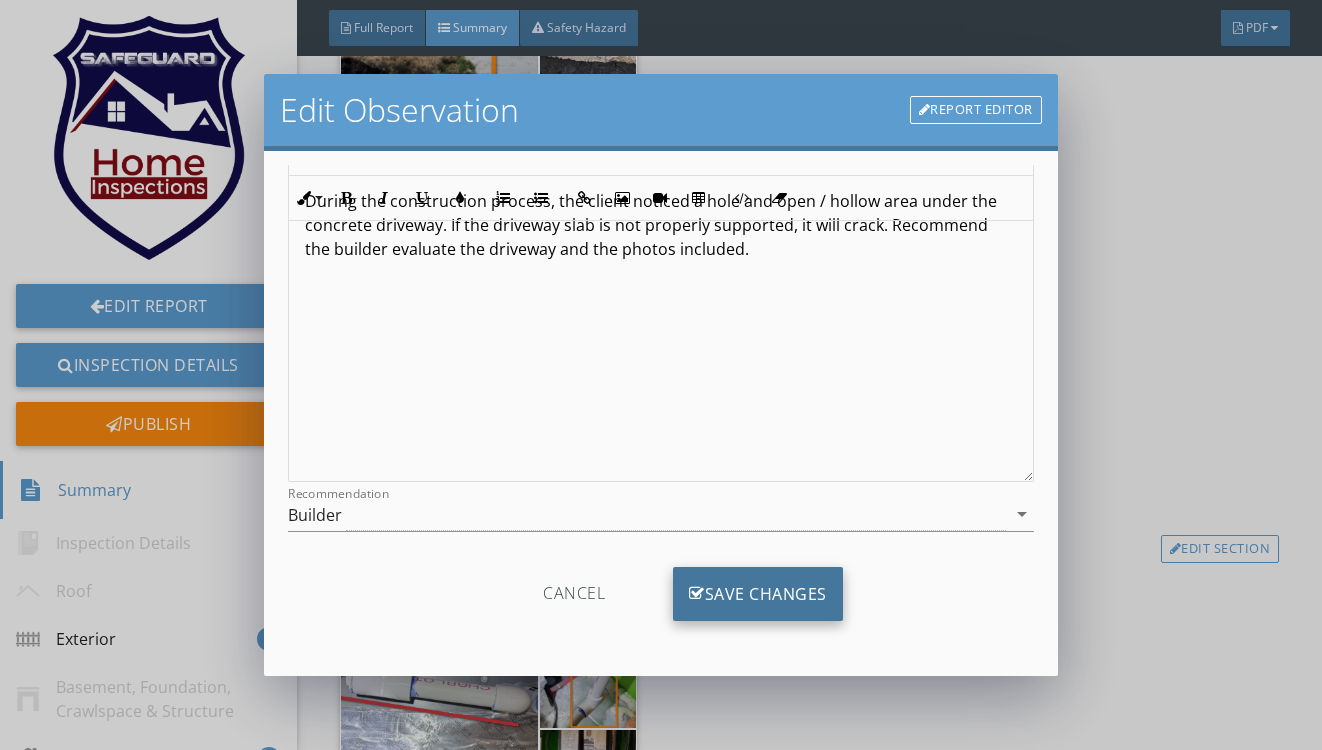 click on "Save Changes" at bounding box center (758, 594) 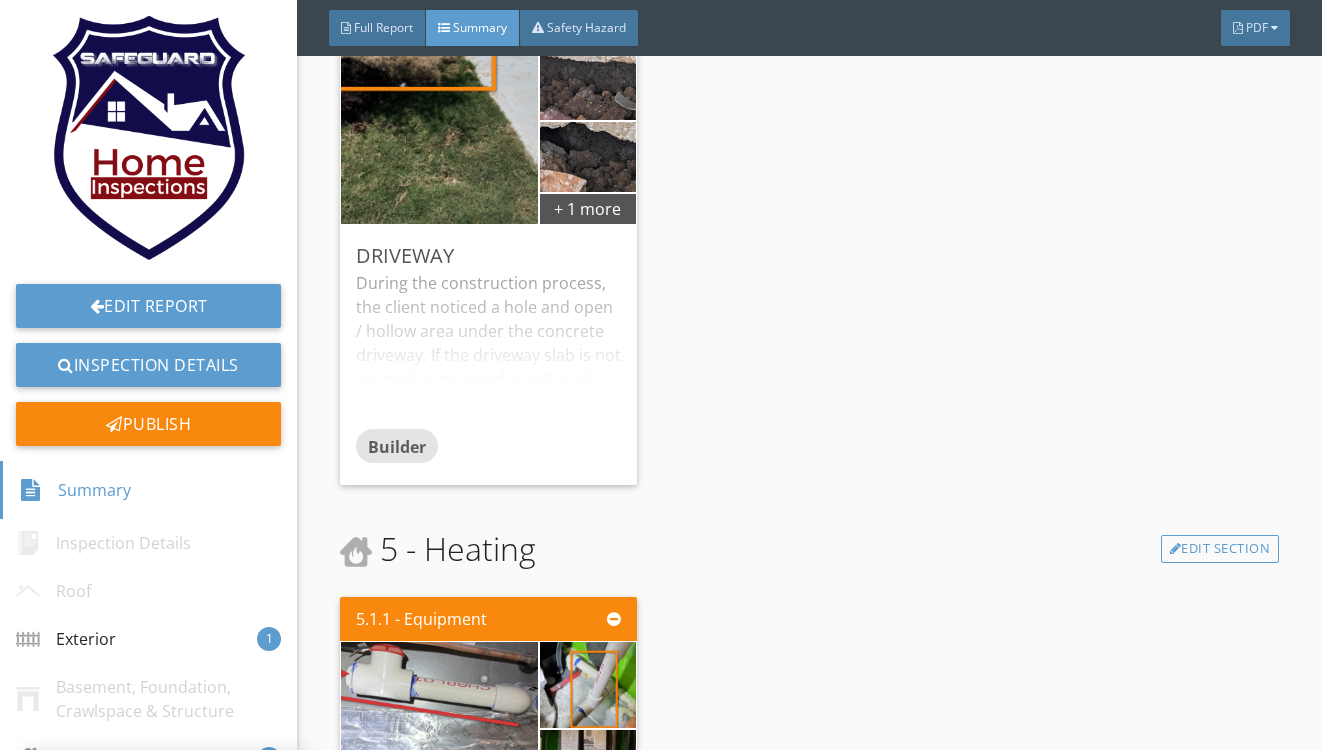 scroll, scrollTop: 0, scrollLeft: 0, axis: both 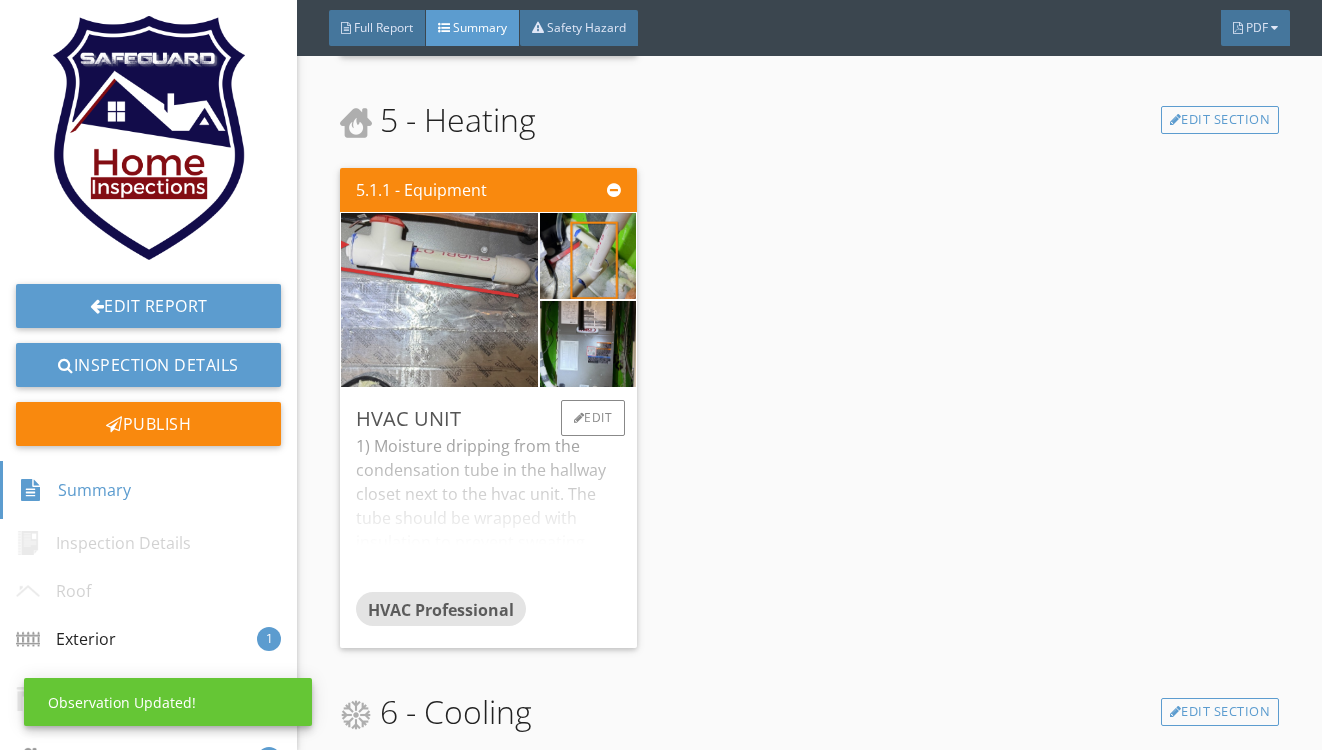 click on "1) Moisture dripping from the condensation tube in the hallway closet next to the hvac unit. The tube should be wrapped with insulation to prevent sweating.  2) The safety / float switch is elevated. The switch will not function in an inclined position.  Recommend an HVAC professional evaluate and repair." at bounding box center [488, 513] 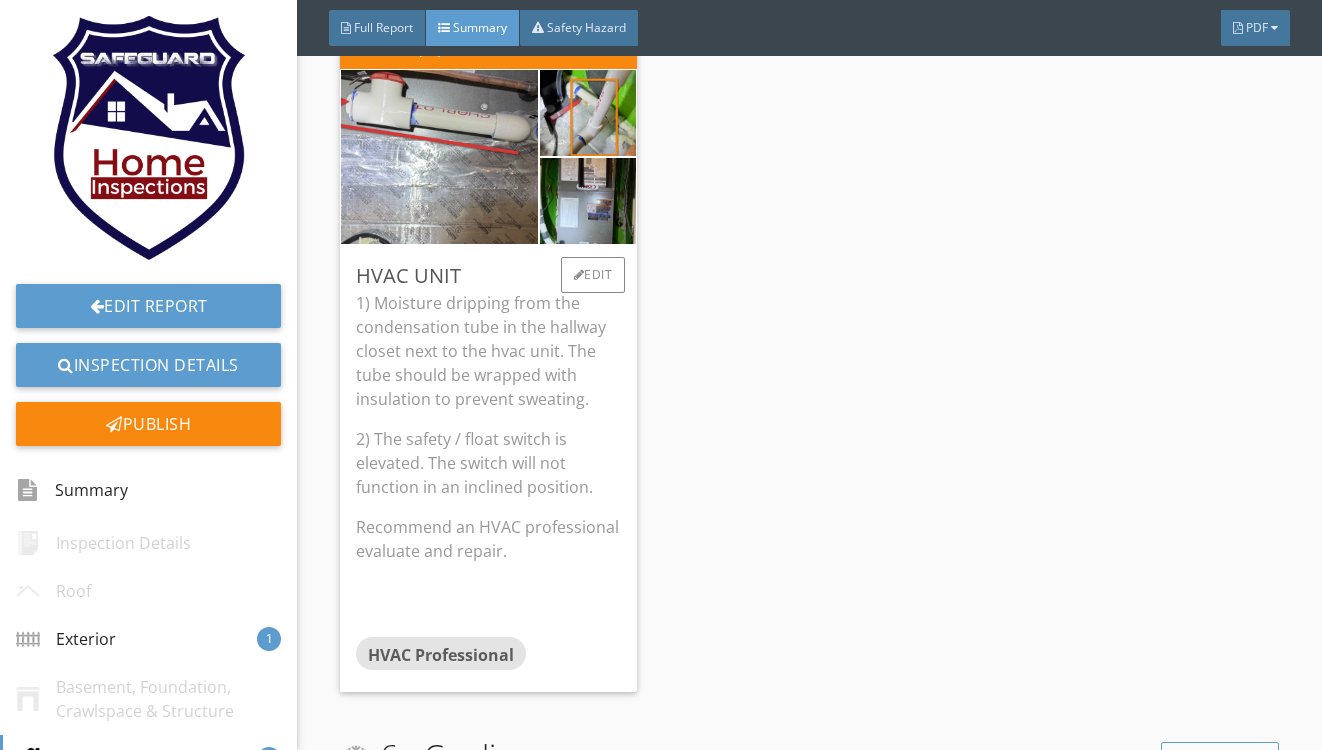scroll, scrollTop: 1157, scrollLeft: 0, axis: vertical 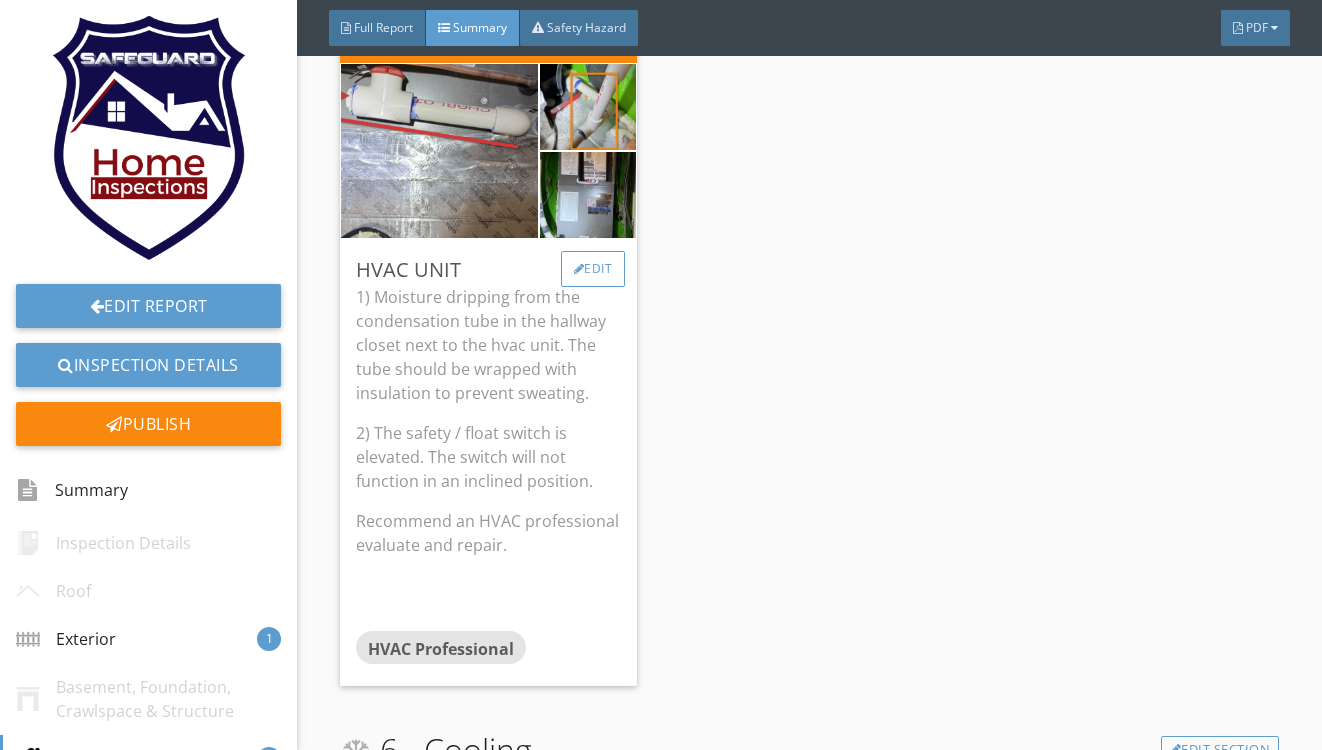click on "Edit" at bounding box center (593, 269) 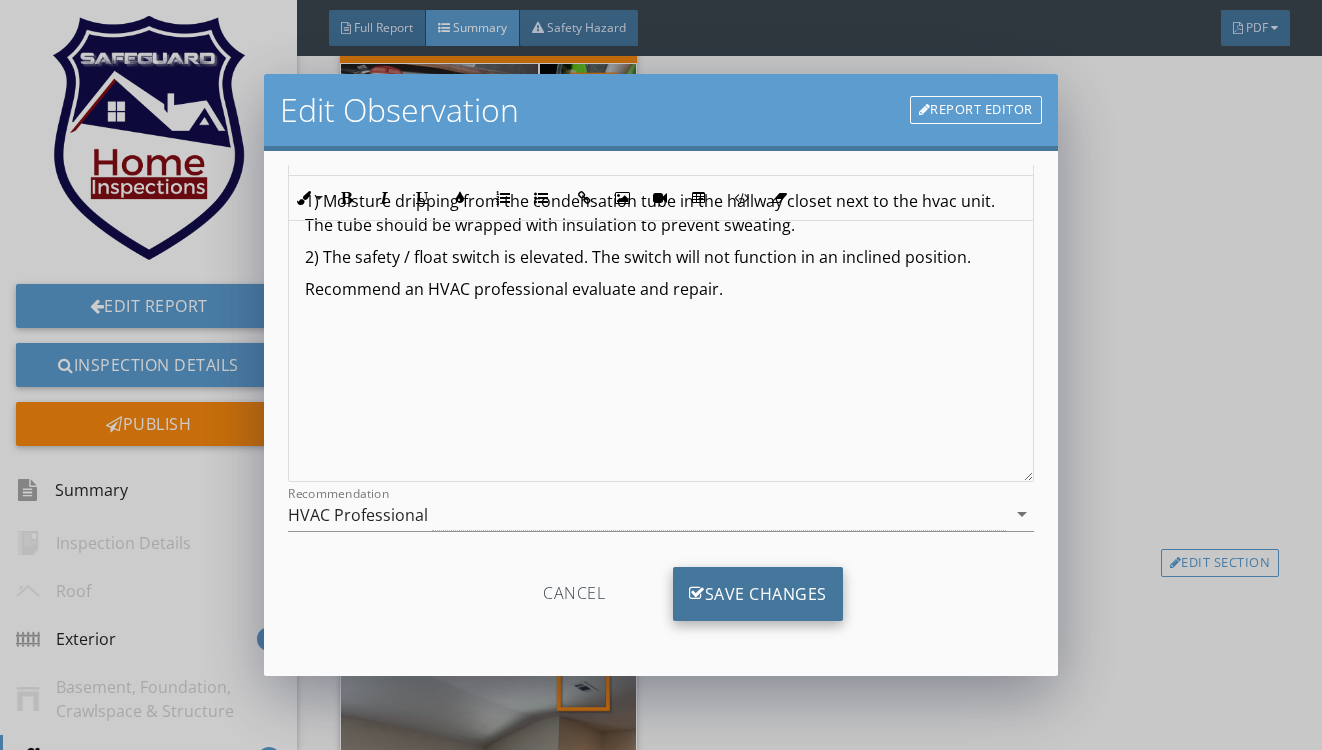 scroll, scrollTop: 194, scrollLeft: 0, axis: vertical 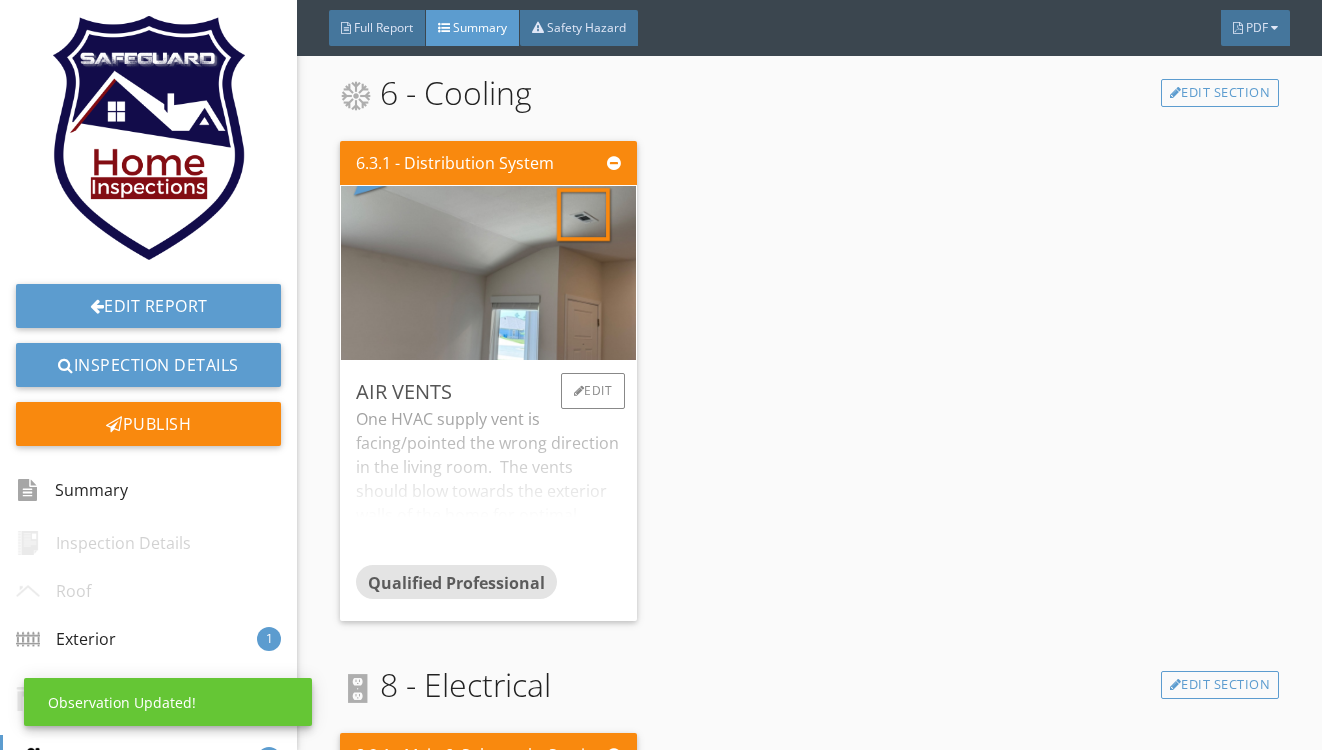 click on "One HVAC supply vent is facing/pointed the wrong direction in the living room.  The vents should blow towards the exterior walls of the home for optimal heating/cooling efficiency. Recommend repair." at bounding box center (488, 486) 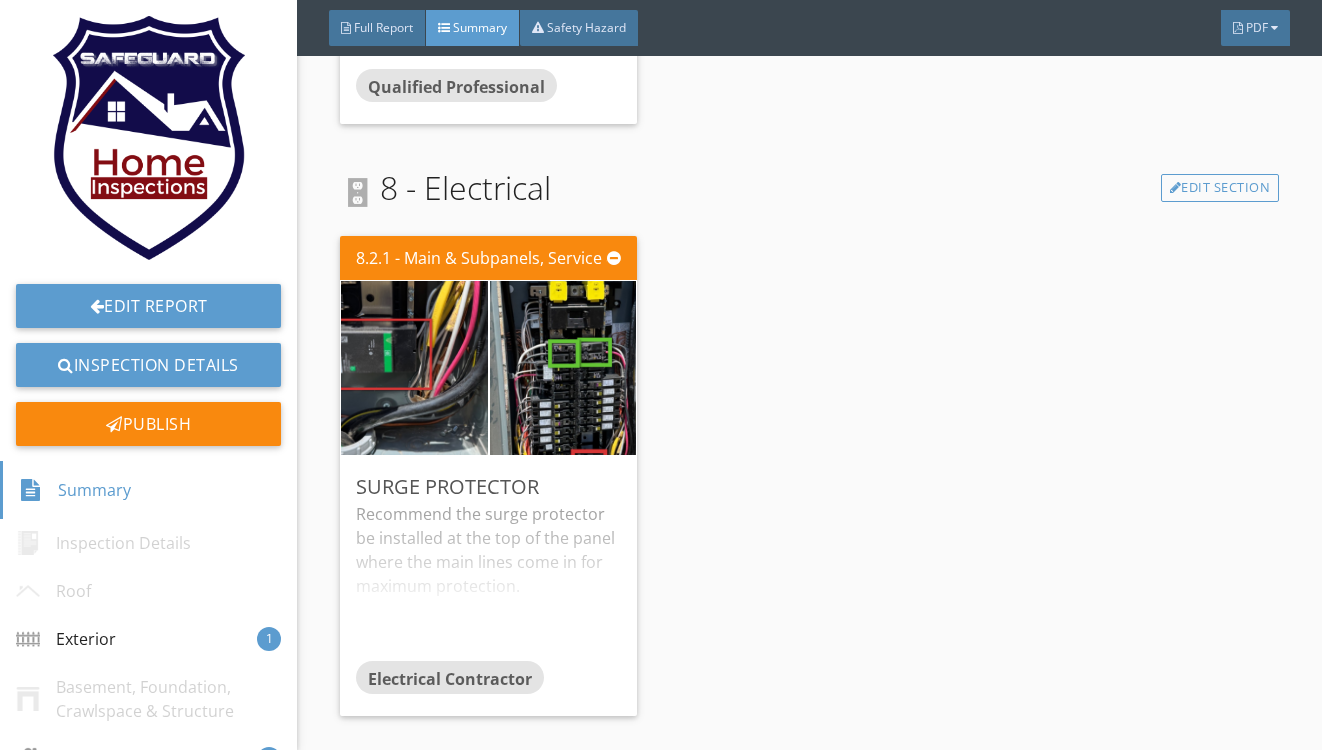 scroll, scrollTop: 2295, scrollLeft: 0, axis: vertical 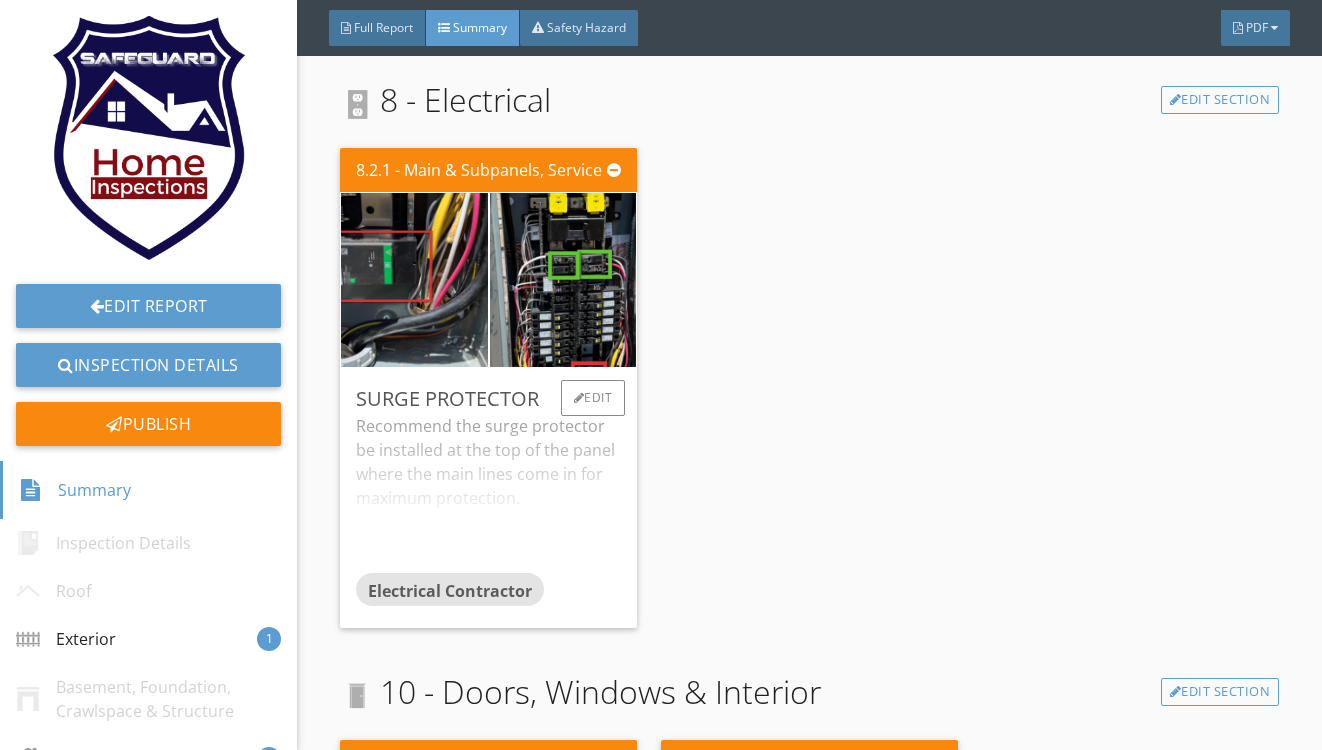 click on "Recommend the surge protector be installed at the top of the panel where the main lines come in for maximum protection." at bounding box center [488, 493] 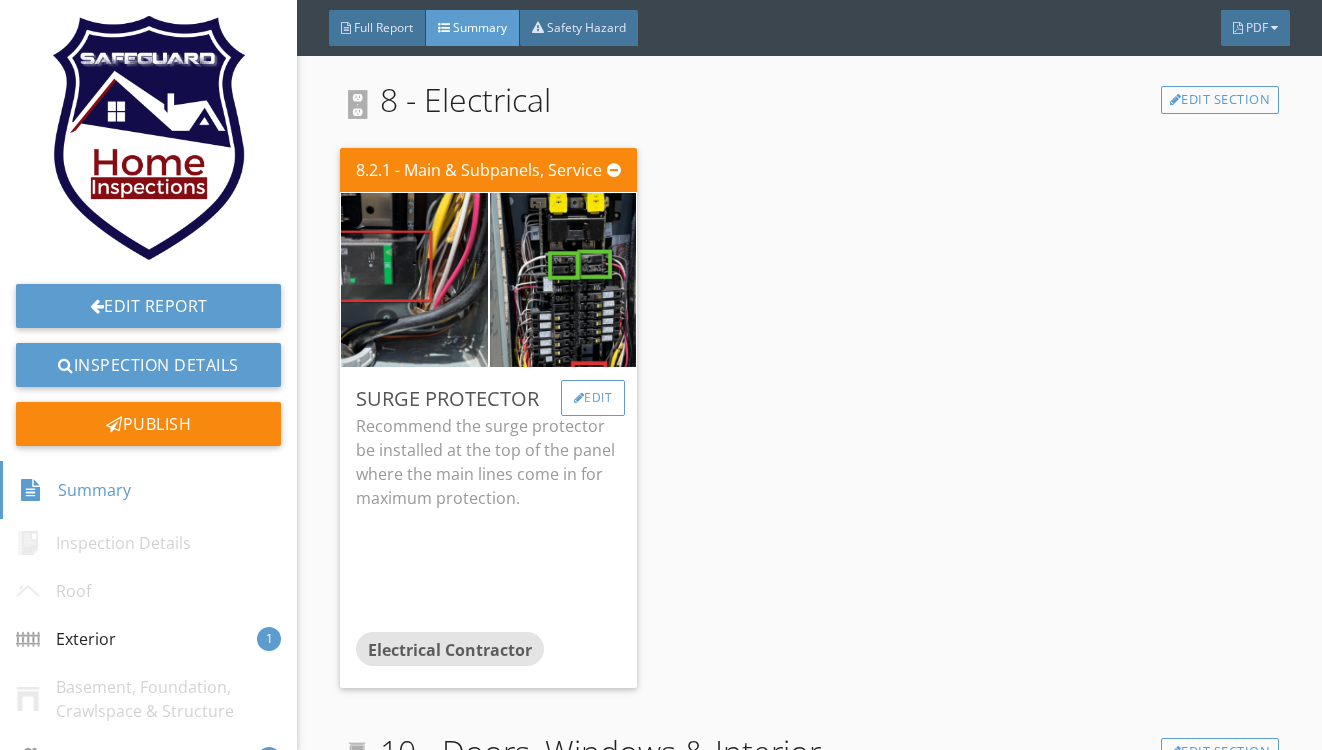 click at bounding box center (579, 398) 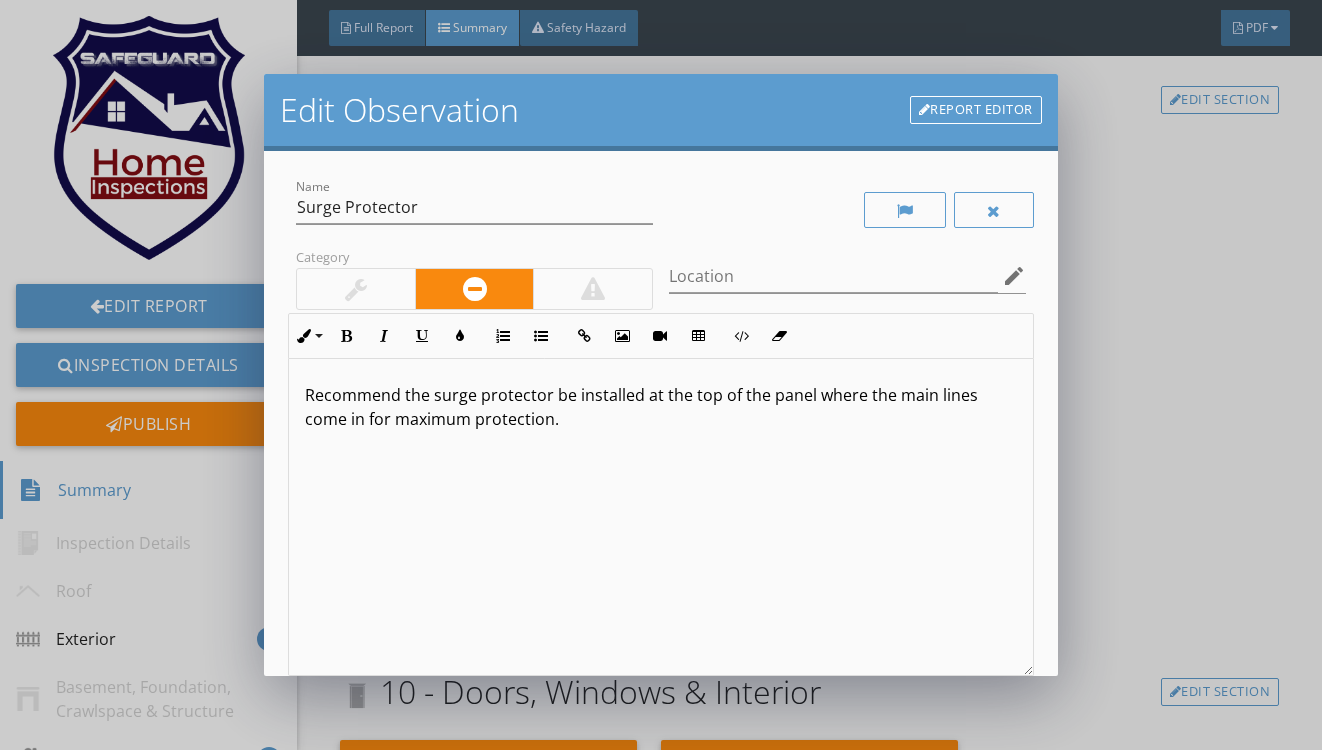 click on "Recommend the surge protector be installed at the top of the panel where the main lines come in for maximum protection." at bounding box center [660, 431] 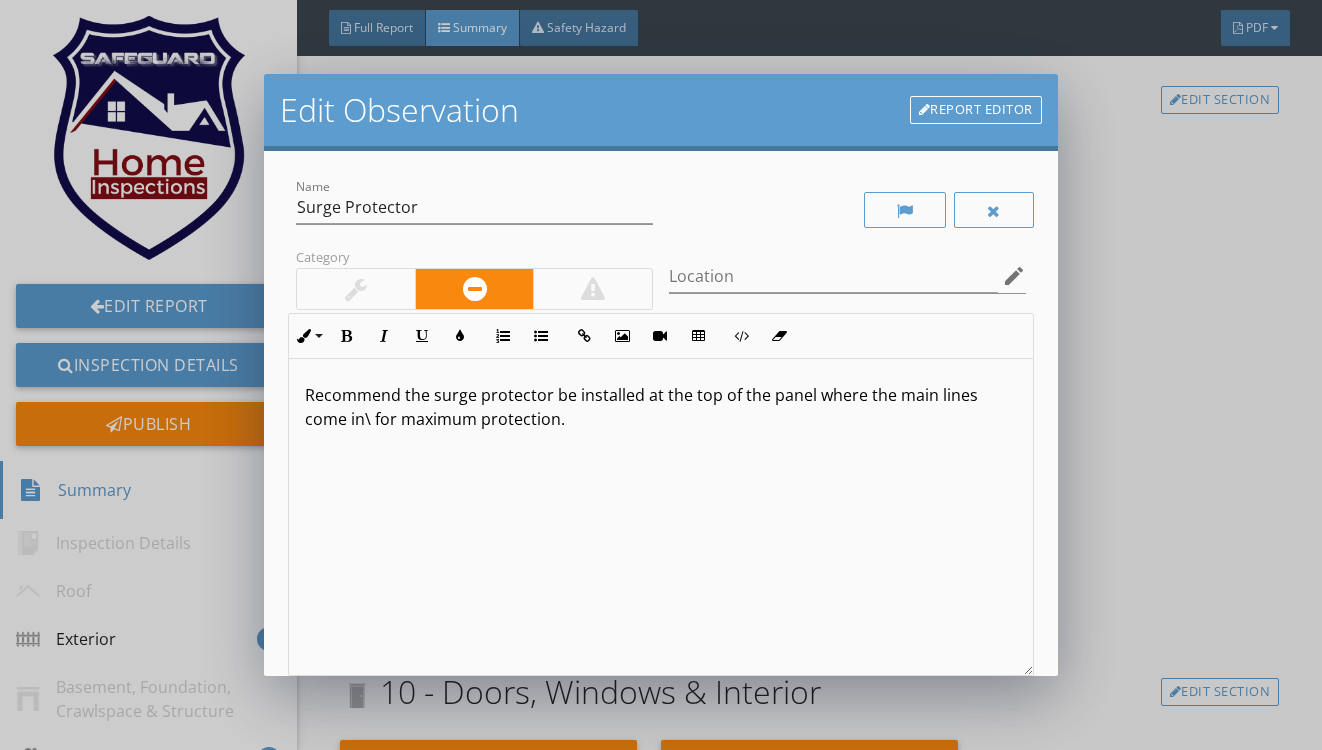 type 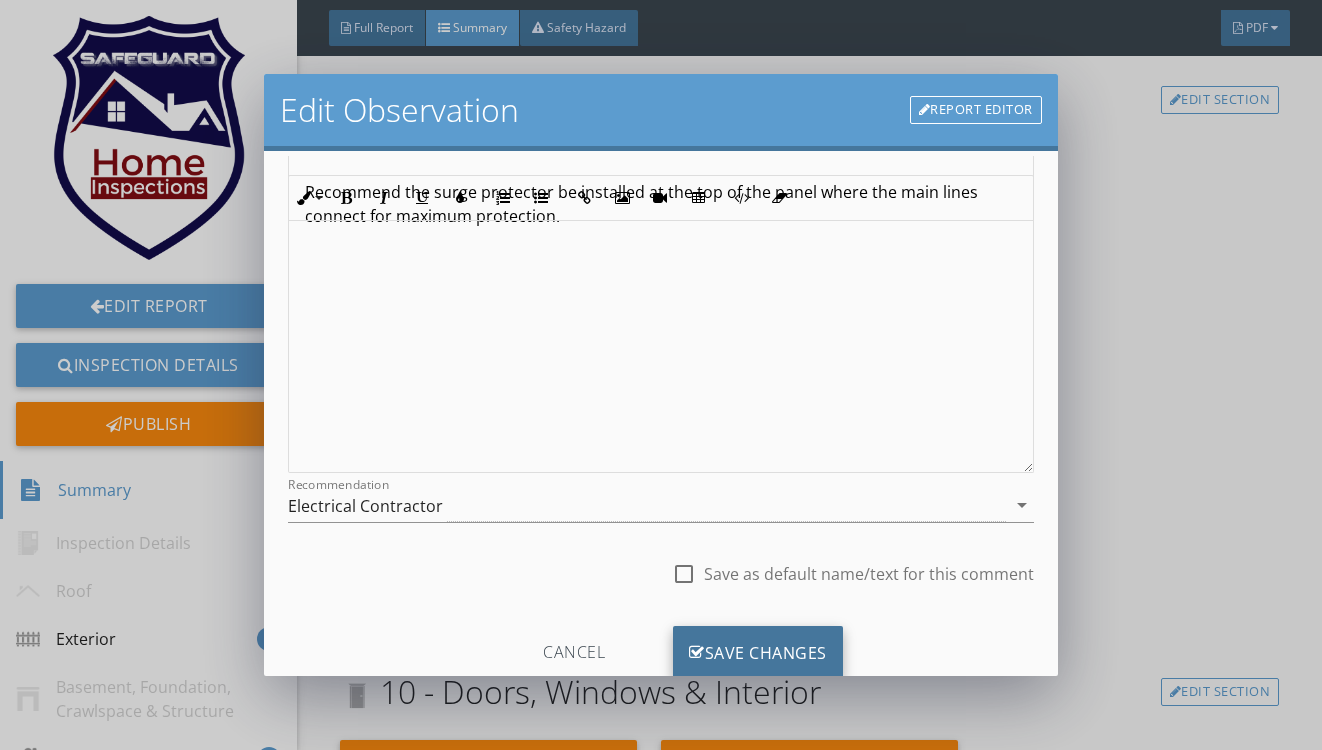 click on "Save Changes" at bounding box center (758, 653) 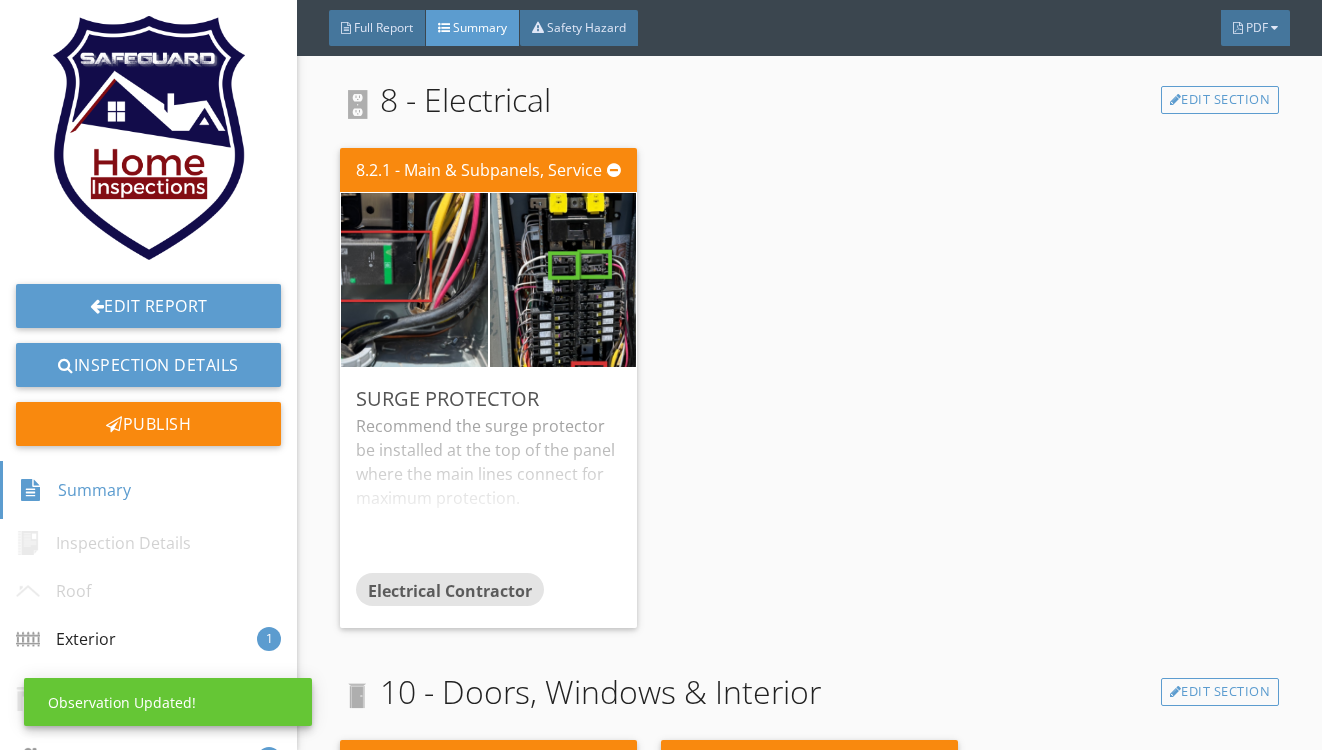 scroll, scrollTop: 25, scrollLeft: 0, axis: vertical 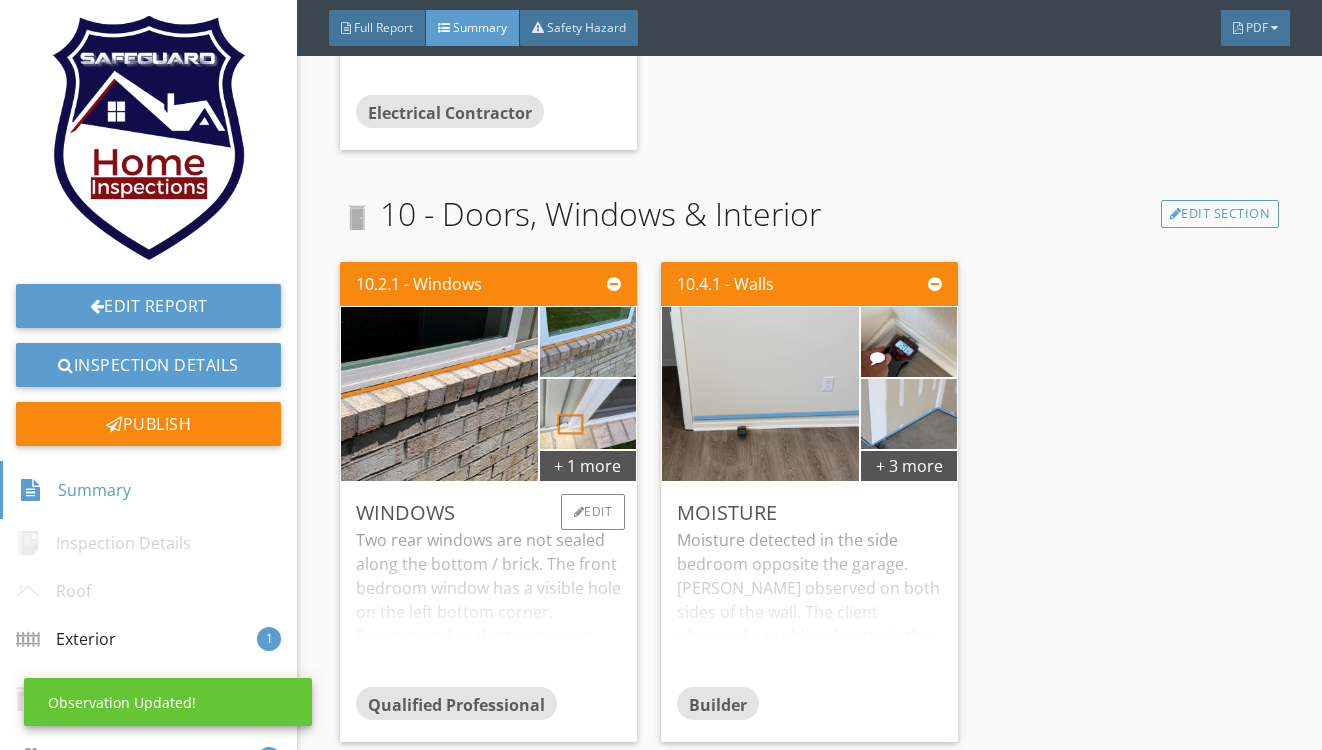 click on "Two rear windows are not sealed along the bottom / brick. The front bedroom window has a visible hole on the left bottom corner. Recommend sealant to prevent moisture intrusion. All other windows are properly sealed." at bounding box center [488, 607] 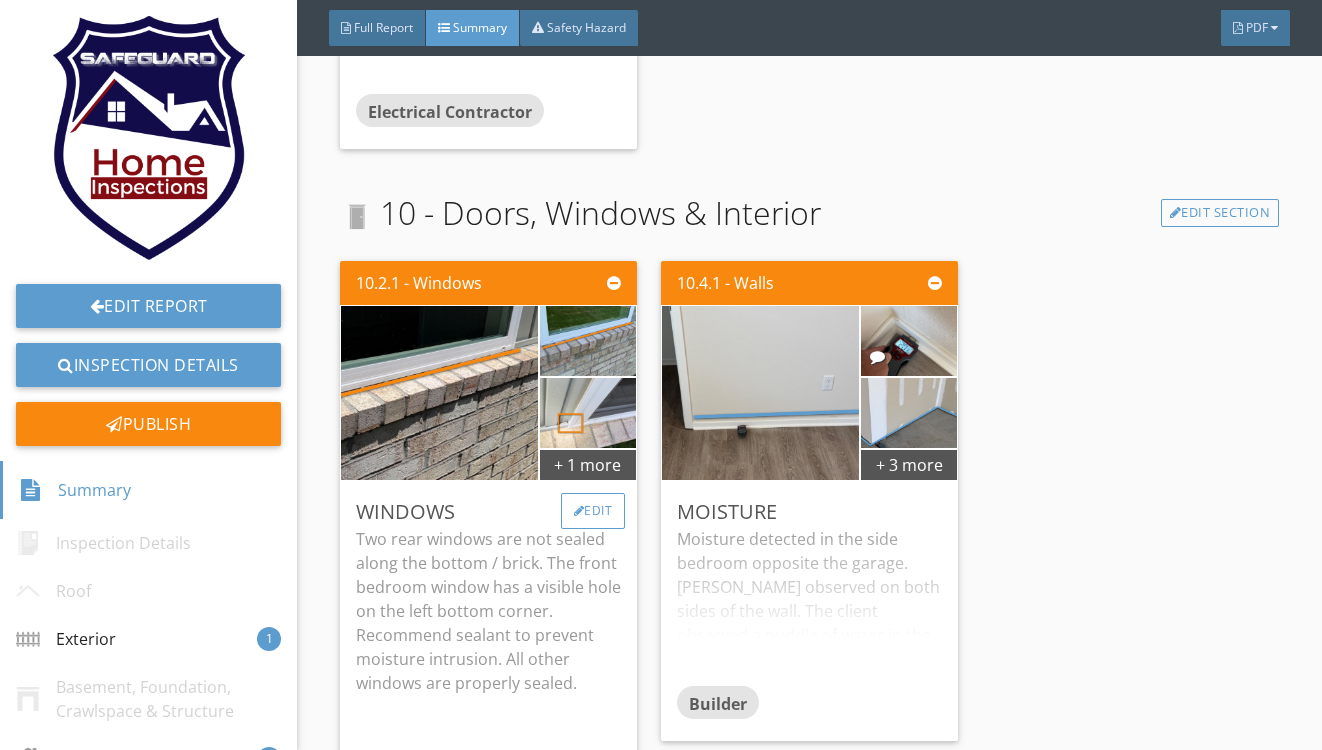 click on "Edit" at bounding box center [593, 511] 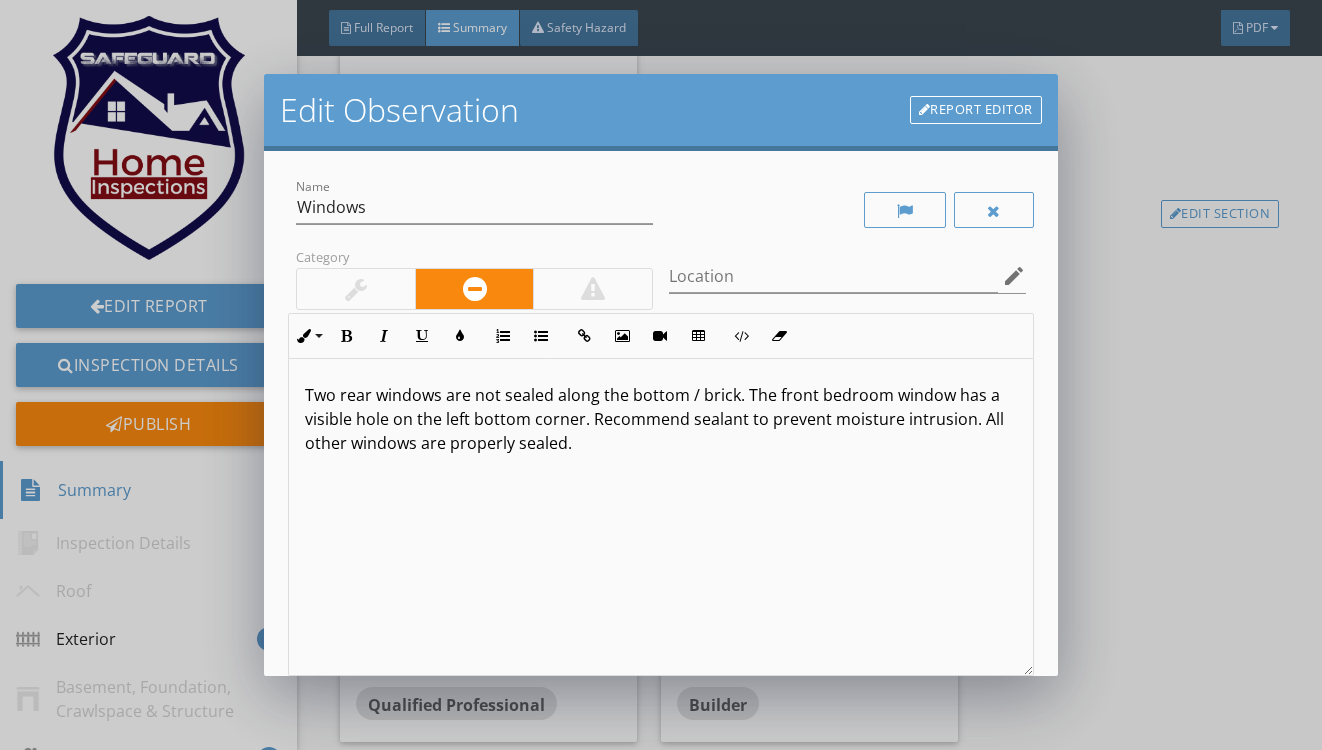 click on "Two rear windows are not sealed along the bottom / brick. The front bedroom window has a visible hole on the left bottom corner. Recommend sealant to prevent moisture intrusion. All other windows are properly sealed." at bounding box center (660, 419) 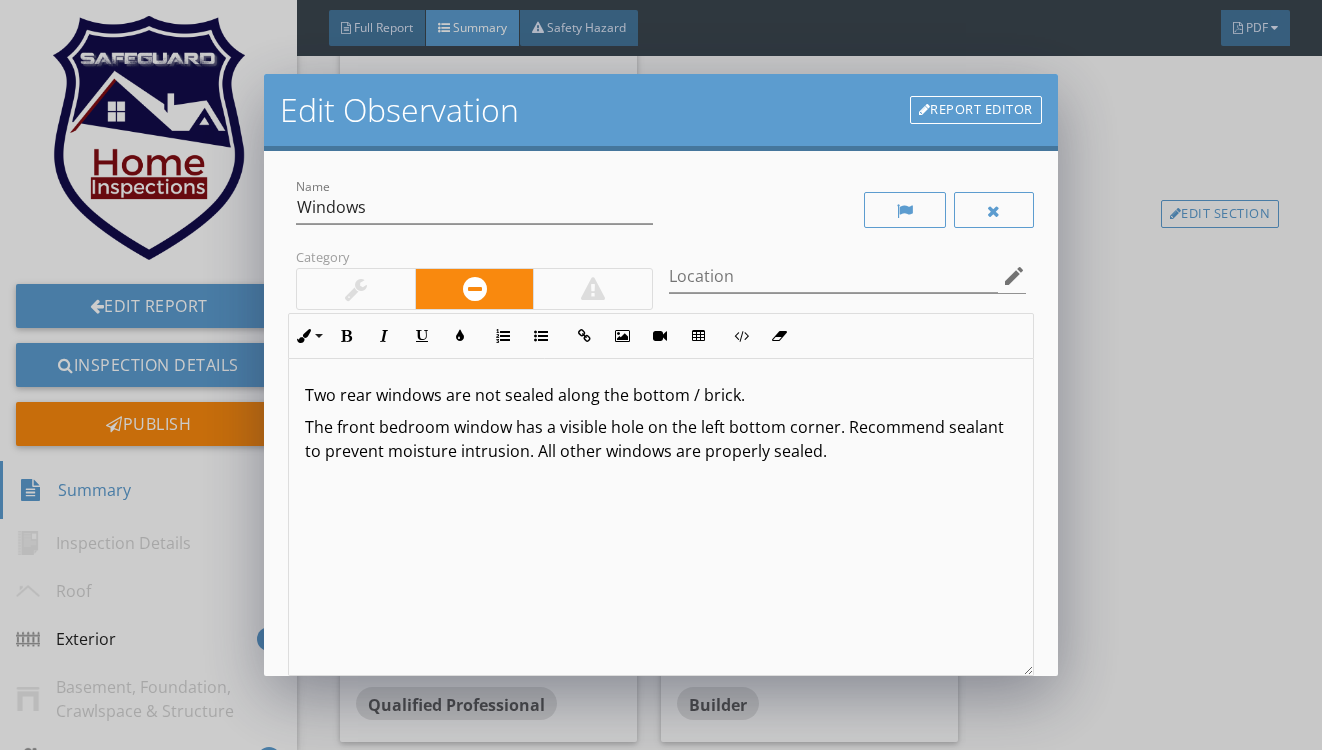 click on "The front bedroom window has a visible hole on the left bottom corner. Recommend sealant to prevent moisture intrusion. All other windows are properly sealed." at bounding box center (660, 439) 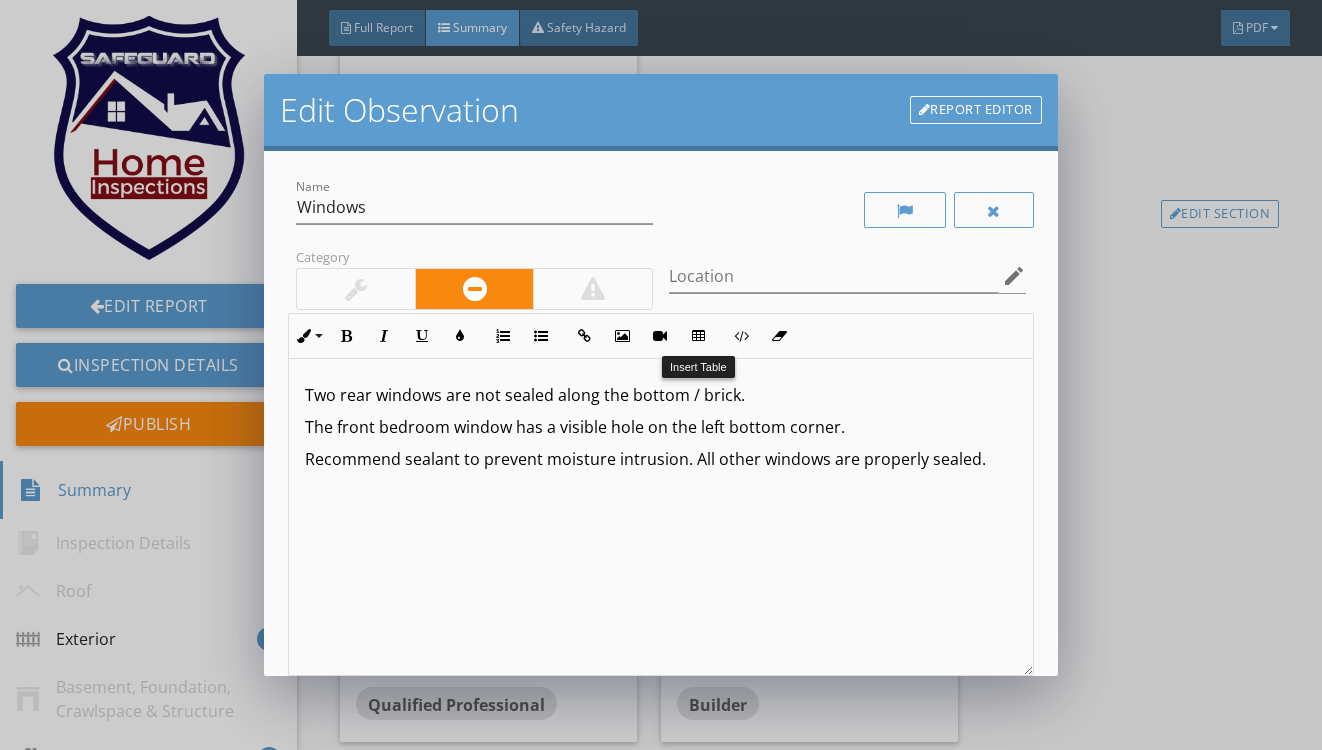 scroll, scrollTop: 0, scrollLeft: 0, axis: both 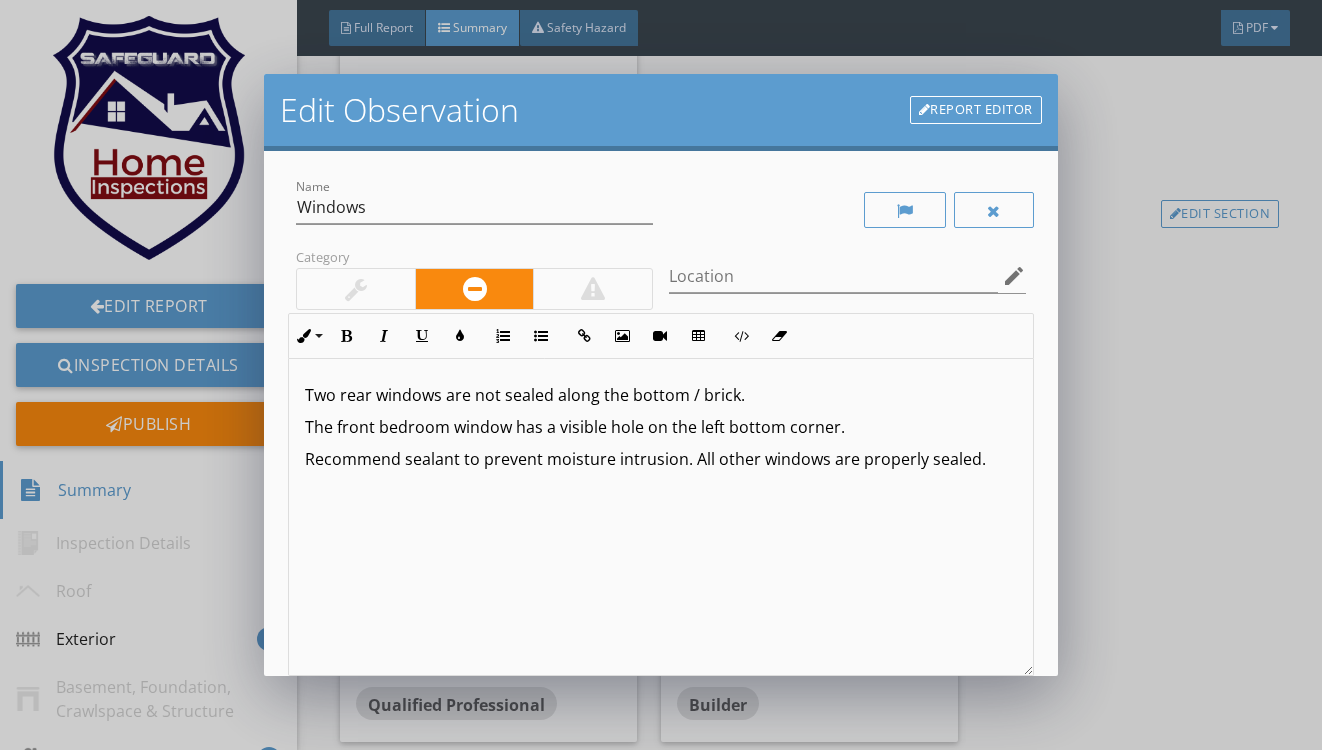 click on "The front bedroom window has a visible hole on the left bottom corner." at bounding box center (660, 427) 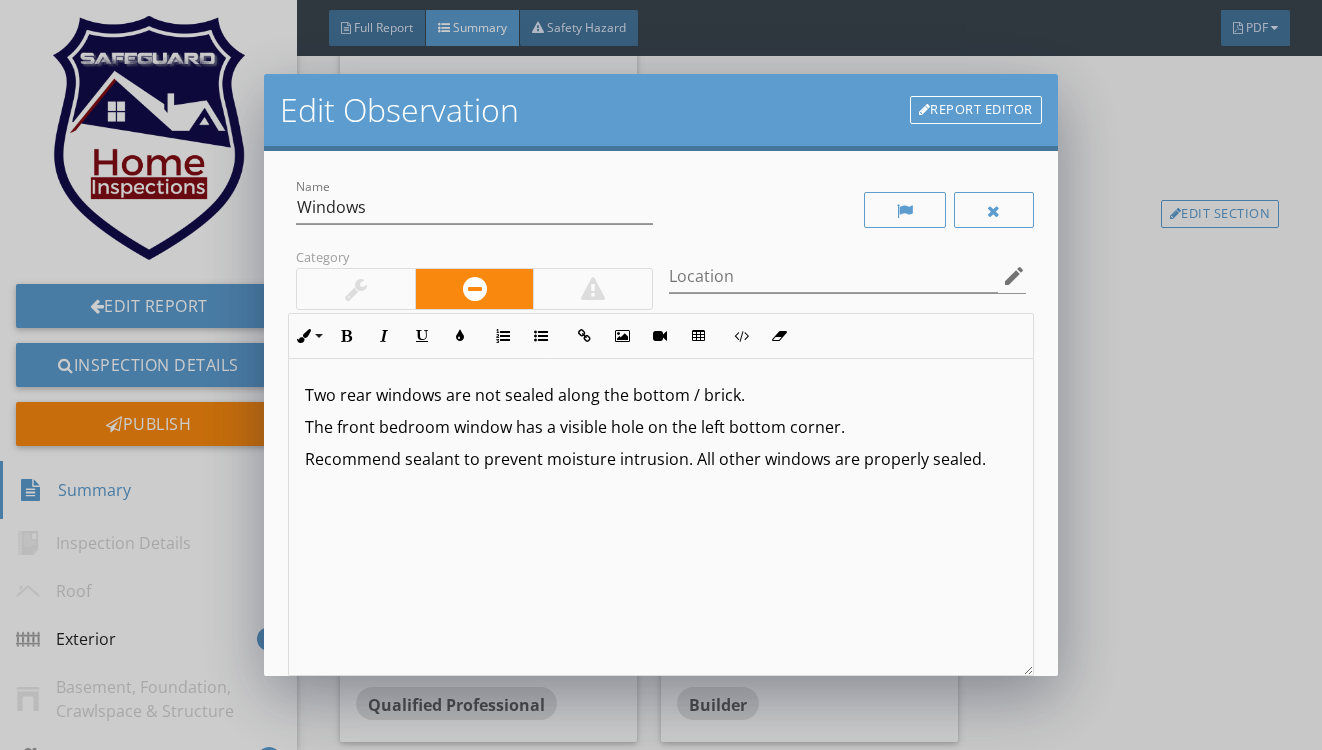 type 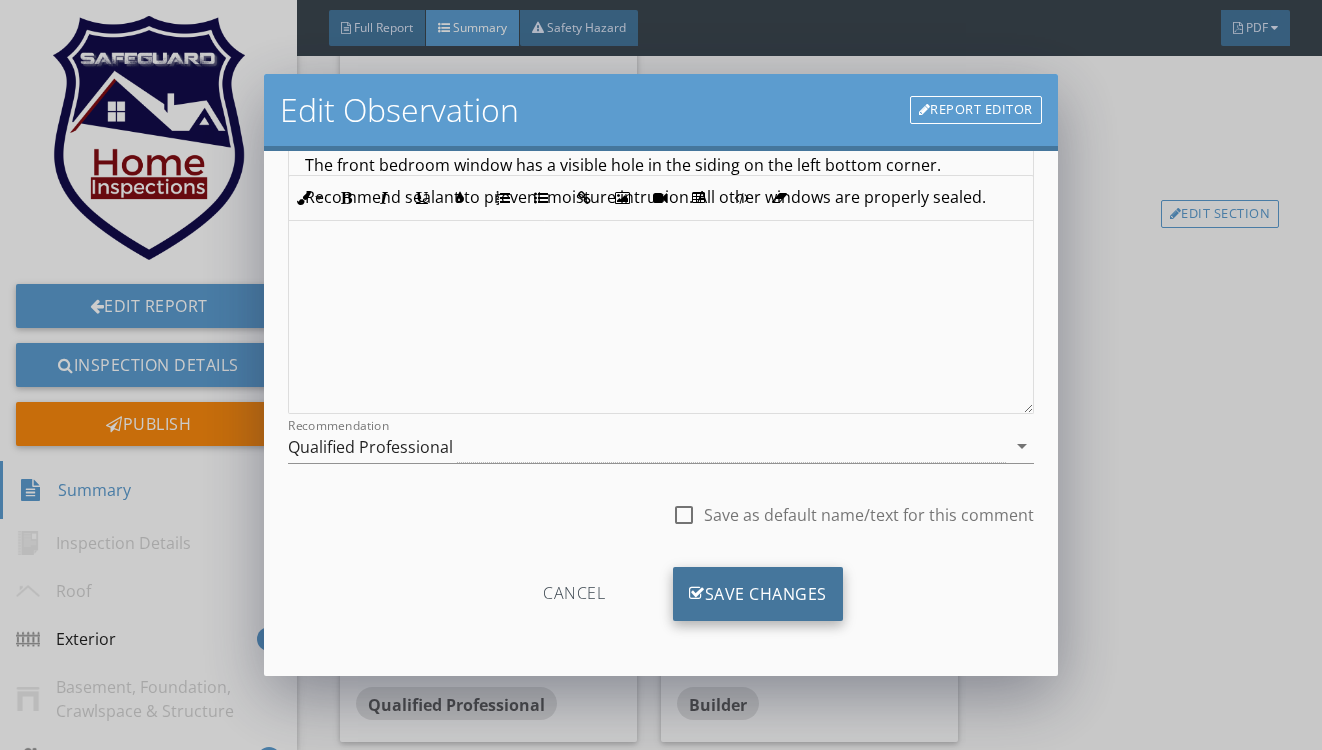 scroll, scrollTop: 262, scrollLeft: 0, axis: vertical 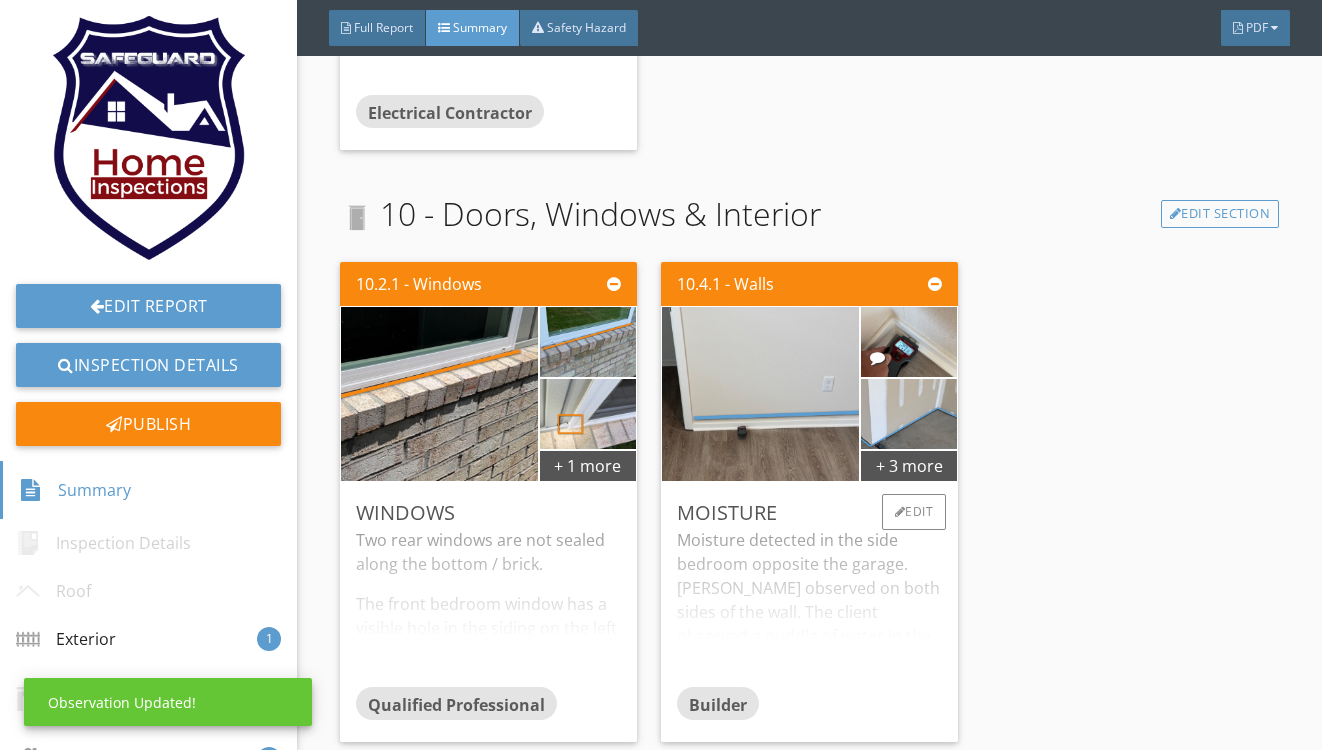 click on "Moisture detected in the side bedroom opposite the garage. Moisture observed on both sides of the wall. The client observed a puddle of water in the bedroom last week. Recommend the builder evaluate." at bounding box center [809, 607] 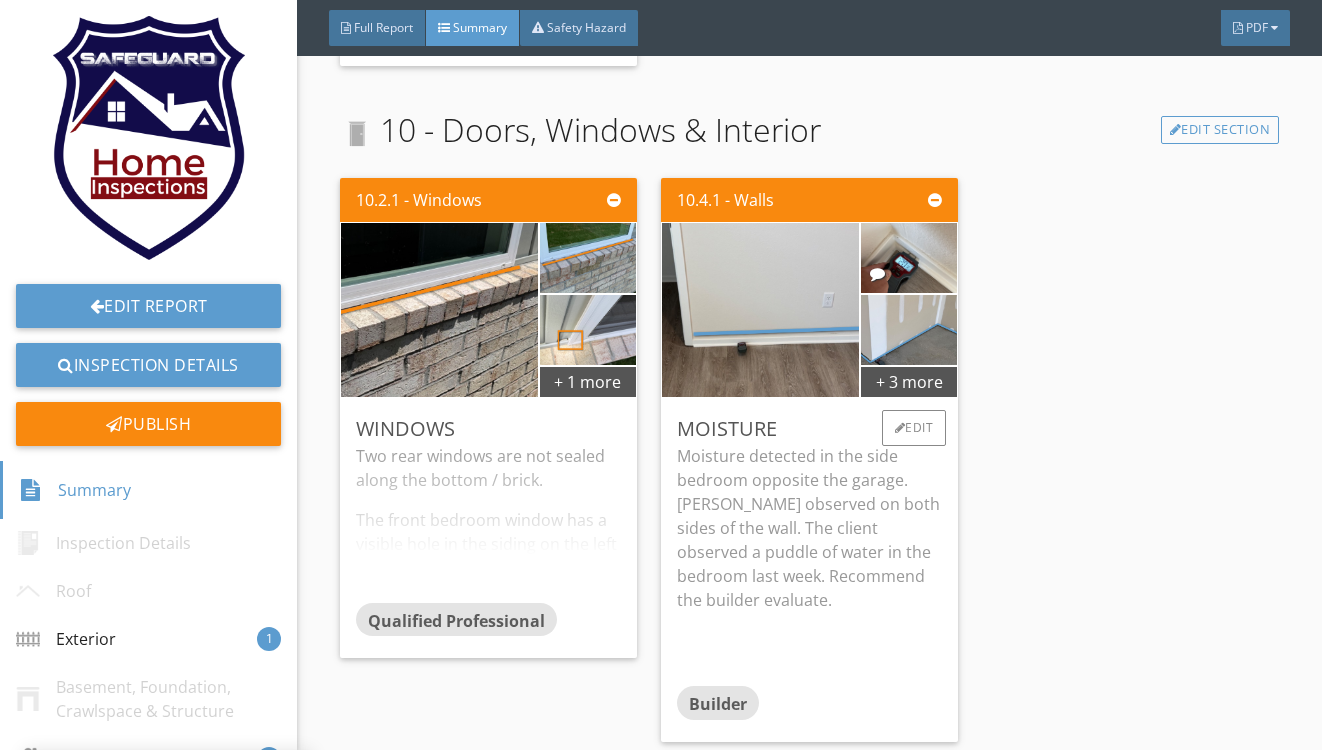 scroll, scrollTop: 2857, scrollLeft: 0, axis: vertical 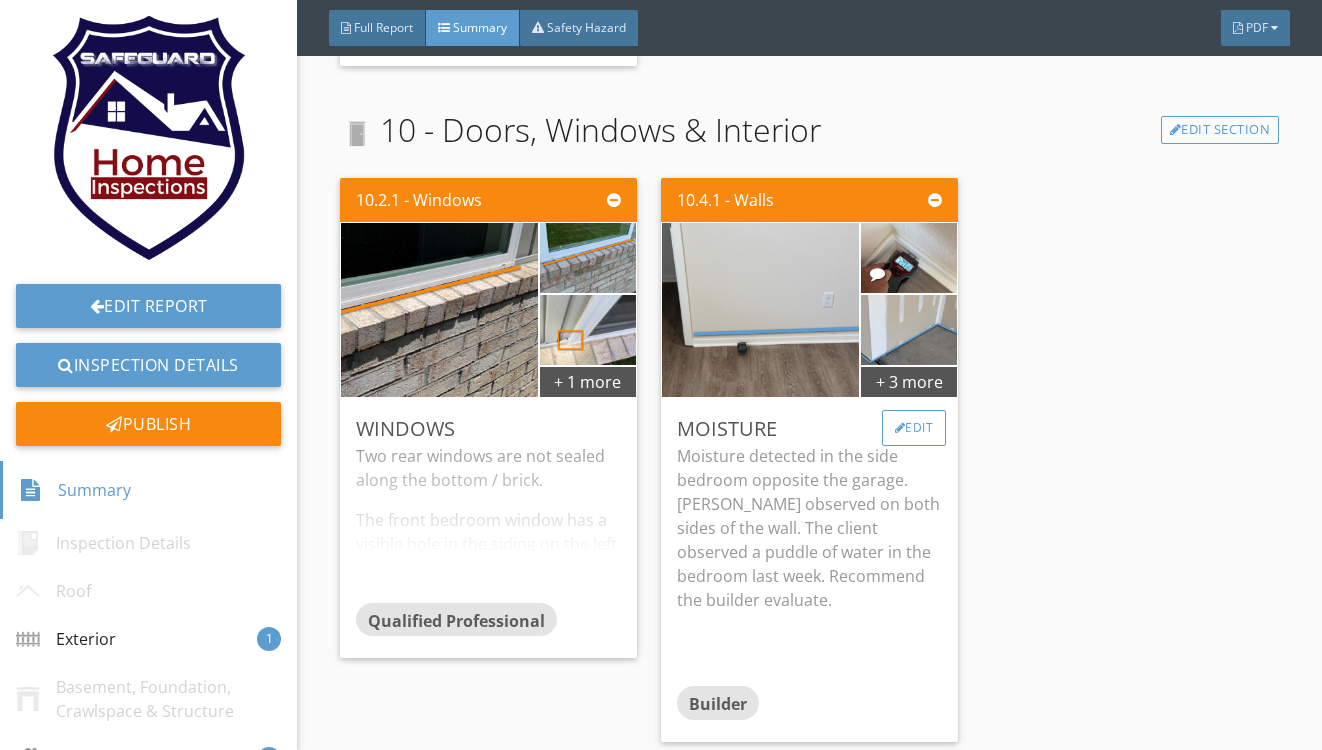 click on "Edit" at bounding box center [914, 428] 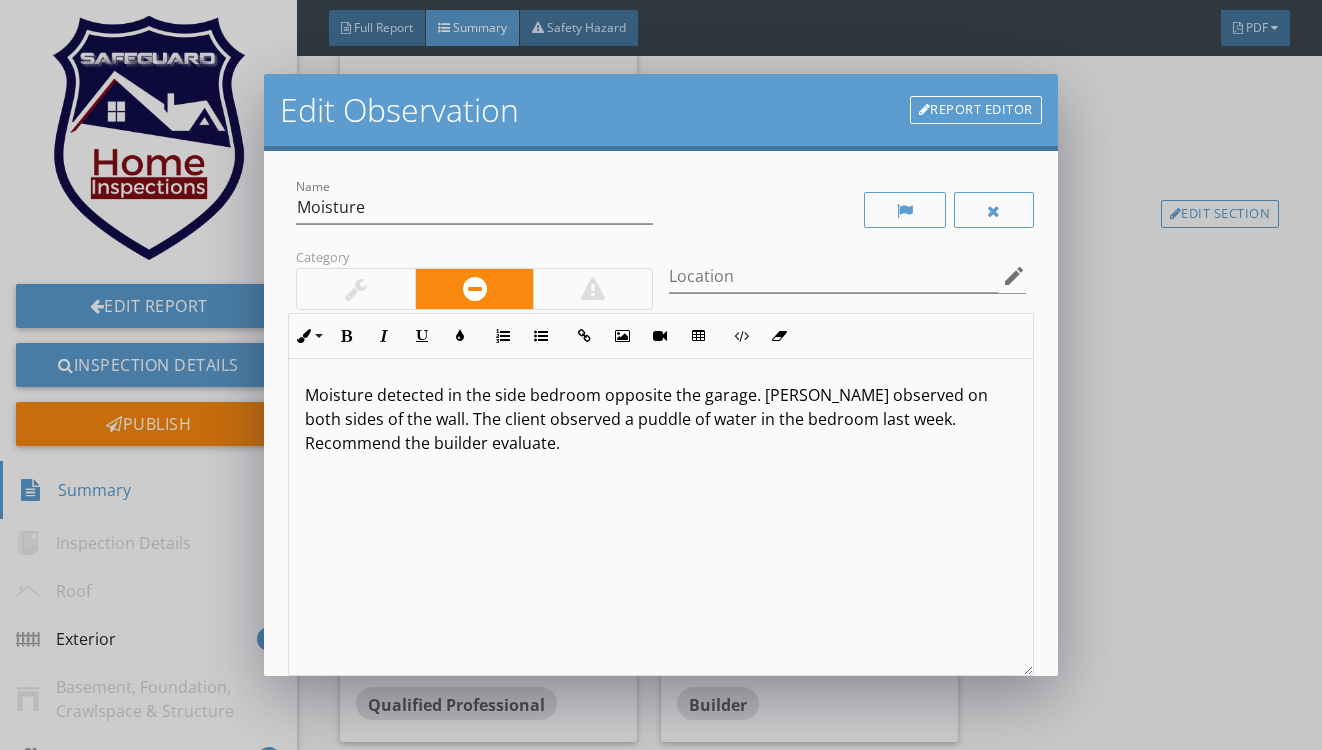 scroll, scrollTop: 2774, scrollLeft: 0, axis: vertical 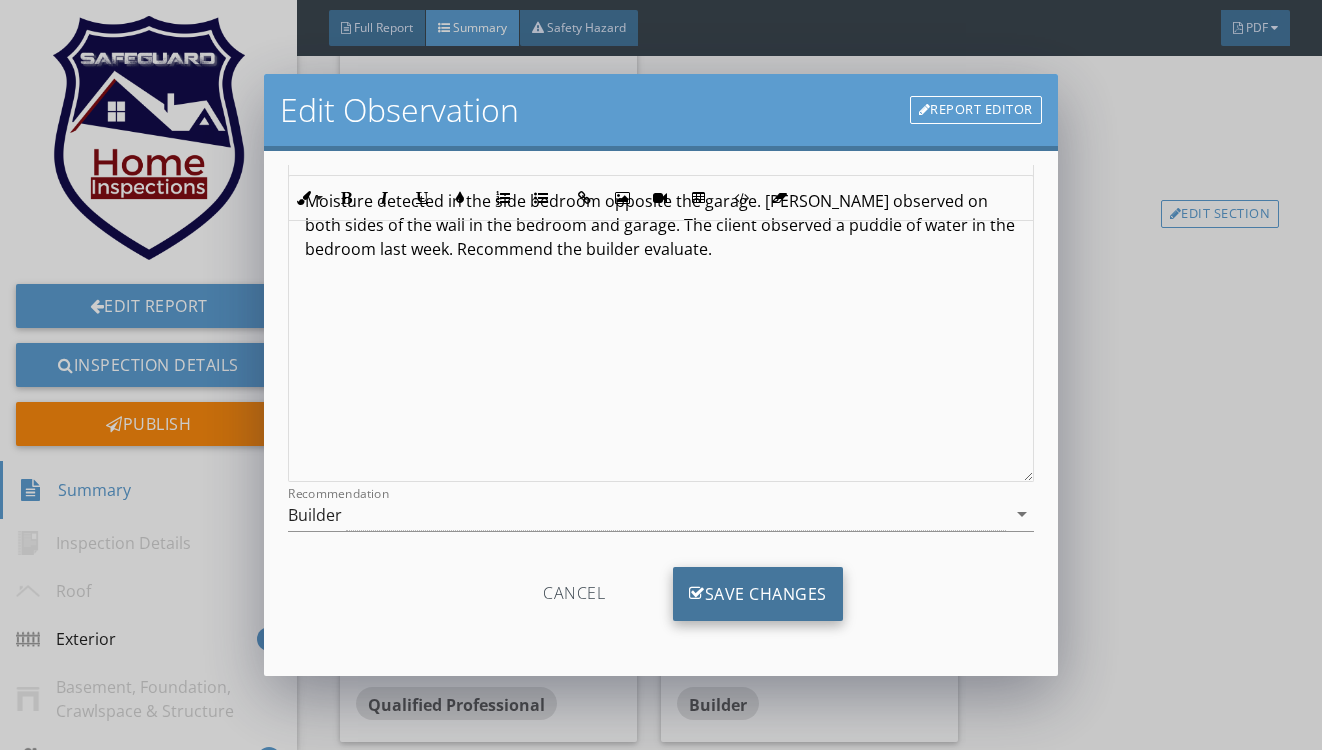 click on "Save Changes" at bounding box center [758, 594] 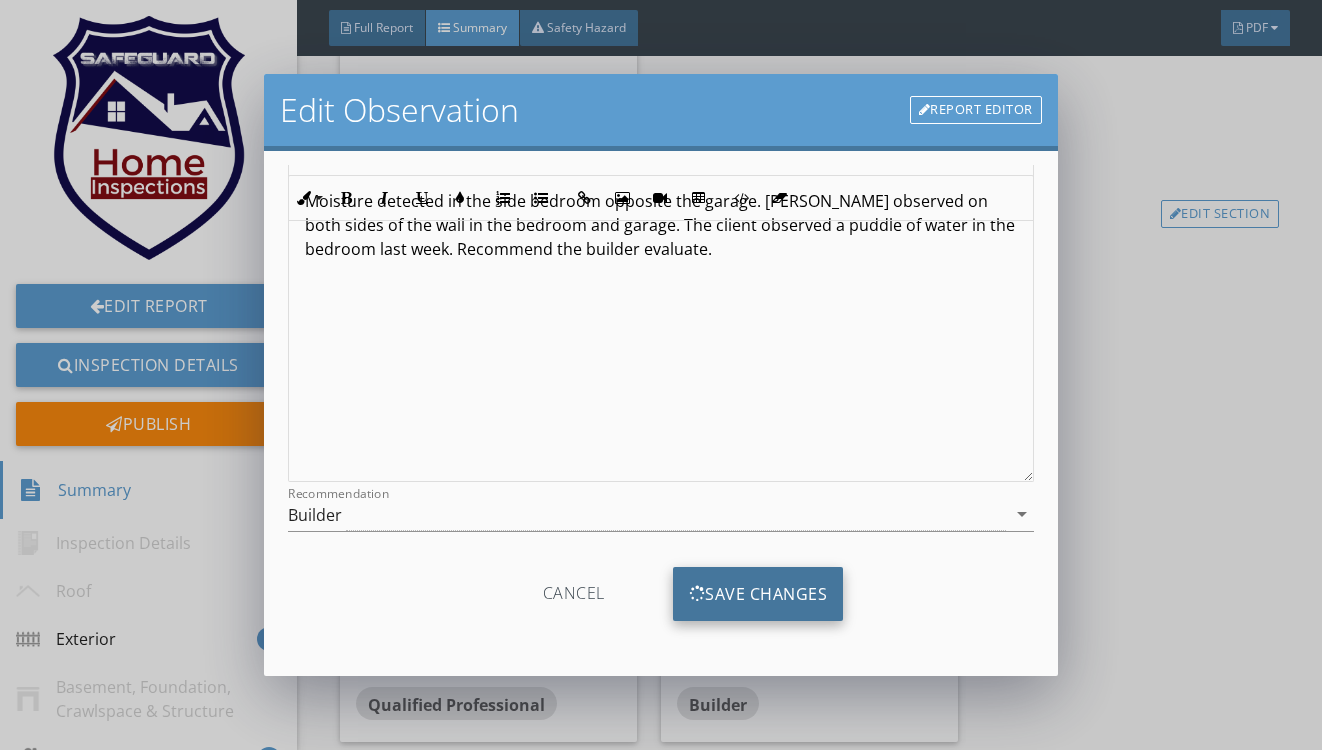 scroll, scrollTop: 0, scrollLeft: 0, axis: both 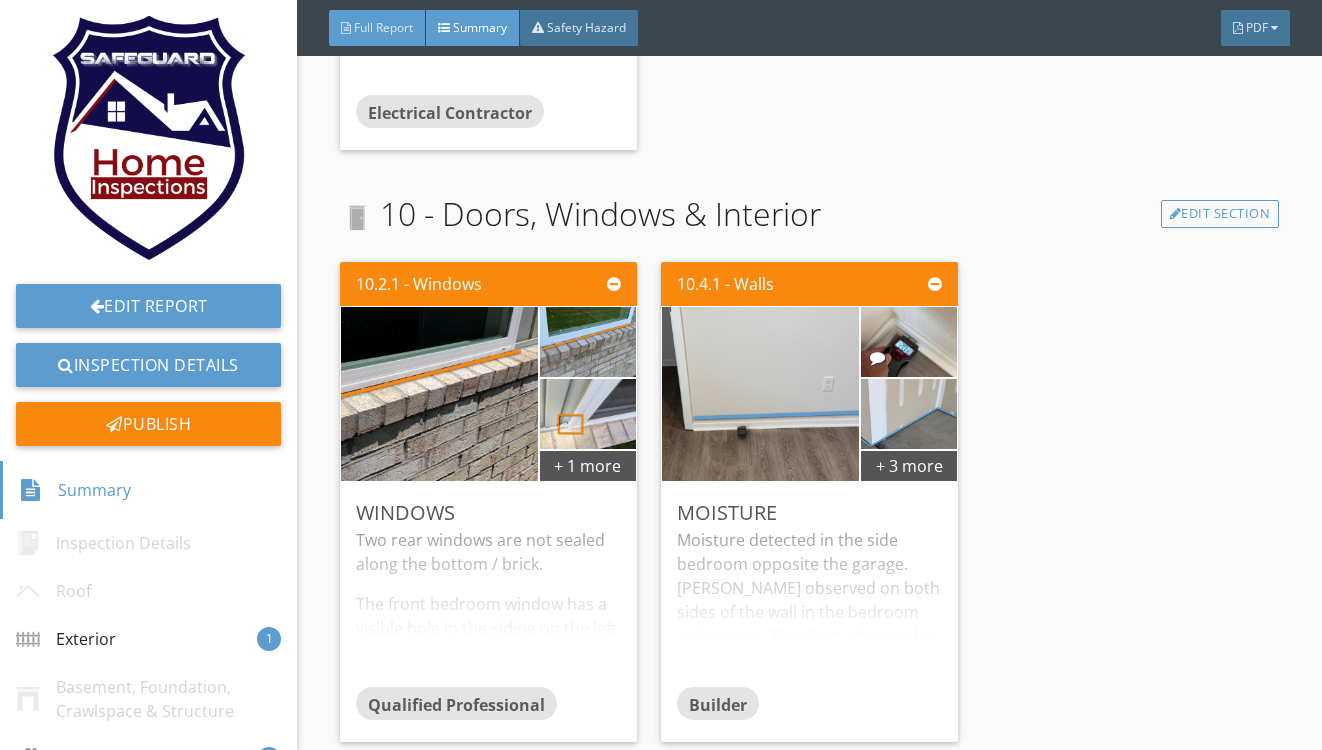 click on "Full Report" at bounding box center (377, 28) 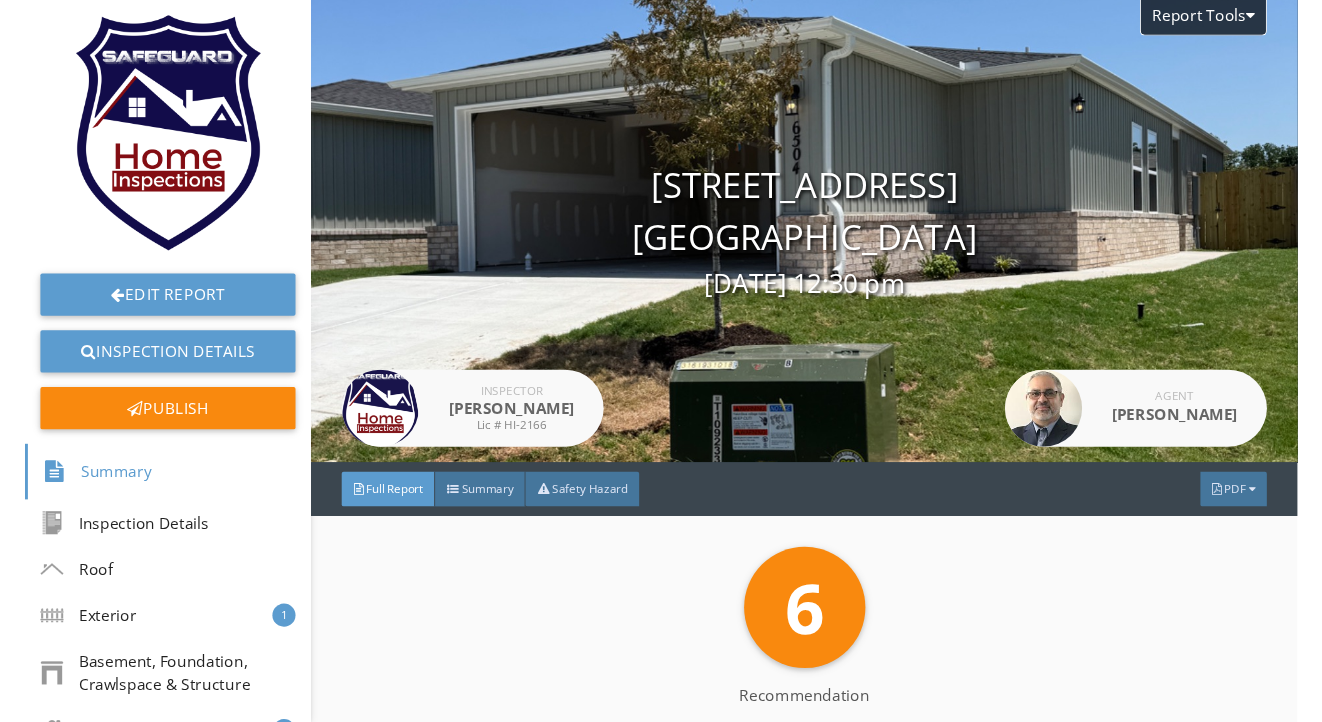 scroll, scrollTop: 0, scrollLeft: 0, axis: both 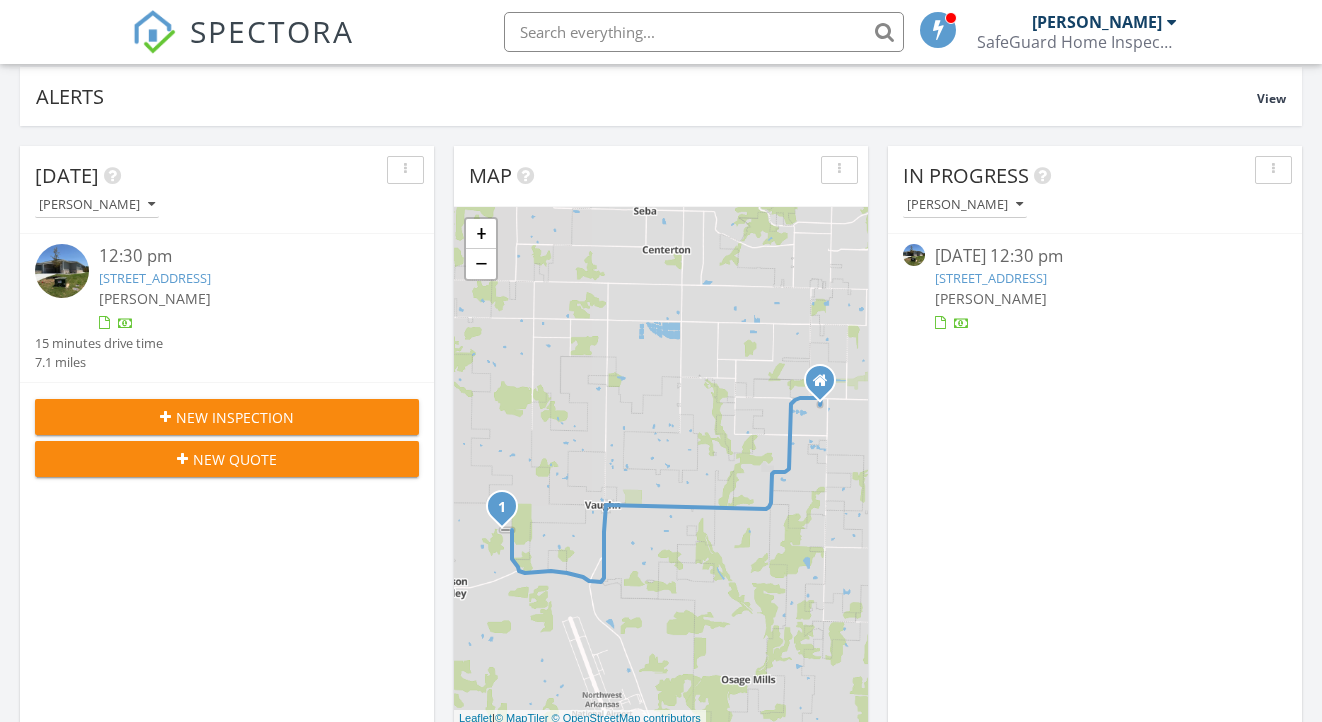 click at bounding box center (704, 32) 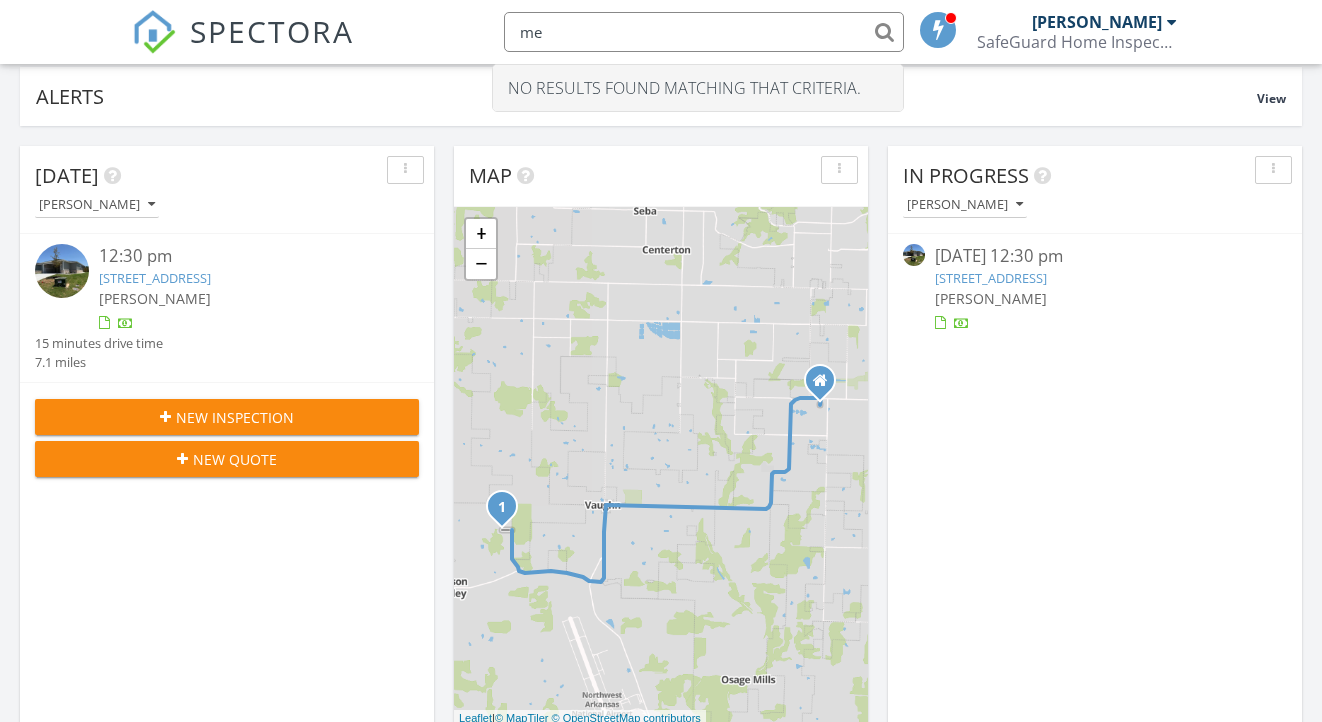 type on "m" 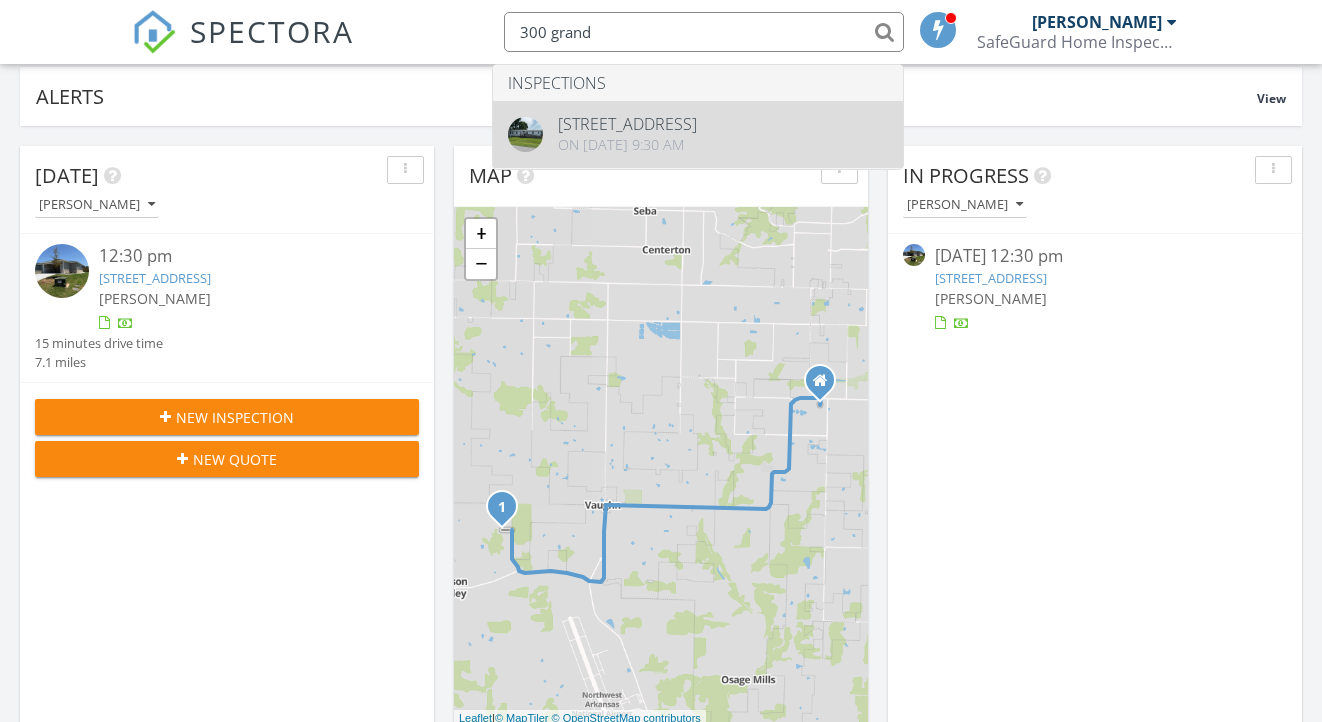 type on "300 grand" 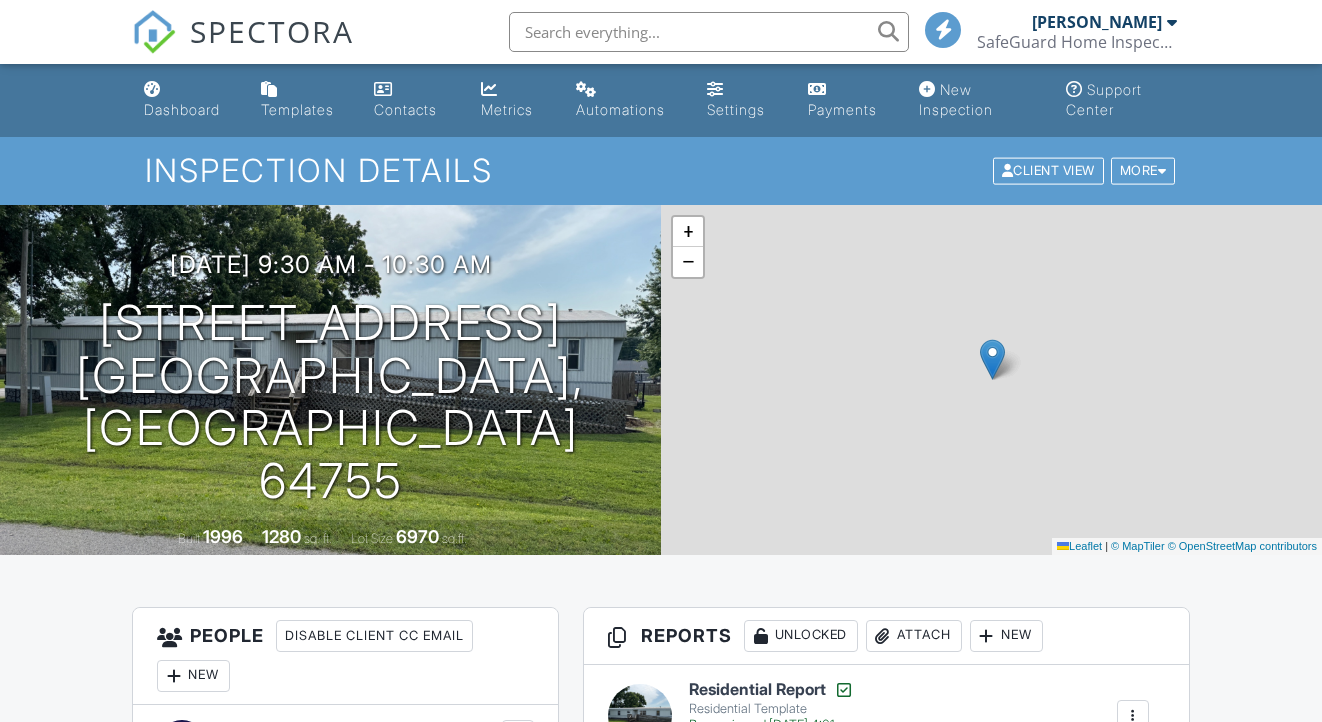 scroll, scrollTop: 316, scrollLeft: 0, axis: vertical 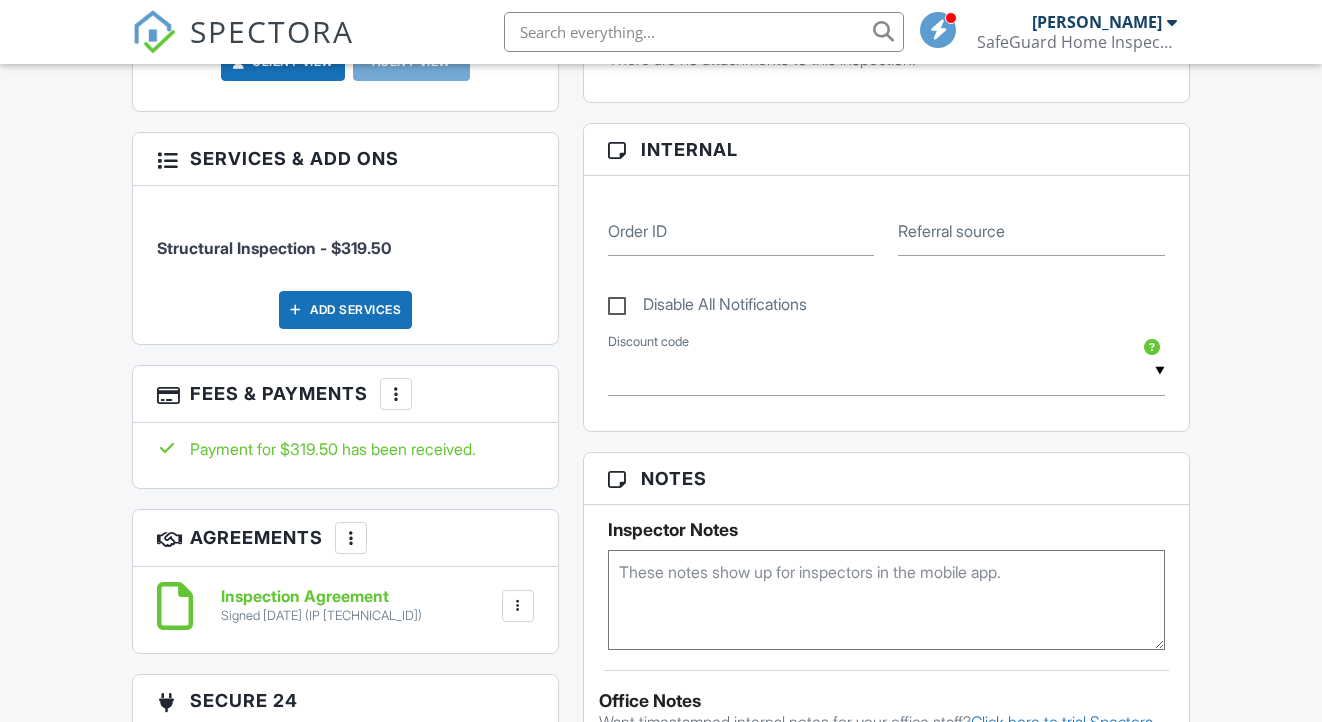 click at bounding box center [396, 394] 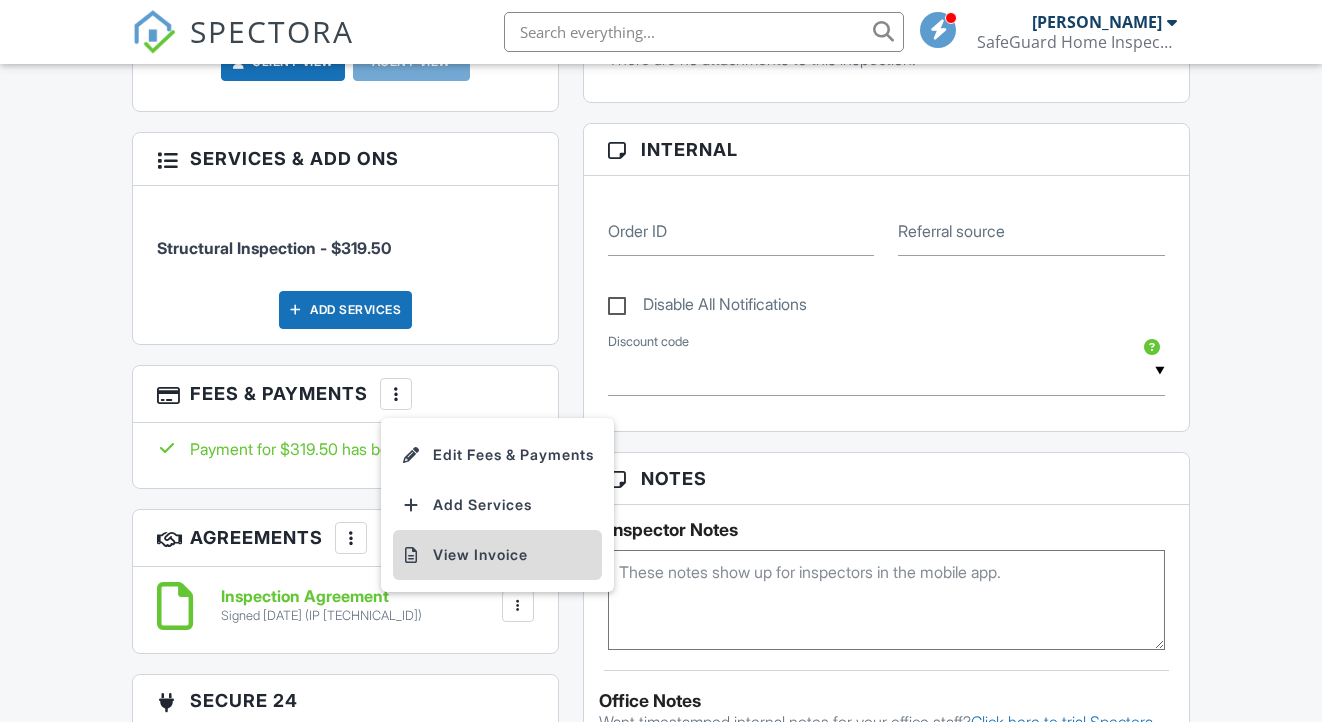 click on "View Invoice" at bounding box center [497, 555] 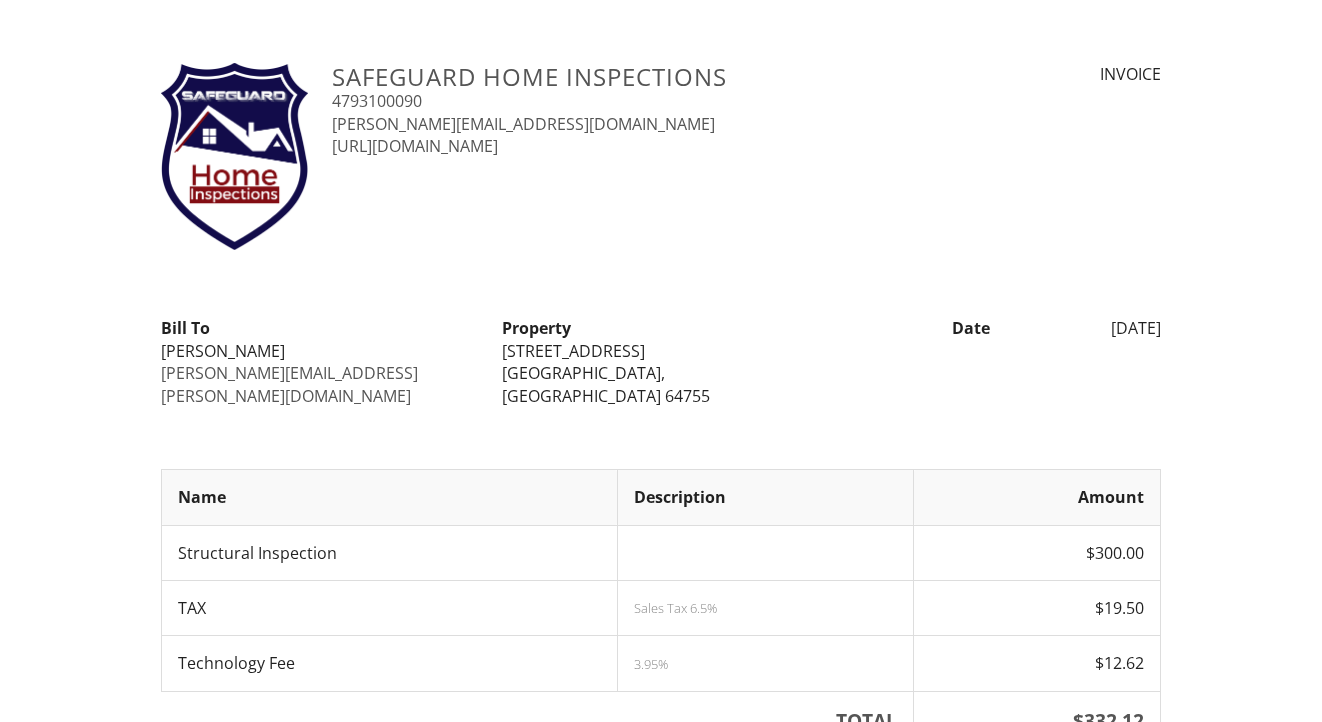 scroll, scrollTop: 0, scrollLeft: 0, axis: both 